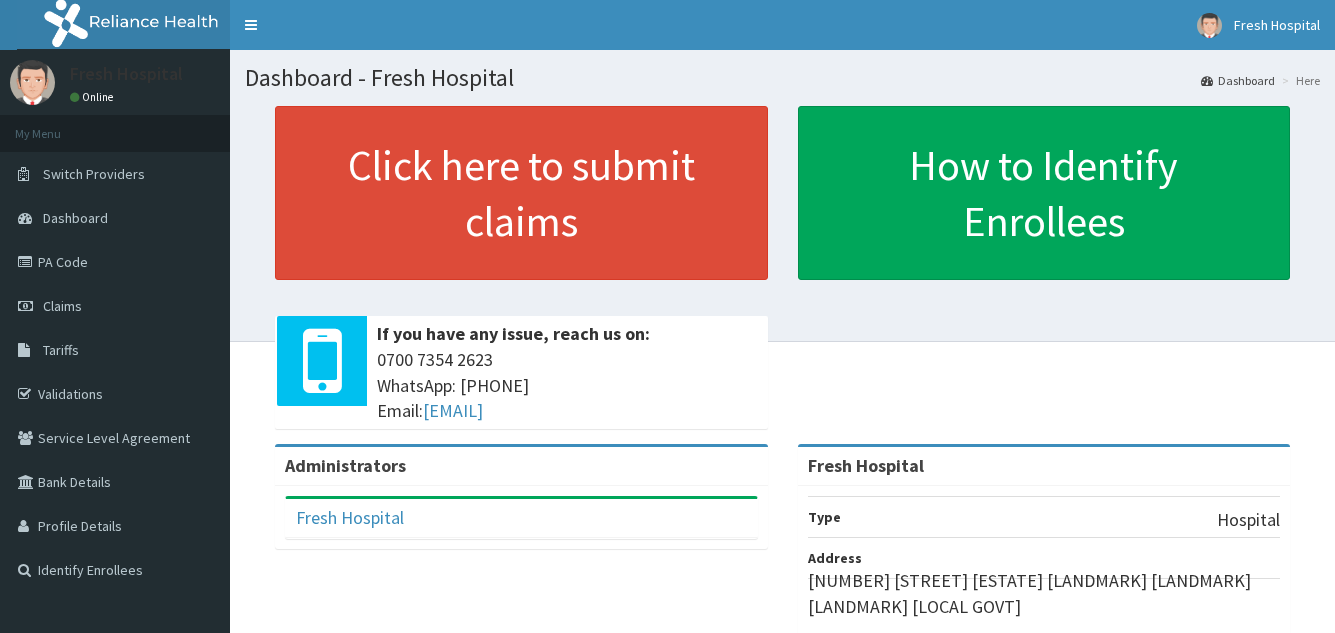 scroll, scrollTop: 0, scrollLeft: 0, axis: both 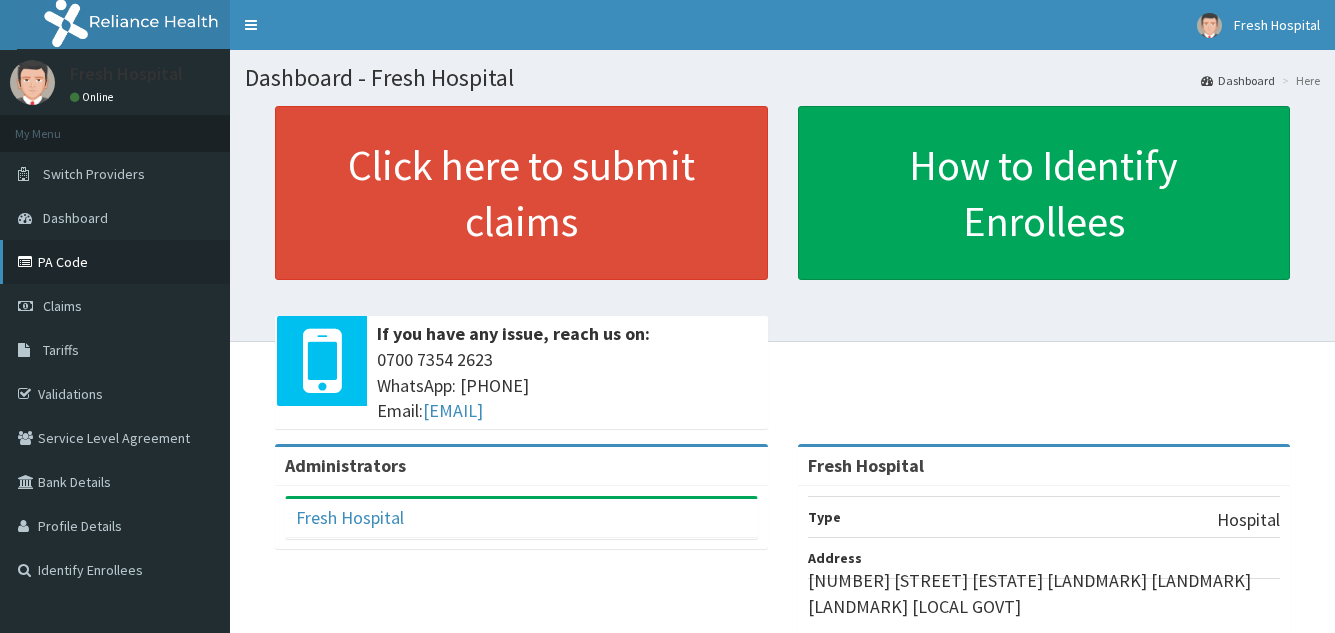 click at bounding box center [28, 262] 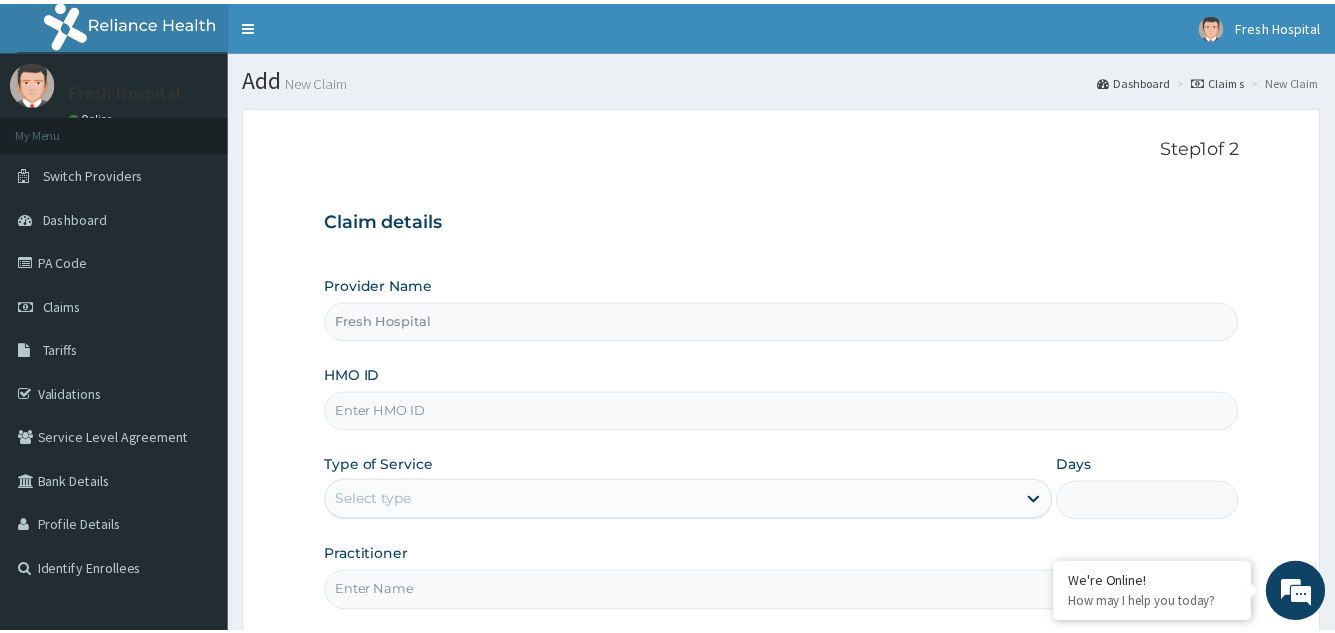 scroll, scrollTop: 0, scrollLeft: 0, axis: both 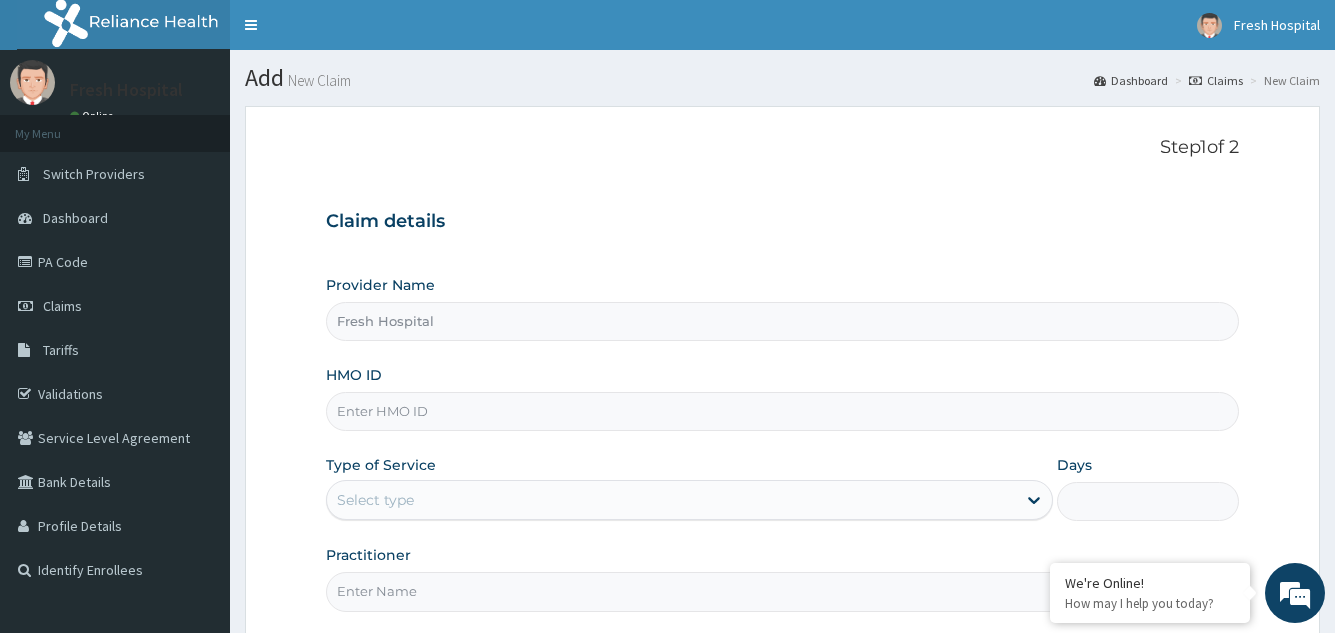 click on "HMO ID" at bounding box center [782, 411] 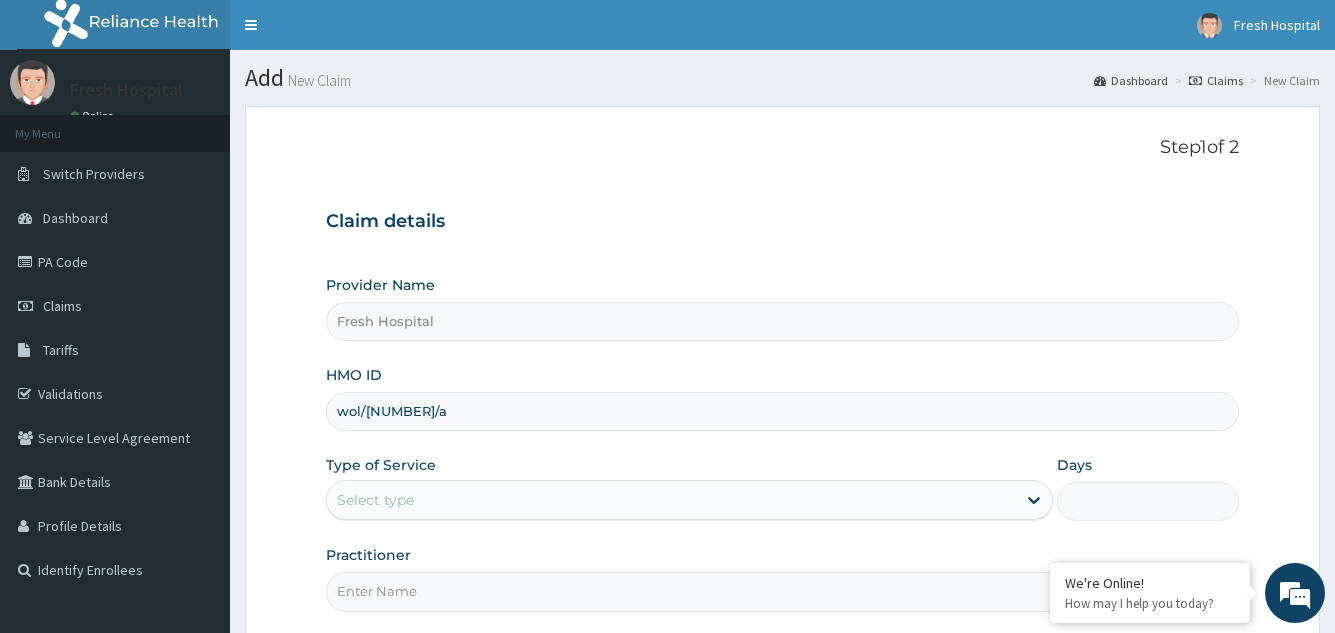scroll, scrollTop: 100, scrollLeft: 0, axis: vertical 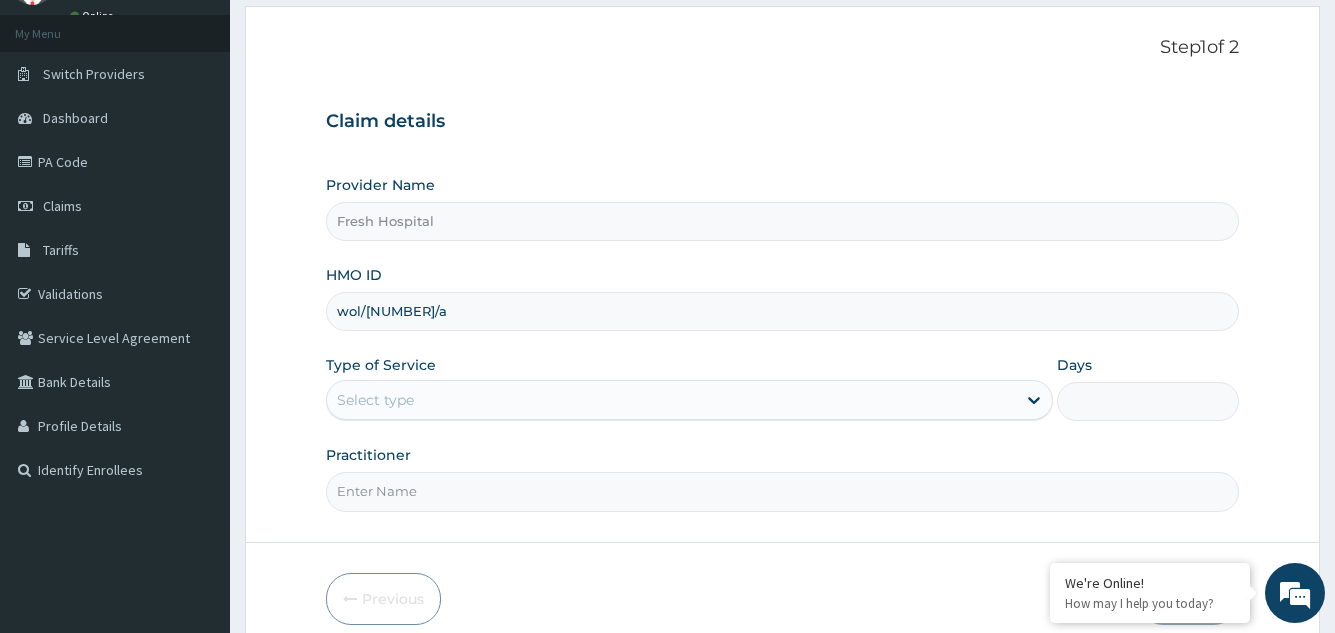 type on "wol/10052/a" 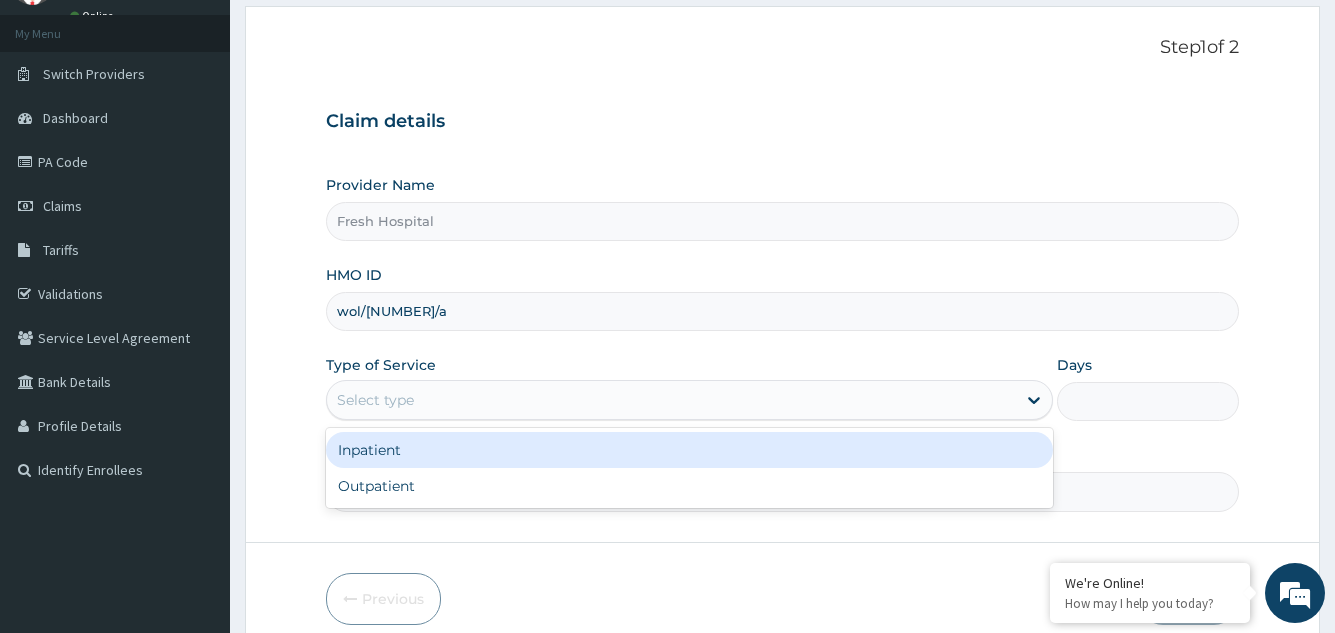 drag, startPoint x: 494, startPoint y: 396, endPoint x: 480, endPoint y: 443, distance: 49.0408 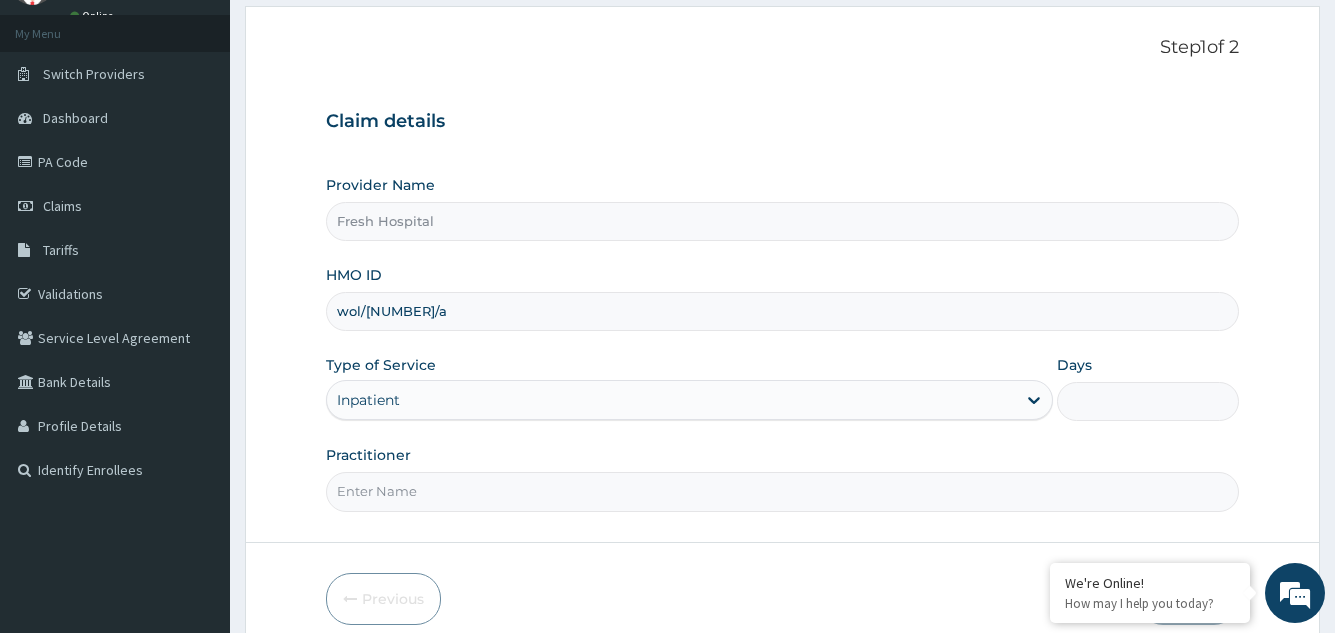 click on "Practitioner" at bounding box center [782, 491] 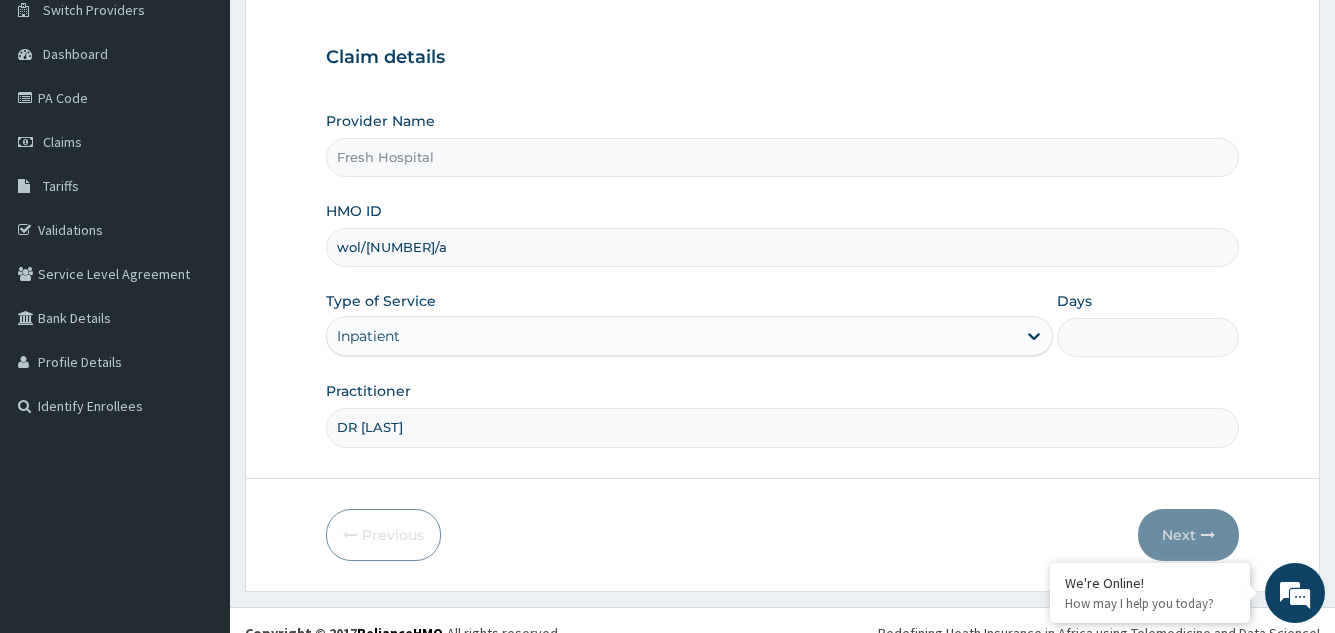 scroll, scrollTop: 189, scrollLeft: 0, axis: vertical 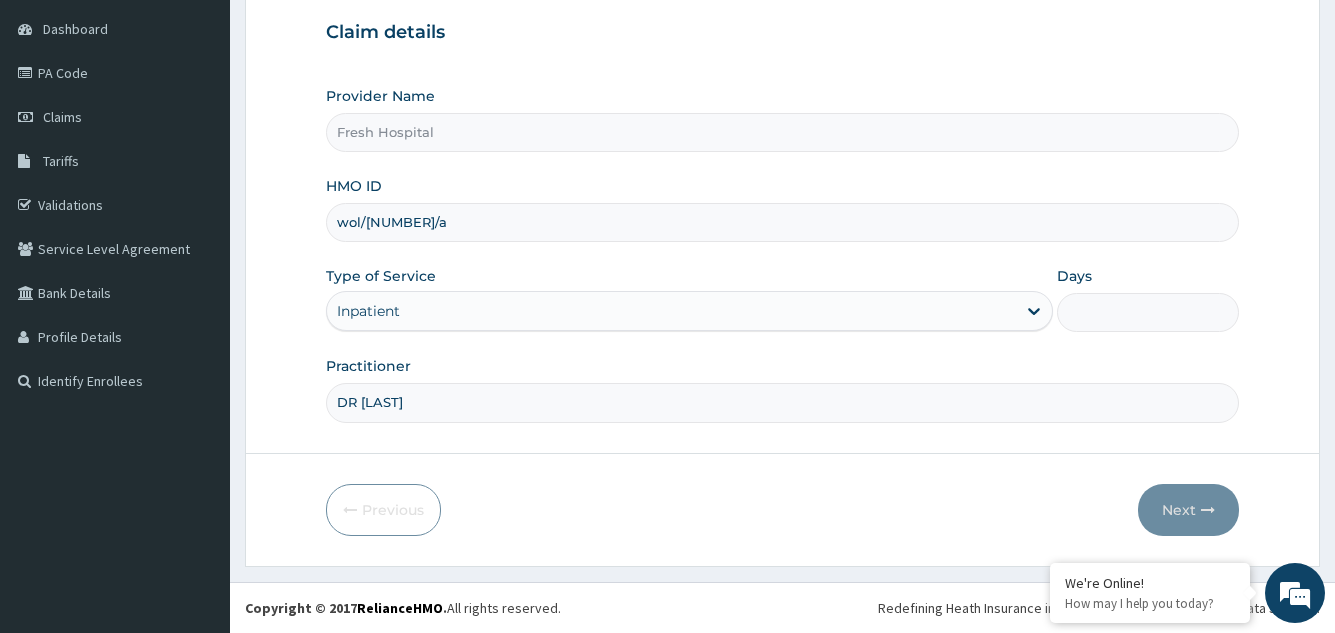 click on "Days" at bounding box center (1148, 312) 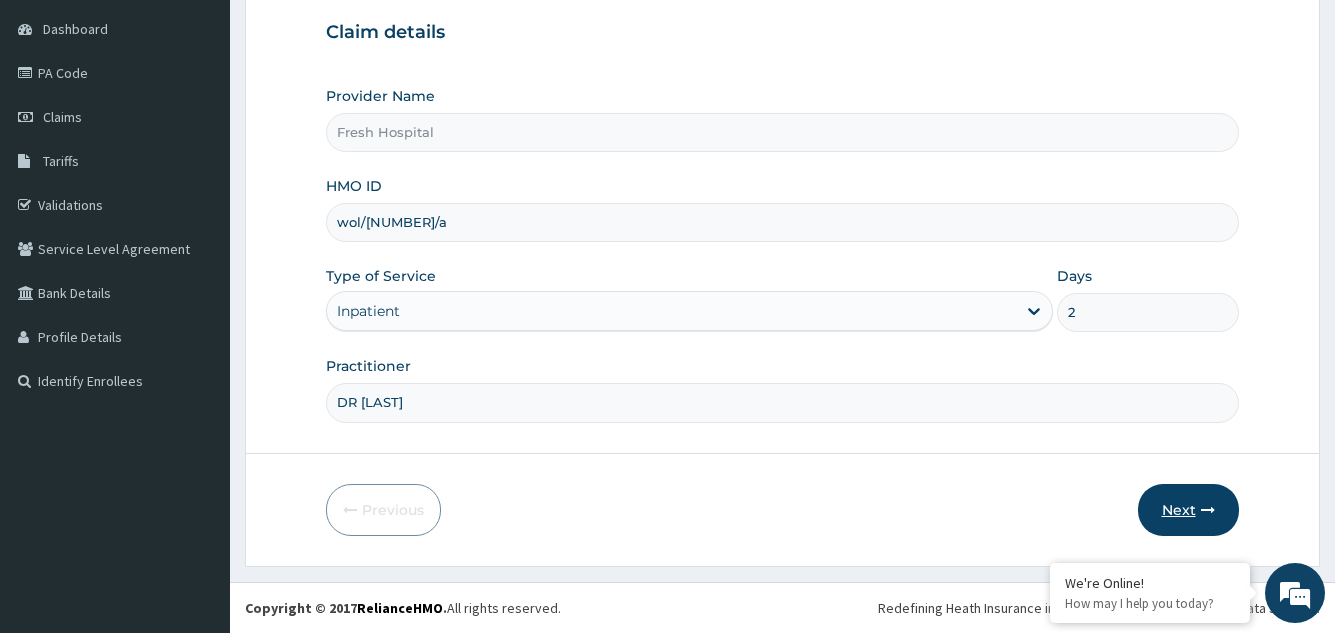 click on "Next" at bounding box center (1188, 510) 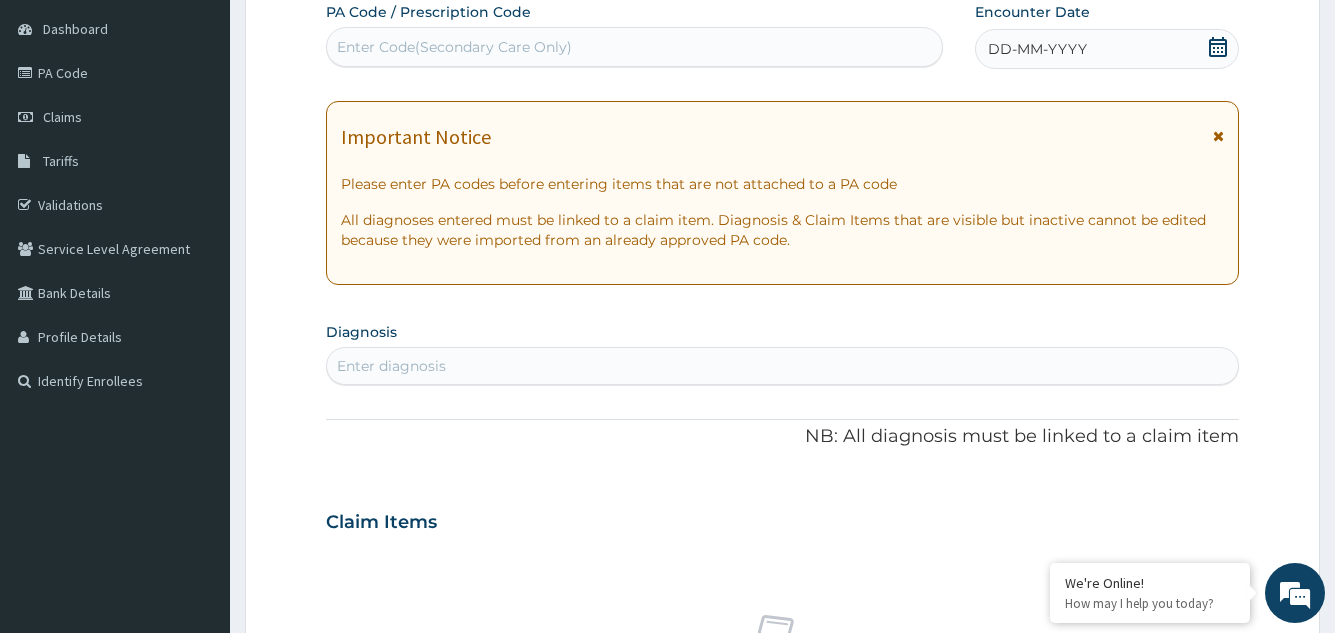 click on "Enter Code(Secondary Care Only)" at bounding box center [454, 47] 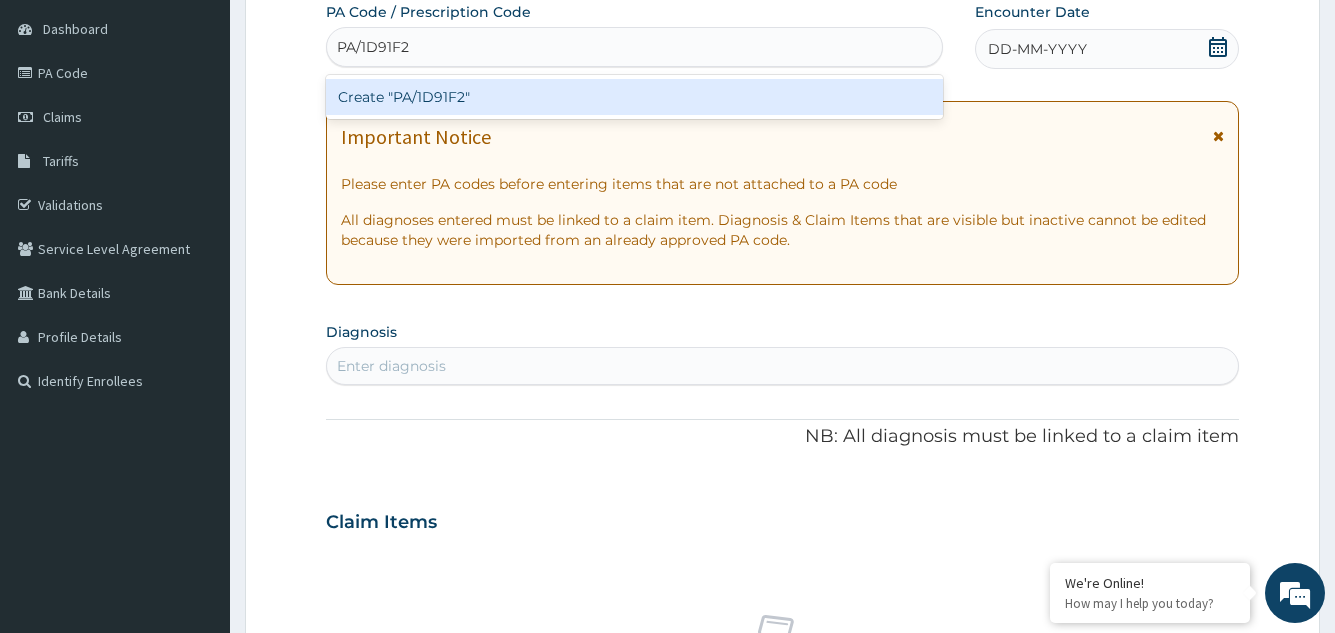 click on "Create "PA/1D91F2"" at bounding box center (634, 97) 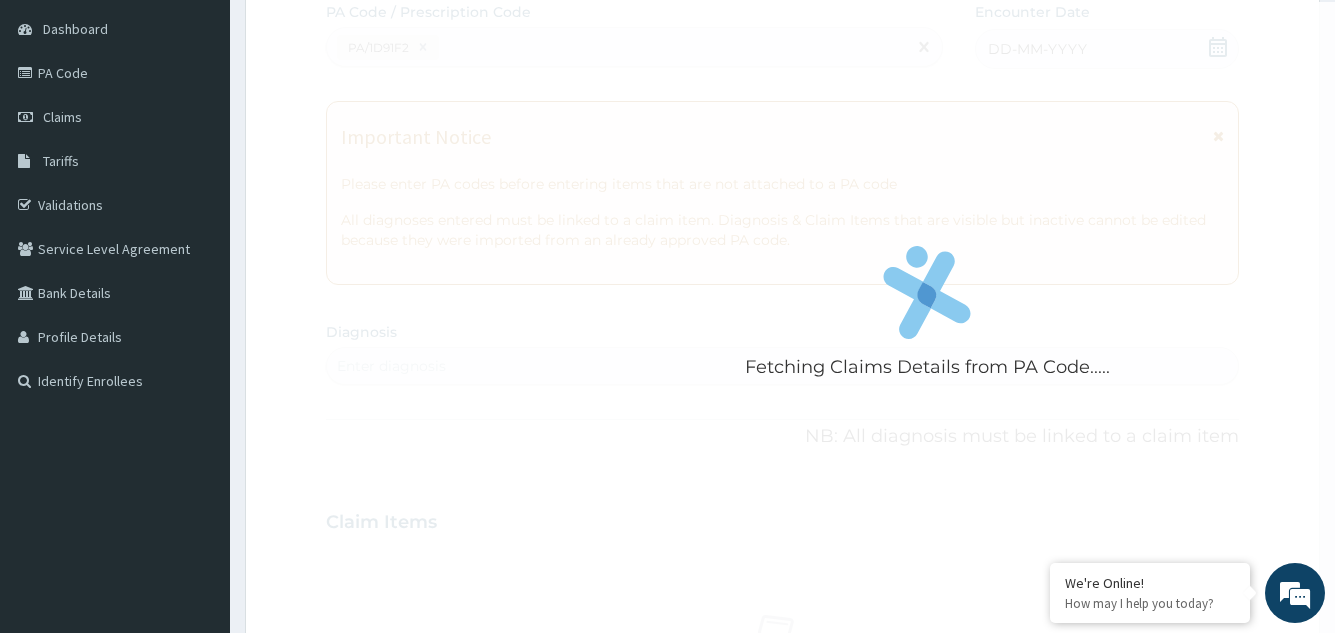 scroll, scrollTop: 585, scrollLeft: 0, axis: vertical 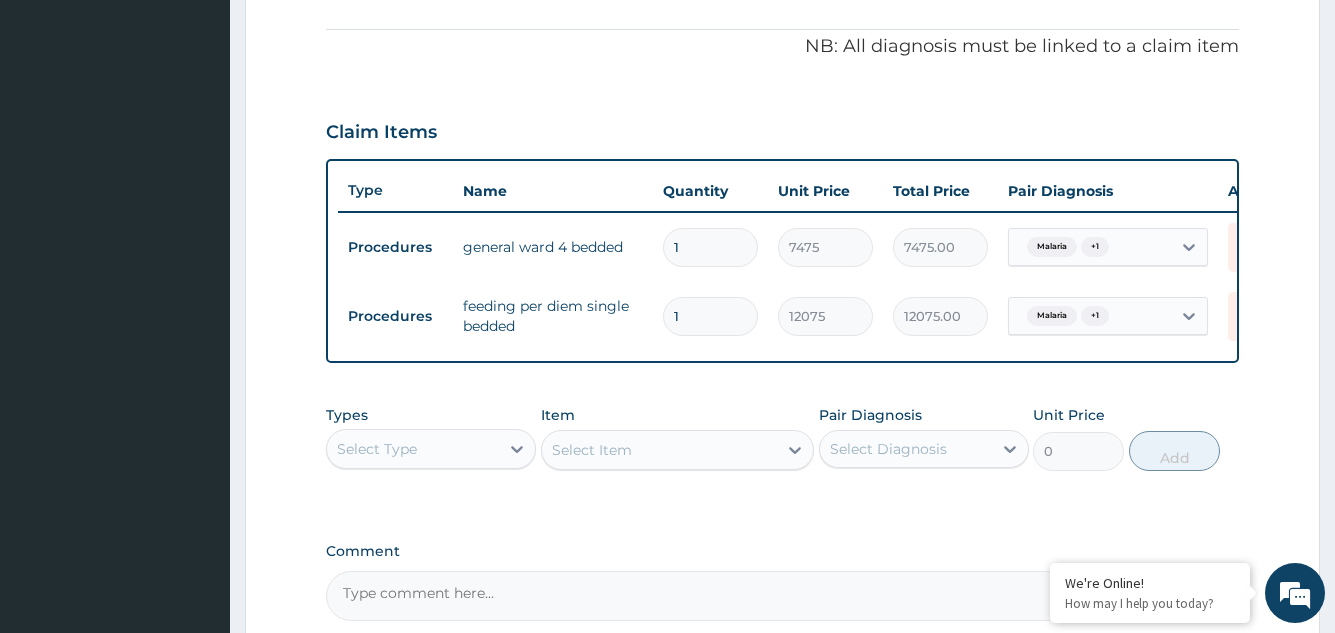 drag, startPoint x: 697, startPoint y: 324, endPoint x: 658, endPoint y: 324, distance: 39 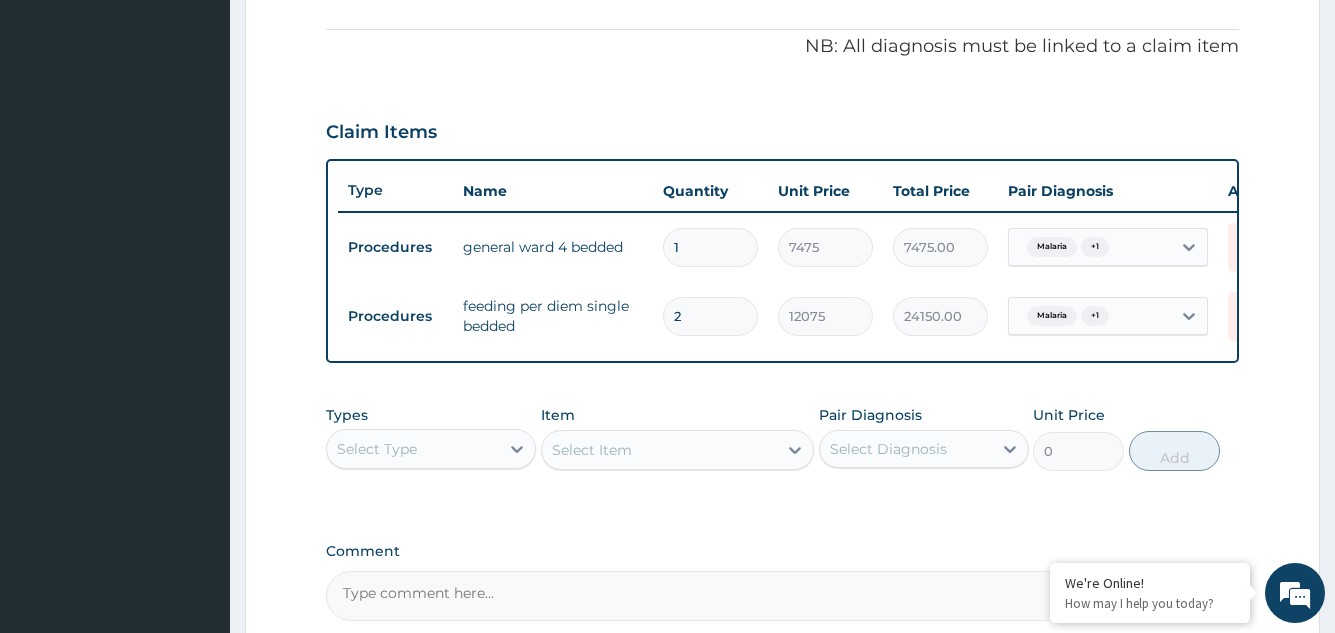 type on "2" 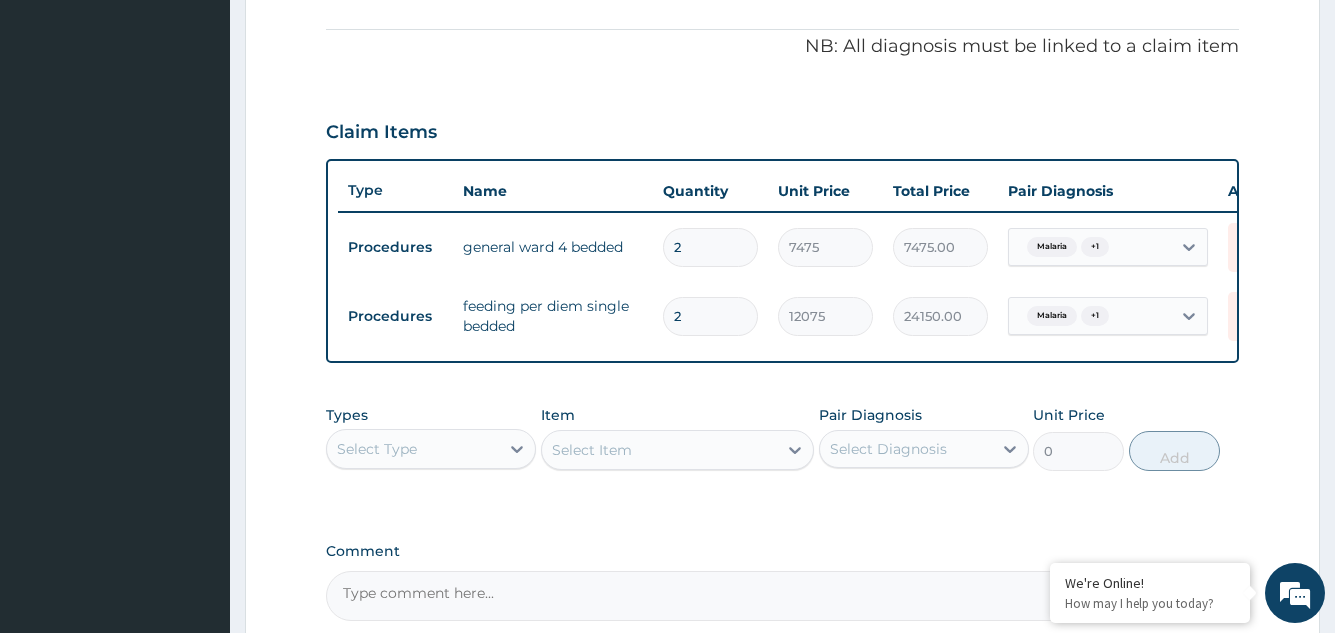 type on "14950.00" 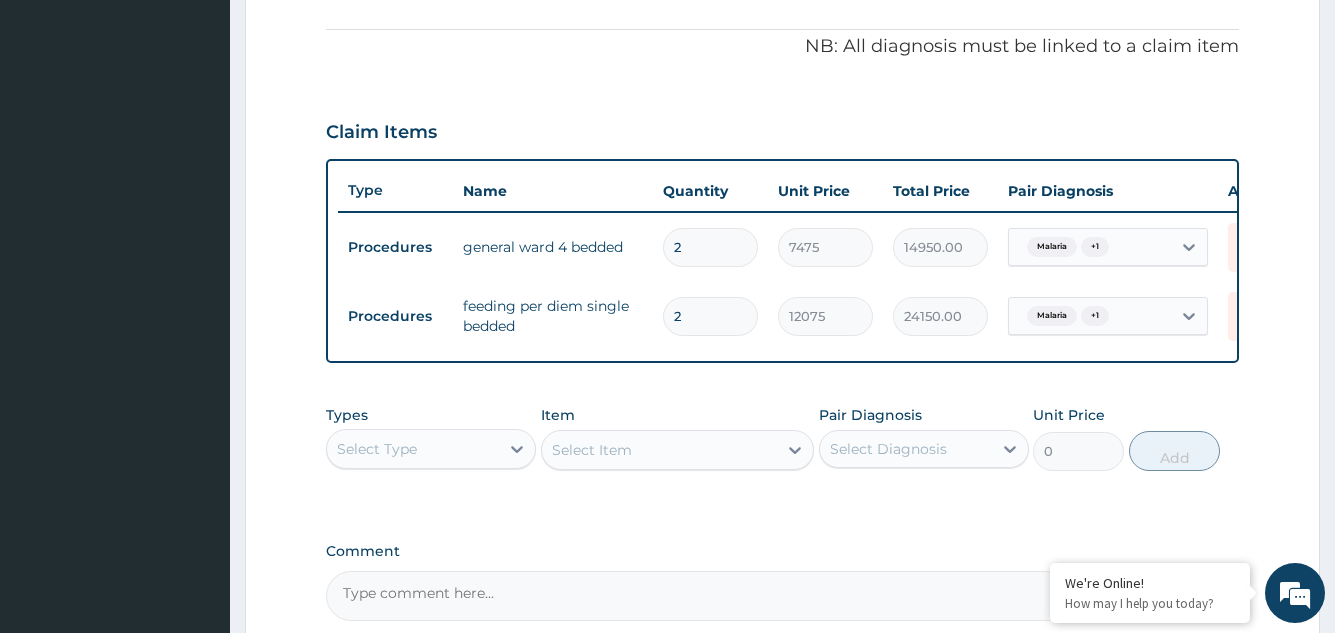 type on "2" 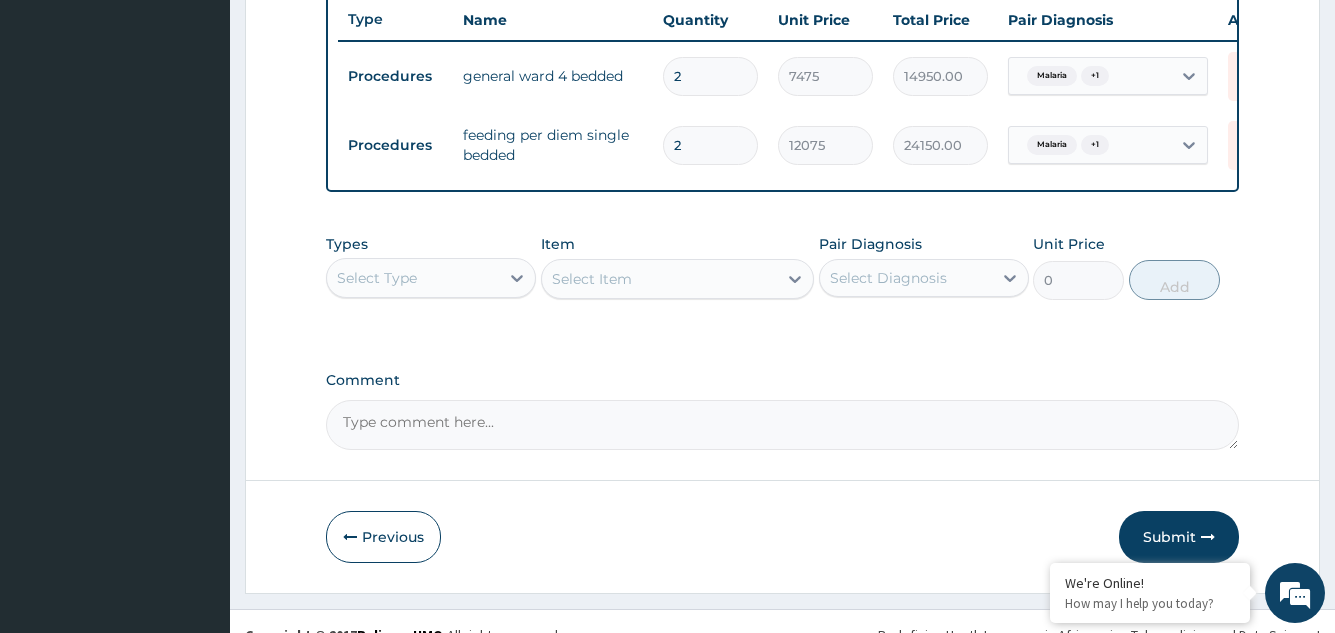 scroll, scrollTop: 785, scrollLeft: 0, axis: vertical 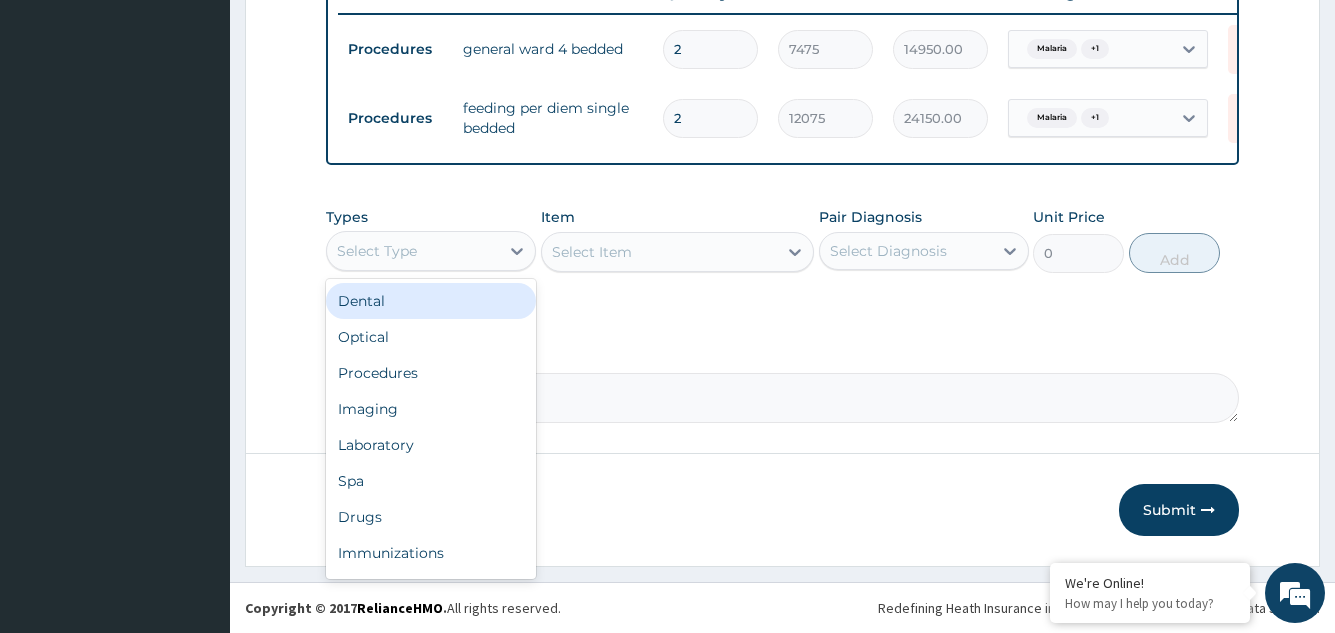click on "Select Type" at bounding box center (413, 251) 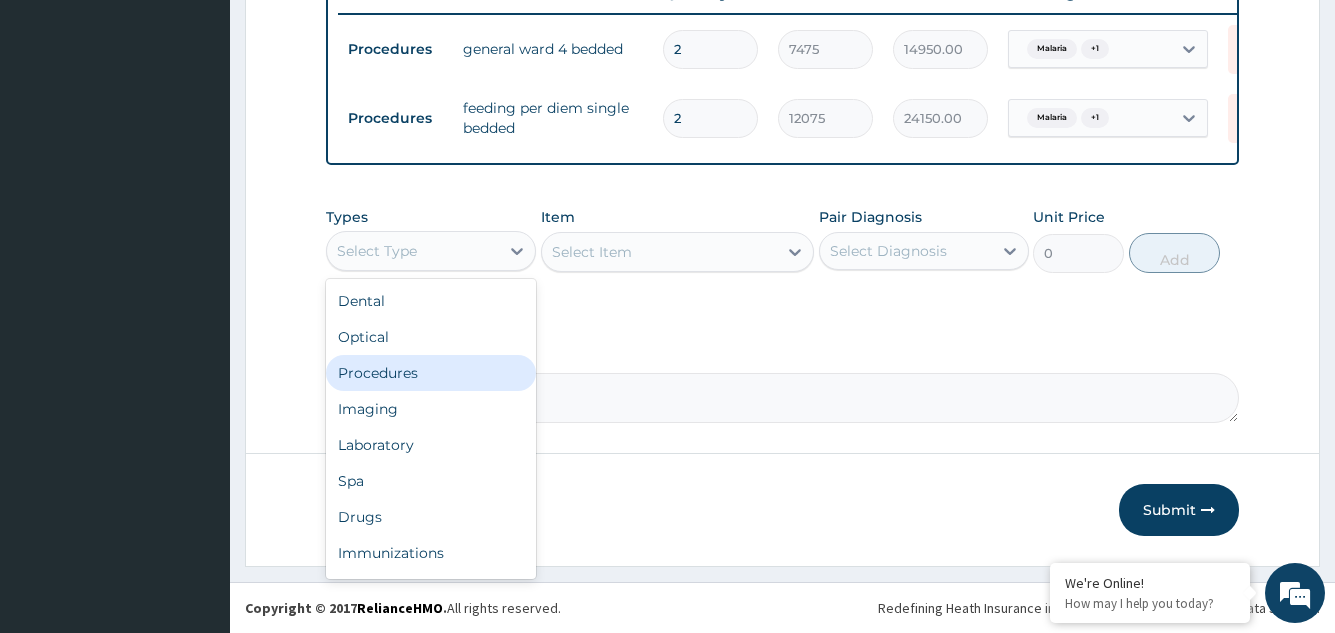 drag, startPoint x: 396, startPoint y: 384, endPoint x: 526, endPoint y: 289, distance: 161.01242 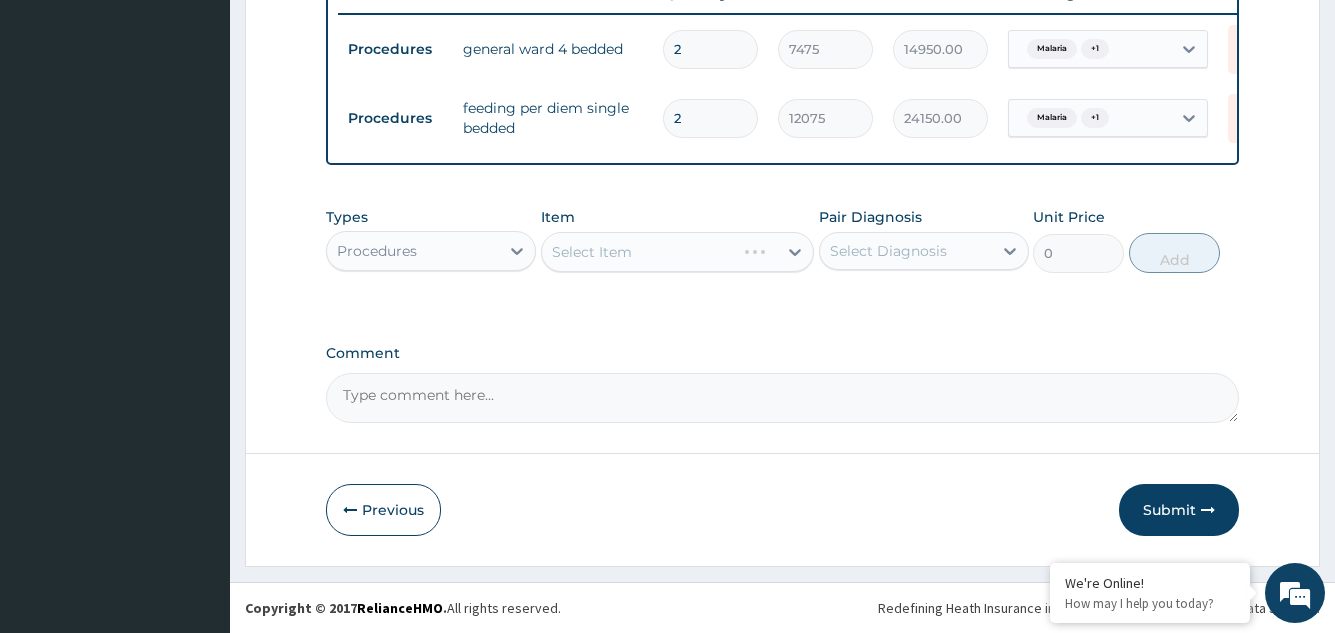 click on "Select Item" at bounding box center [678, 252] 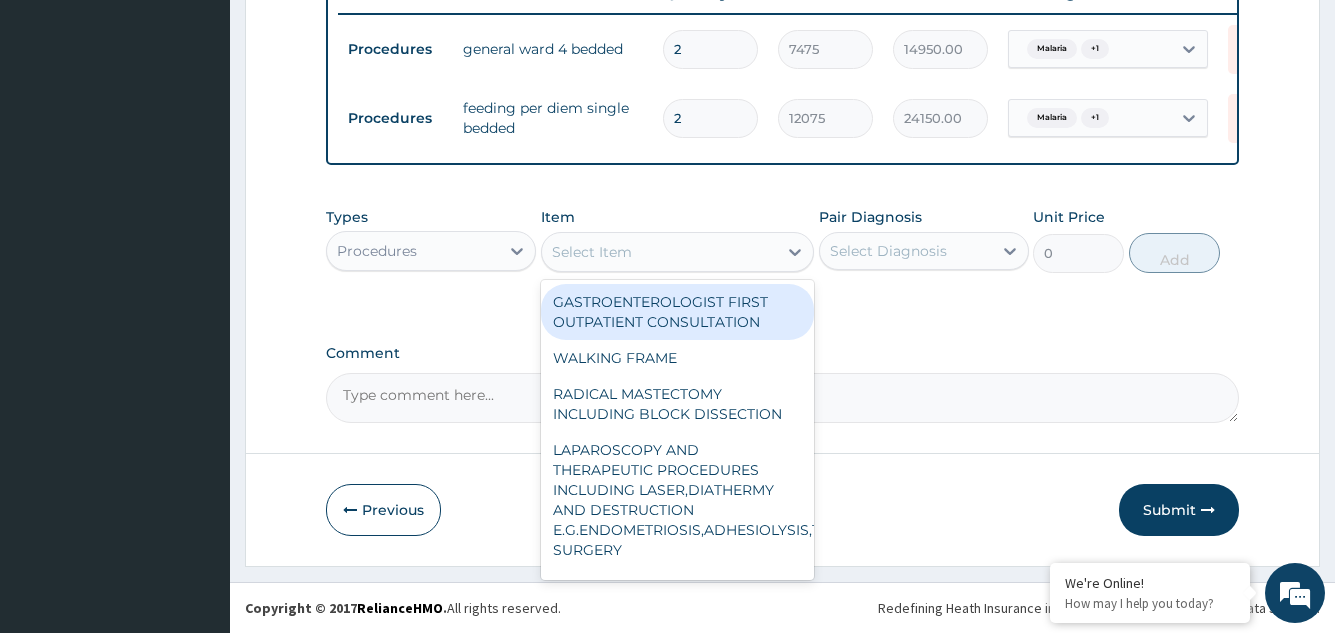 click on "Select Item" at bounding box center (592, 252) 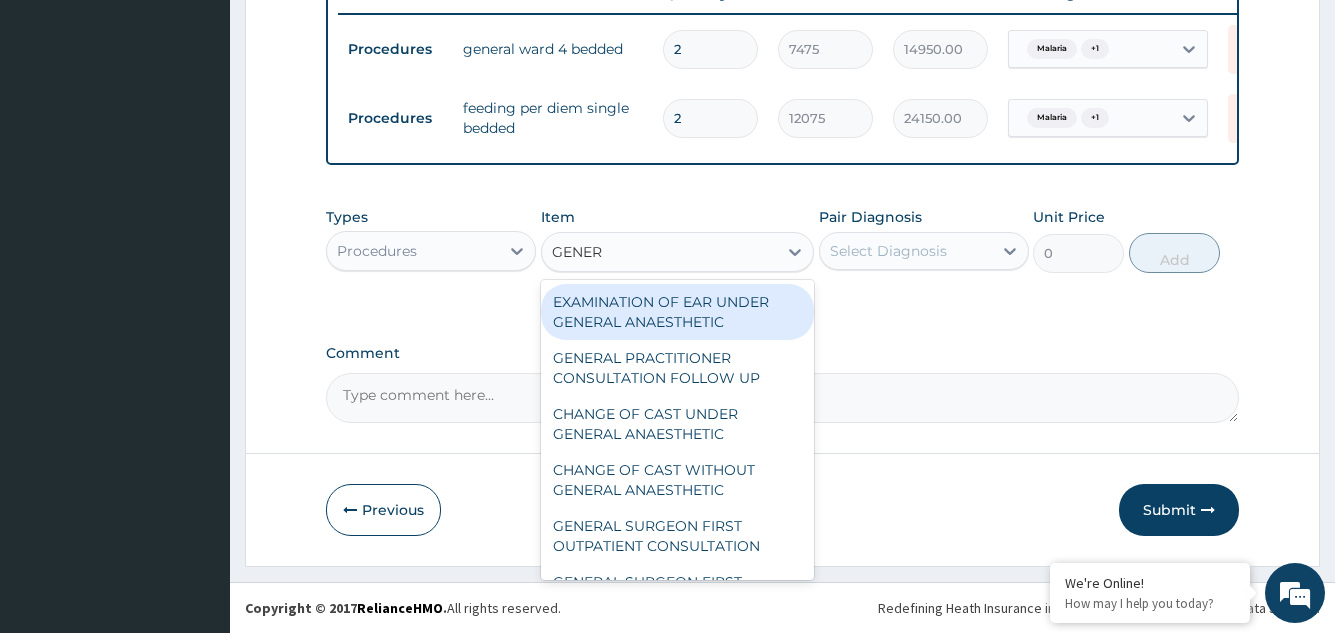 type on "GENERA" 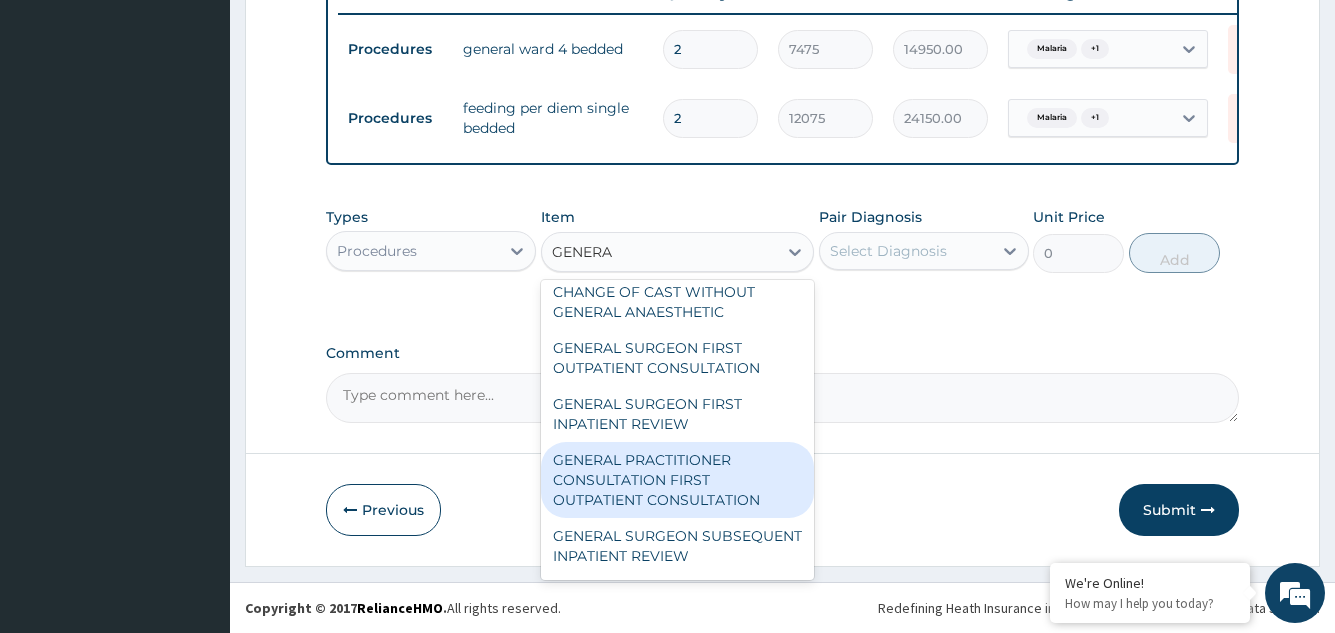 scroll, scrollTop: 200, scrollLeft: 0, axis: vertical 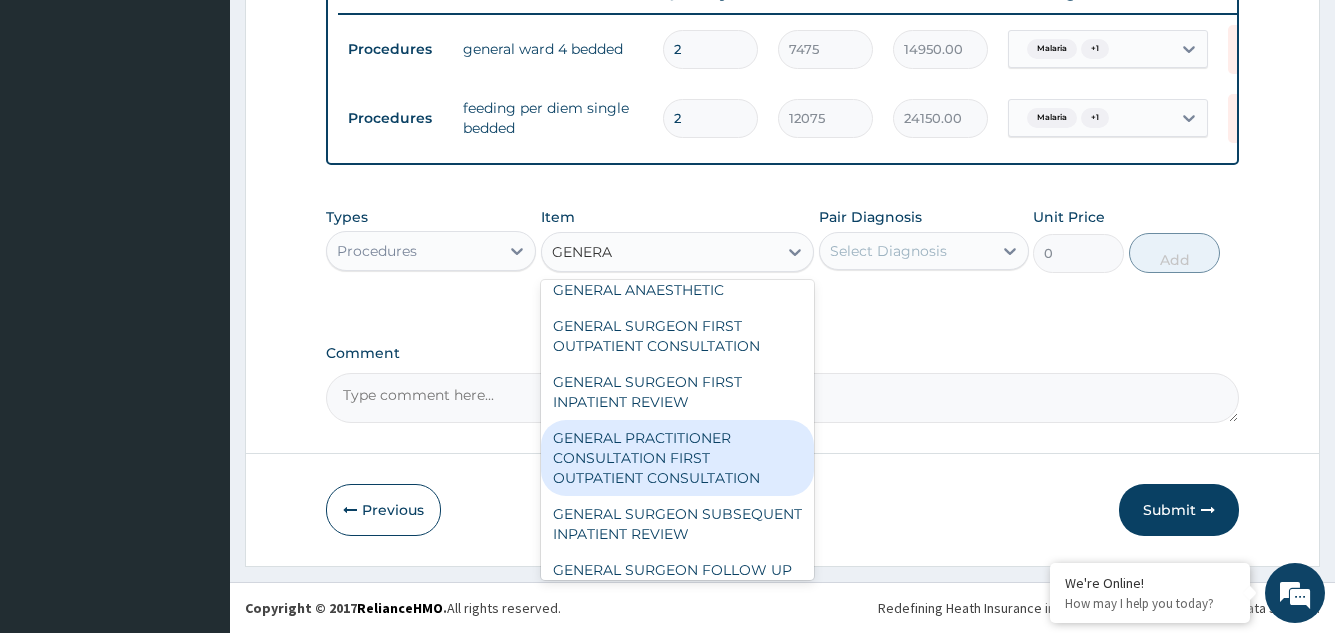 drag, startPoint x: 690, startPoint y: 469, endPoint x: 862, endPoint y: 303, distance: 239.03975 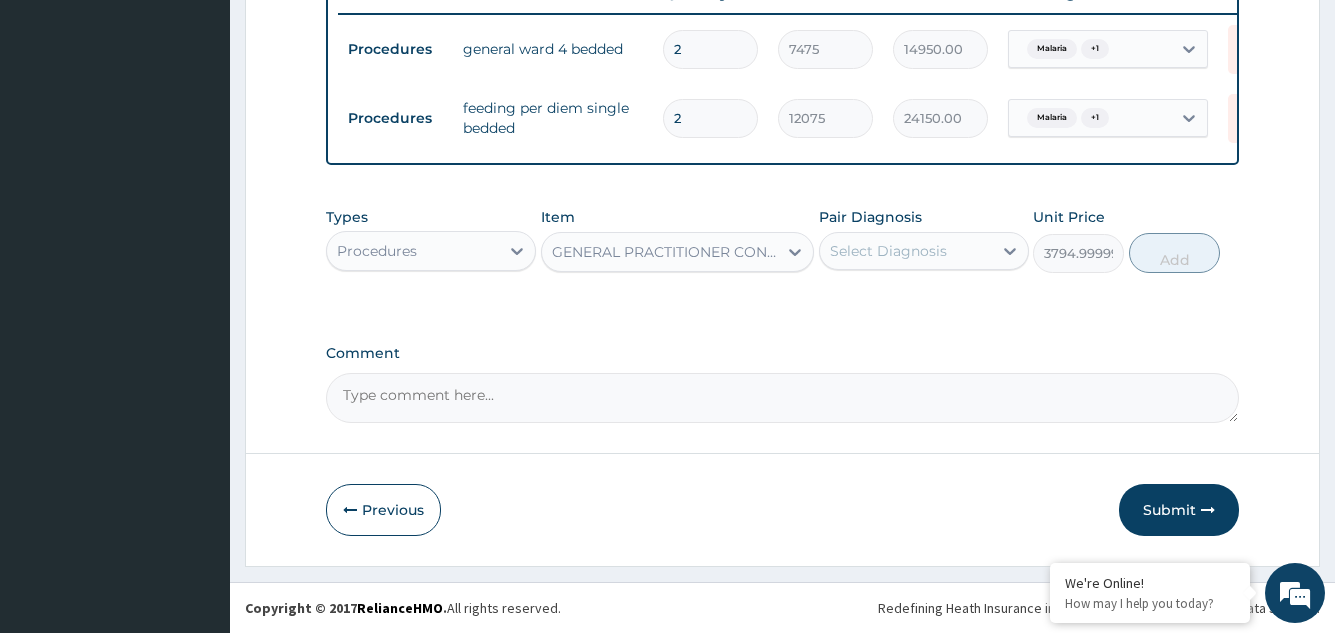 drag, startPoint x: 894, startPoint y: 266, endPoint x: 896, endPoint y: 283, distance: 17.117243 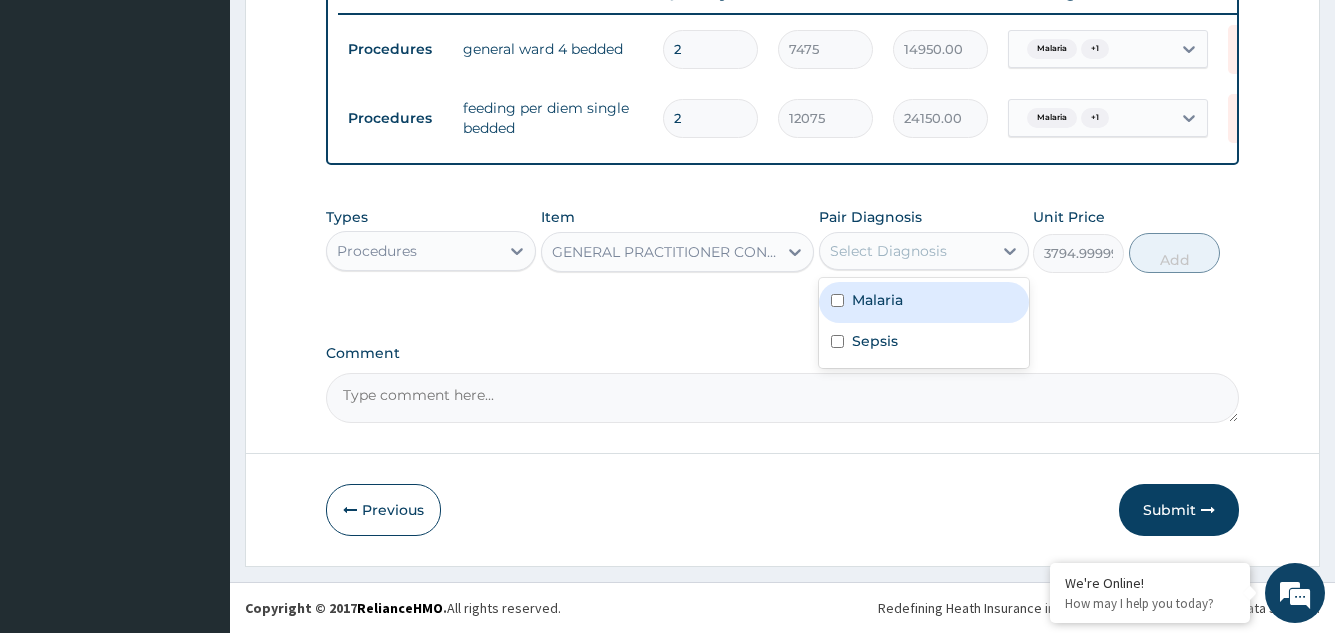 drag, startPoint x: 896, startPoint y: 313, endPoint x: 890, endPoint y: 338, distance: 25.70992 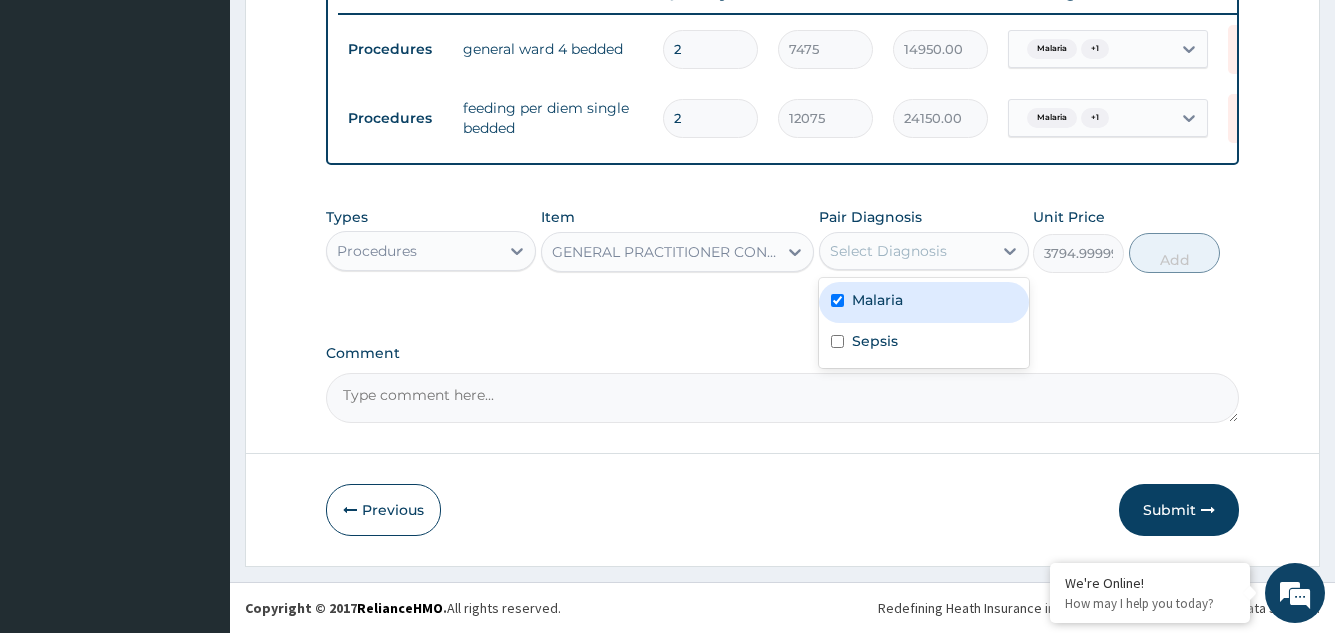 checkbox on "true" 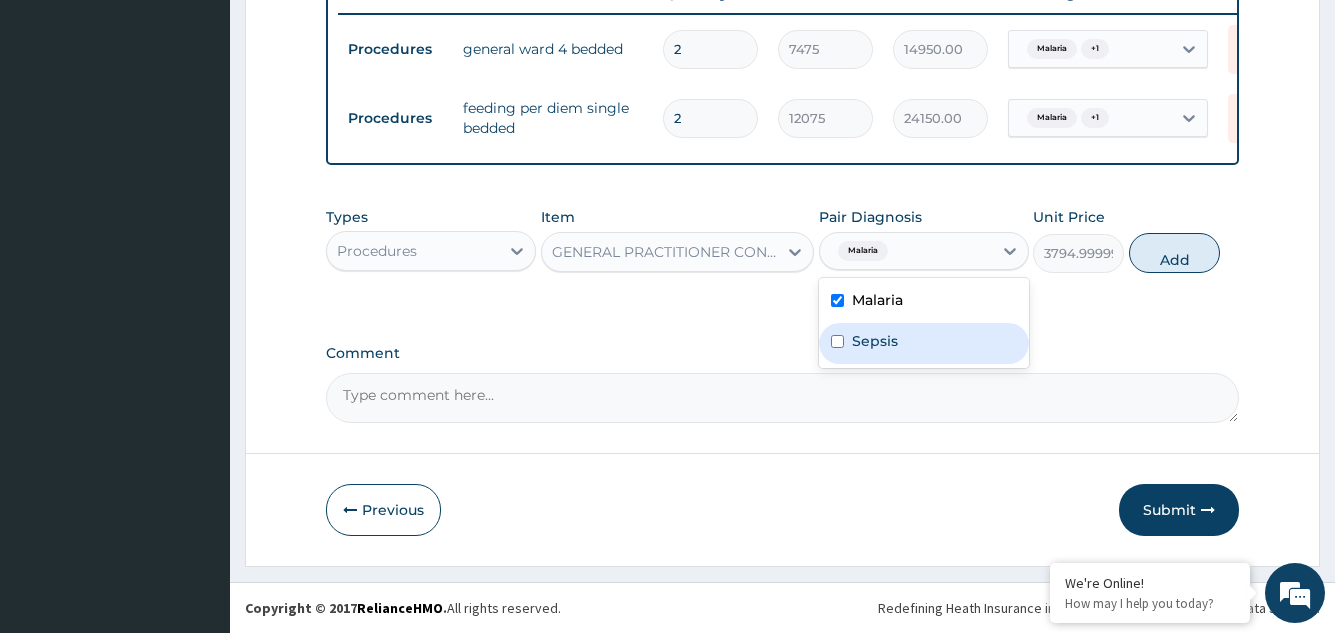 click on "Sepsis" at bounding box center [924, 343] 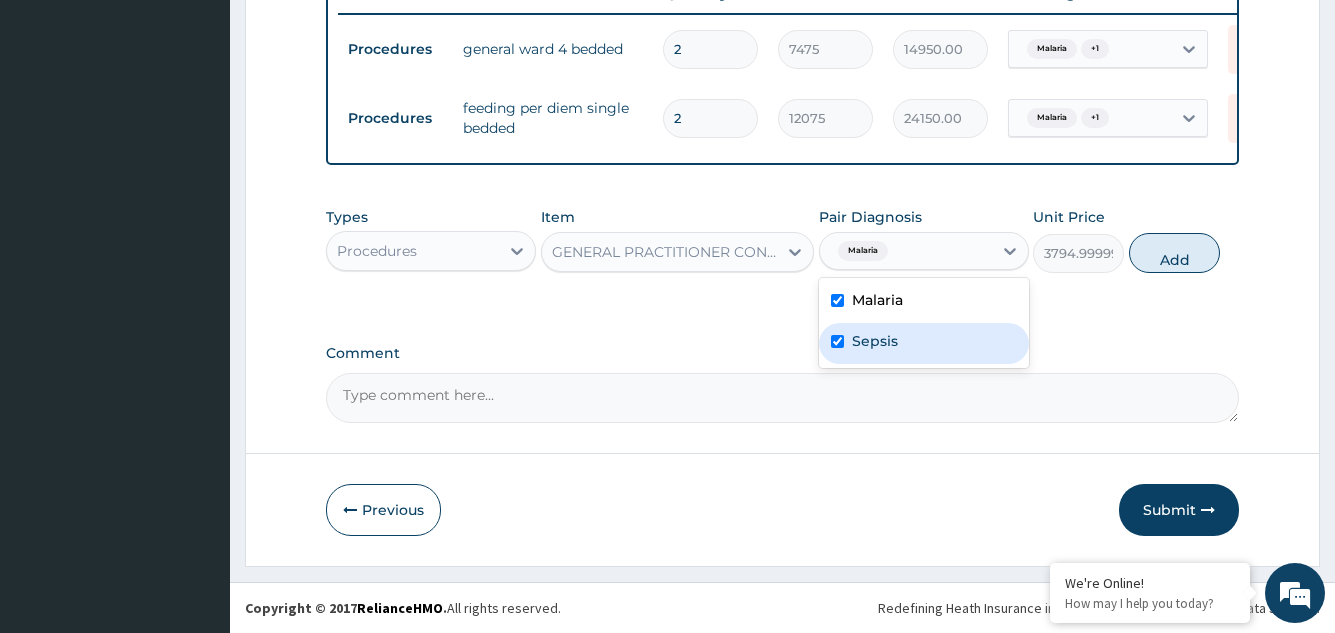 checkbox on "true" 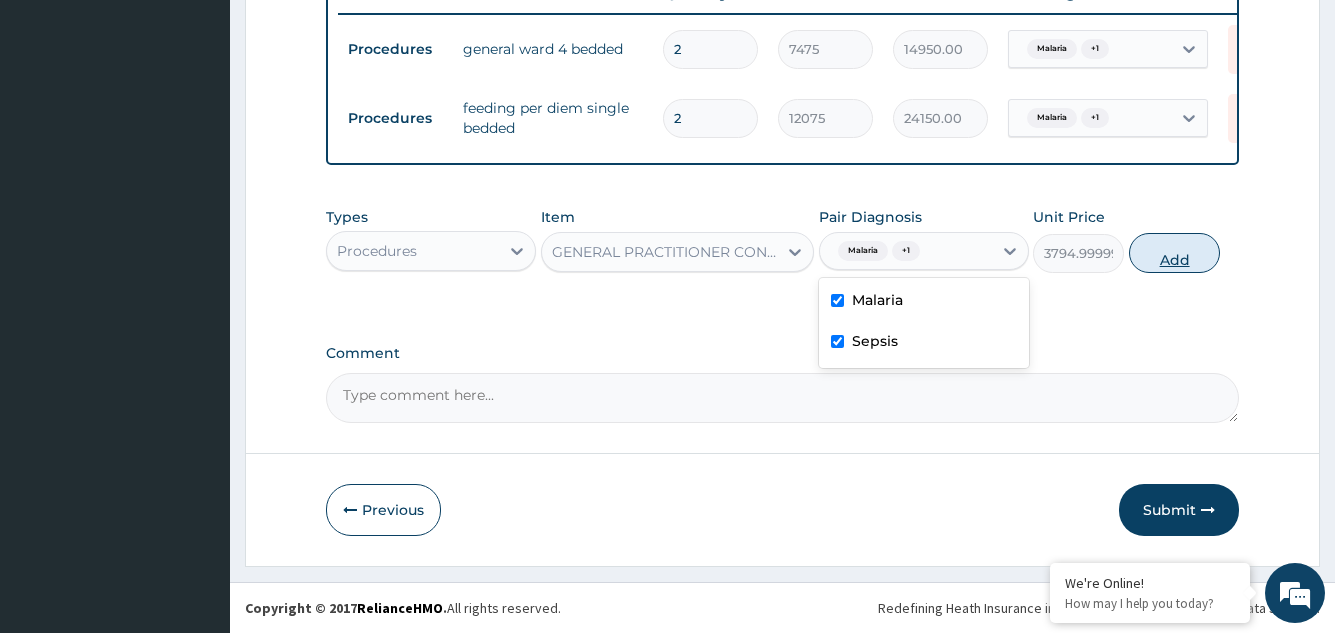 click on "Add" at bounding box center (1174, 253) 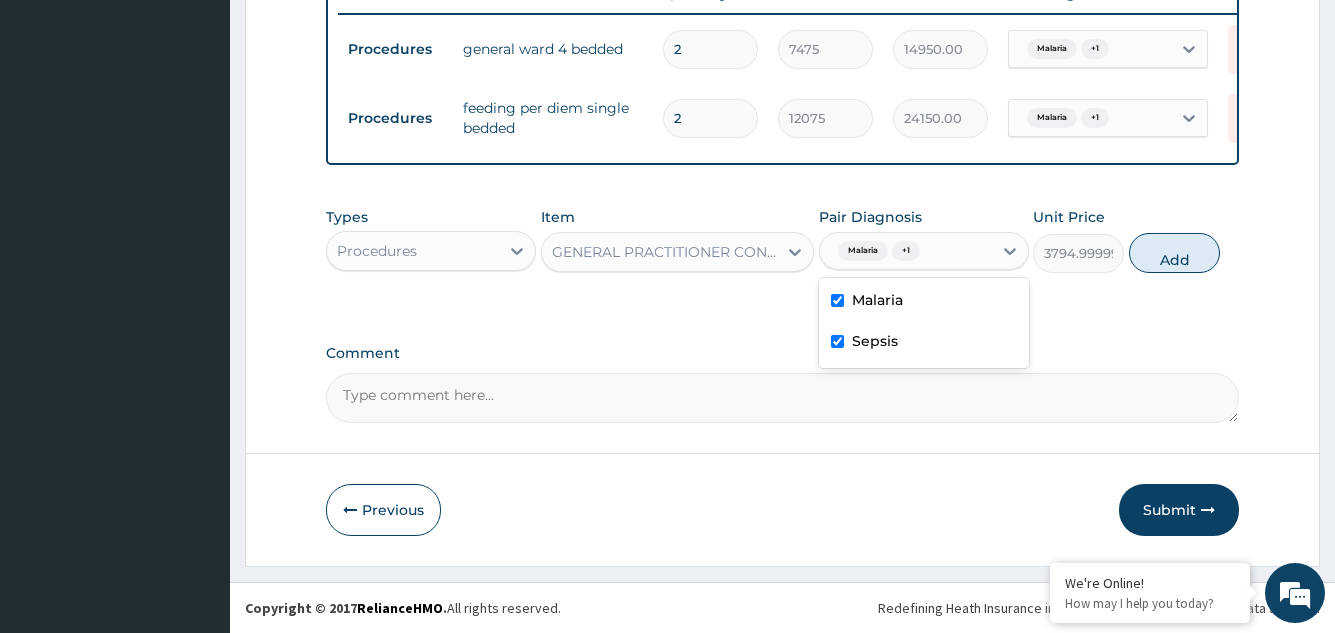 type on "0" 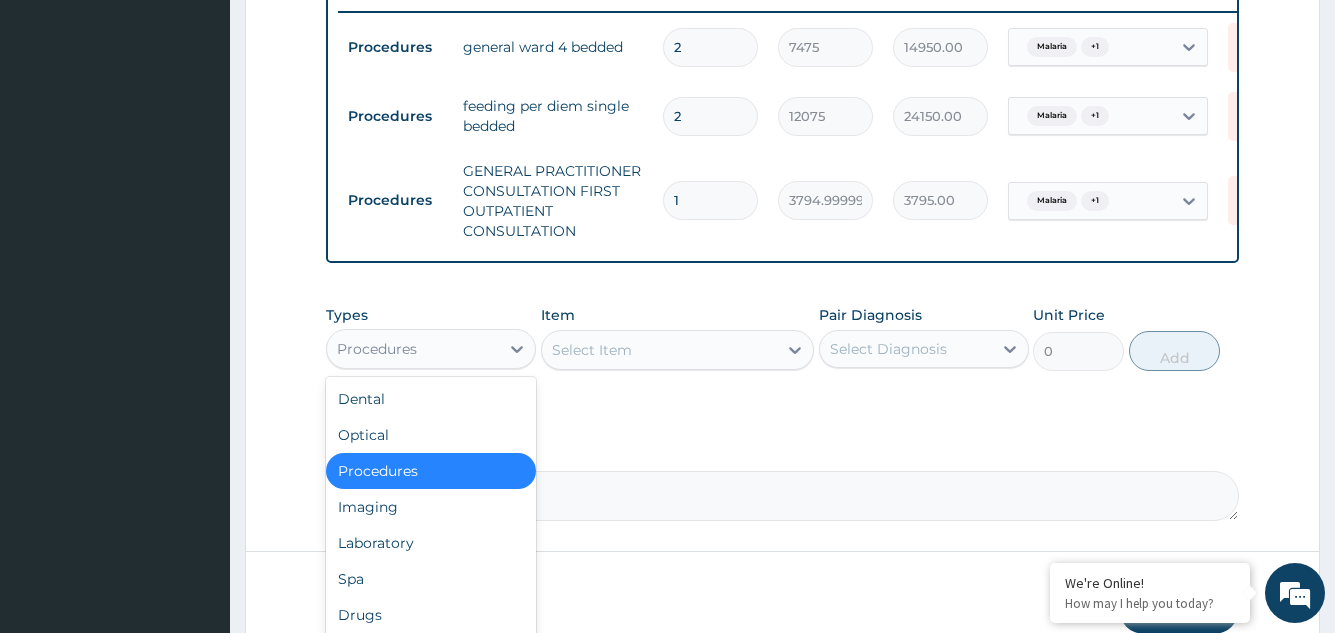 drag, startPoint x: 433, startPoint y: 362, endPoint x: 451, endPoint y: 409, distance: 50.32892 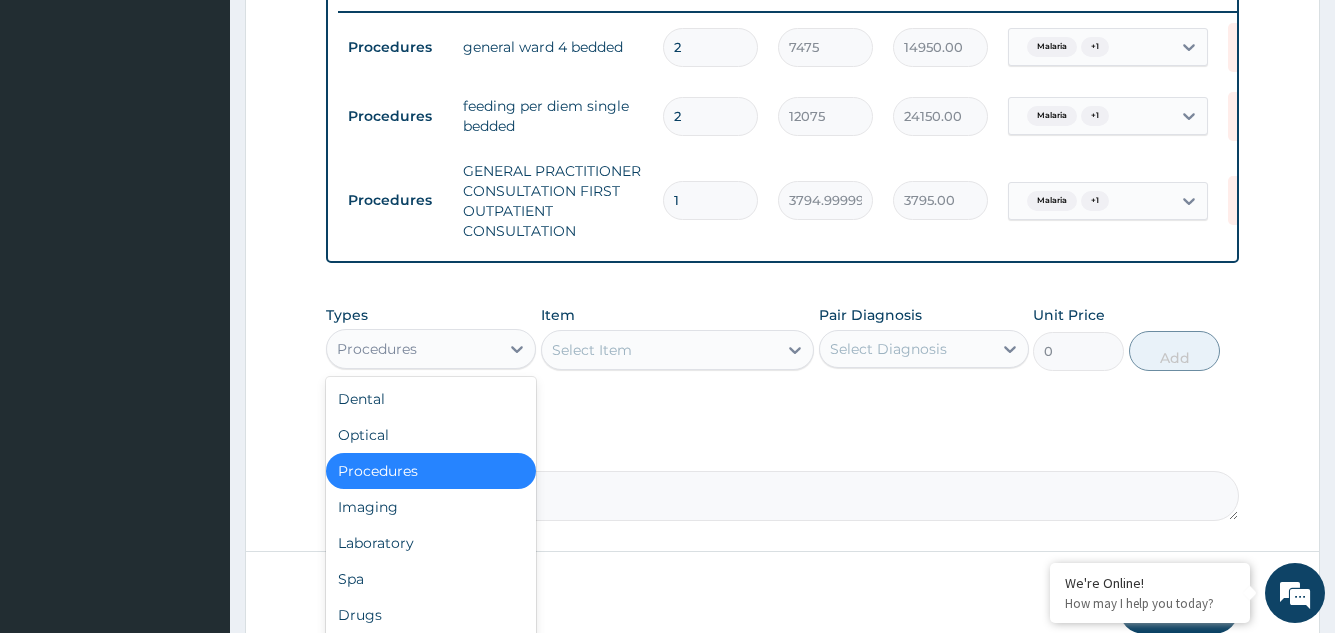 click on "Procedures" at bounding box center (413, 349) 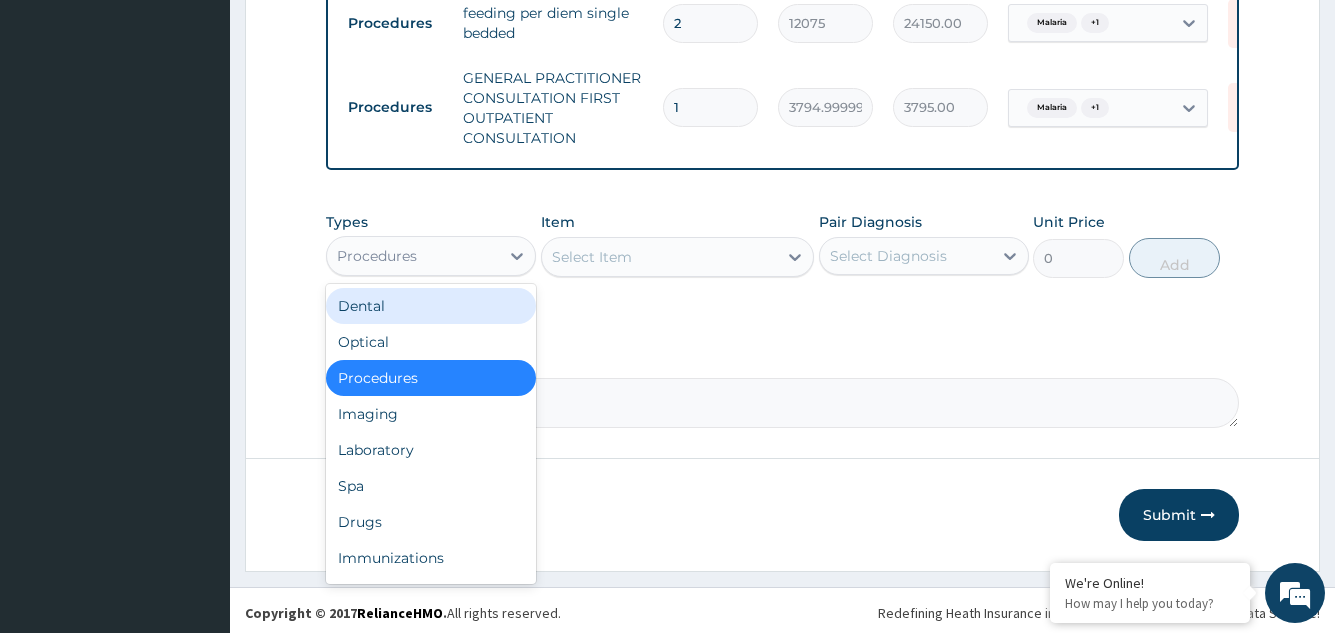 scroll, scrollTop: 898, scrollLeft: 0, axis: vertical 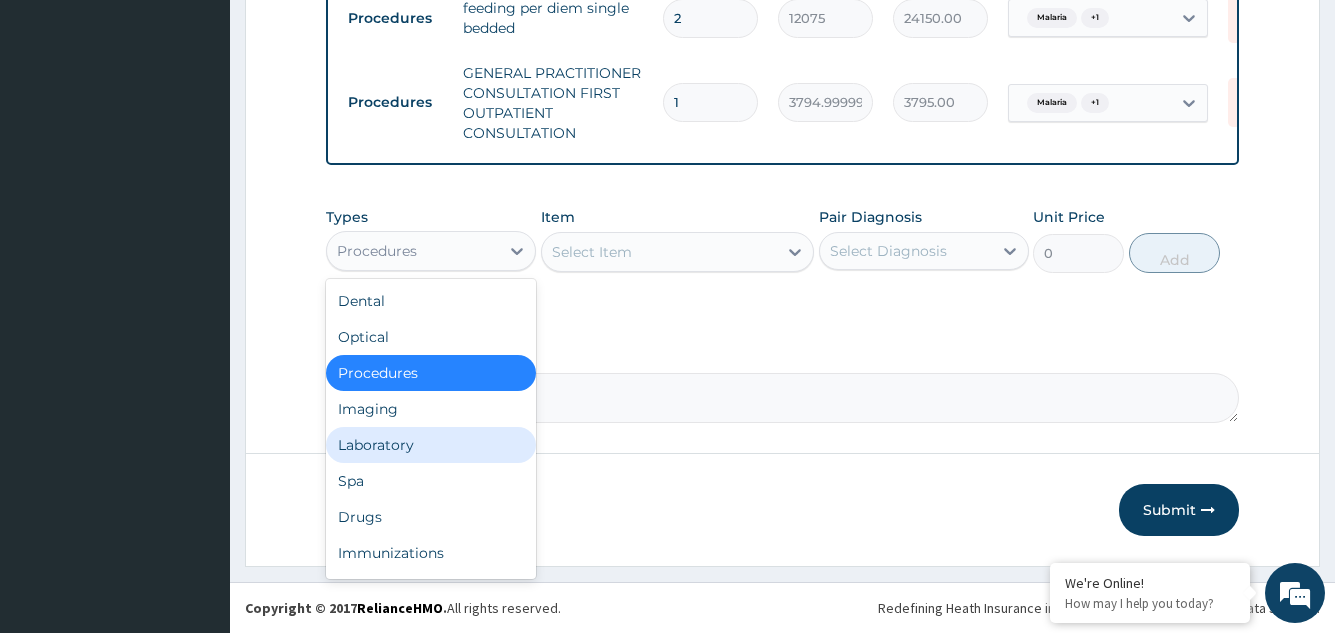 drag, startPoint x: 418, startPoint y: 433, endPoint x: 468, endPoint y: 403, distance: 58.30952 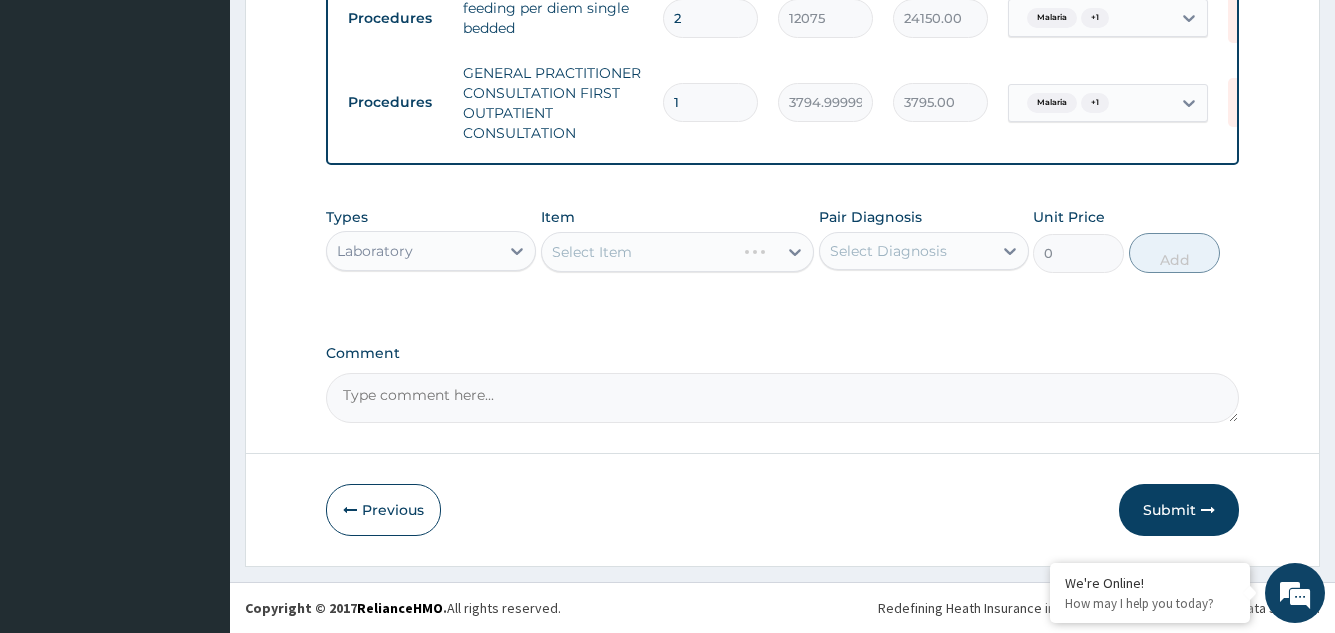 click on "Select Item" at bounding box center (678, 252) 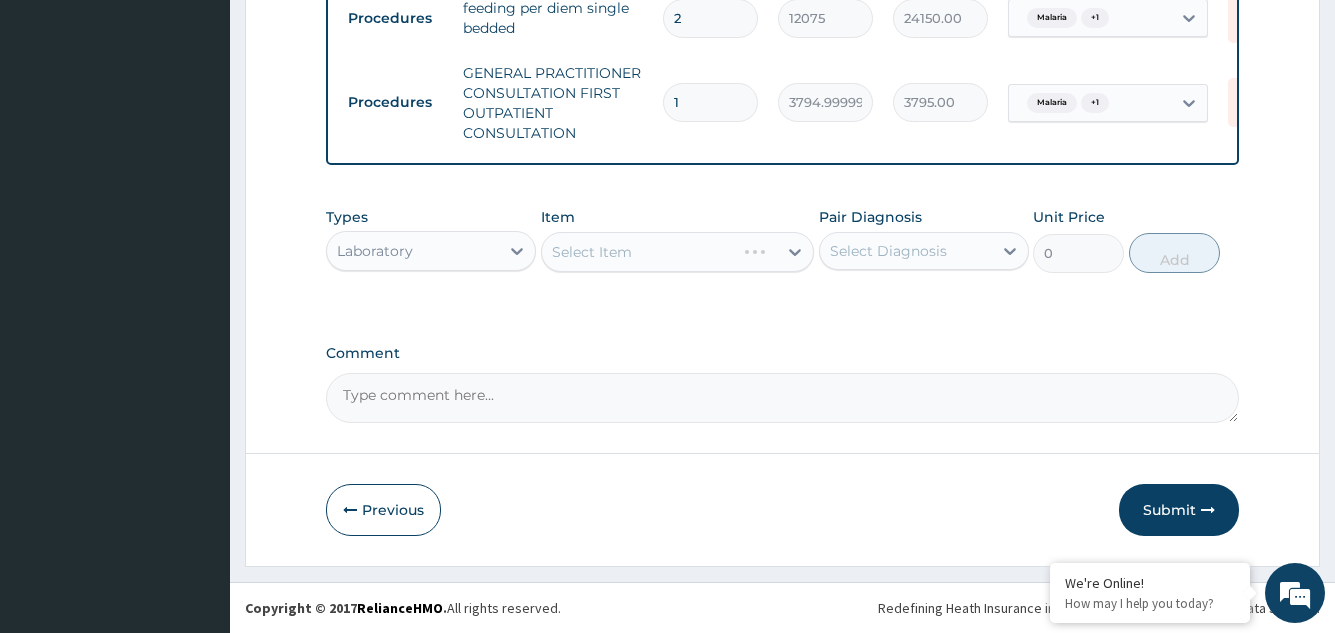 click on "Select Item" at bounding box center (678, 252) 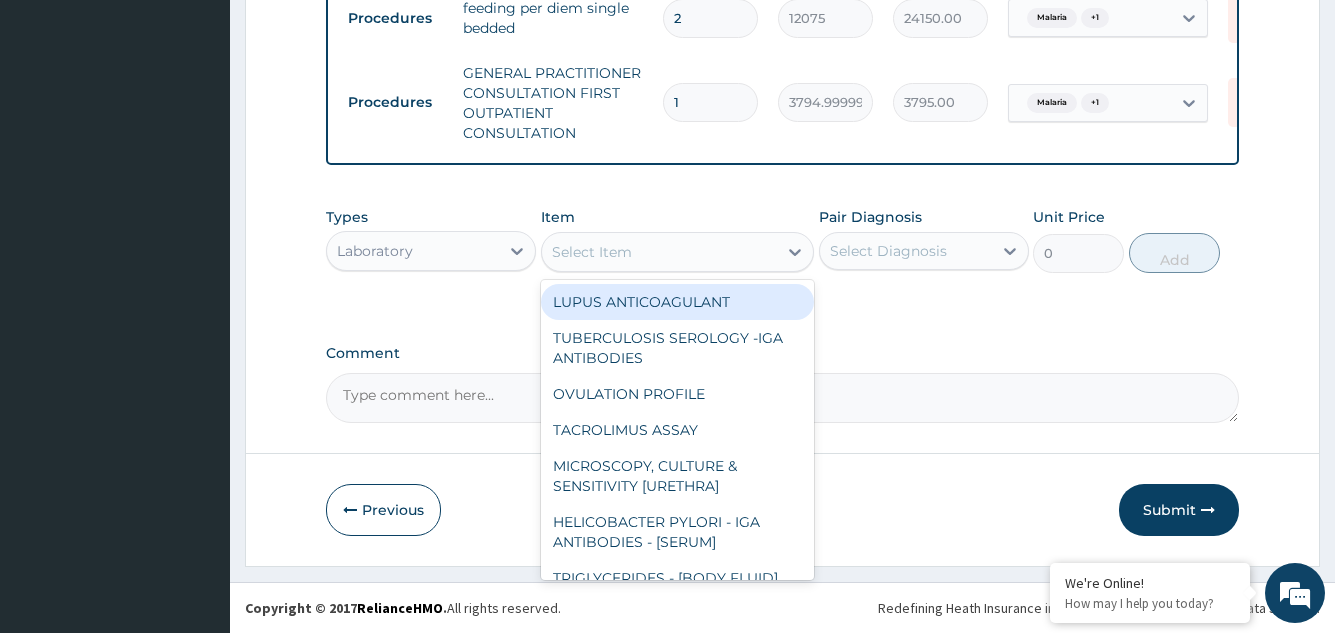 click on "Select Item" at bounding box center [592, 252] 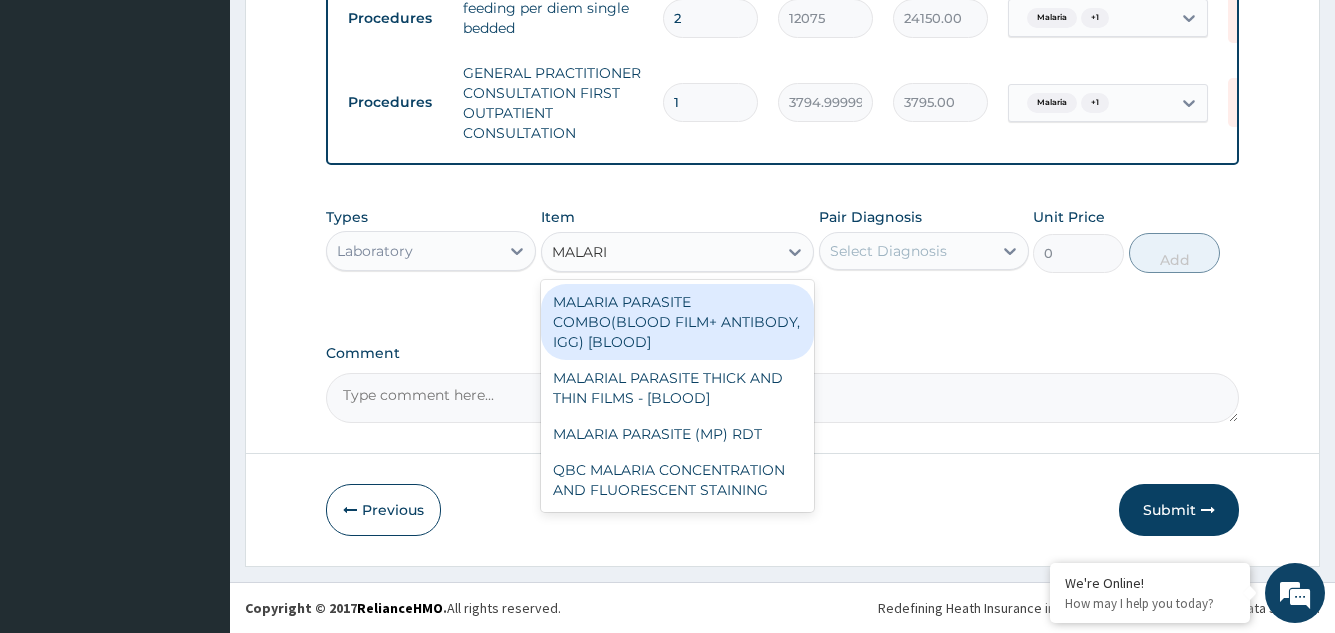 type on "MALARIA" 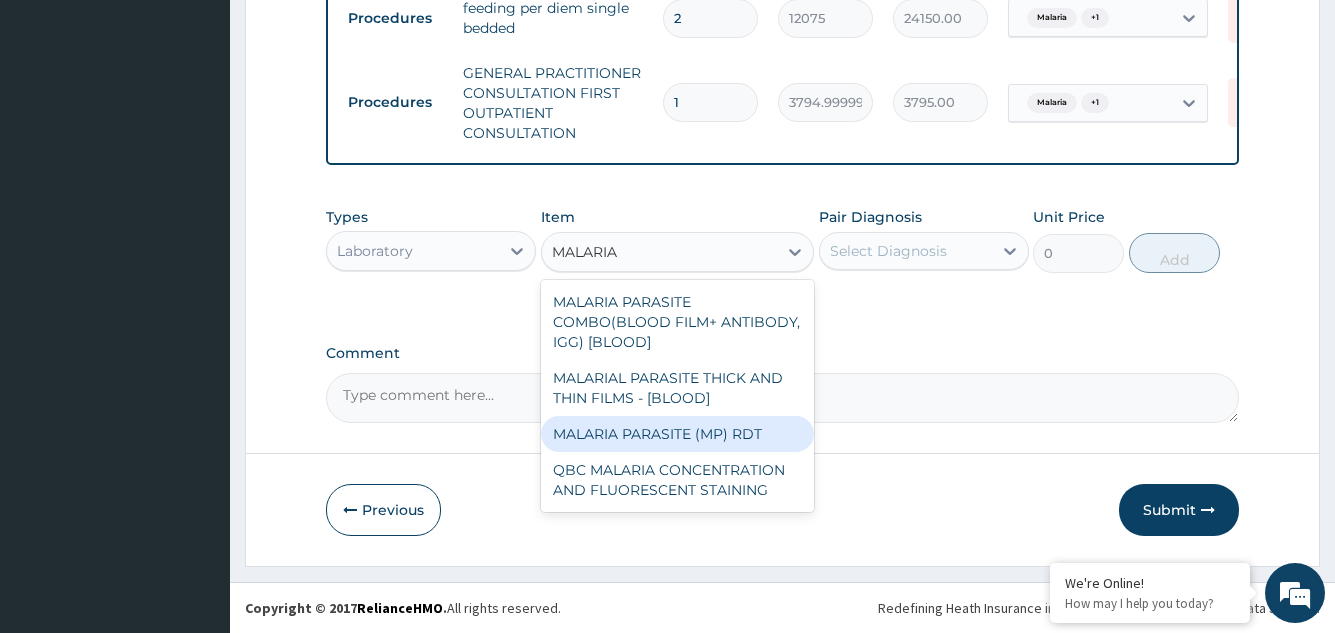 click on "MALARIA PARASITE (MP) RDT" at bounding box center [678, 434] 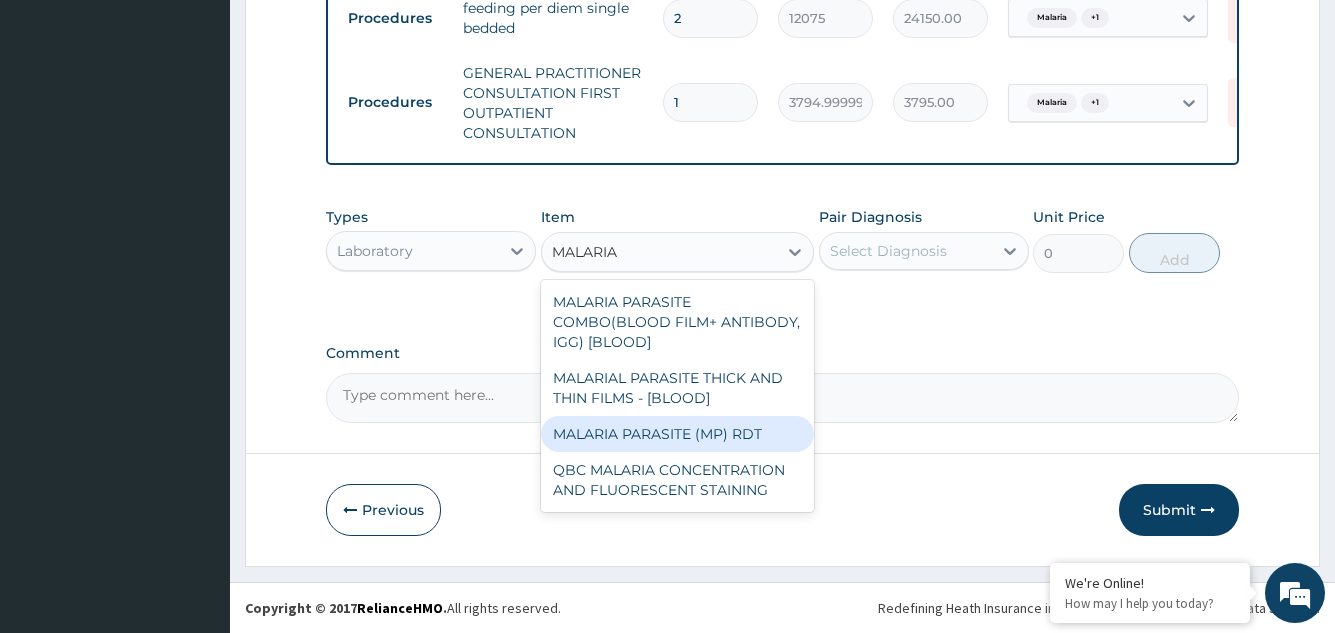 type 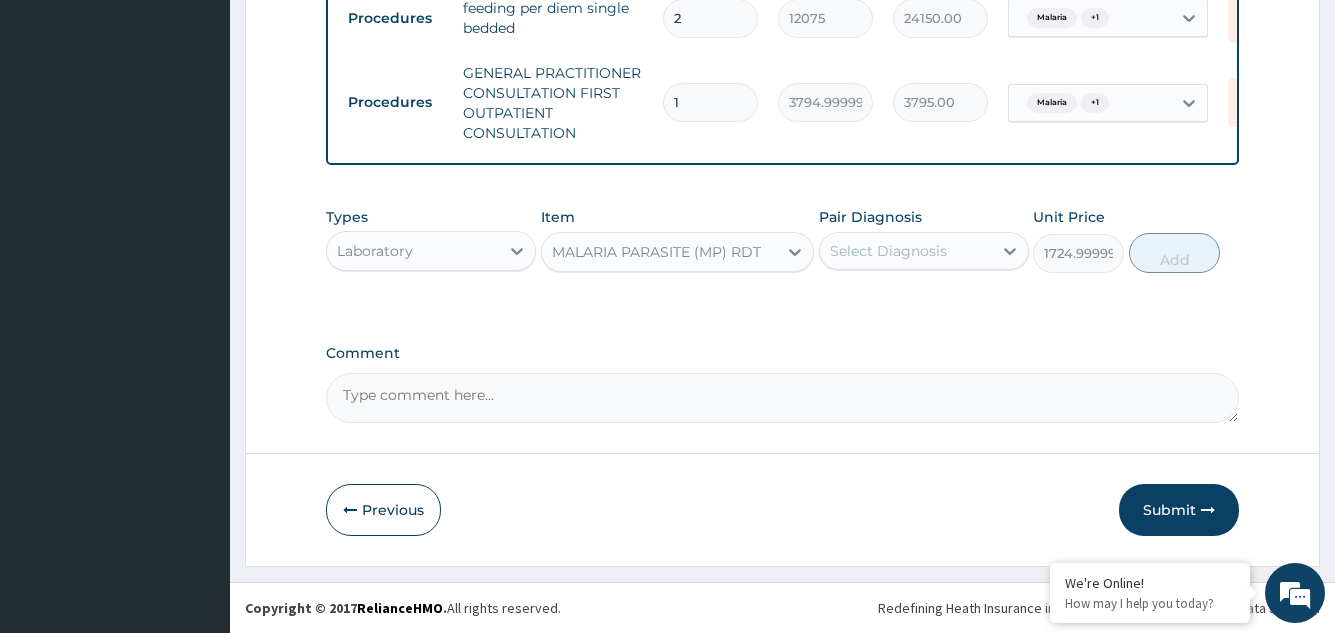 click on "Select Diagnosis" at bounding box center [906, 251] 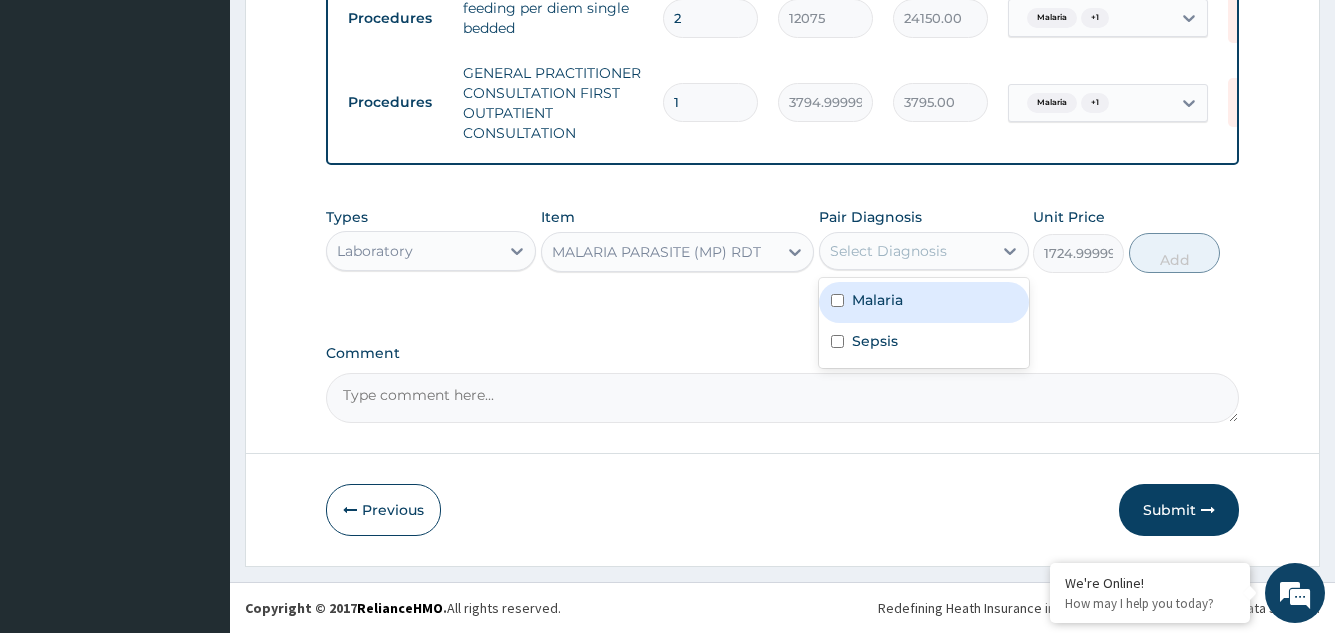 drag, startPoint x: 912, startPoint y: 304, endPoint x: 1080, endPoint y: 302, distance: 168.0119 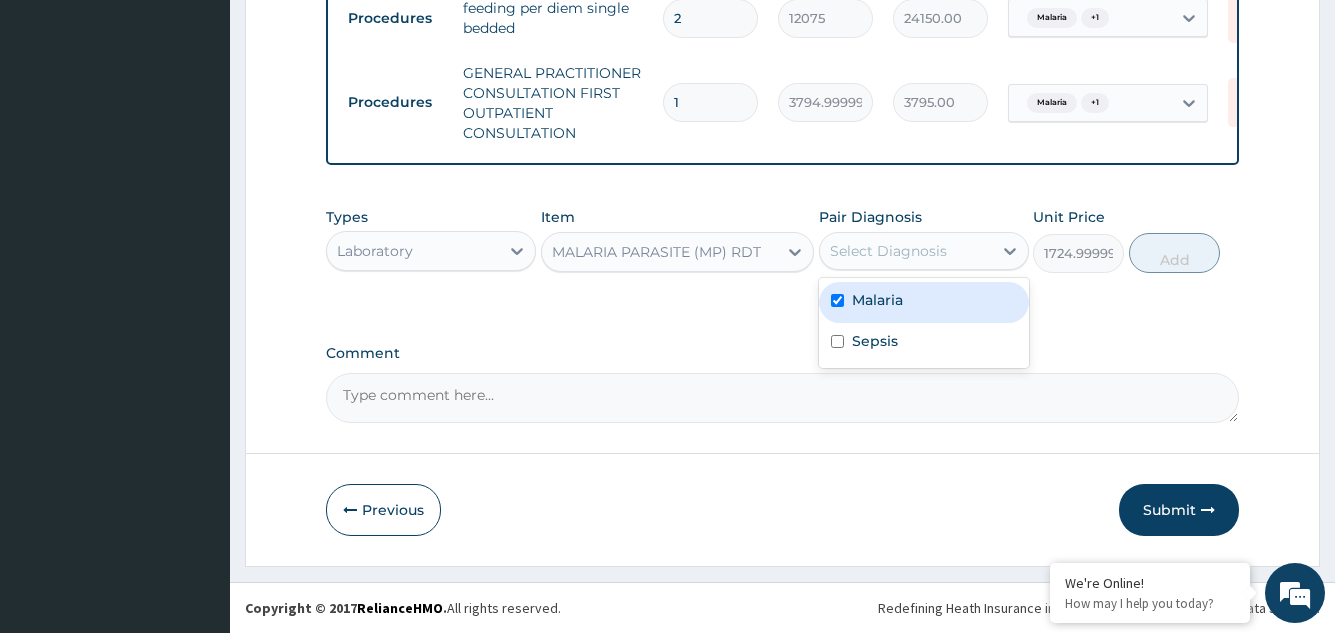 checkbox on "true" 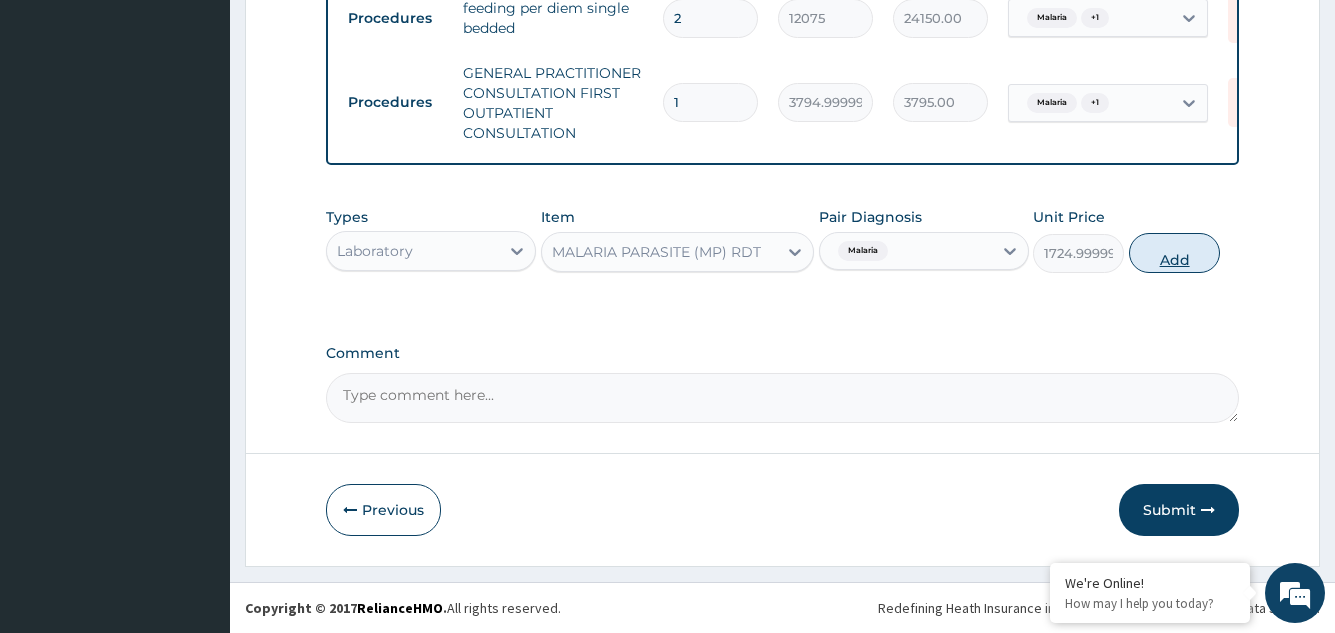 drag, startPoint x: 1198, startPoint y: 261, endPoint x: 972, endPoint y: 290, distance: 227.85303 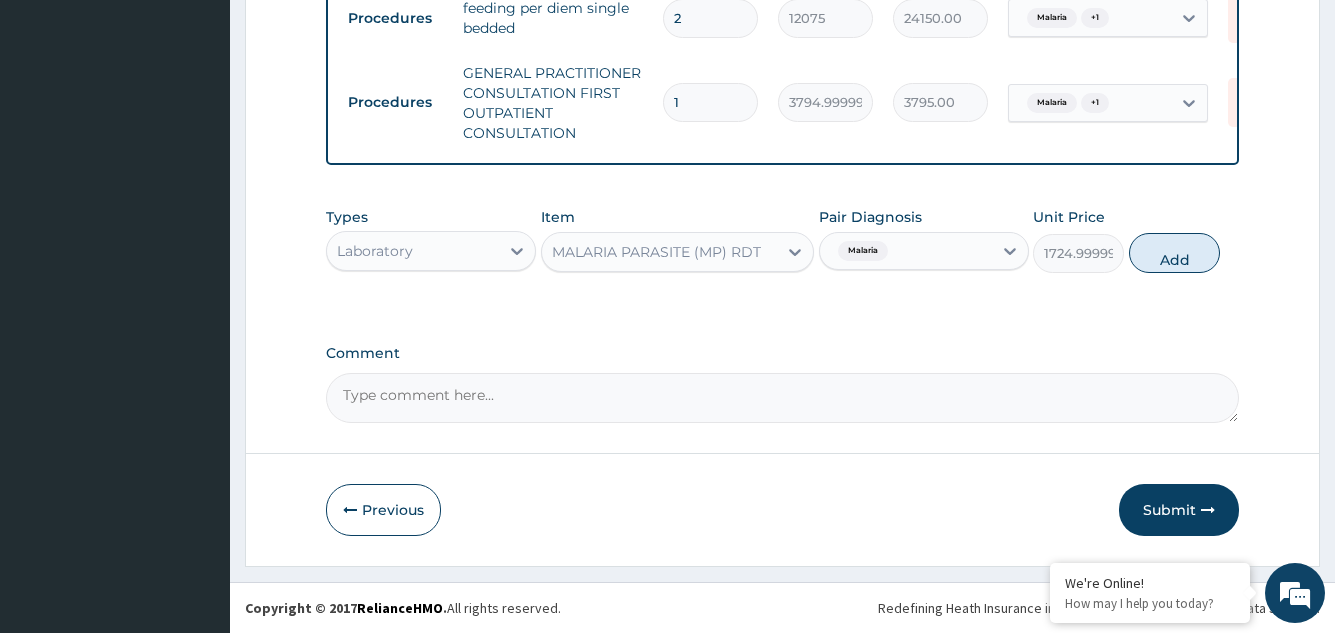 click on "Add" at bounding box center [1174, 253] 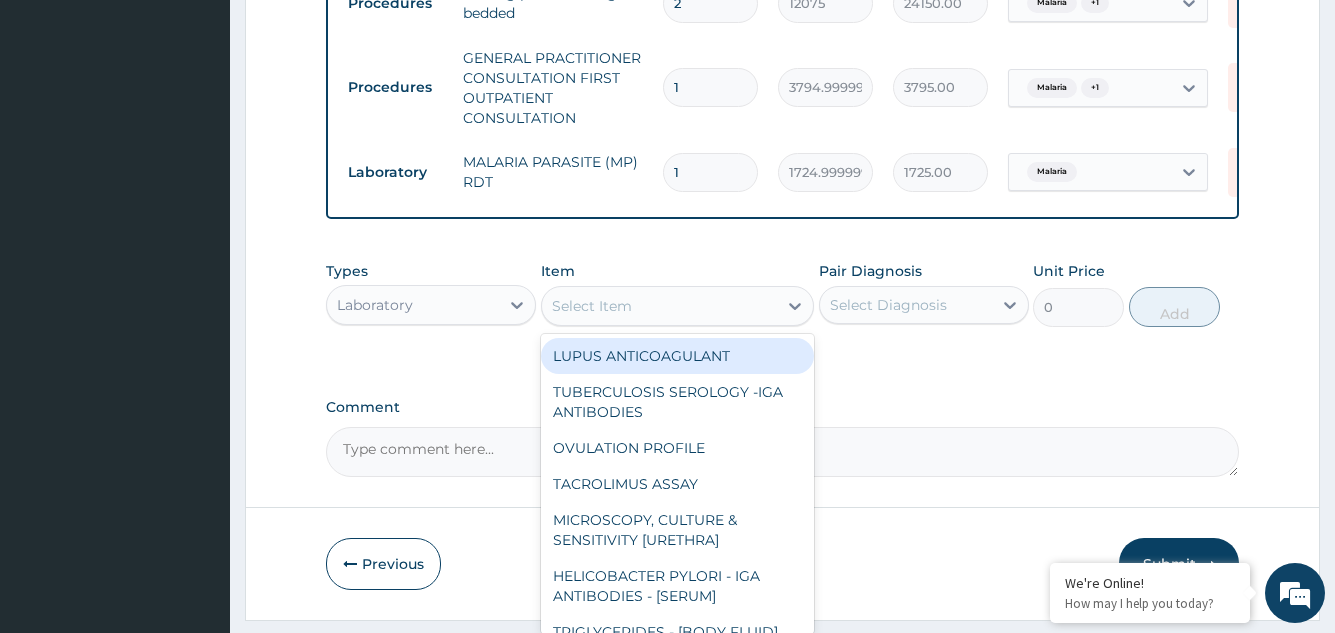 click on "Select Item" at bounding box center (660, 306) 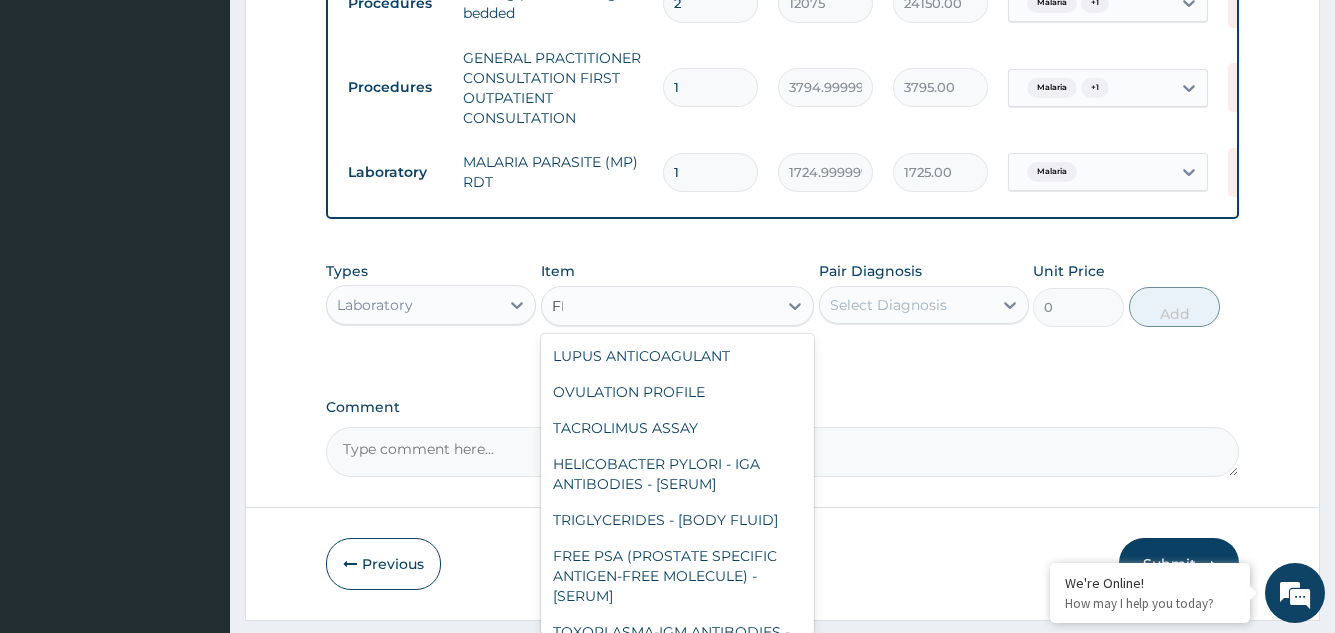 type on "FBC" 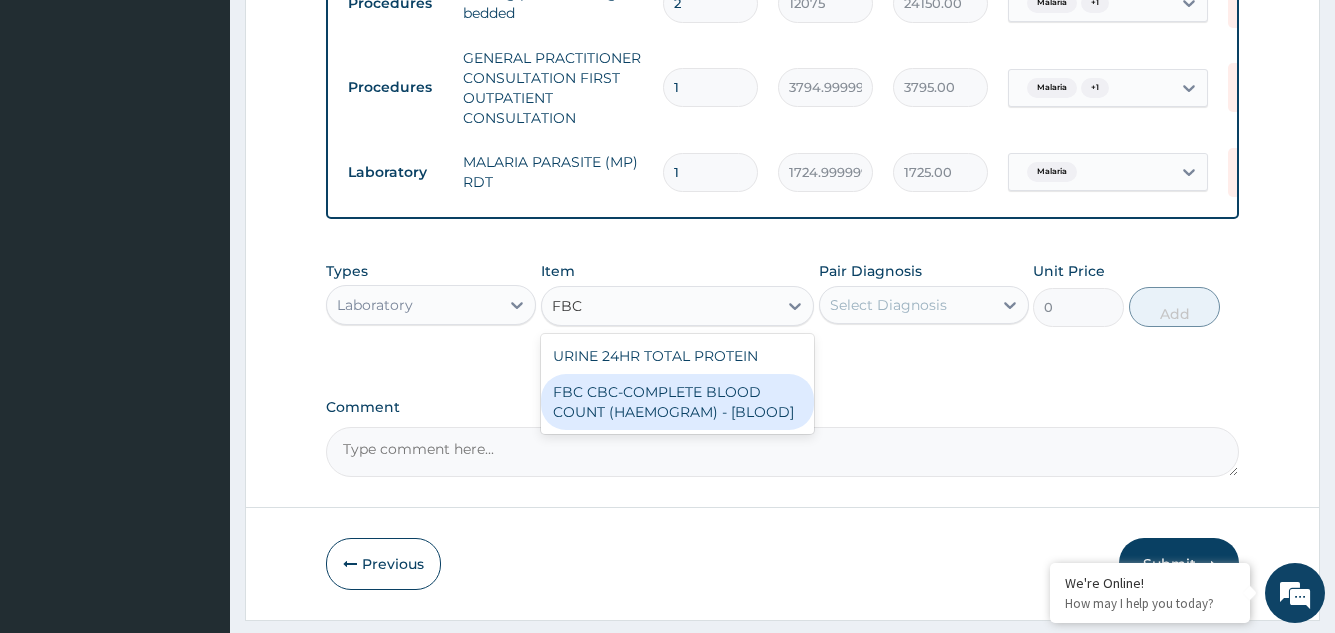 click on "FBC CBC-COMPLETE BLOOD COUNT (HAEMOGRAM) - [BLOOD]" at bounding box center (678, 402) 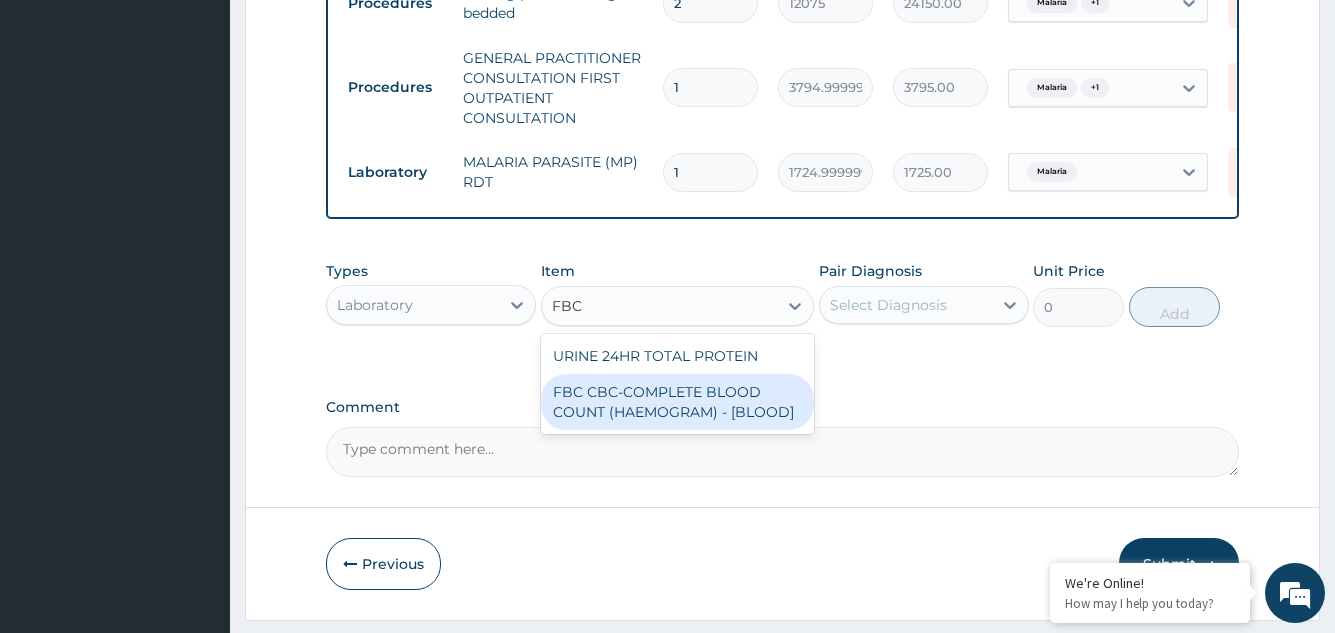 type 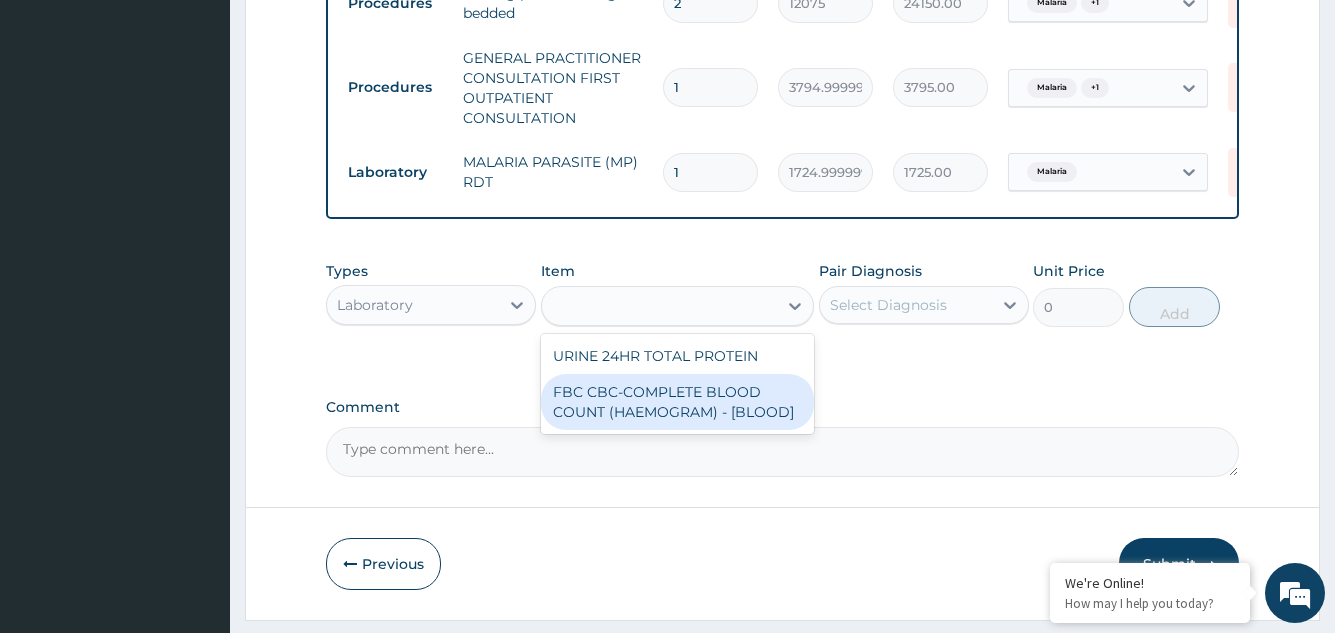 type on "4600" 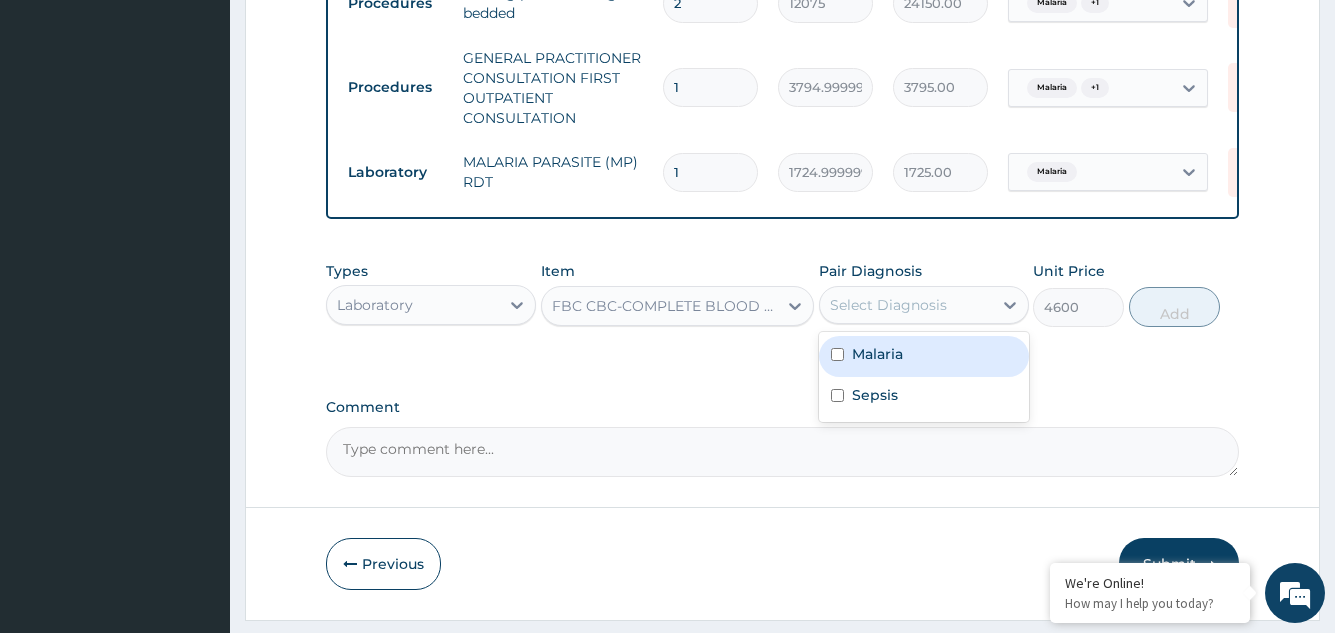 click on "Select Diagnosis" at bounding box center (888, 305) 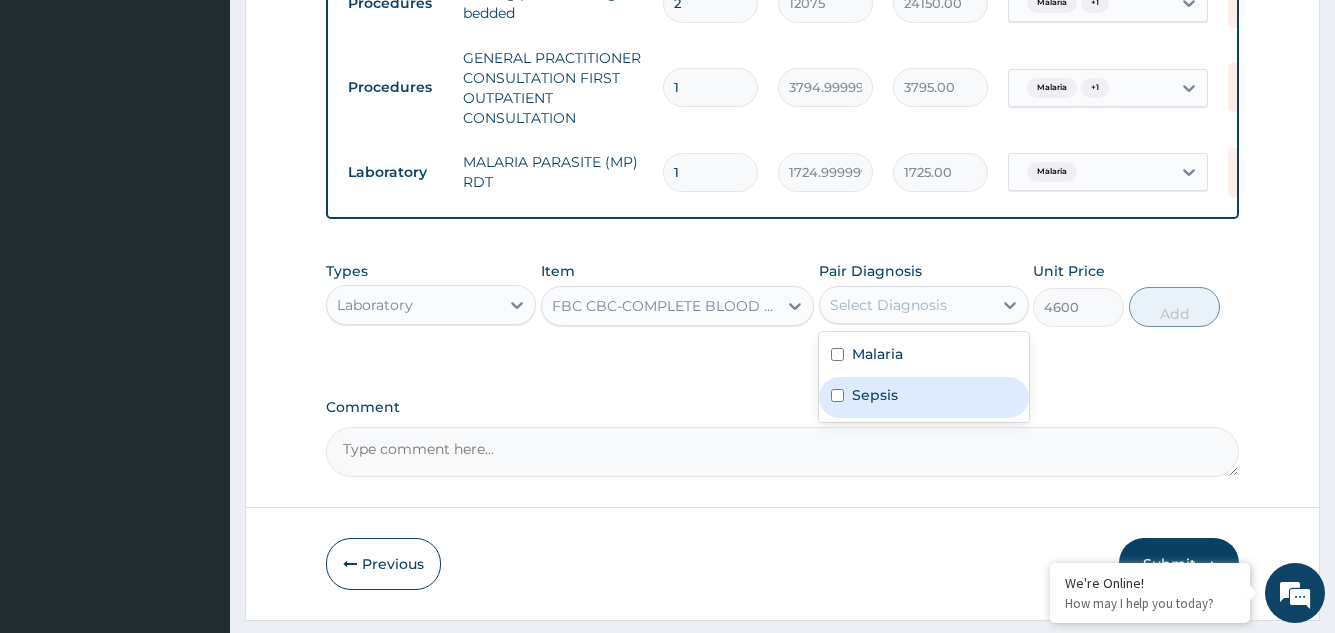 click on "Sepsis" at bounding box center (875, 395) 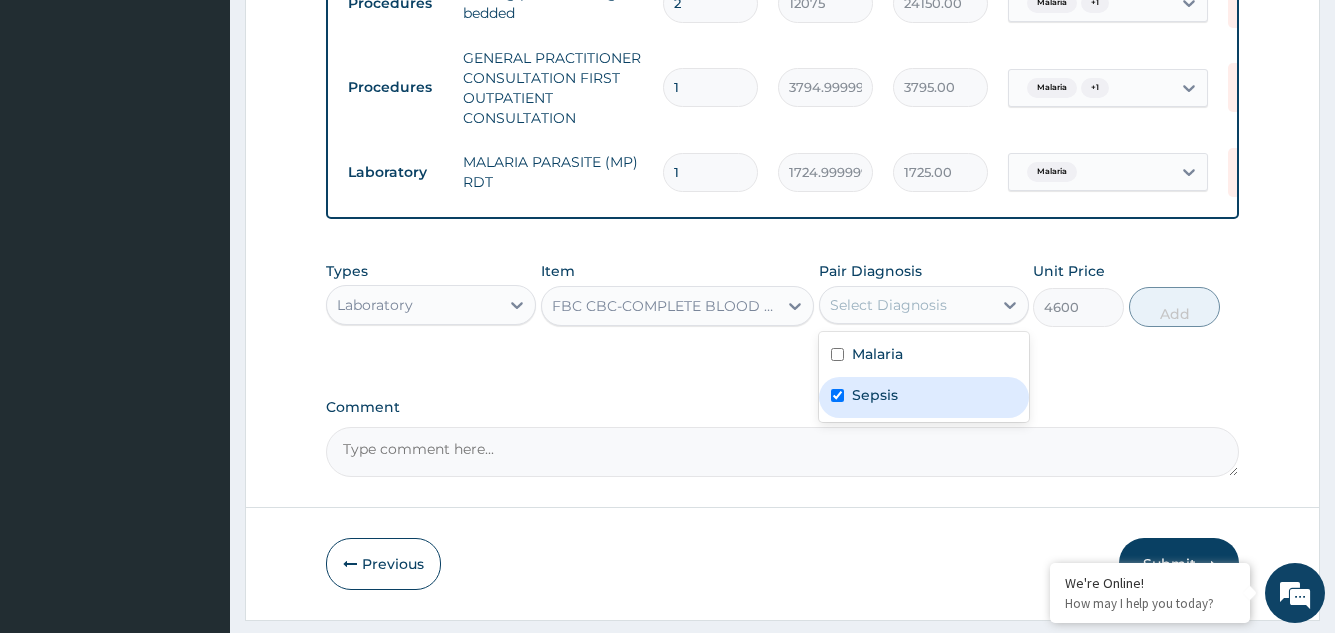 checkbox on "true" 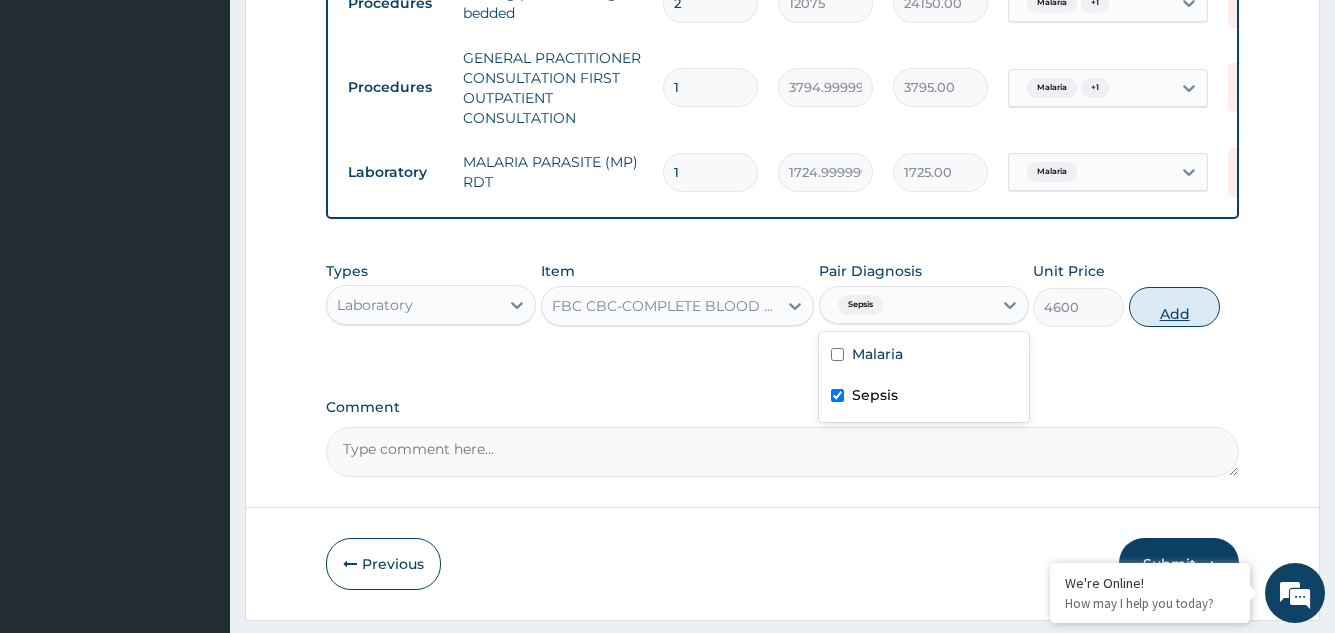 click on "Add" at bounding box center [1174, 307] 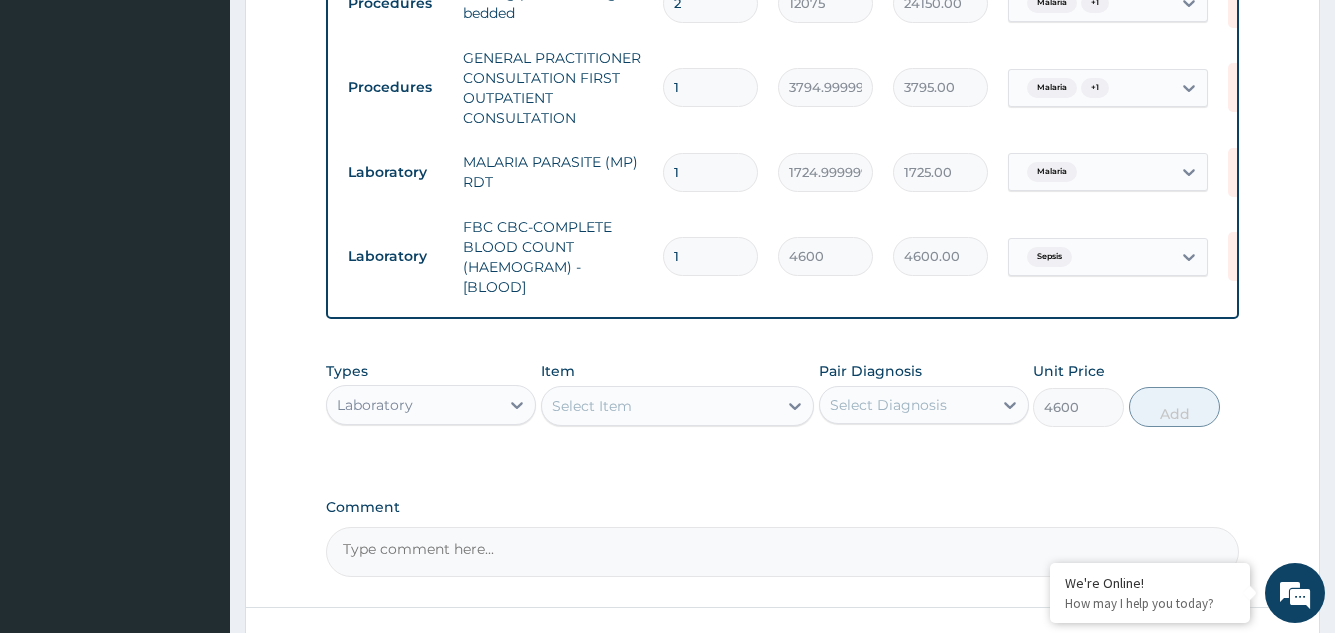 type on "0" 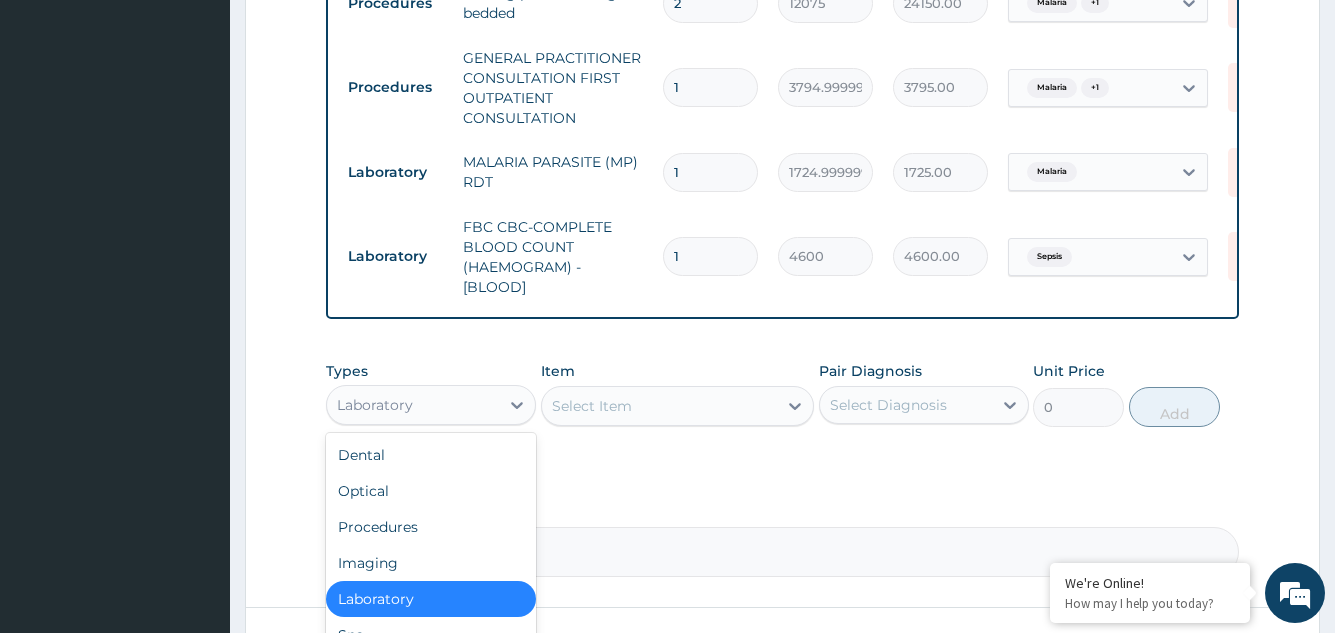 click on "Laboratory" at bounding box center (413, 405) 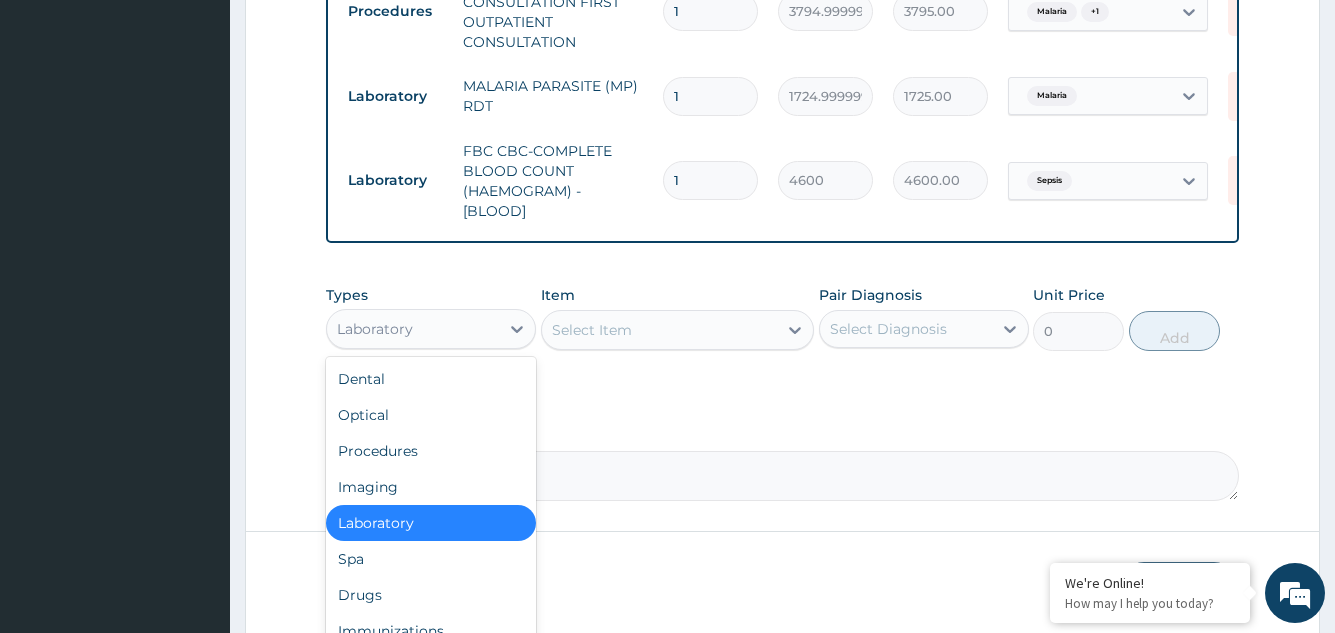 scroll, scrollTop: 998, scrollLeft: 0, axis: vertical 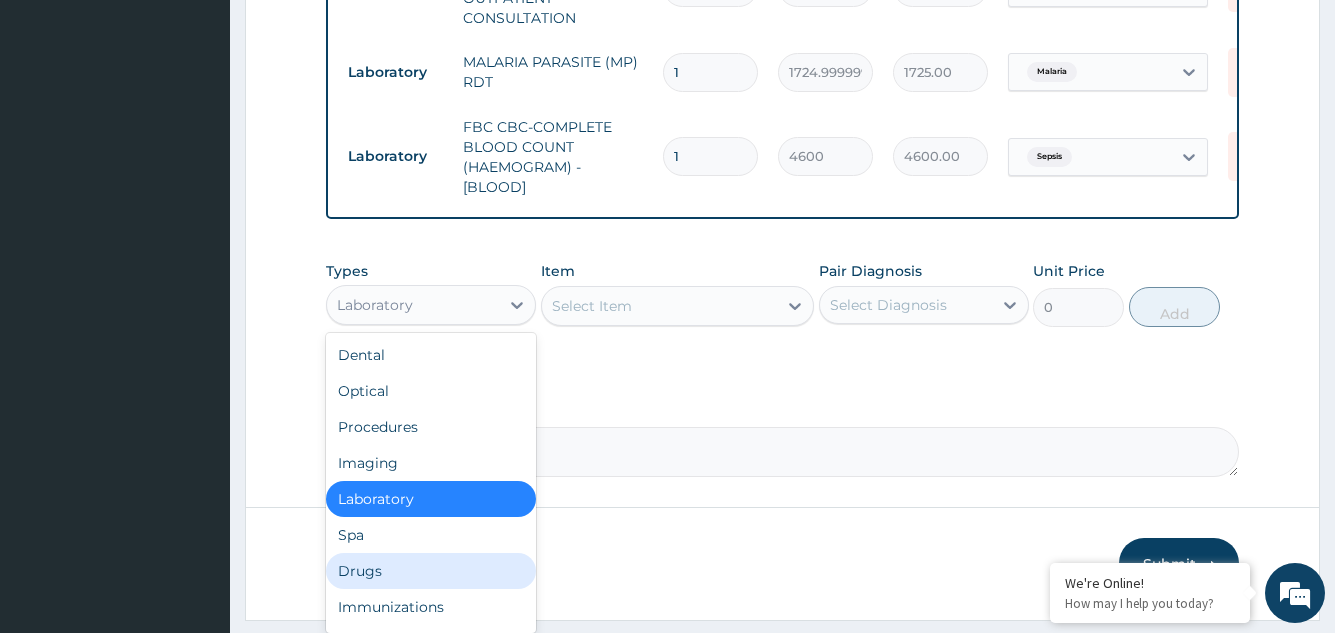 click on "Drugs" at bounding box center [431, 571] 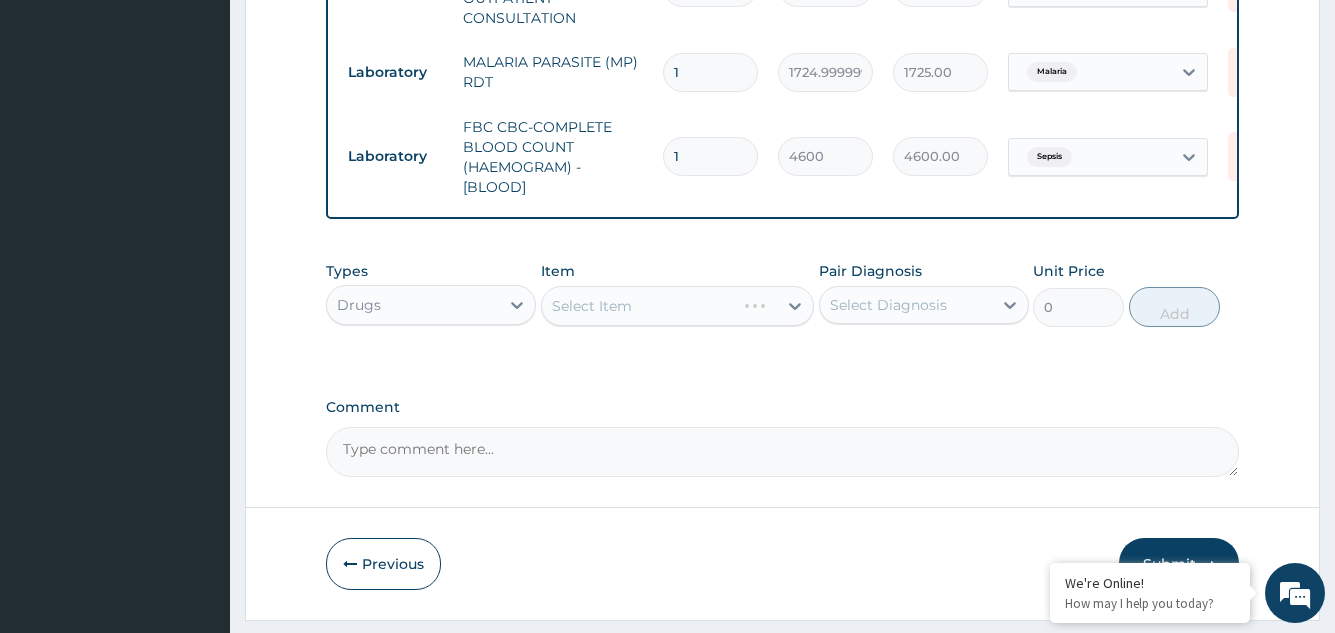 click on "Select Item" at bounding box center (678, 306) 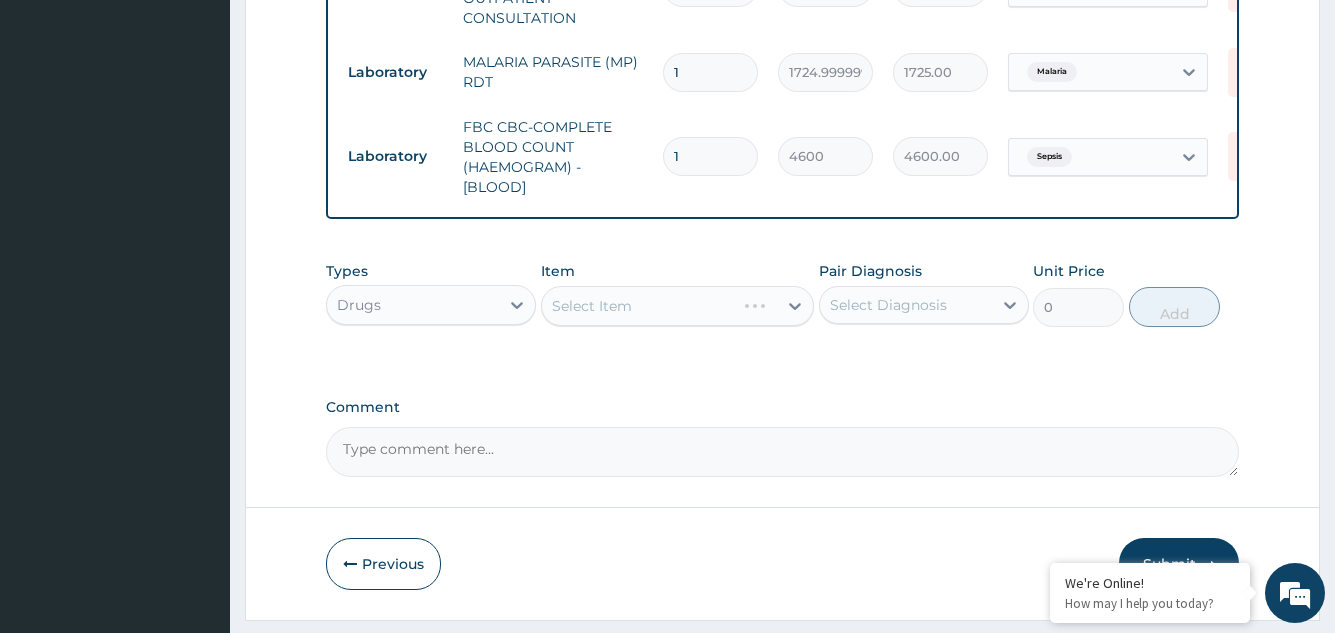 click on "Select Item" at bounding box center [678, 306] 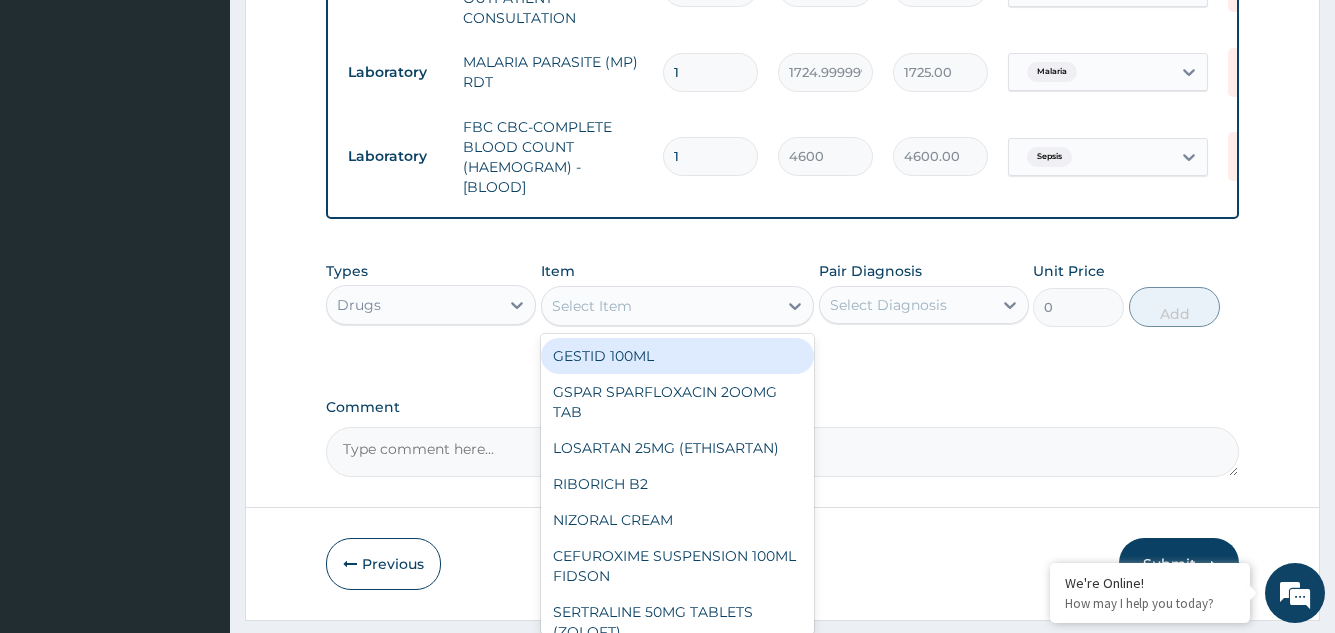 click on "Select Item" at bounding box center (592, 306) 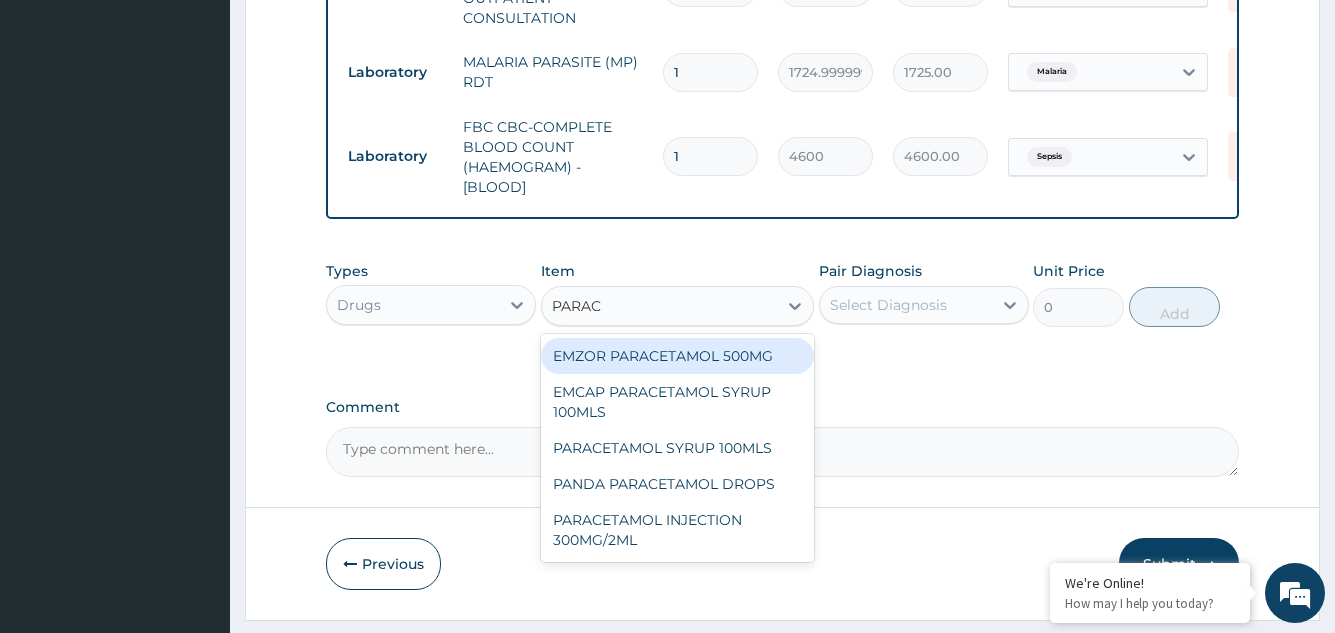 type on "PARACE" 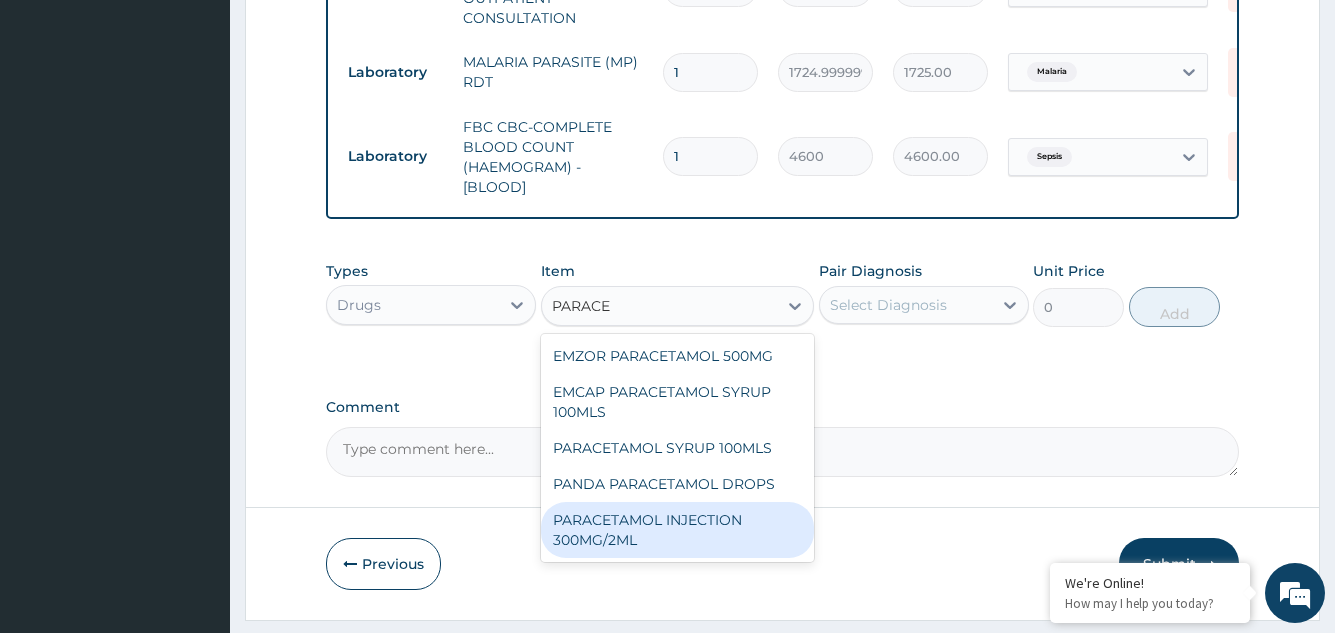 click on "PARACETAMOL INJECTION 300MG/2ML" at bounding box center (678, 530) 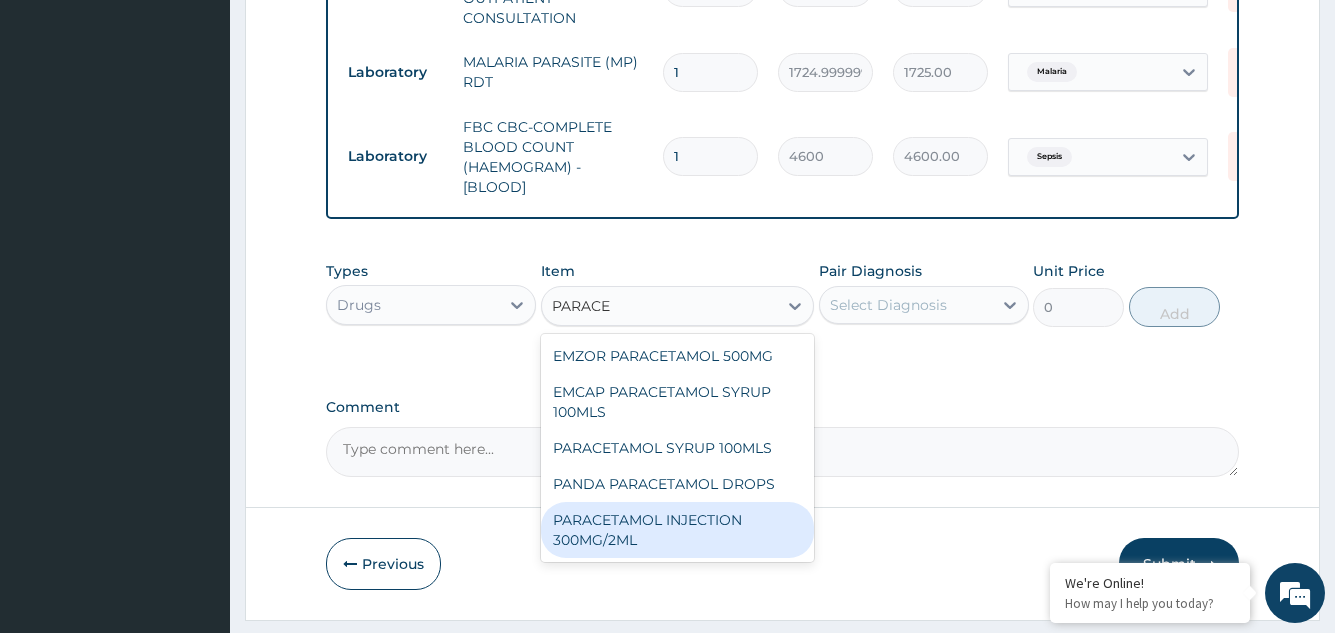 type 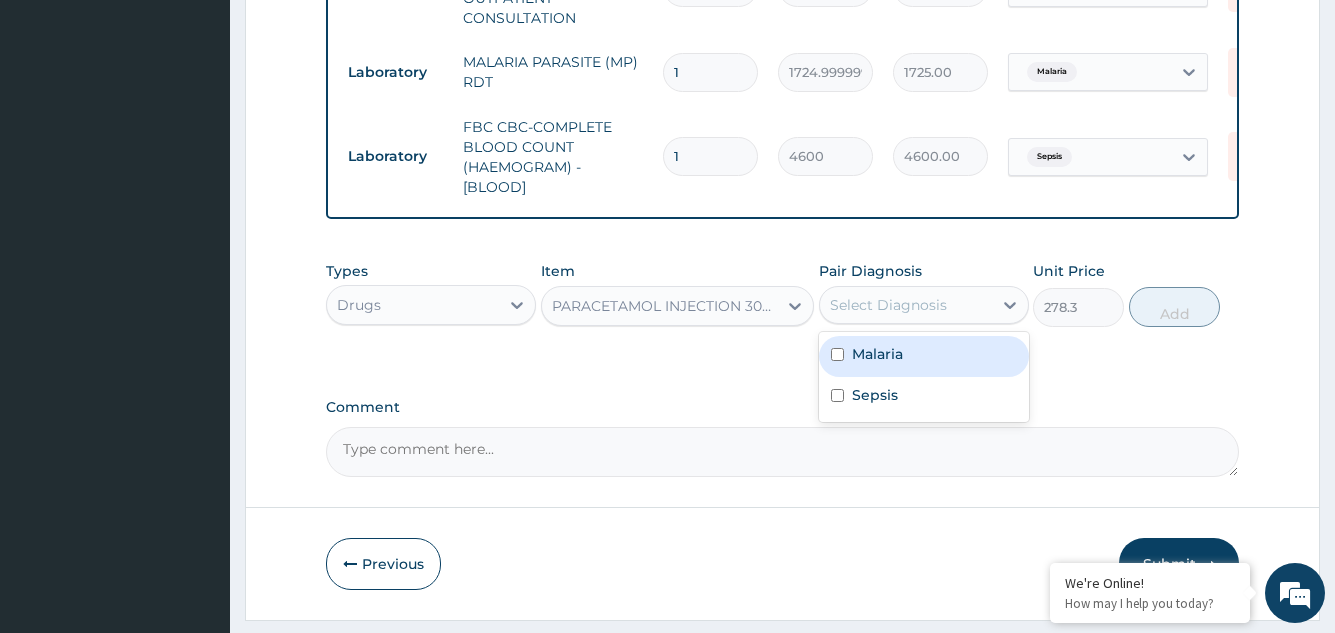 click on "Select Diagnosis" at bounding box center (888, 305) 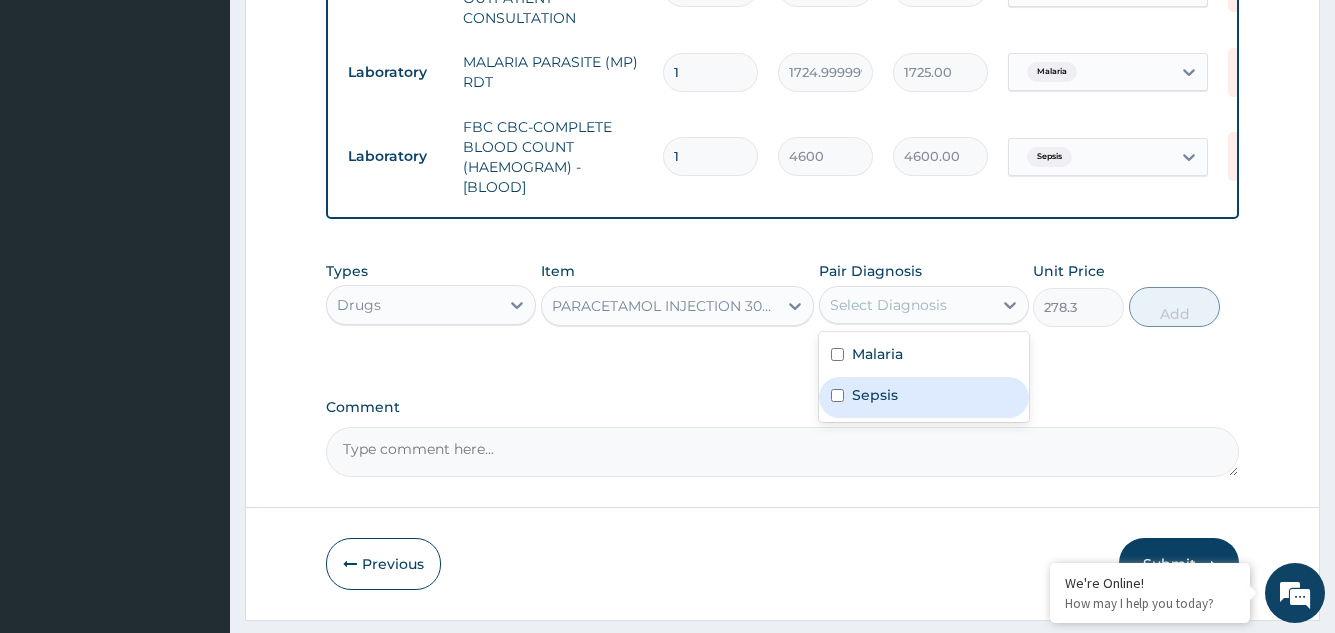 click on "Sepsis" at bounding box center [875, 395] 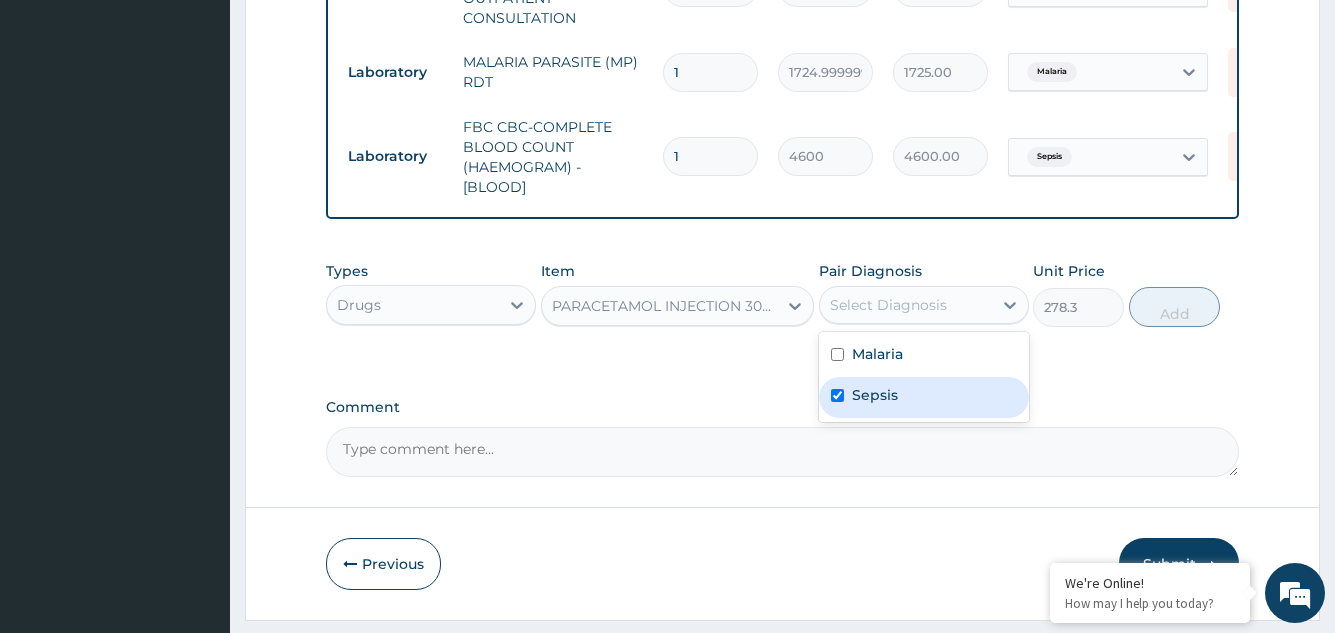 checkbox on "true" 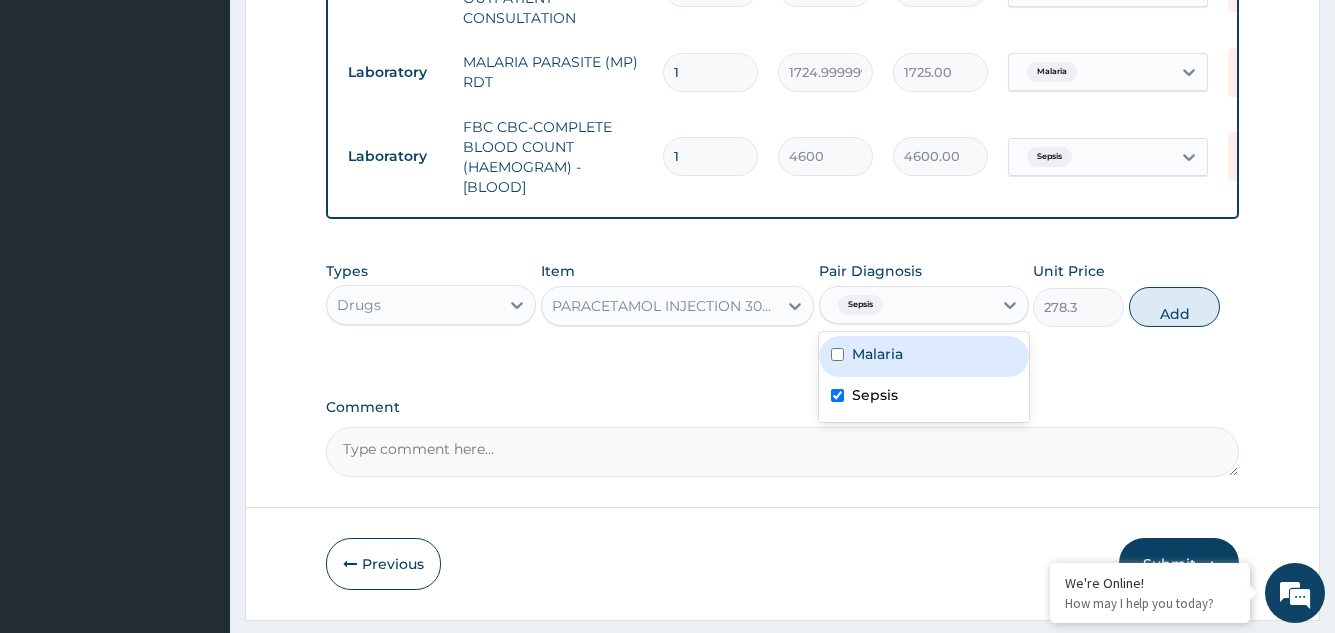 click on "Malaria" at bounding box center [924, 356] 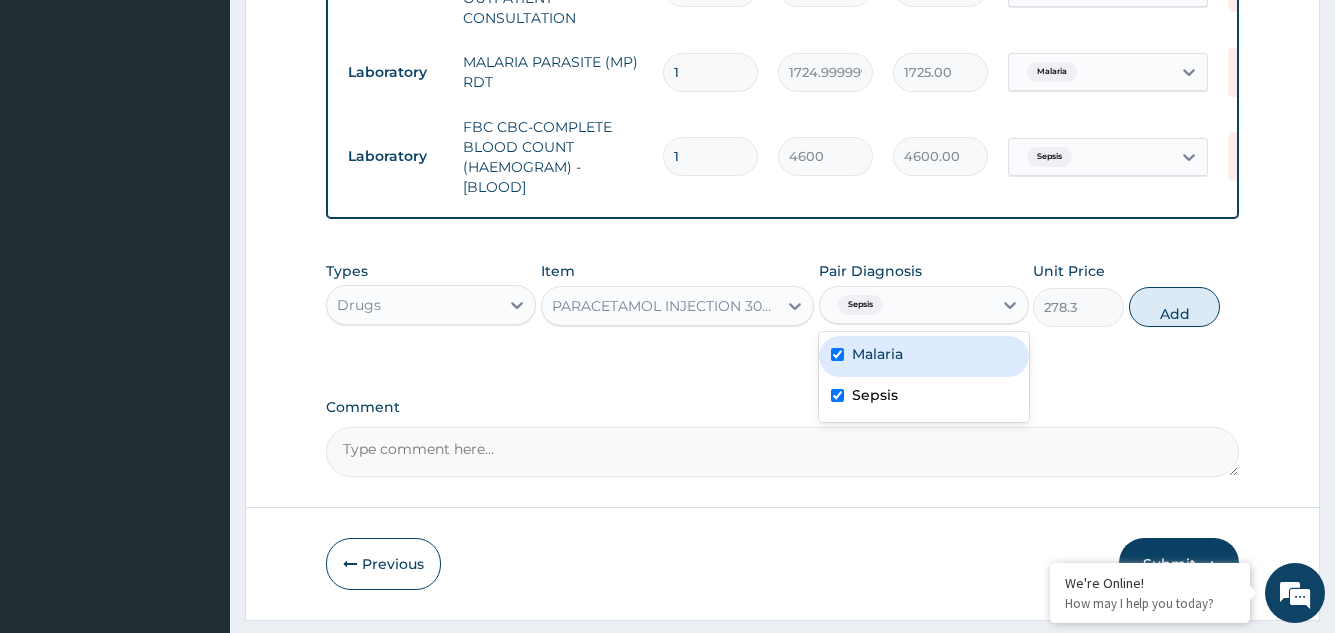 checkbox on "true" 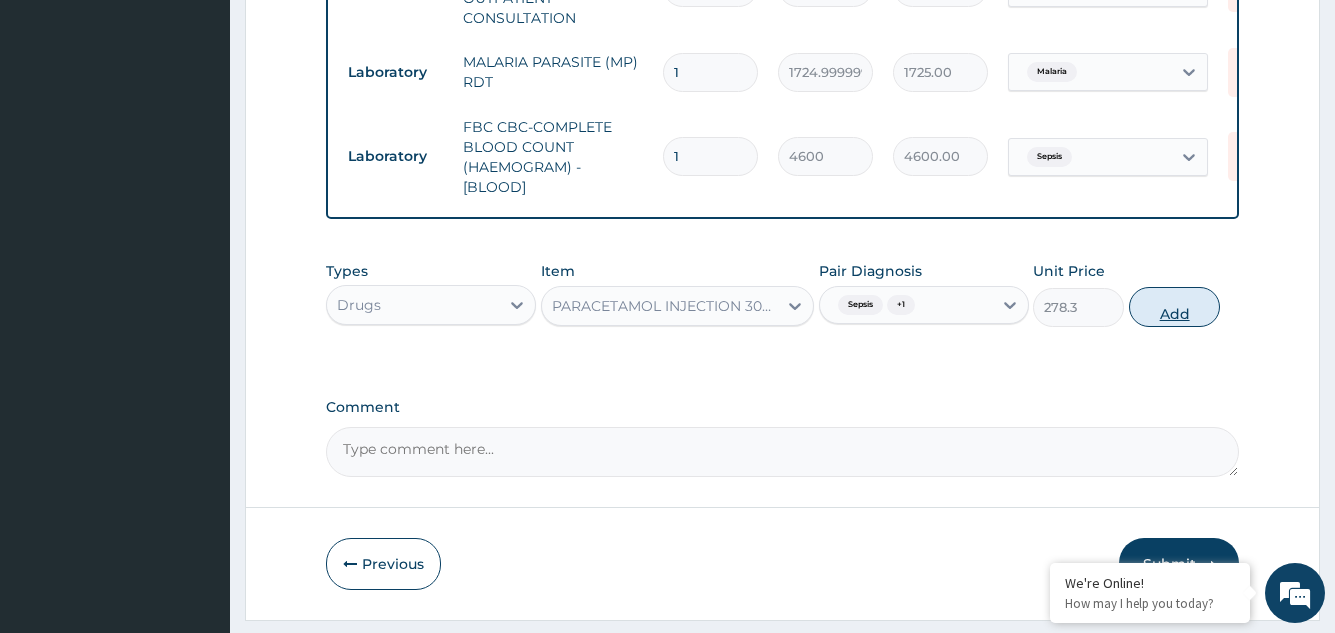 click on "Add" at bounding box center (1174, 307) 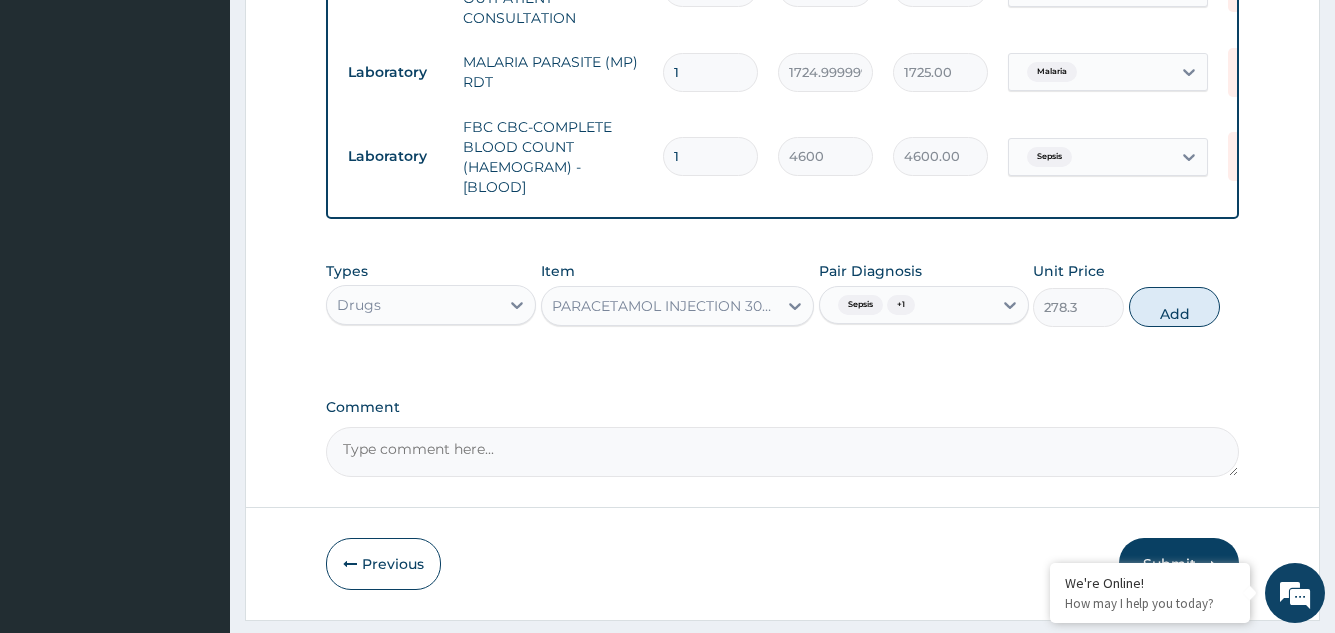 type on "0" 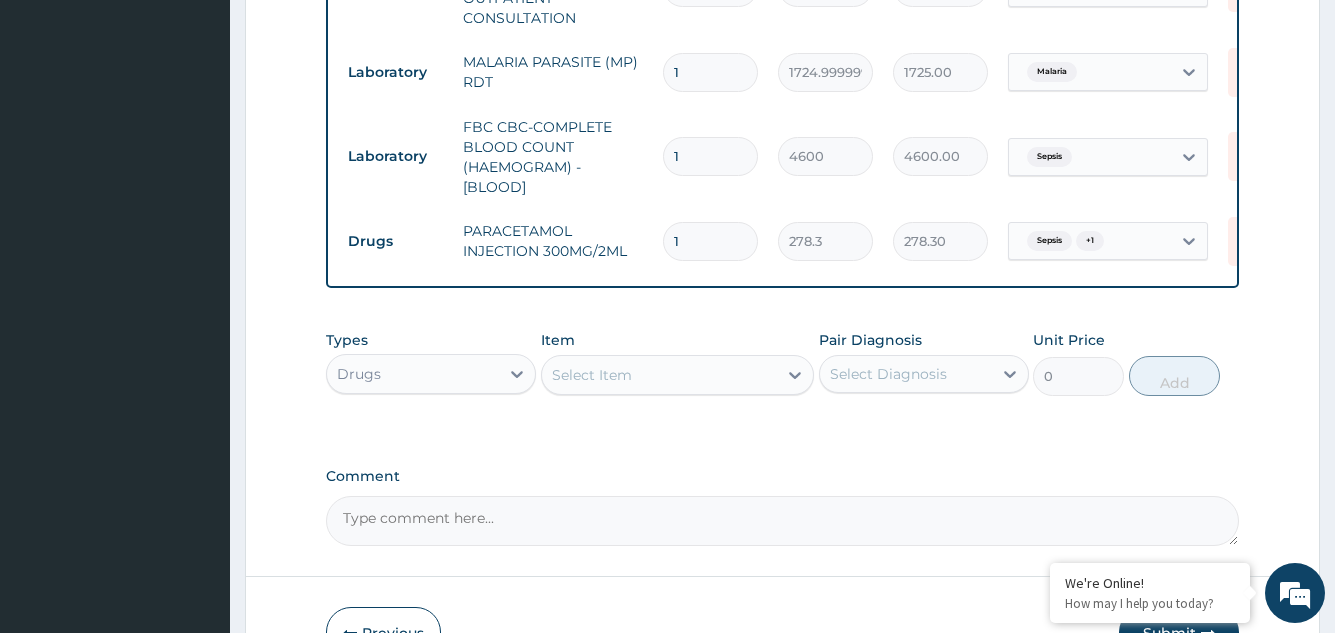 type on "12" 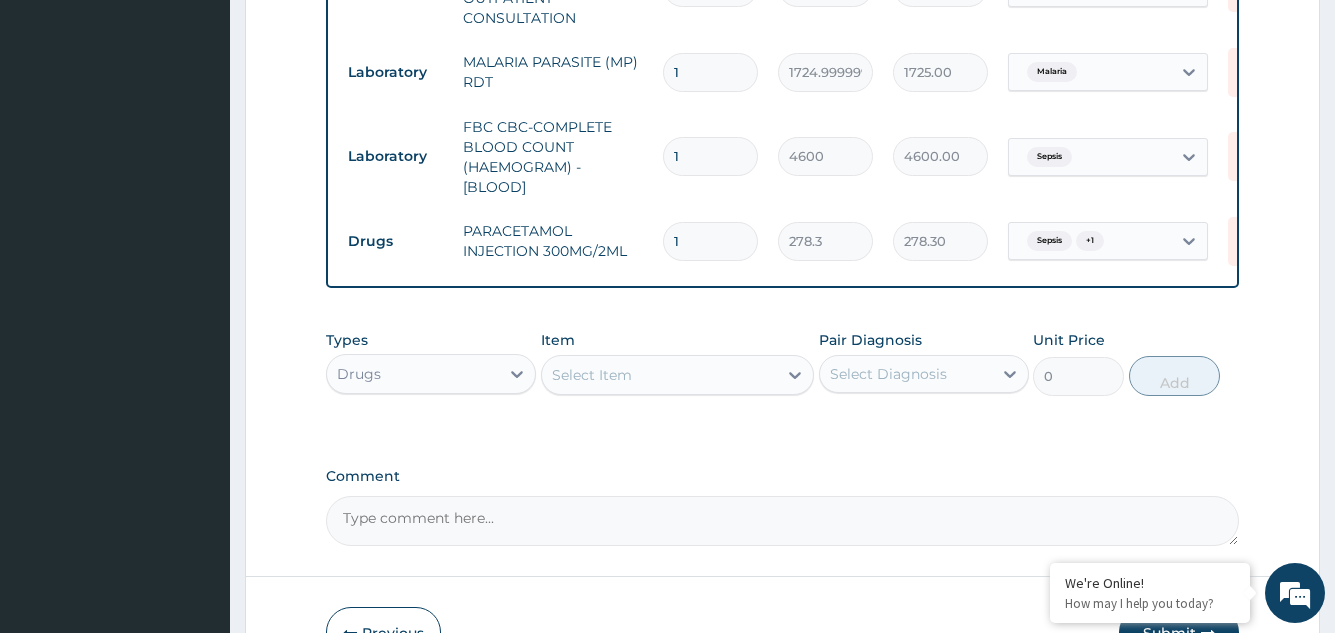 type on "3339.60" 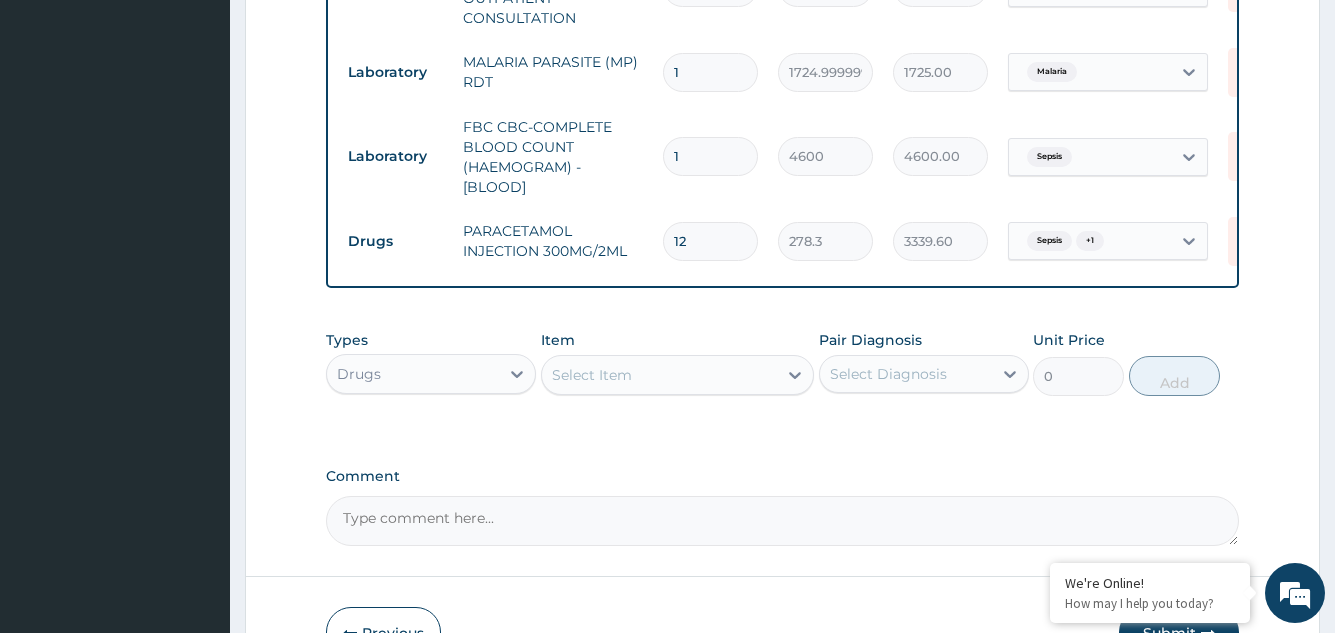 type on "12" 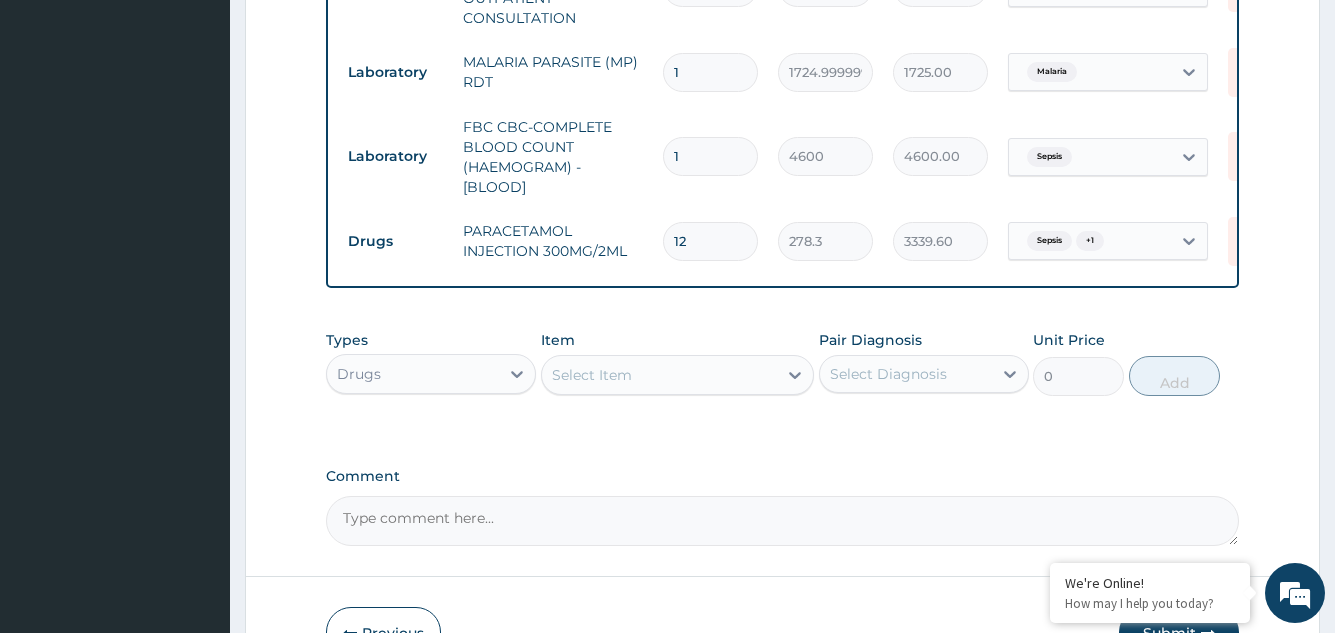 click on "Select Item" at bounding box center [592, 375] 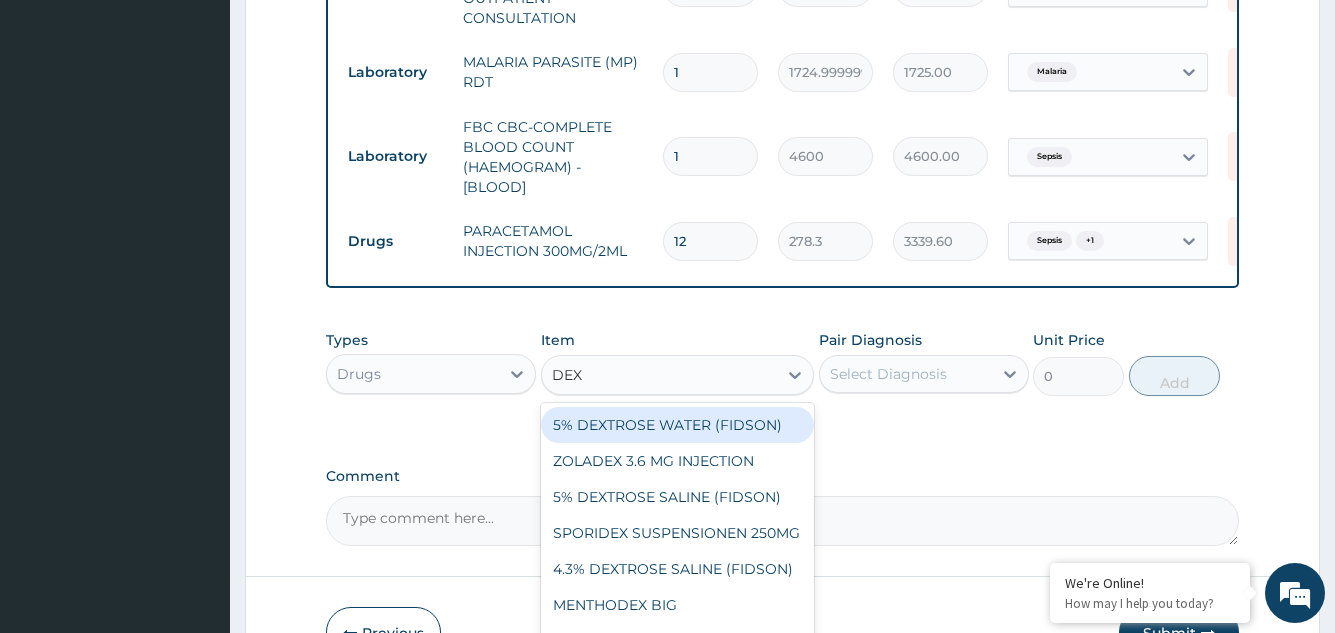 type on "DEXT" 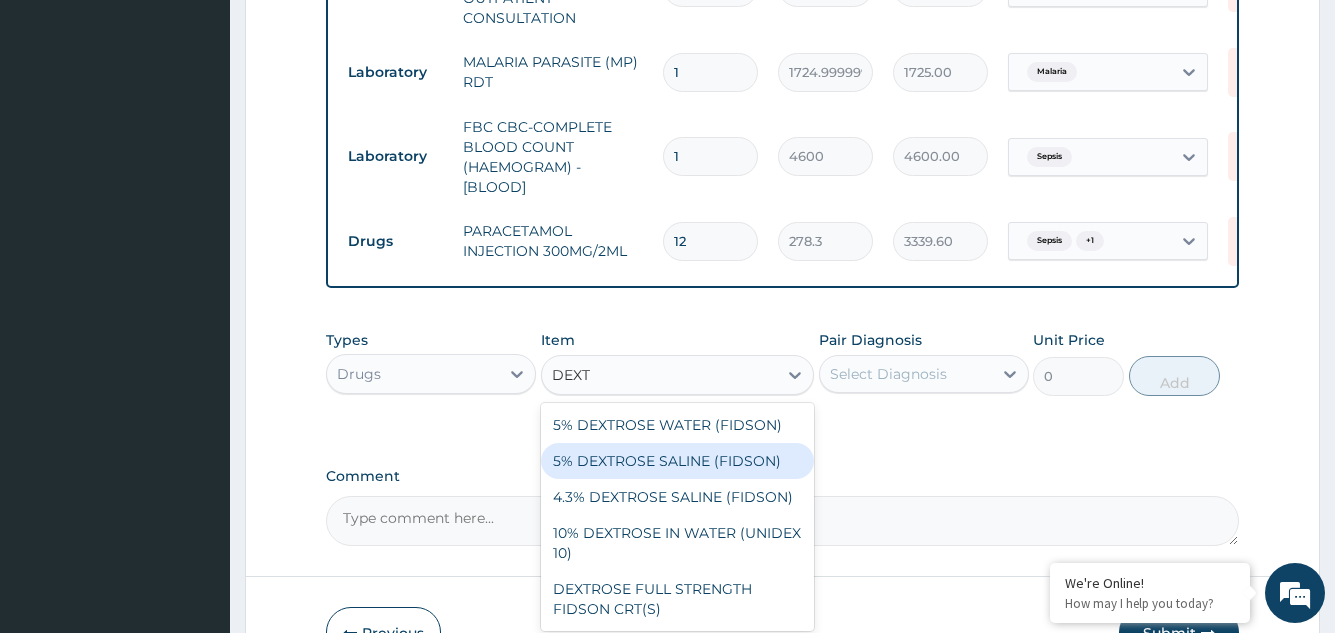 click on "5% DEXTROSE SALINE (FIDSON)" at bounding box center [678, 461] 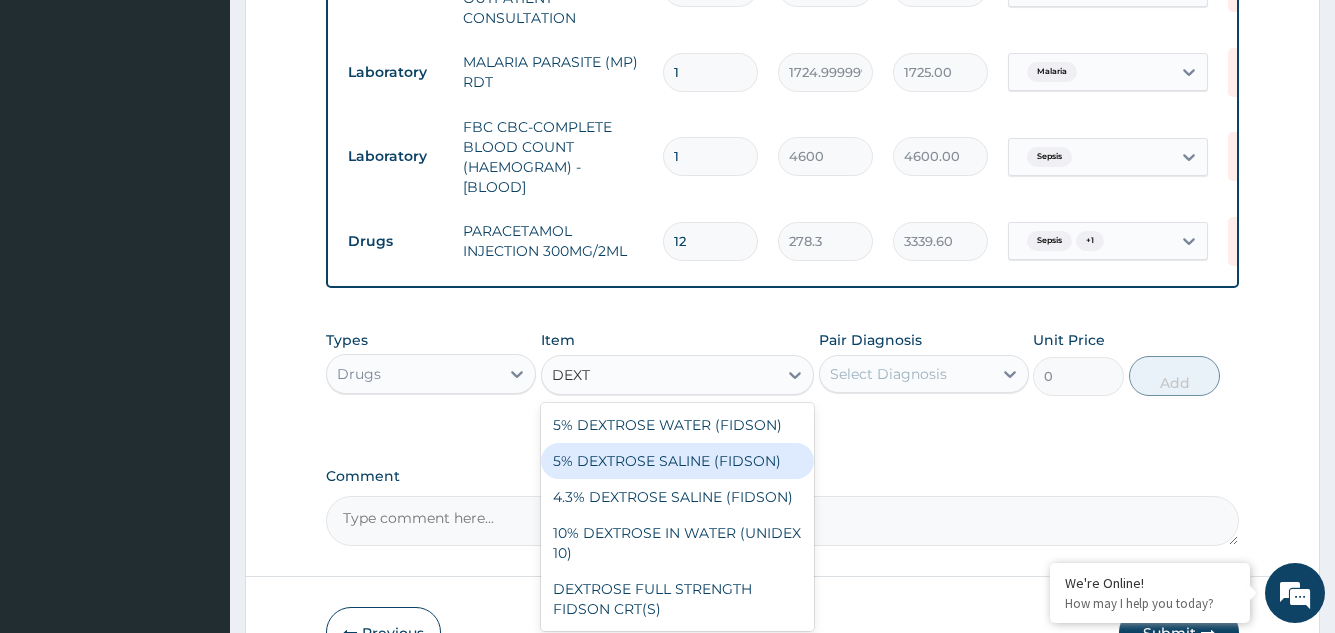 type 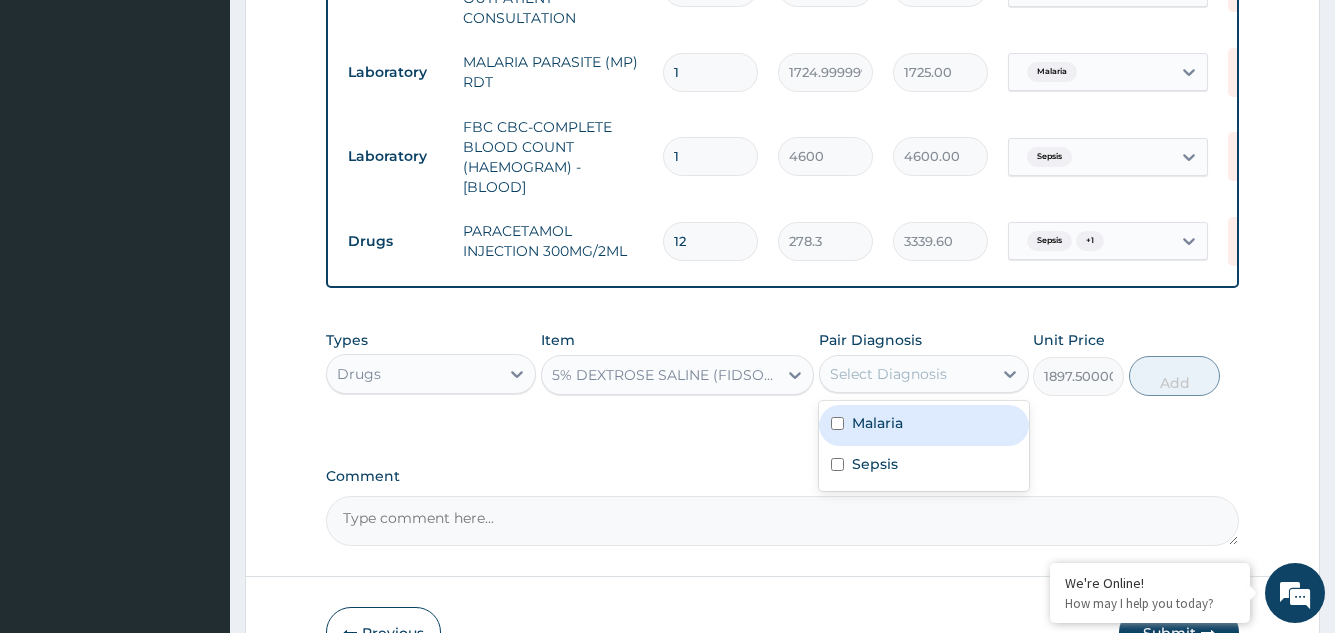 drag, startPoint x: 899, startPoint y: 376, endPoint x: 899, endPoint y: 404, distance: 28 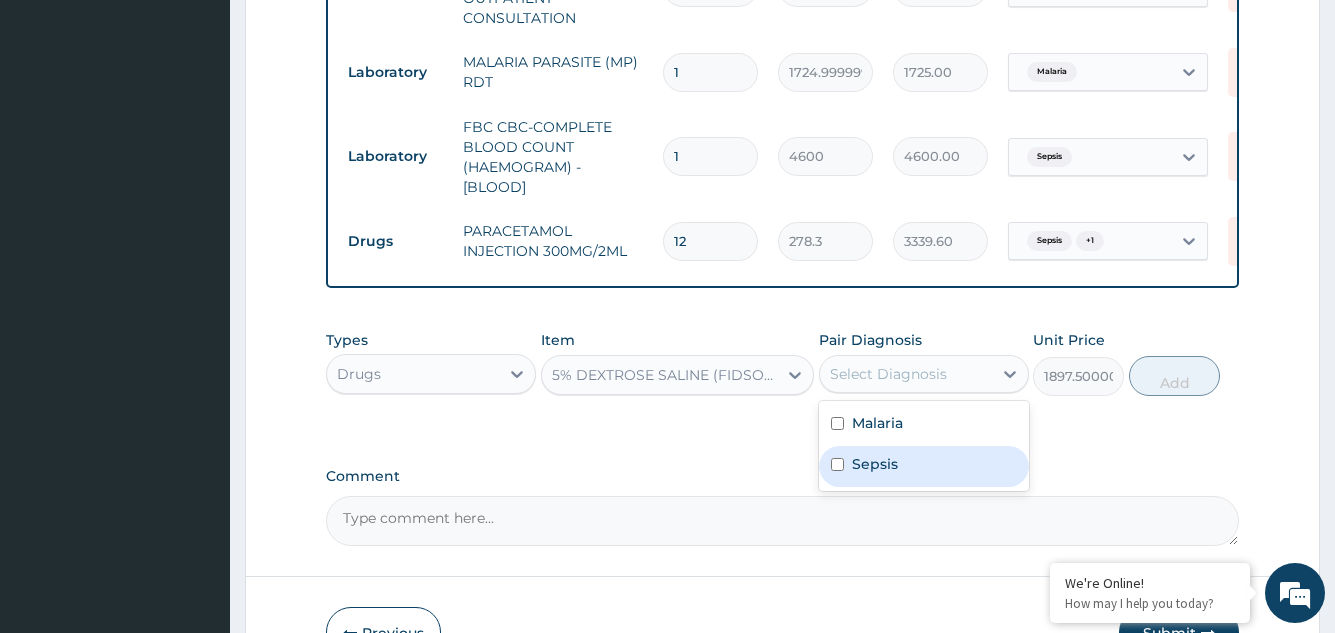 drag, startPoint x: 892, startPoint y: 468, endPoint x: 904, endPoint y: 456, distance: 16.970562 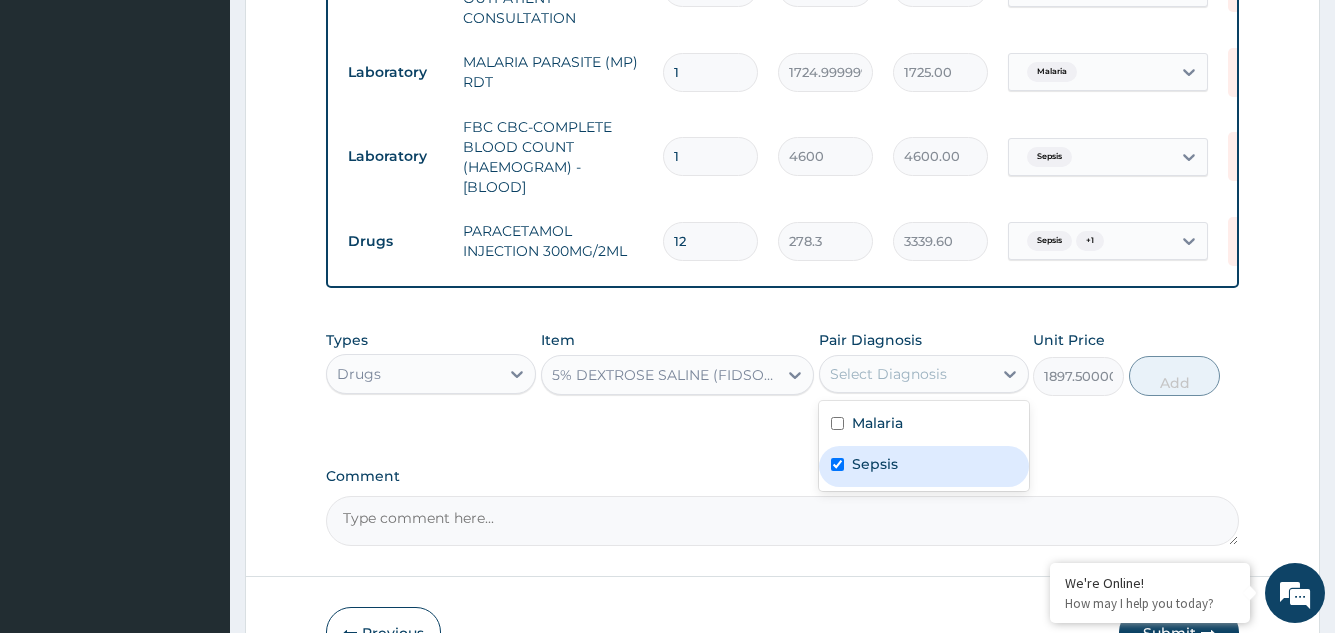 checkbox on "true" 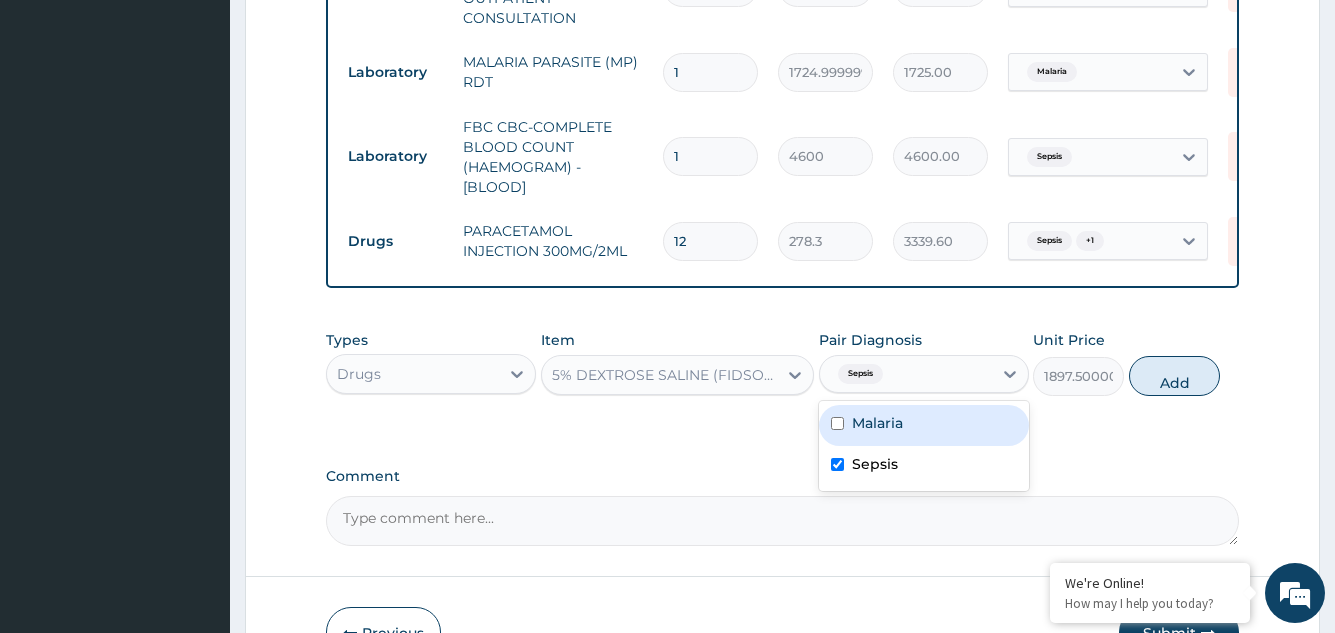 click on "Malaria" at bounding box center (924, 425) 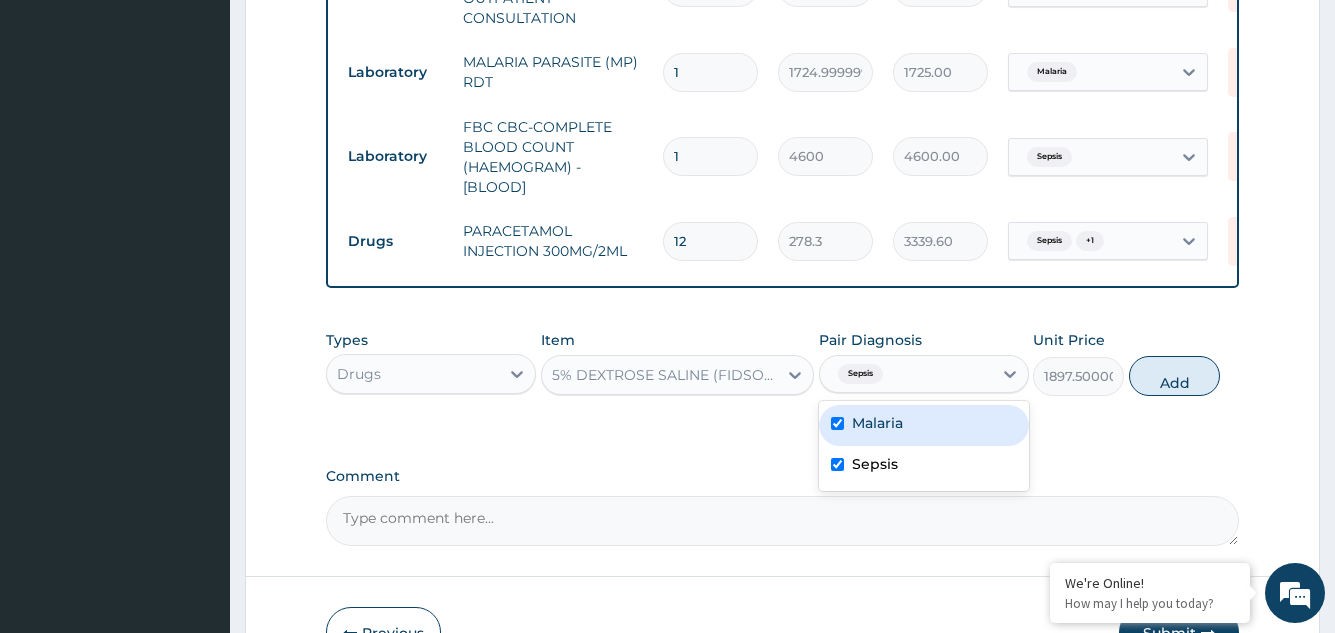 checkbox on "true" 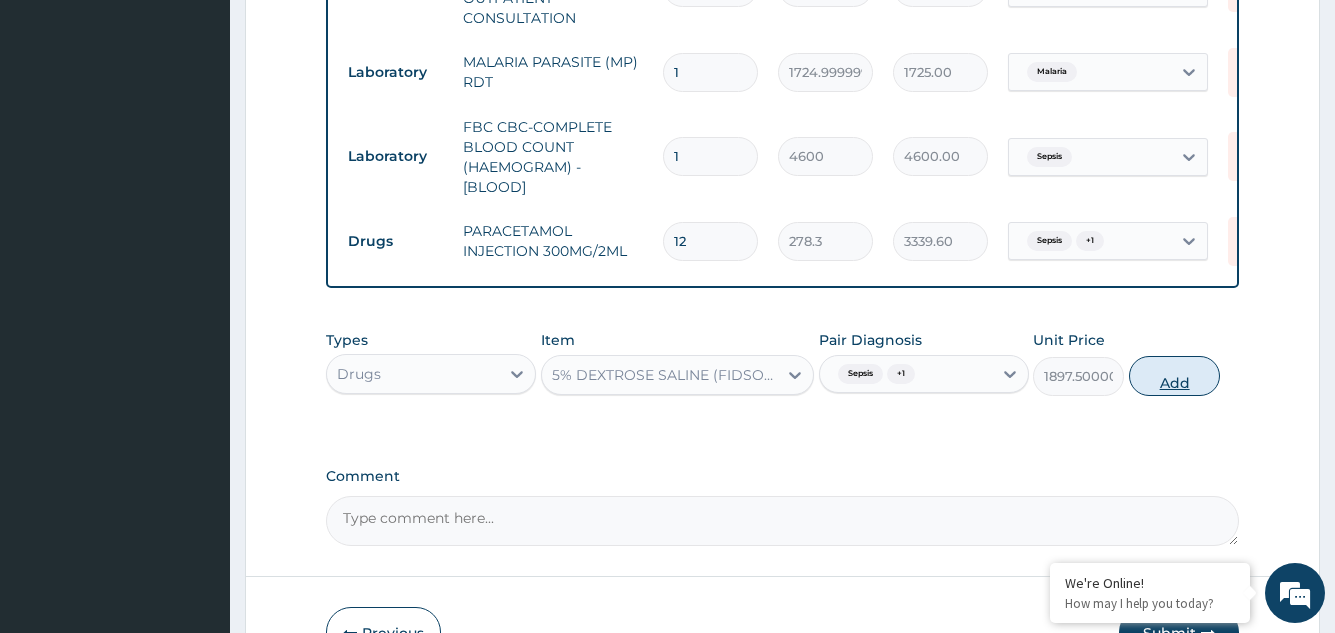 drag, startPoint x: 1184, startPoint y: 393, endPoint x: 1032, endPoint y: 392, distance: 152.0033 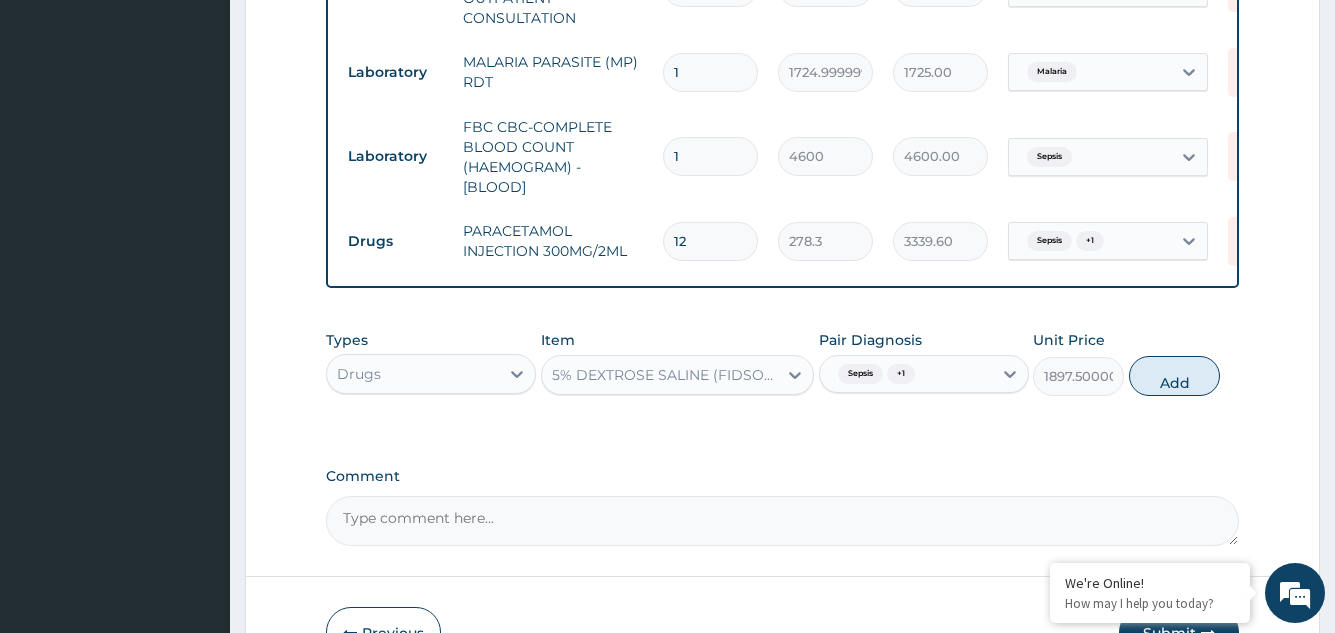 click on "Add" at bounding box center [1174, 376] 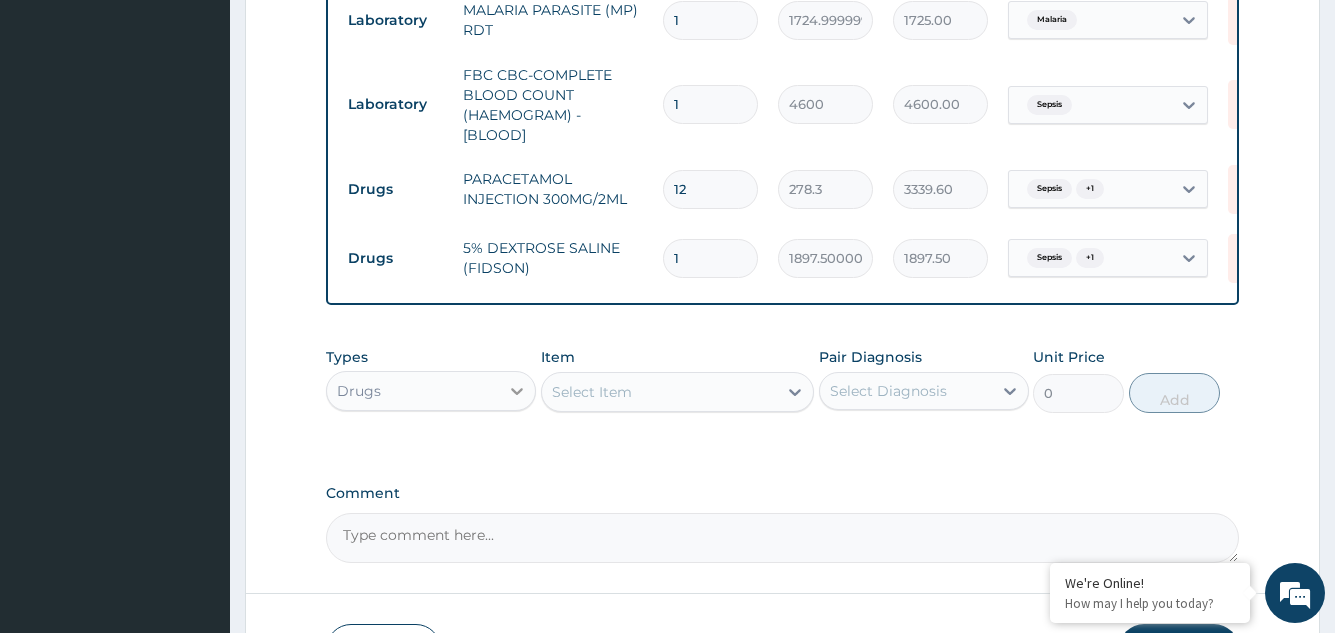 scroll, scrollTop: 1098, scrollLeft: 0, axis: vertical 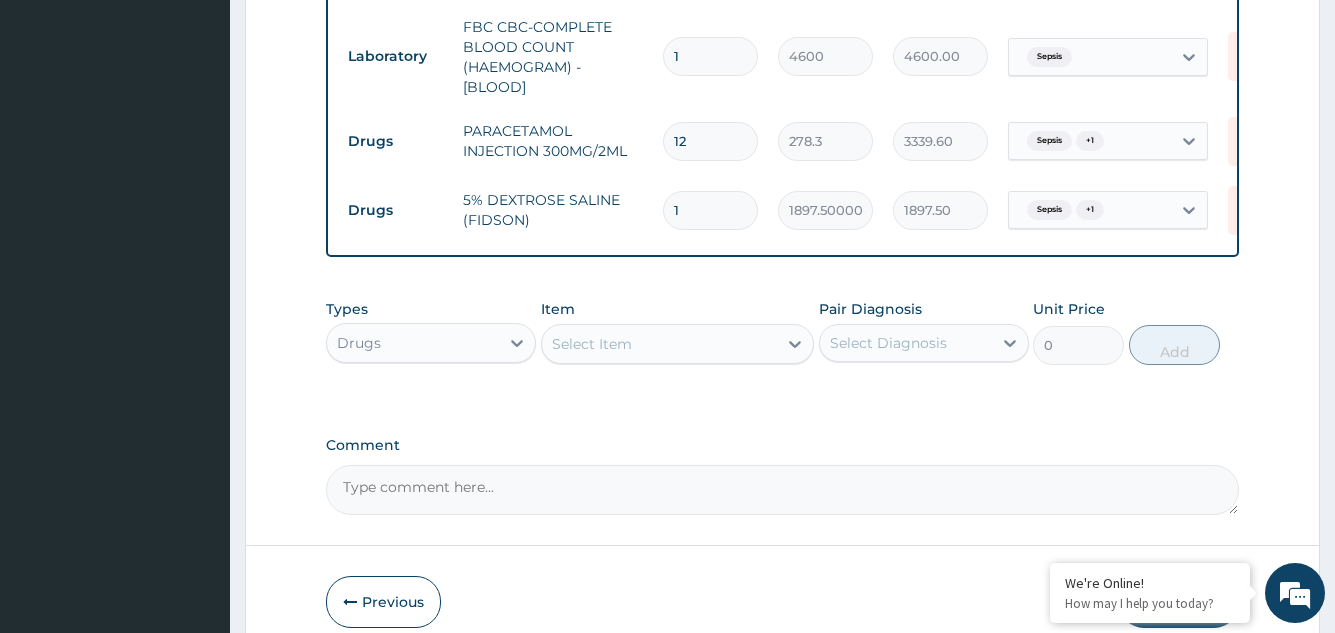 click on "Select Item" at bounding box center (592, 344) 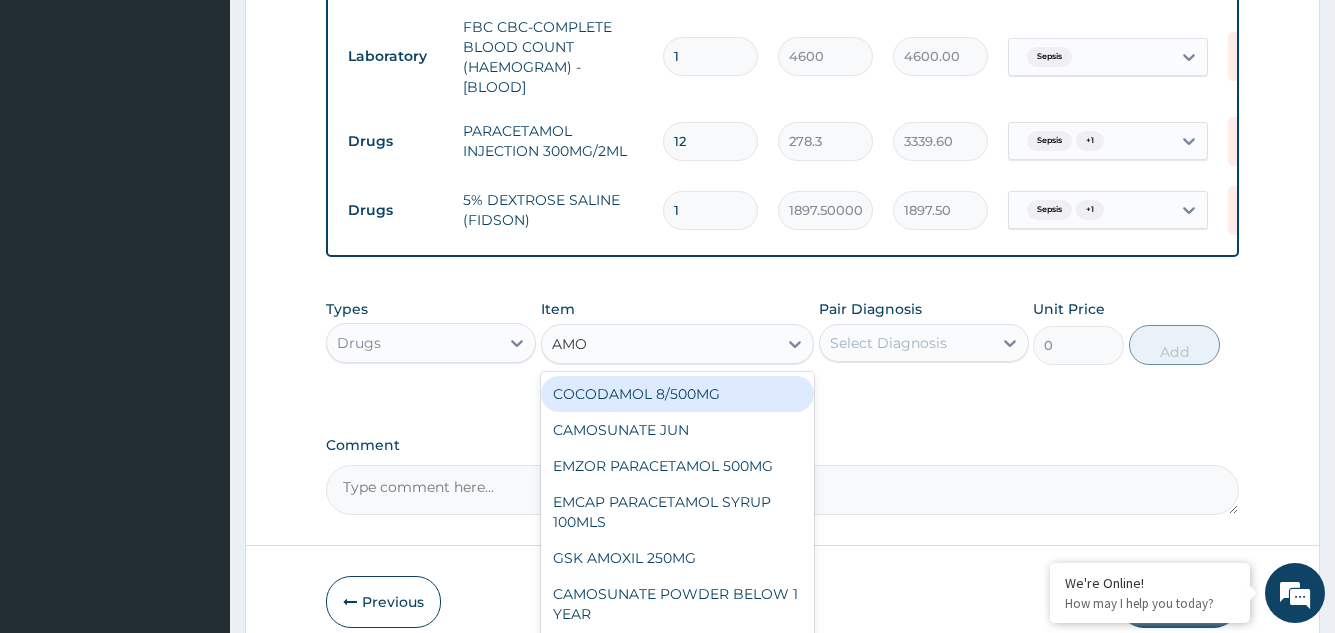 type on "AMOX" 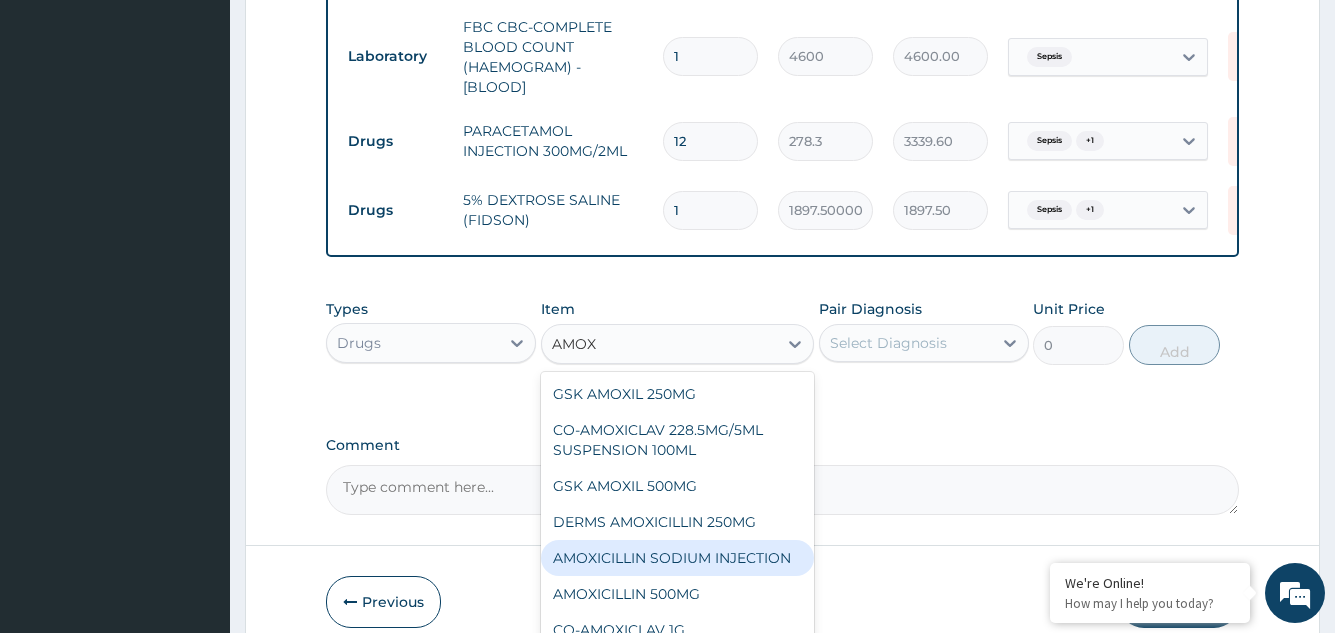 scroll, scrollTop: 56, scrollLeft: 0, axis: vertical 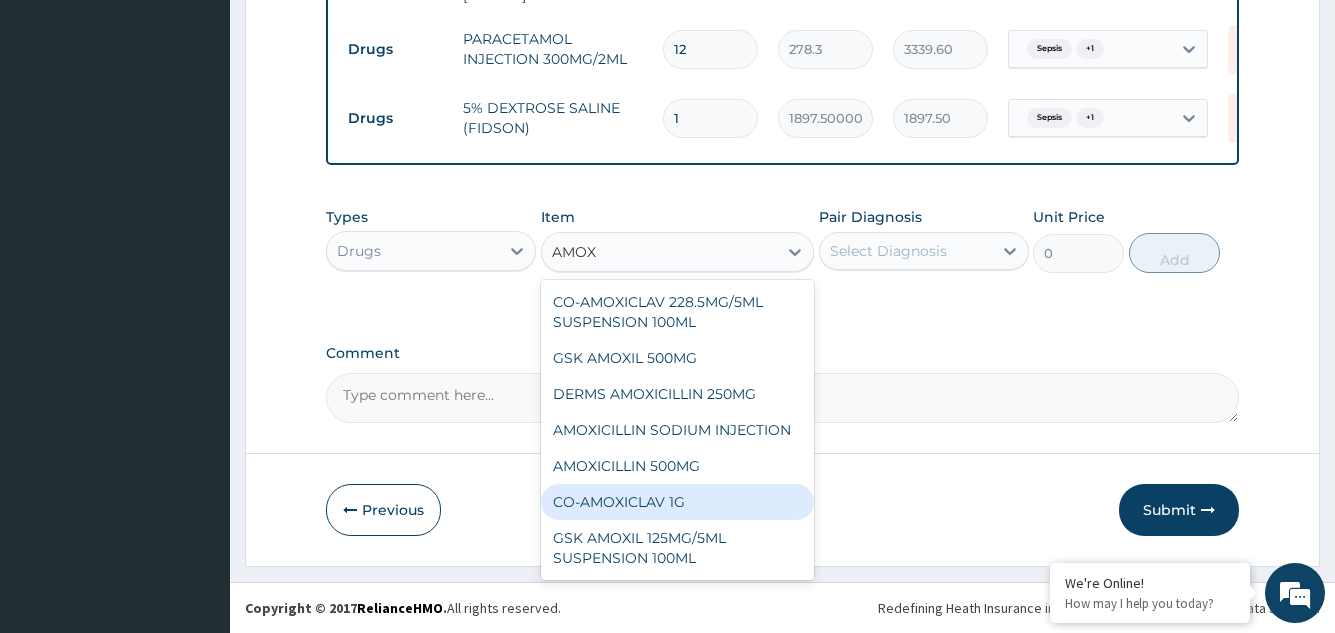 click on "CO-AMOXICLAV 1G" at bounding box center [678, 502] 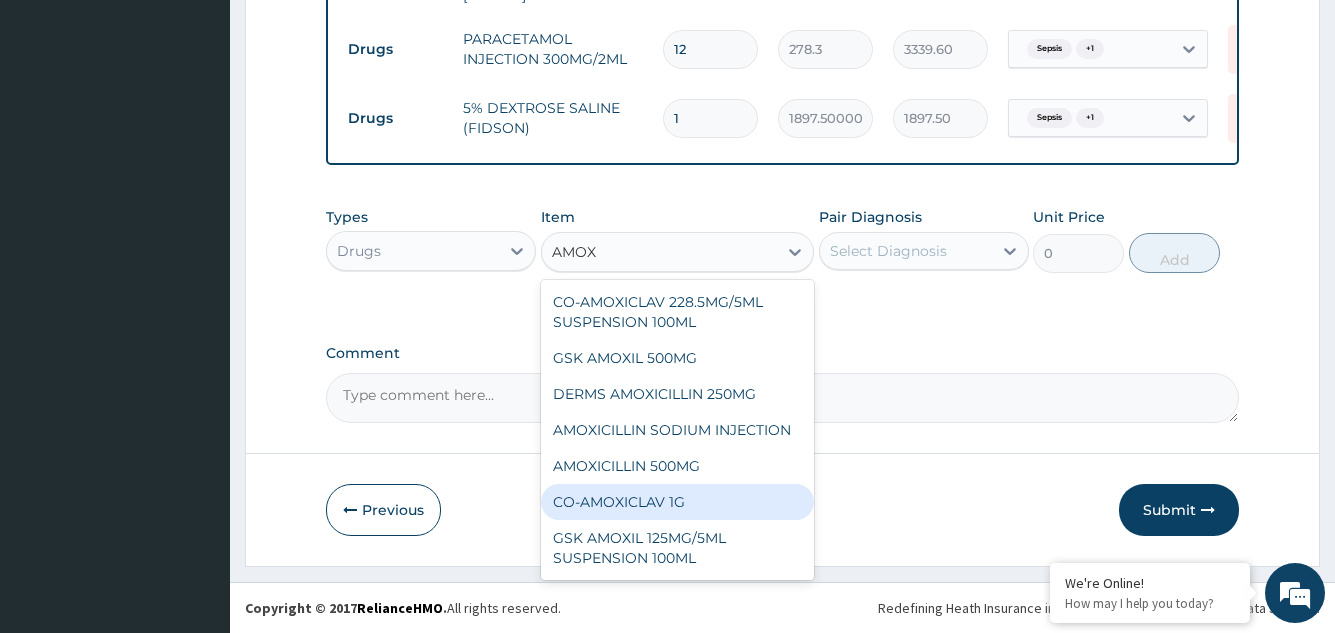 type 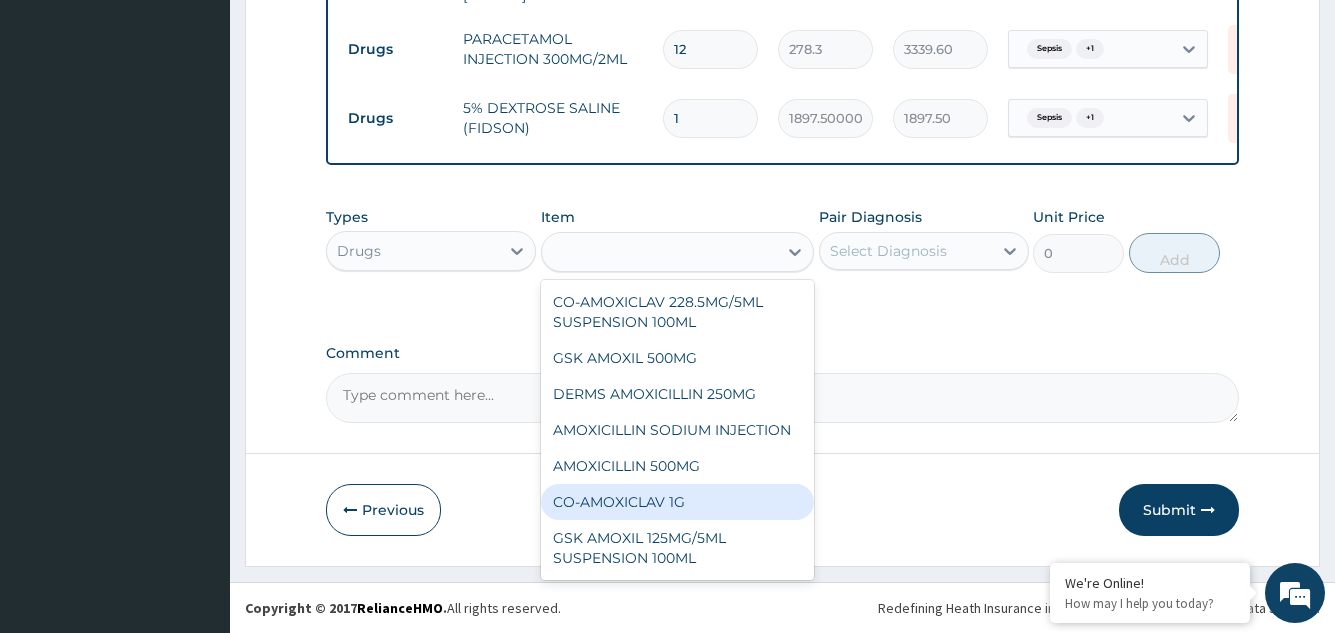 type on "758.9999999999999" 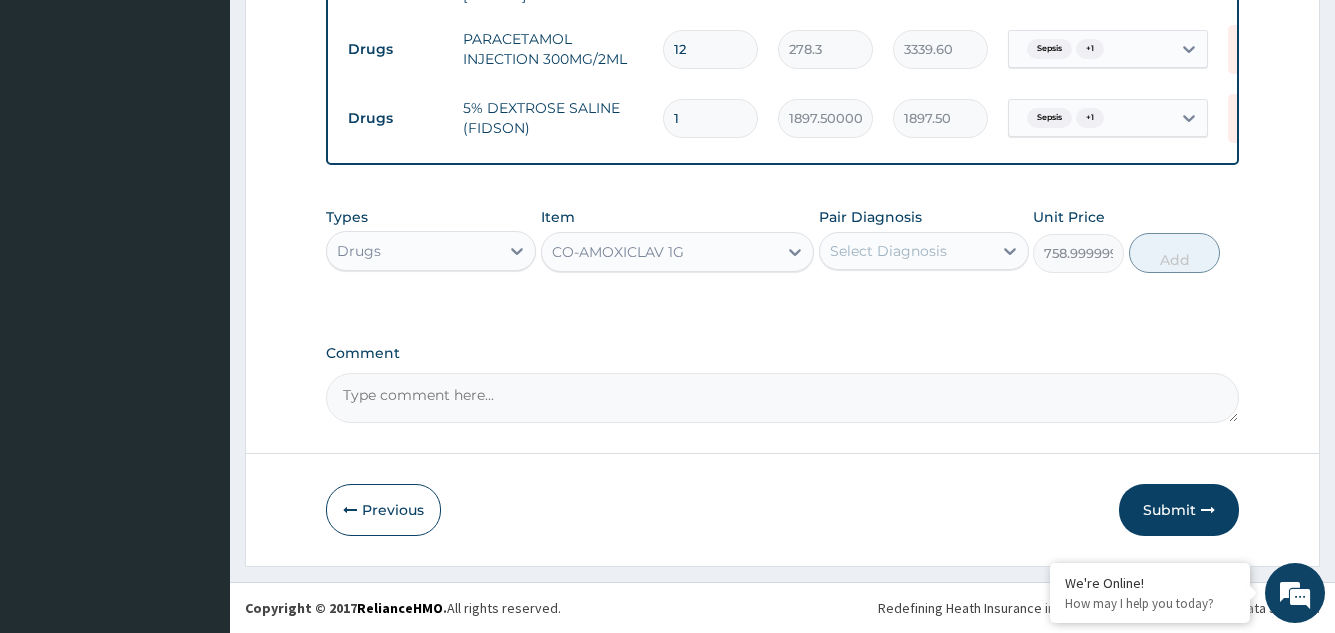 drag, startPoint x: 717, startPoint y: 268, endPoint x: 704, endPoint y: 277, distance: 15.811388 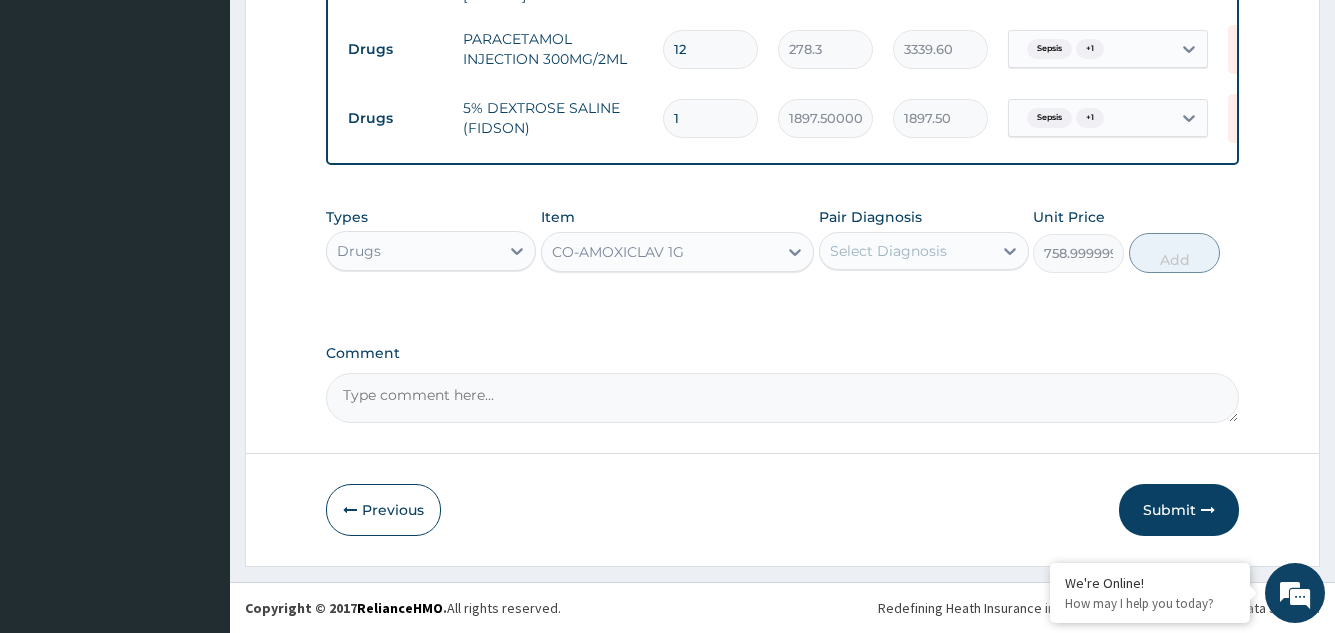 click on "CO-AMOXICLAV 1G" at bounding box center [660, 252] 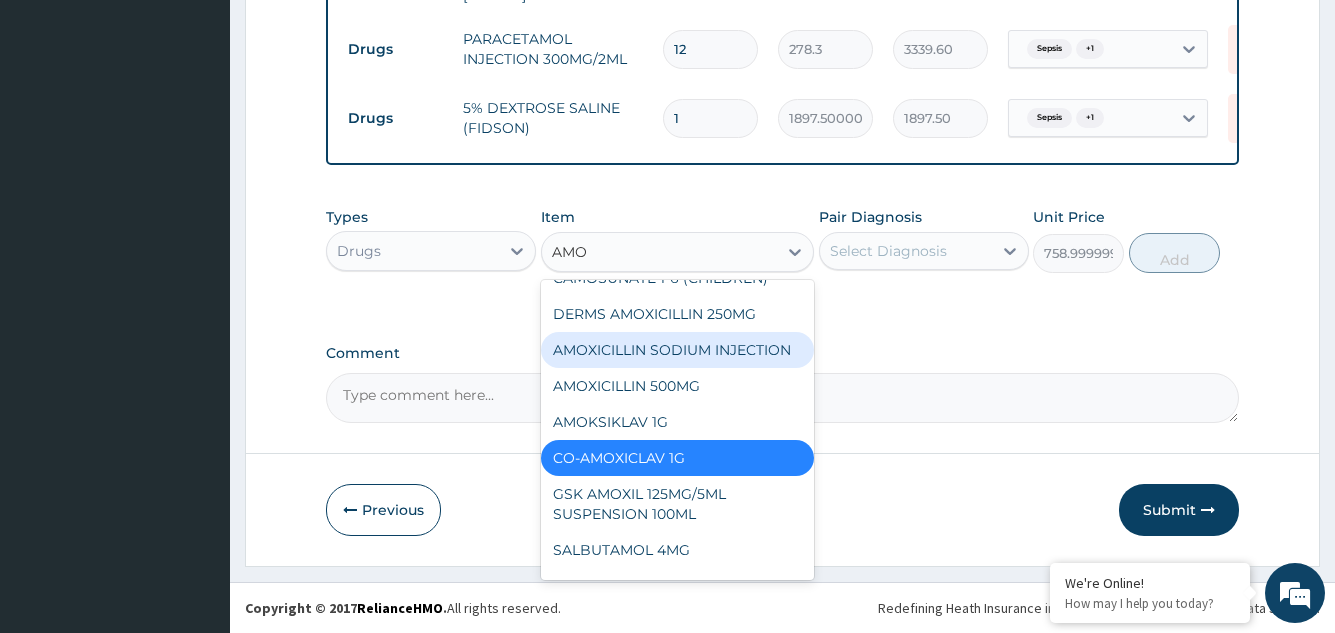 type on "AMOX" 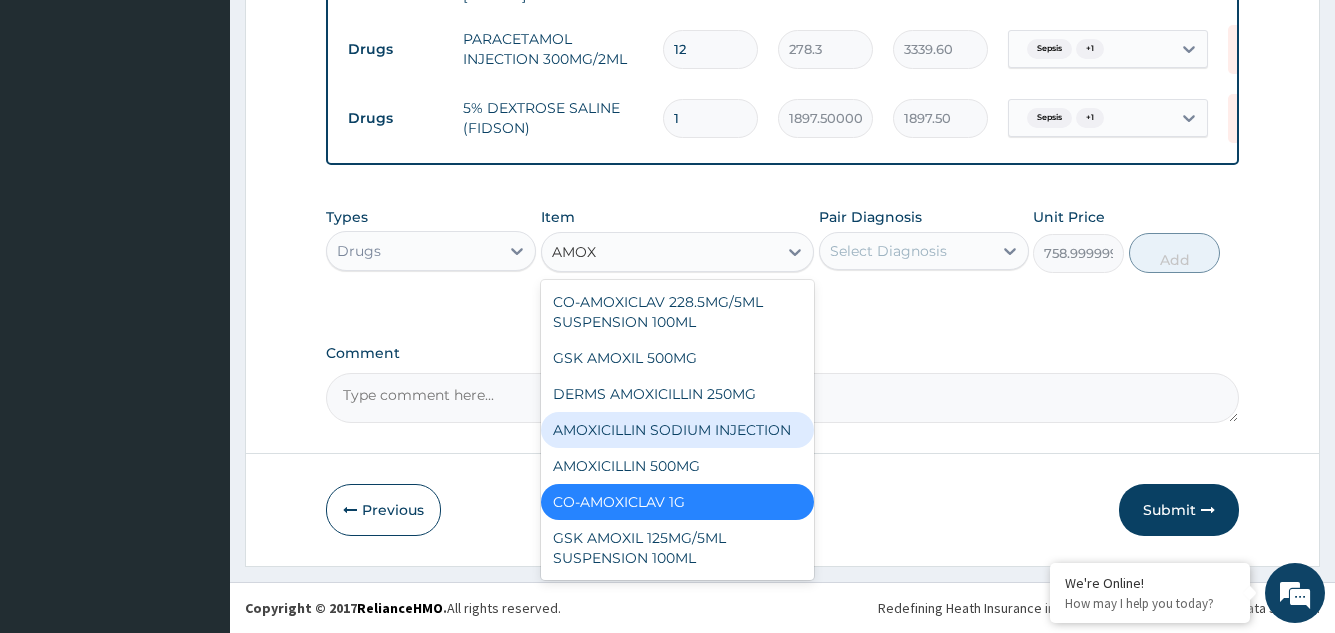 scroll, scrollTop: 0, scrollLeft: 0, axis: both 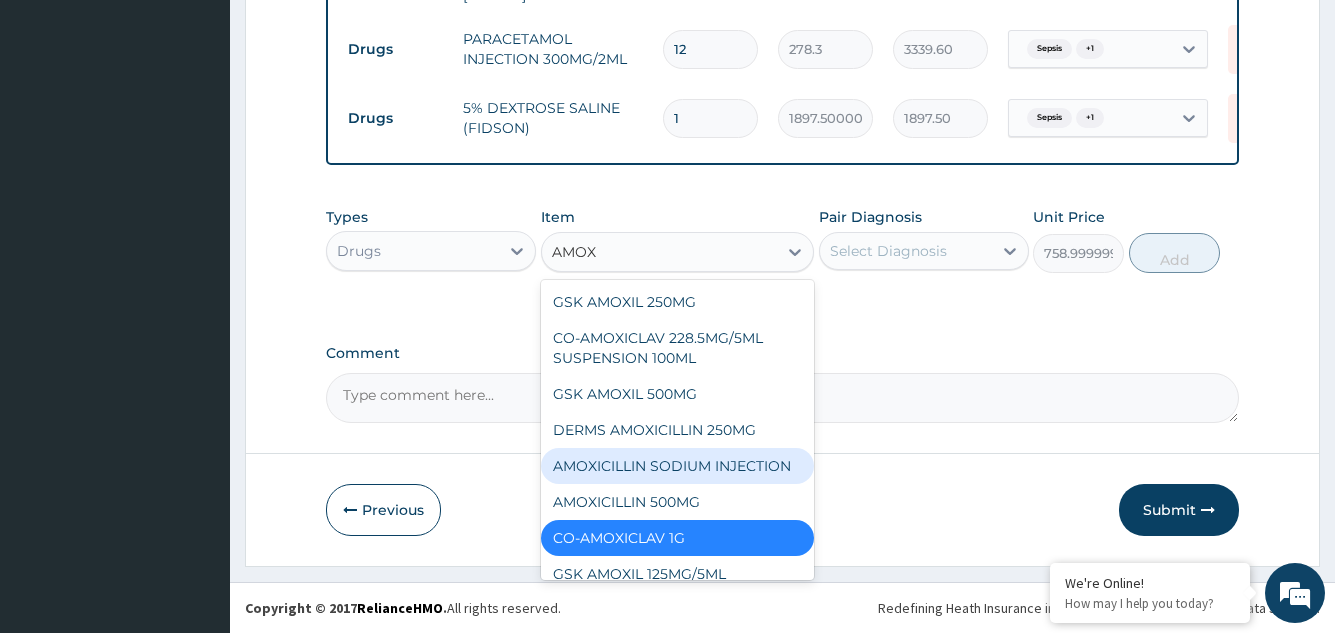 click on "AMOXICILLIN SODIUM INJECTION" at bounding box center [678, 466] 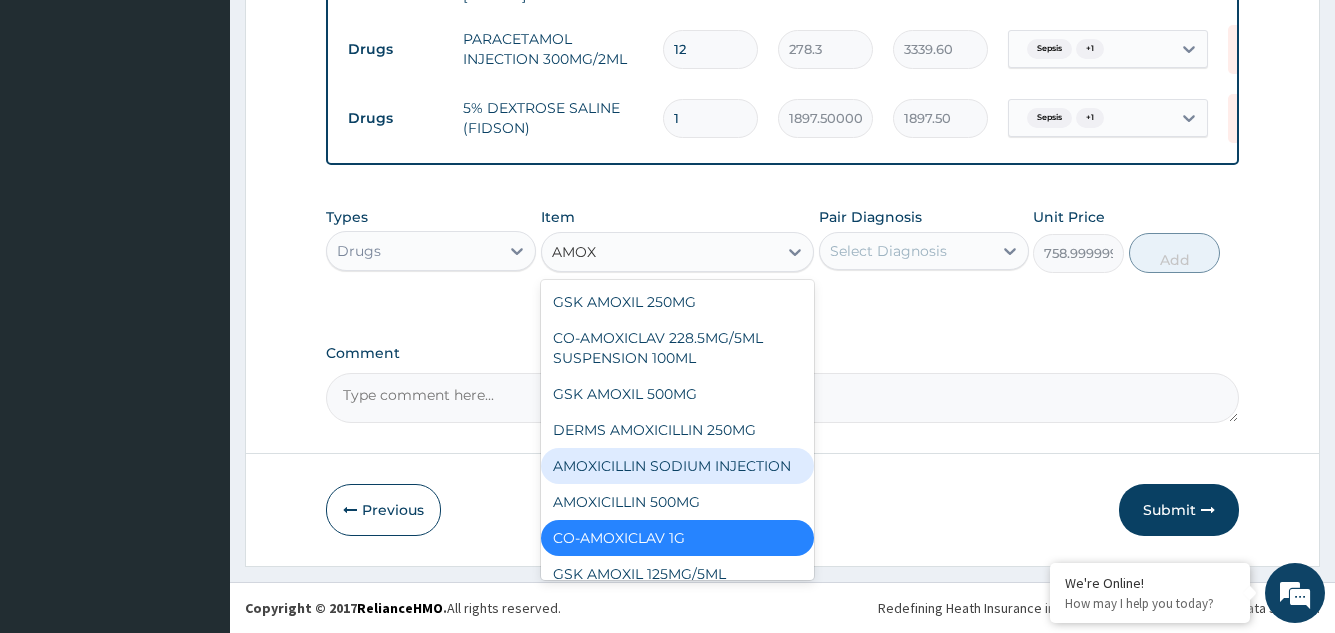 type 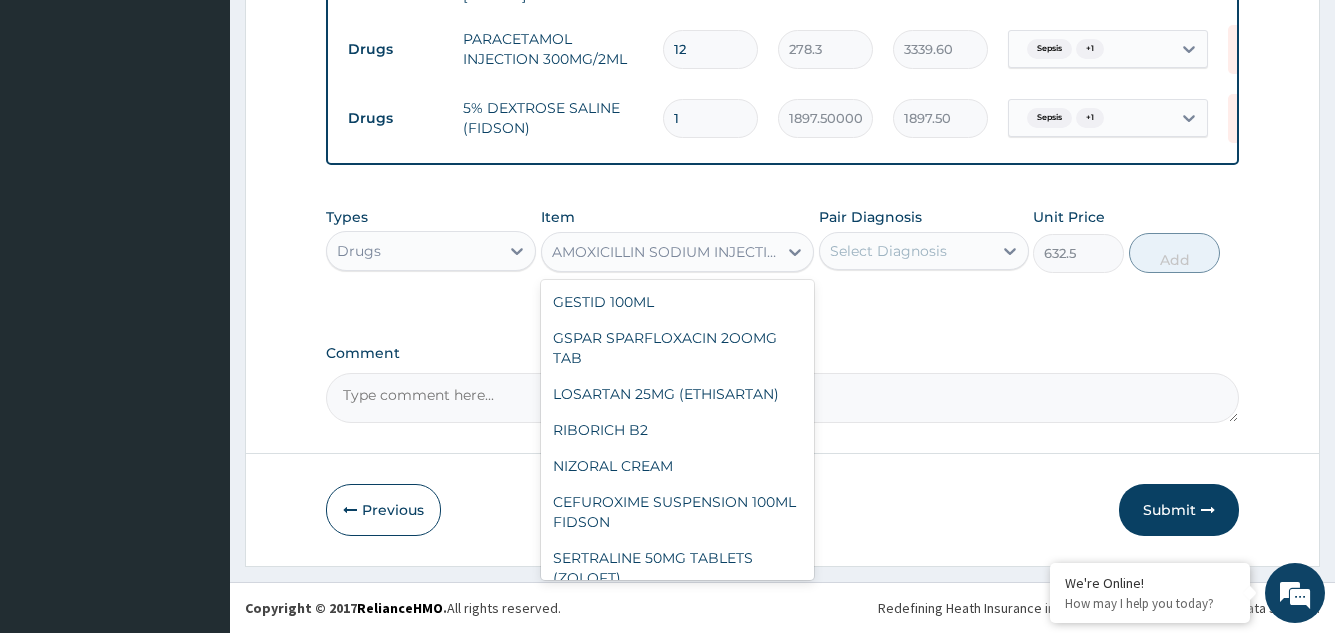 click on "AMOXICILLIN SODIUM INJECTION" at bounding box center (660, 252) 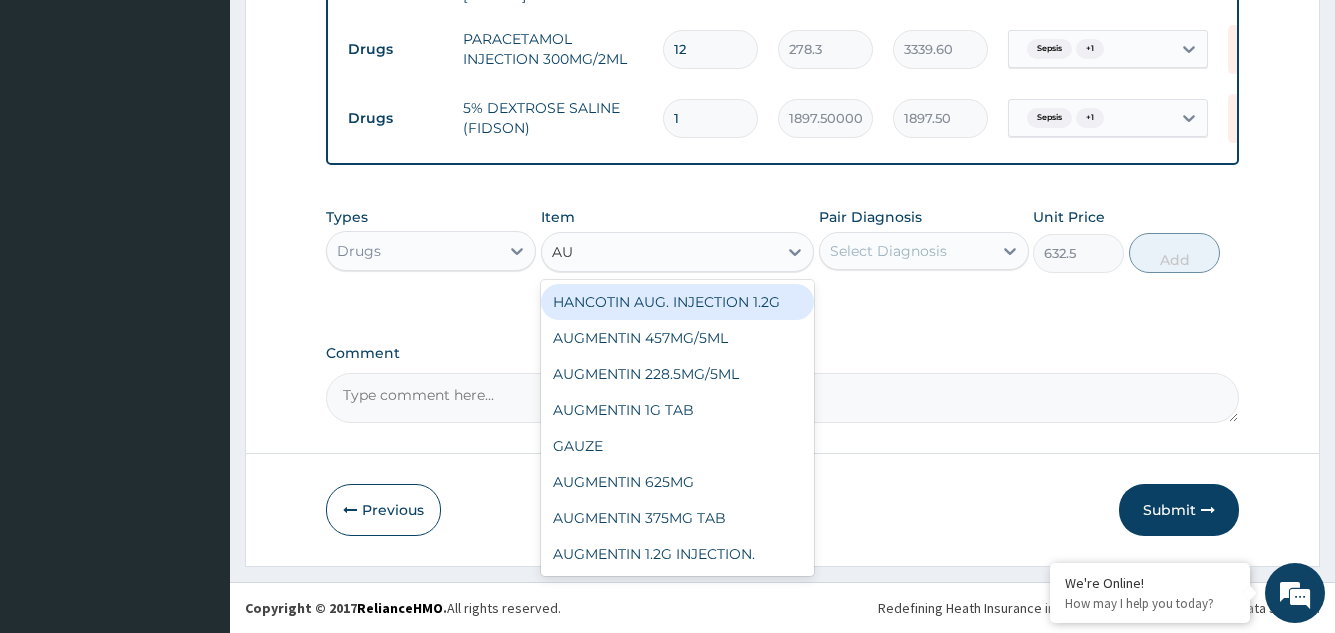 scroll, scrollTop: 0, scrollLeft: 0, axis: both 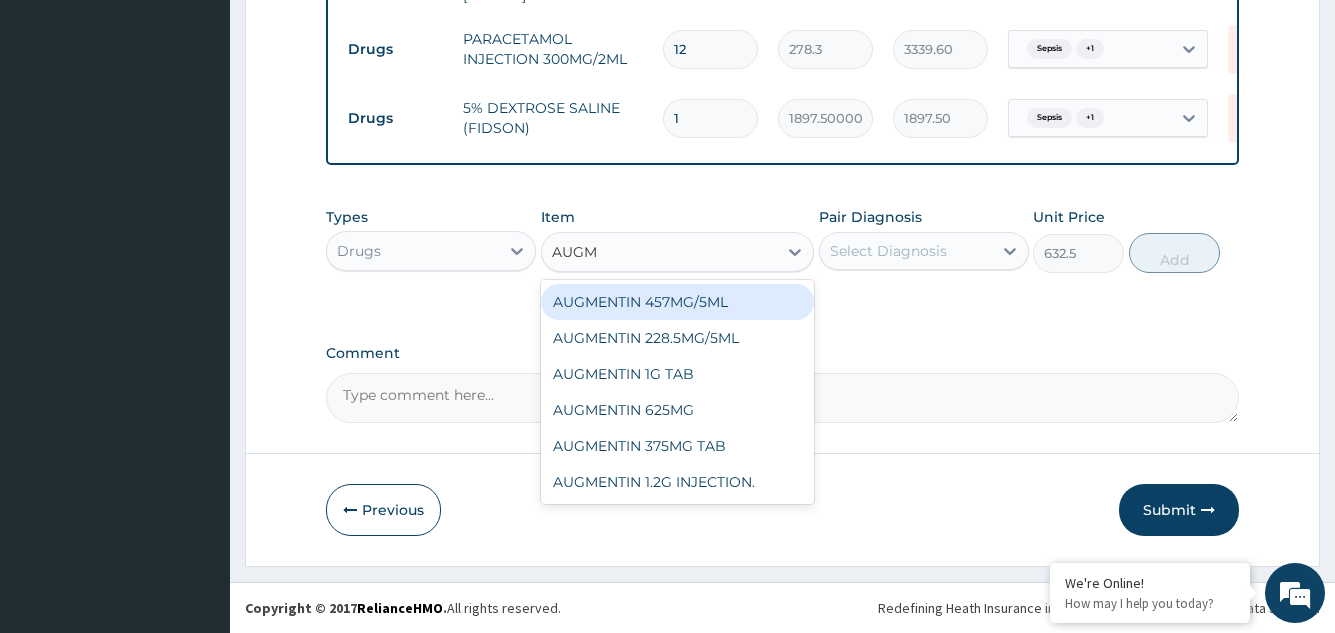 type on "AUGME" 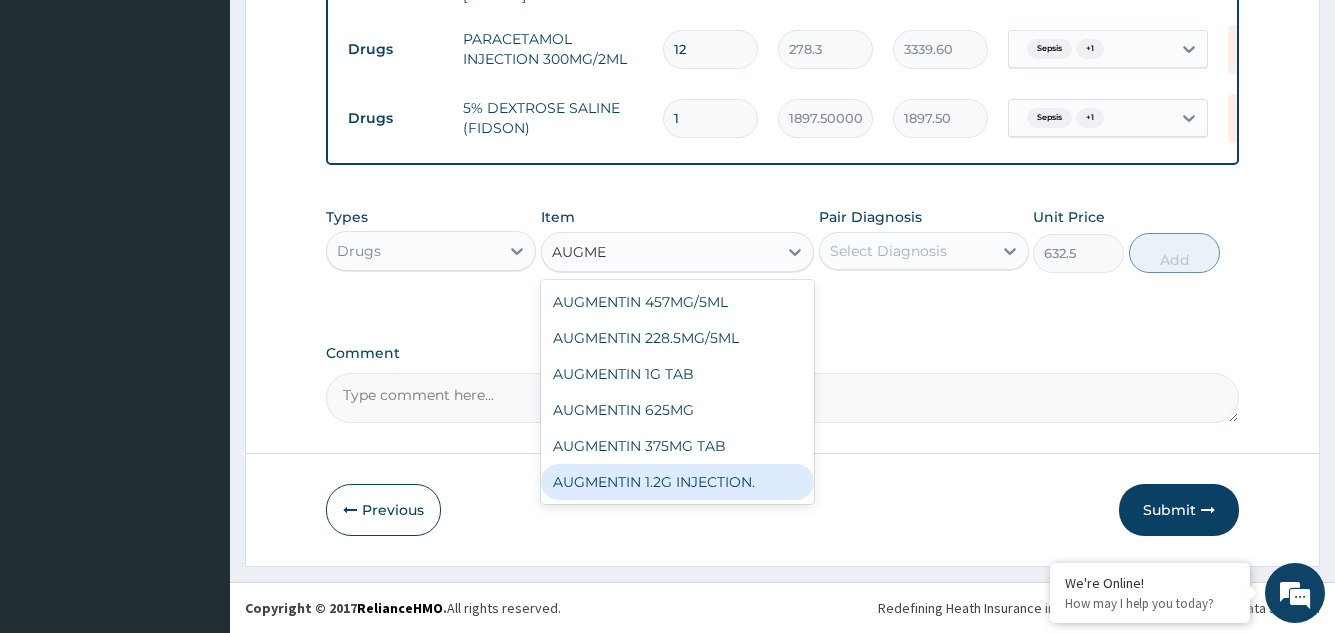 click on "AUGMENTIN 1.2G INJECTION." at bounding box center [678, 482] 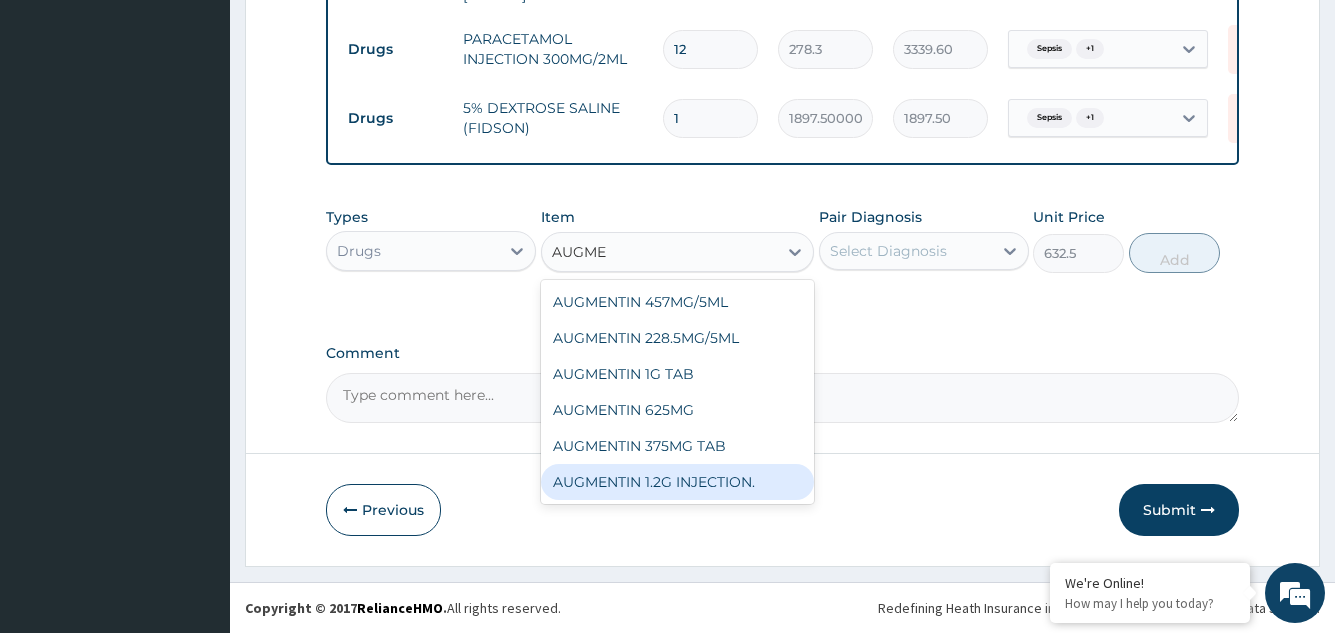 type 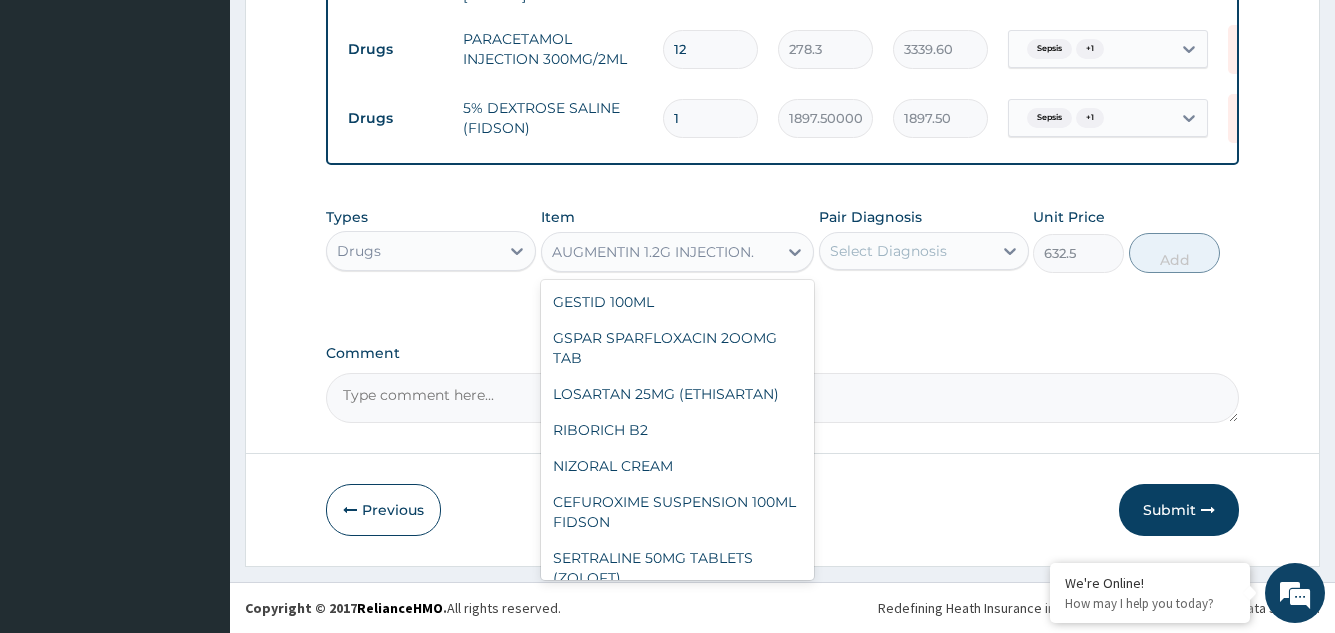 click on "AUGMENTIN 1.2G INJECTION." at bounding box center (653, 252) 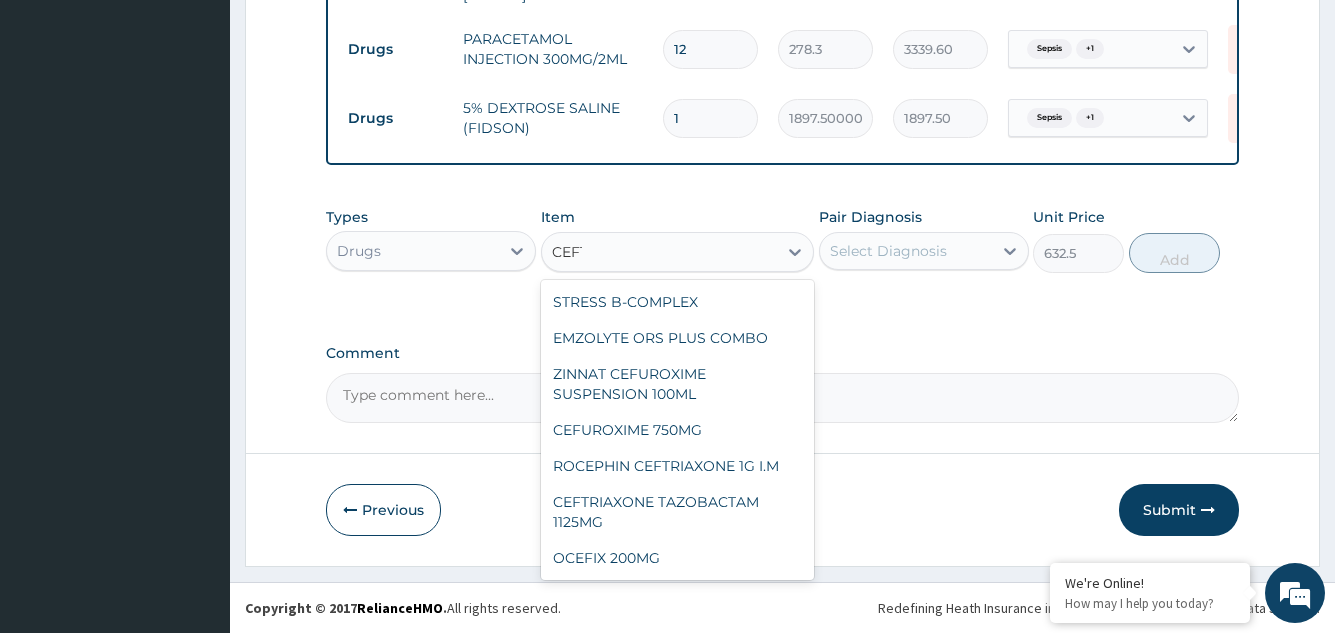 scroll, scrollTop: 0, scrollLeft: 0, axis: both 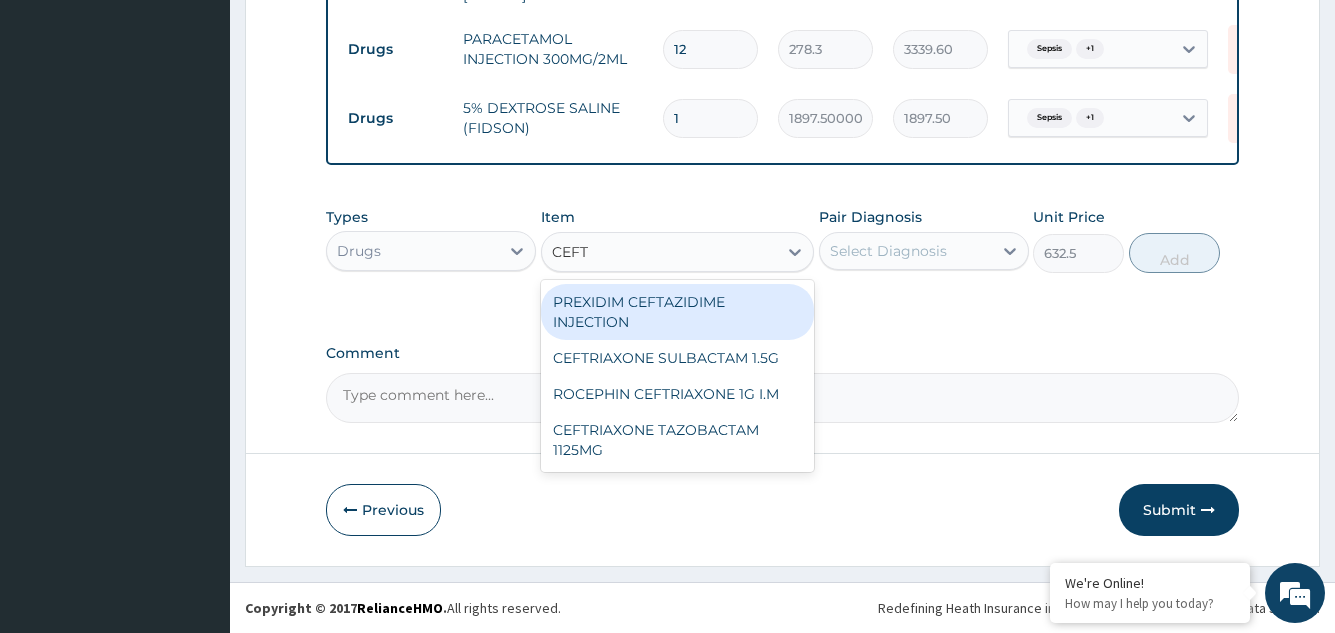 type on "CEFTR" 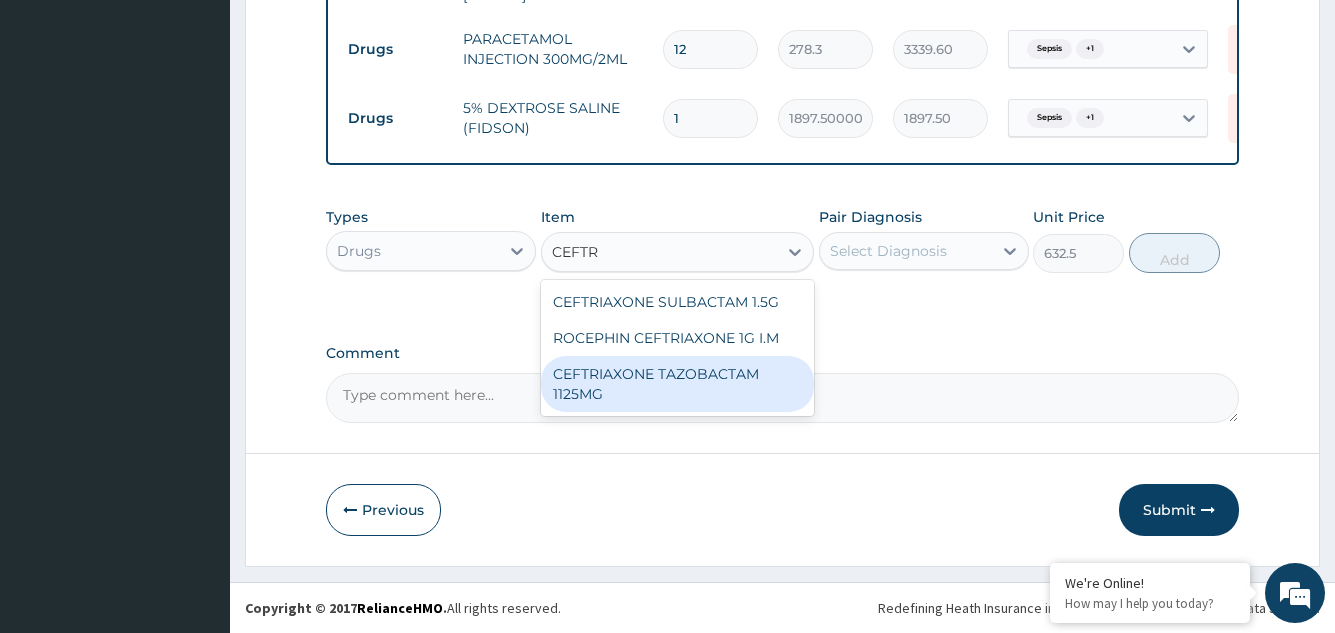 drag, startPoint x: 694, startPoint y: 337, endPoint x: 698, endPoint y: 389, distance: 52.153618 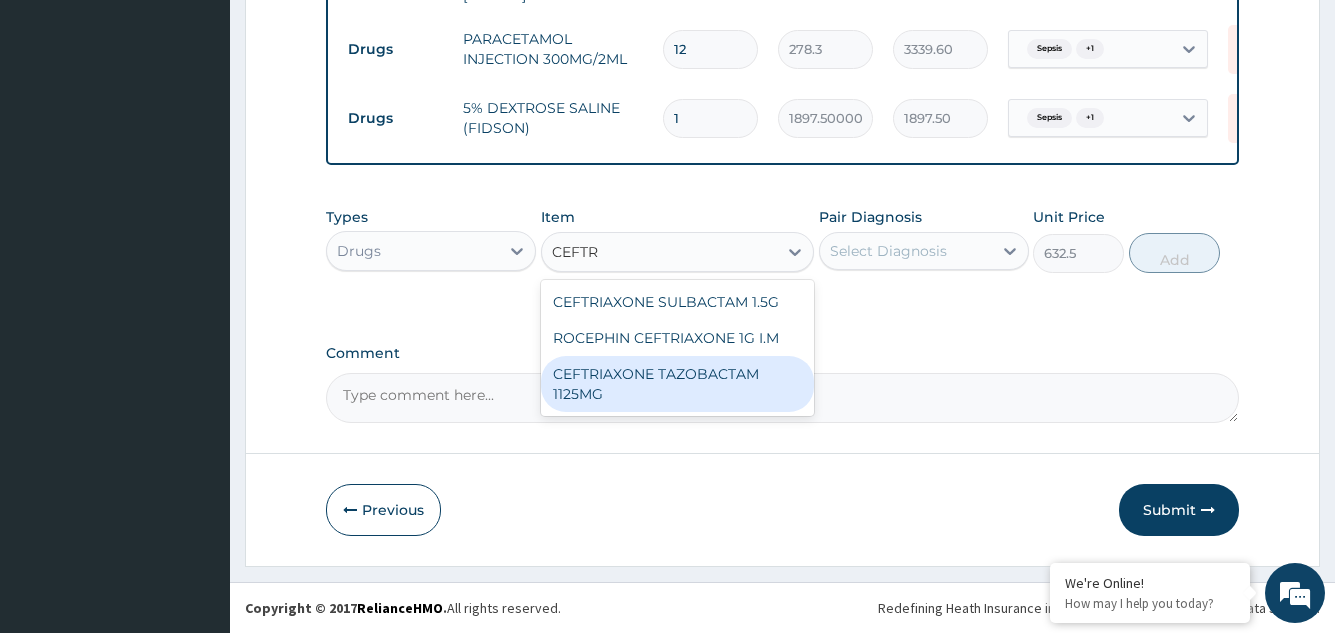 click on "CEFTRIAXONE SULBACTAM 1.5G ROCEPHIN CEFTRIAXONE 1G I.M CEFTRIAXONE TAZOBACTAM 1125MG" at bounding box center (678, 348) 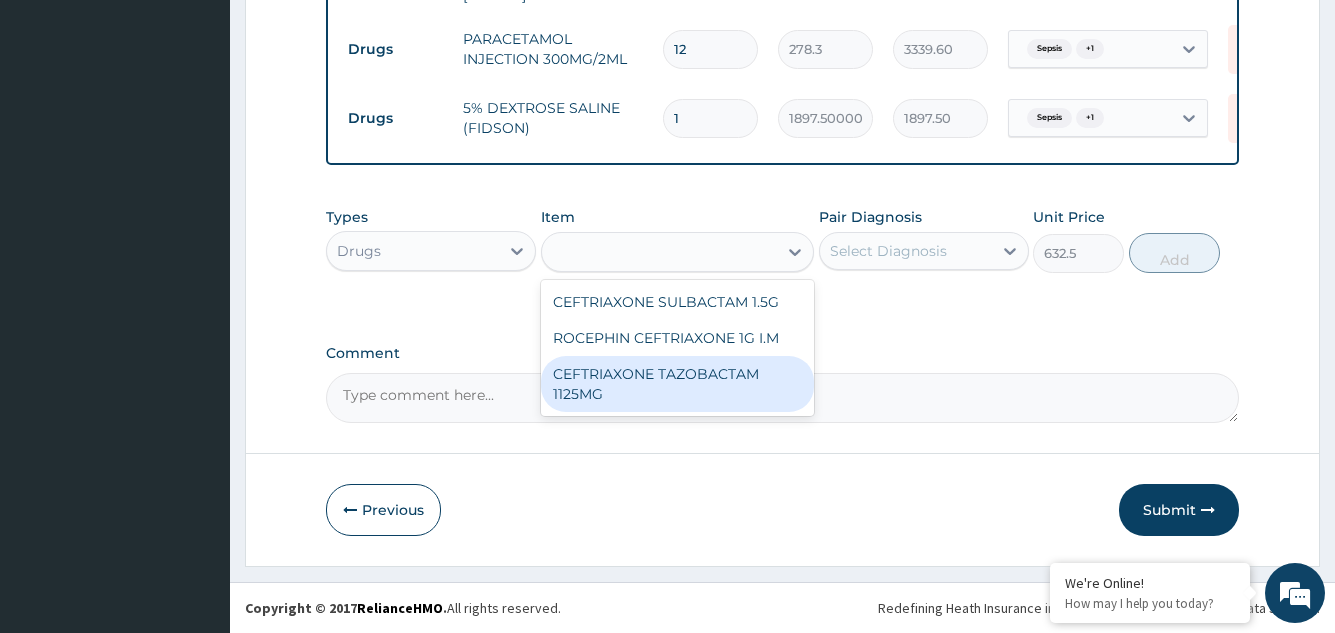 type on "2530" 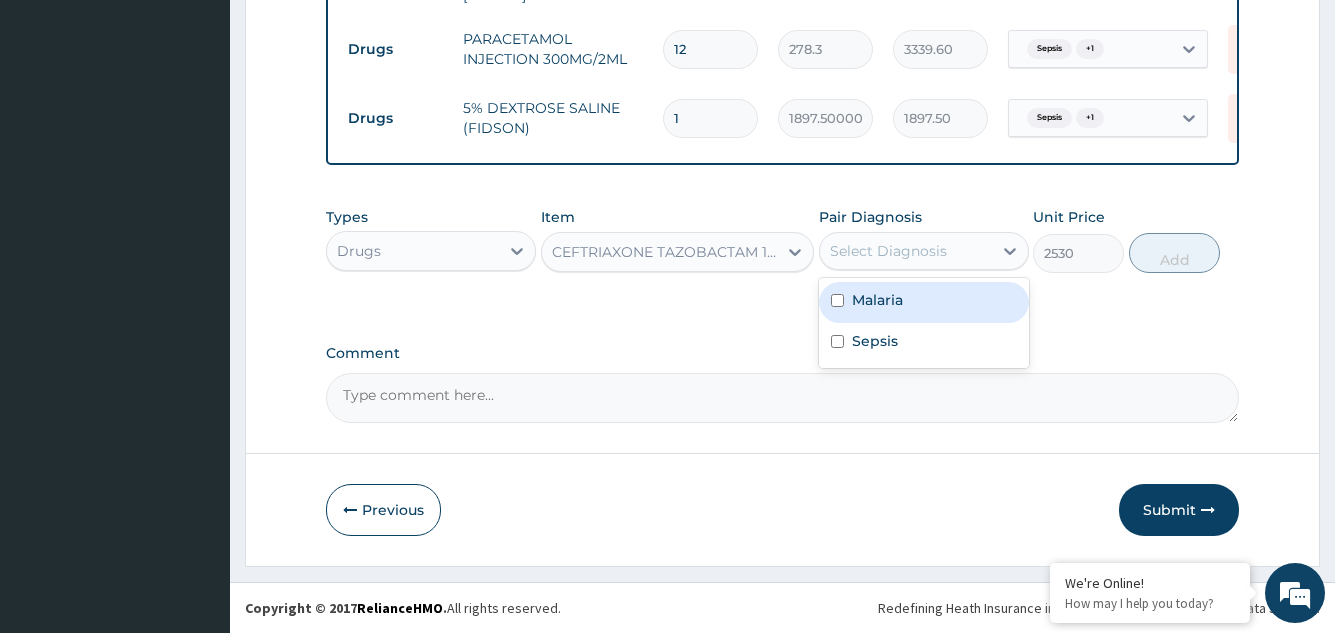 drag, startPoint x: 936, startPoint y: 250, endPoint x: 916, endPoint y: 262, distance: 23.323807 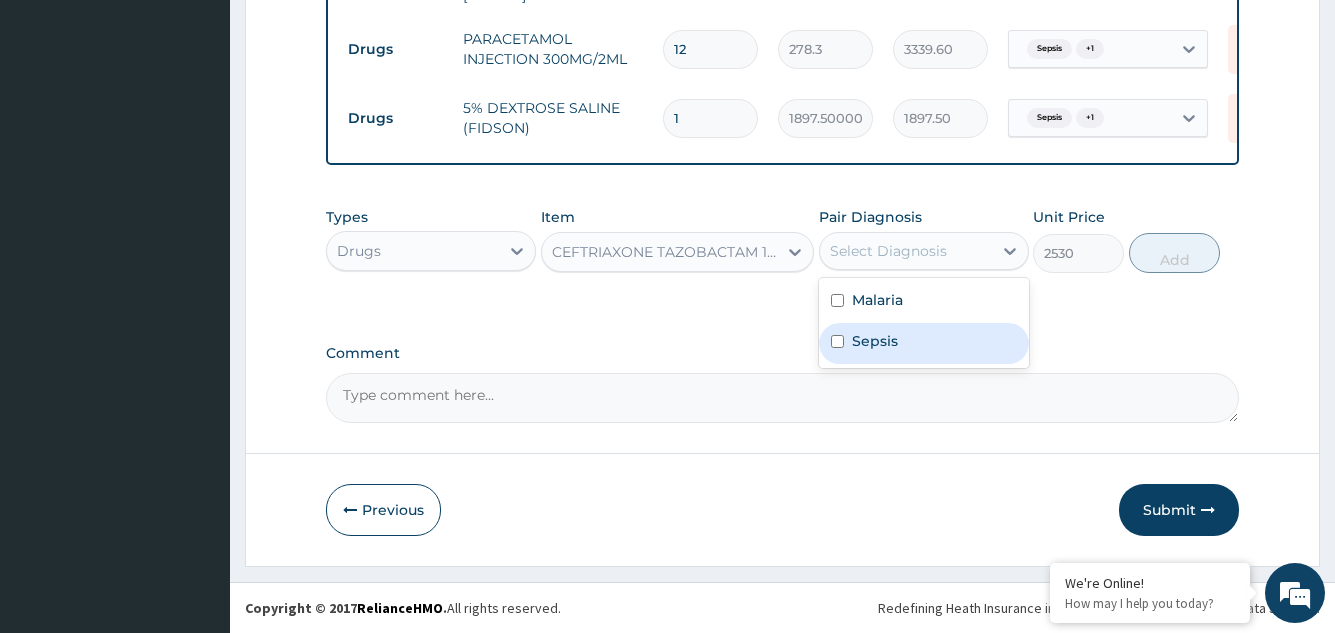 drag, startPoint x: 871, startPoint y: 355, endPoint x: 993, endPoint y: 329, distance: 124.73973 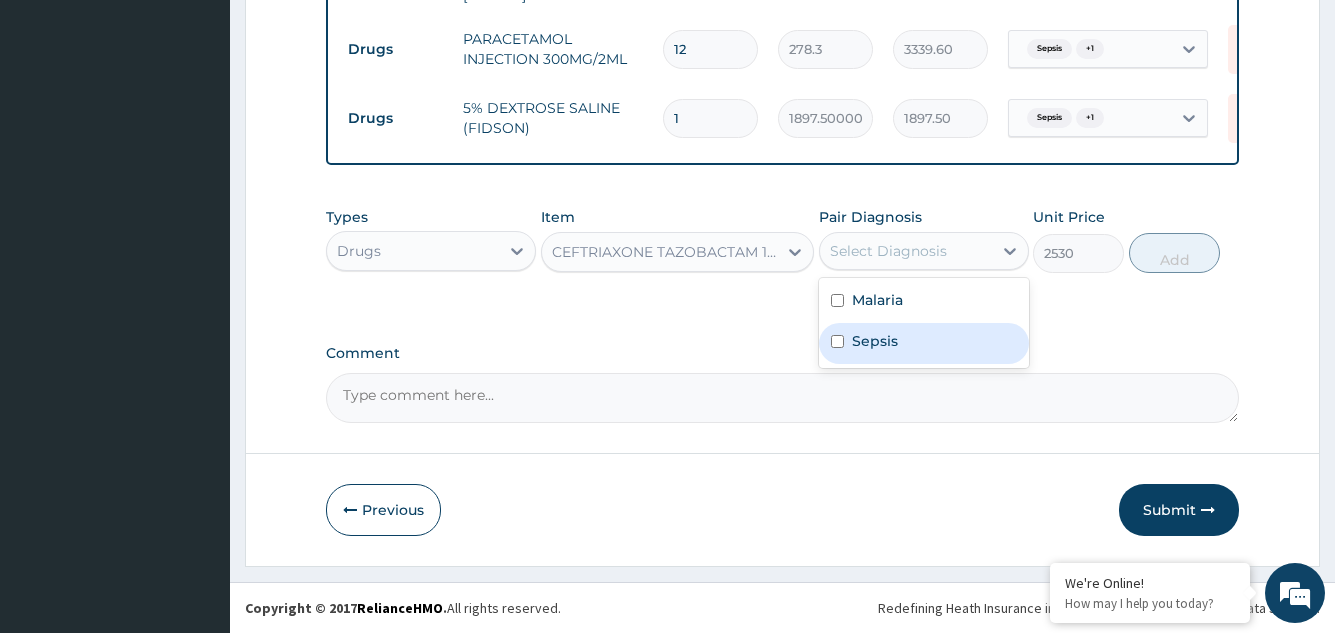 click on "Sepsis" at bounding box center (875, 341) 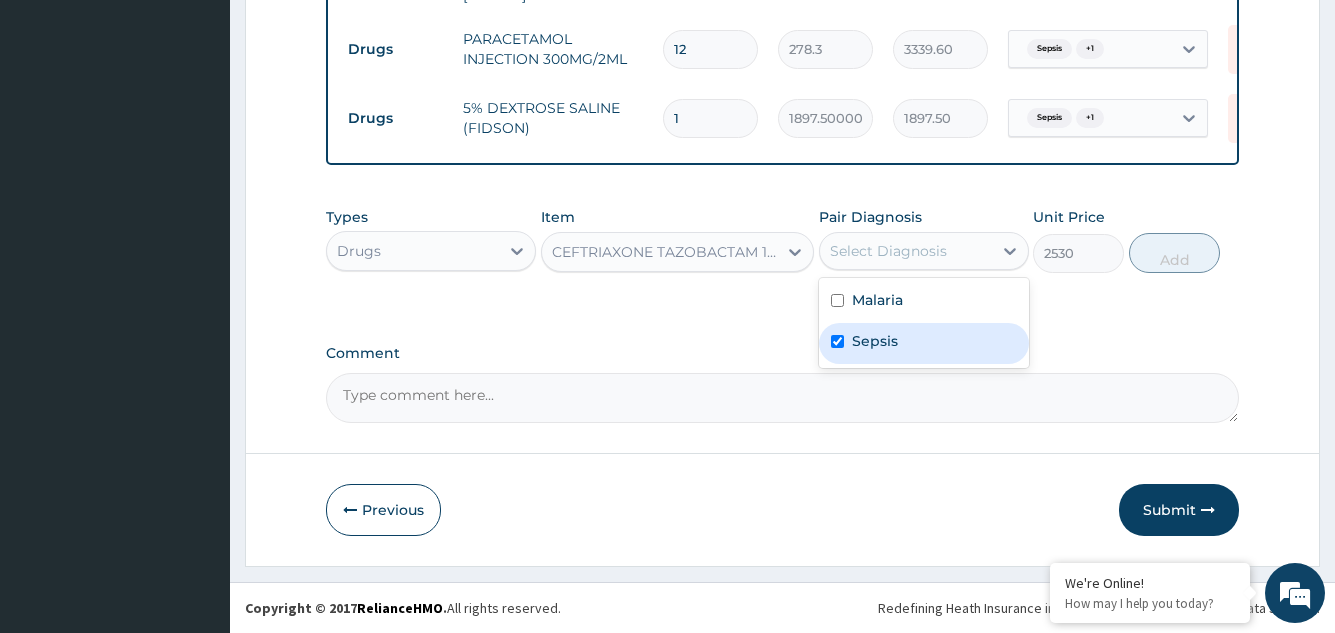 checkbox on "true" 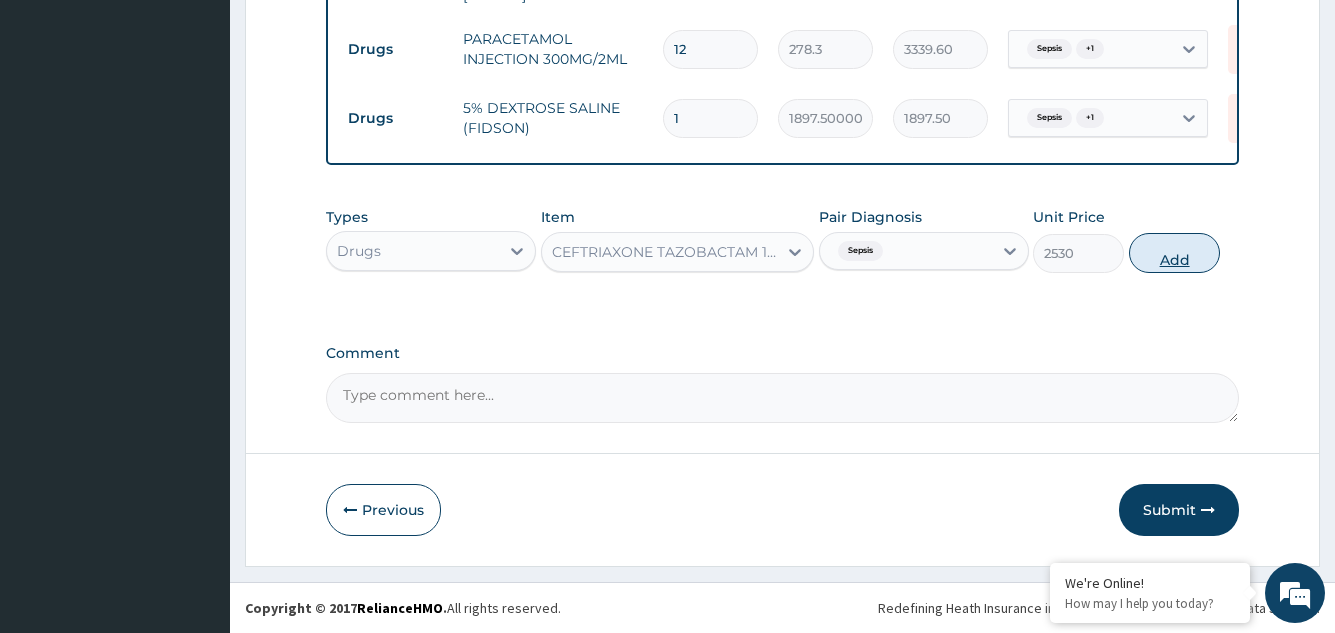click on "Add" at bounding box center (1174, 253) 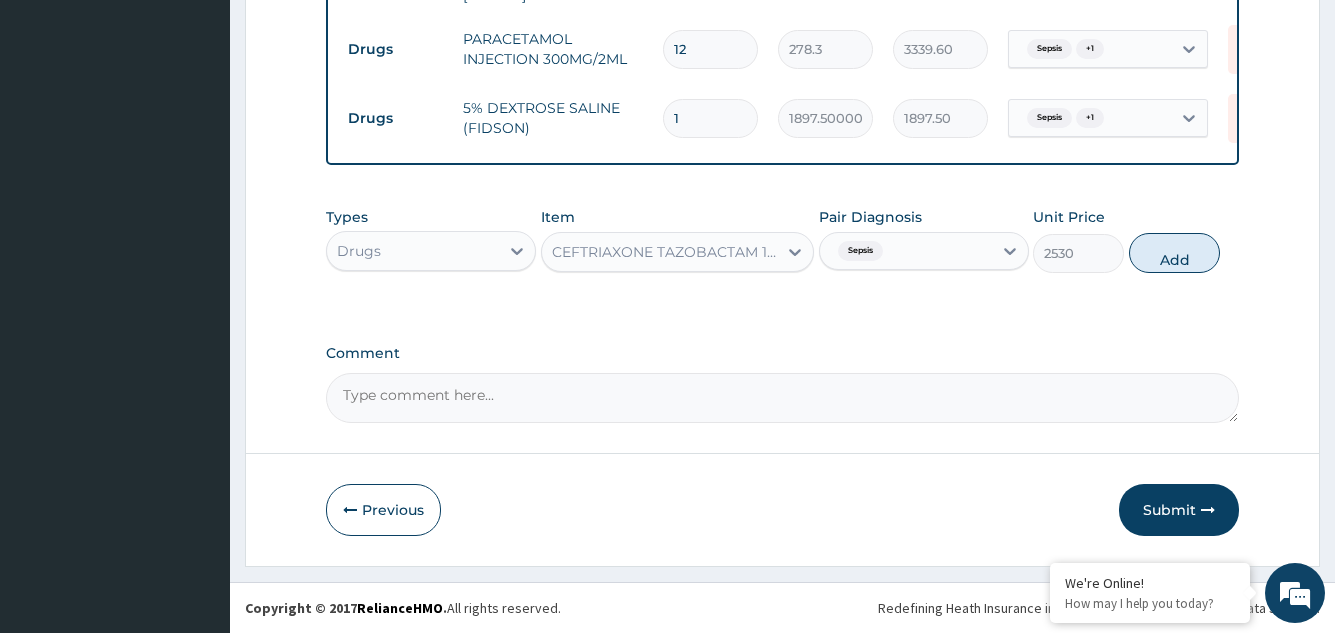 type on "0" 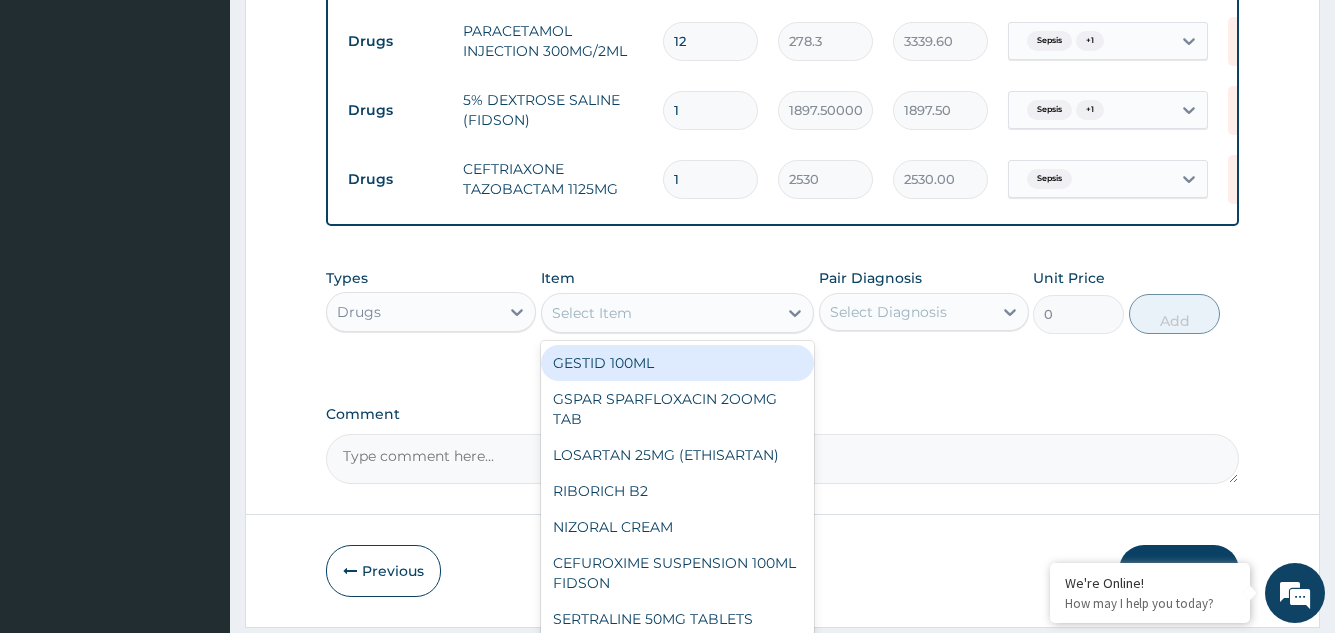 click on "Select Item" at bounding box center [592, 313] 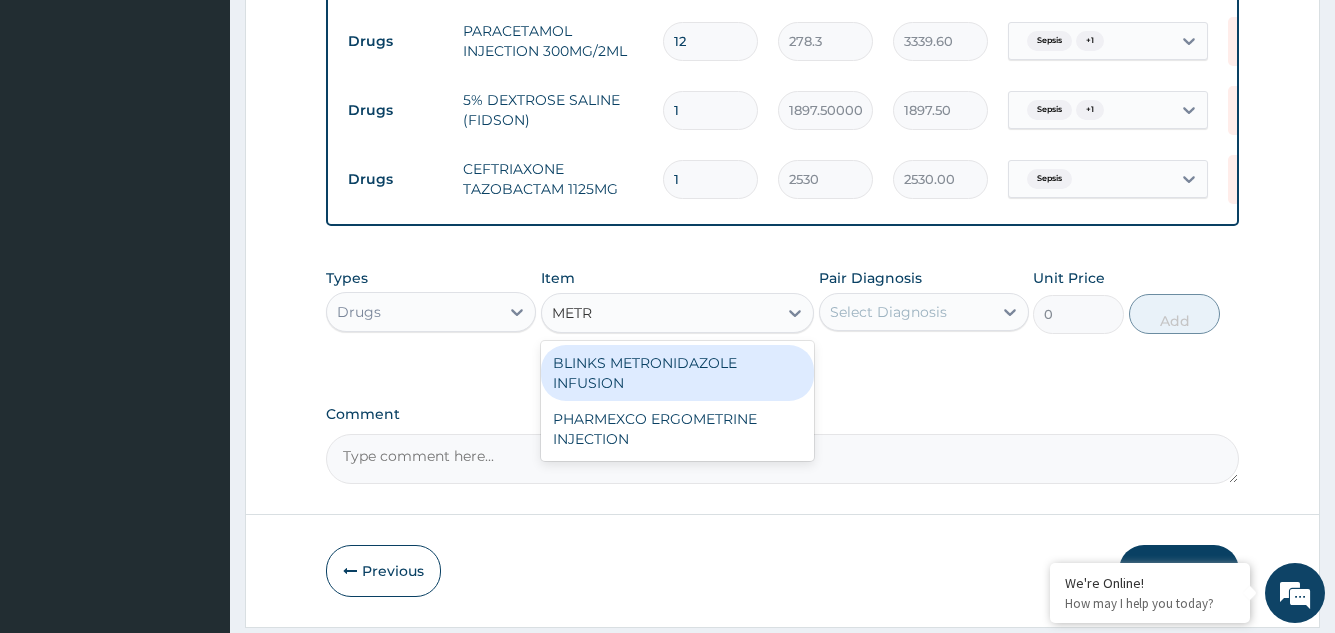 type on "METRO" 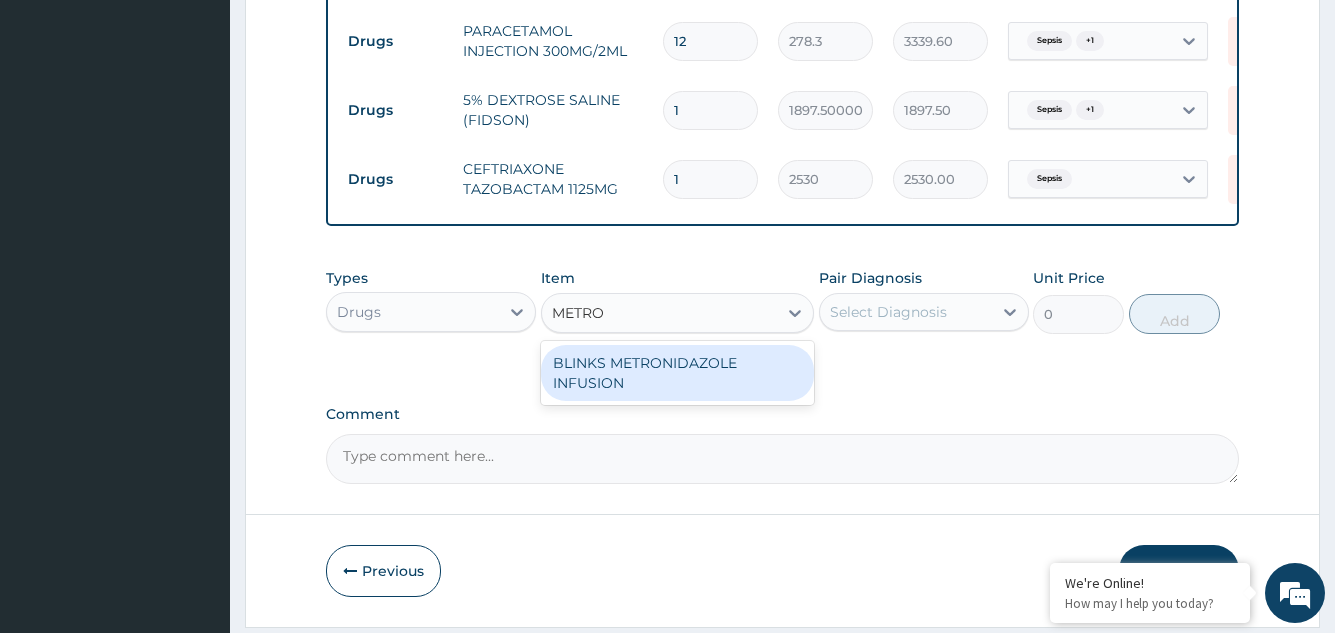 click on "BLINKS METRONIDAZOLE INFUSION" at bounding box center [678, 373] 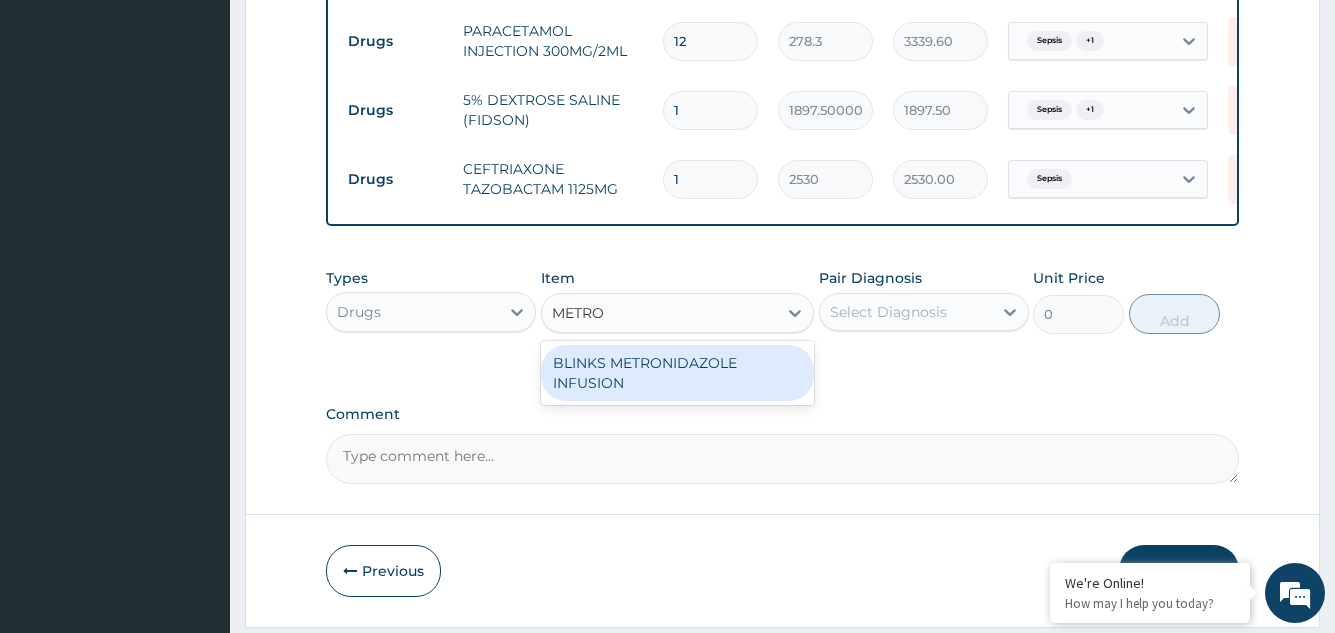 type 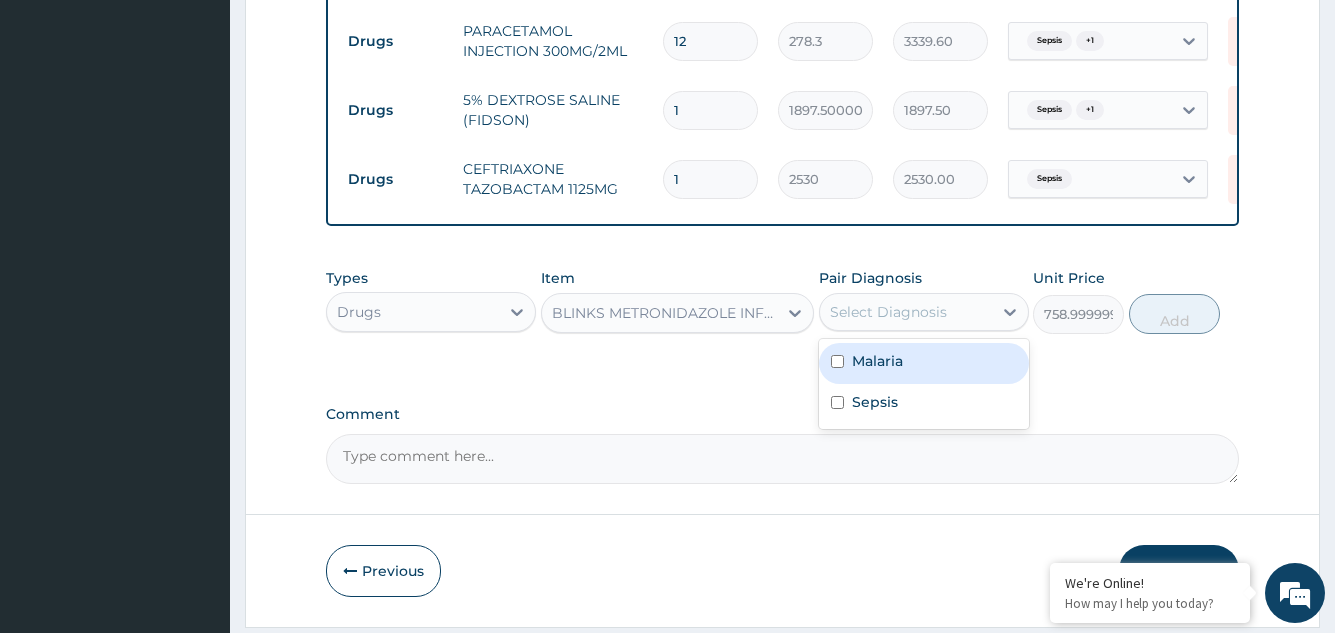 click on "Select Diagnosis" at bounding box center [888, 312] 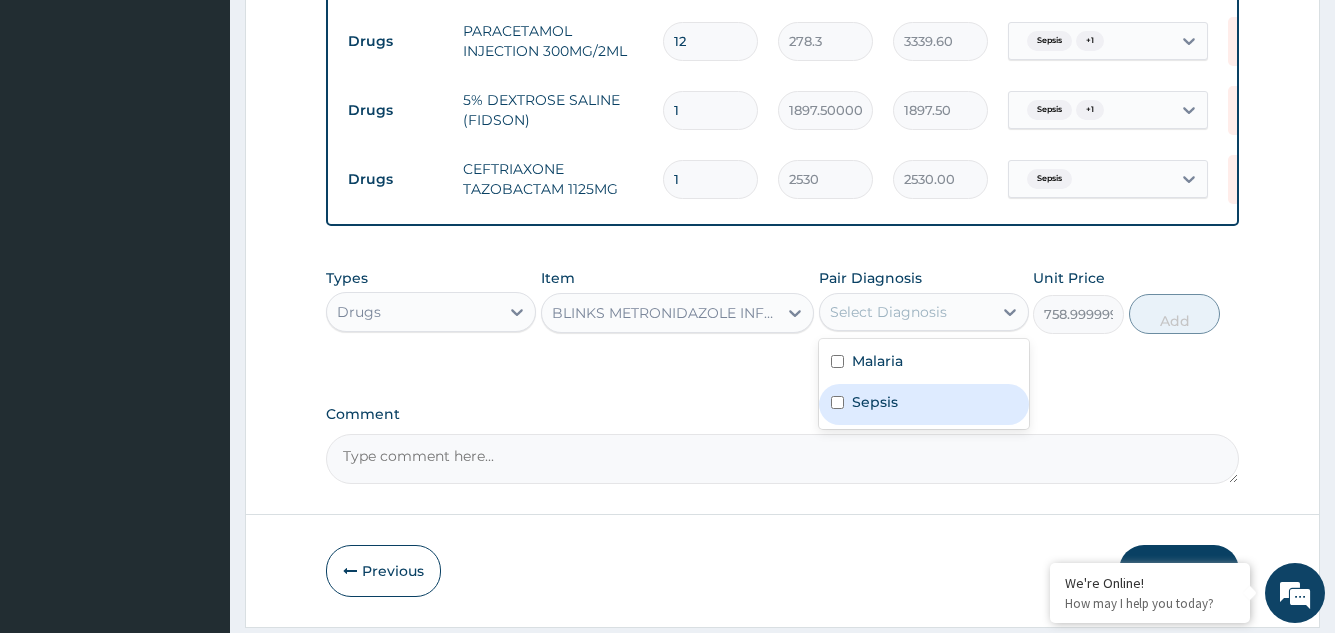click on "Sepsis" at bounding box center [875, 402] 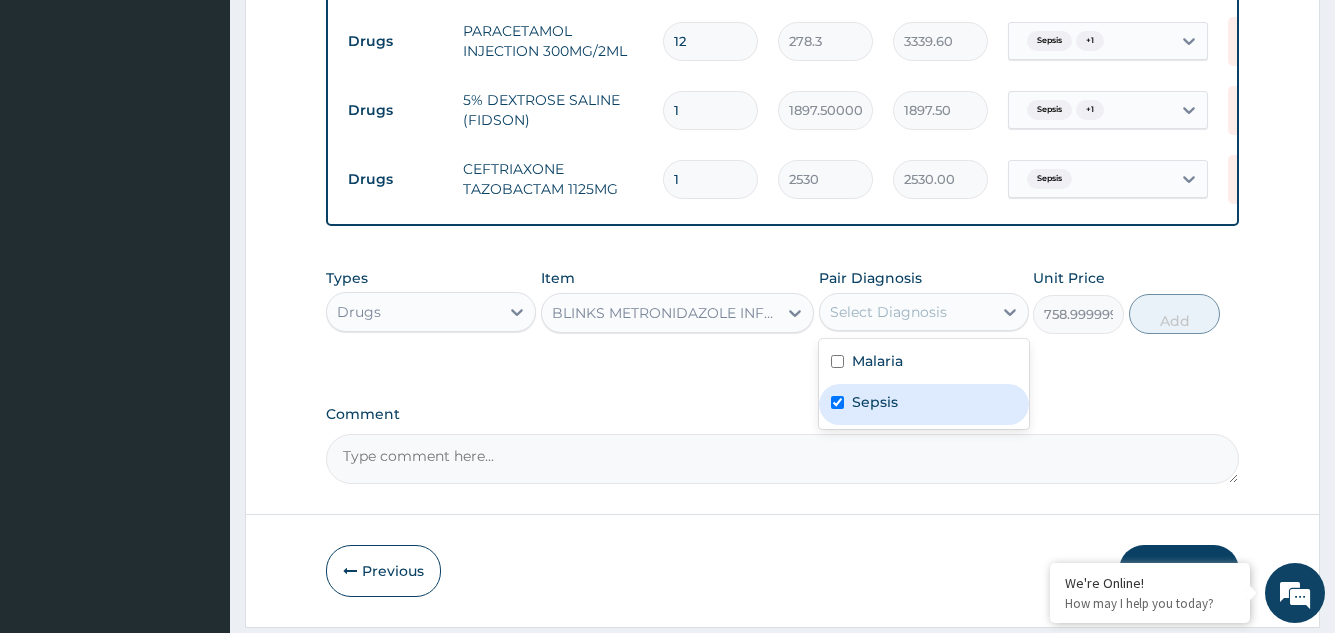 checkbox on "true" 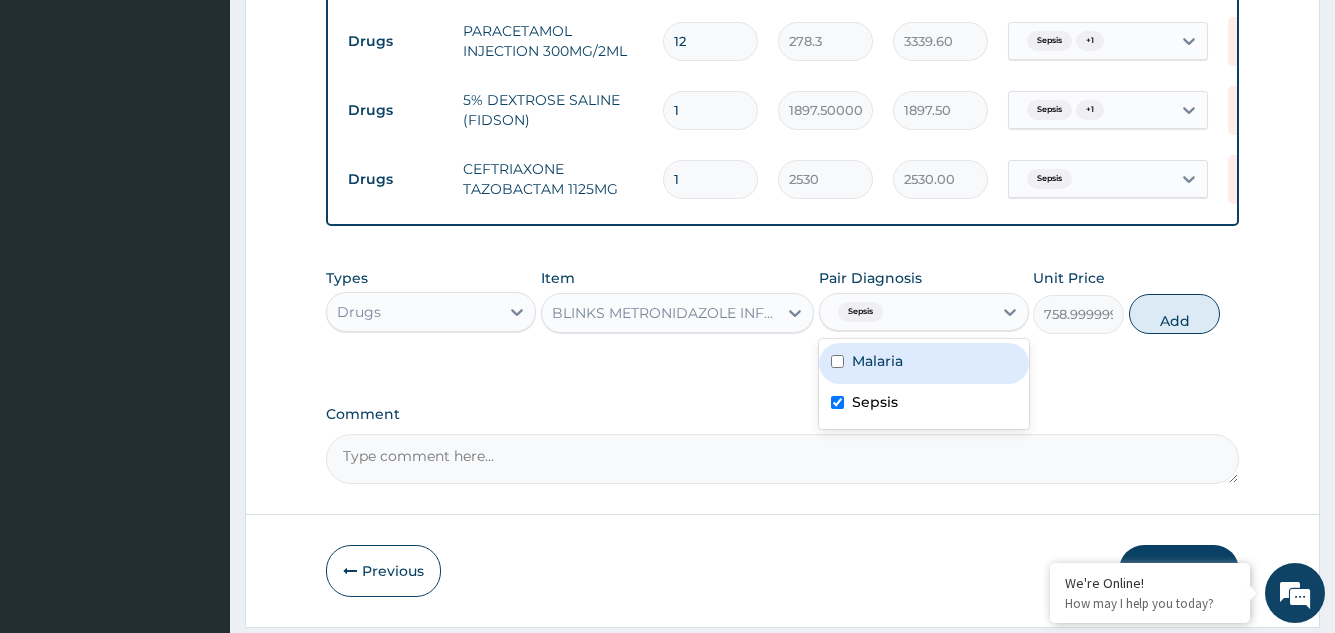 drag, startPoint x: 936, startPoint y: 375, endPoint x: 1002, endPoint y: 368, distance: 66.37017 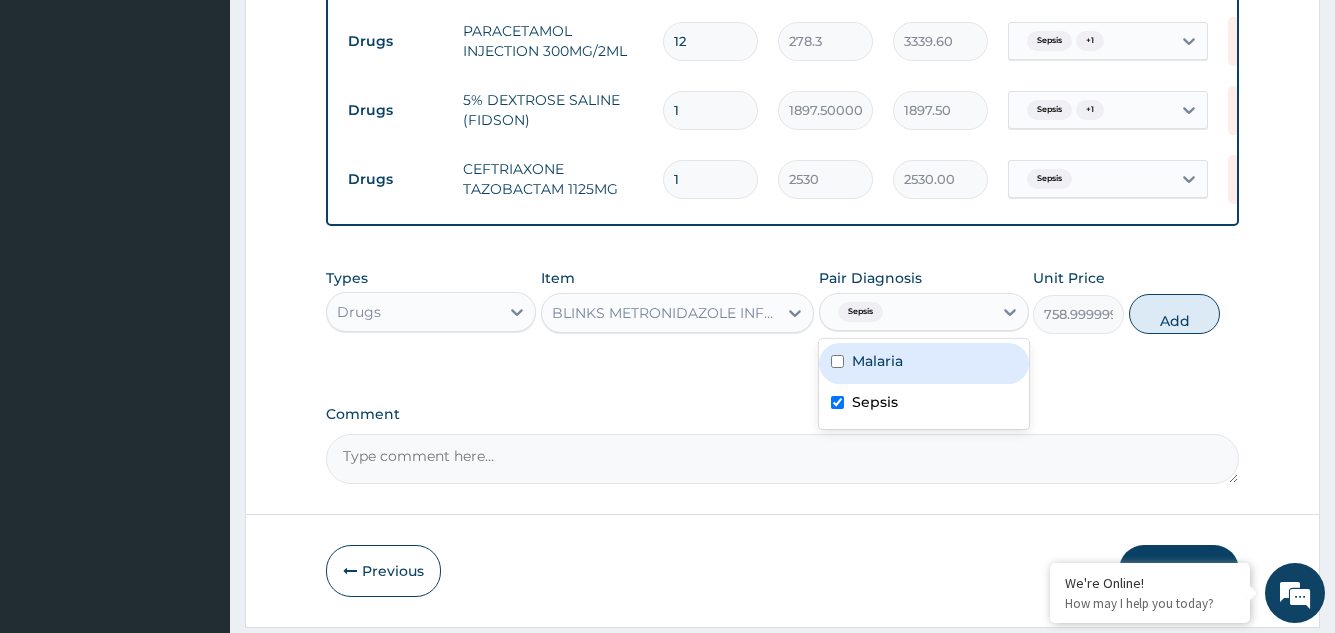 click on "Malaria" at bounding box center [924, 363] 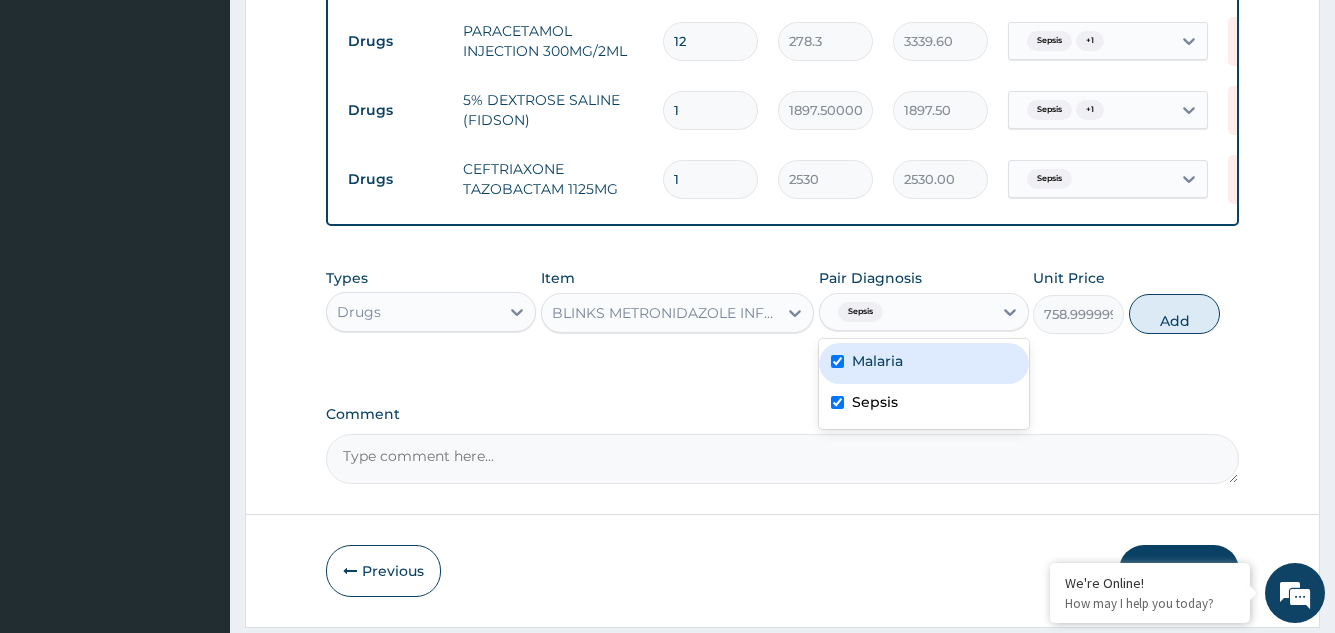 checkbox on "true" 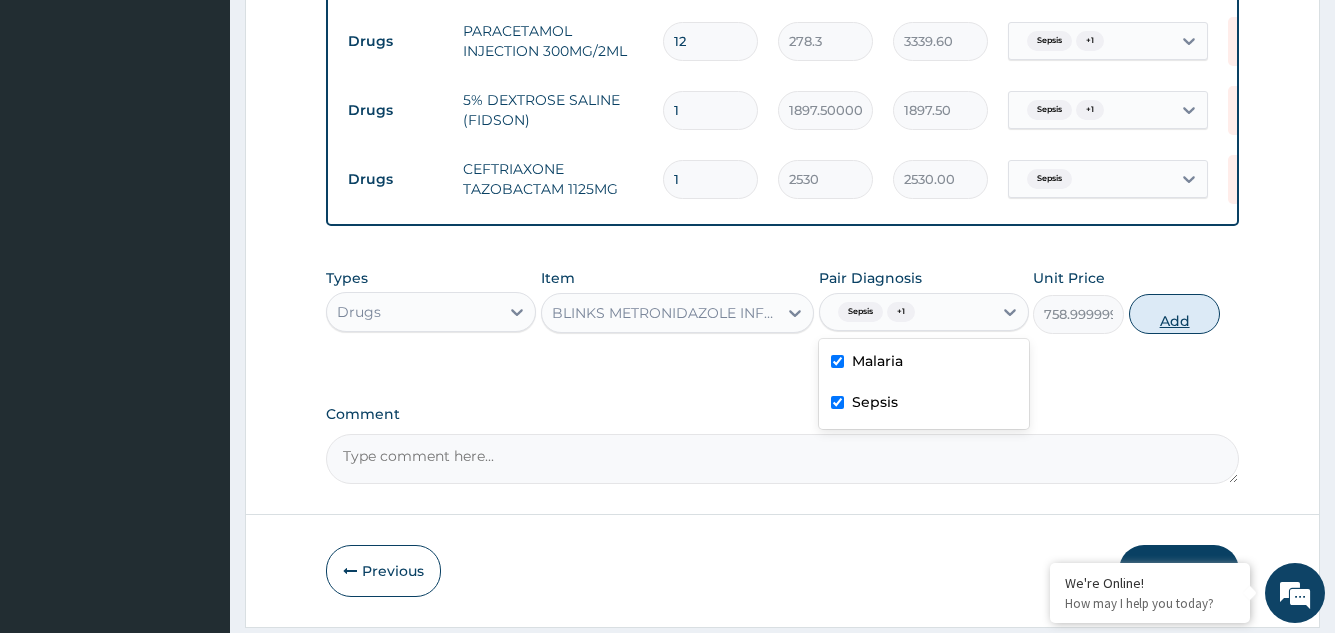 click on "Add" at bounding box center [1174, 314] 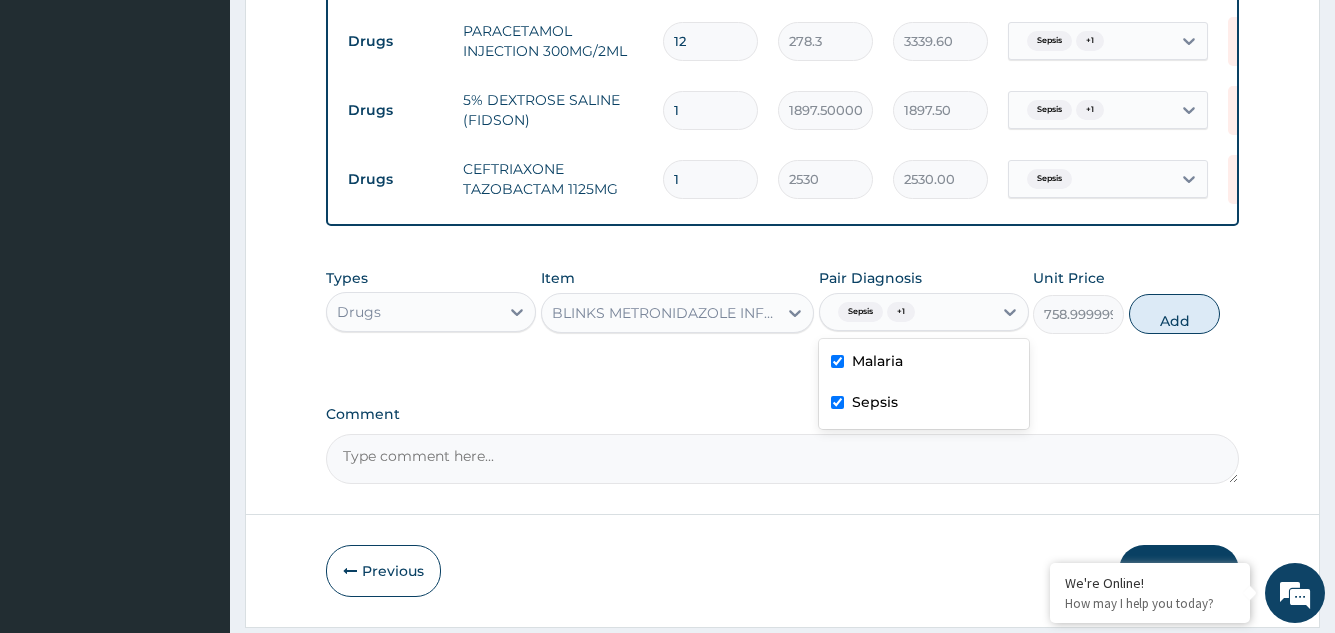 type on "0" 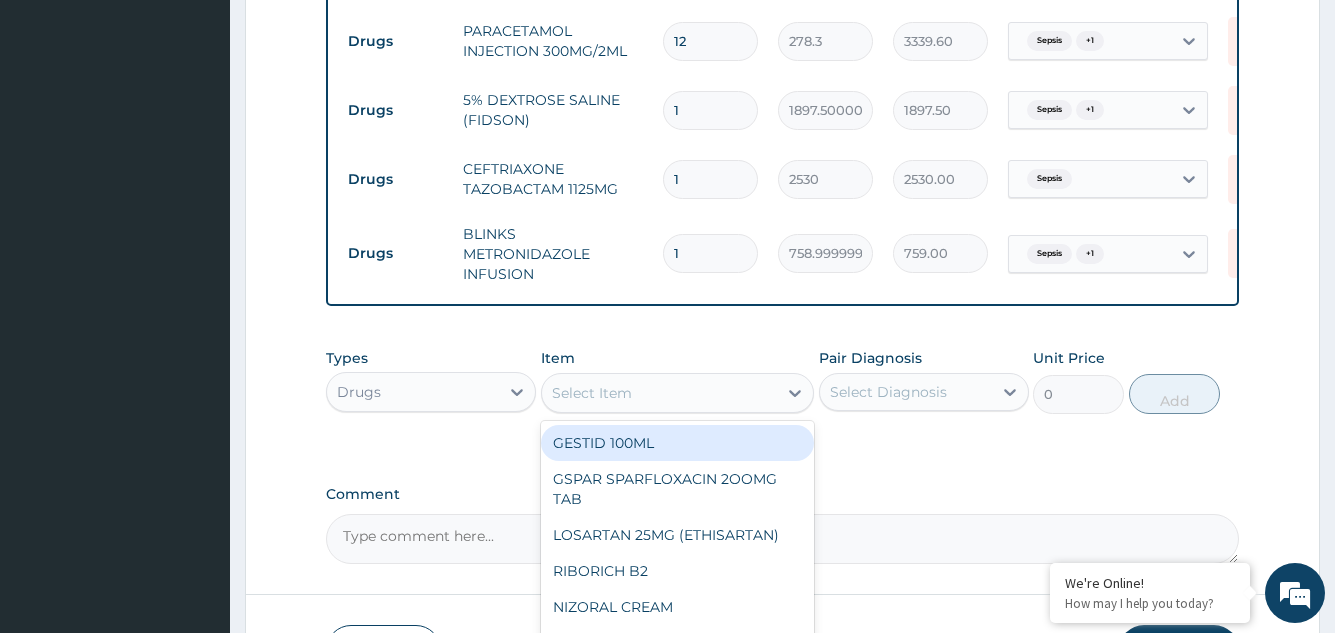 click on "Select Item" at bounding box center [592, 393] 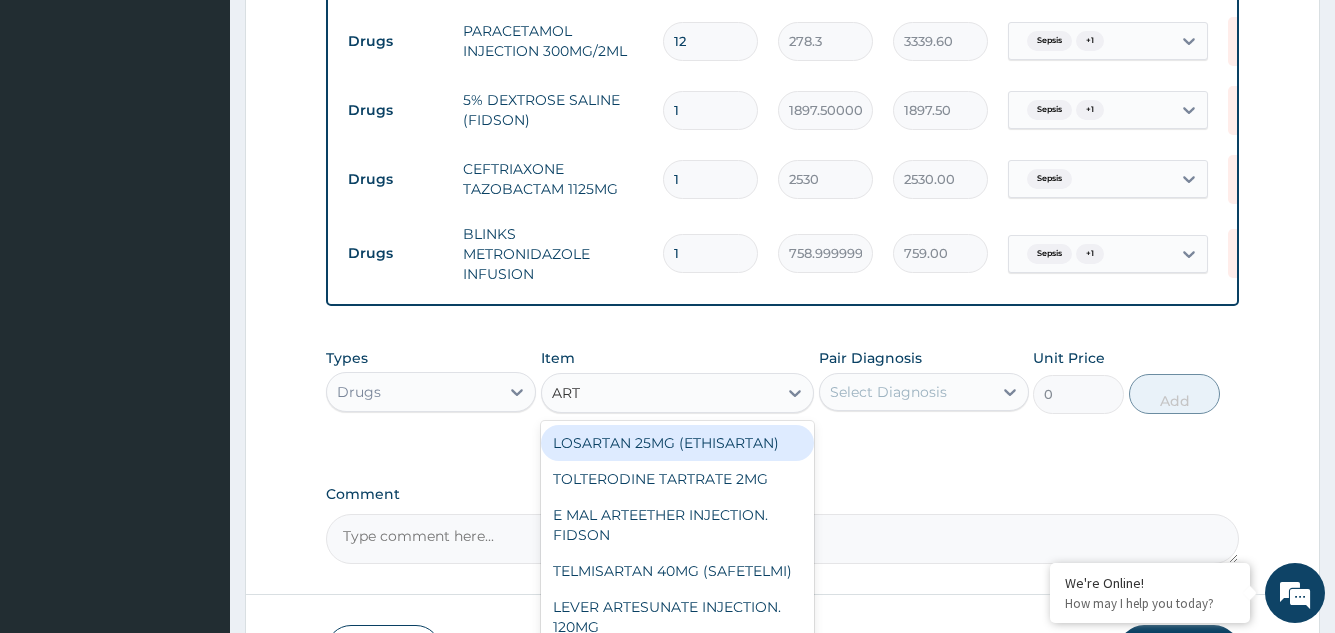 type on "ARTE" 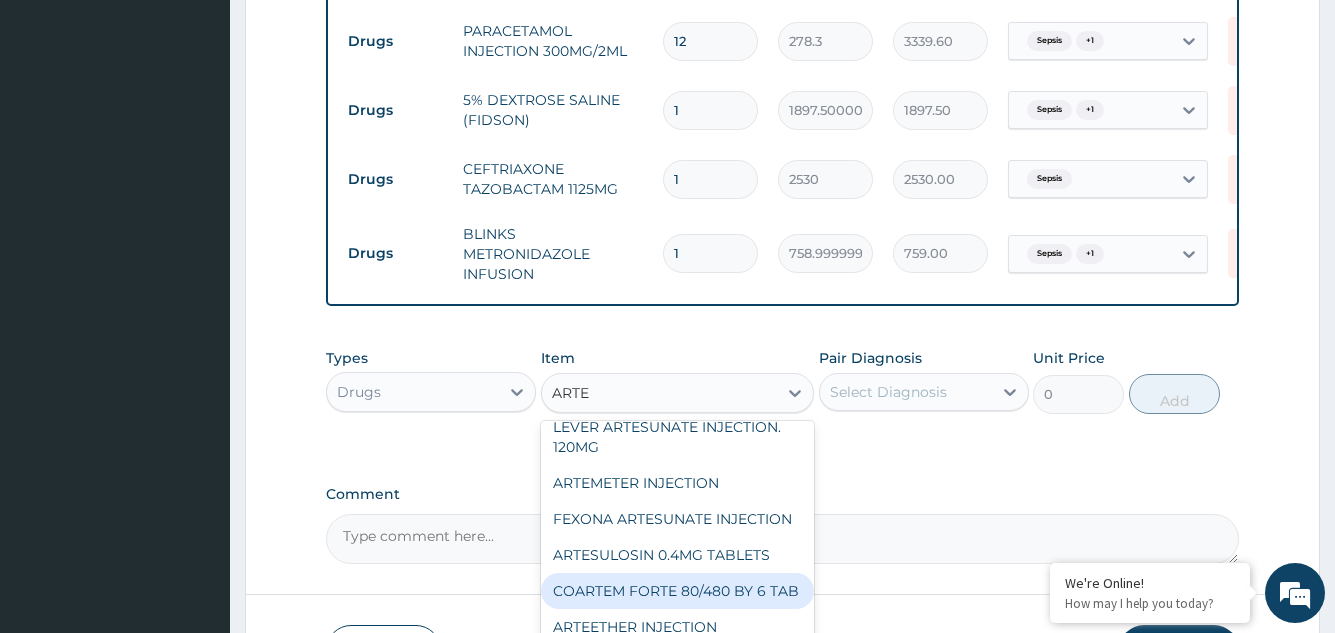 scroll, scrollTop: 0, scrollLeft: 0, axis: both 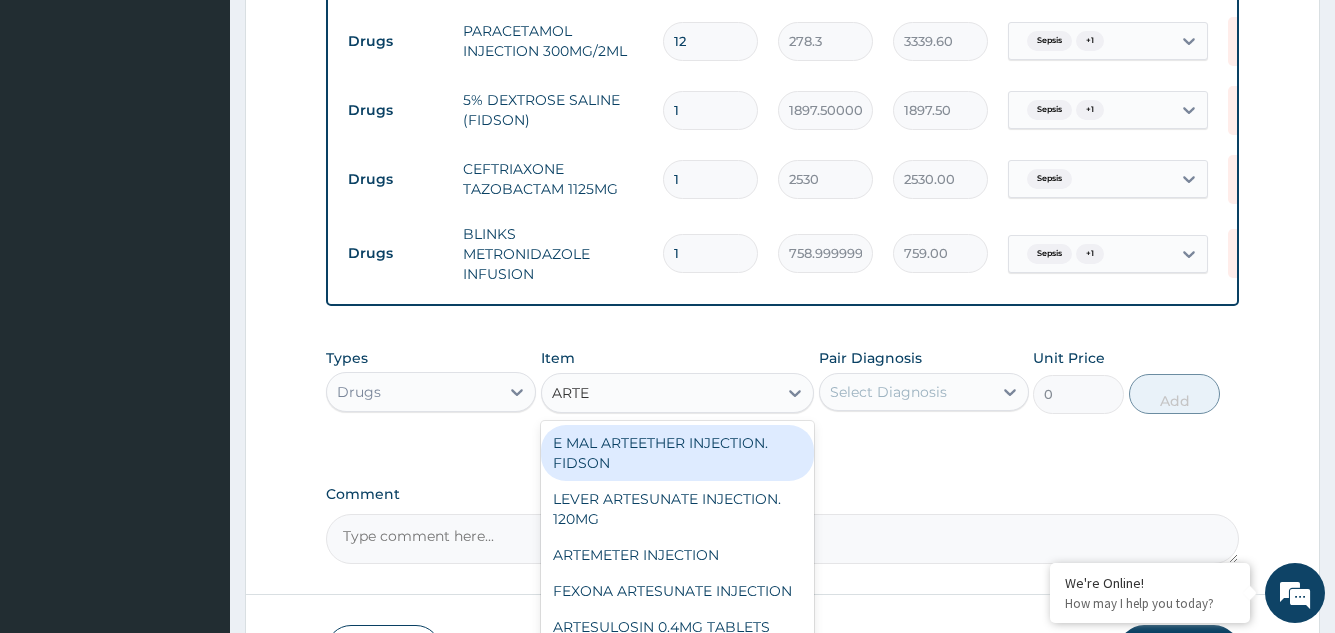 click on "E MAL ARTEETHER INJECTION. FIDSON" at bounding box center (678, 453) 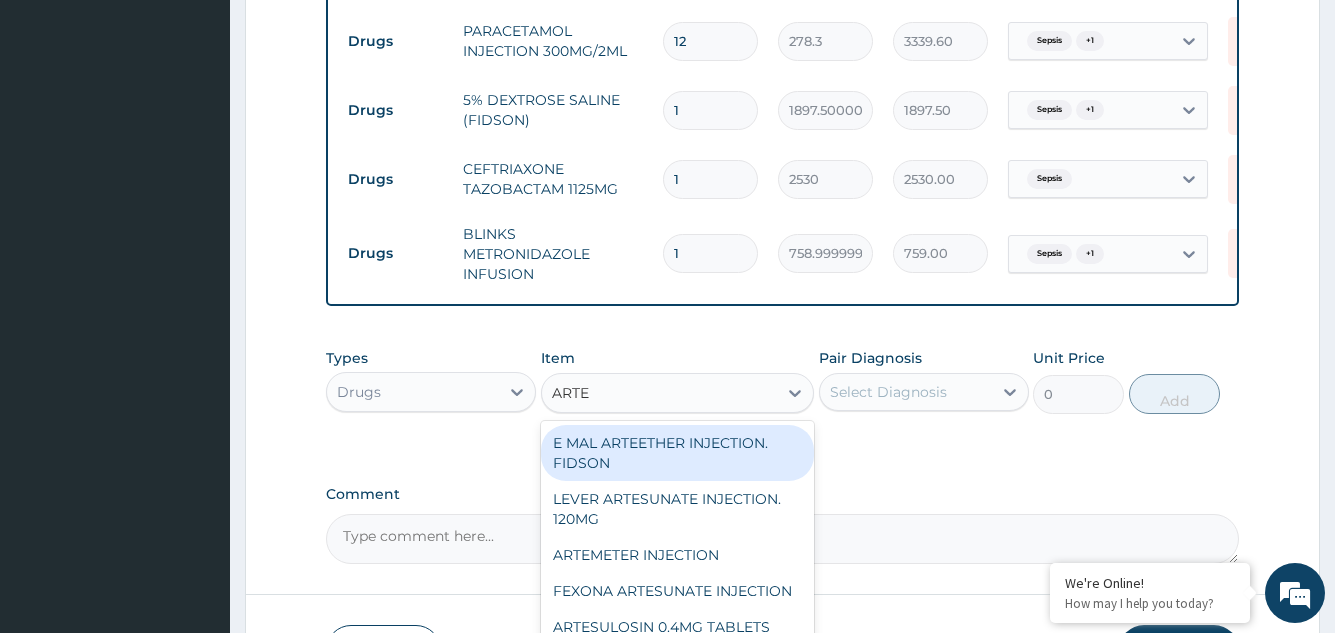 type 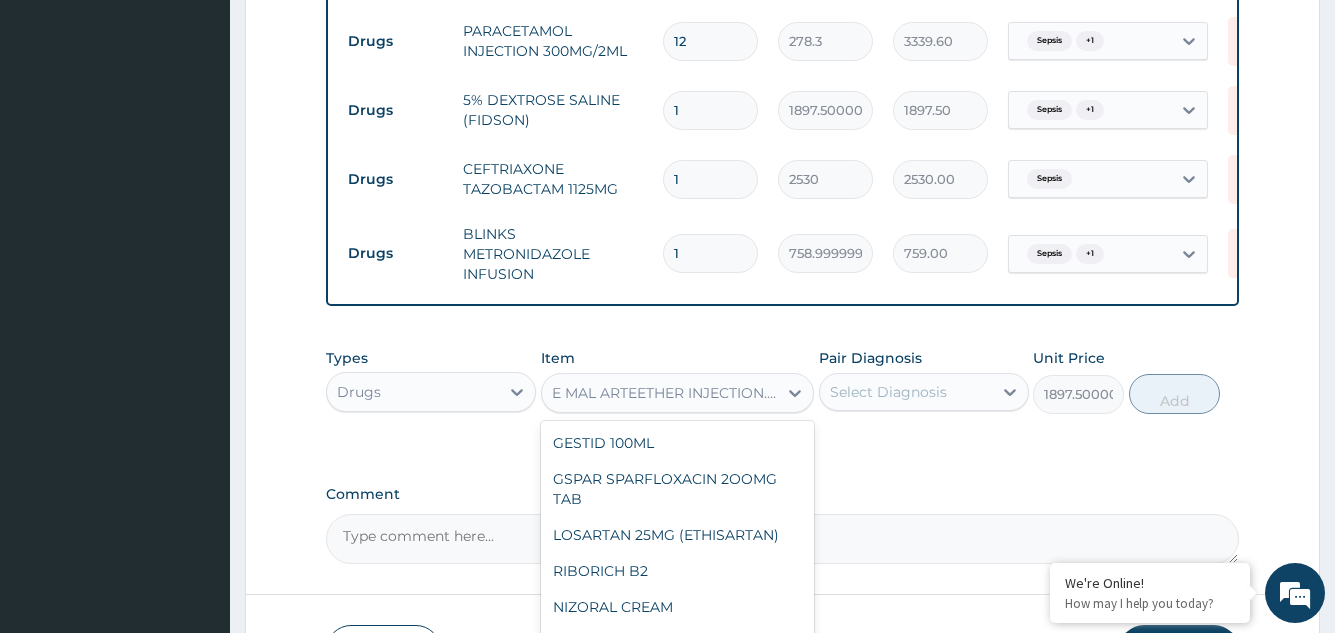 click on "E MAL ARTEETHER INJECTION. FIDSON" at bounding box center [678, 393] 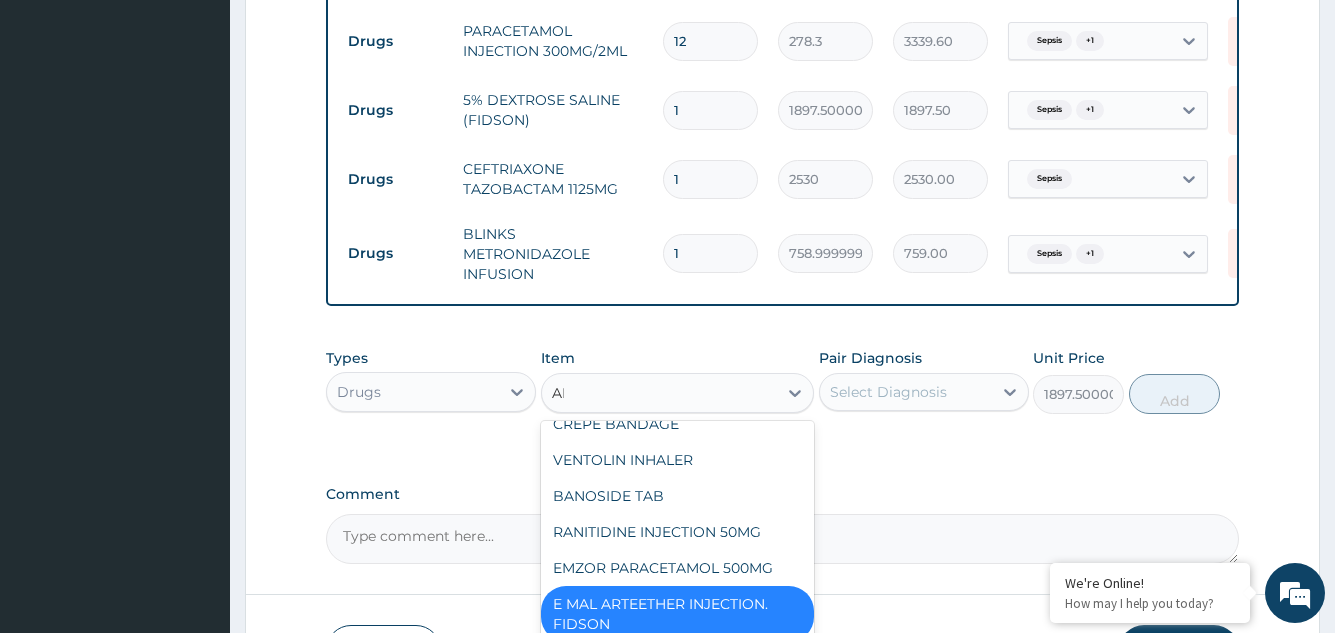 scroll, scrollTop: 219, scrollLeft: 0, axis: vertical 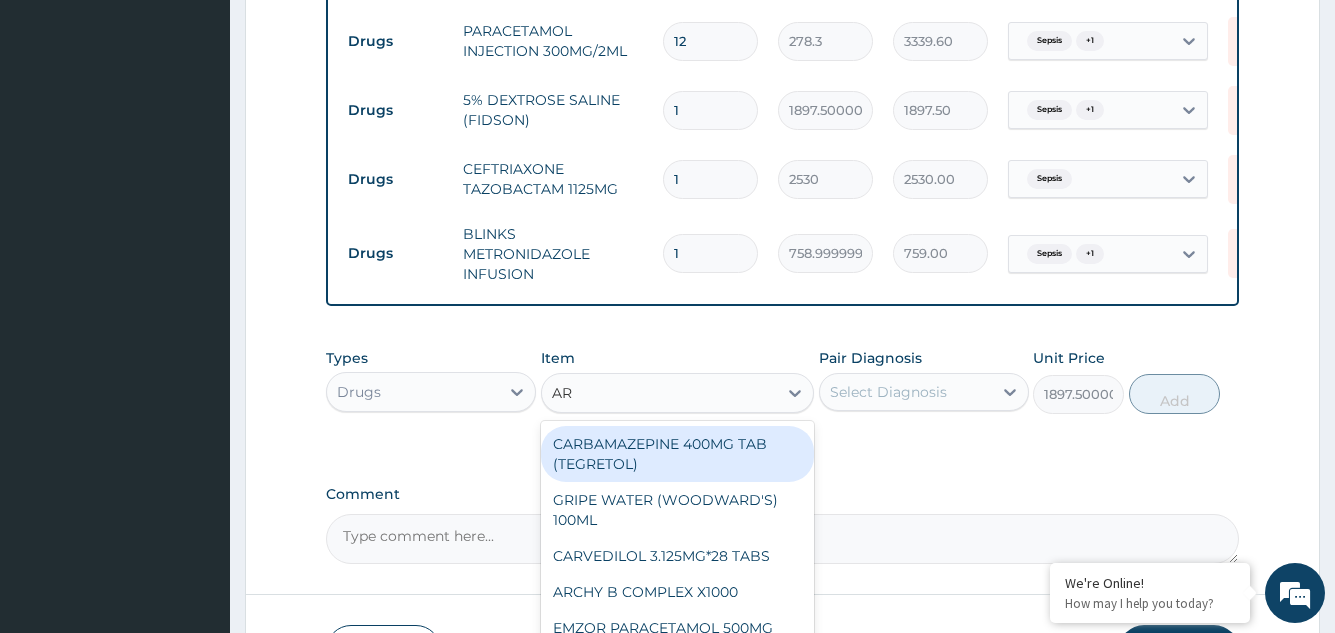 type on "ART" 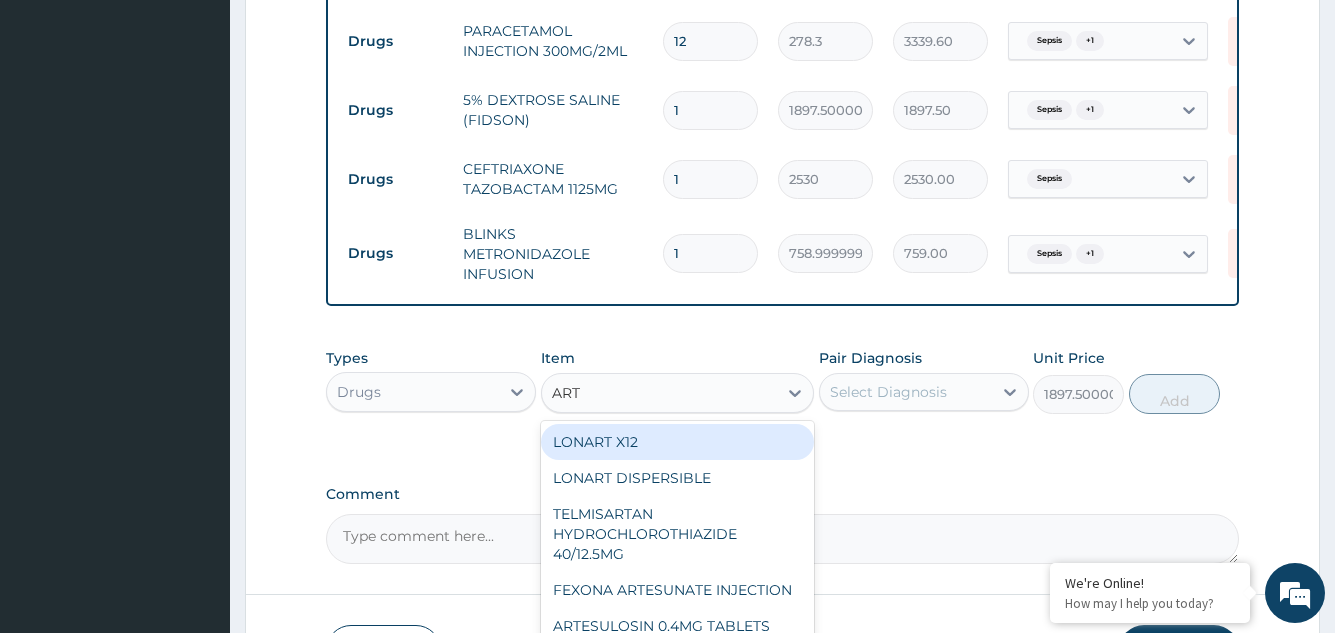 scroll, scrollTop: 300, scrollLeft: 0, axis: vertical 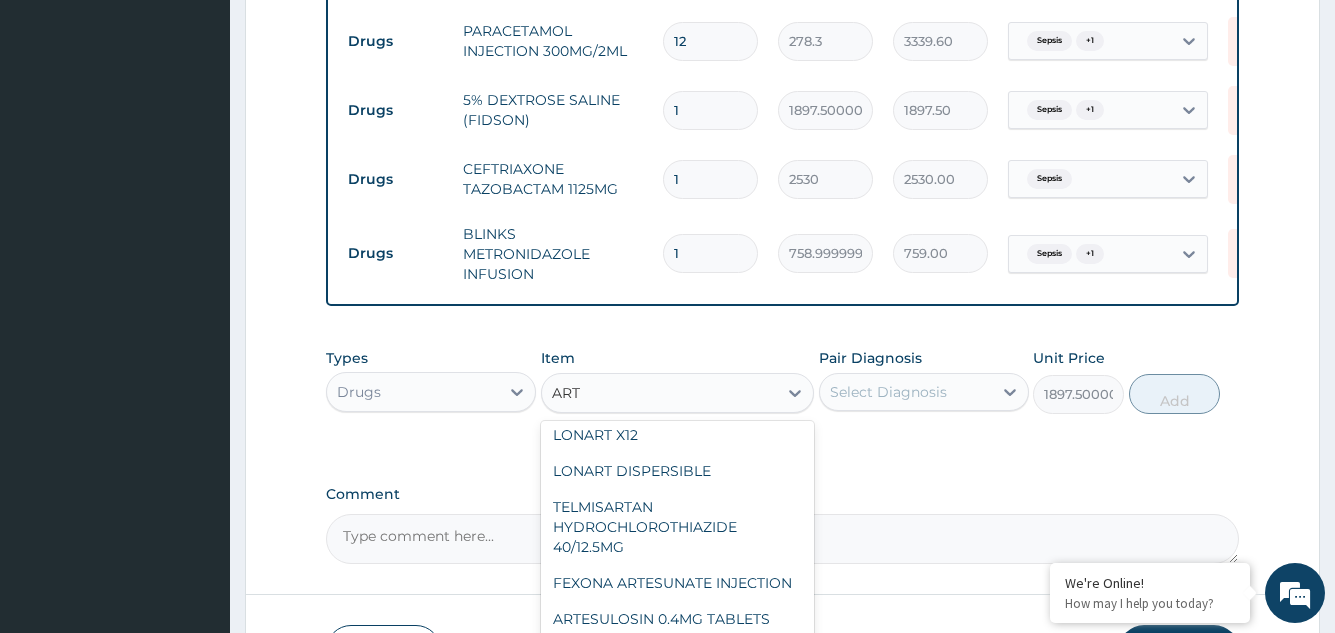click on "ARTEMETER INJECTION" at bounding box center [678, 399] 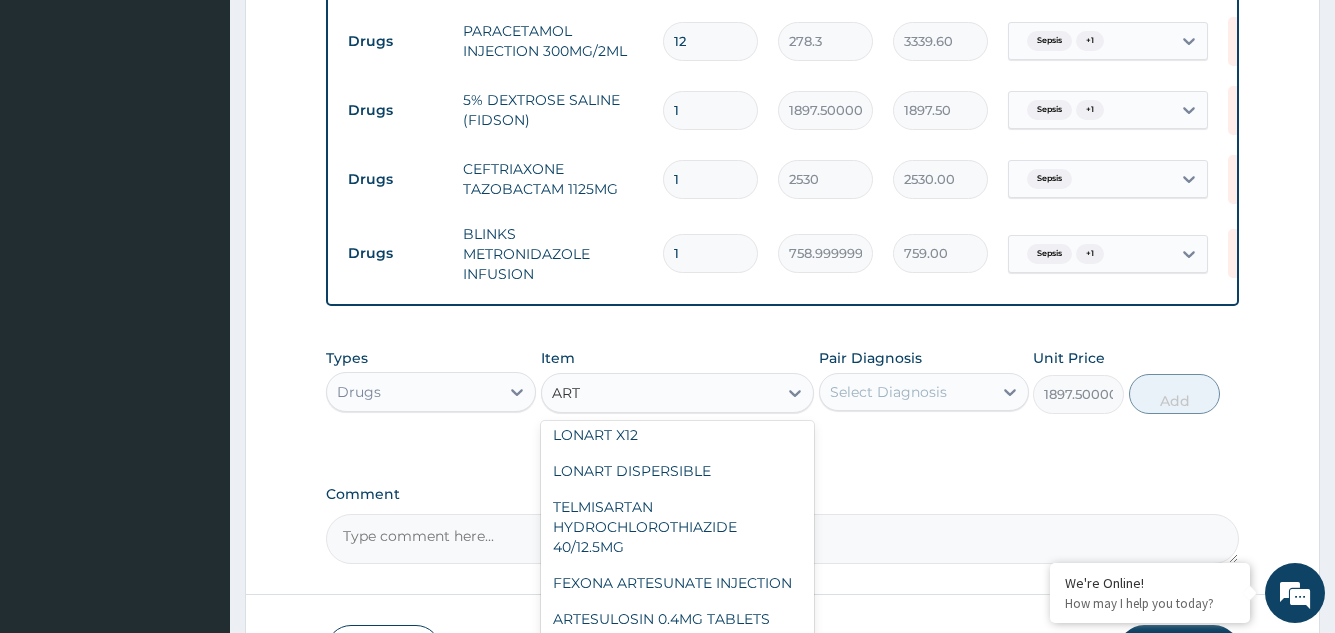 type 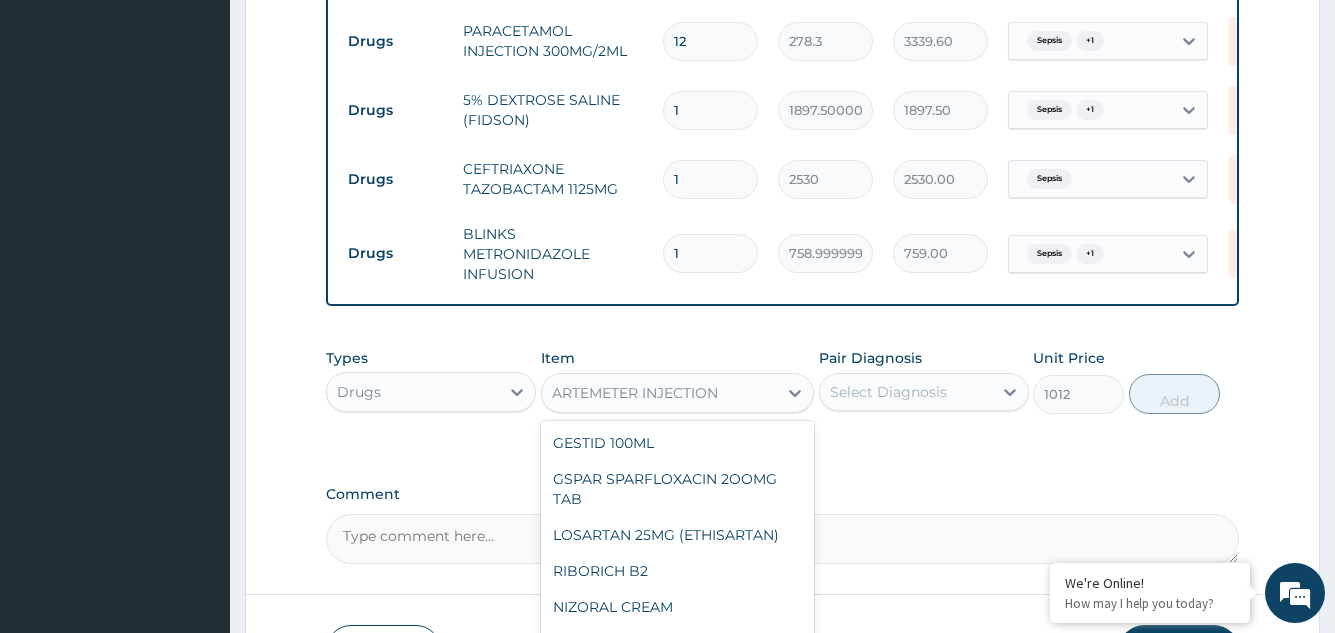 click on "ARTEMETER INJECTION" at bounding box center (635, 393) 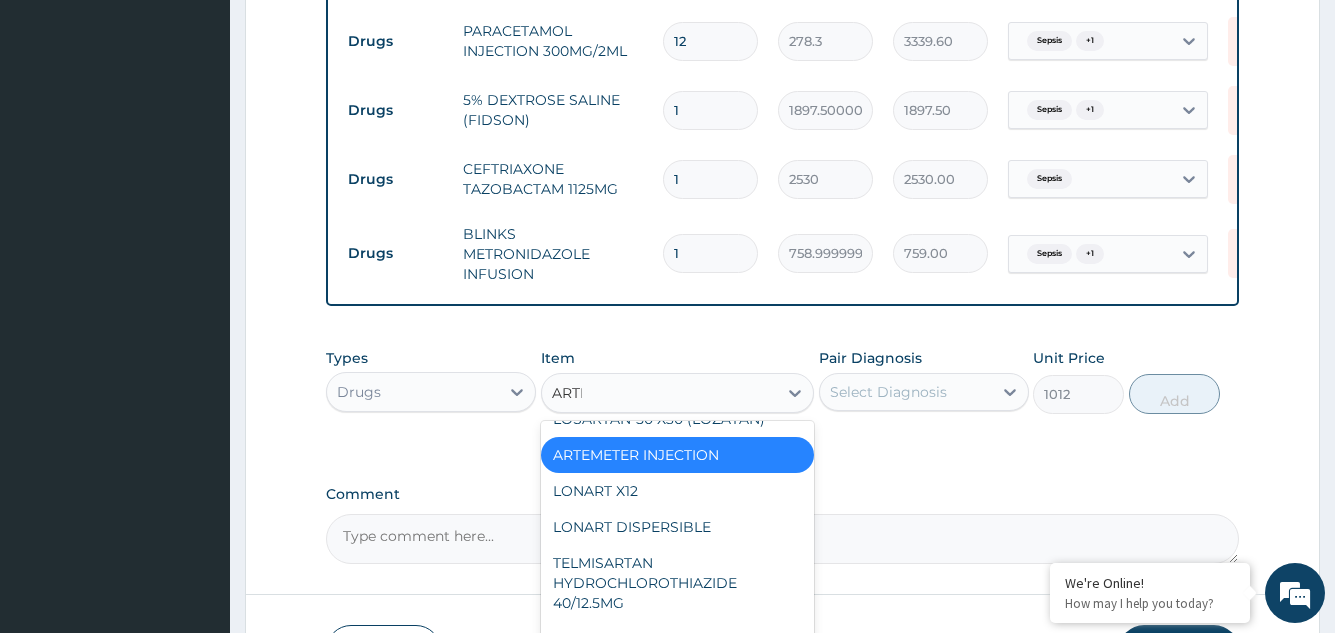 scroll, scrollTop: 80, scrollLeft: 0, axis: vertical 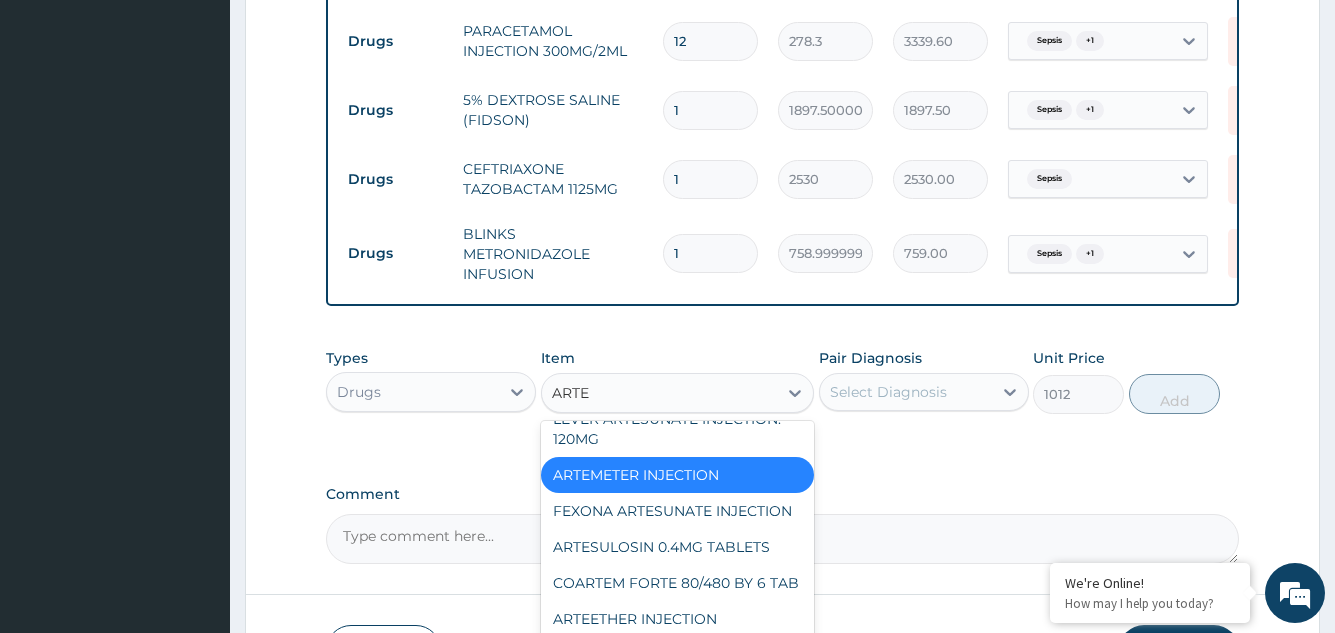 type on "ARTES" 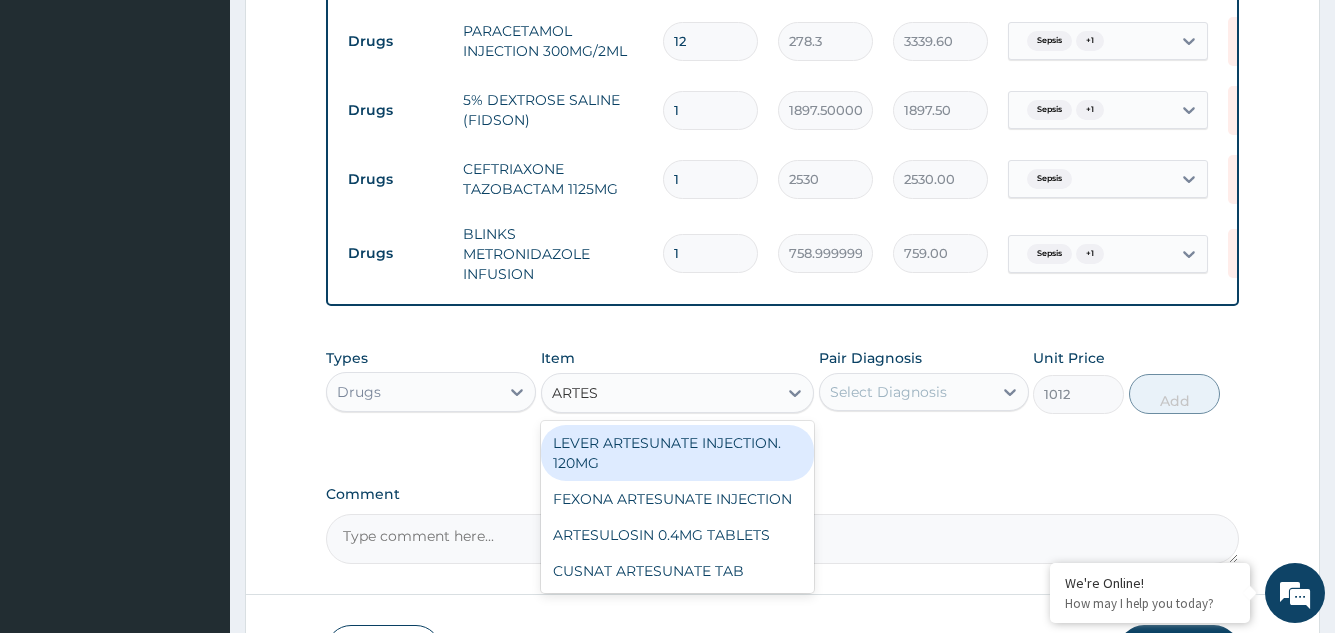 scroll, scrollTop: 0, scrollLeft: 0, axis: both 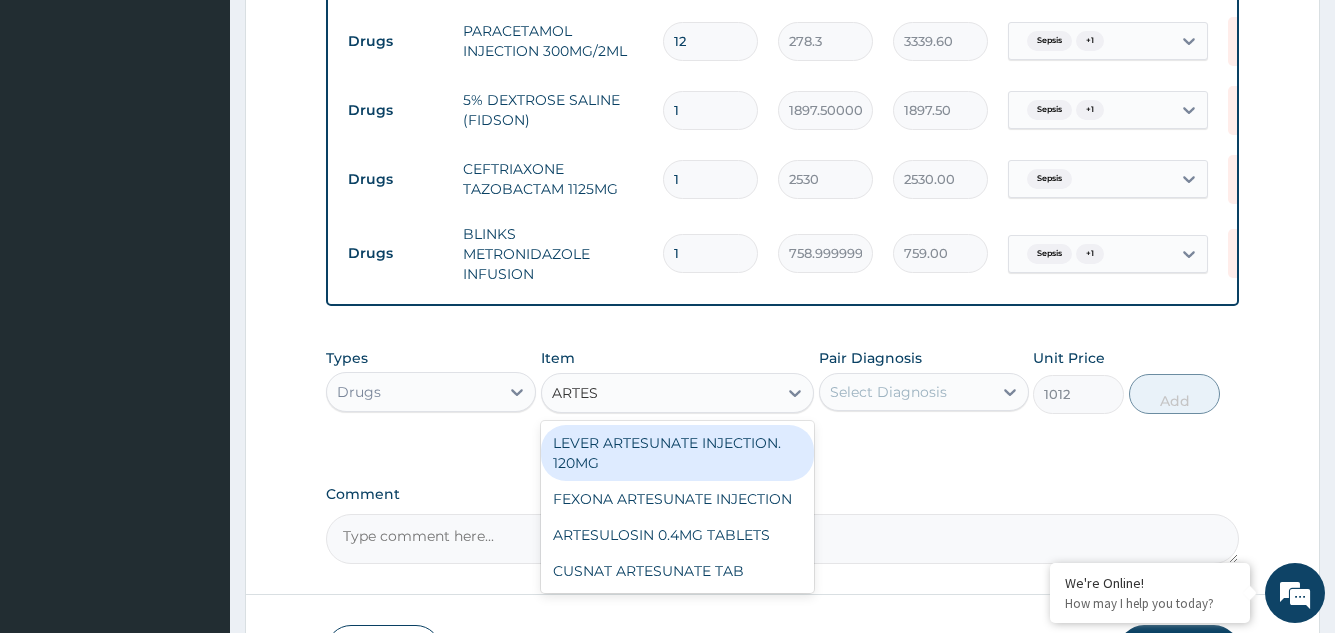 drag, startPoint x: 632, startPoint y: 459, endPoint x: 799, endPoint y: 442, distance: 167.86304 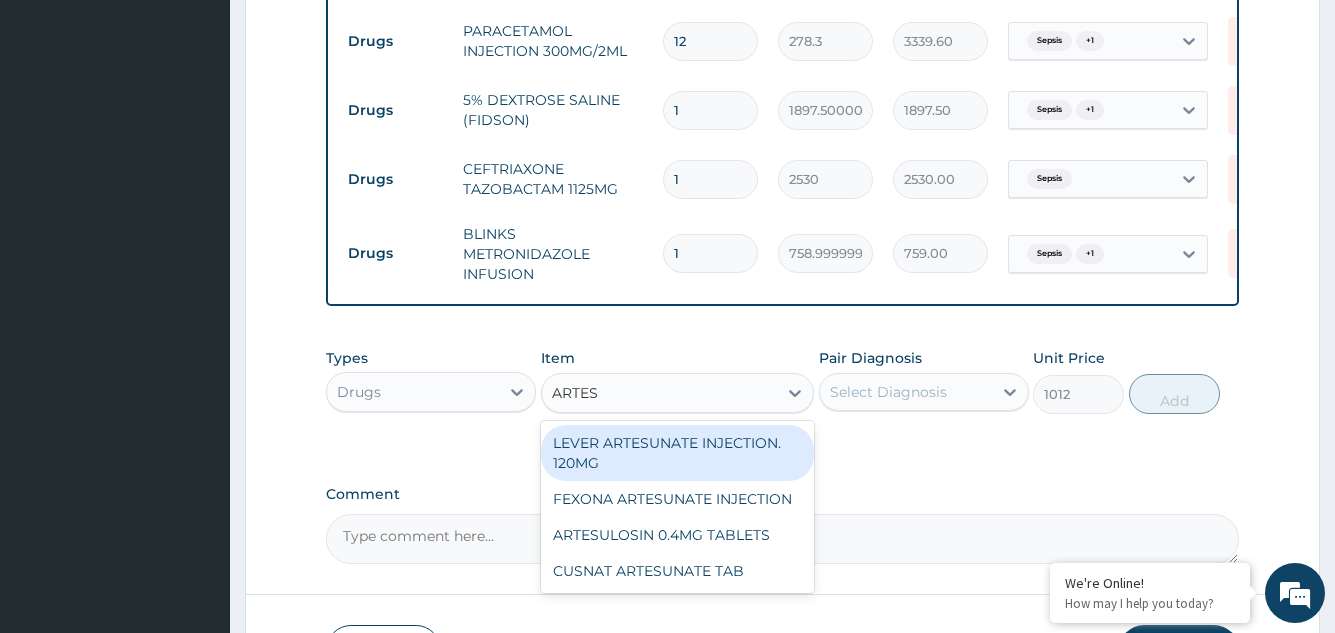 click on "LEVER ARTESUNATE INJECTION. 120MG" at bounding box center [678, 453] 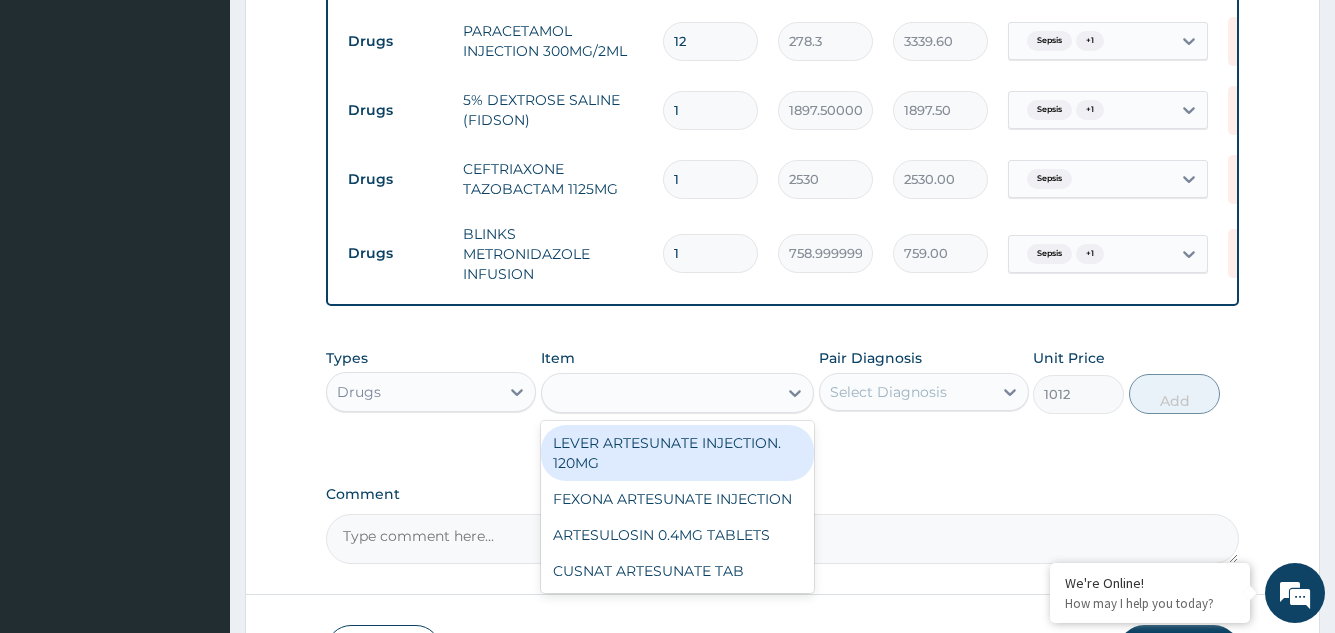 type on "2530" 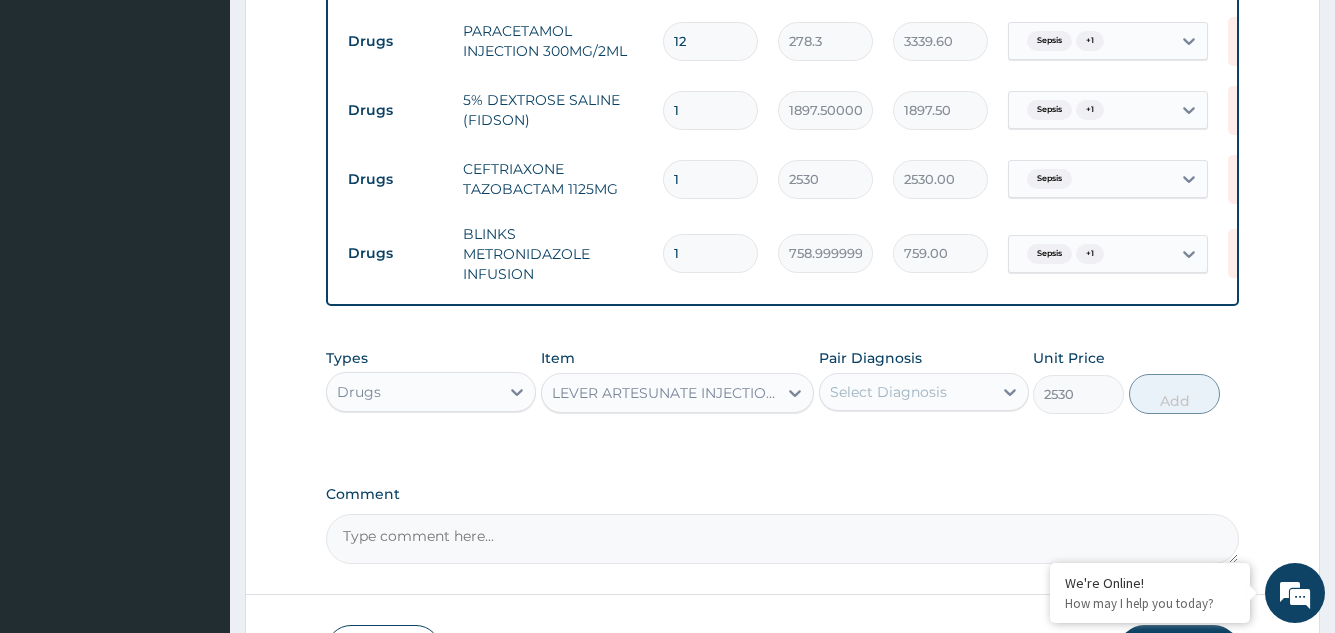 click on "Select Diagnosis" at bounding box center [888, 392] 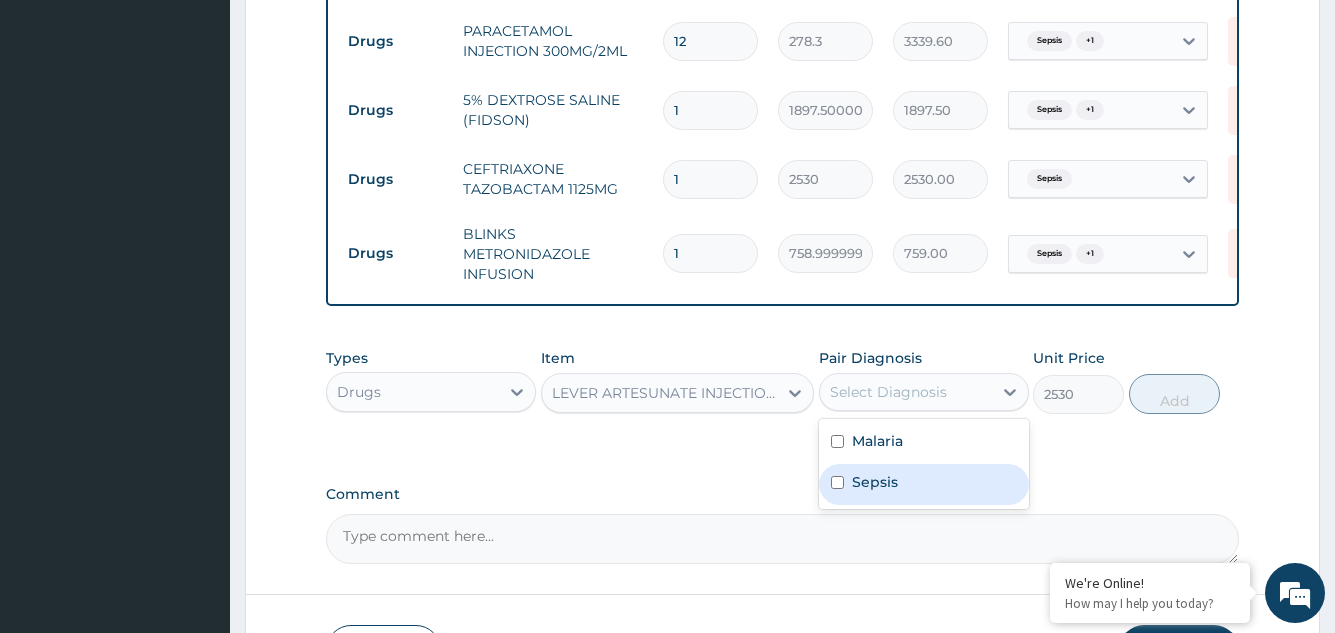 click on "Sepsis" at bounding box center [875, 482] 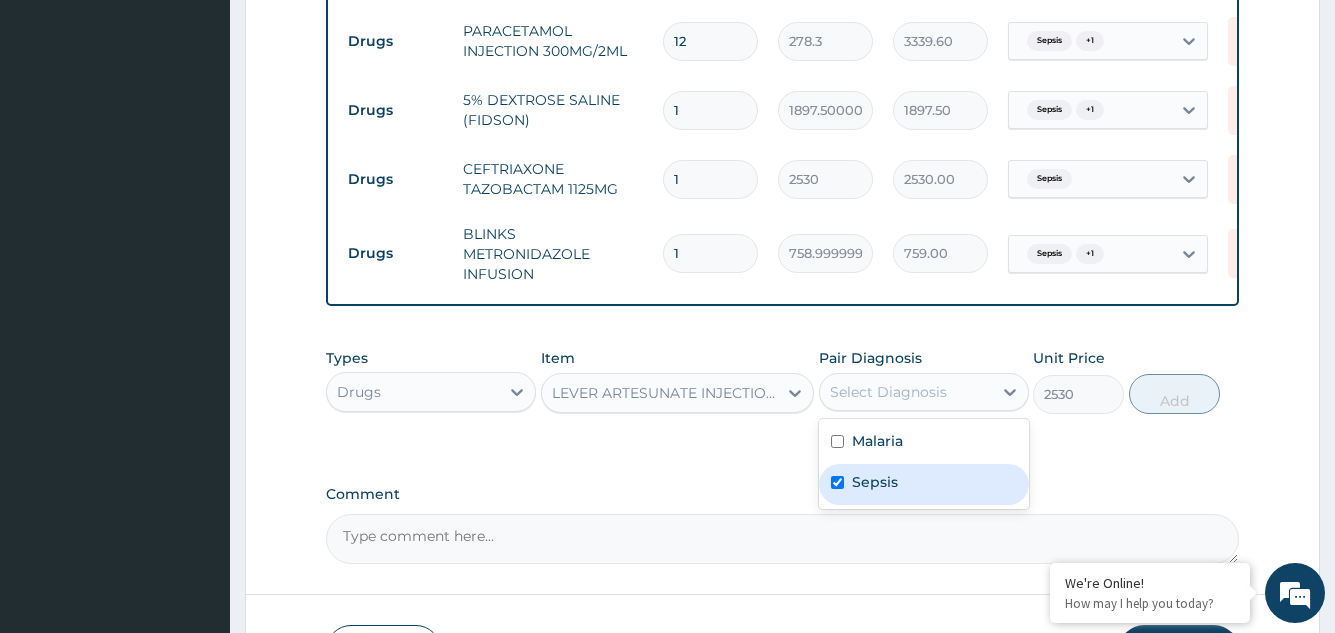 checkbox on "true" 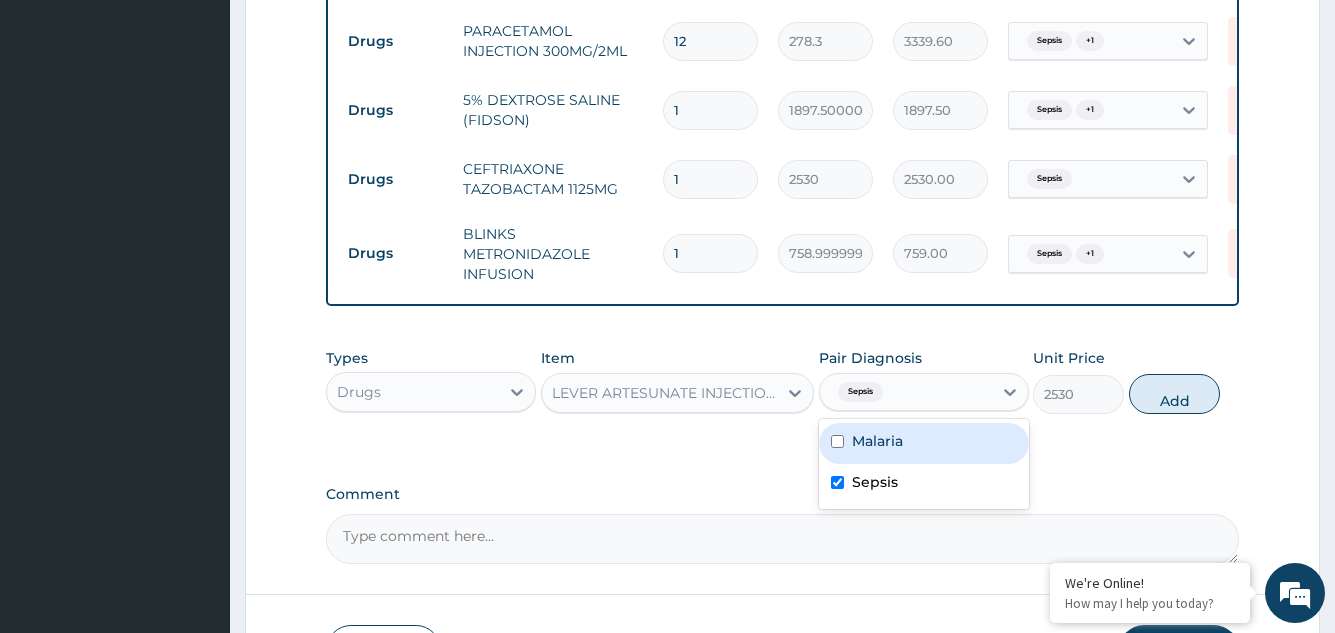 click on "Malaria" at bounding box center (877, 441) 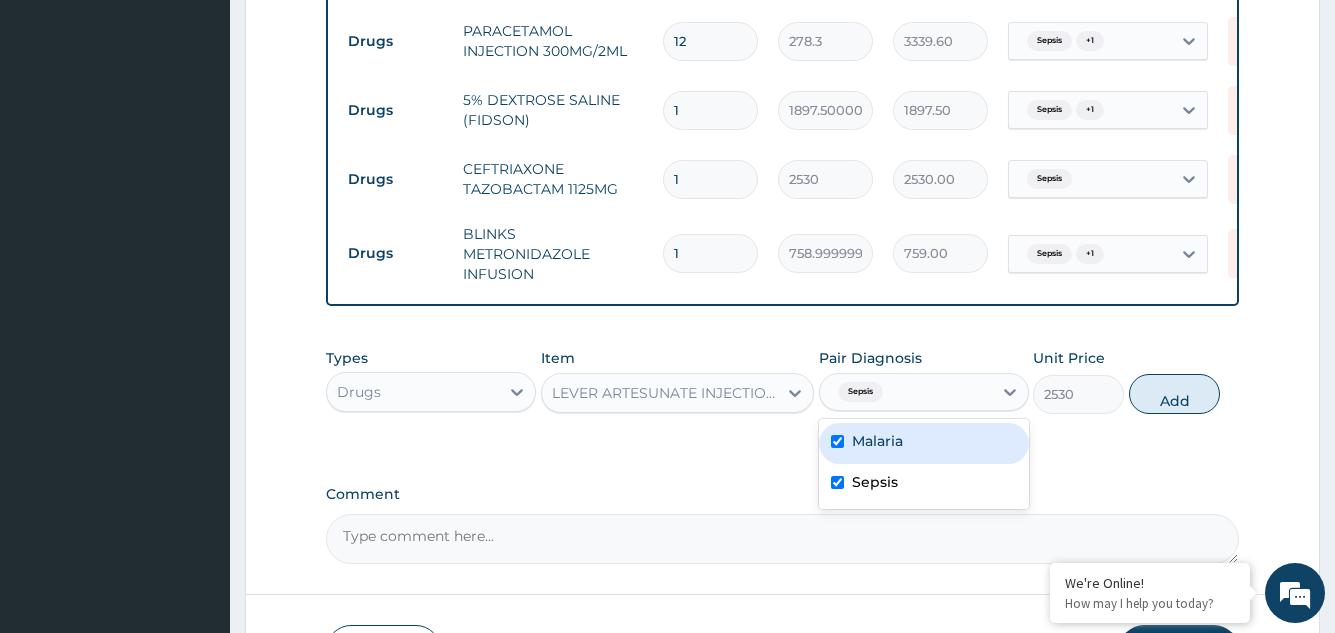 checkbox on "true" 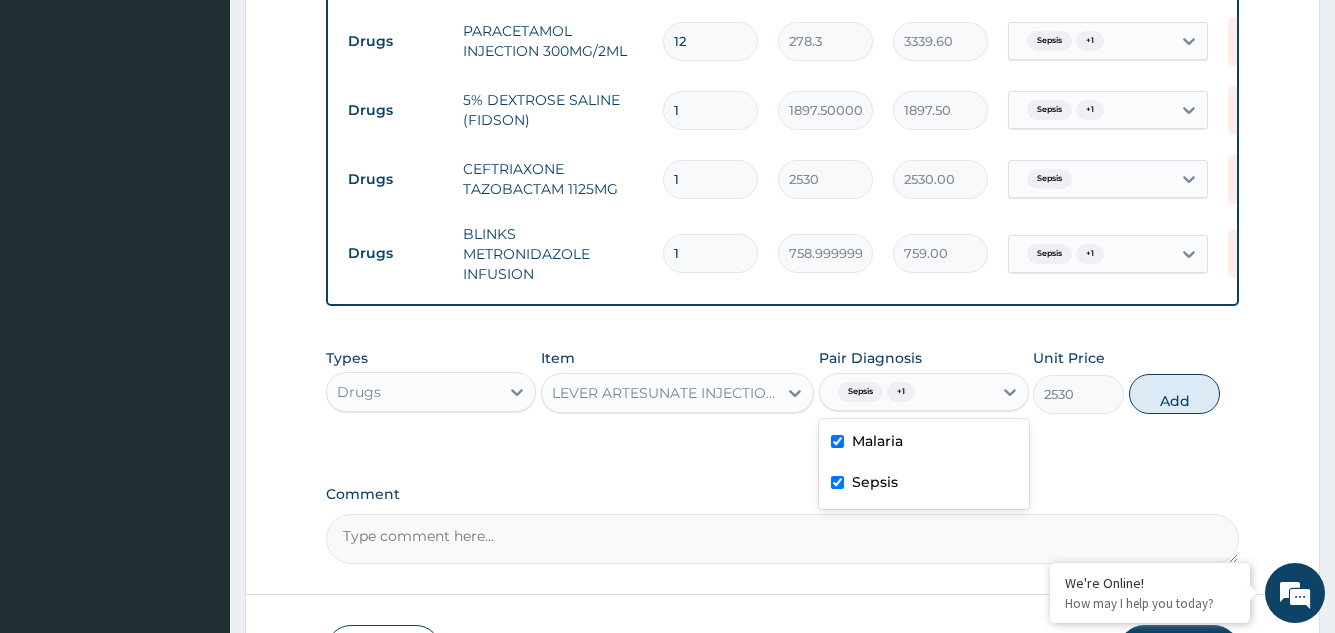 click on "Sepsis" at bounding box center [875, 482] 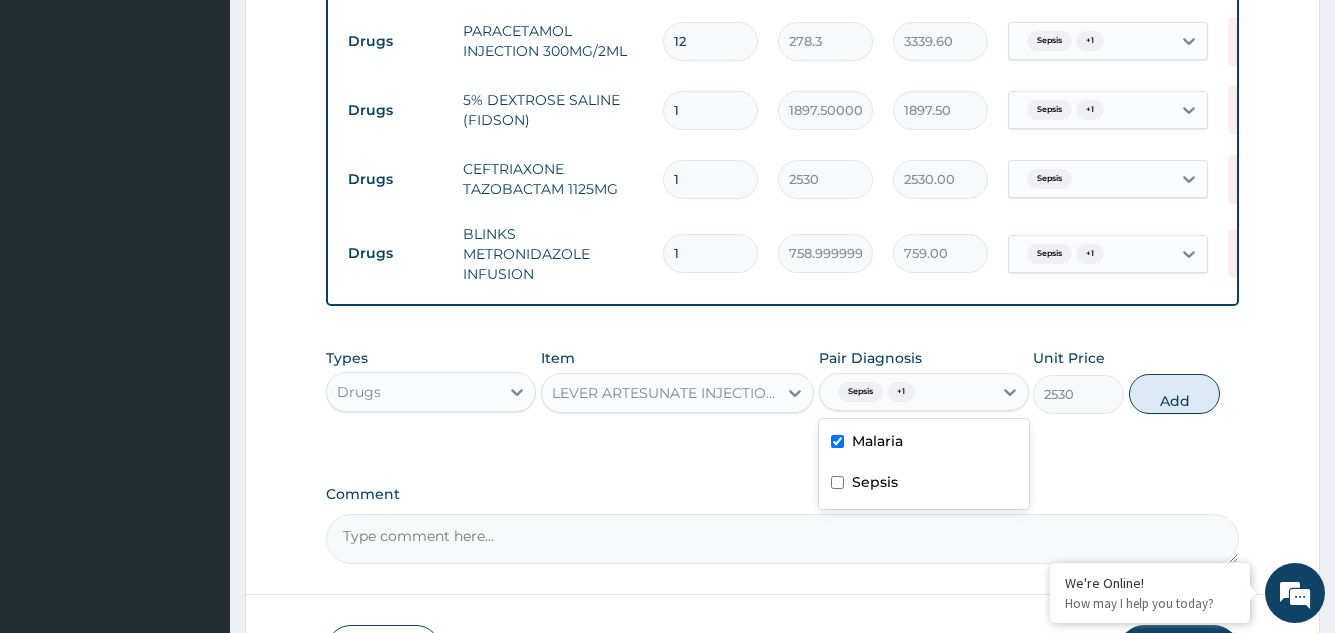 checkbox on "false" 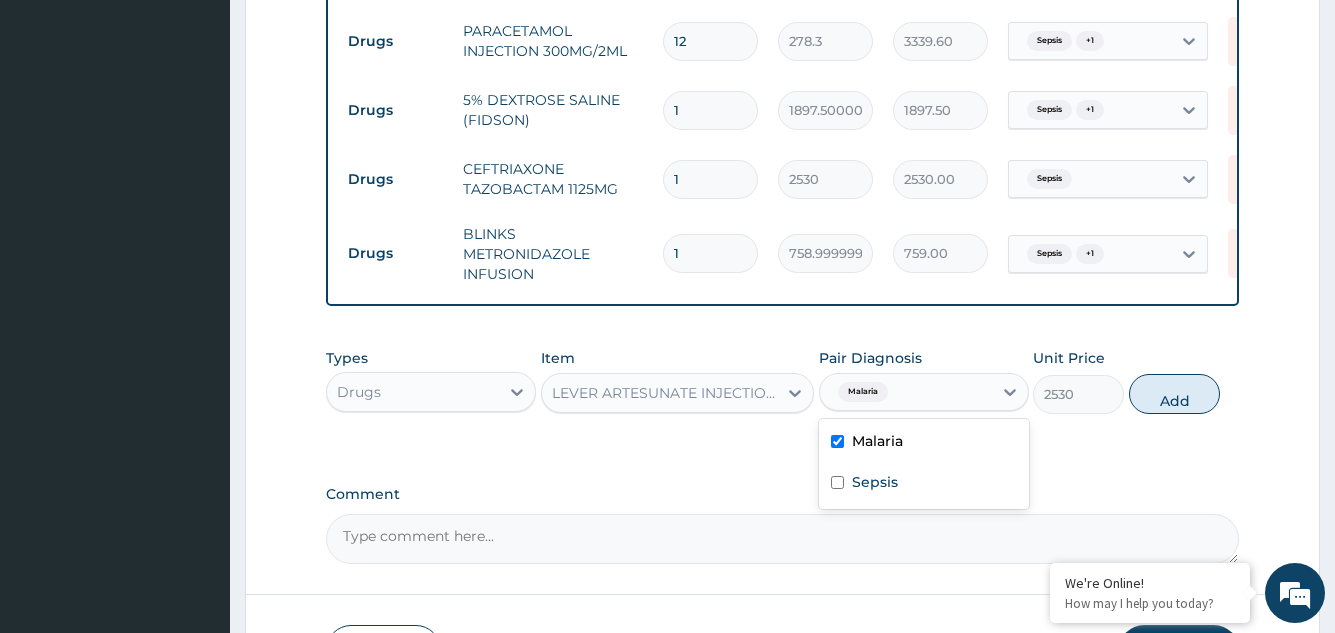 drag, startPoint x: 1175, startPoint y: 414, endPoint x: 1032, endPoint y: 416, distance: 143.01399 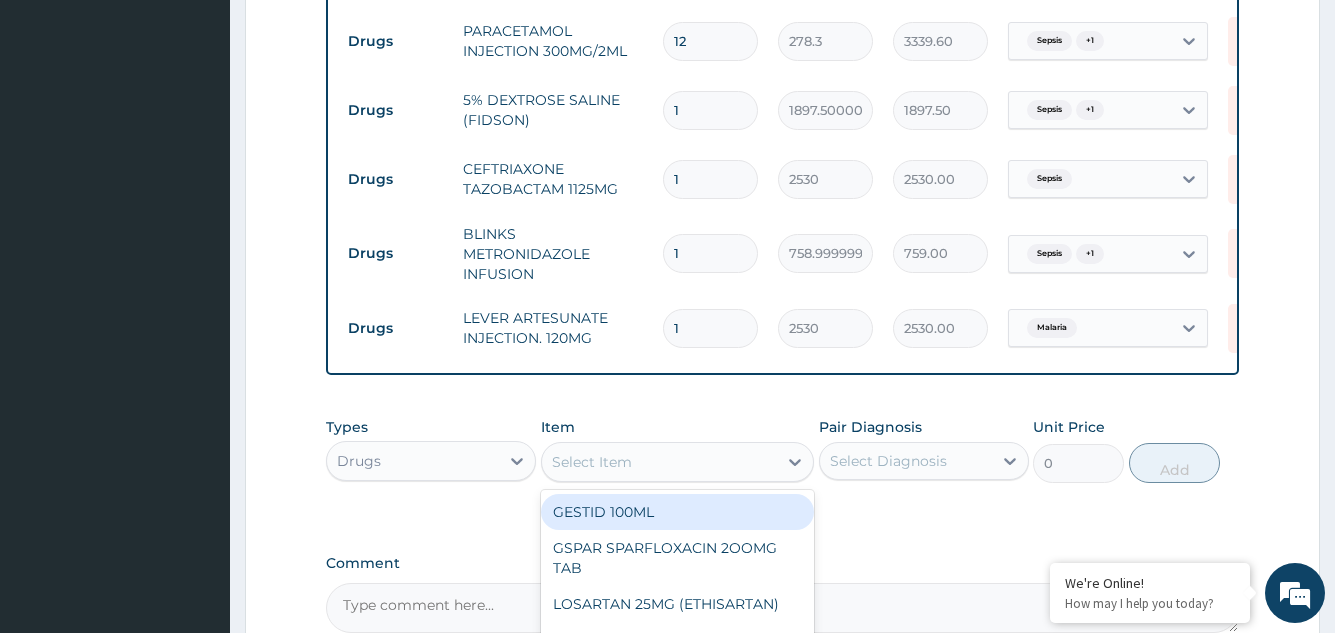 click on "Select Item" at bounding box center [660, 462] 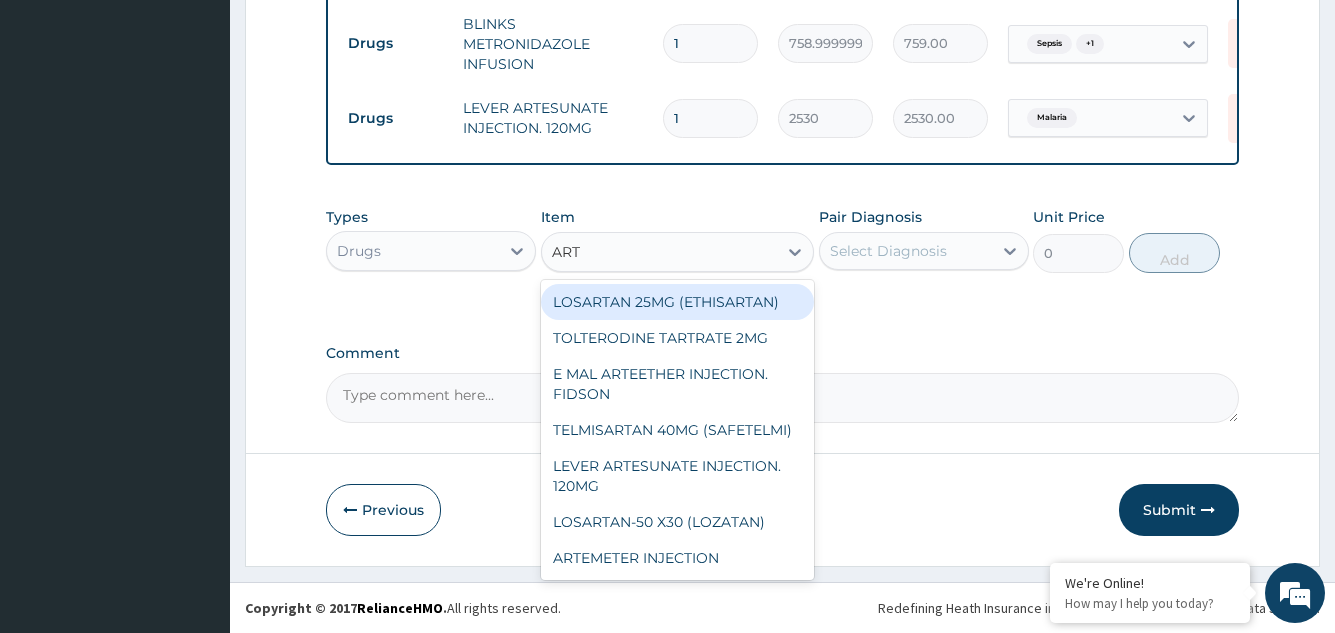 scroll, scrollTop: 1423, scrollLeft: 0, axis: vertical 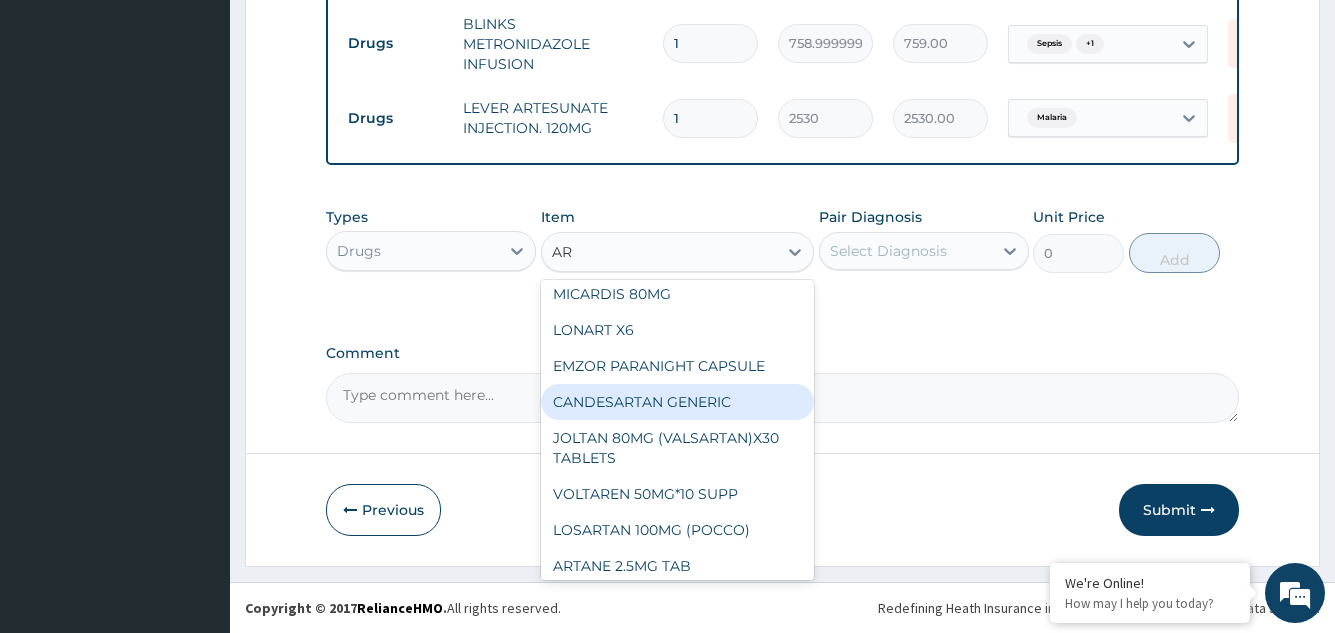type on "A" 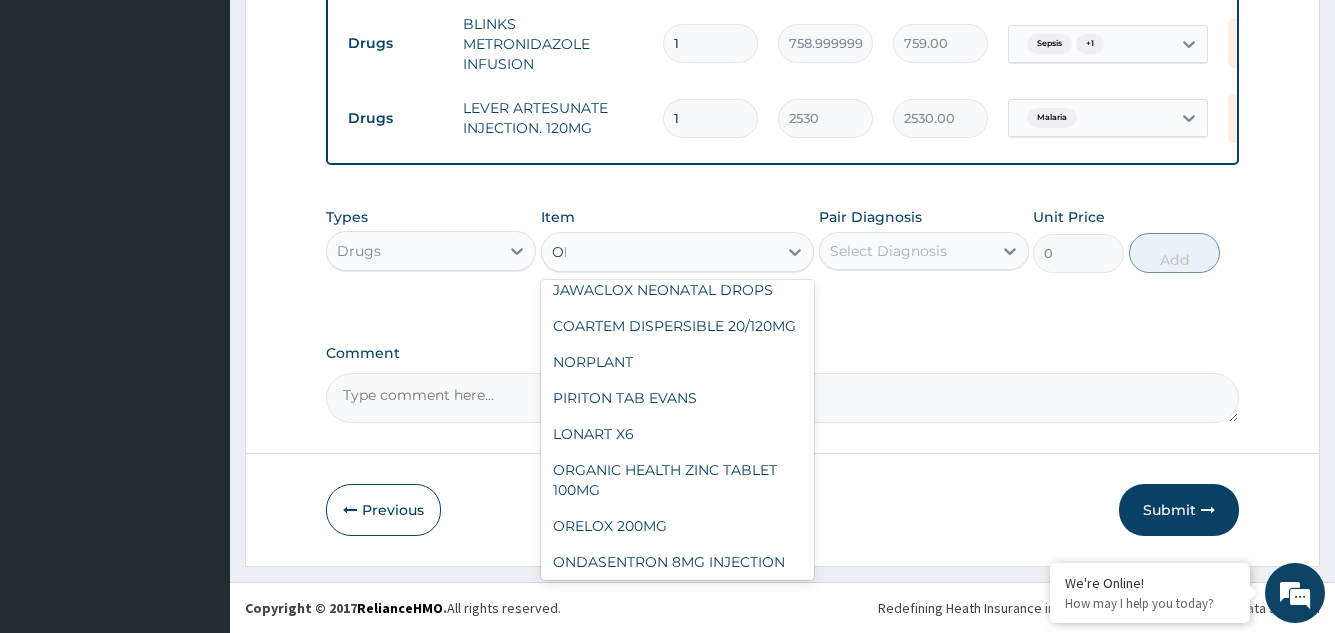 scroll, scrollTop: 1428, scrollLeft: 0, axis: vertical 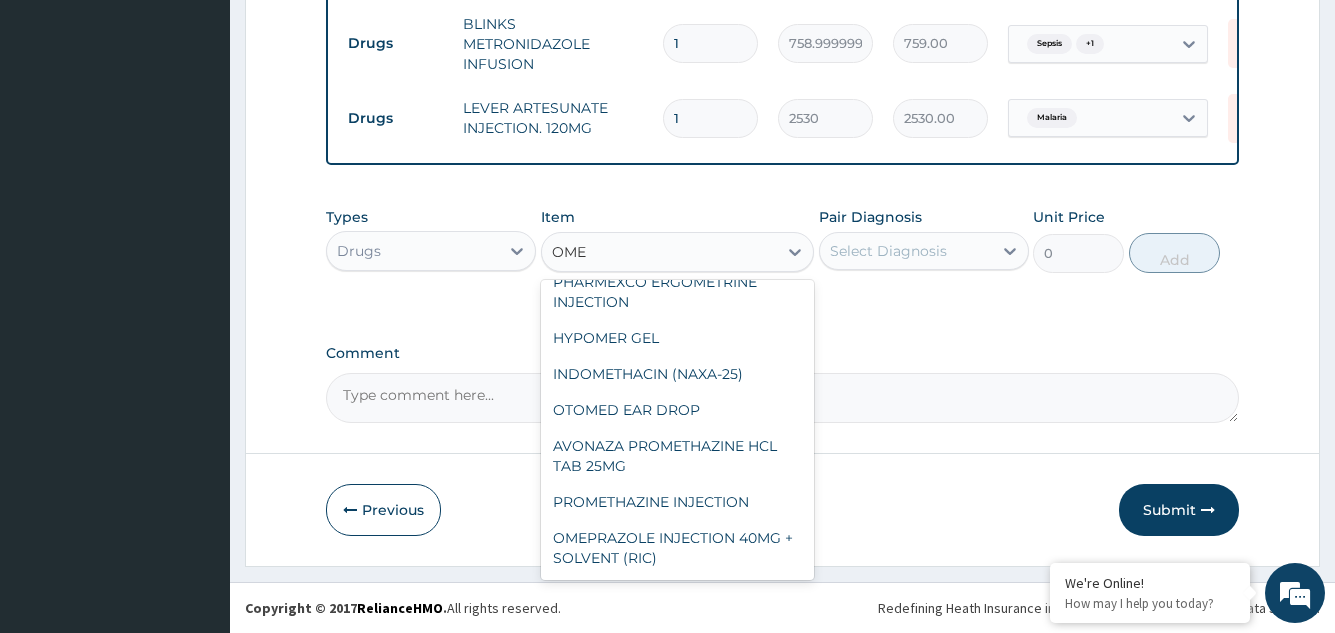 type on "OMEP" 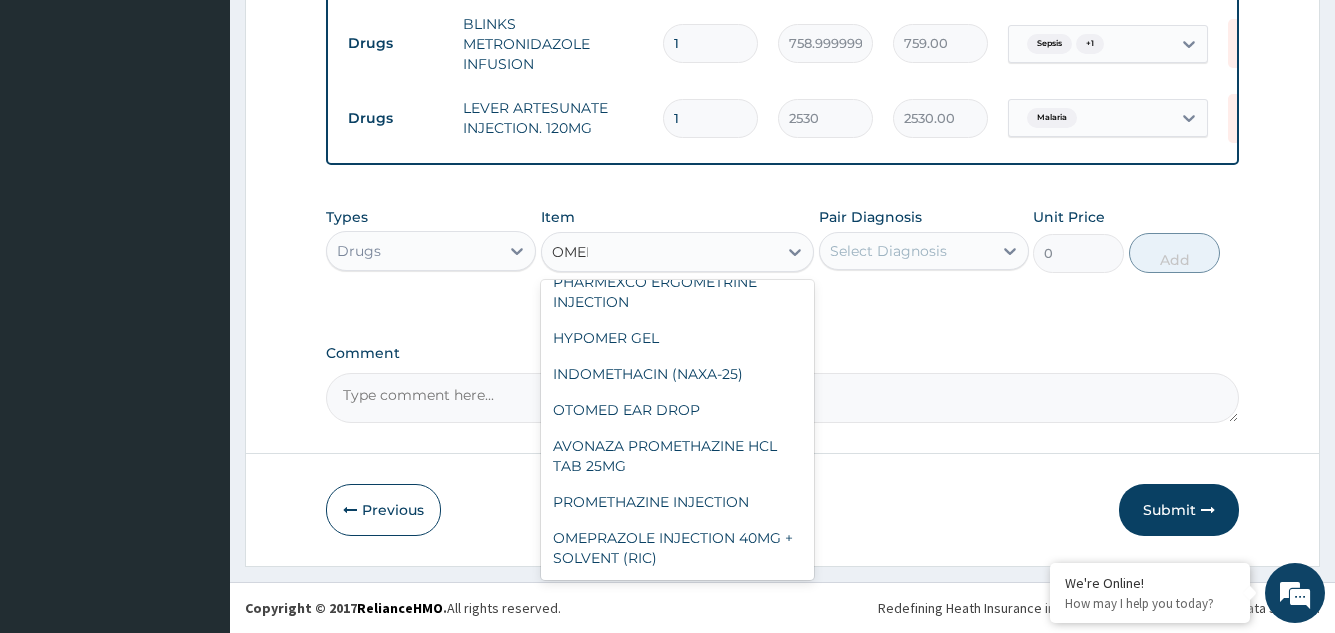 scroll, scrollTop: 0, scrollLeft: 0, axis: both 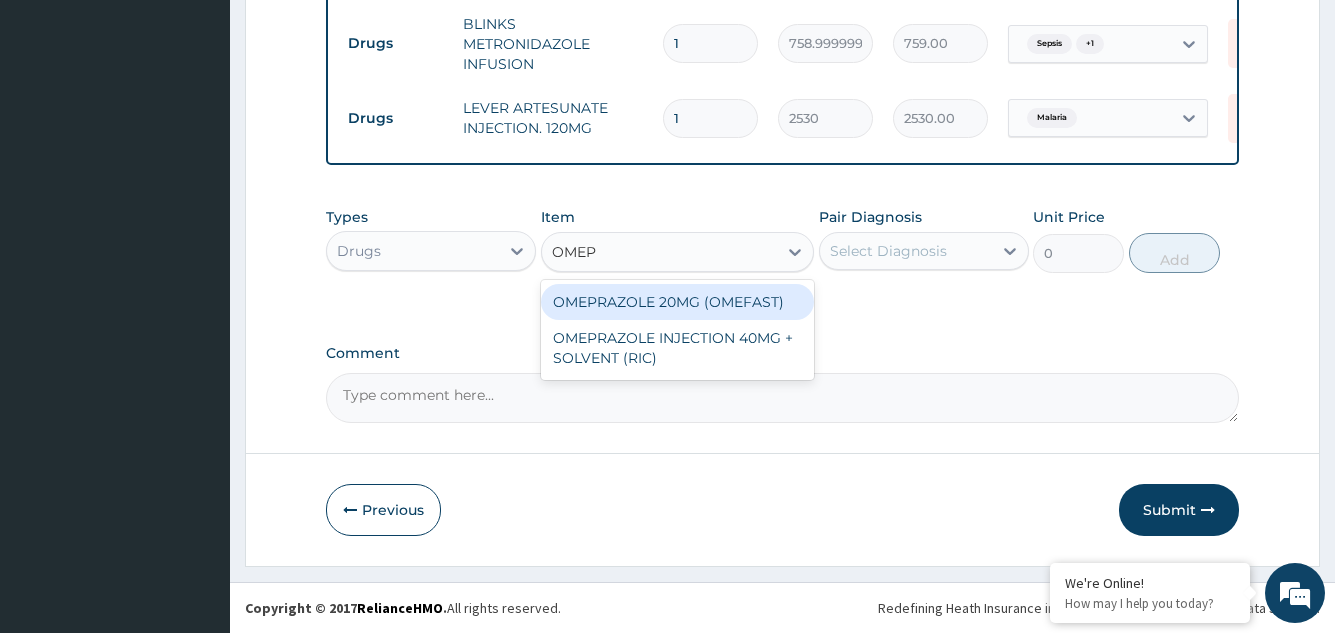 drag, startPoint x: 684, startPoint y: 304, endPoint x: 707, endPoint y: 298, distance: 23.769728 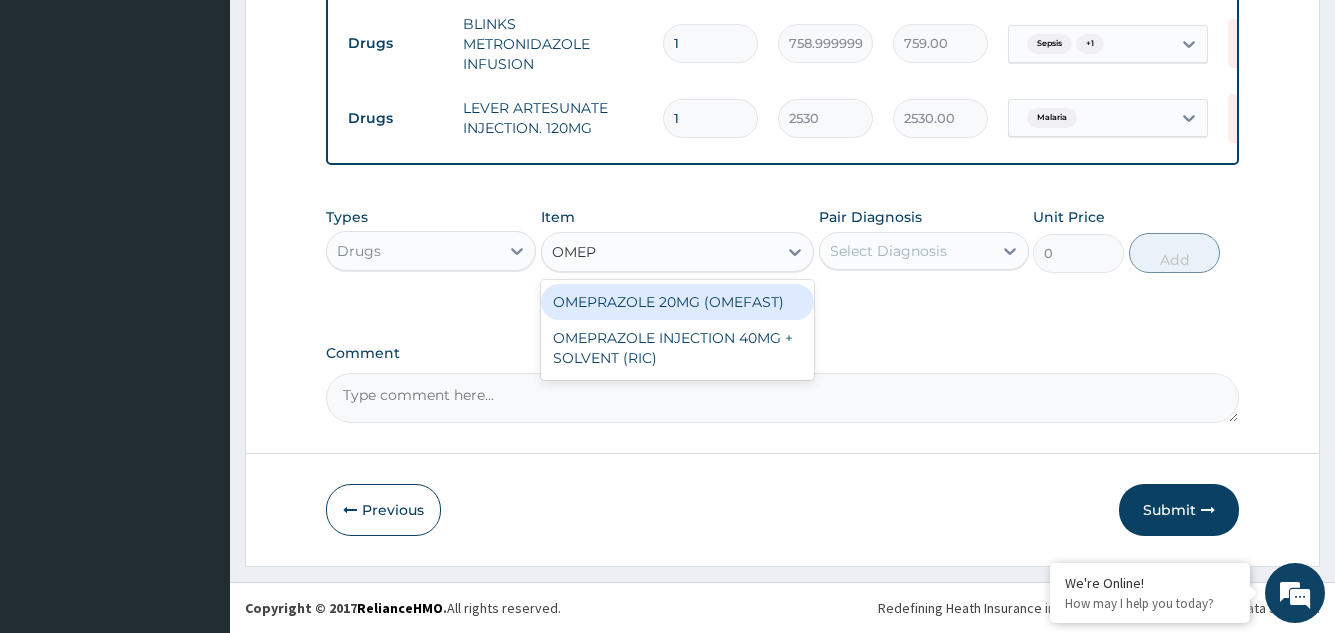 click on "OMEPRAZOLE 20MG (OMEFAST)" at bounding box center [678, 302] 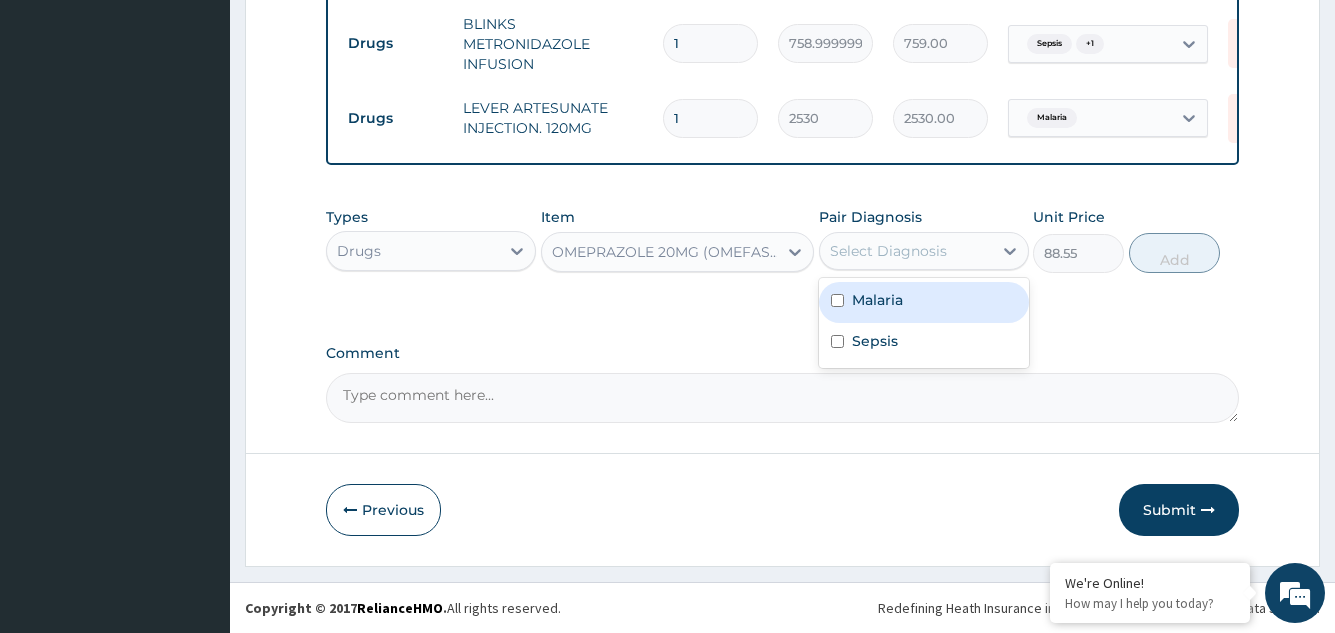 click on "Select Diagnosis" at bounding box center [888, 251] 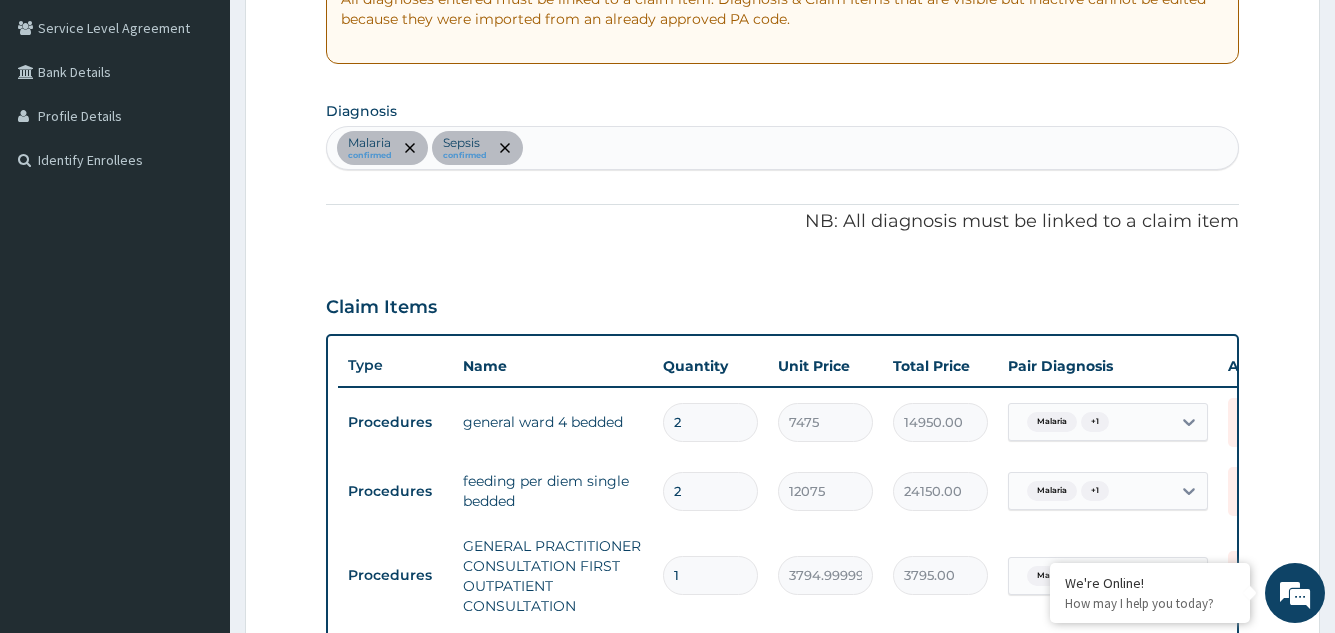 scroll, scrollTop: 123, scrollLeft: 0, axis: vertical 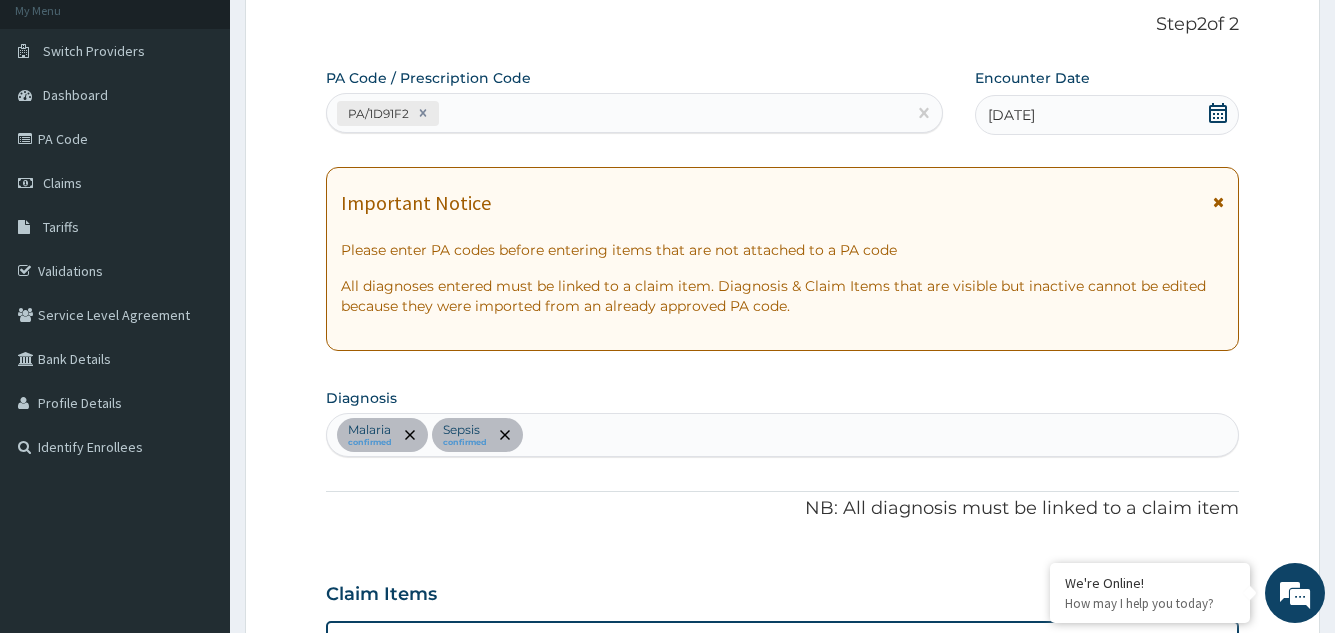 click on "PA/1D91F2" at bounding box center (616, 113) 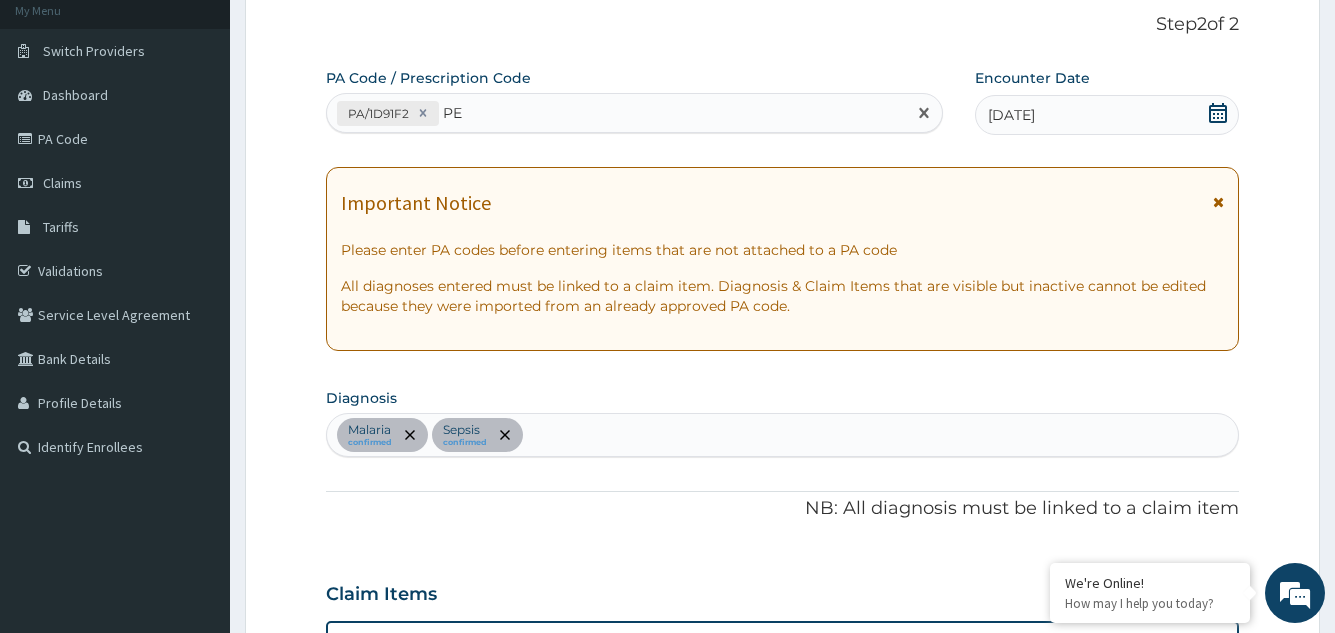 type on "P" 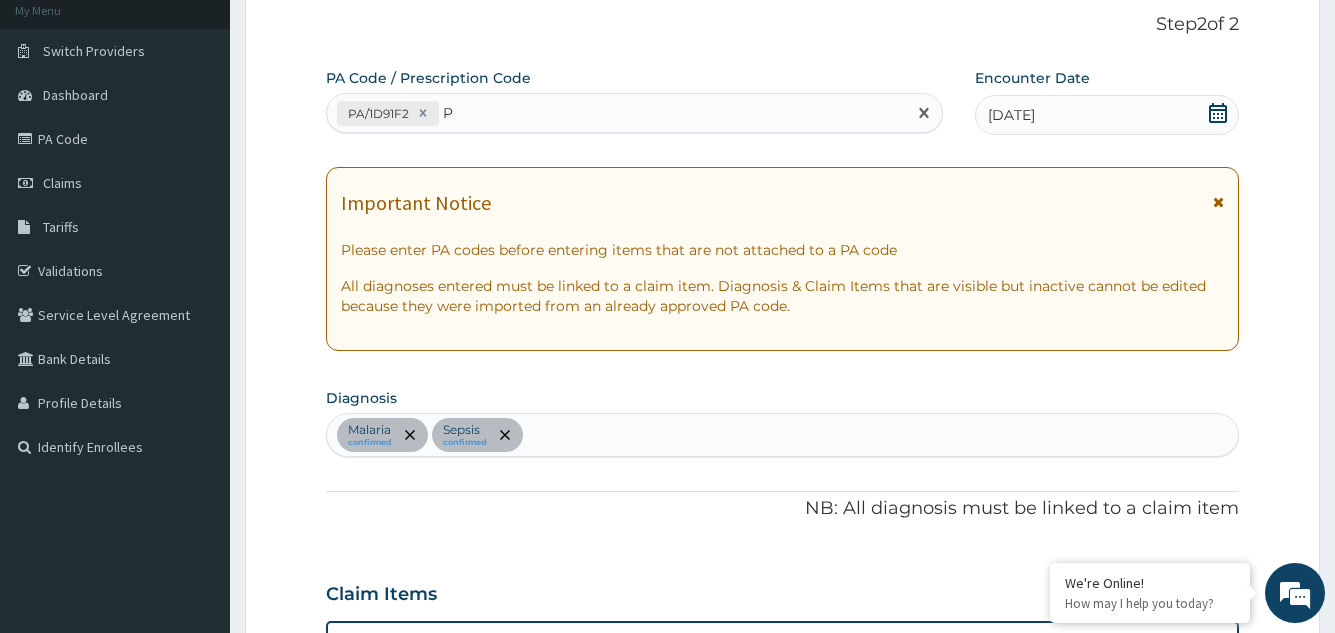 type 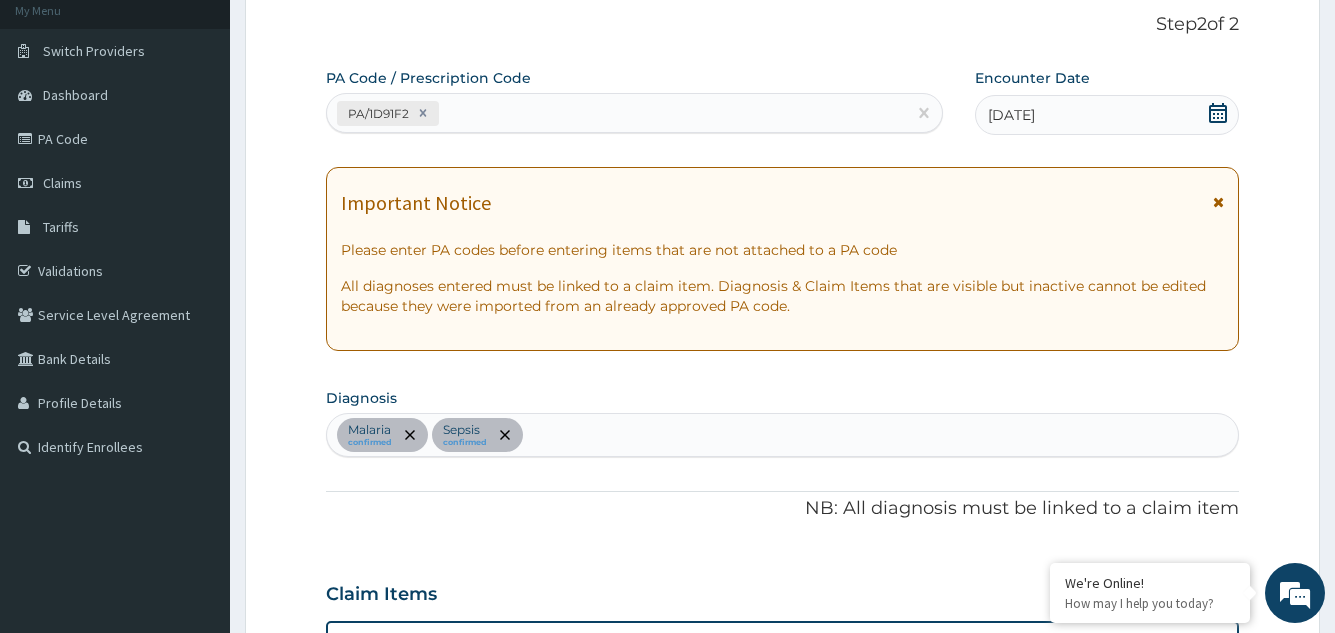 click on "Malaria confirmed Sepsis confirmed" at bounding box center [782, 435] 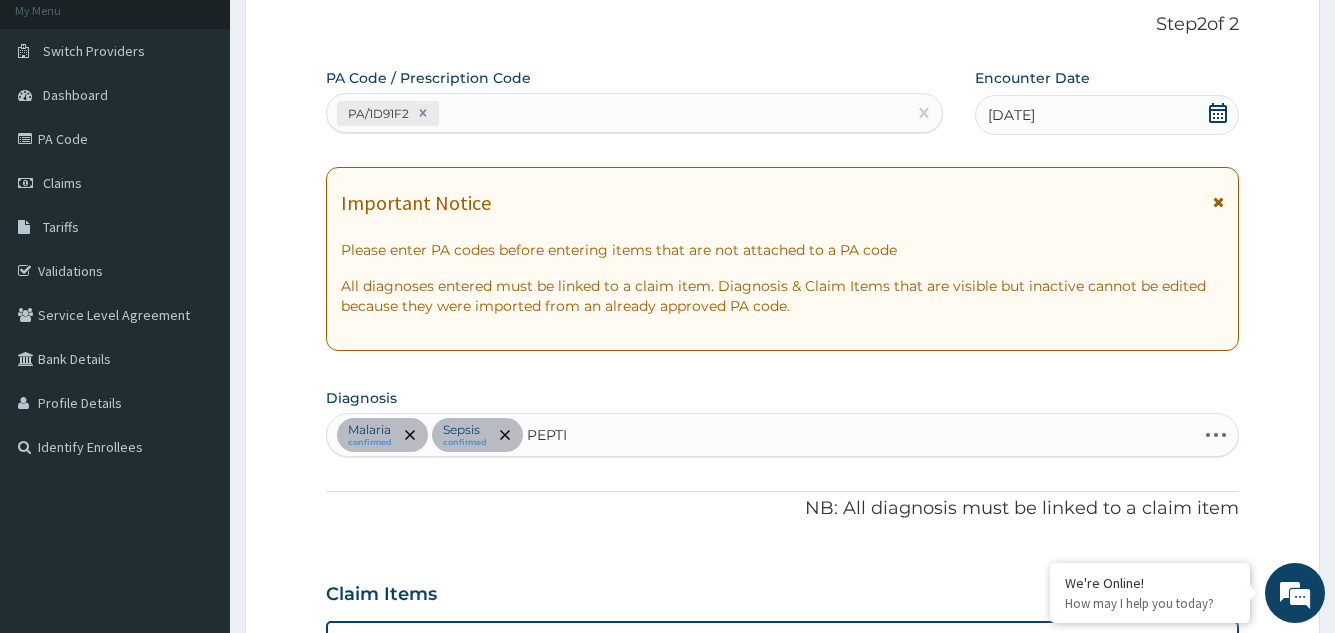 type on "PEPTIC" 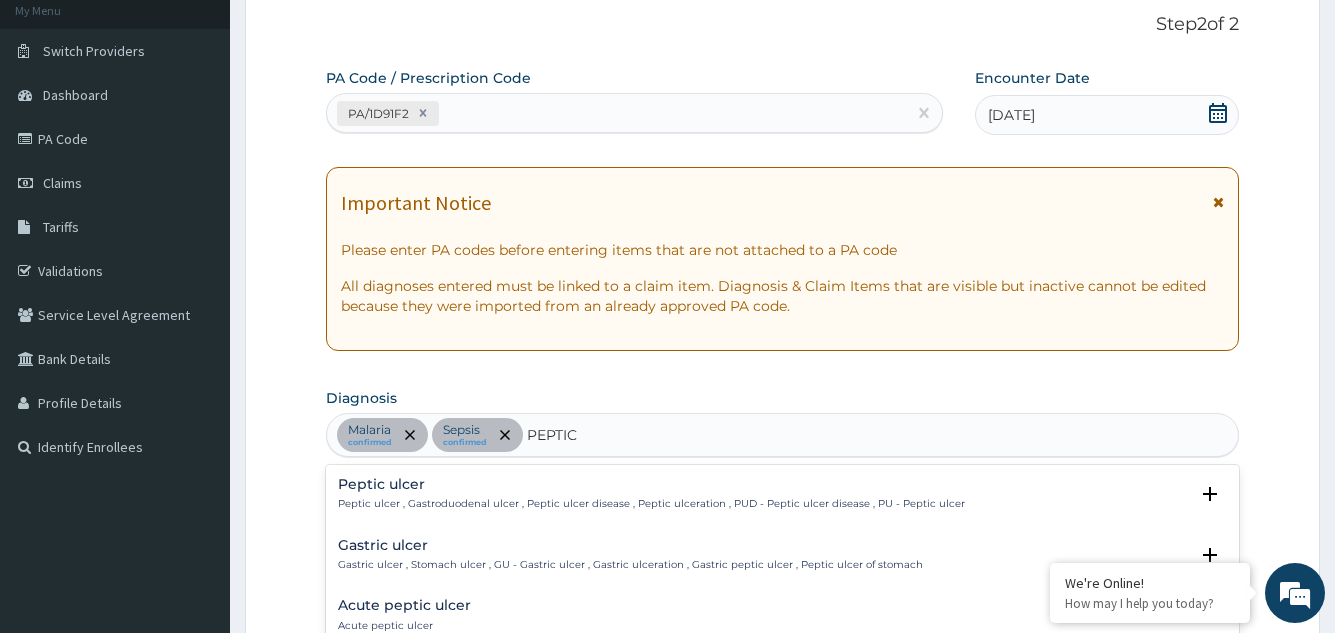 click on "Peptic ulcer , Gastroduodenal ulcer , Peptic ulcer disease , Peptic ulceration , PUD - Peptic ulcer disease , PU - Peptic ulcer" at bounding box center (651, 504) 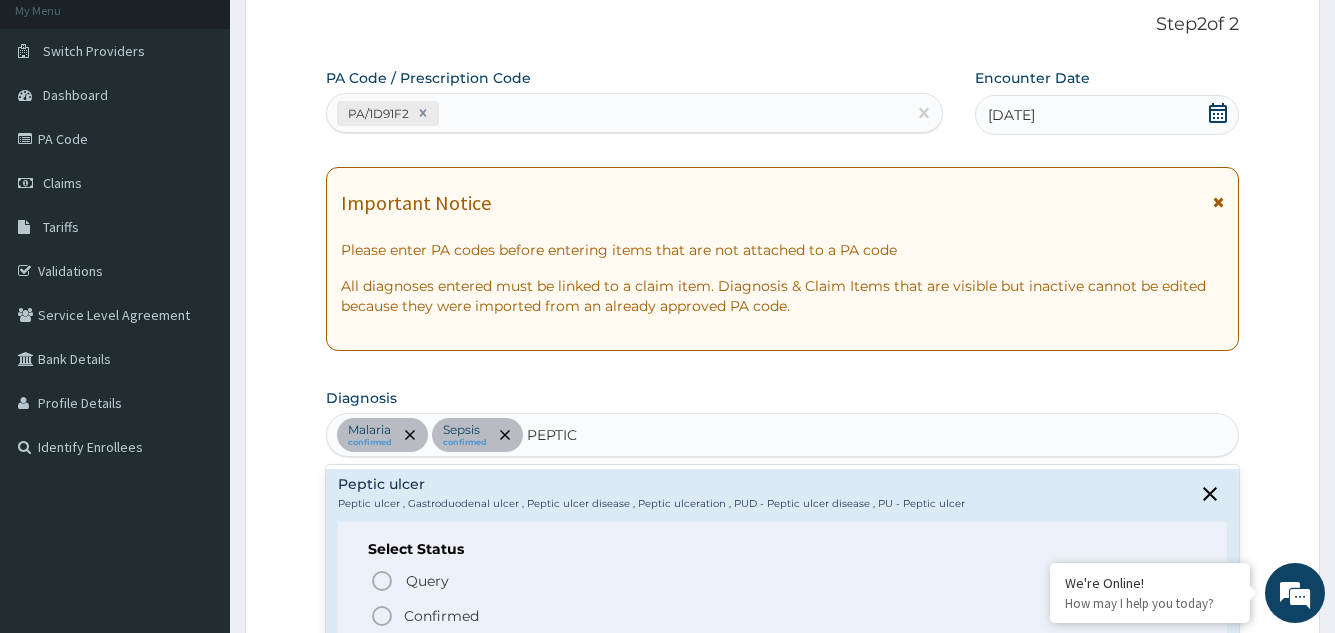 click on "Confirmed" at bounding box center (441, 616) 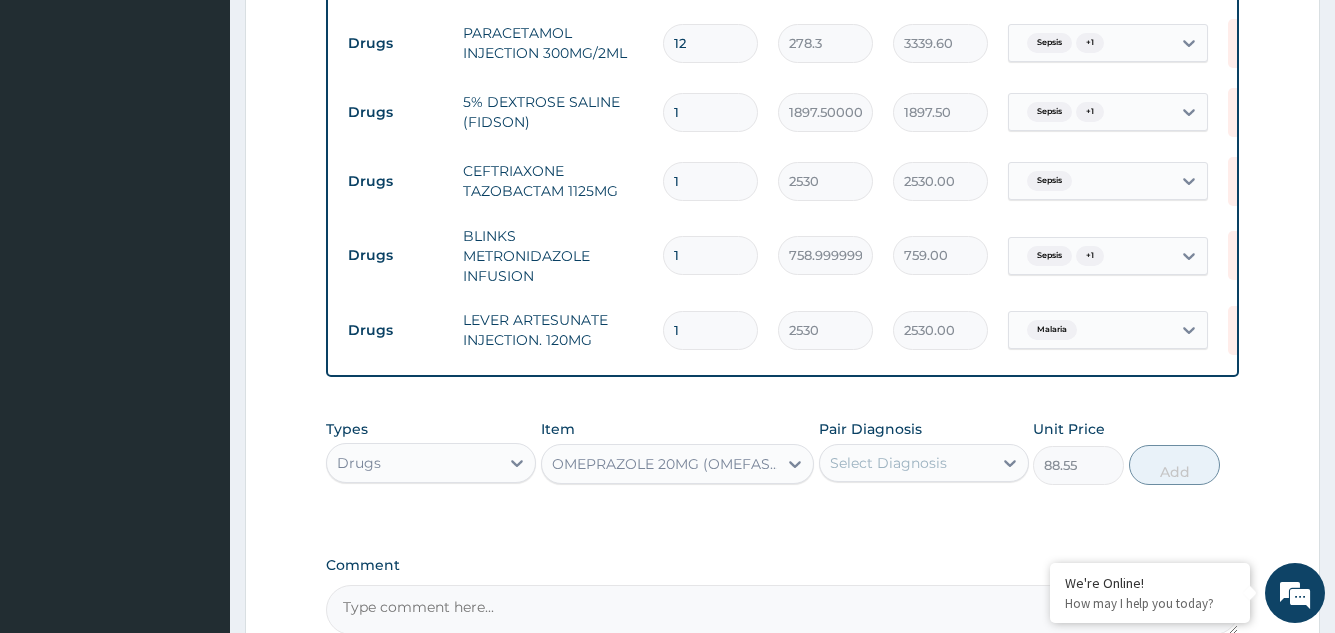 scroll, scrollTop: 1223, scrollLeft: 0, axis: vertical 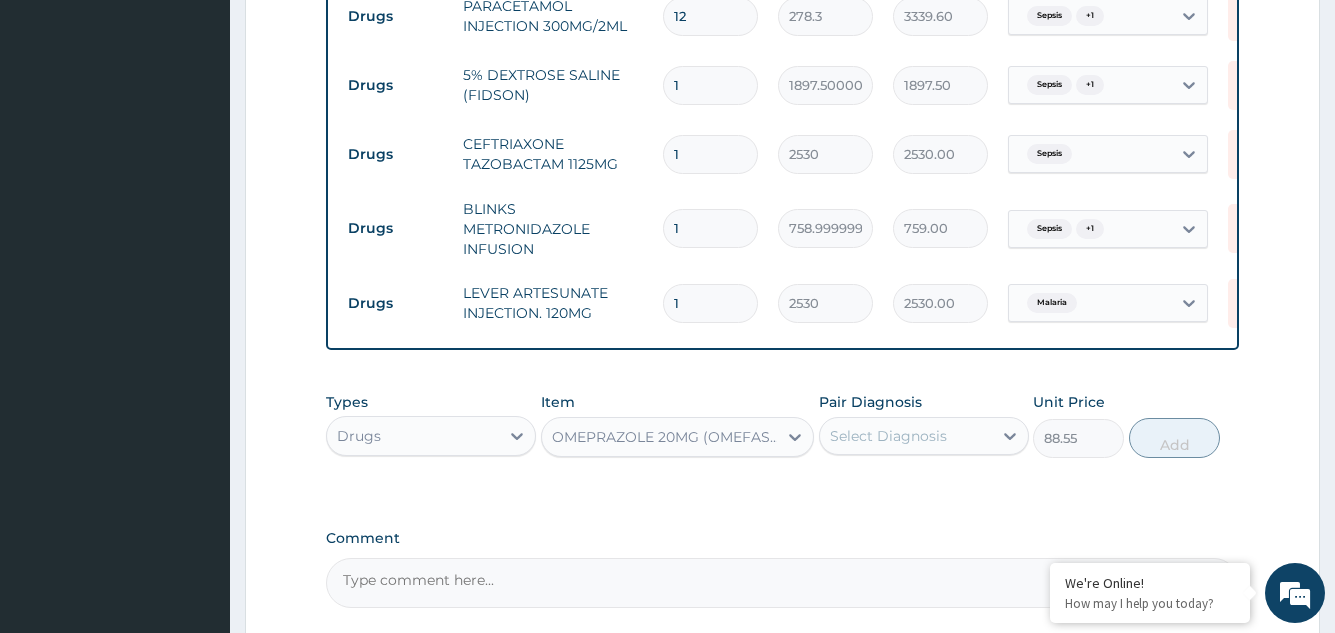 drag, startPoint x: 882, startPoint y: 451, endPoint x: 888, endPoint y: 466, distance: 16.155495 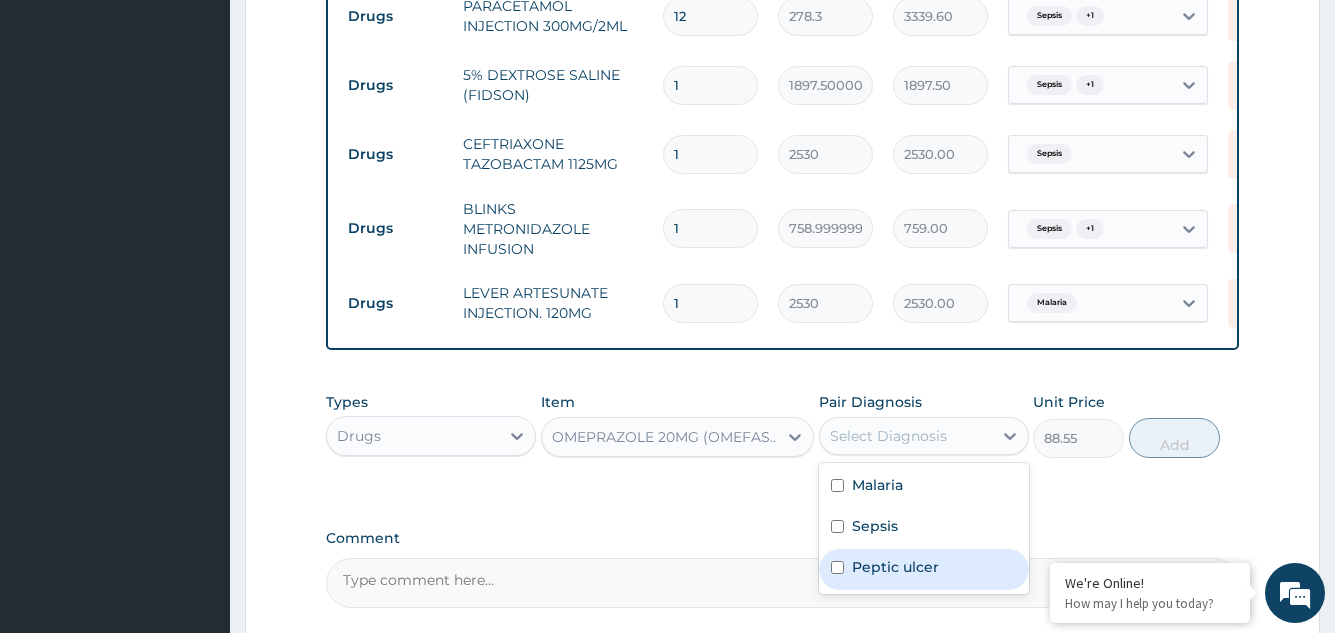 drag, startPoint x: 908, startPoint y: 575, endPoint x: 1000, endPoint y: 538, distance: 99.16148 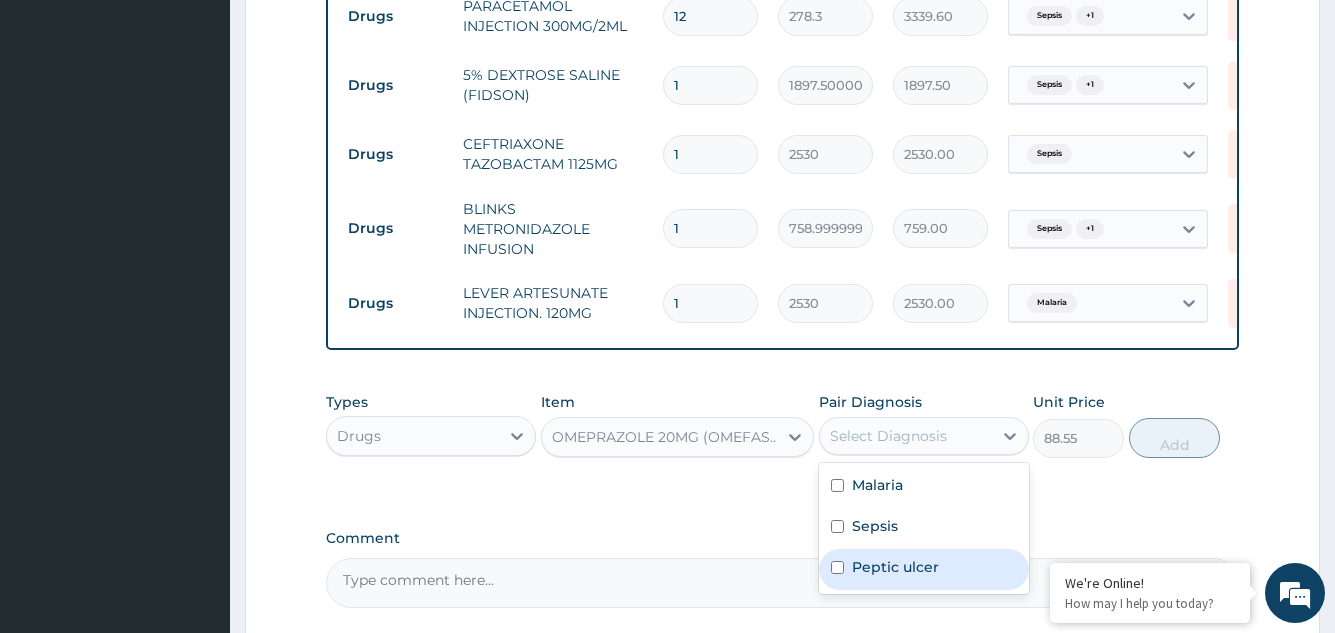 click on "Peptic ulcer" at bounding box center [895, 567] 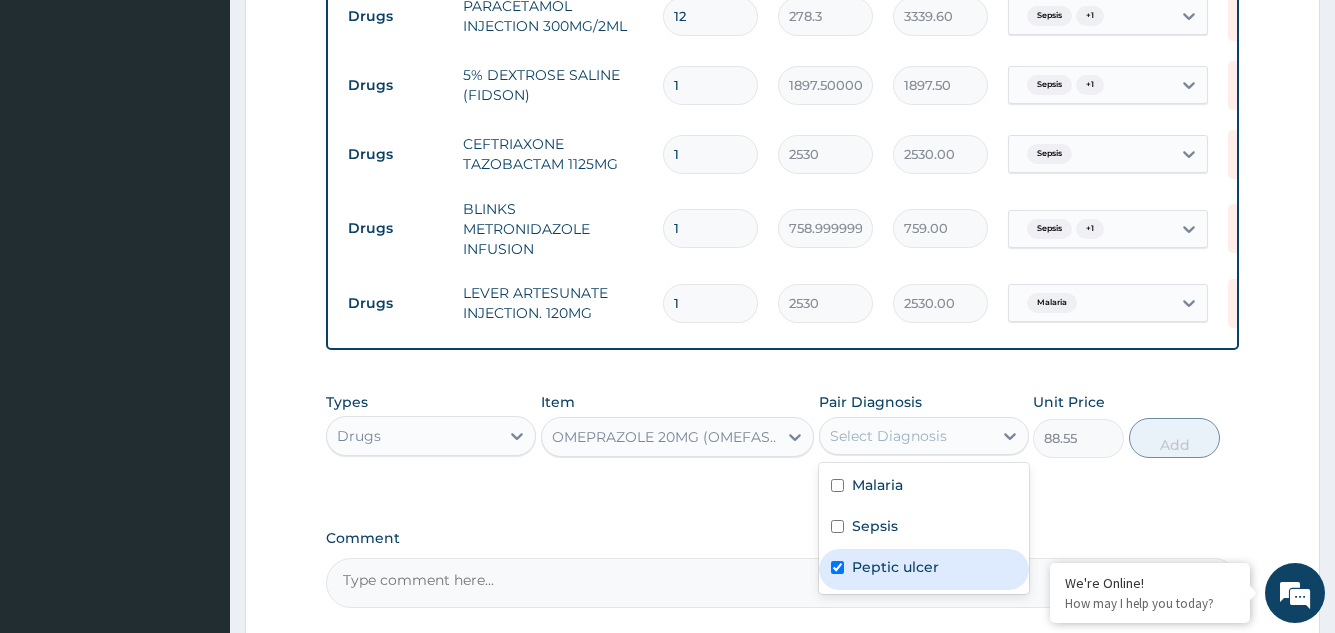 checkbox on "true" 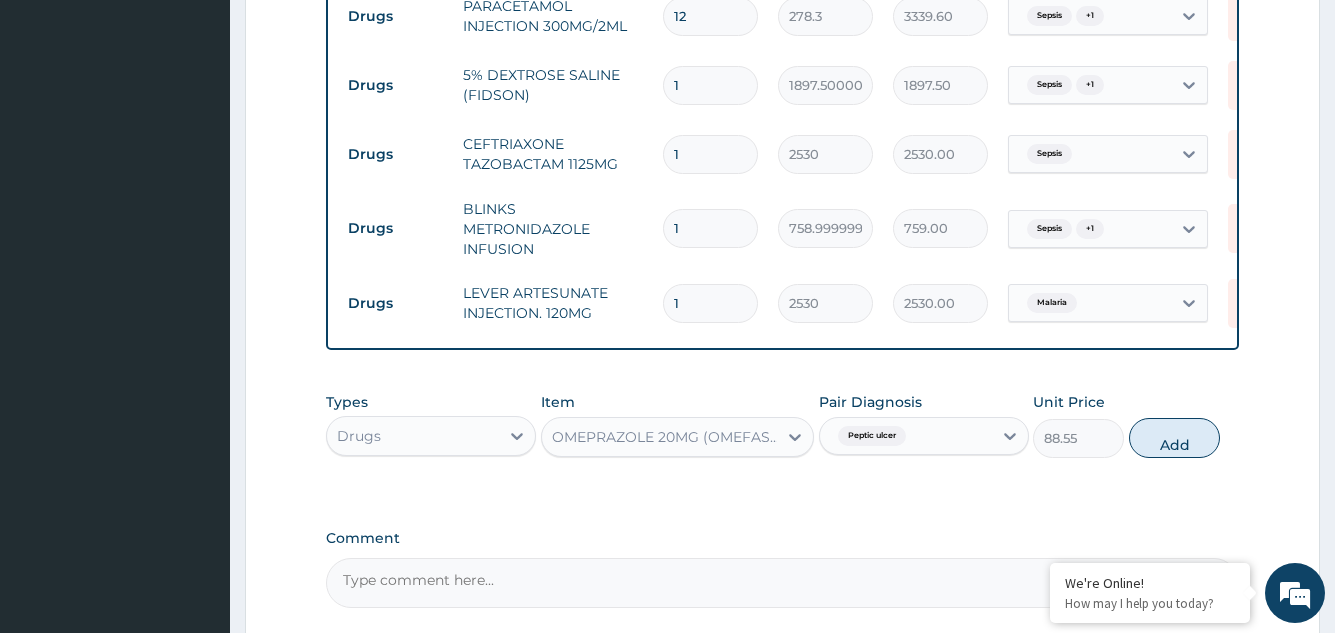 drag, startPoint x: 1180, startPoint y: 459, endPoint x: 827, endPoint y: 514, distance: 357.259 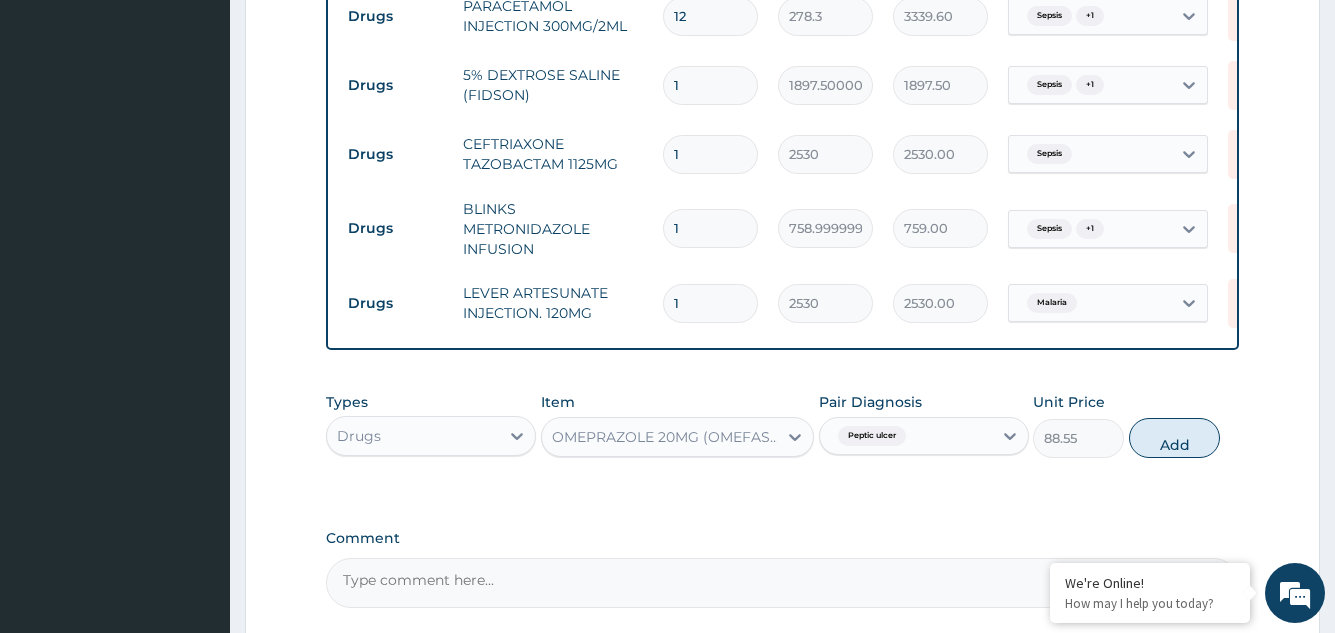 click on "Add" at bounding box center (1174, 438) 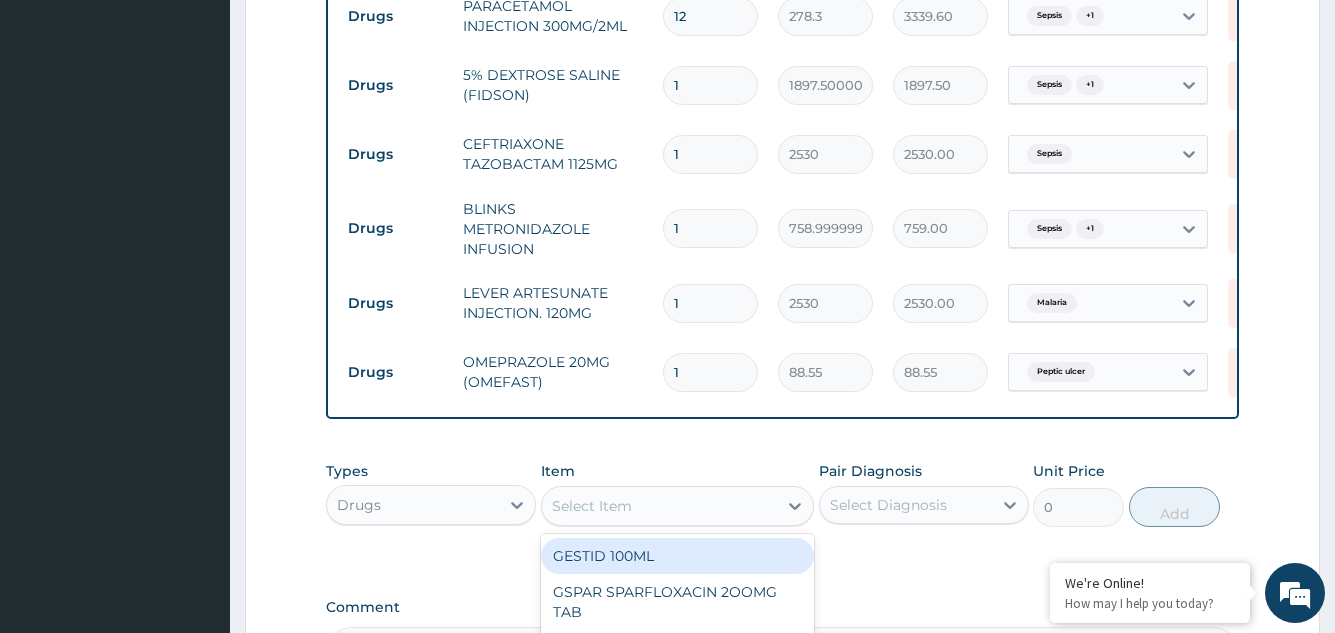 click on "Select Item" at bounding box center (660, 506) 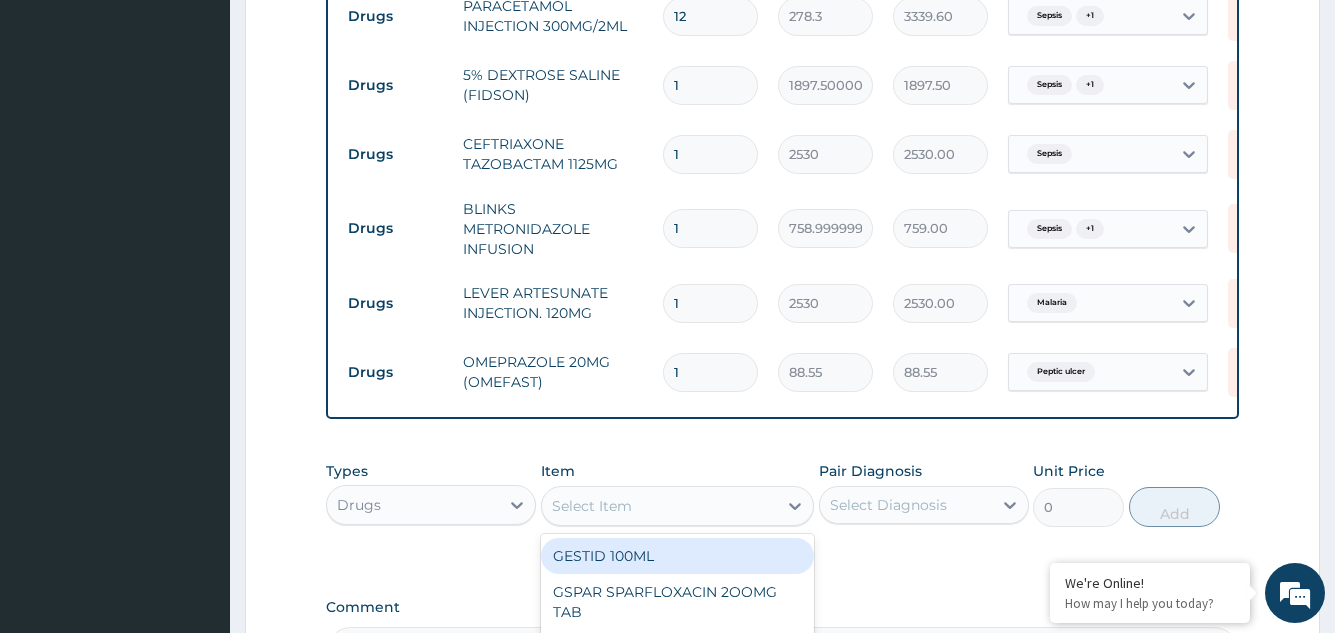 type on "F" 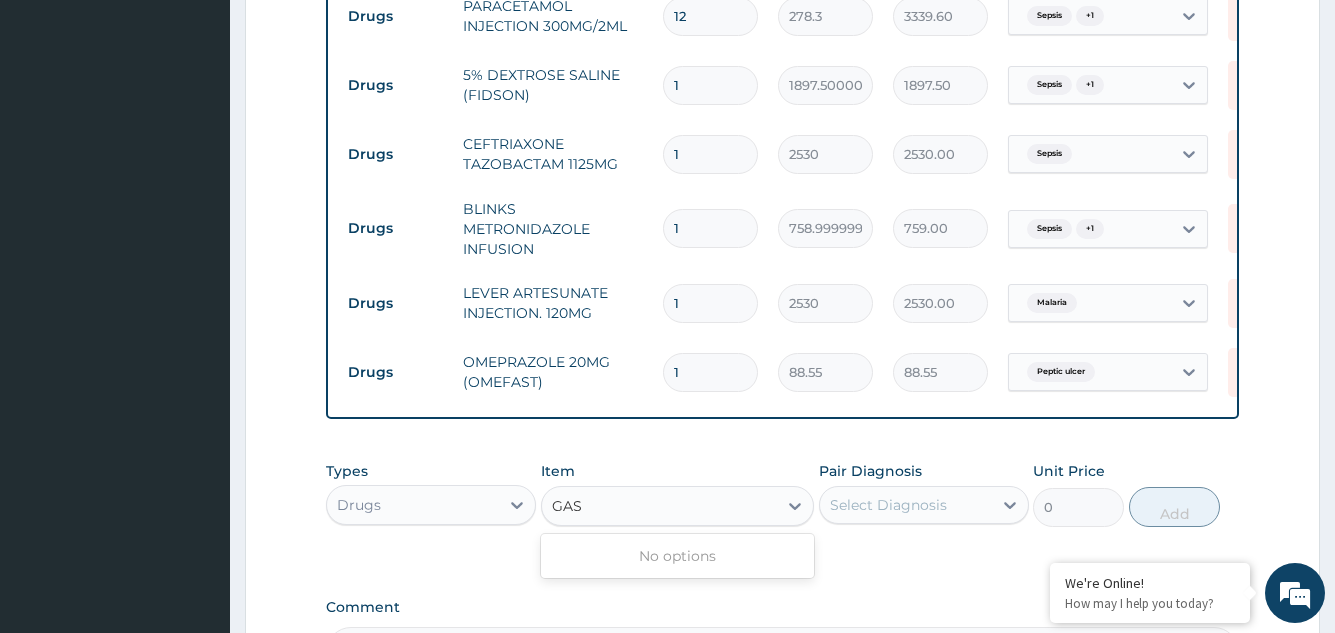 type on "GA" 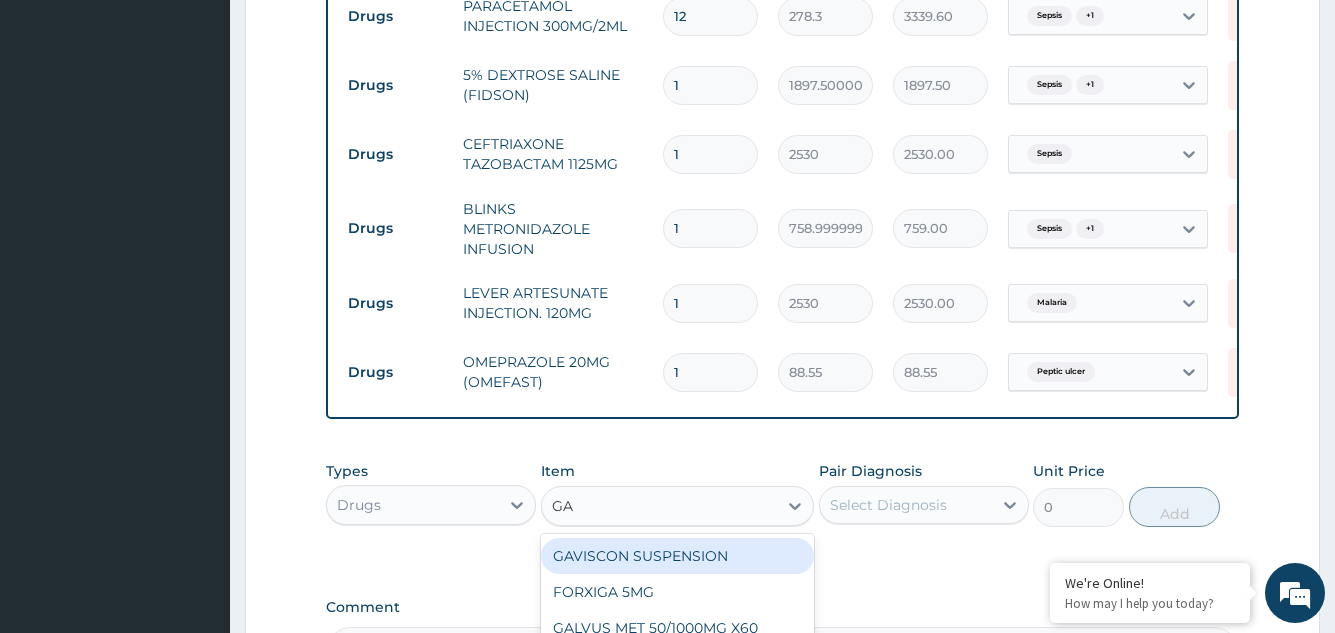 click on "GAVISCON SUSPENSION" at bounding box center (678, 556) 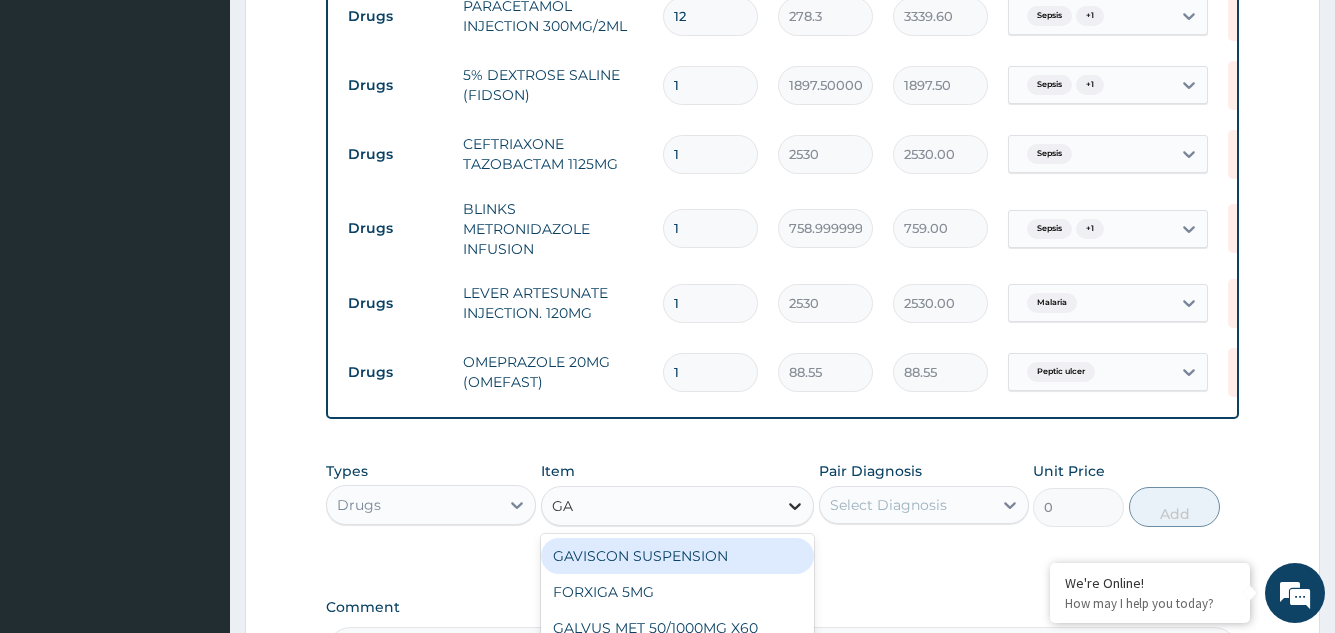 type 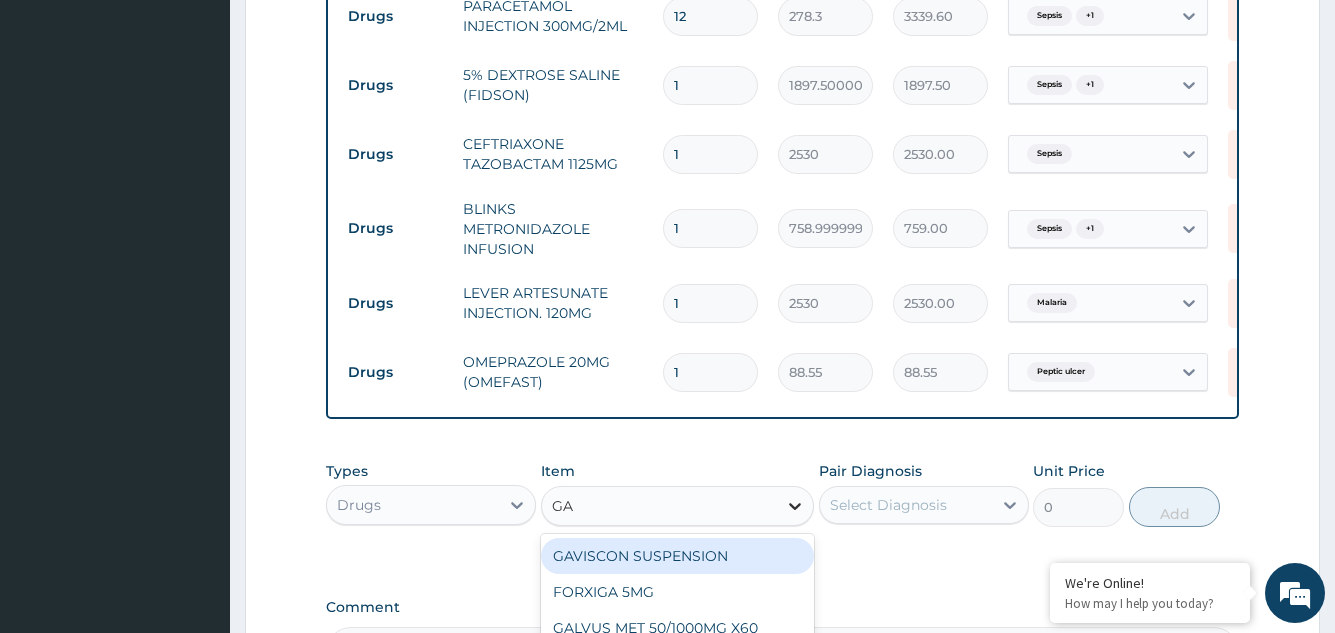 type on "9108" 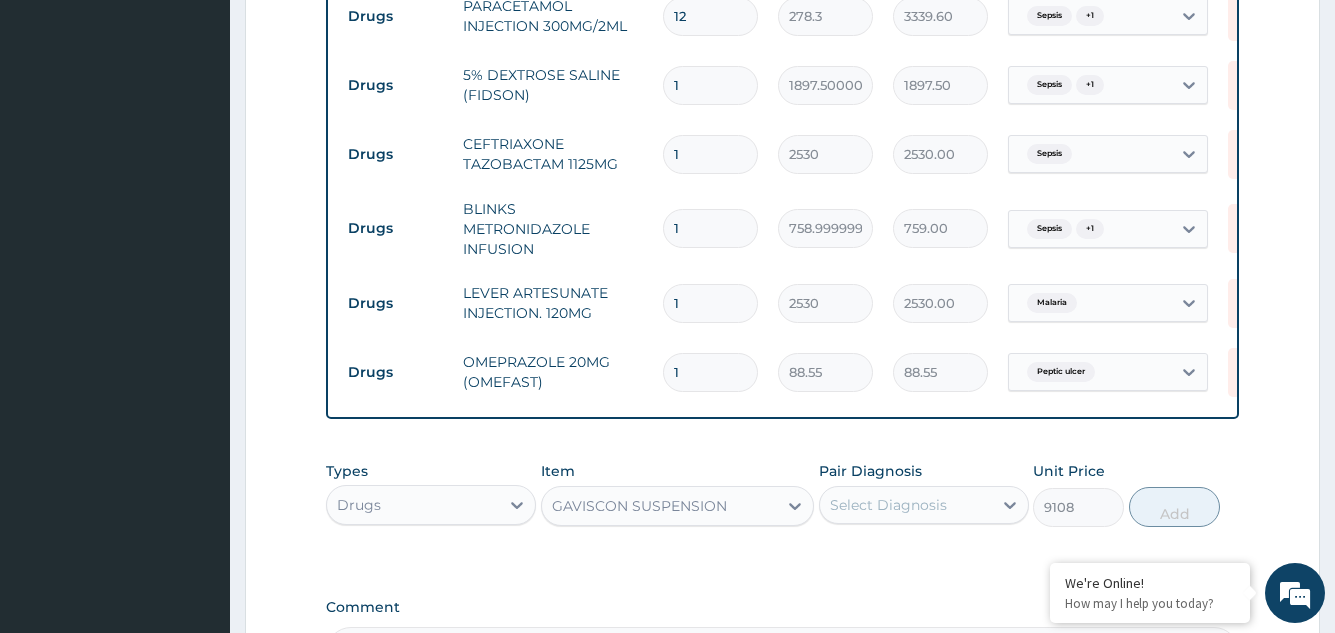 click on "Select Diagnosis" at bounding box center [888, 505] 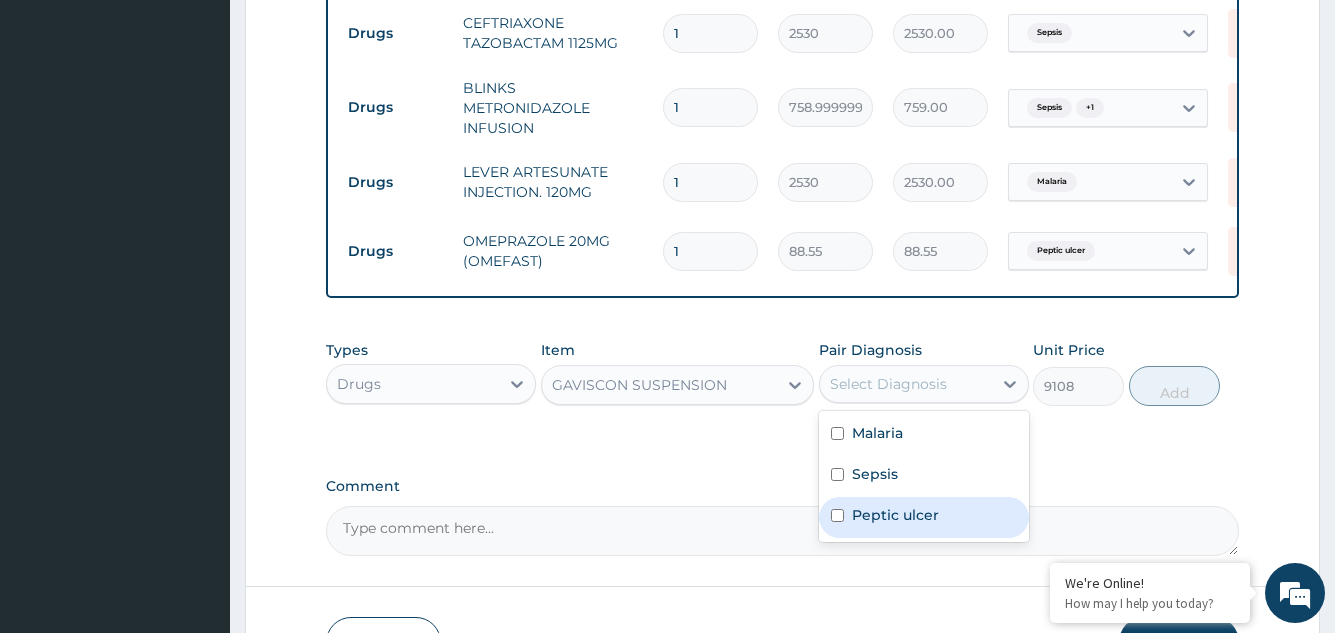 scroll, scrollTop: 1423, scrollLeft: 0, axis: vertical 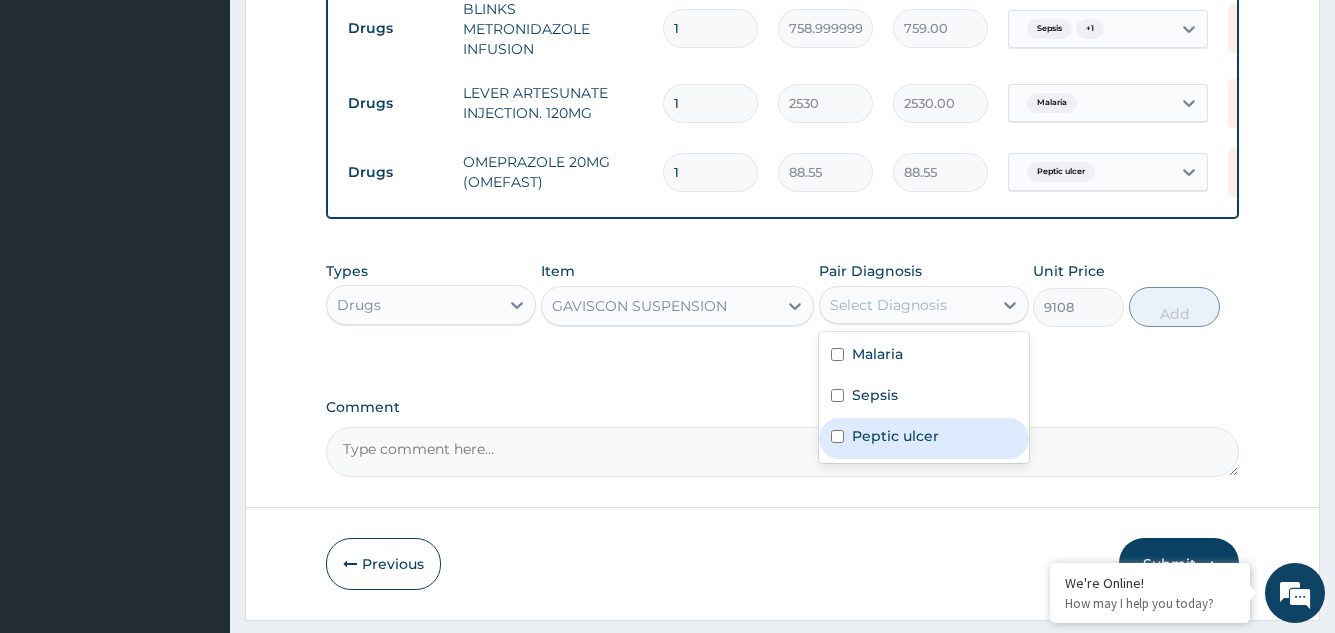 drag, startPoint x: 880, startPoint y: 455, endPoint x: 1060, endPoint y: 364, distance: 201.69531 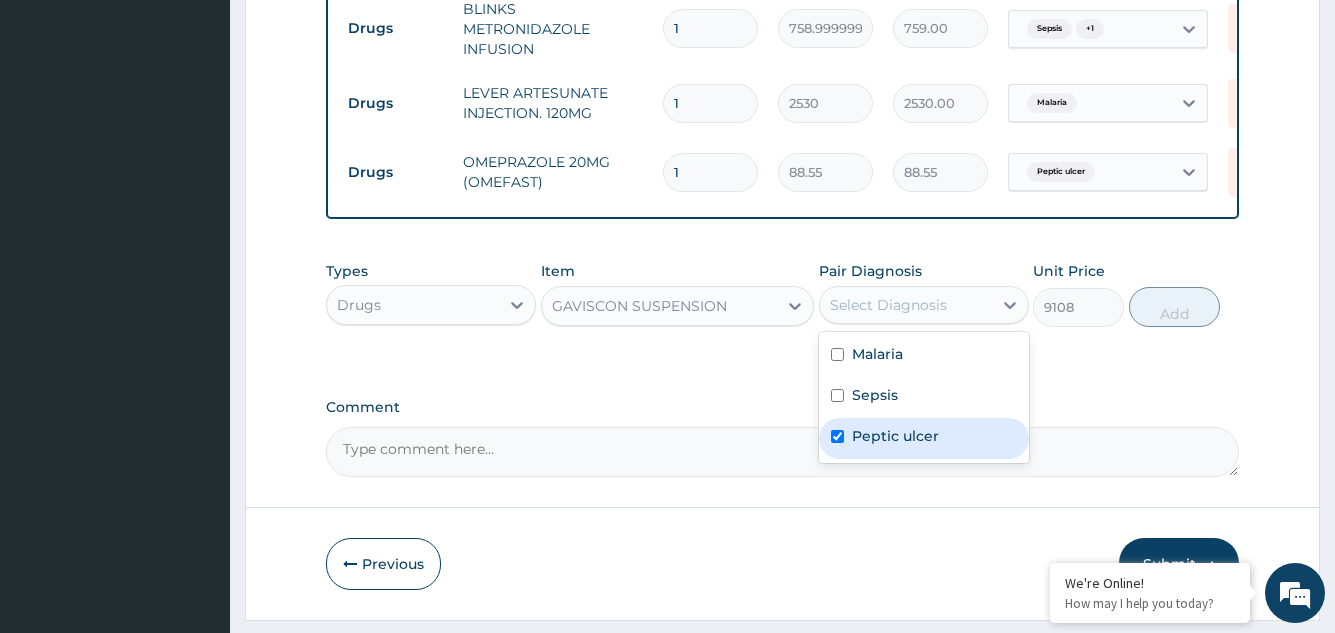 checkbox on "true" 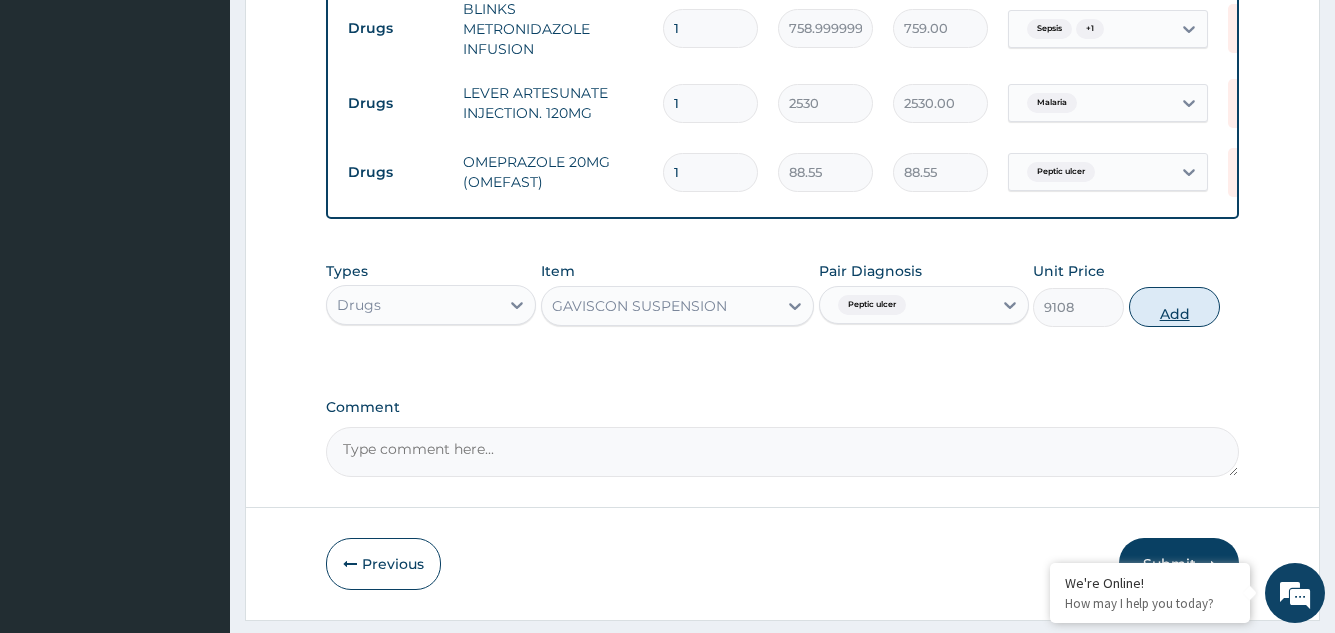 click on "Add" at bounding box center [1174, 307] 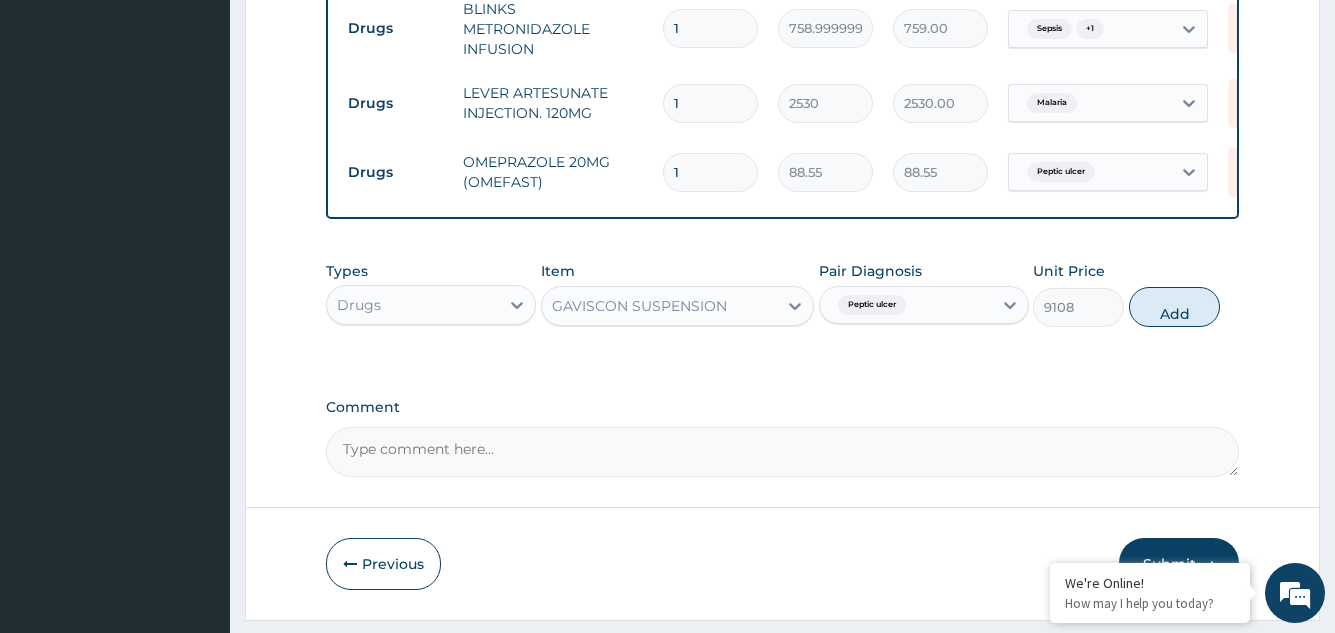 type on "0" 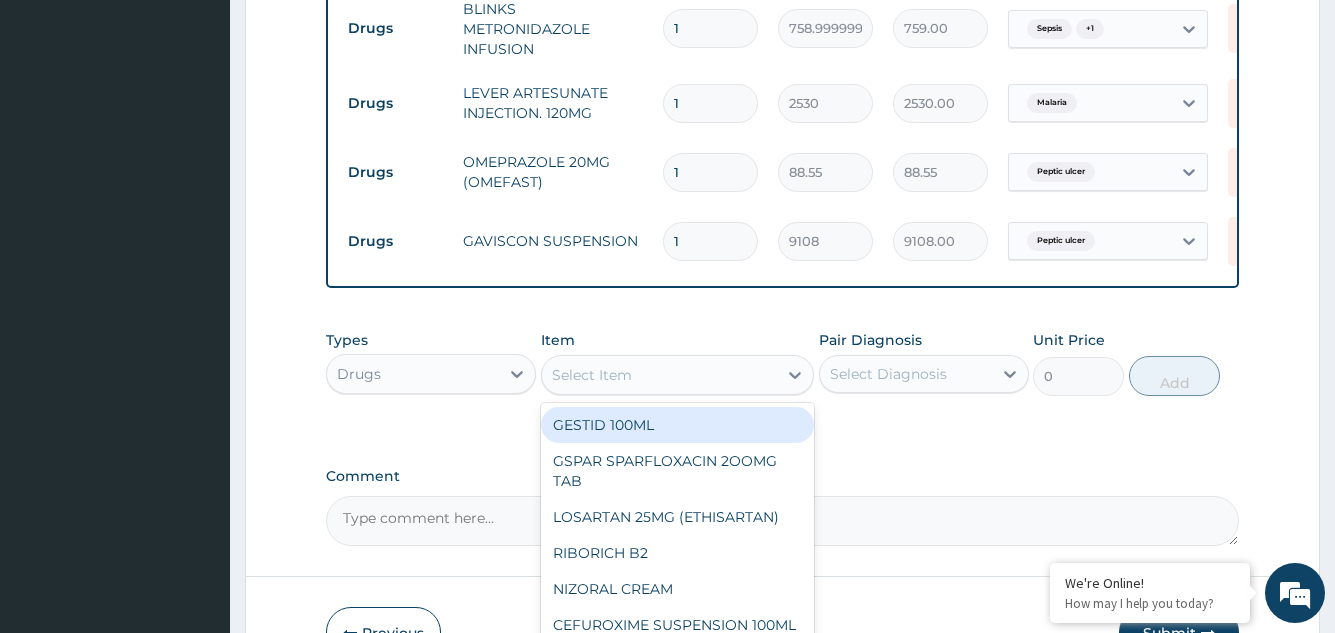 click on "Select Item" at bounding box center [660, 375] 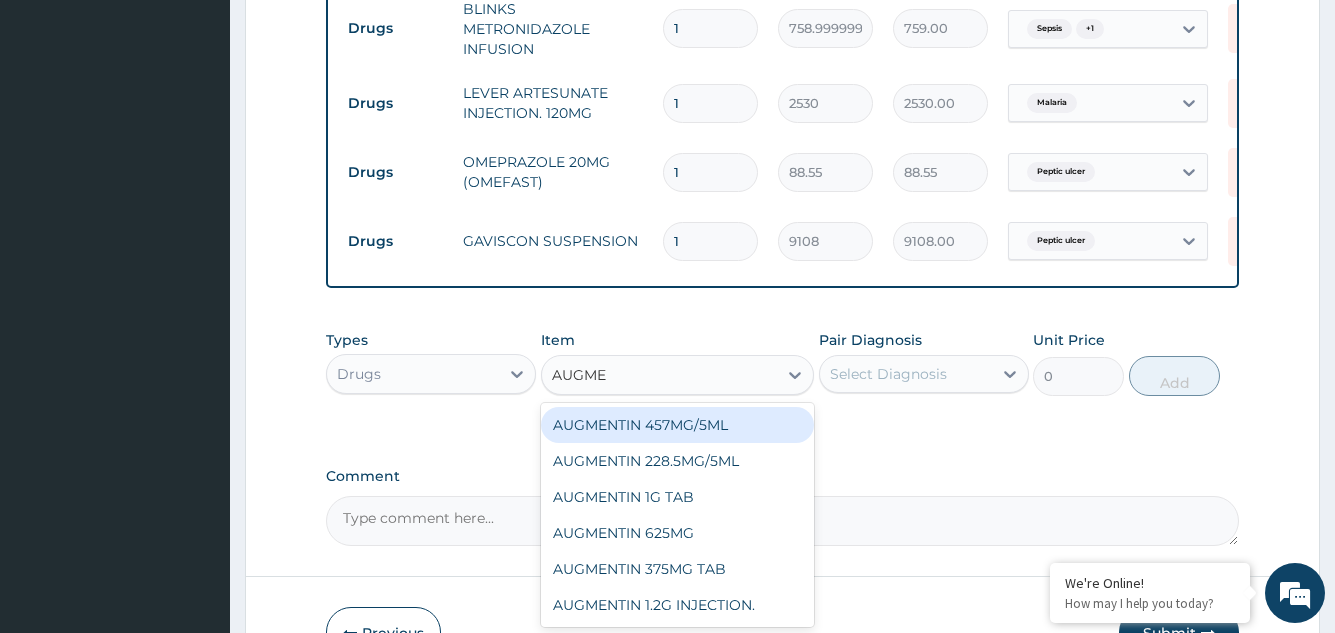 type on "AUGMEN" 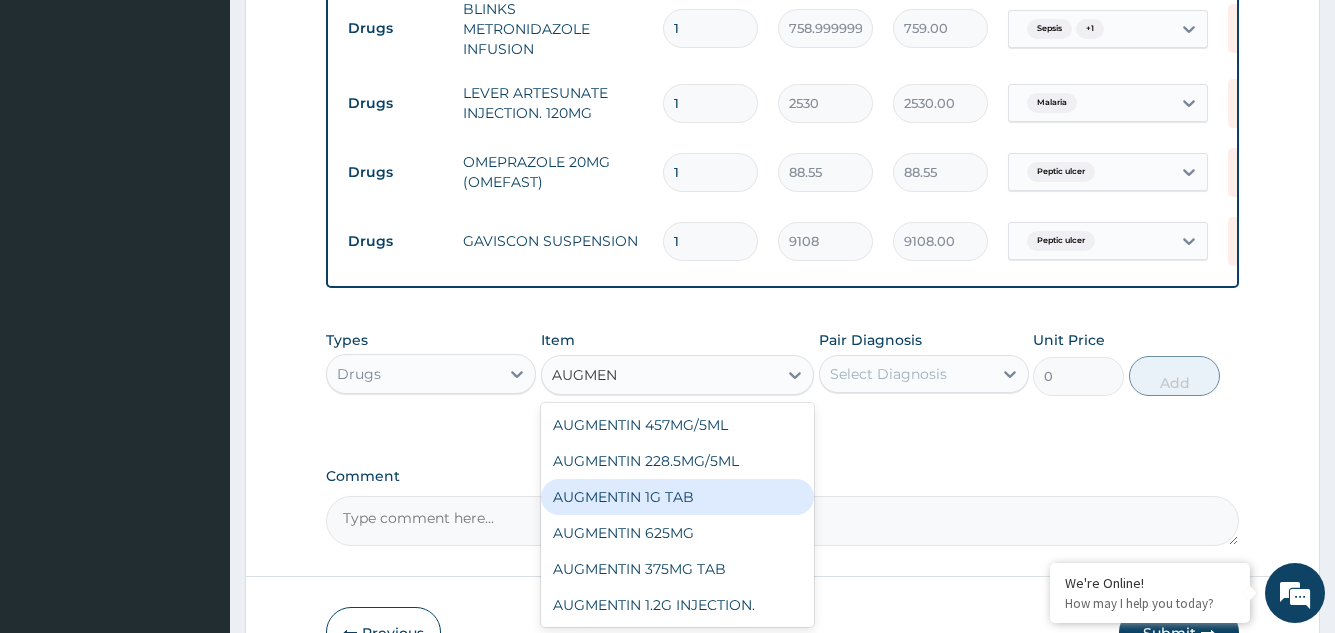 click on "AUGMENTIN 1G TAB" at bounding box center [678, 497] 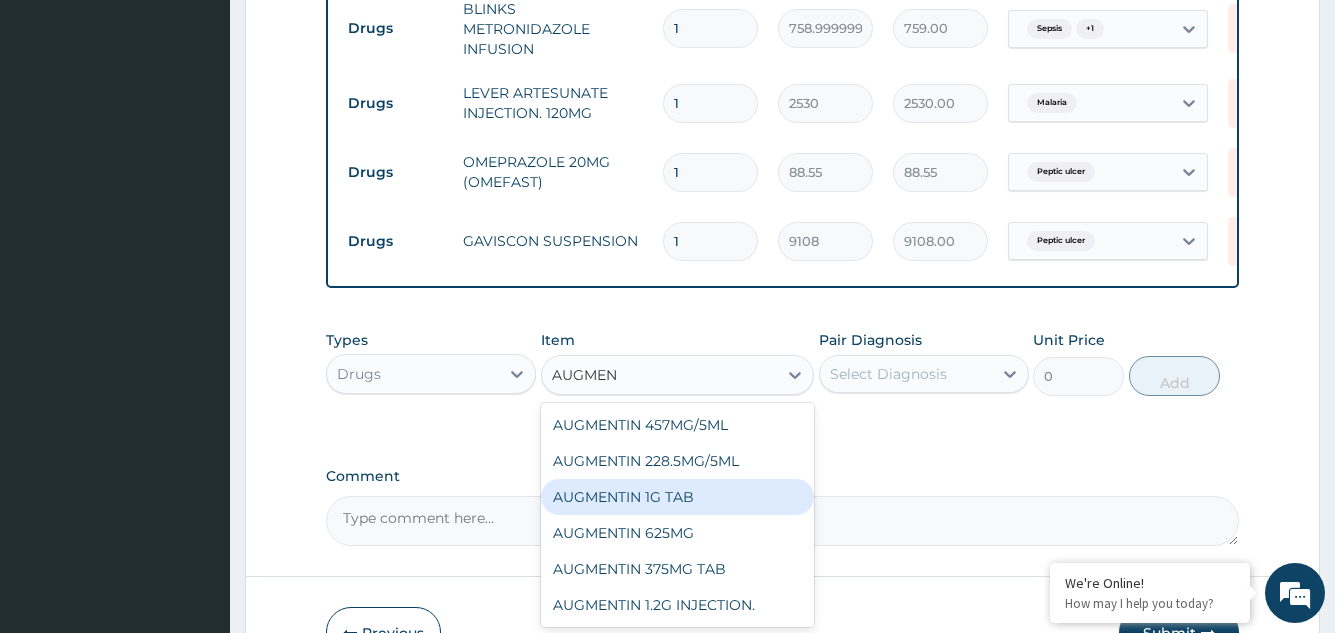 type 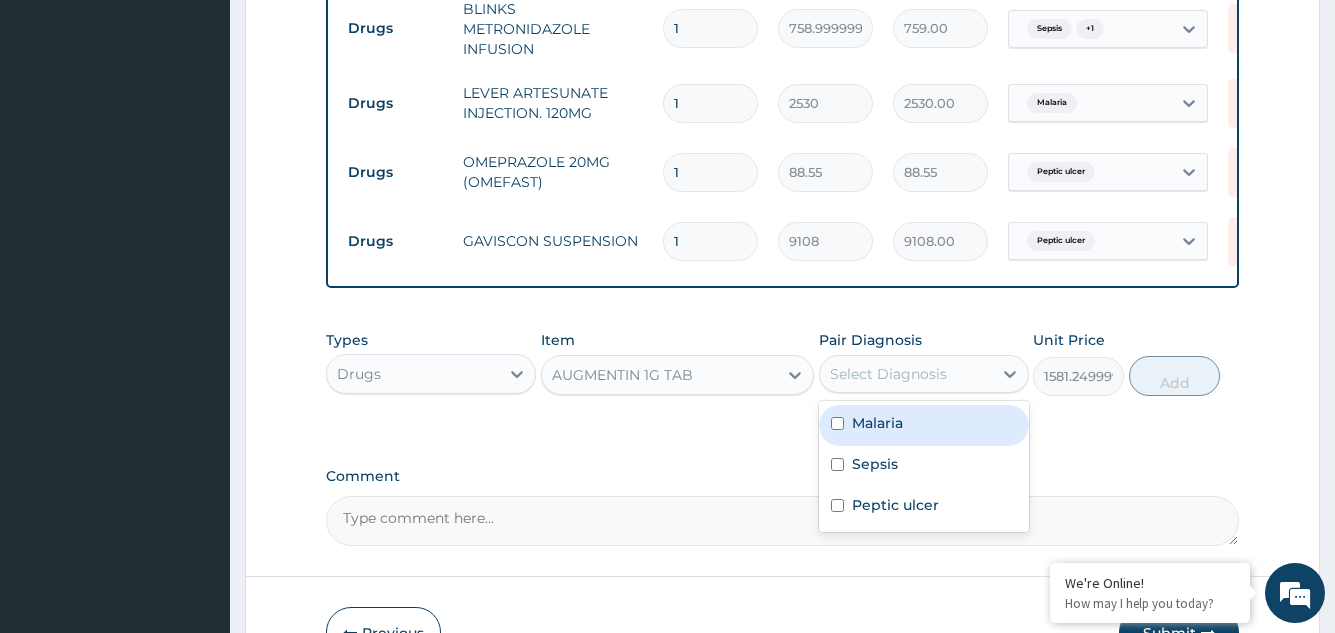 drag, startPoint x: 855, startPoint y: 397, endPoint x: 847, endPoint y: 407, distance: 12.806249 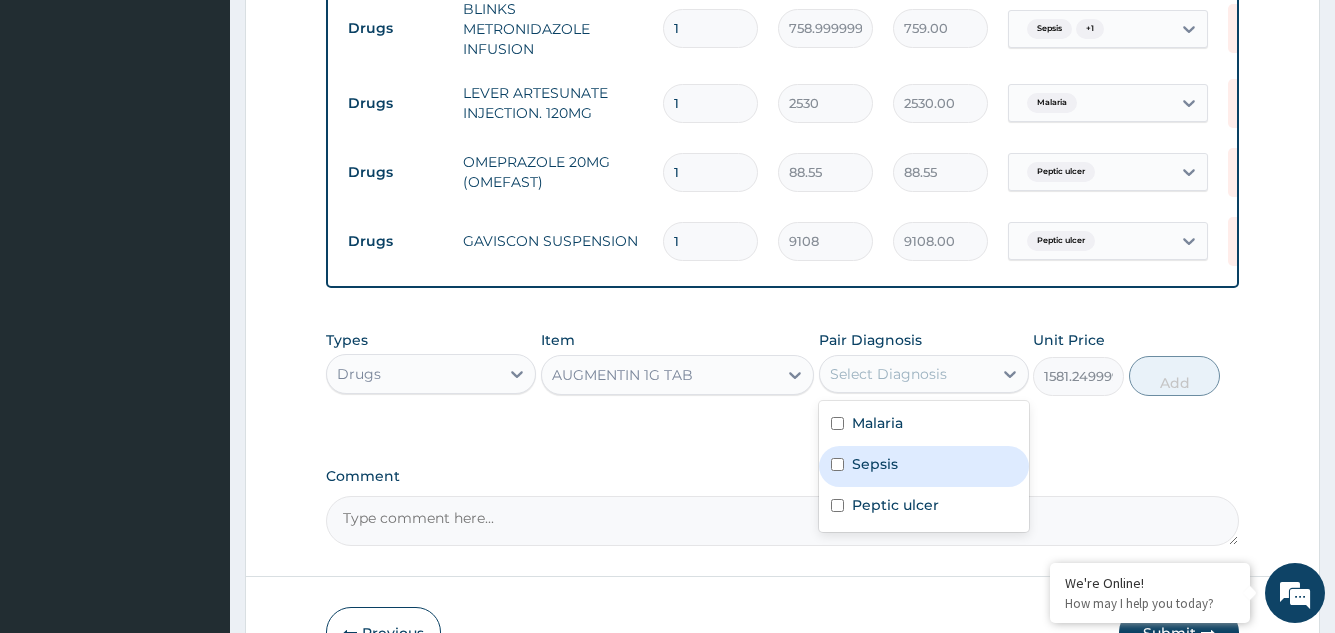 drag, startPoint x: 875, startPoint y: 472, endPoint x: 1021, endPoint y: 441, distance: 149.25482 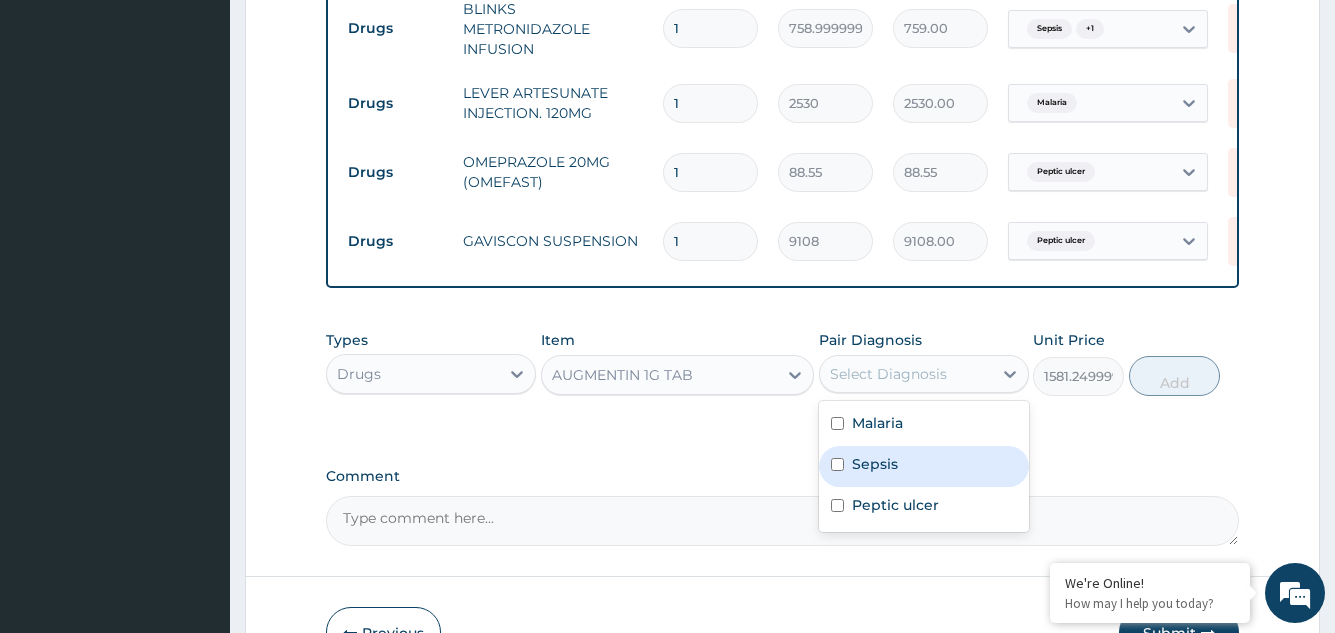click on "Sepsis" at bounding box center (875, 464) 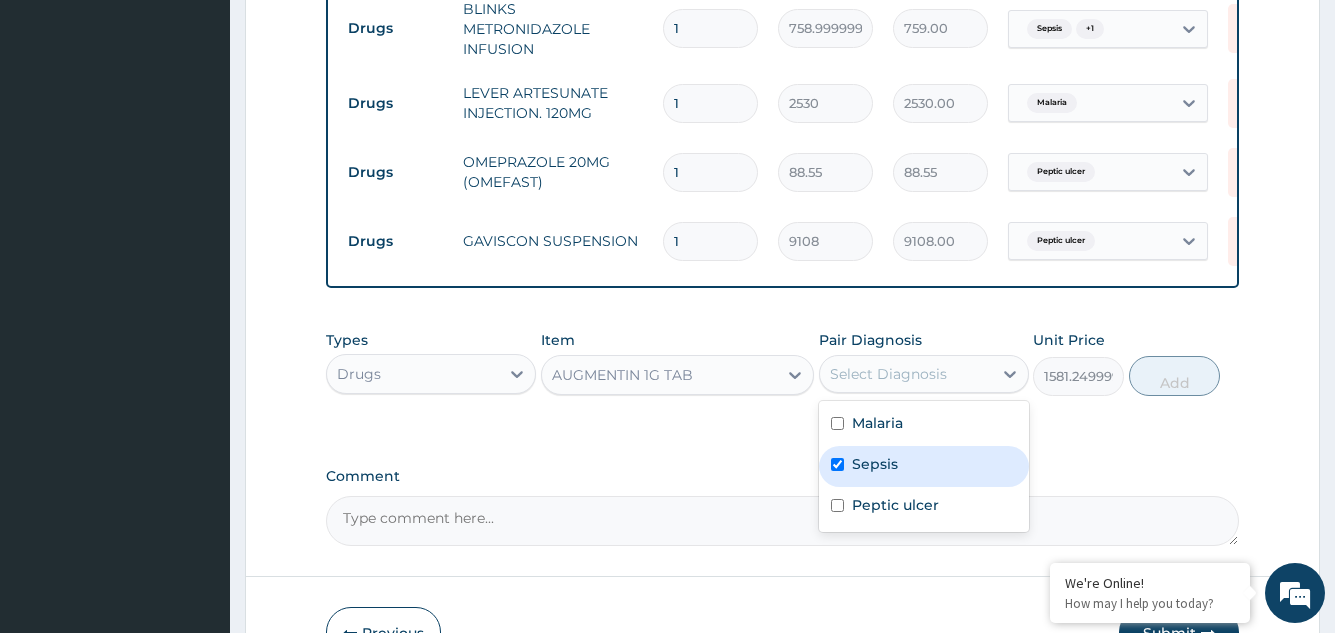 checkbox on "true" 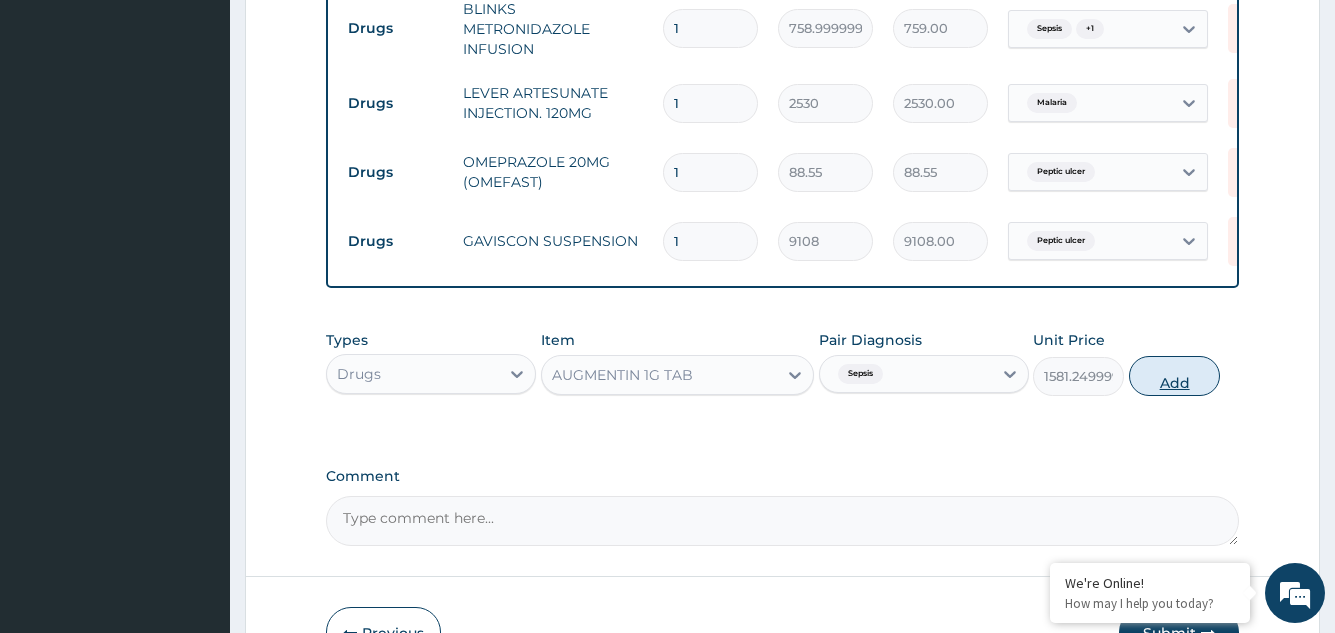 click on "Add" at bounding box center (1174, 376) 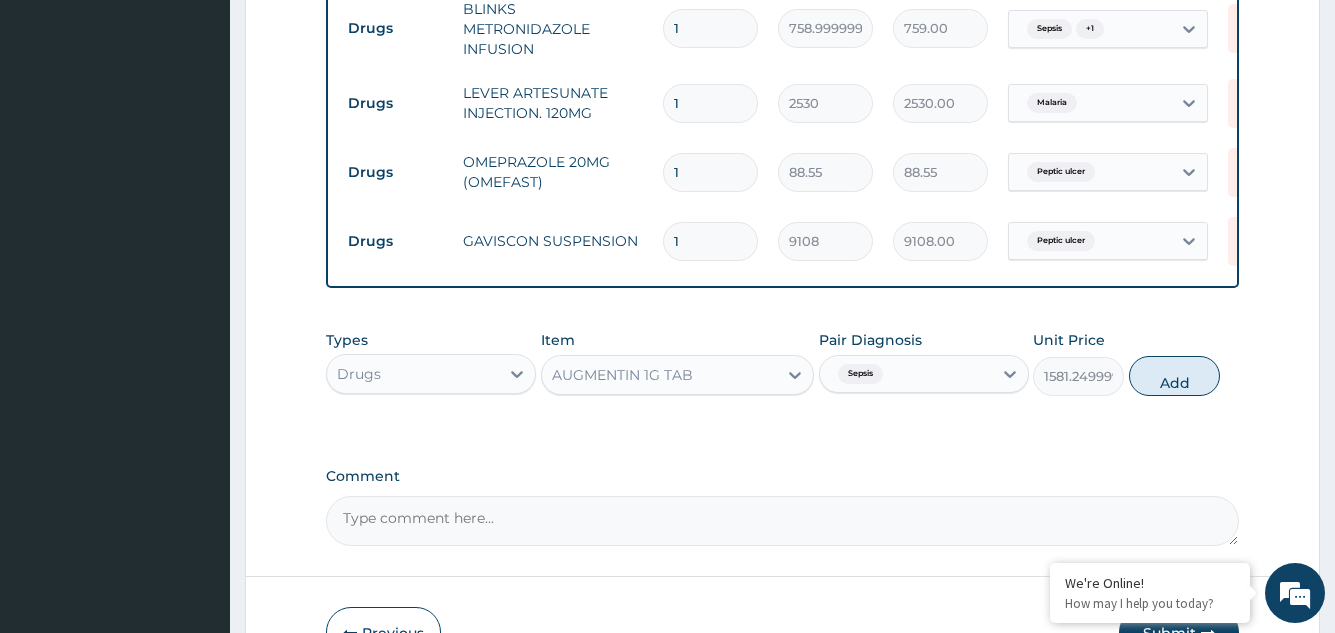 type on "0" 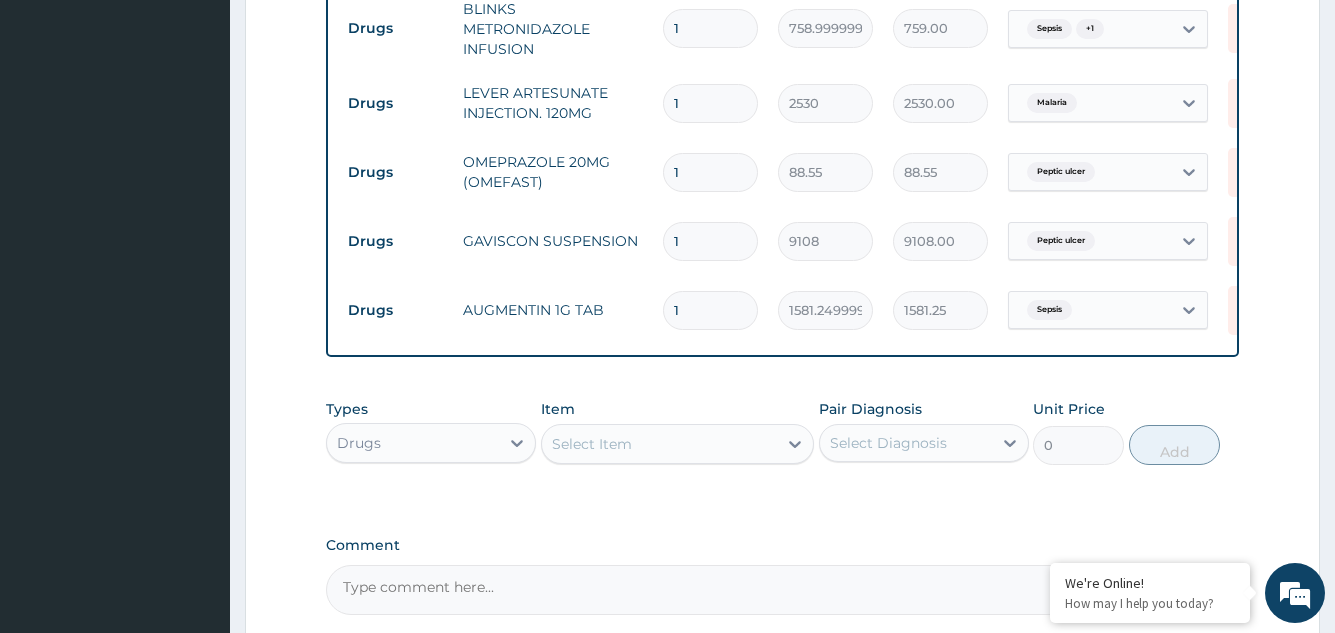 click on "Select Item" at bounding box center [660, 444] 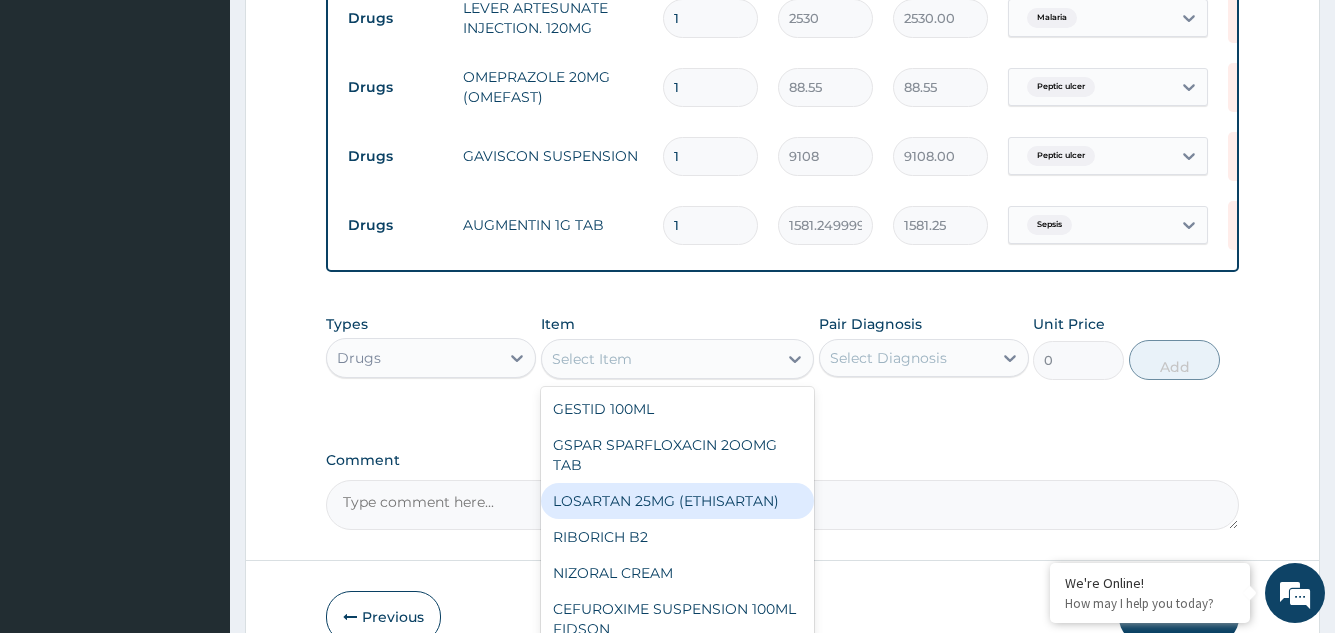 scroll, scrollTop: 1623, scrollLeft: 0, axis: vertical 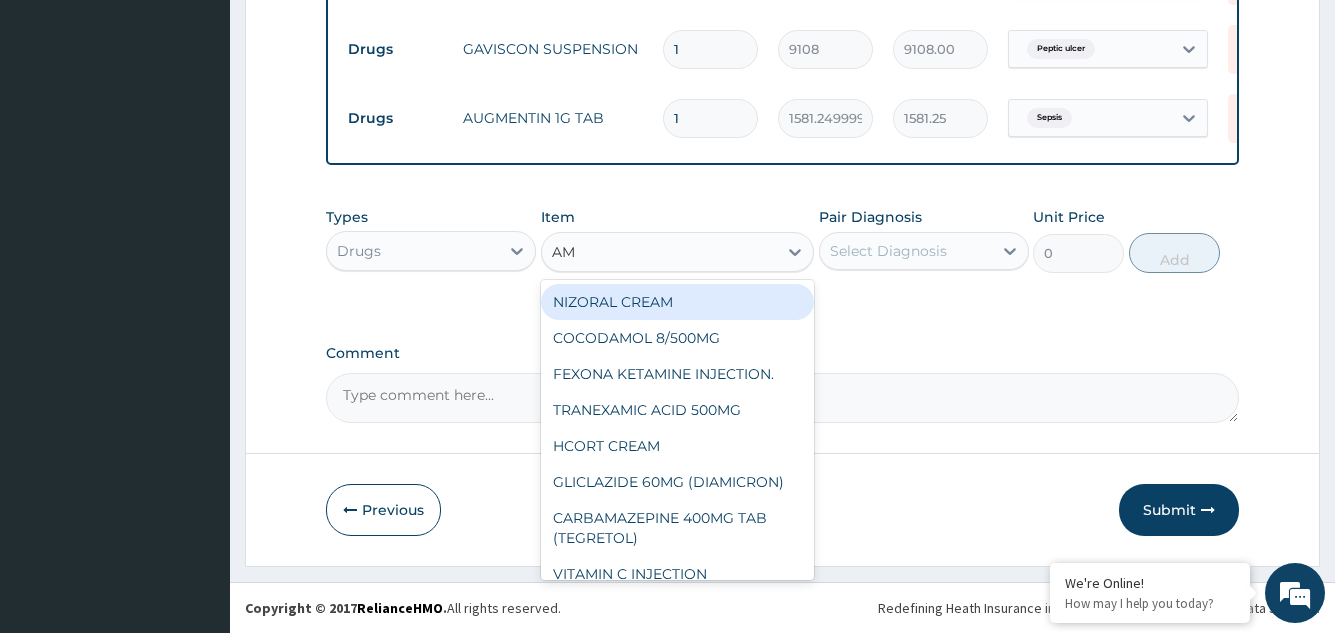 type on "AMA" 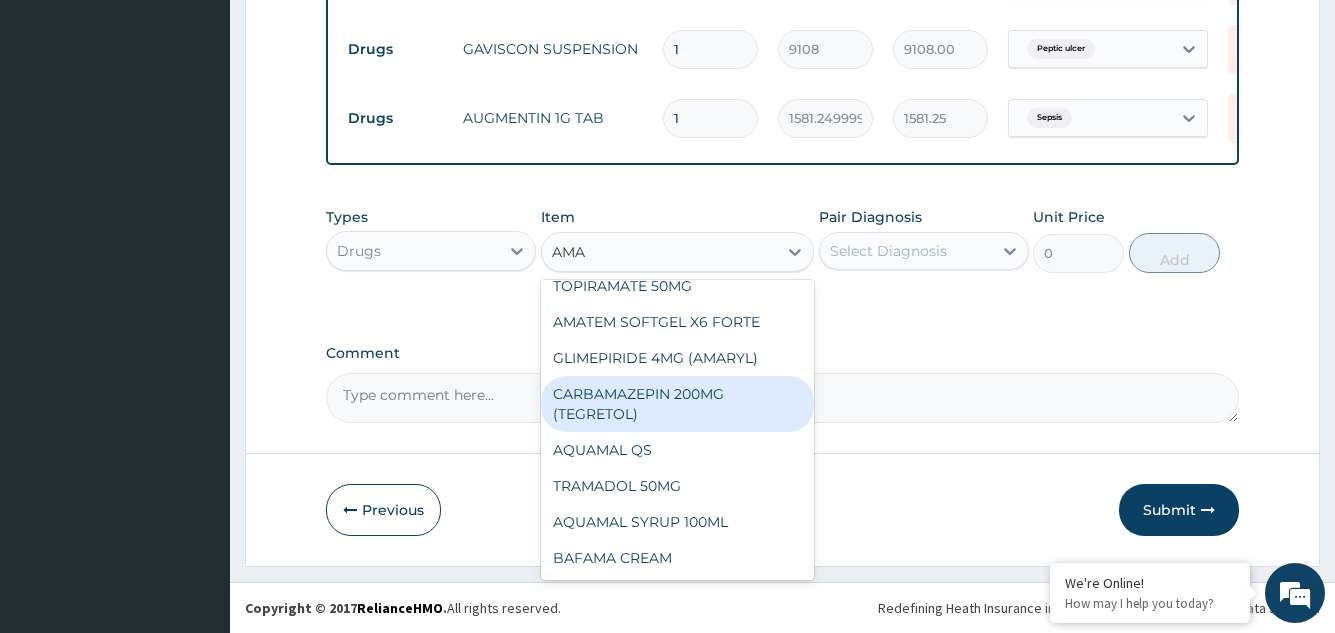 scroll, scrollTop: 0, scrollLeft: 0, axis: both 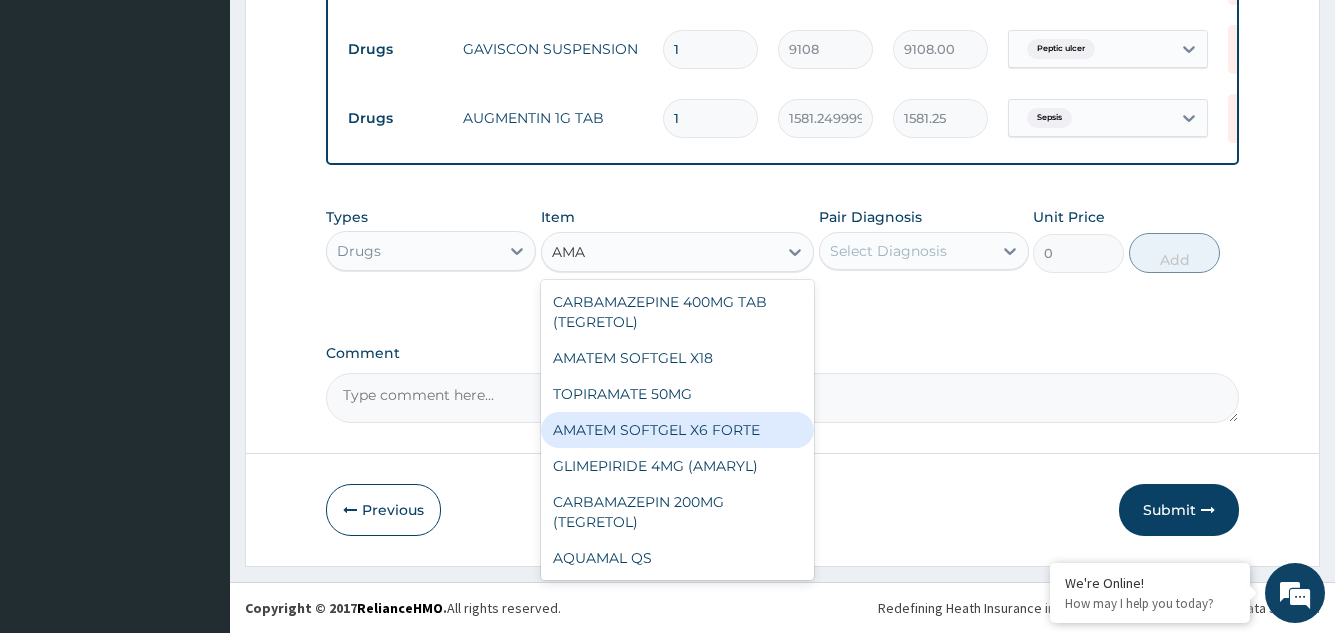 drag, startPoint x: 680, startPoint y: 435, endPoint x: 794, endPoint y: 376, distance: 128.36276 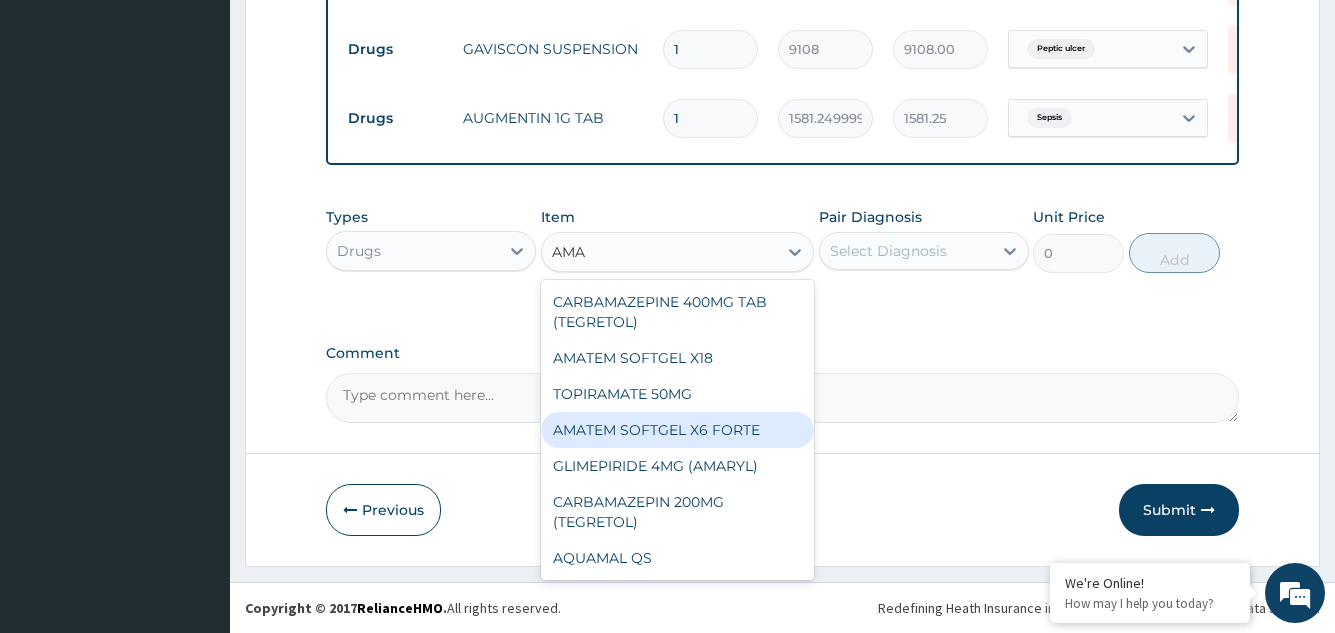 click on "AMATEM SOFTGEL X6 FORTE" at bounding box center (678, 430) 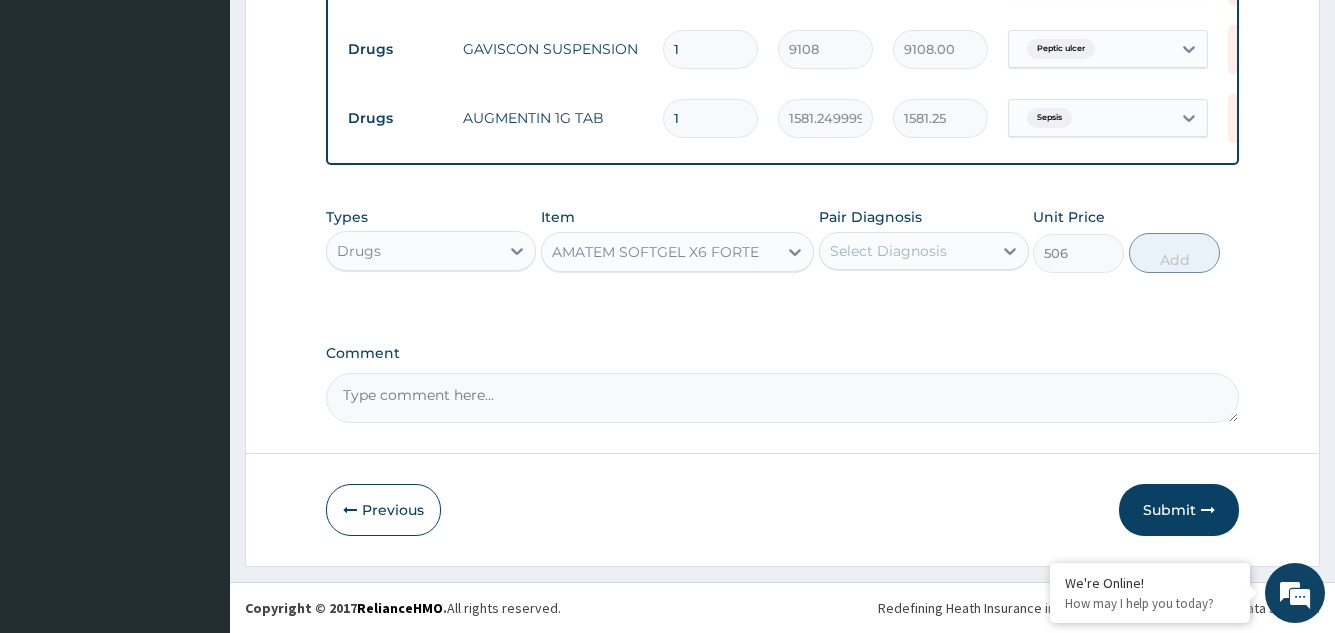 click on "Select Diagnosis" at bounding box center (906, 251) 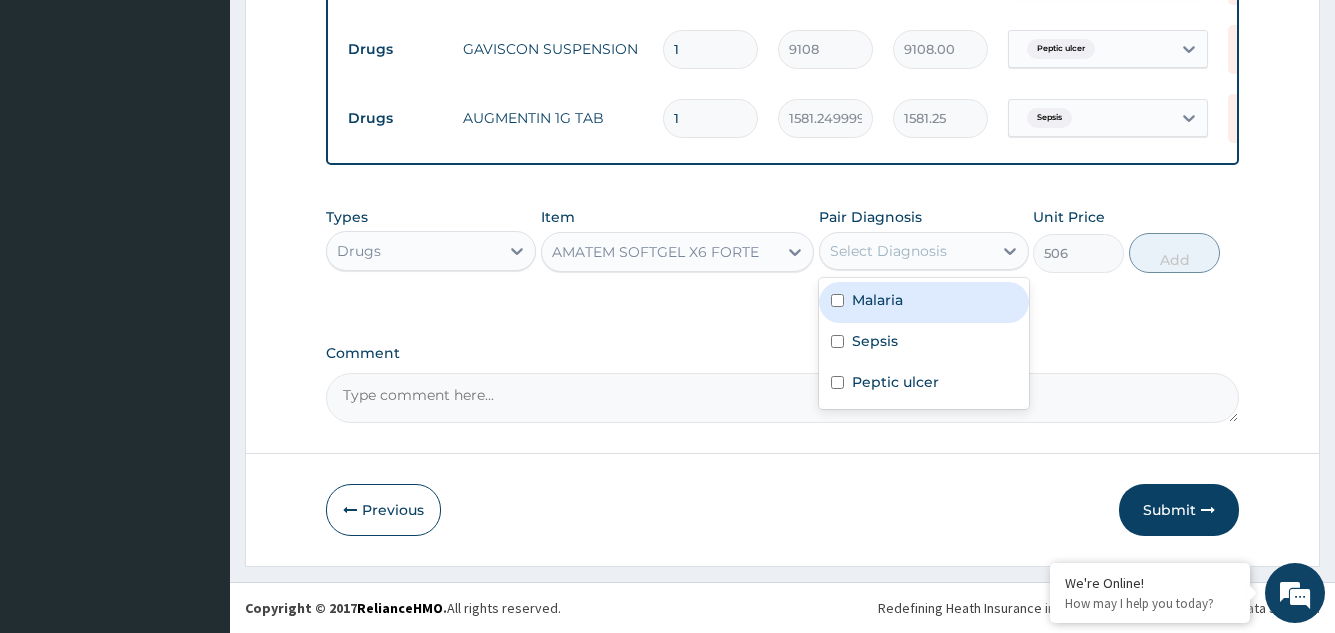 click on "Malaria" at bounding box center (877, 300) 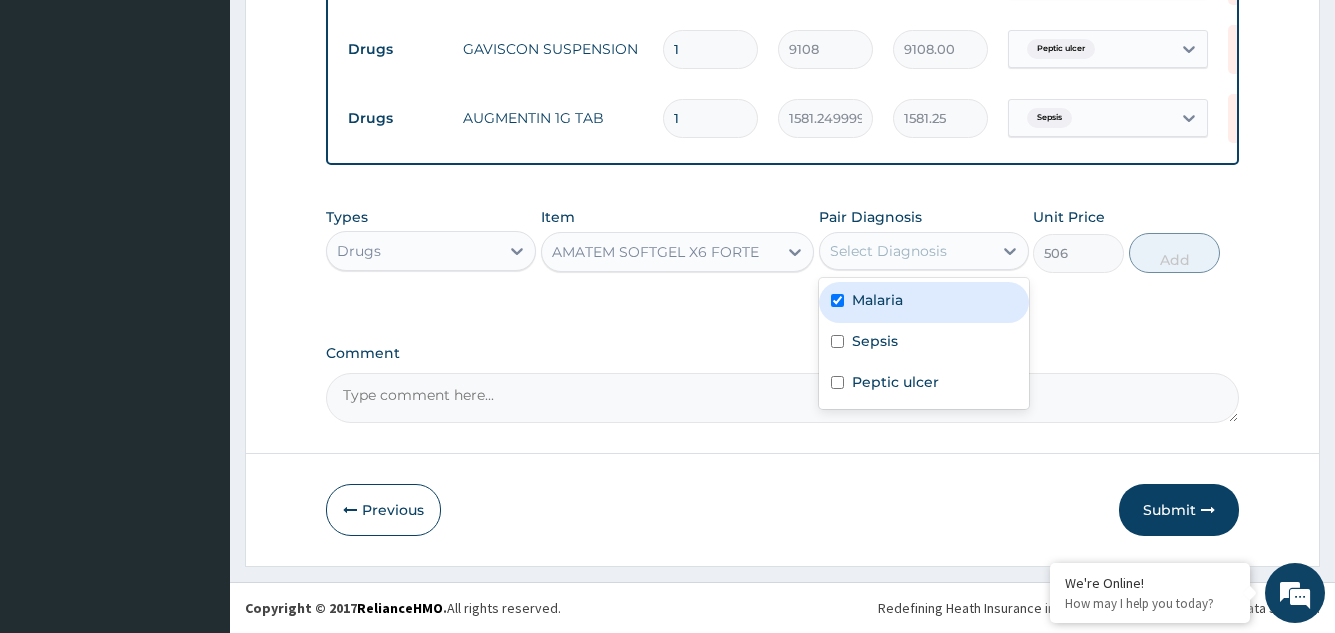 checkbox on "true" 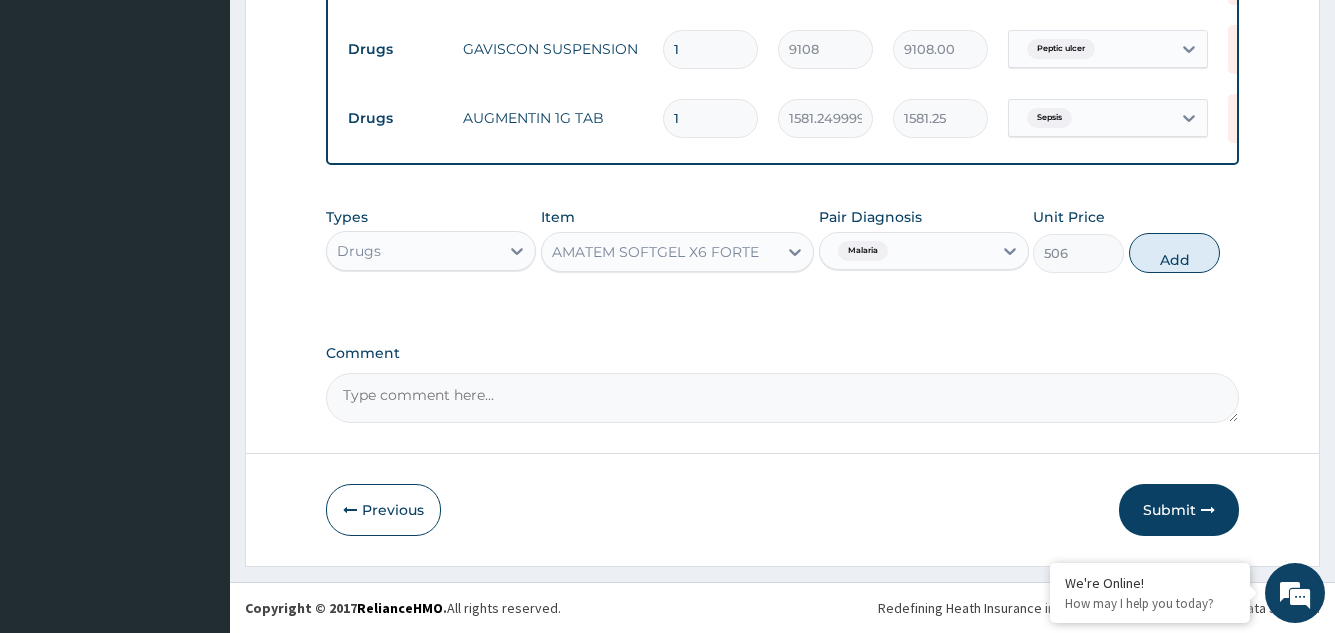 drag, startPoint x: 1180, startPoint y: 262, endPoint x: 876, endPoint y: 303, distance: 306.75235 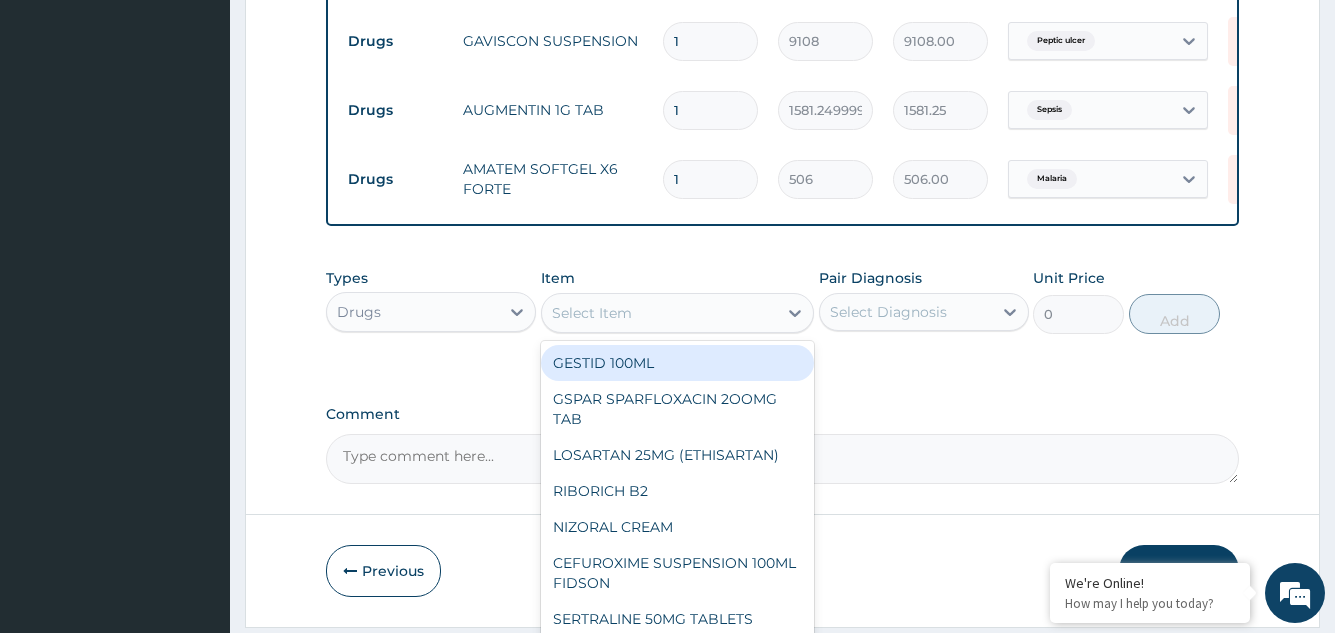 click on "Select Item" at bounding box center (592, 313) 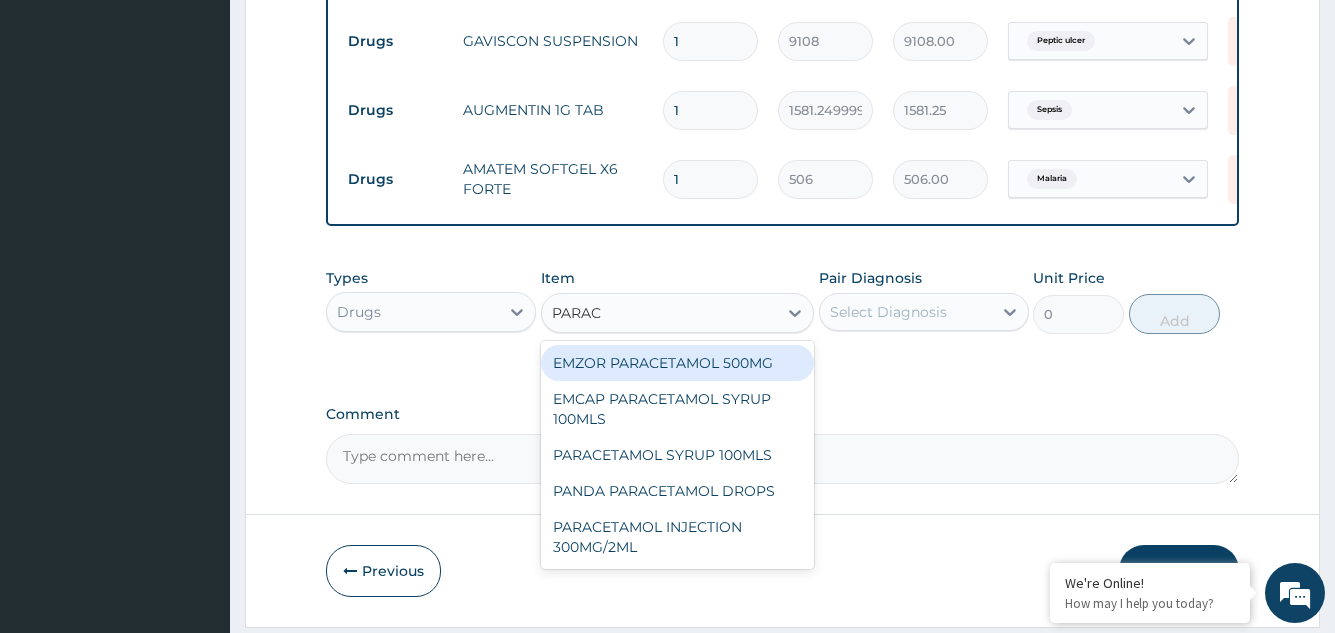 type on "PARACE" 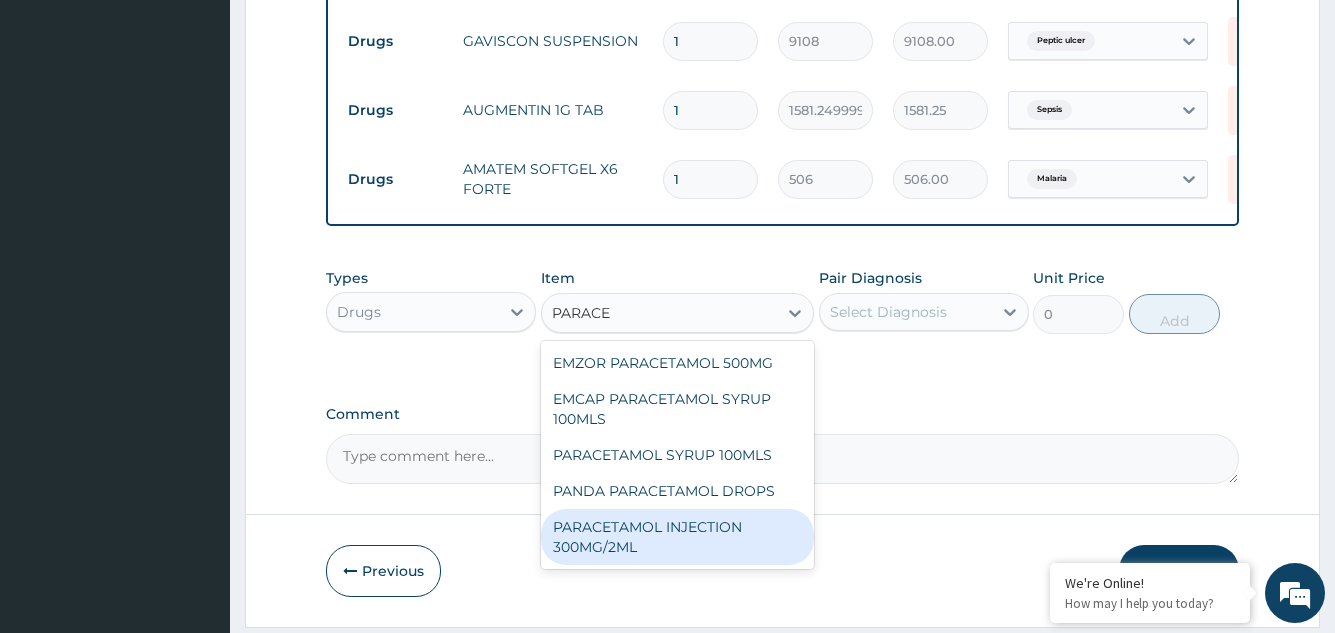 click on "PARACETAMOL INJECTION 300MG/2ML" at bounding box center [678, 537] 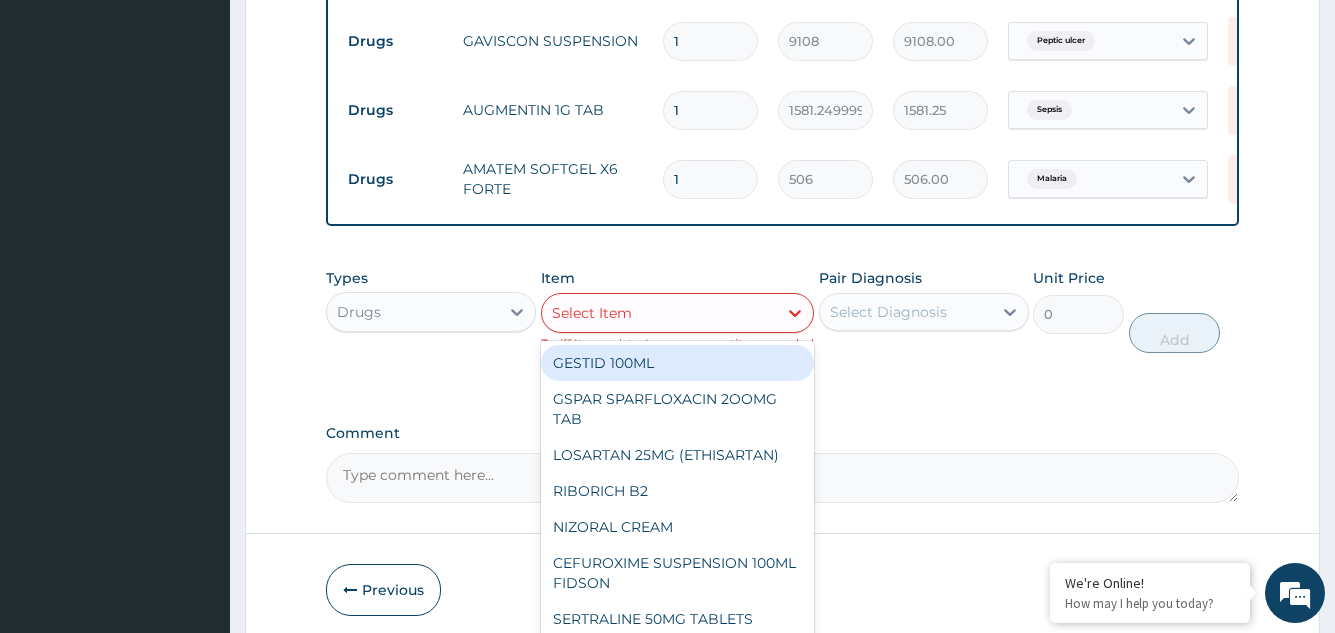 click on "Select Item" at bounding box center [660, 313] 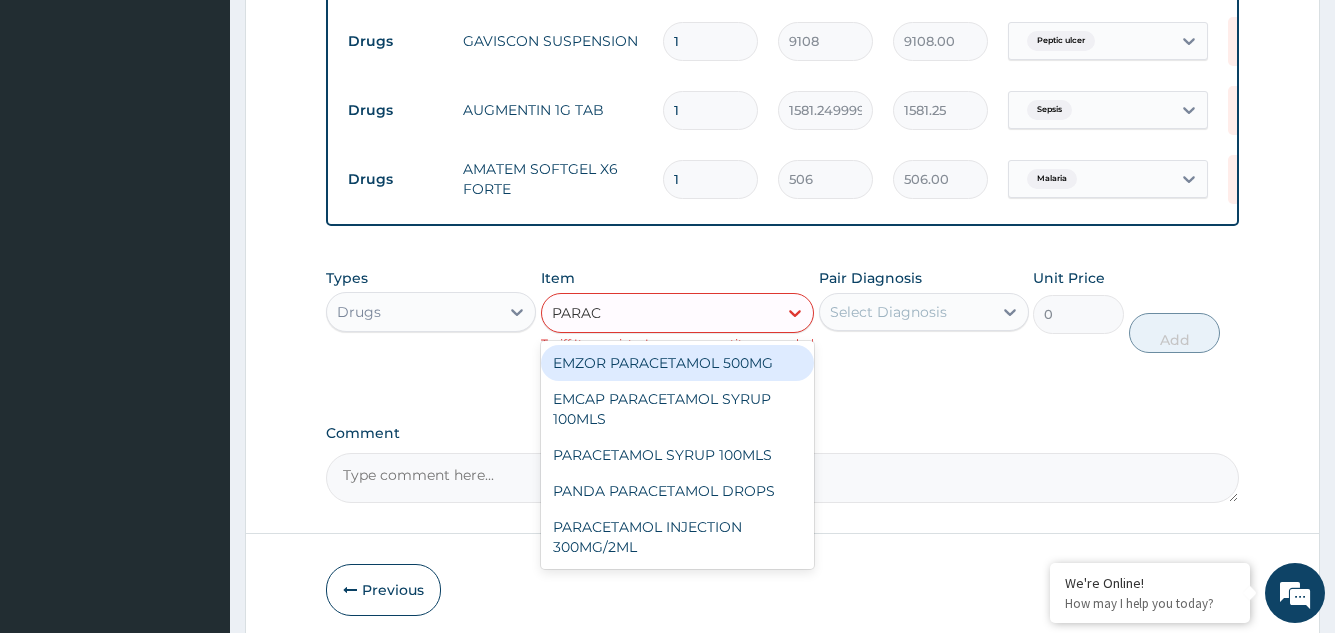 type on "PARACE" 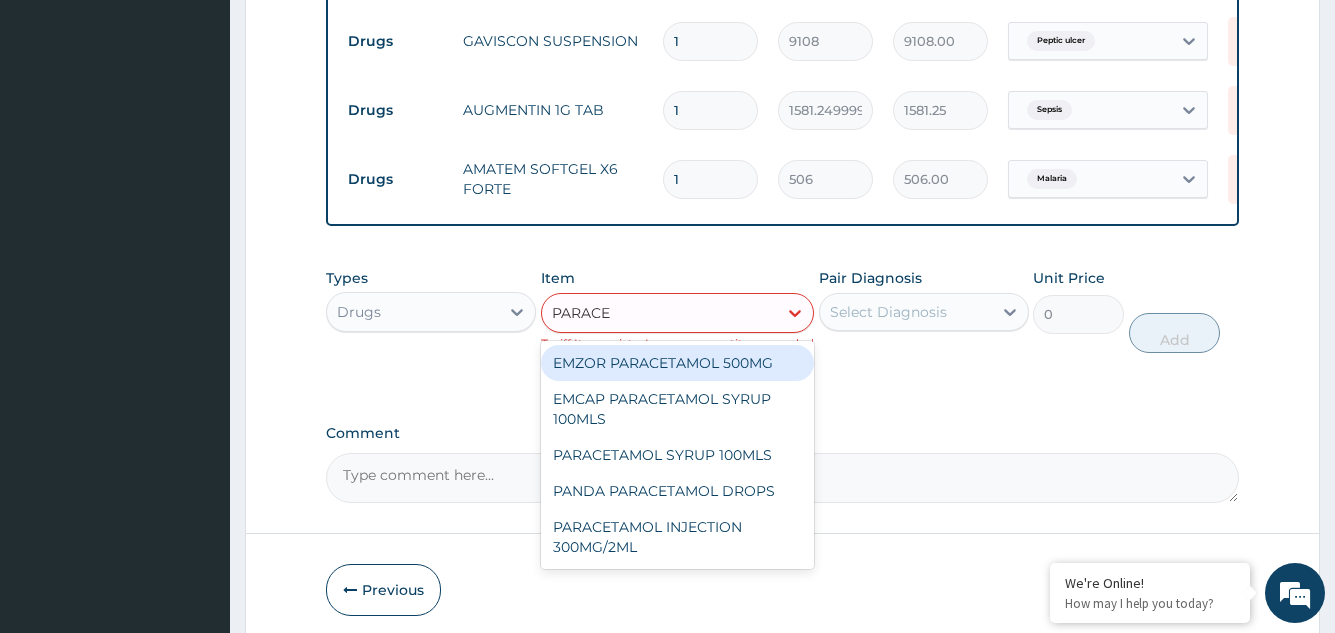 drag, startPoint x: 691, startPoint y: 368, endPoint x: 822, endPoint y: 333, distance: 135.59499 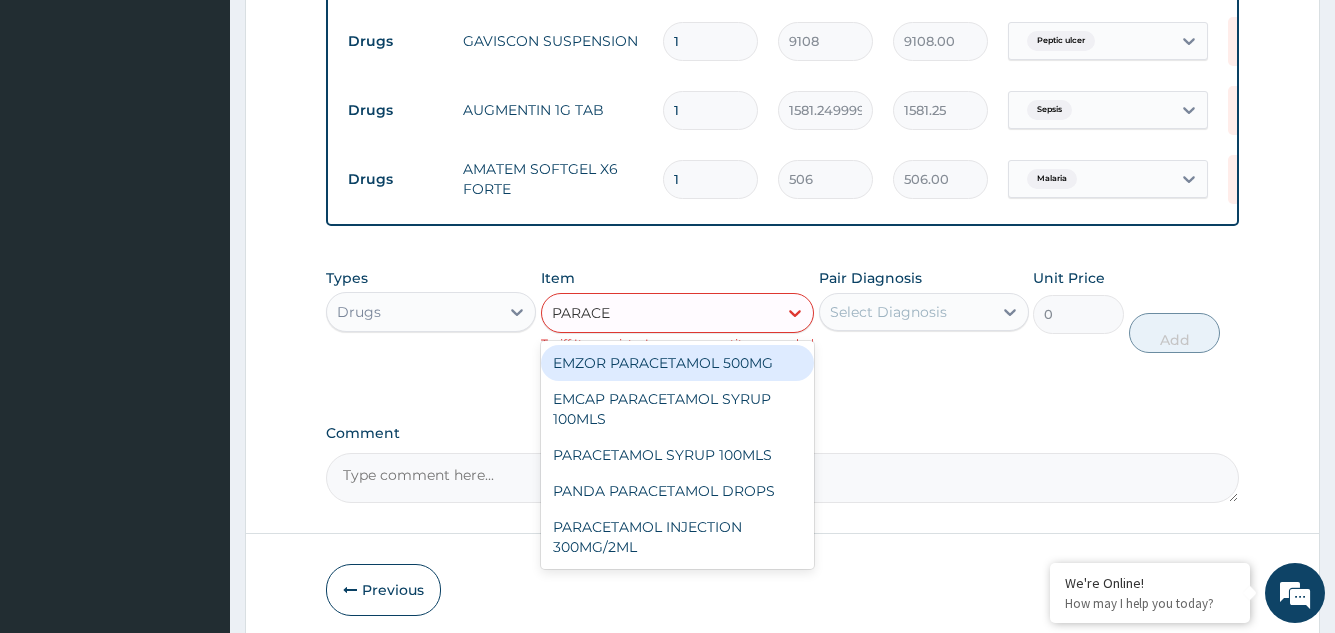 click on "EMZOR PARACETAMOL 500MG" at bounding box center [678, 363] 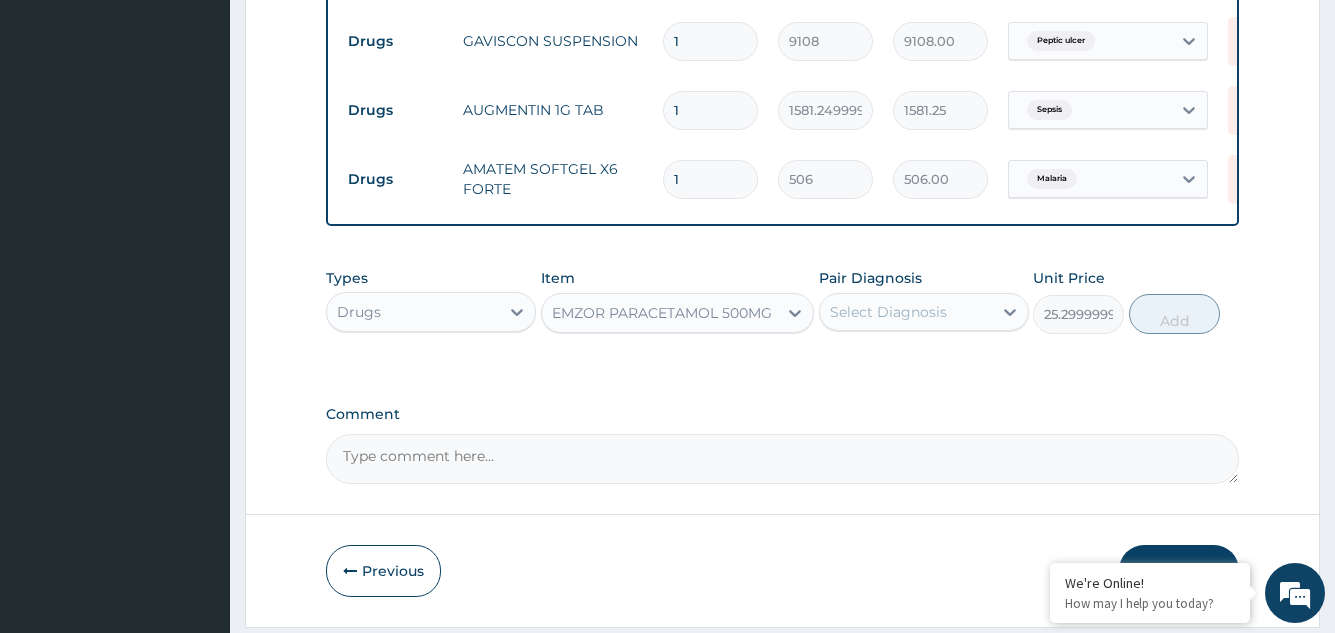 click on "Select Diagnosis" at bounding box center (906, 312) 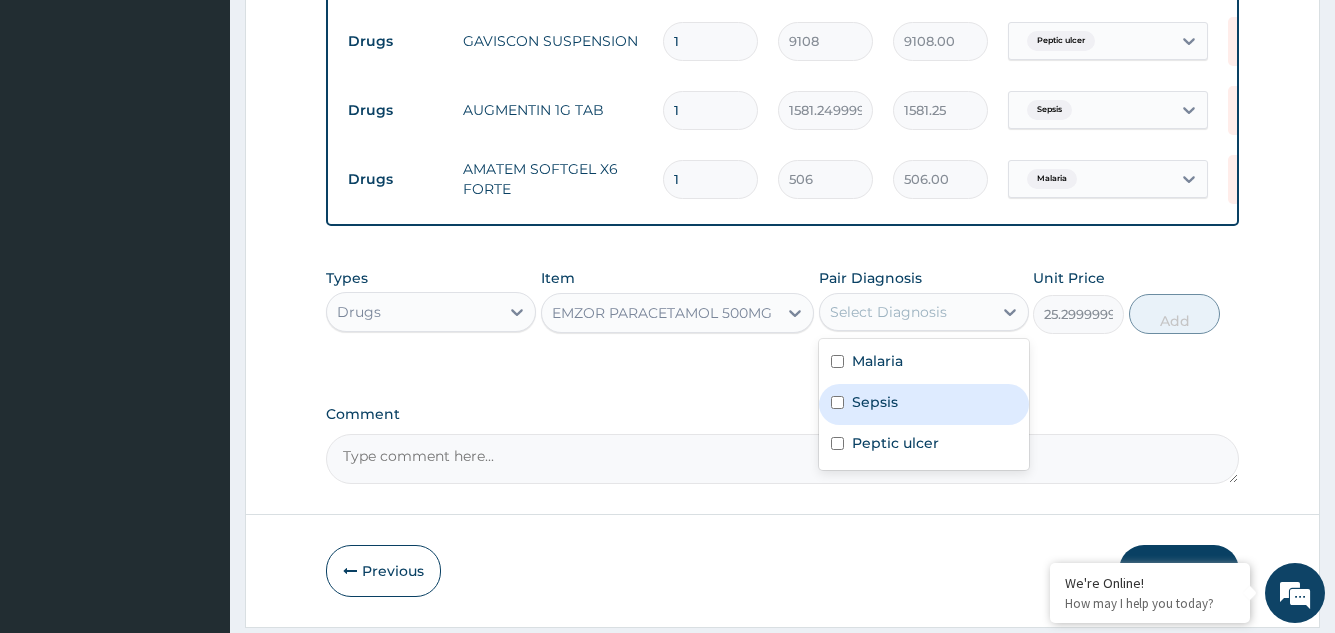 drag, startPoint x: 916, startPoint y: 416, endPoint x: 924, endPoint y: 362, distance: 54.589375 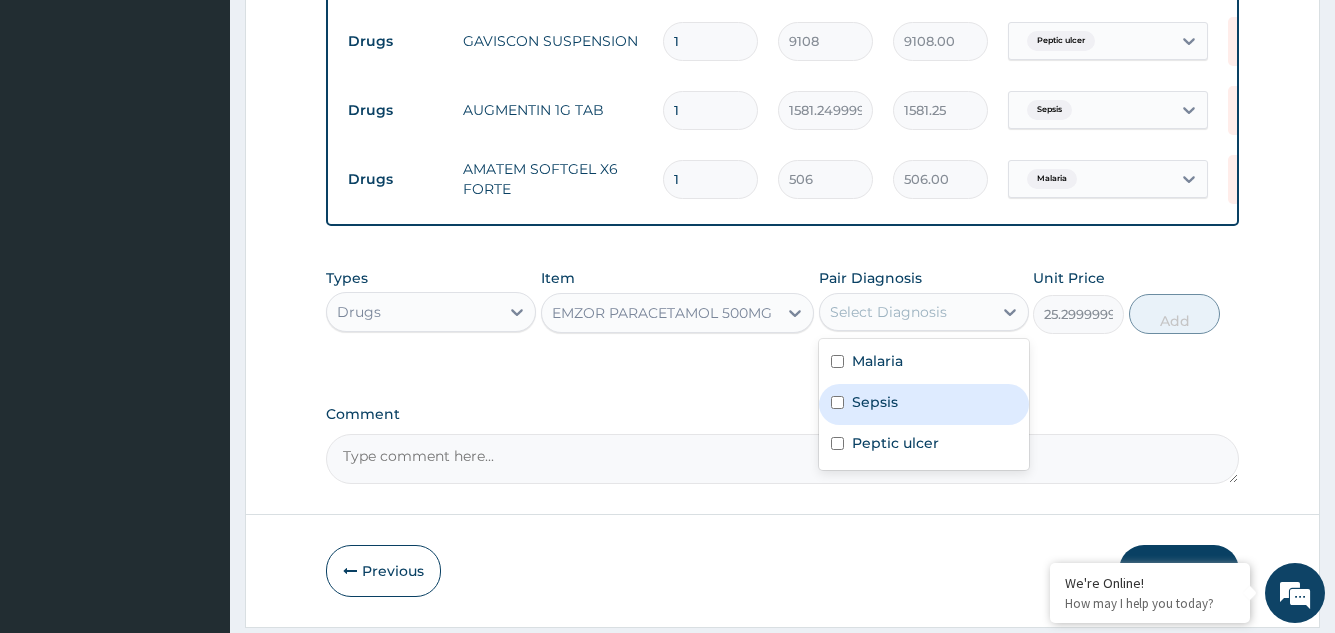 click on "Sepsis" at bounding box center (924, 404) 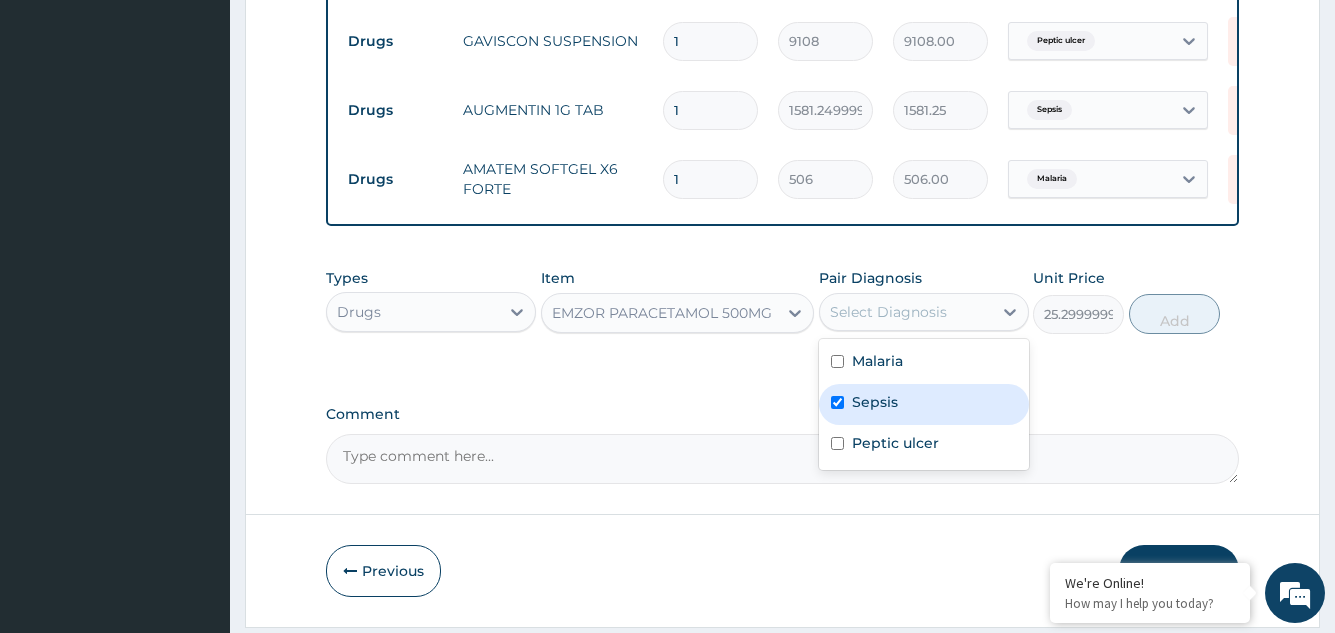 checkbox on "true" 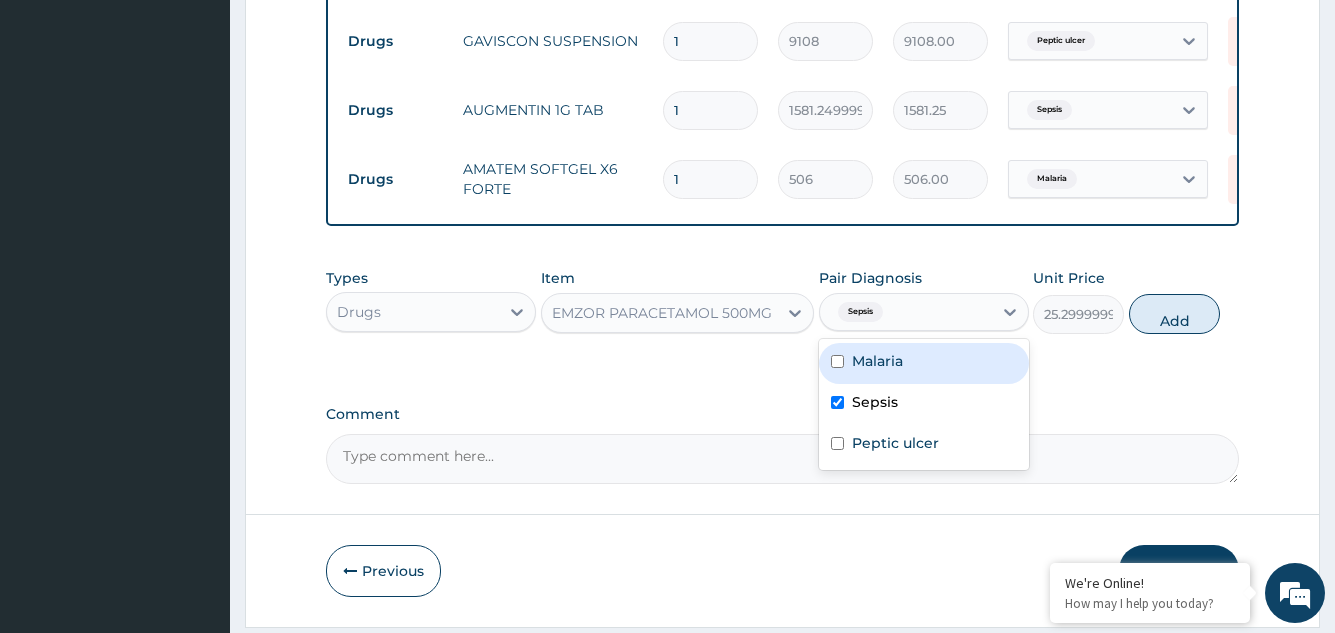 click on "Malaria" at bounding box center (924, 363) 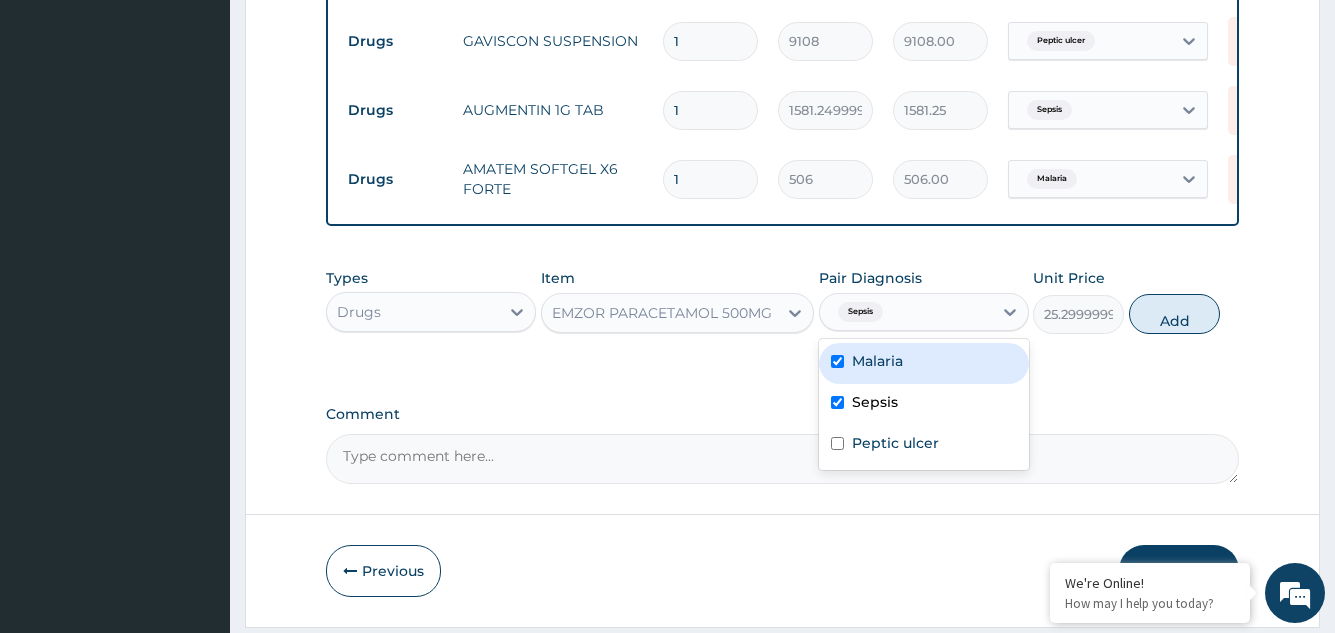 checkbox on "true" 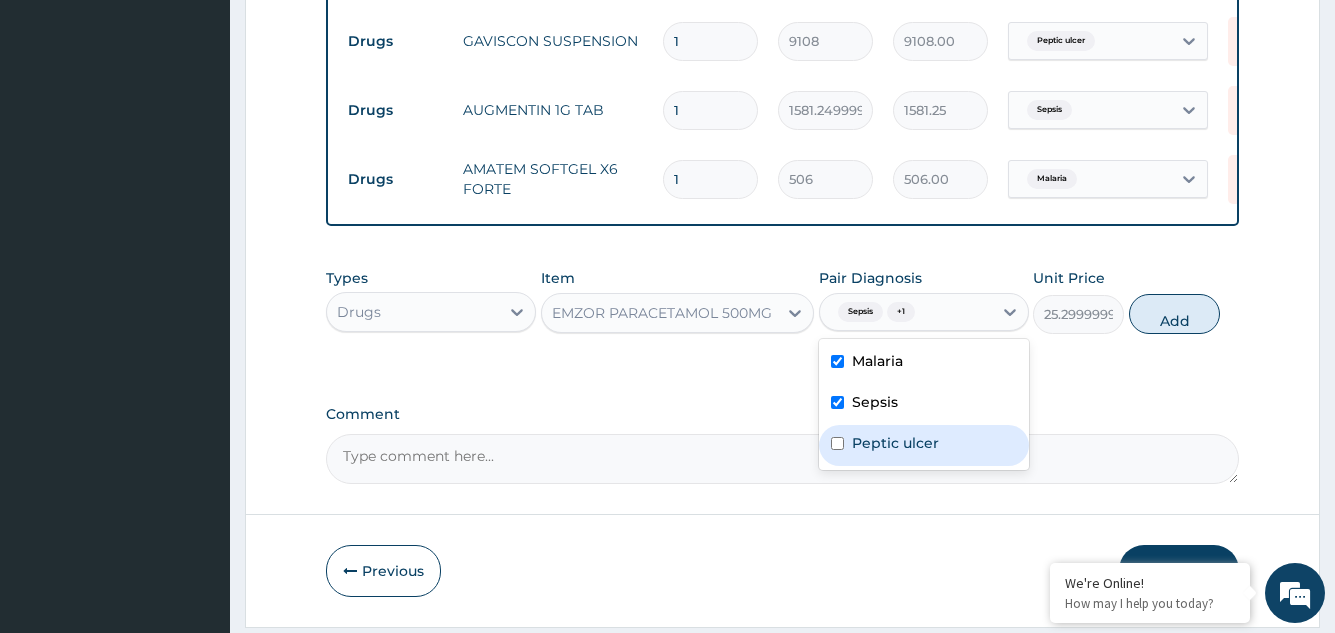 drag, startPoint x: 925, startPoint y: 454, endPoint x: 1079, endPoint y: 366, distance: 177.36967 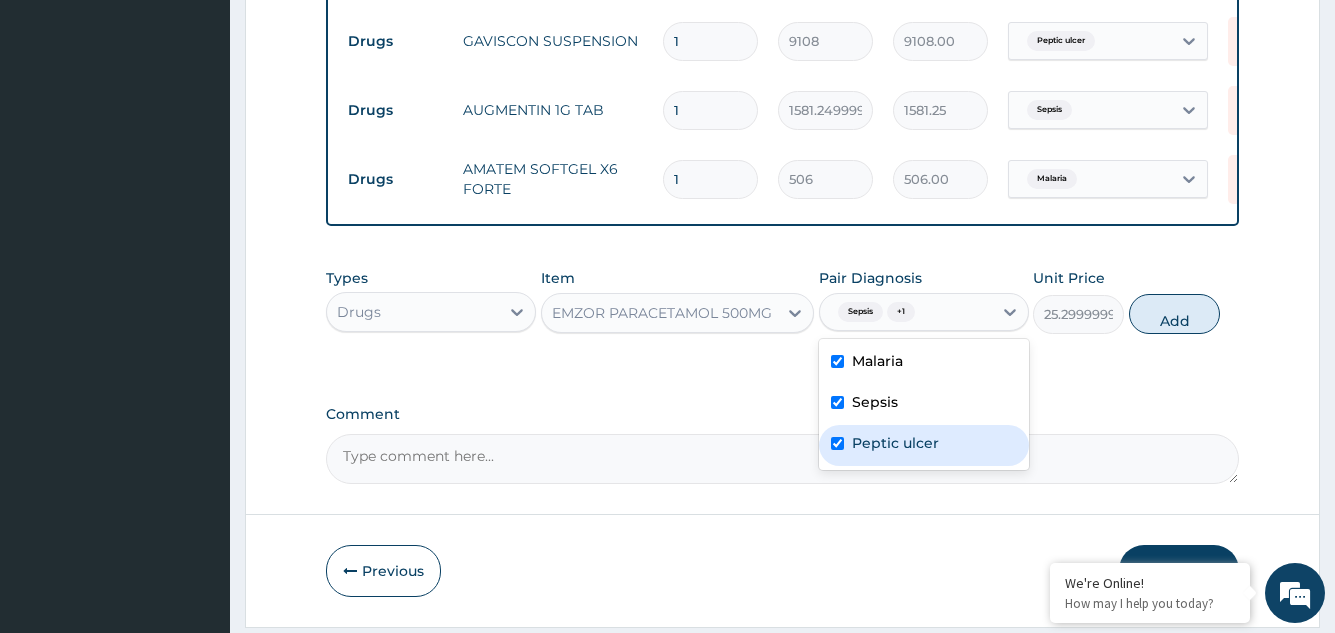 checkbox on "true" 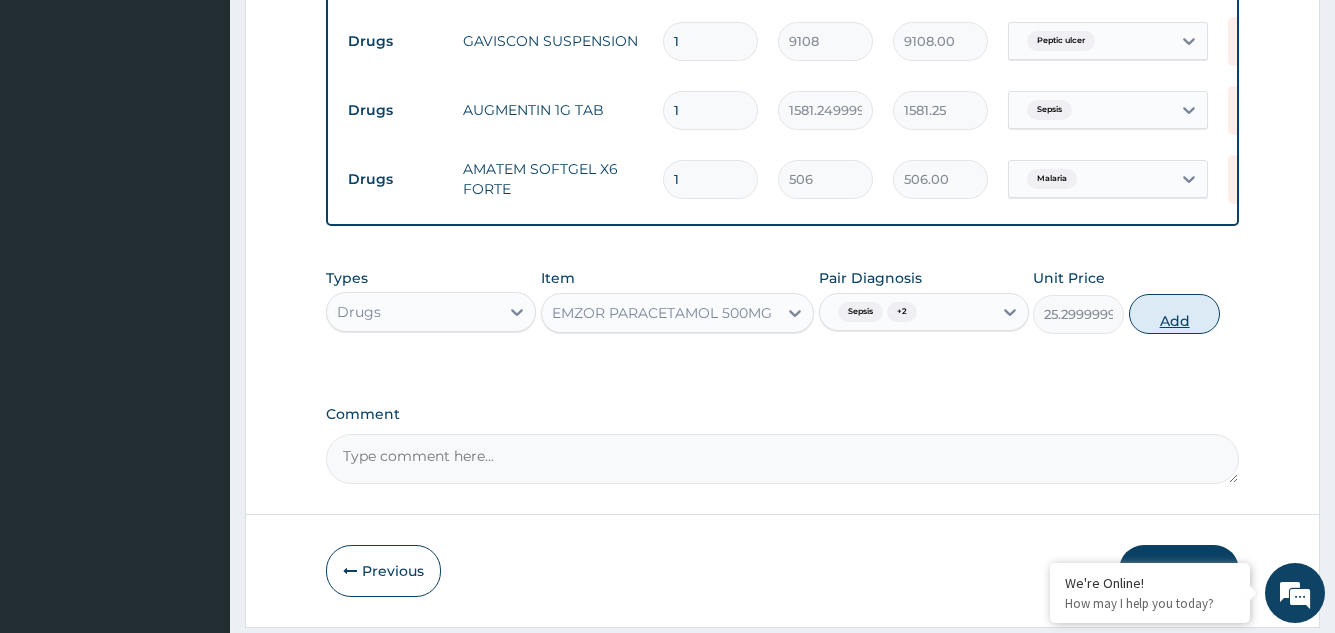 click on "Add" at bounding box center (1174, 314) 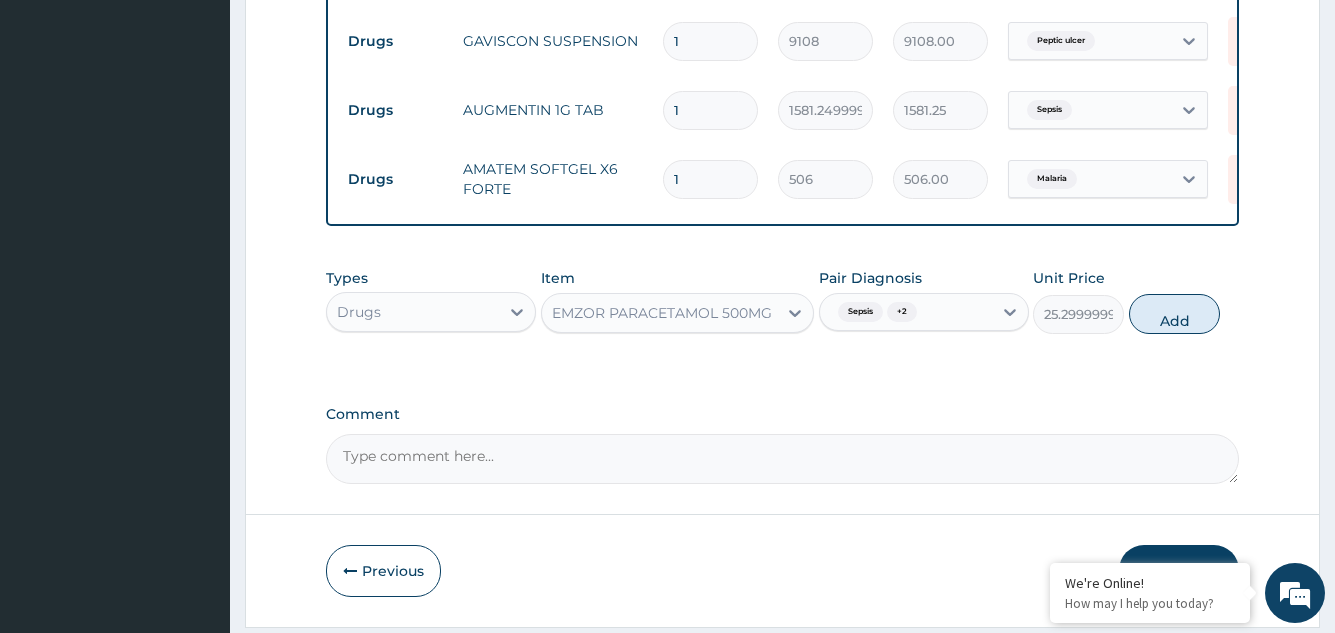 type on "0" 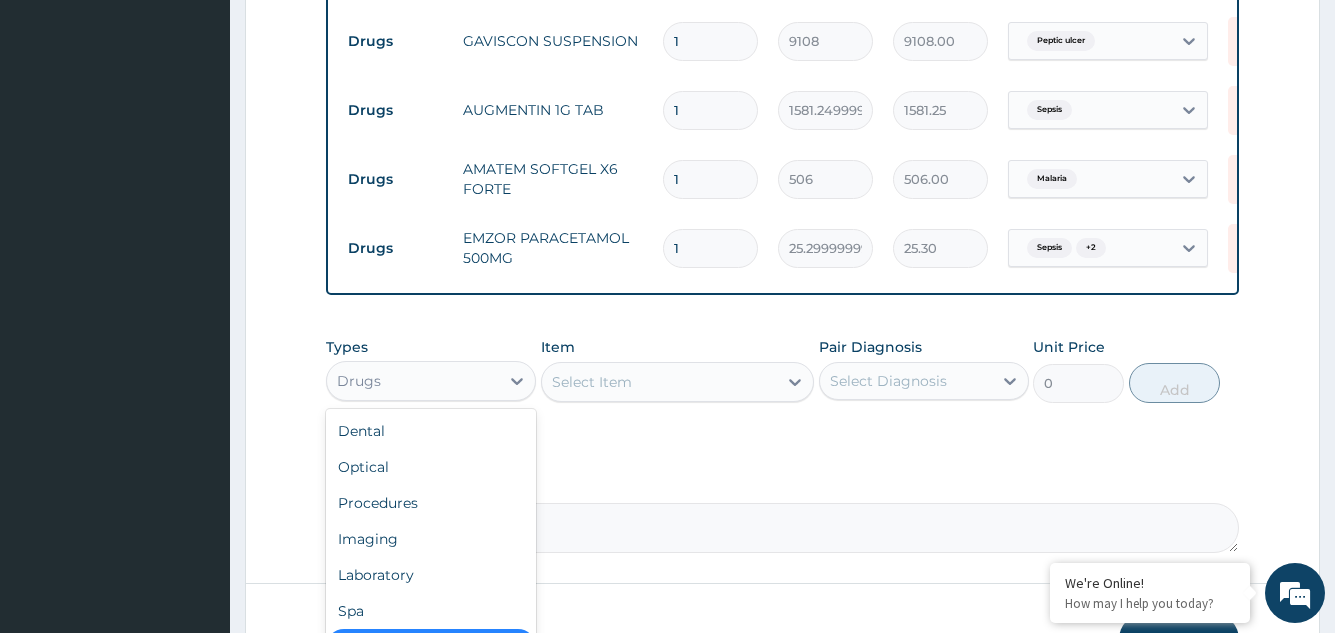 click on "Drugs" at bounding box center [413, 381] 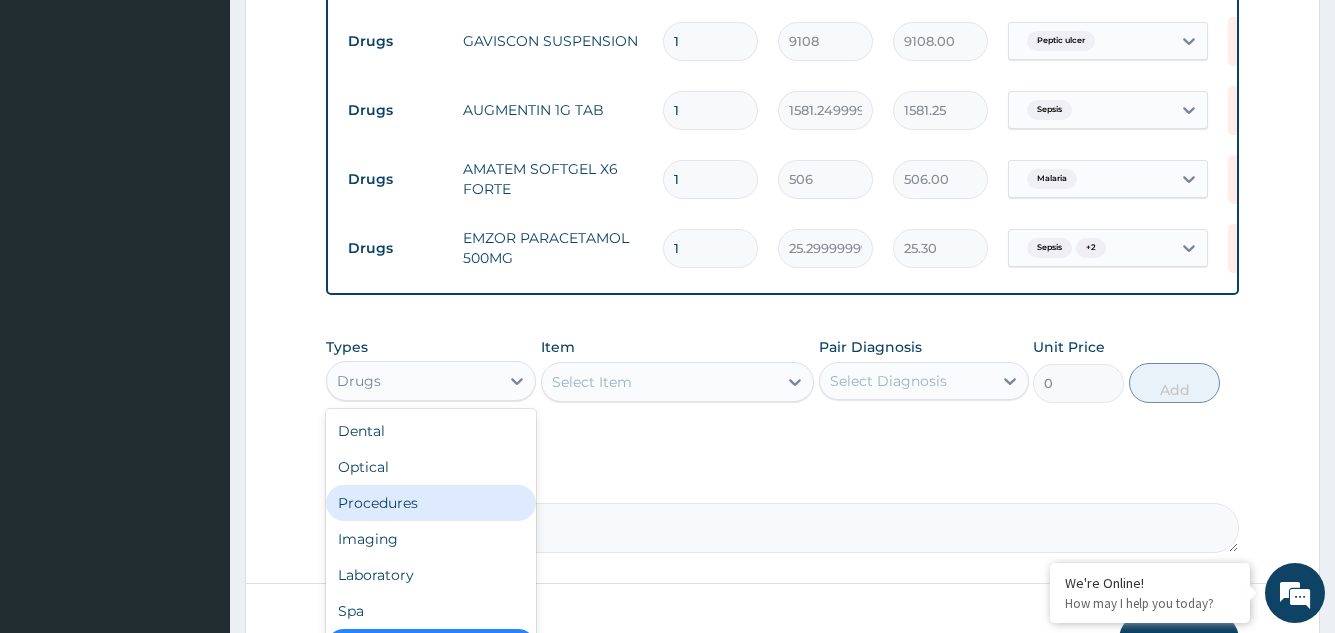 click on "Procedures" at bounding box center [431, 503] 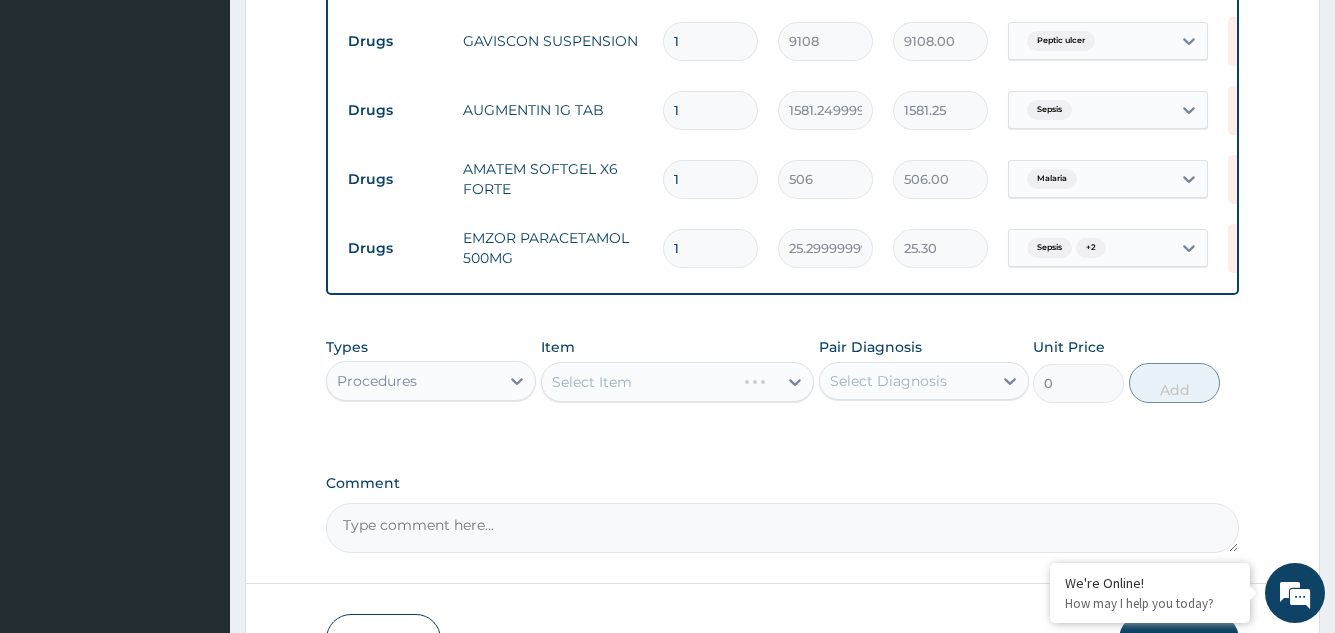 click on "Select Item" at bounding box center [678, 382] 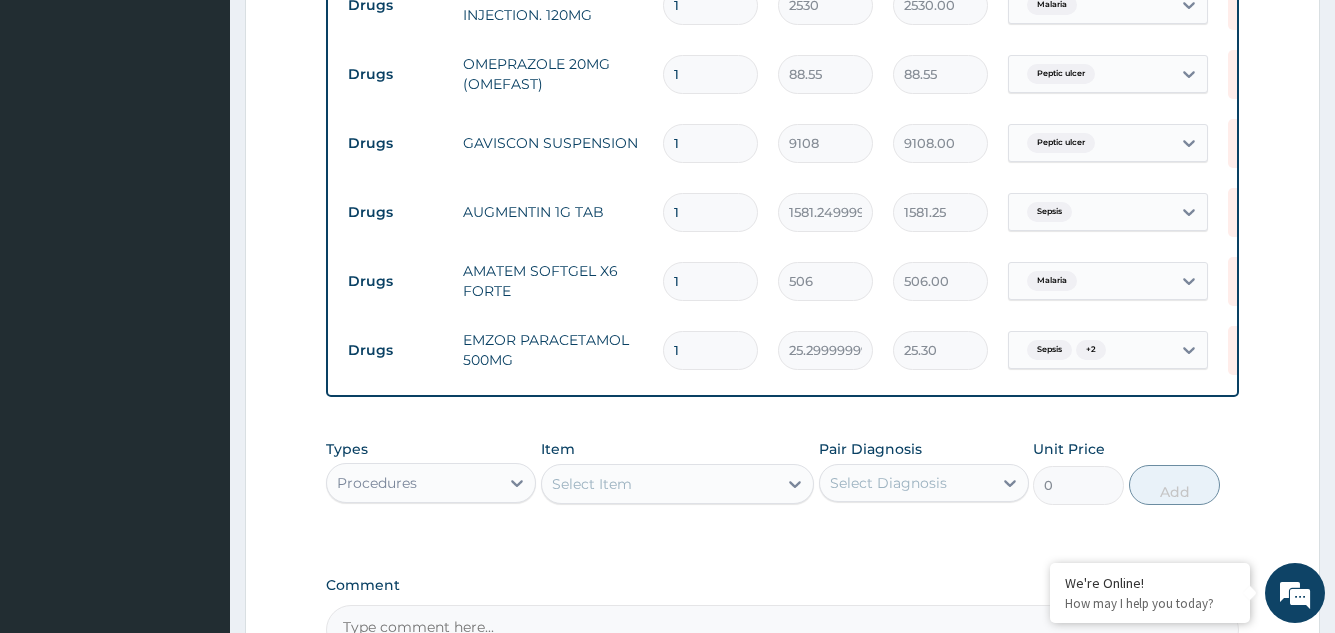 scroll, scrollTop: 1768, scrollLeft: 0, axis: vertical 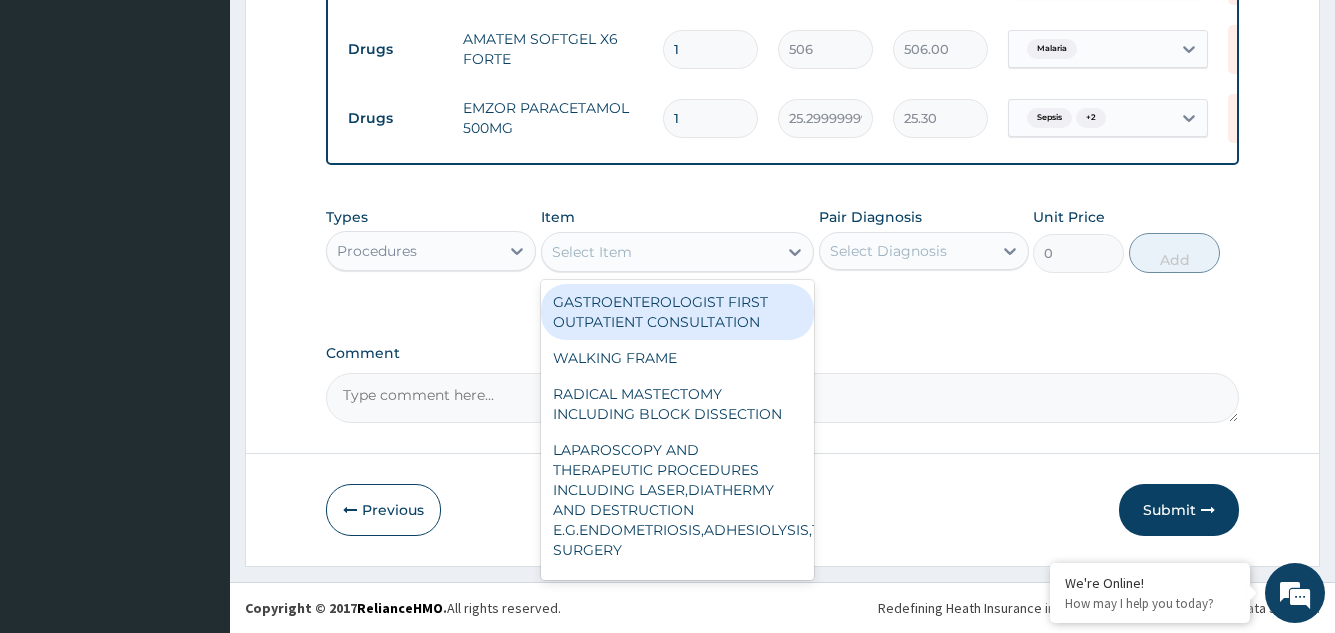 click on "Select Item" at bounding box center [592, 252] 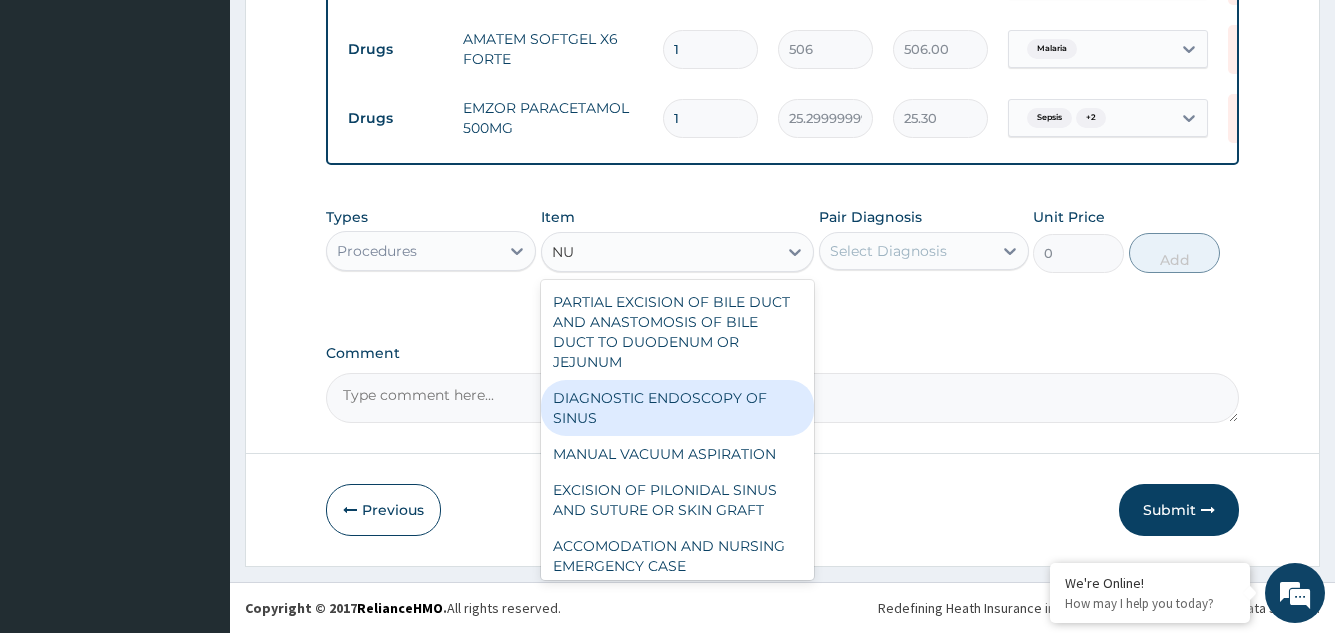 type on "N" 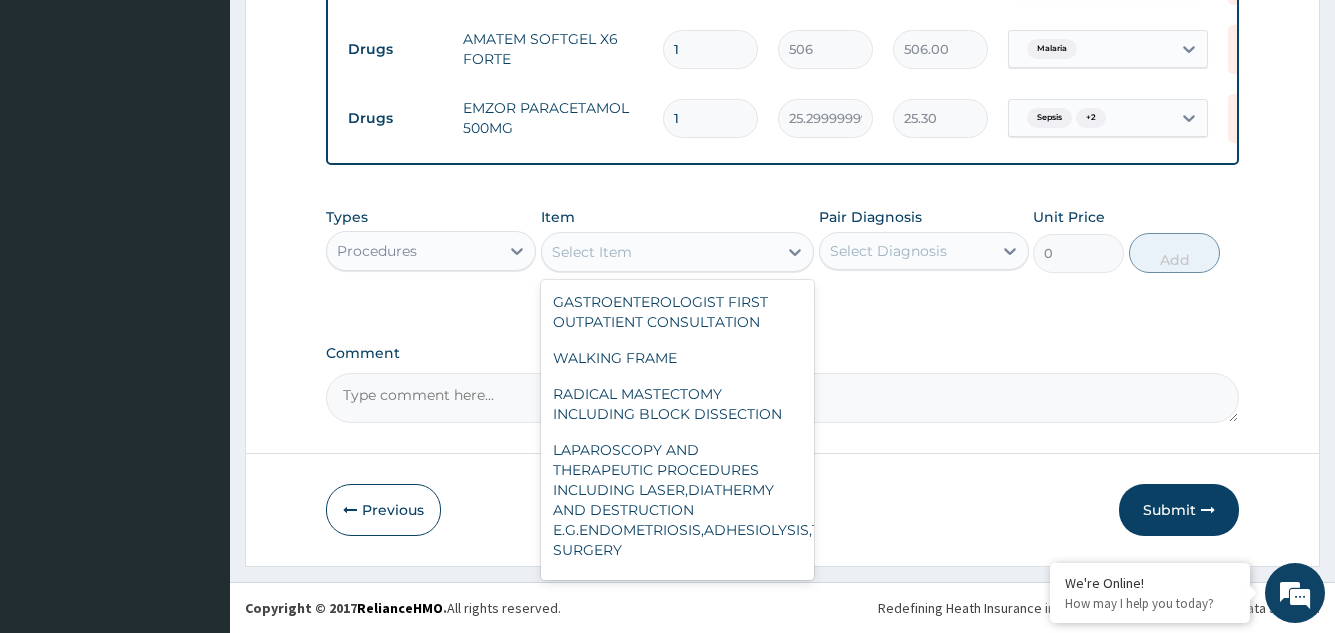 click on "Procedures" at bounding box center [413, 251] 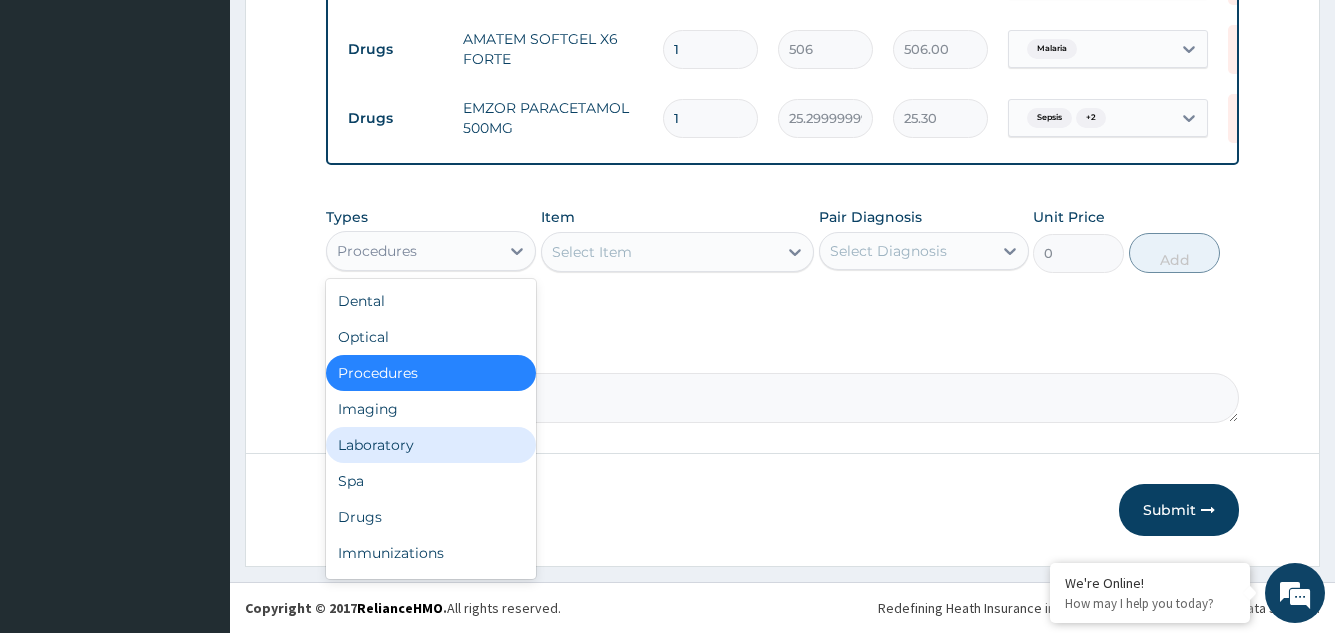 drag, startPoint x: 401, startPoint y: 449, endPoint x: 442, endPoint y: 375, distance: 84.59905 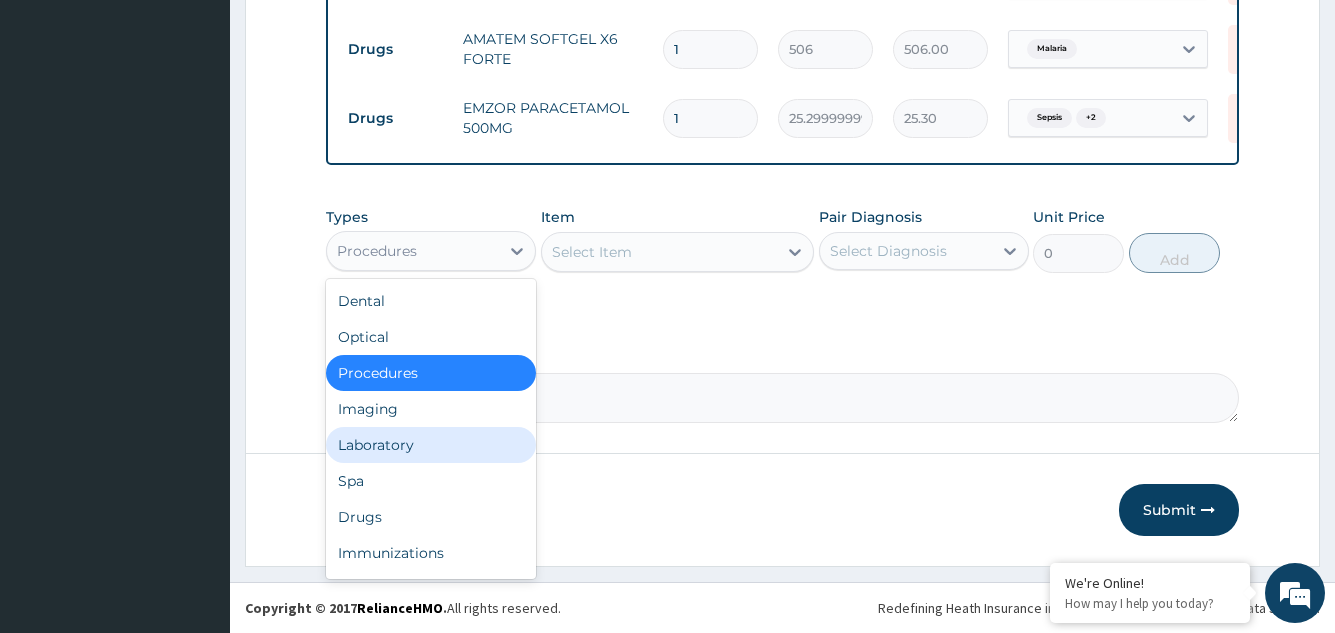 click on "Laboratory" at bounding box center (431, 445) 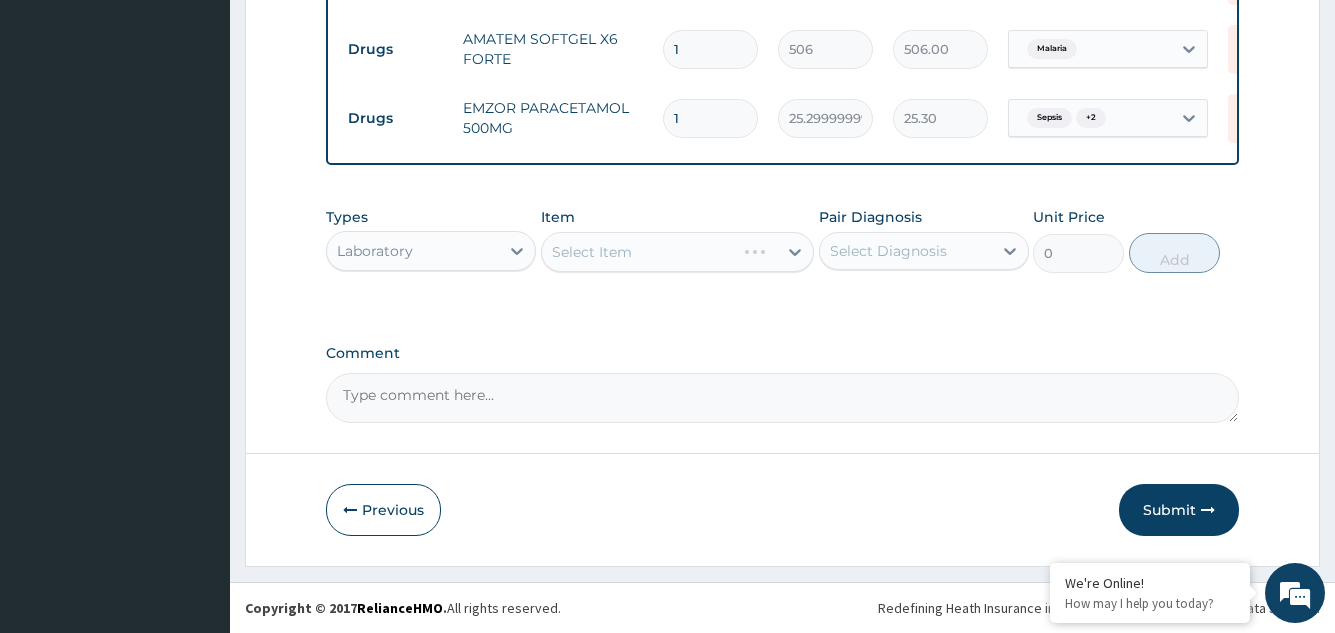 click on "Select Item" at bounding box center [678, 252] 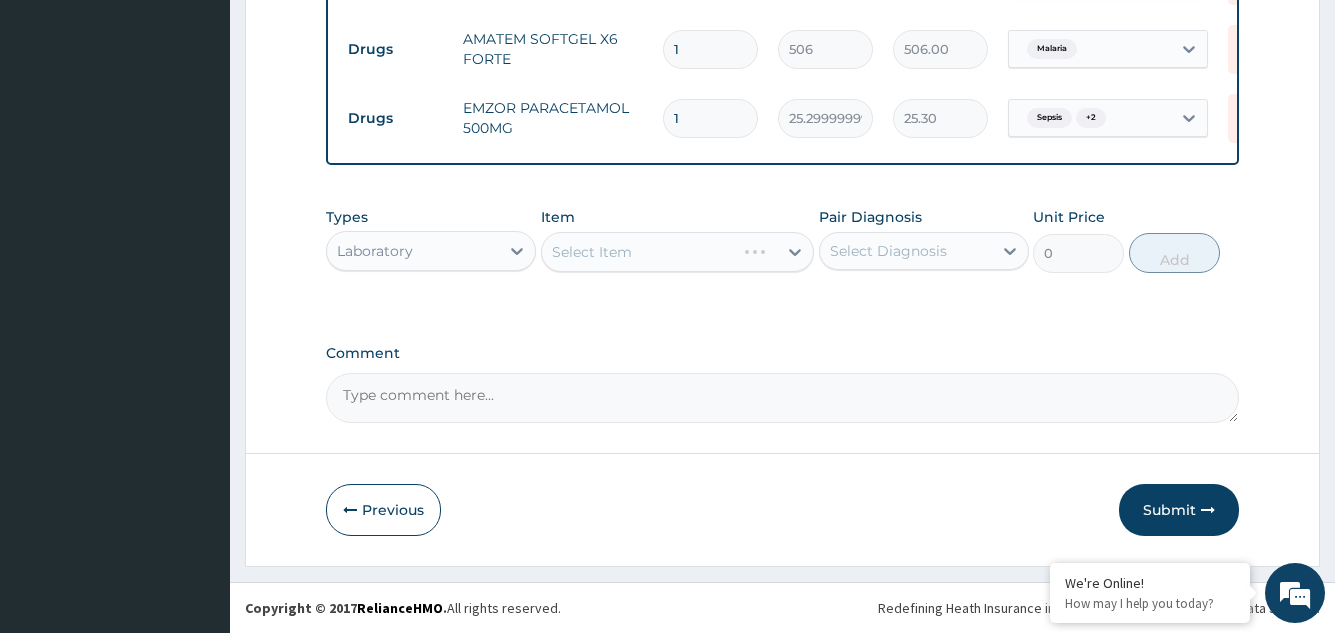 click on "Select Item" at bounding box center (678, 252) 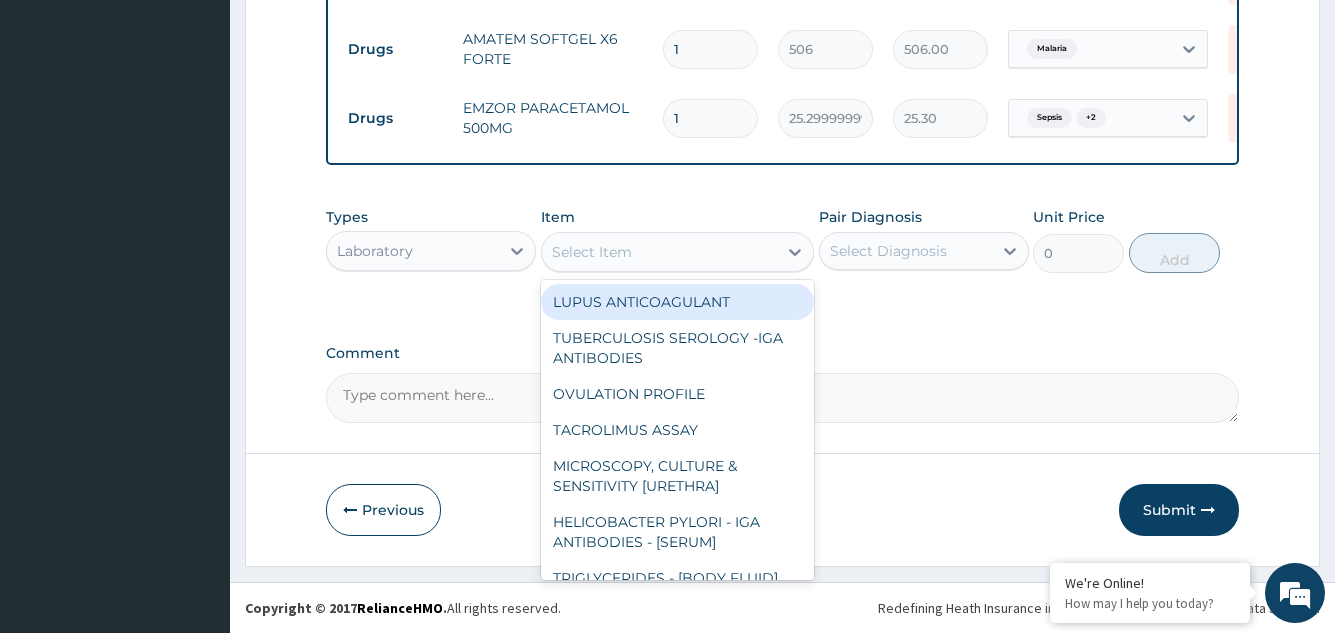 click on "Select Item" at bounding box center (592, 252) 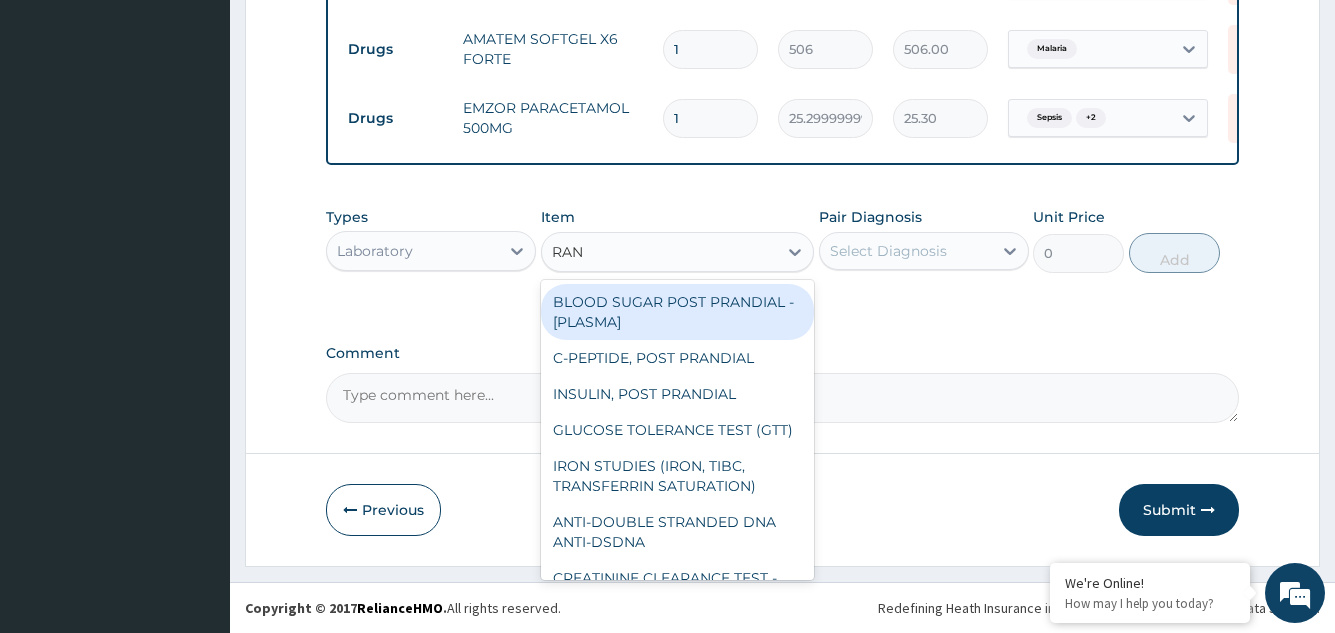 type on "RAND" 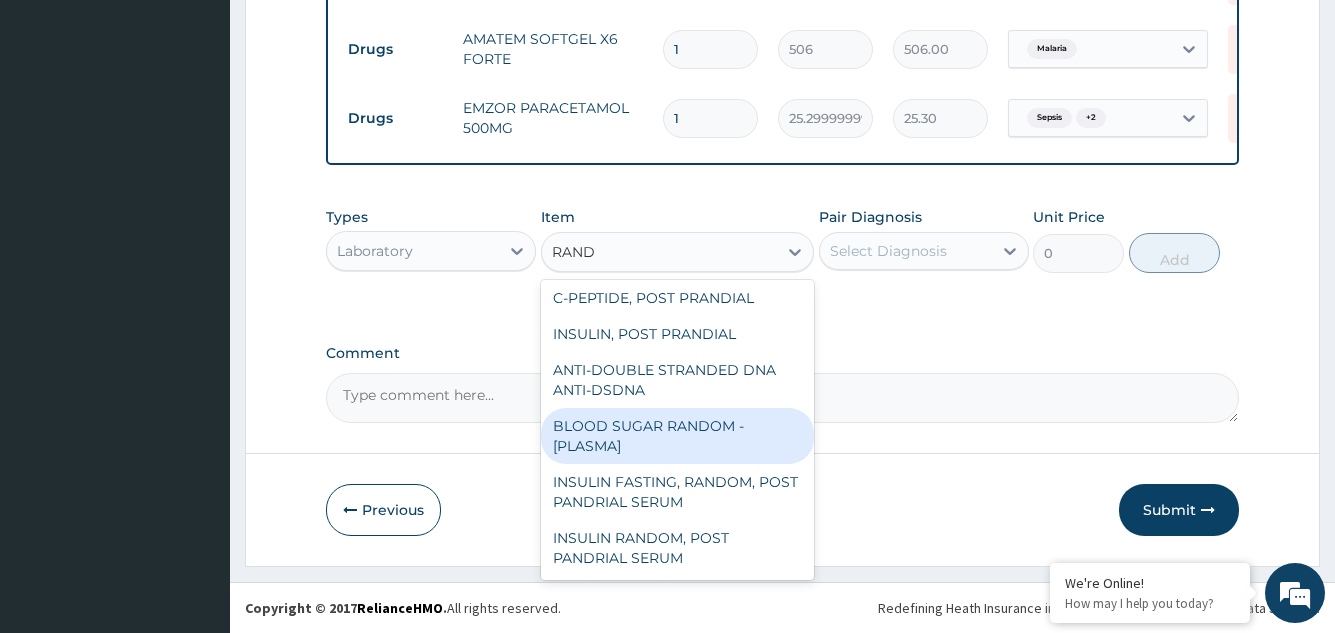 scroll, scrollTop: 0, scrollLeft: 0, axis: both 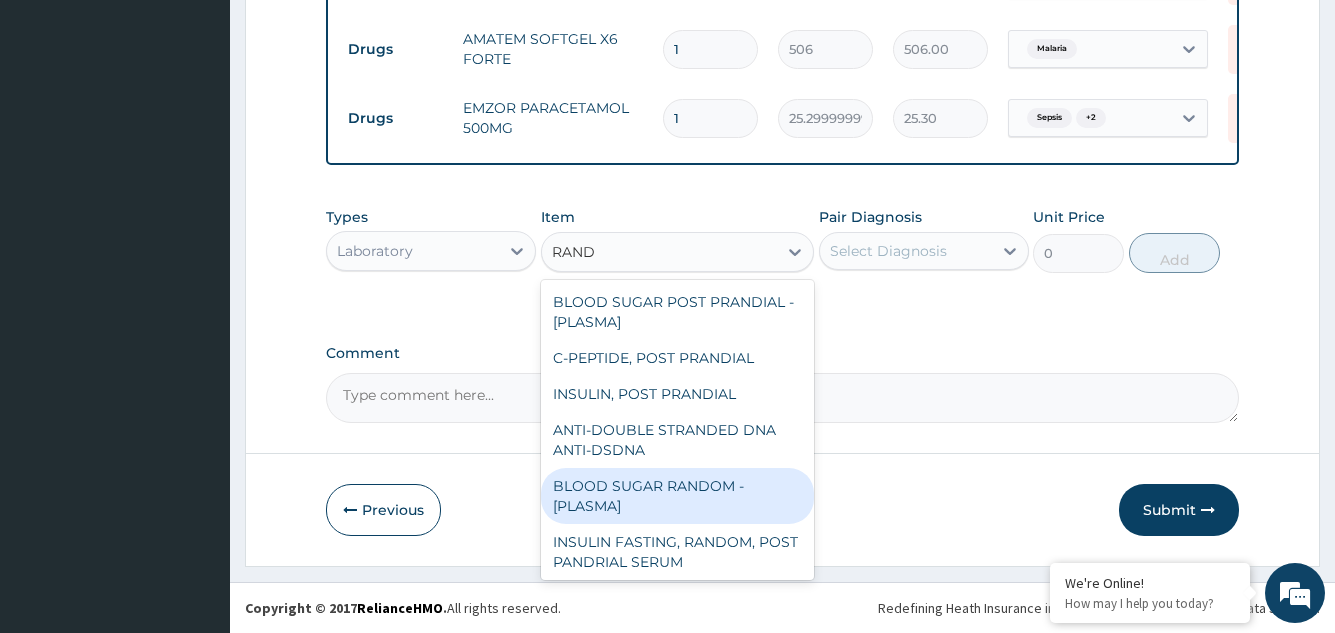click on "BLOOD SUGAR RANDOM - [PLASMA]" at bounding box center [678, 496] 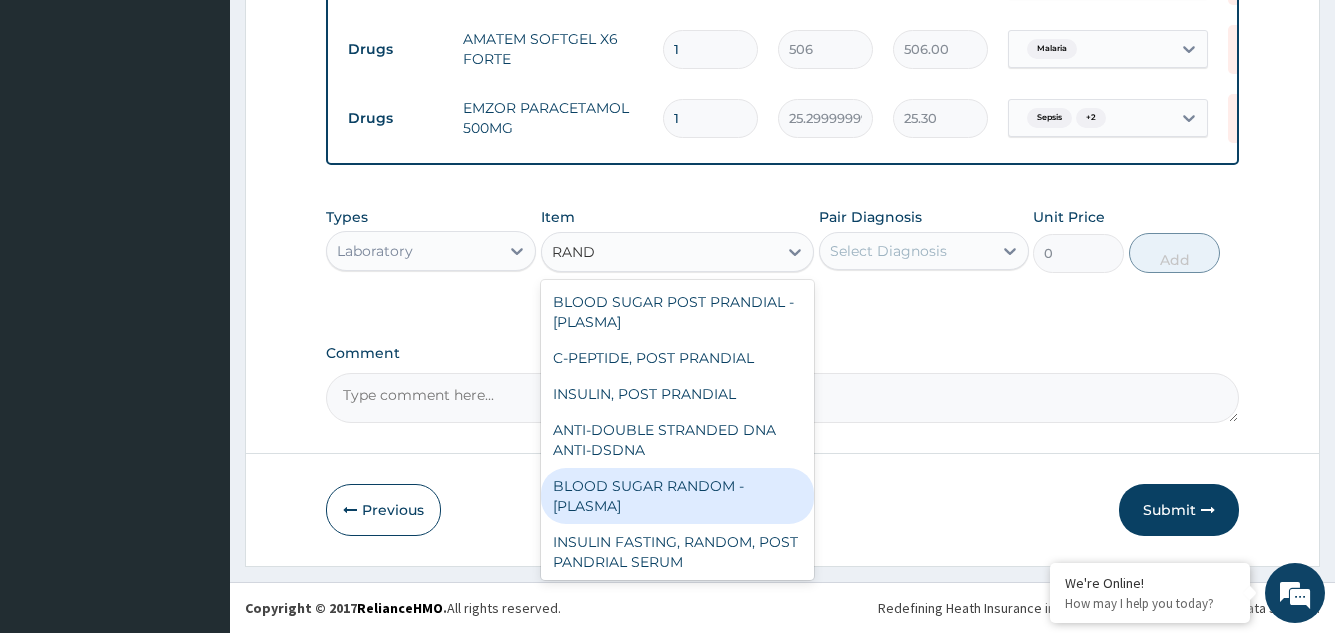type 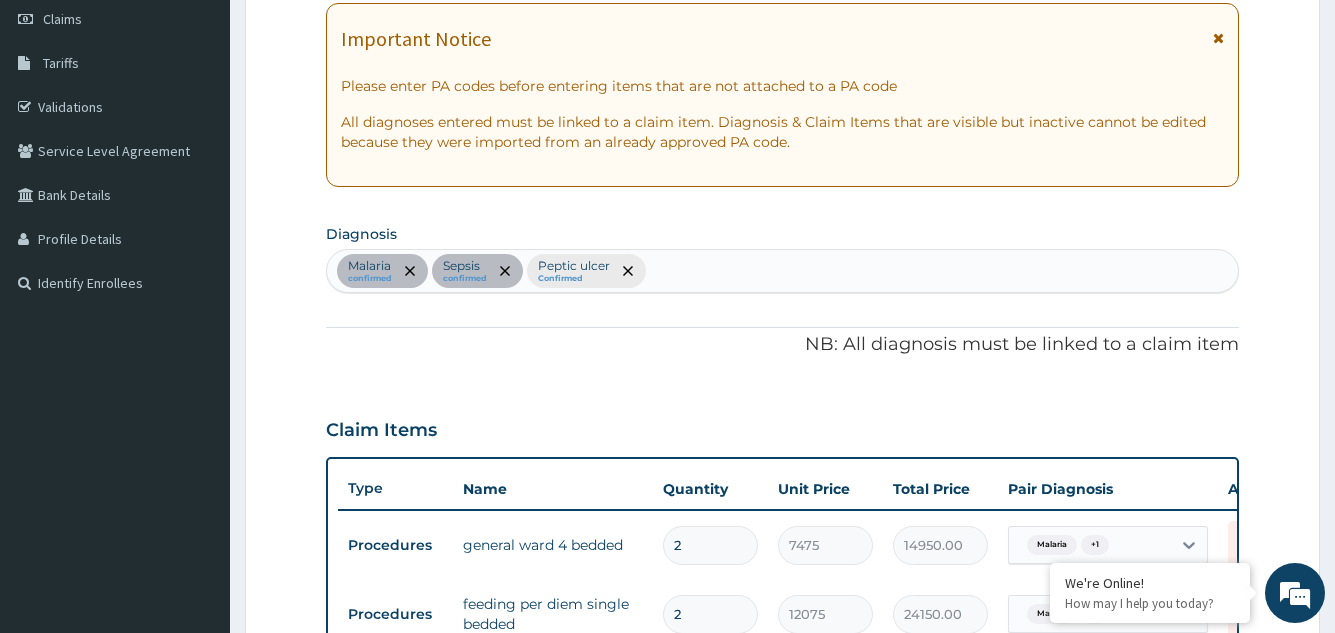 scroll, scrollTop: 268, scrollLeft: 0, axis: vertical 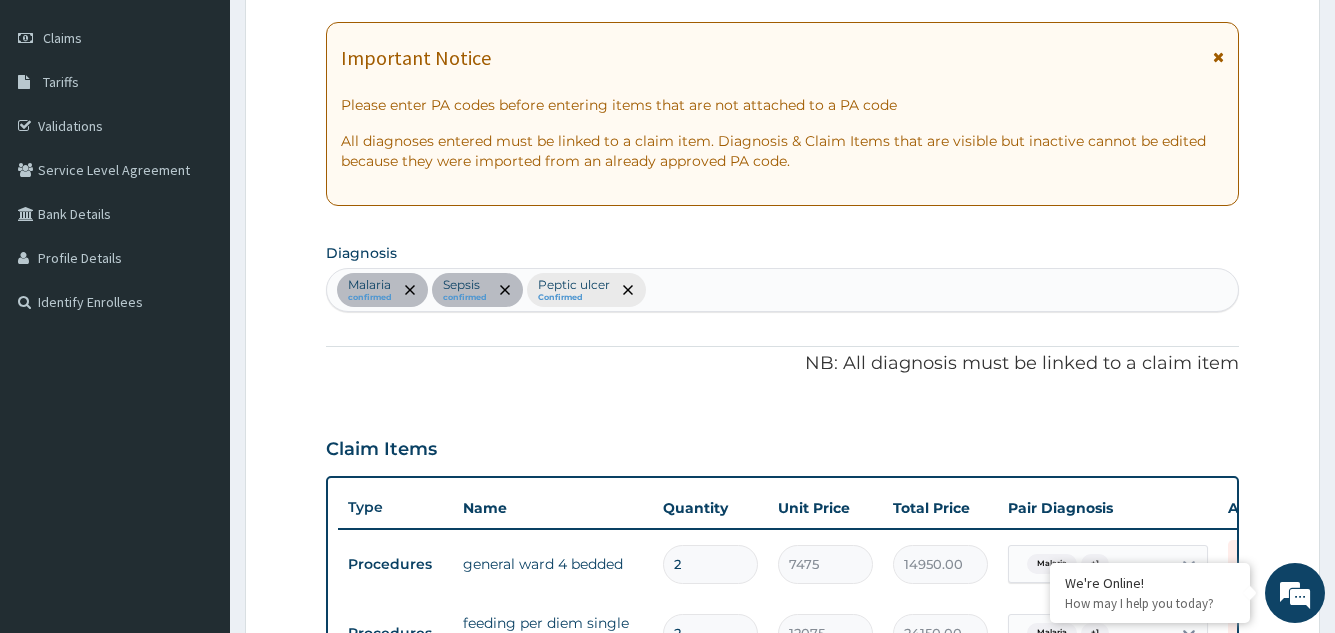 click on "Malaria confirmed Sepsis confirmed Peptic ulcer Confirmed" at bounding box center [782, 290] 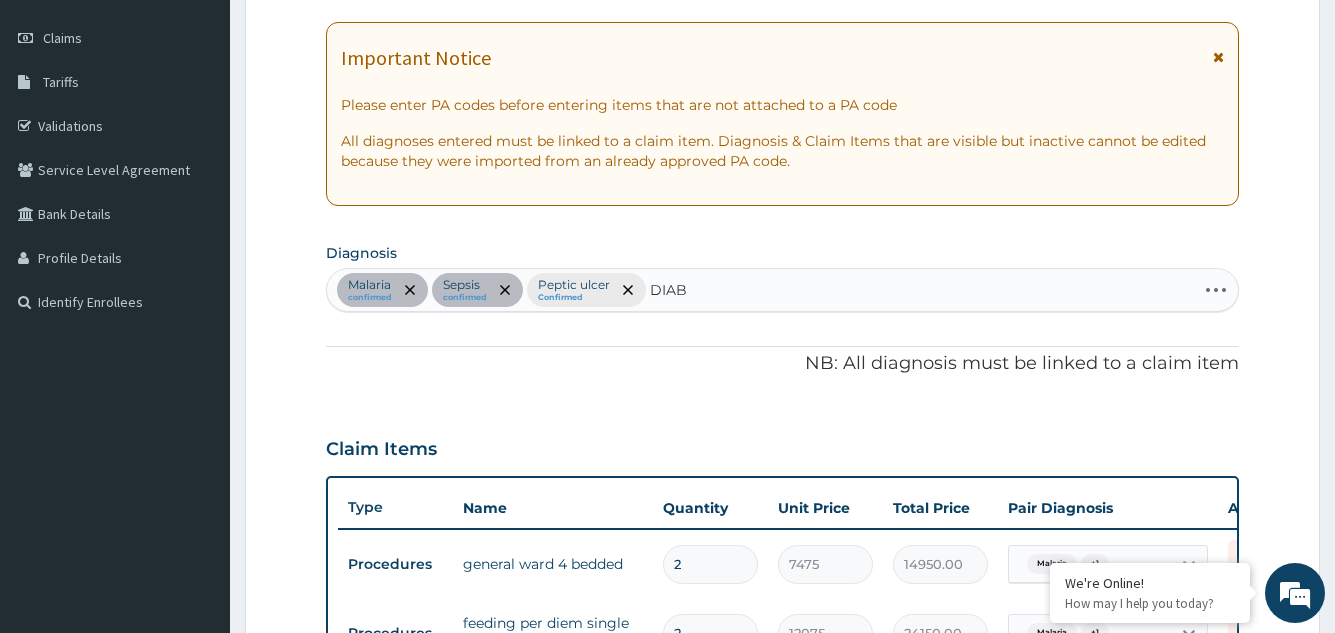 type on "DIABE" 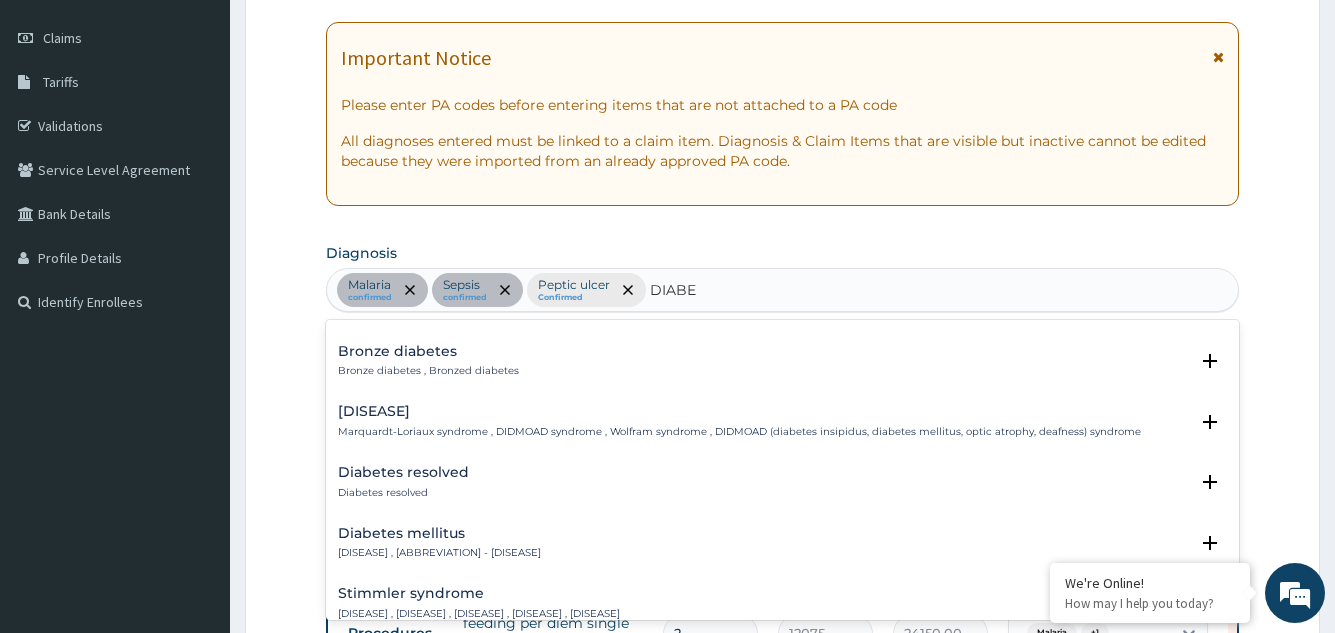 scroll, scrollTop: 300, scrollLeft: 0, axis: vertical 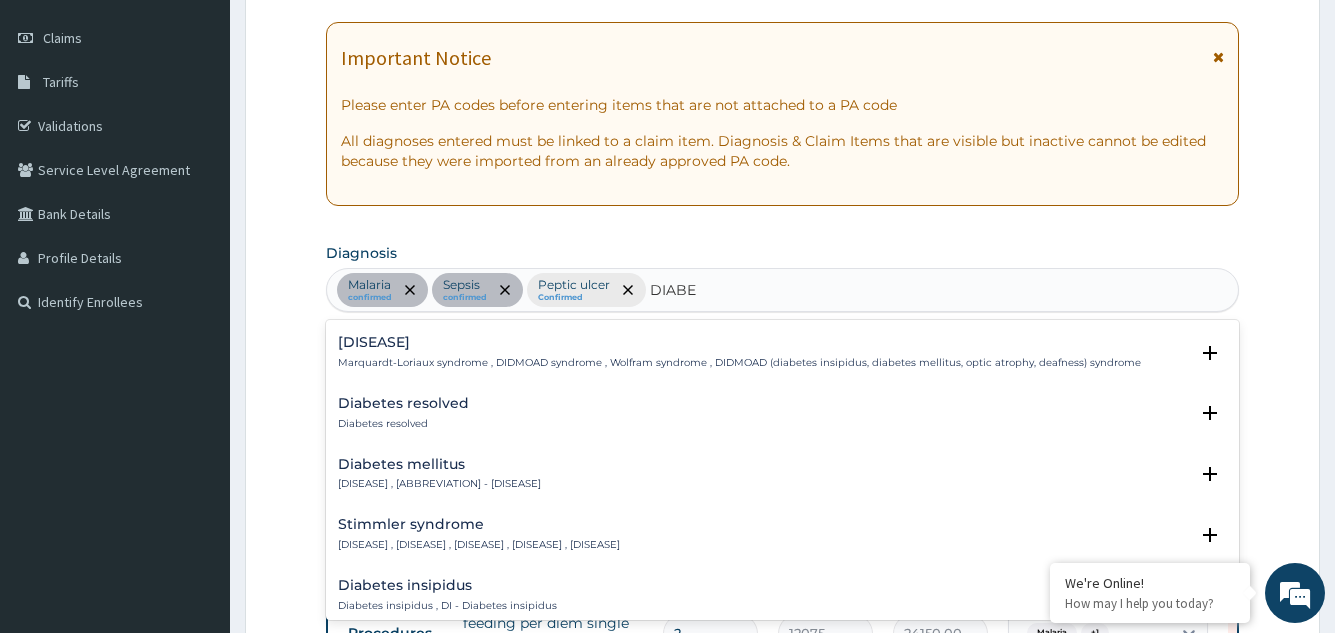 click on "Diabetes mellitus" at bounding box center (439, 464) 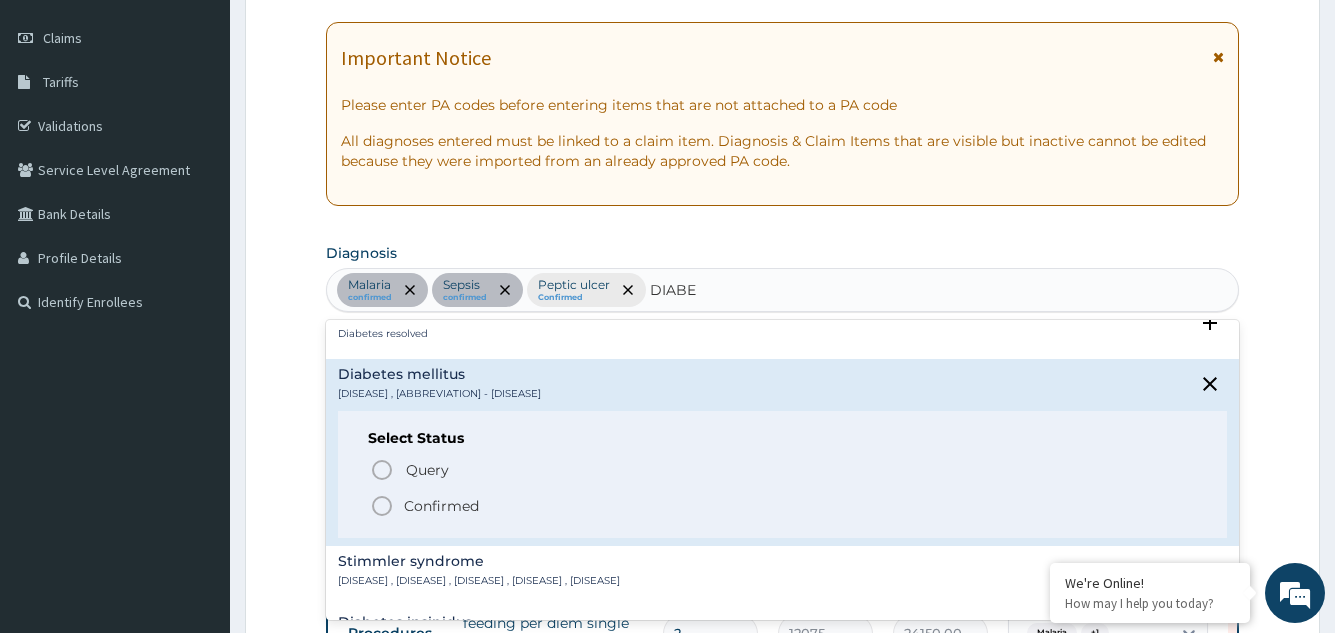 scroll, scrollTop: 400, scrollLeft: 0, axis: vertical 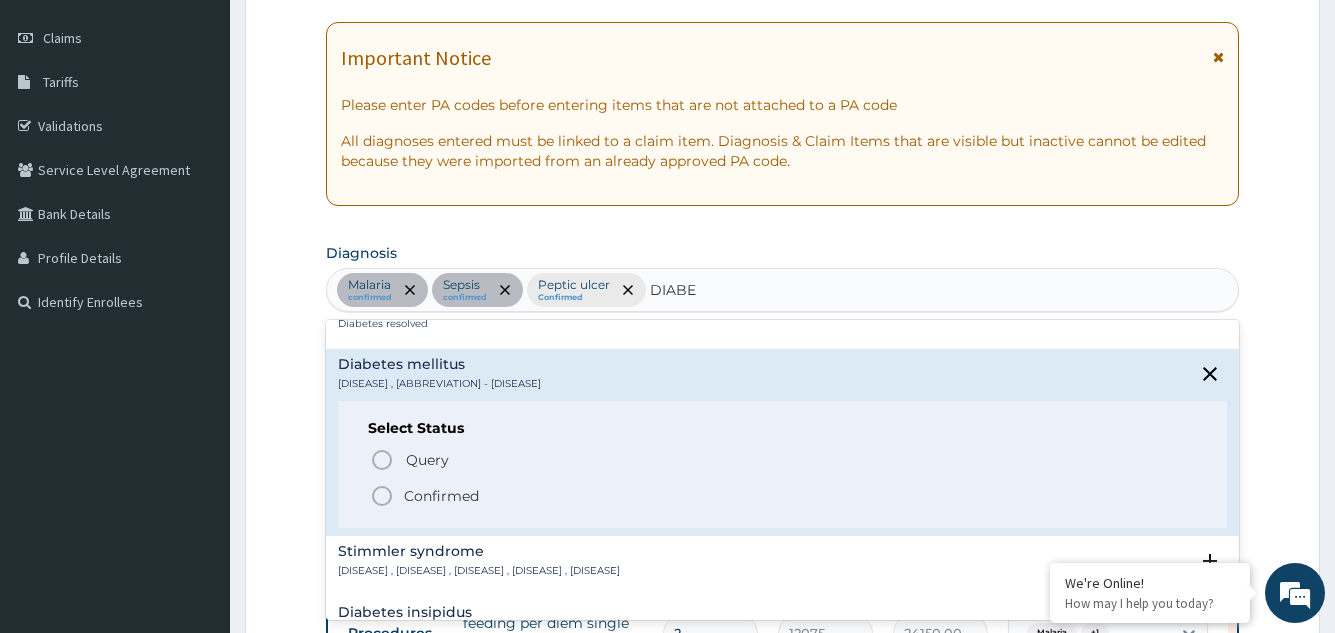 click on "Confirmed" at bounding box center (441, 496) 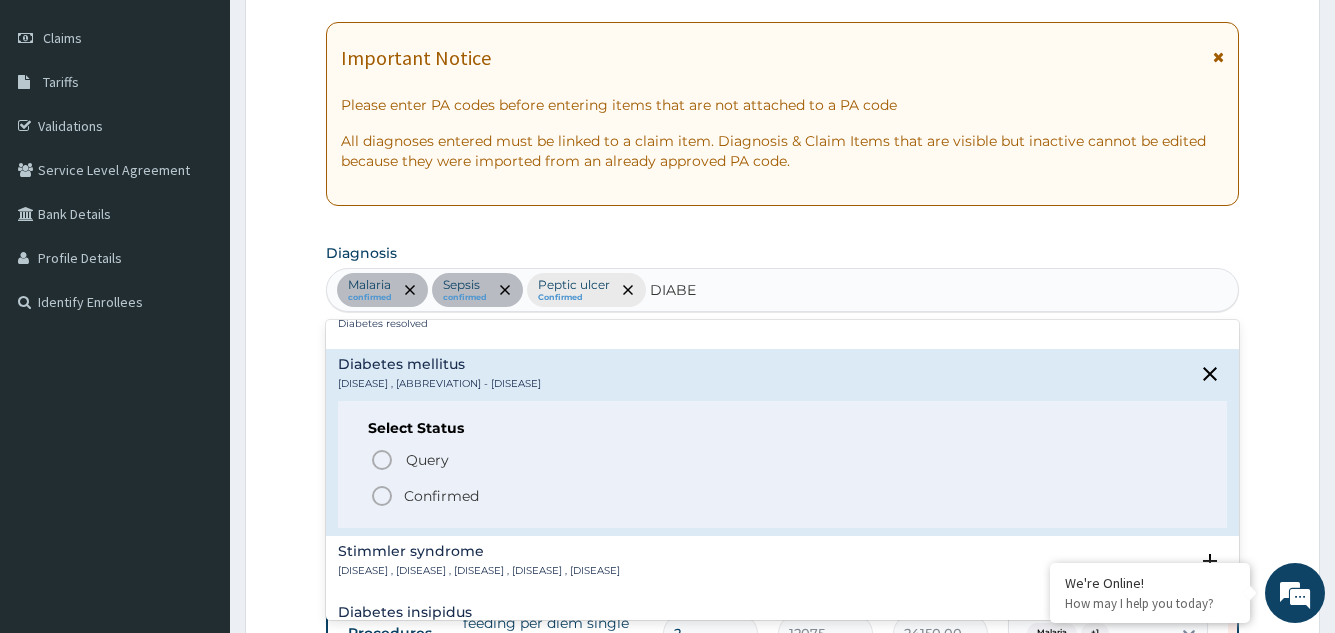 type 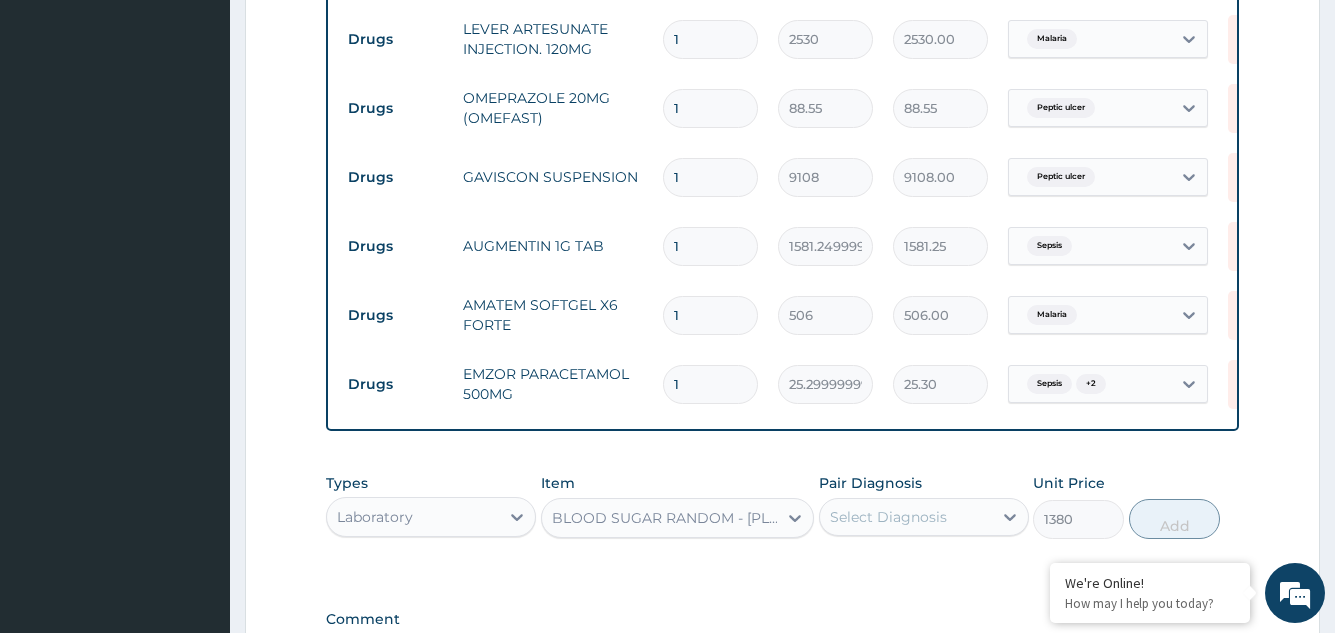 scroll, scrollTop: 1768, scrollLeft: 0, axis: vertical 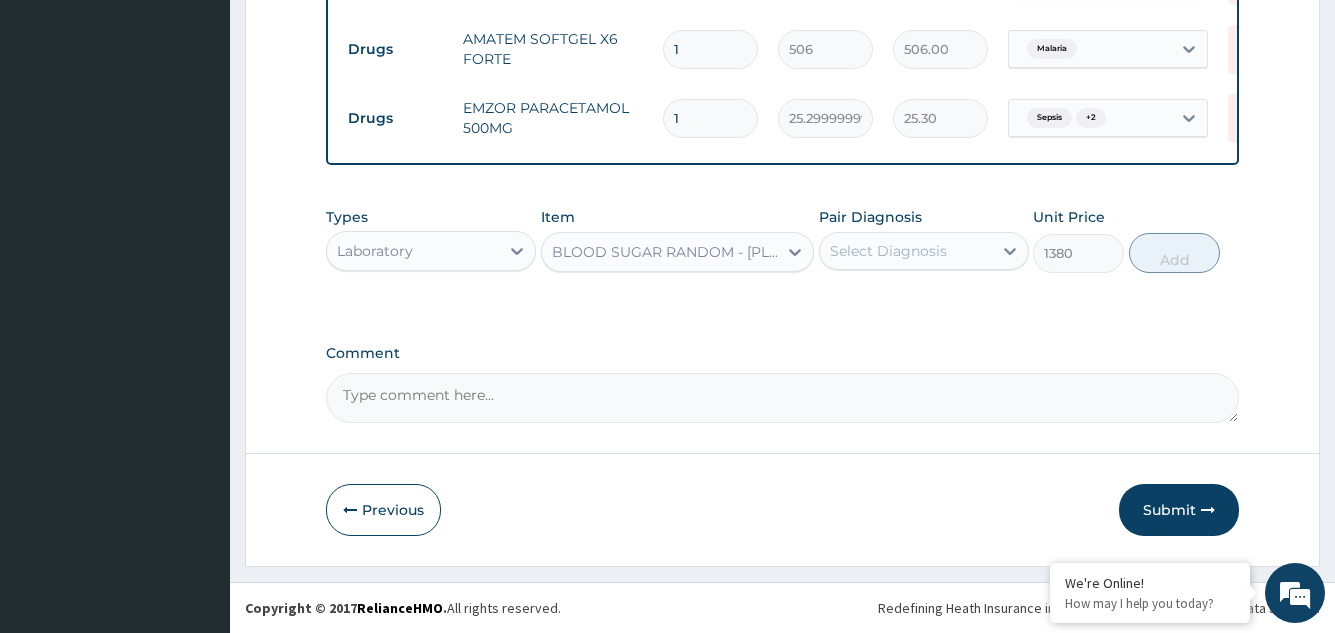 click on "Select Diagnosis" at bounding box center [906, 251] 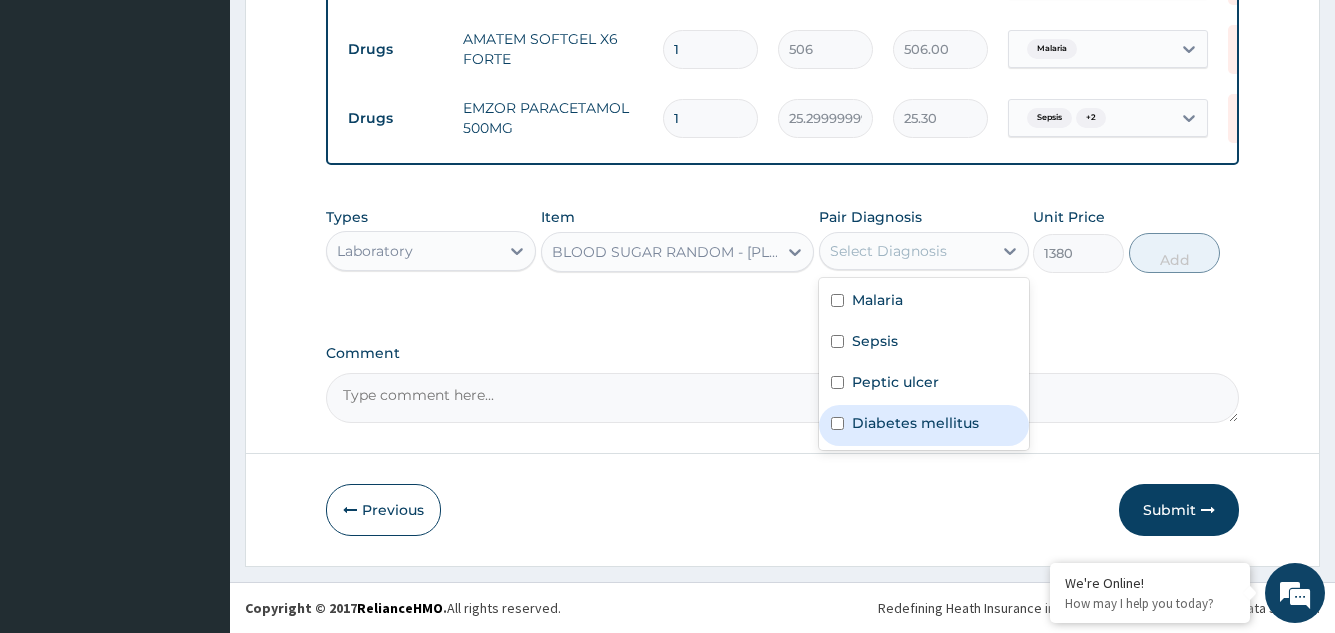click on "Diabetes mellitus" at bounding box center [915, 423] 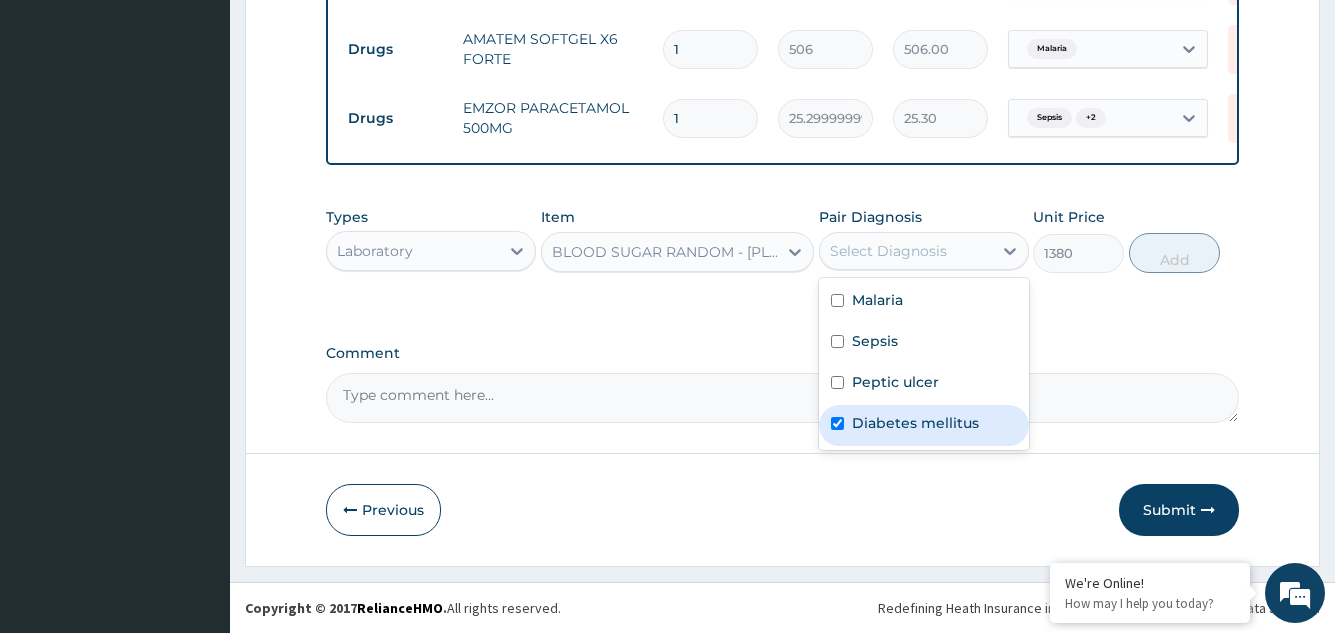 checkbox on "true" 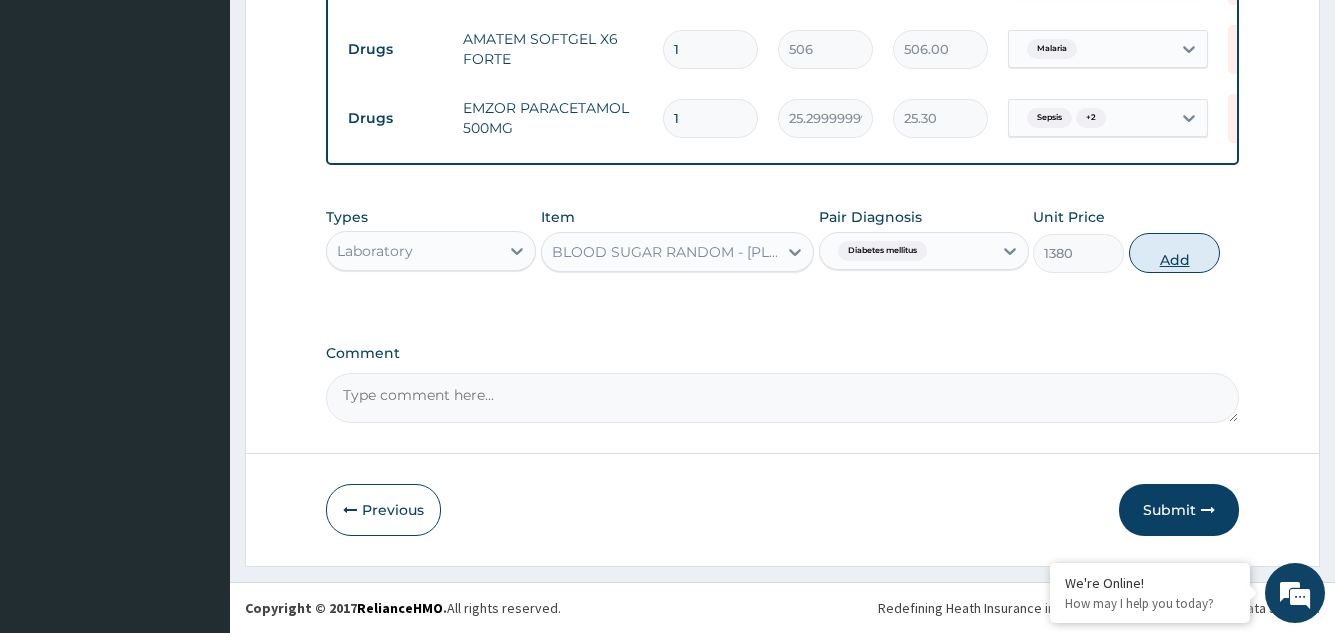 click on "Add" at bounding box center (1174, 253) 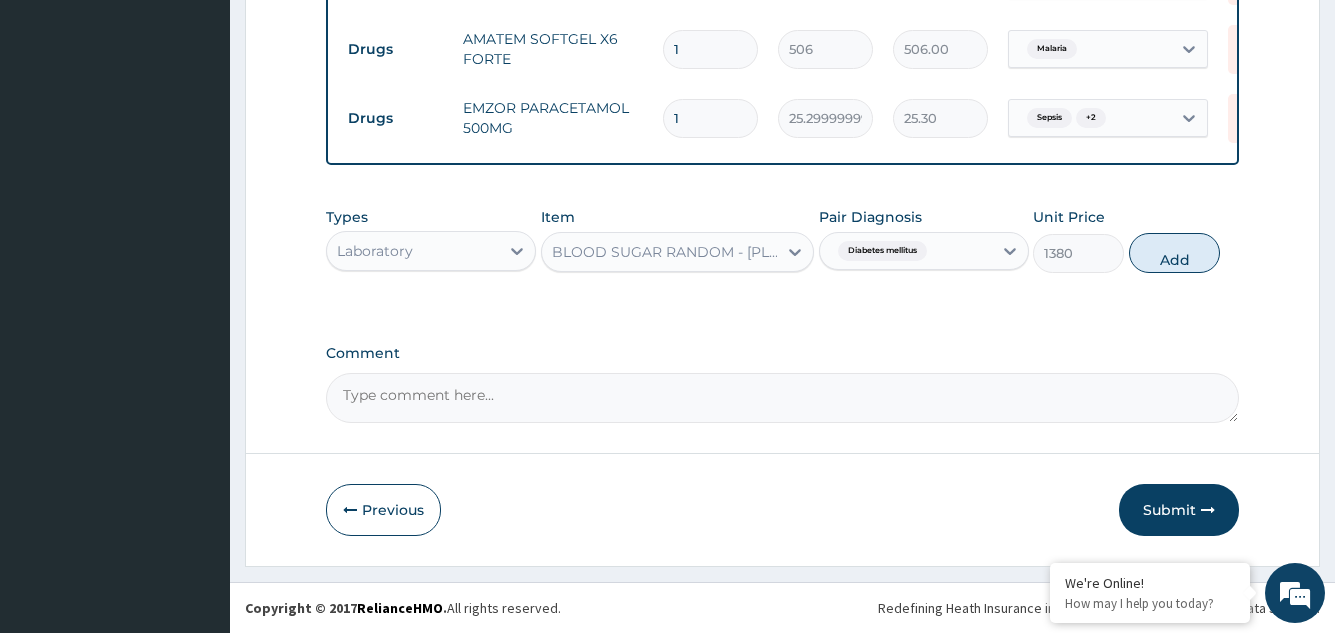 type on "0" 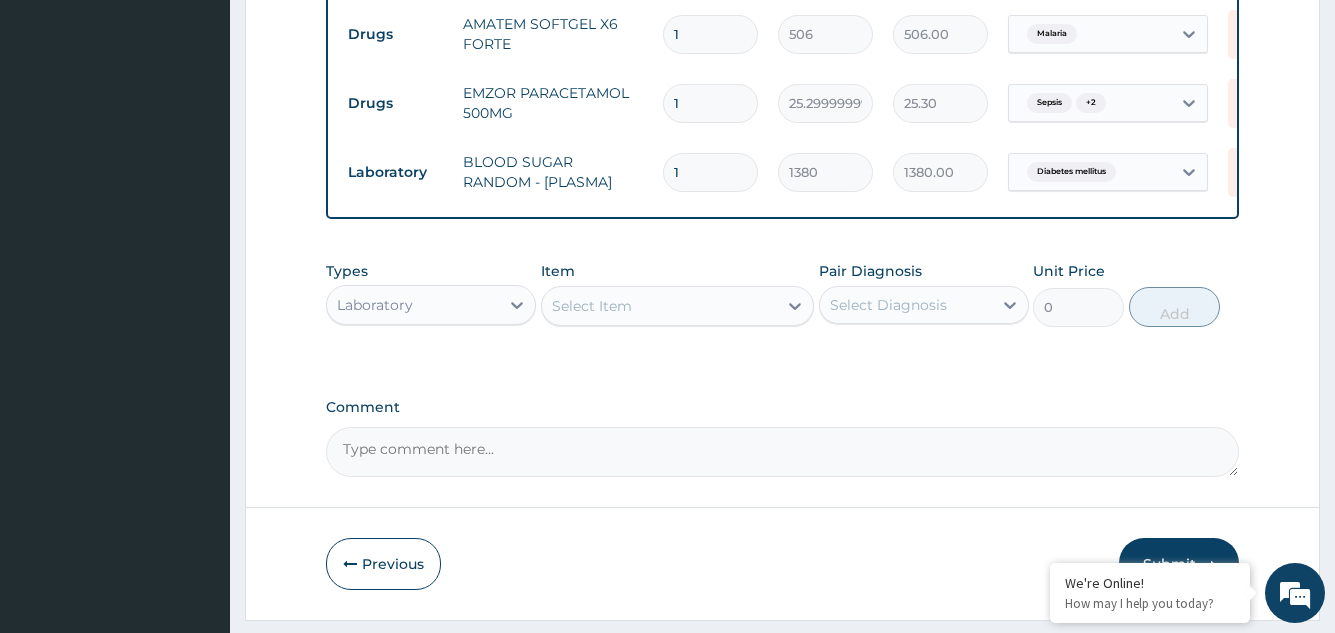 drag, startPoint x: 689, startPoint y: 109, endPoint x: 660, endPoint y: 110, distance: 29.017237 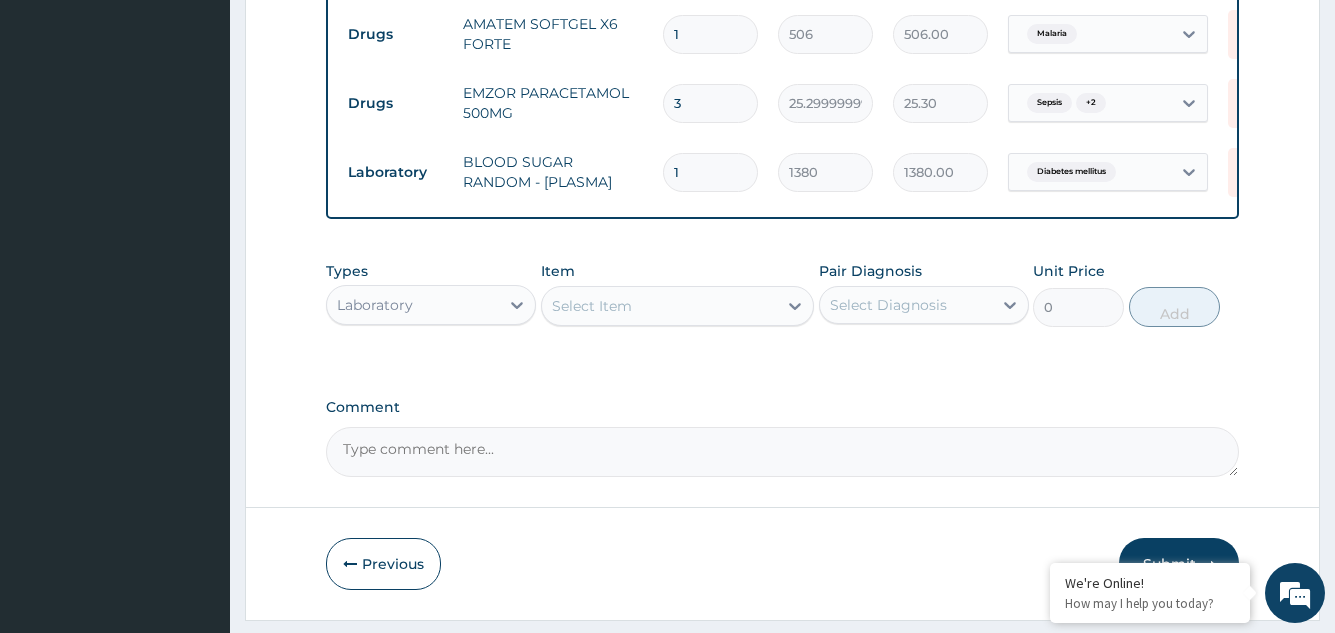 type on "75.90" 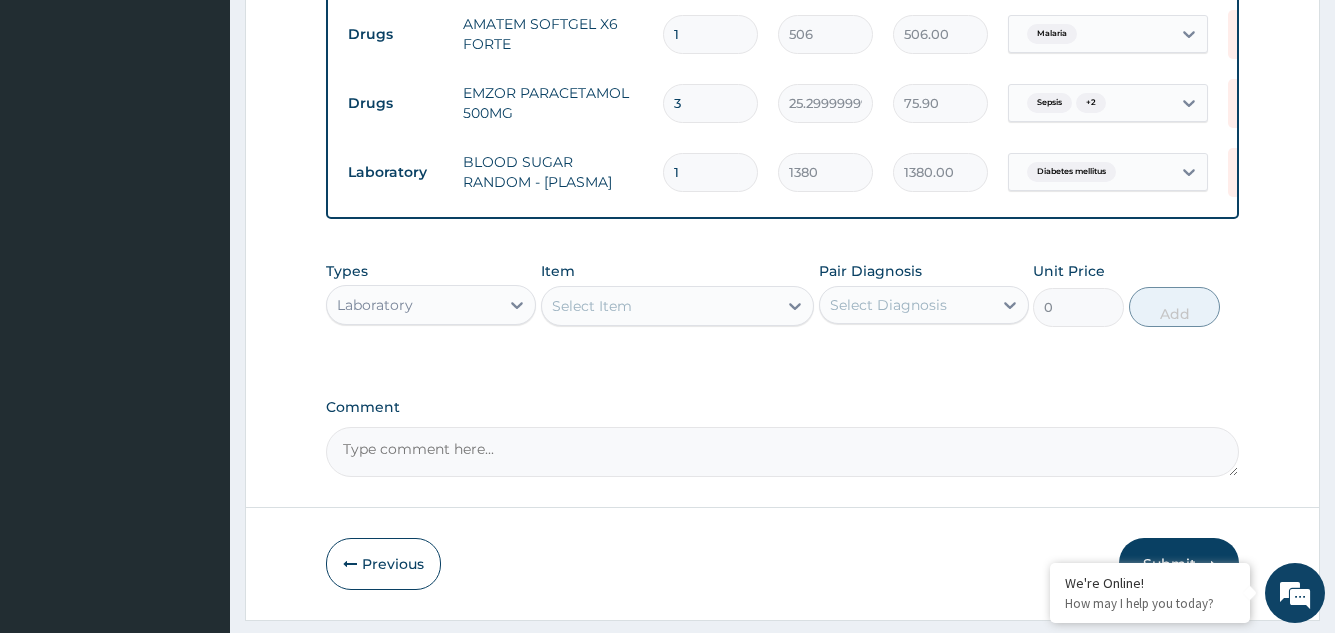 type on "30" 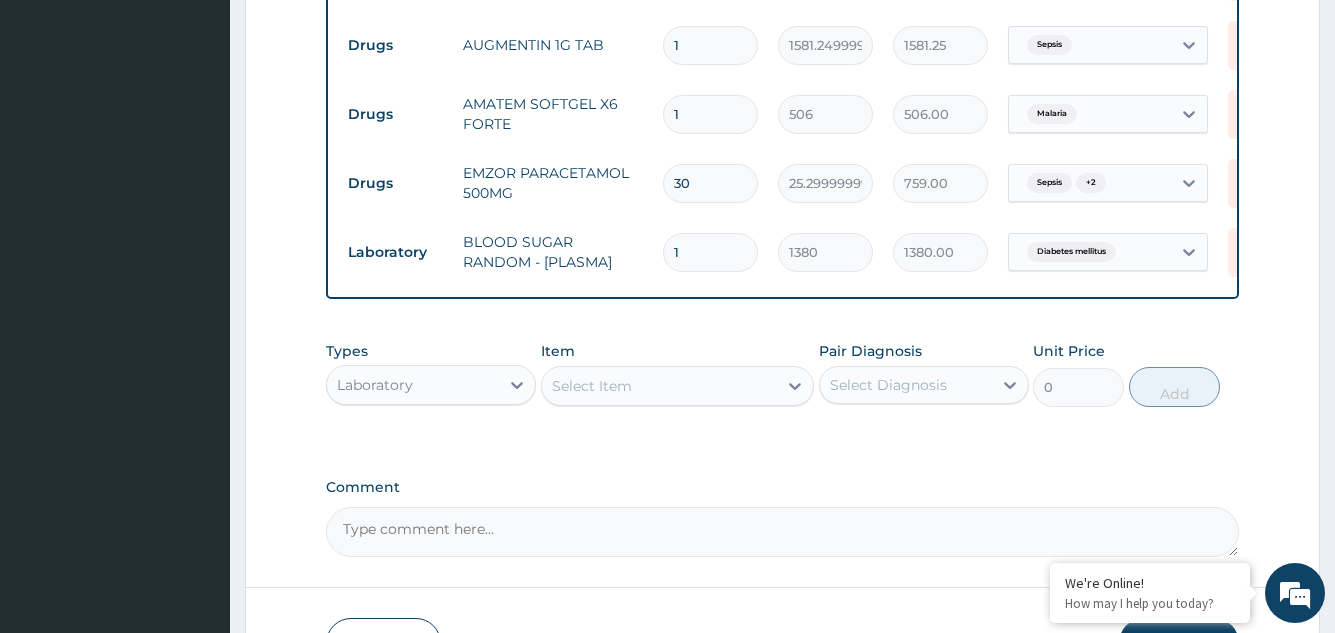 scroll, scrollTop: 1668, scrollLeft: 0, axis: vertical 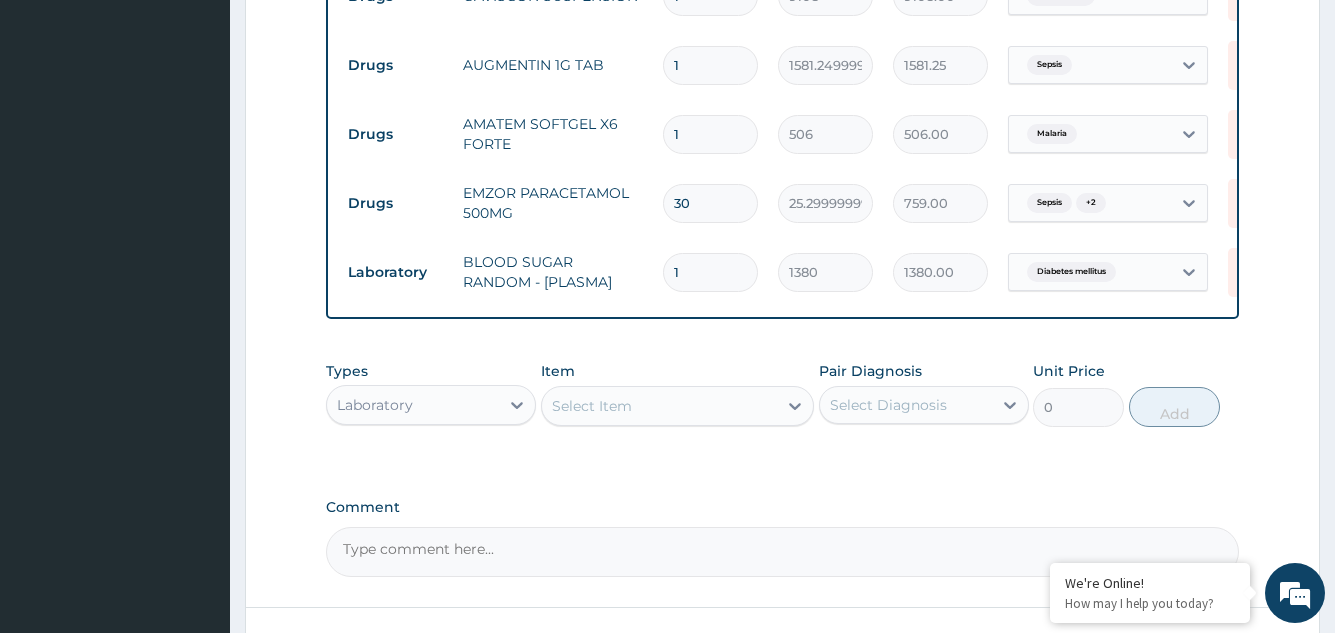 type on "30" 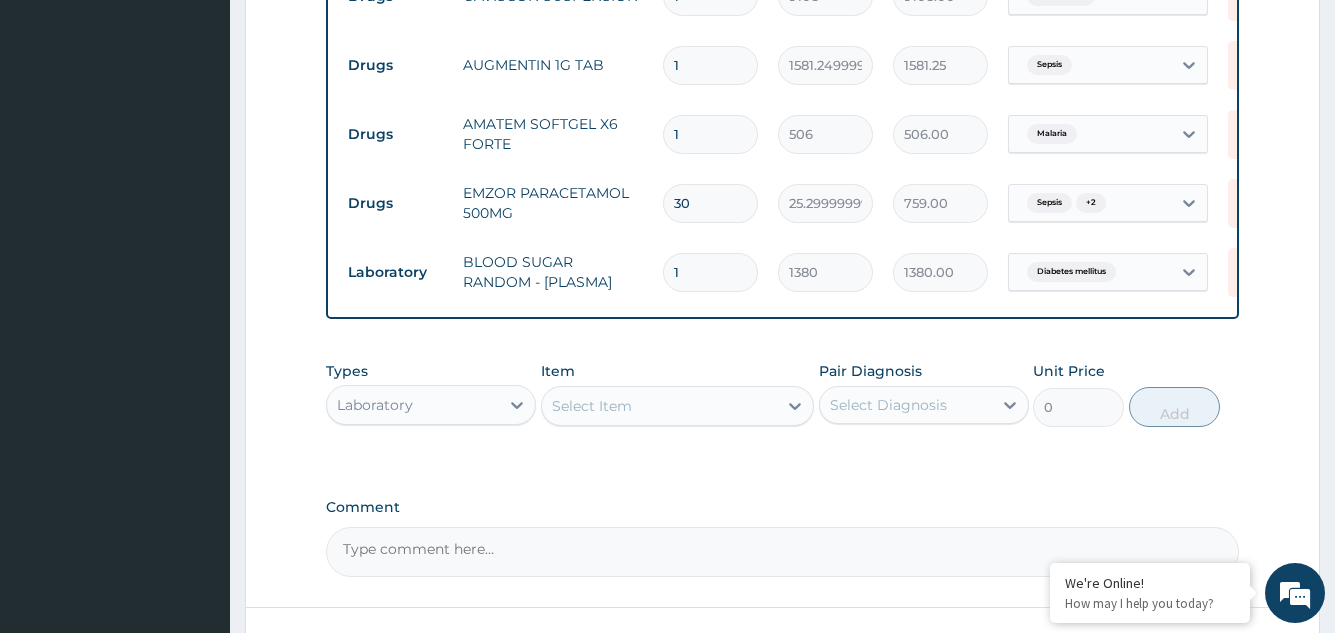 type on "6" 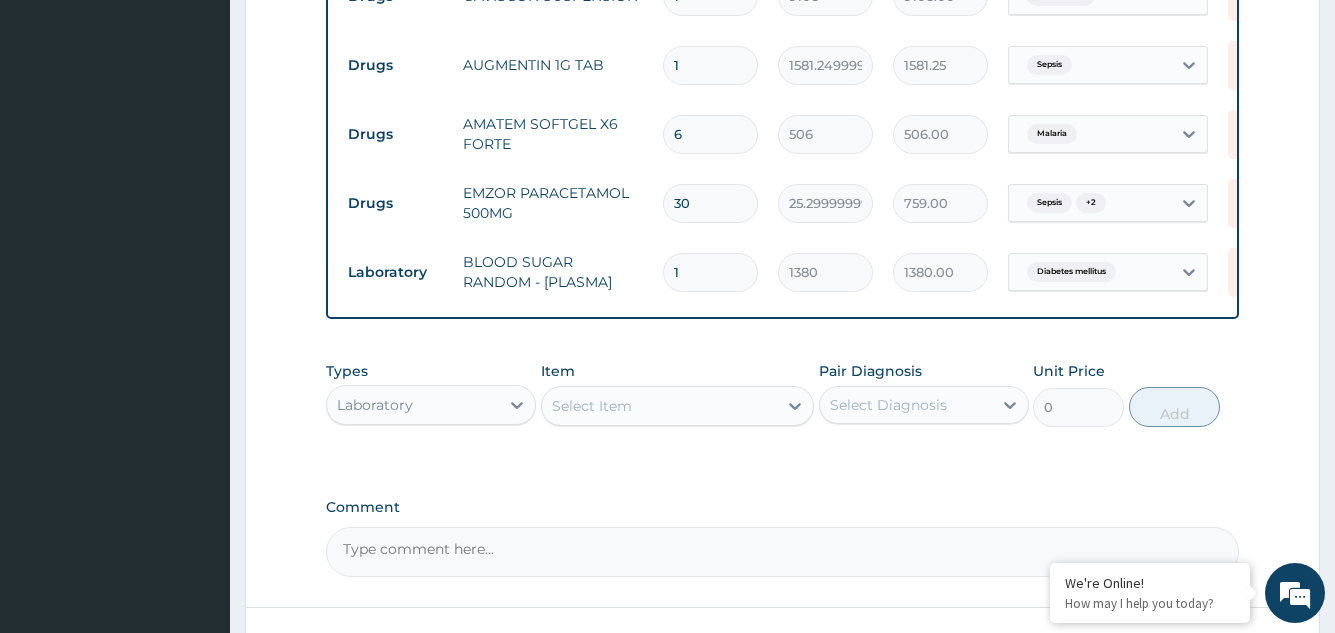 type on "3036.00" 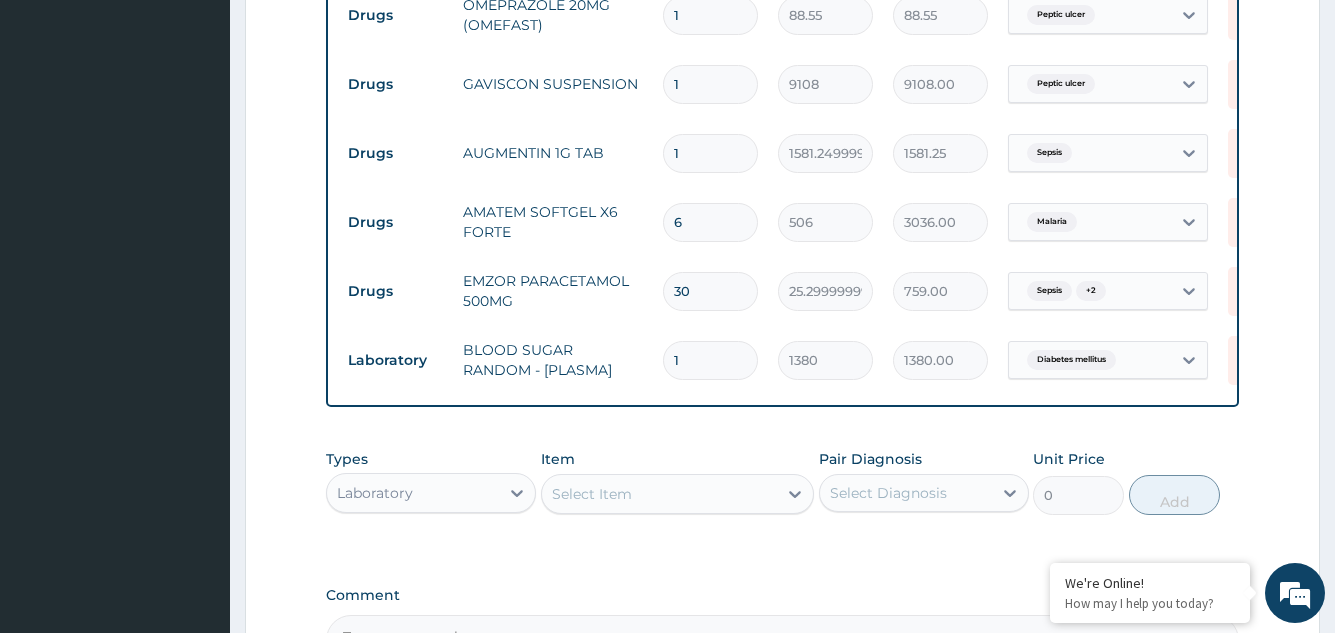 scroll, scrollTop: 1568, scrollLeft: 0, axis: vertical 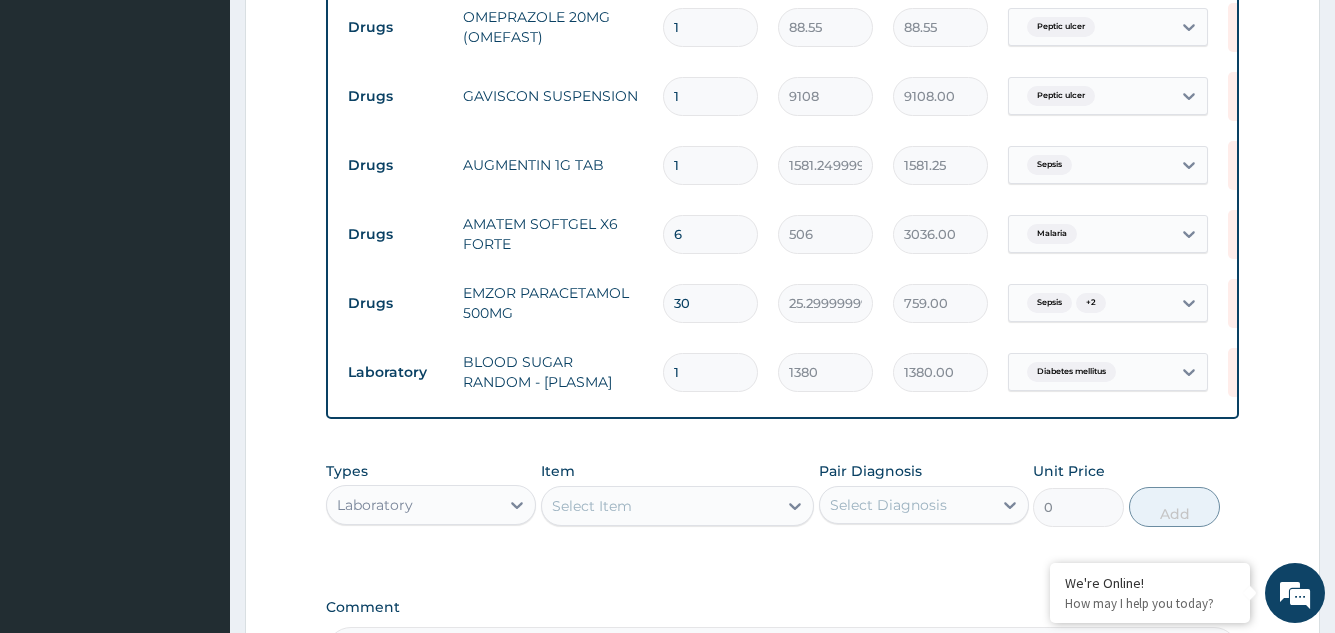 type on "6" 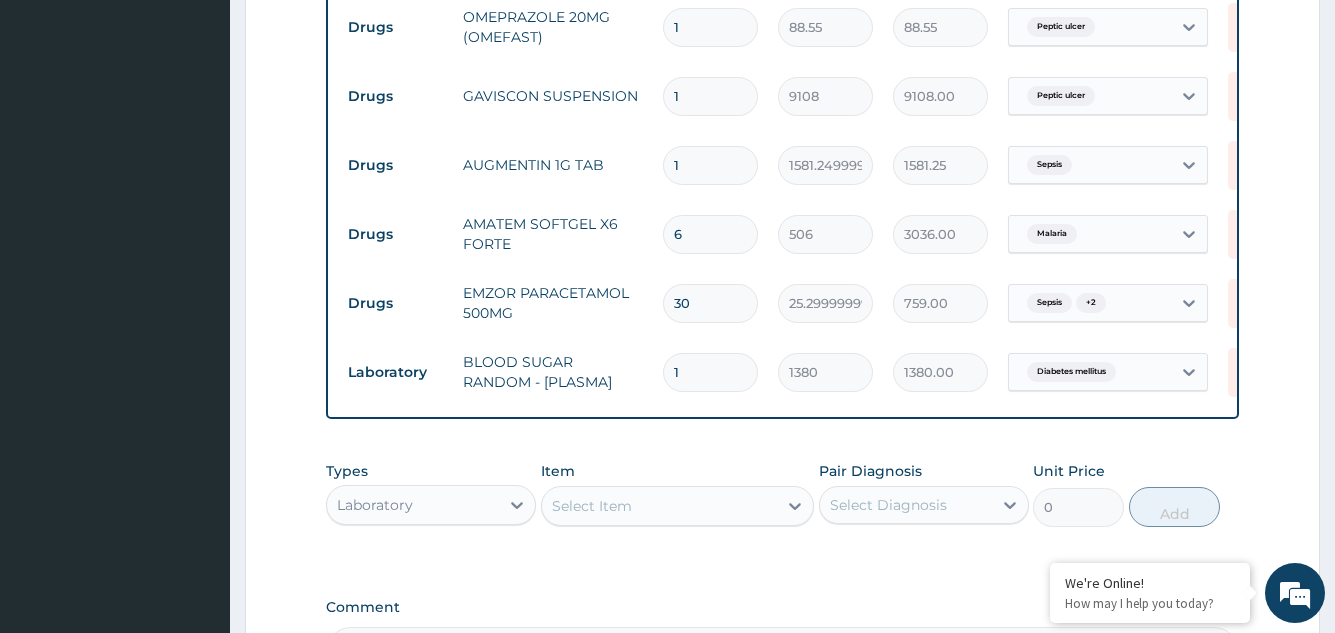 type on "14" 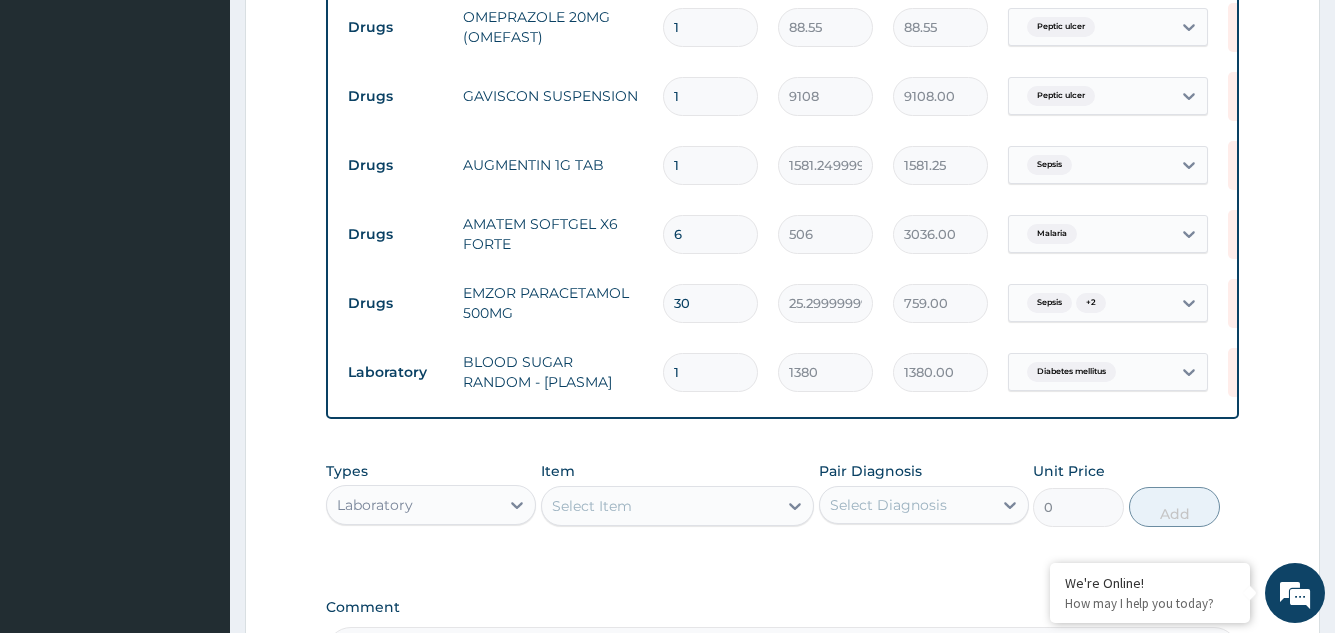 type on "22137.50" 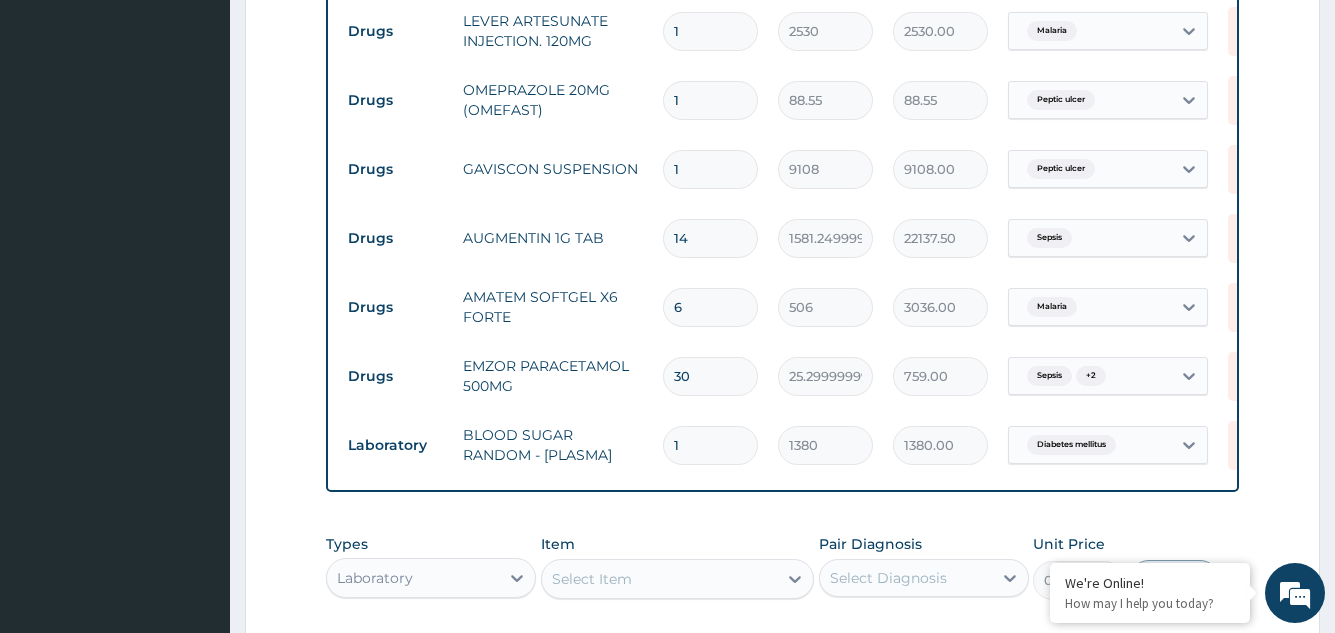 scroll, scrollTop: 1468, scrollLeft: 0, axis: vertical 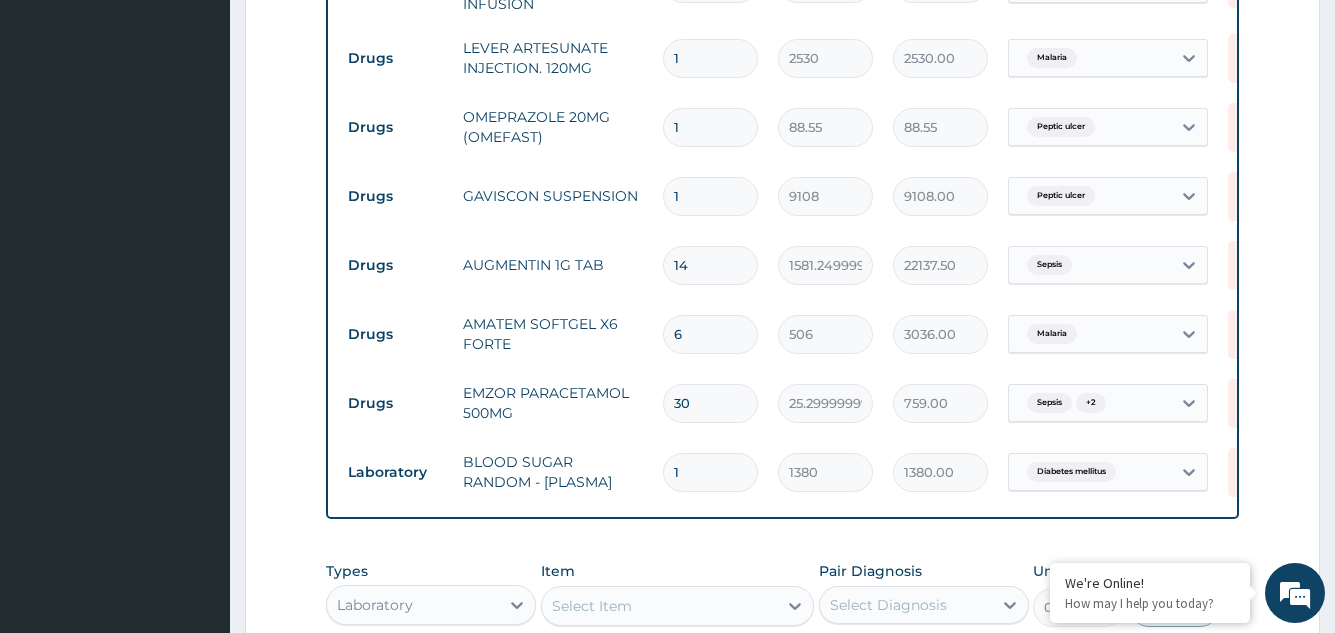 type on "14" 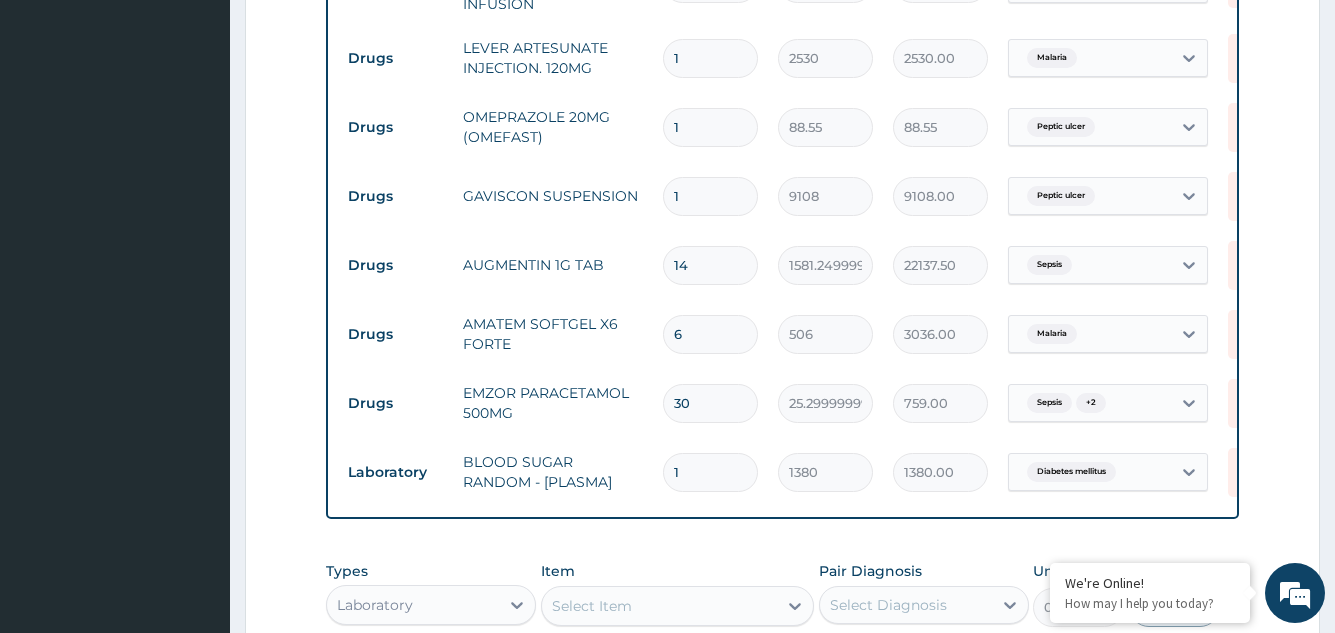 type on "14" 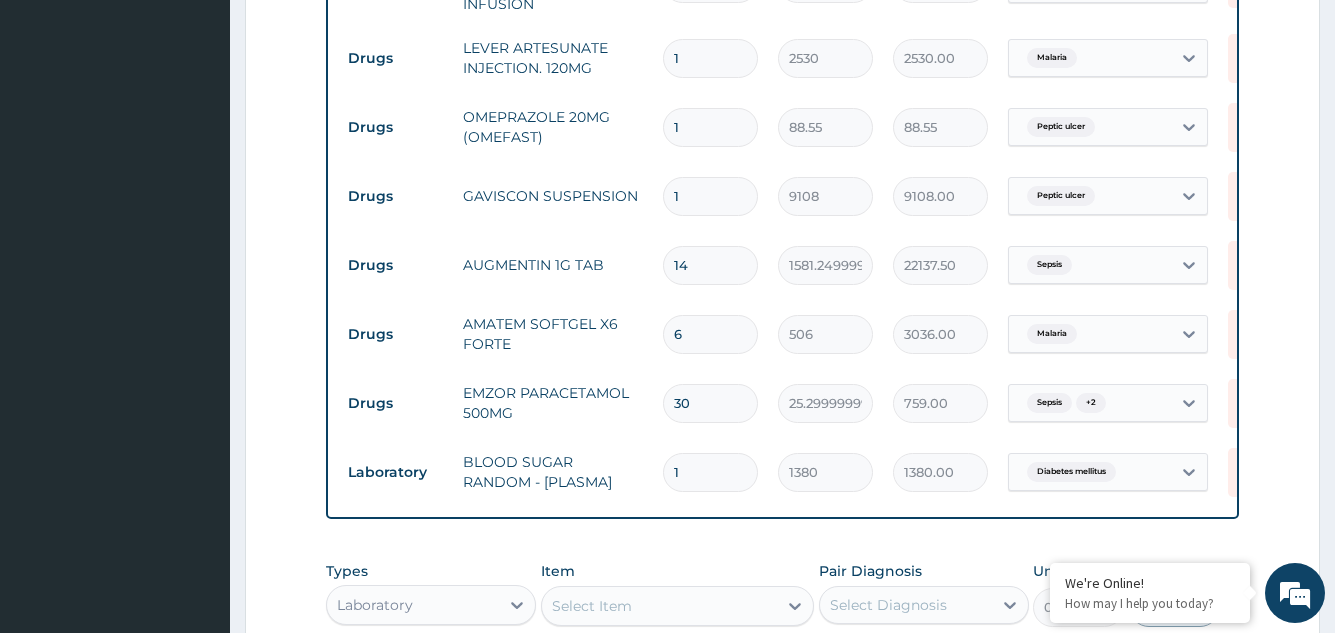 type on "1239.70" 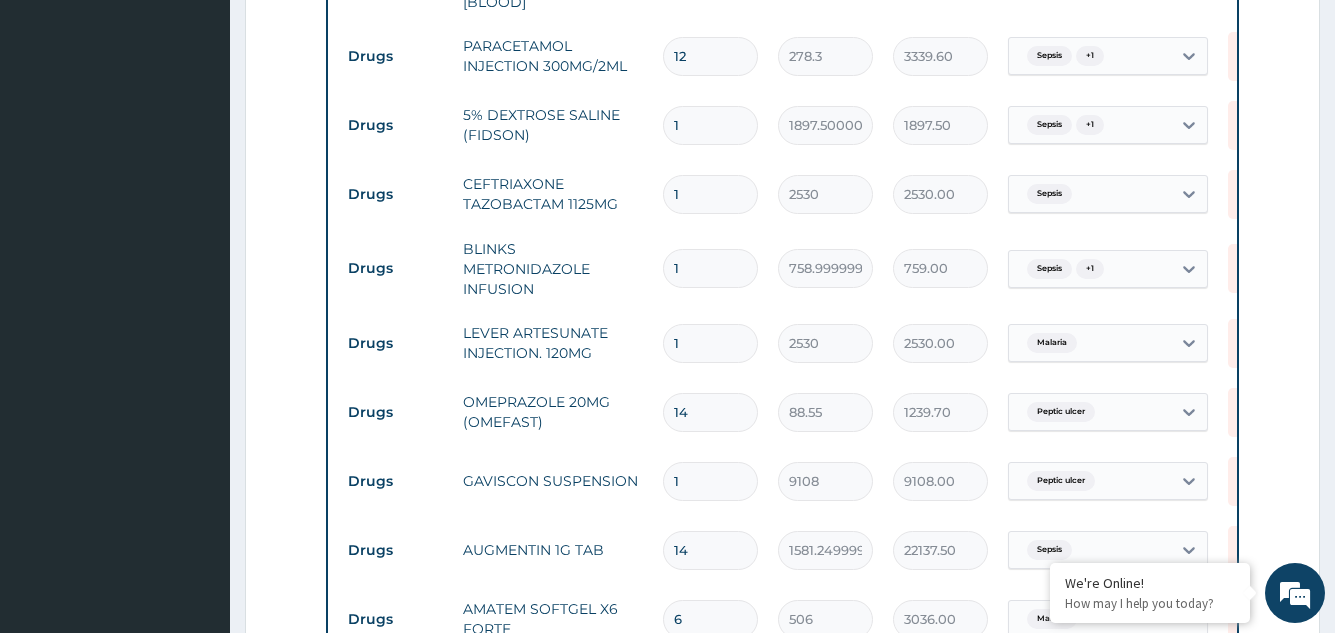 scroll, scrollTop: 1168, scrollLeft: 0, axis: vertical 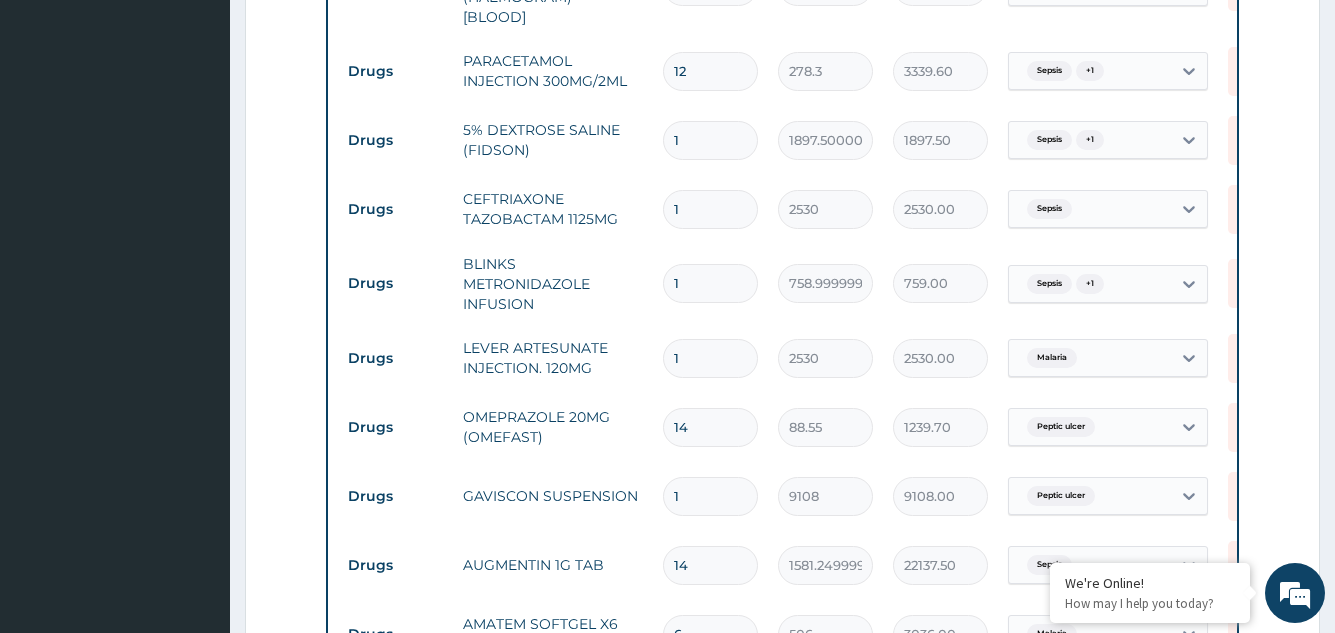 type on "14" 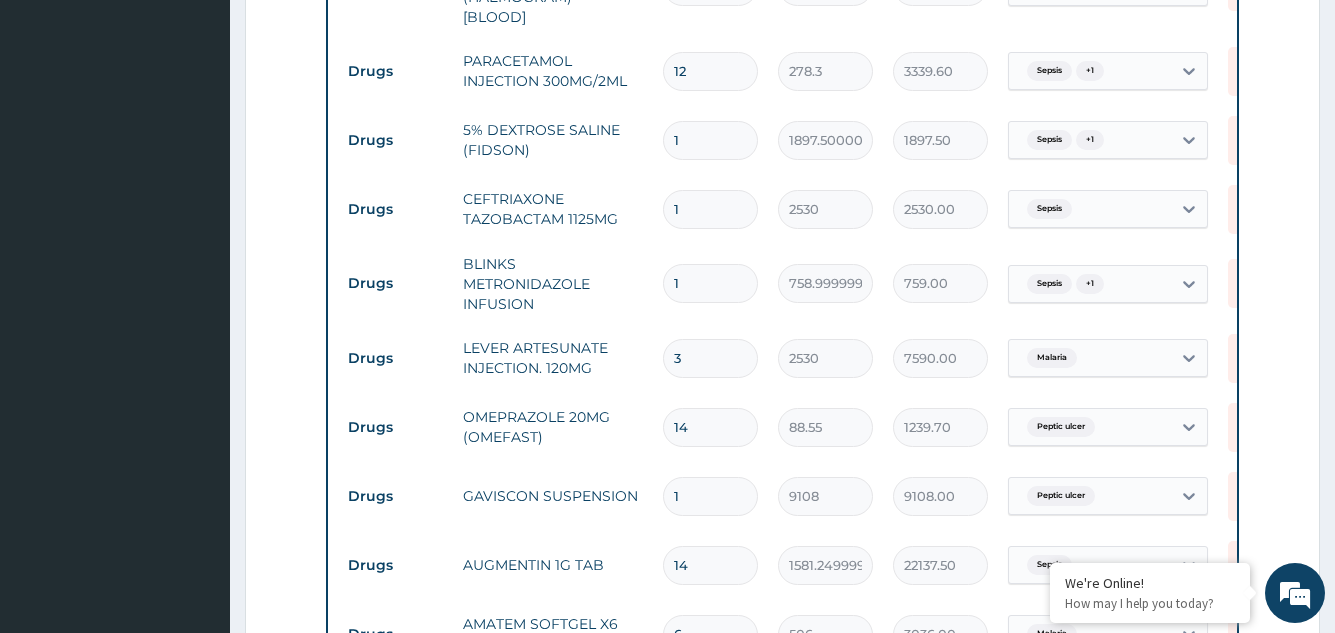 type on "3" 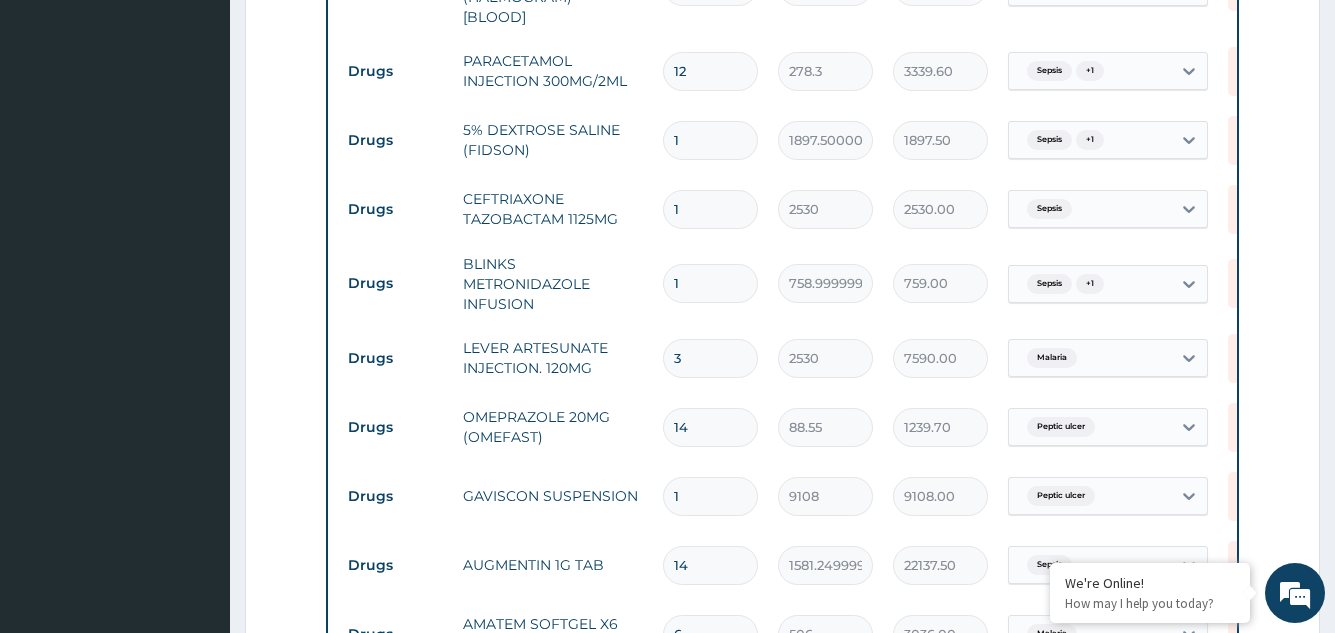 drag, startPoint x: 705, startPoint y: 270, endPoint x: 642, endPoint y: 288, distance: 65.52099 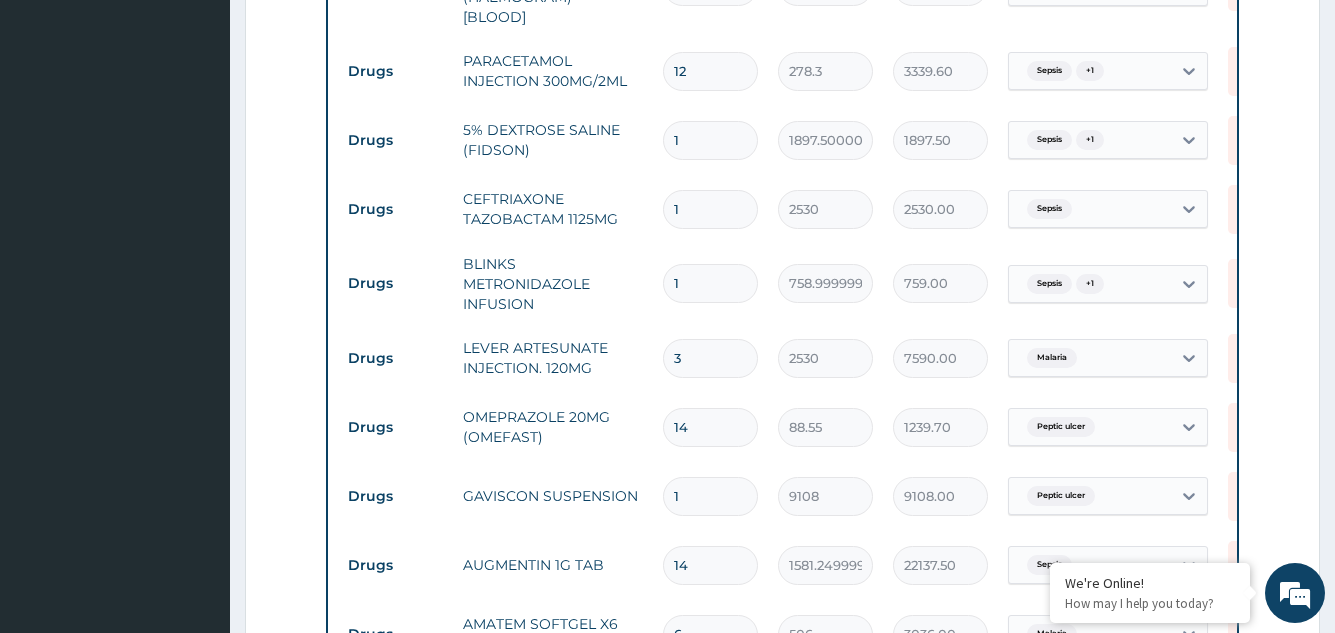 type on "4" 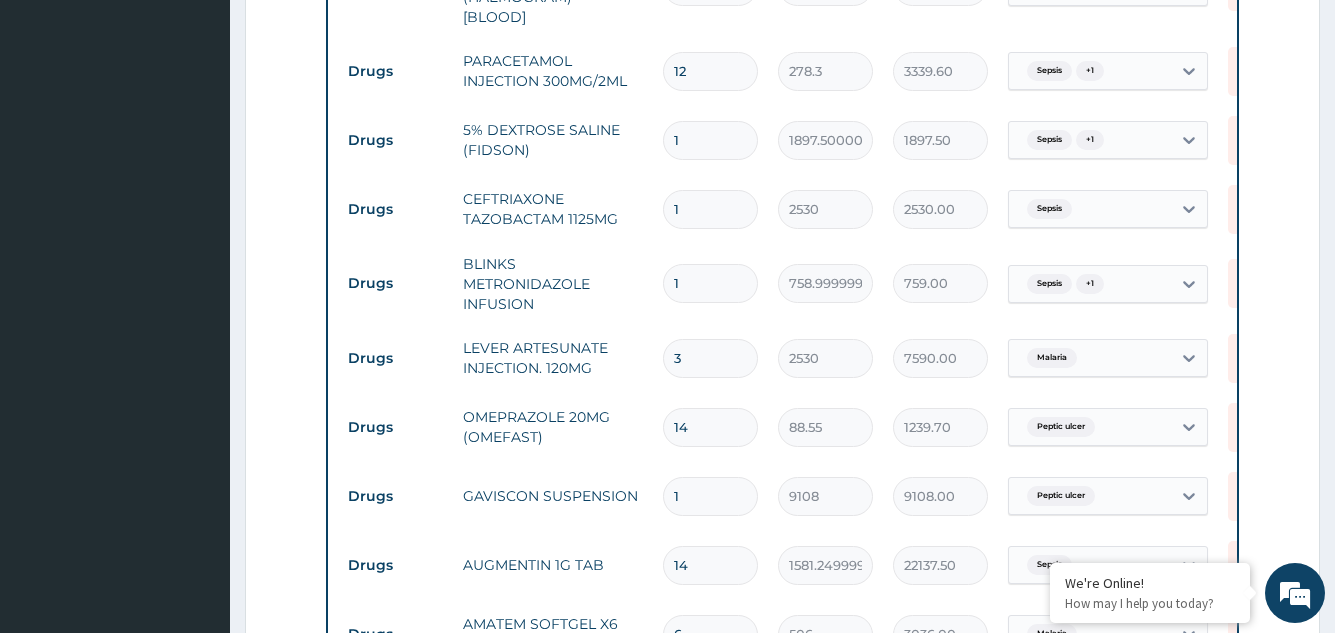 type on "3036.00" 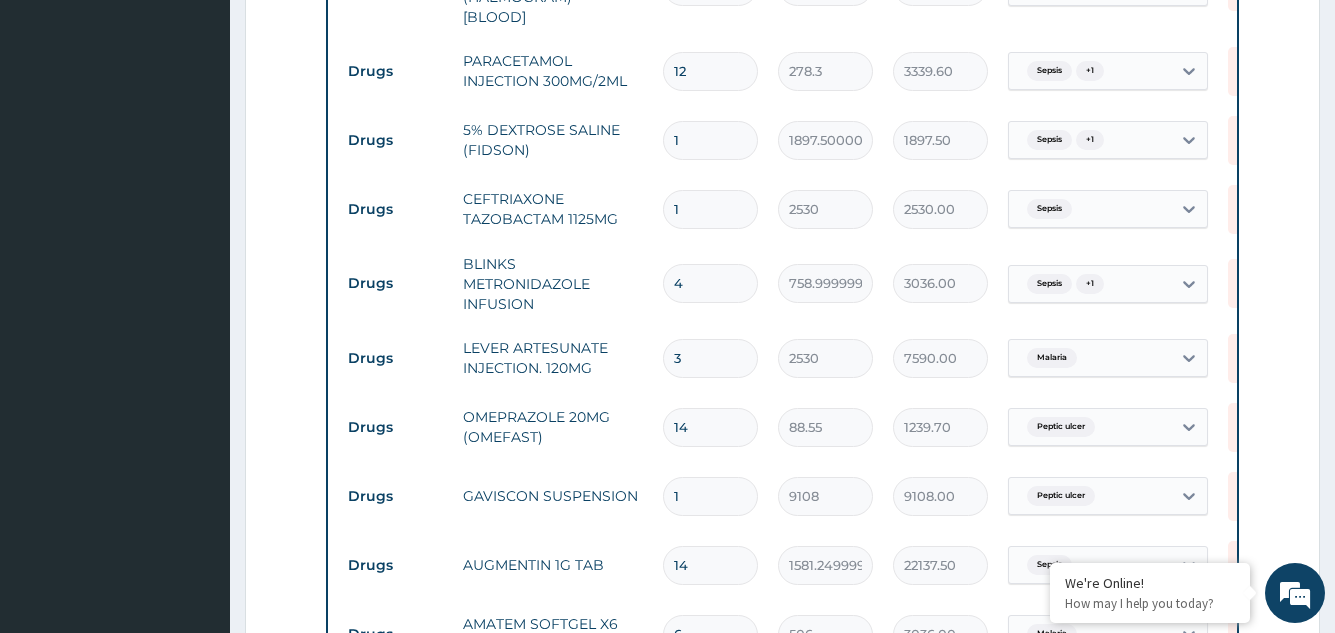 type on "4" 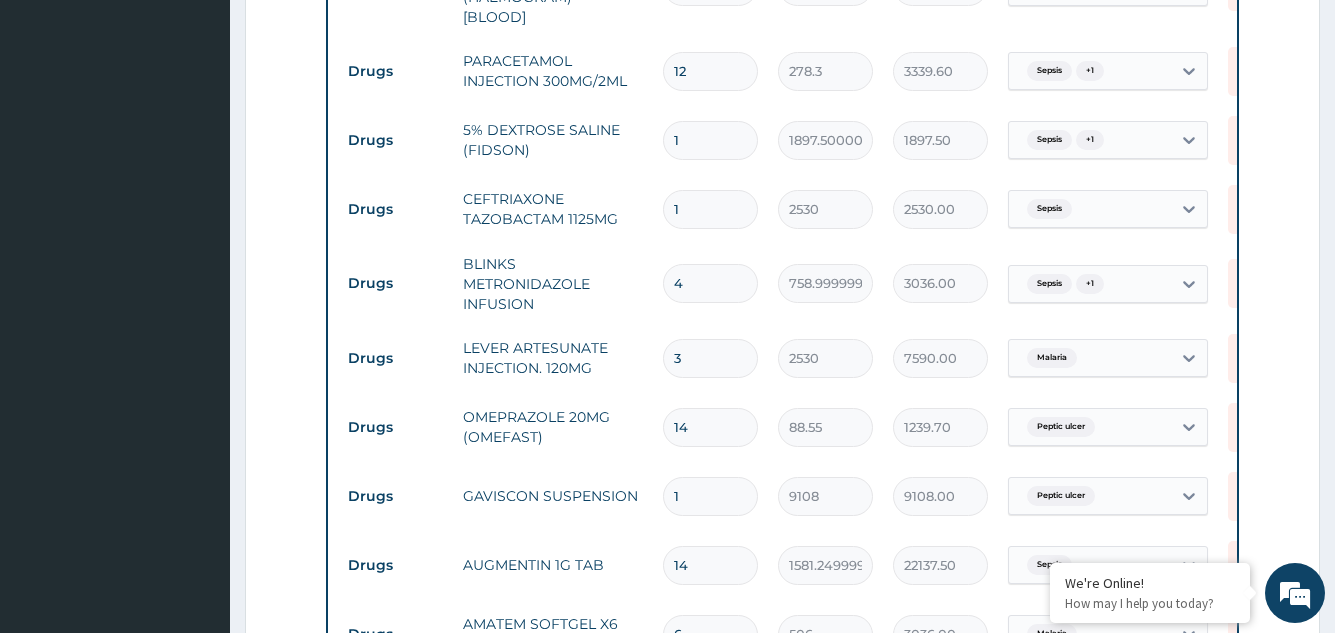 drag, startPoint x: 718, startPoint y: 211, endPoint x: 617, endPoint y: 225, distance: 101.96568 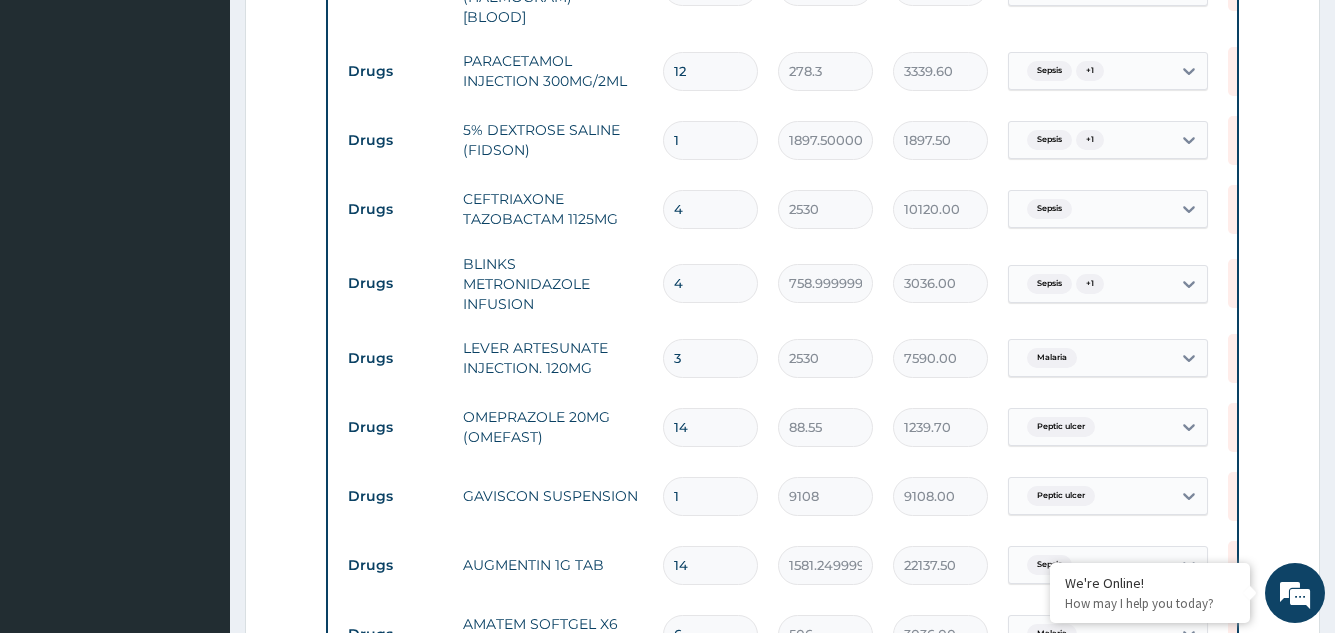 scroll, scrollTop: 1068, scrollLeft: 0, axis: vertical 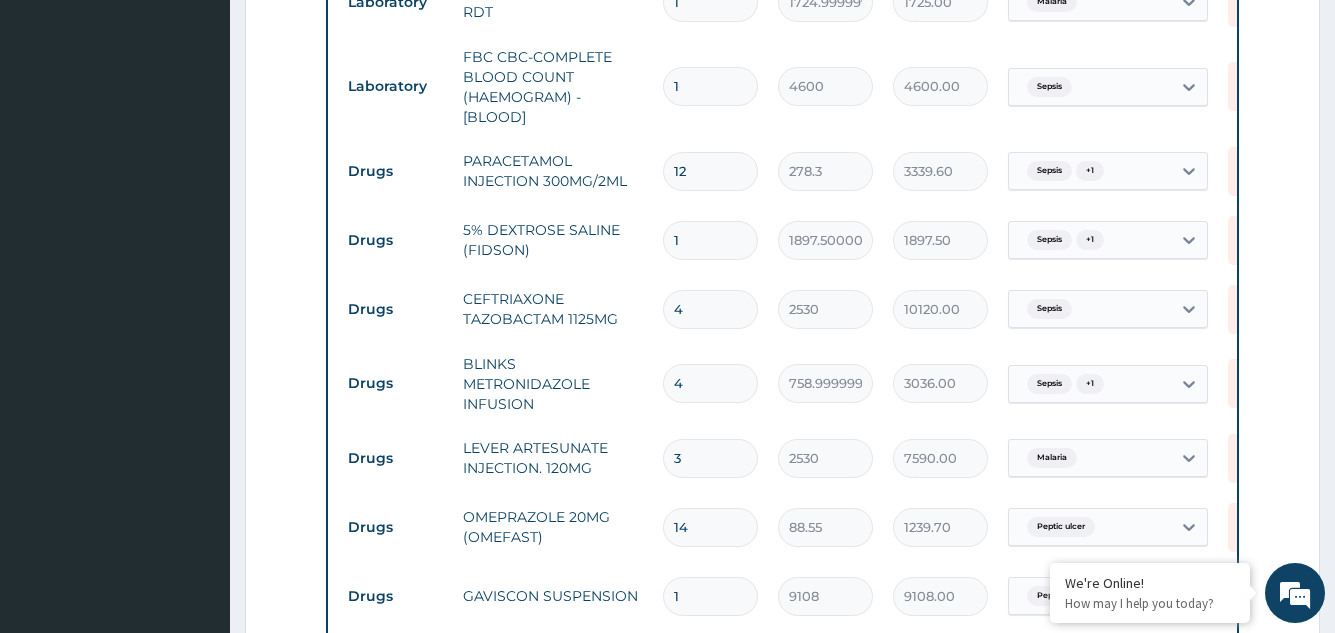 type on "4" 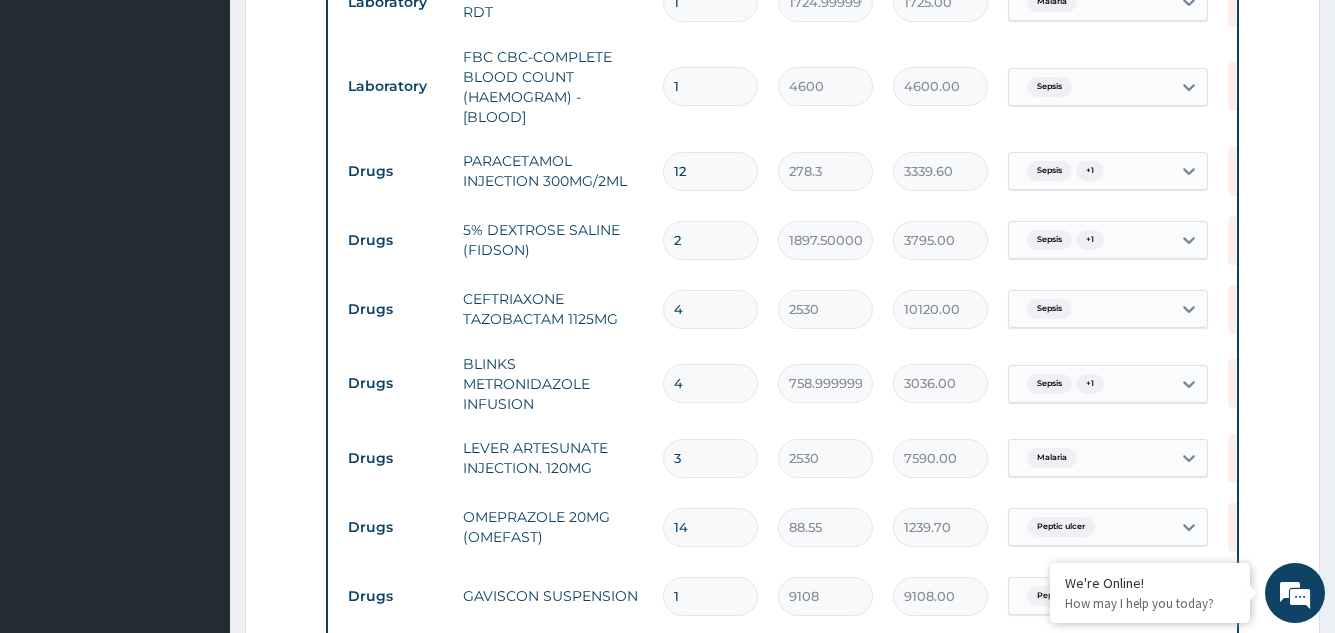 type on "4" 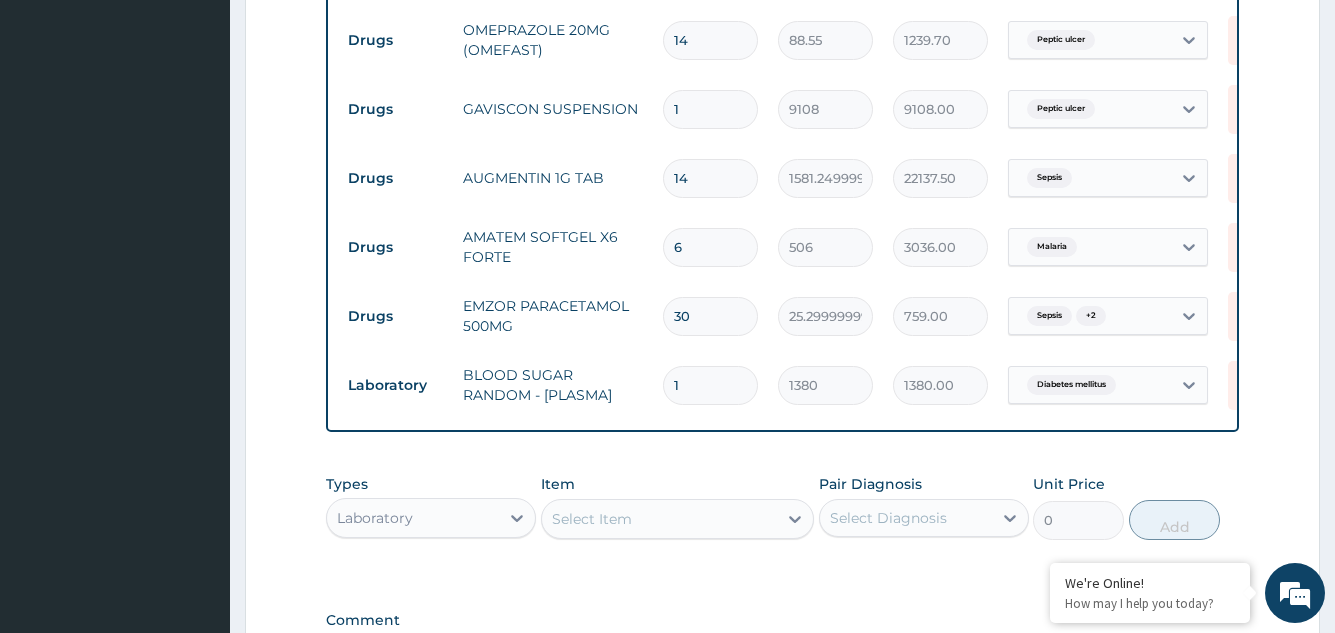 scroll, scrollTop: 1837, scrollLeft: 0, axis: vertical 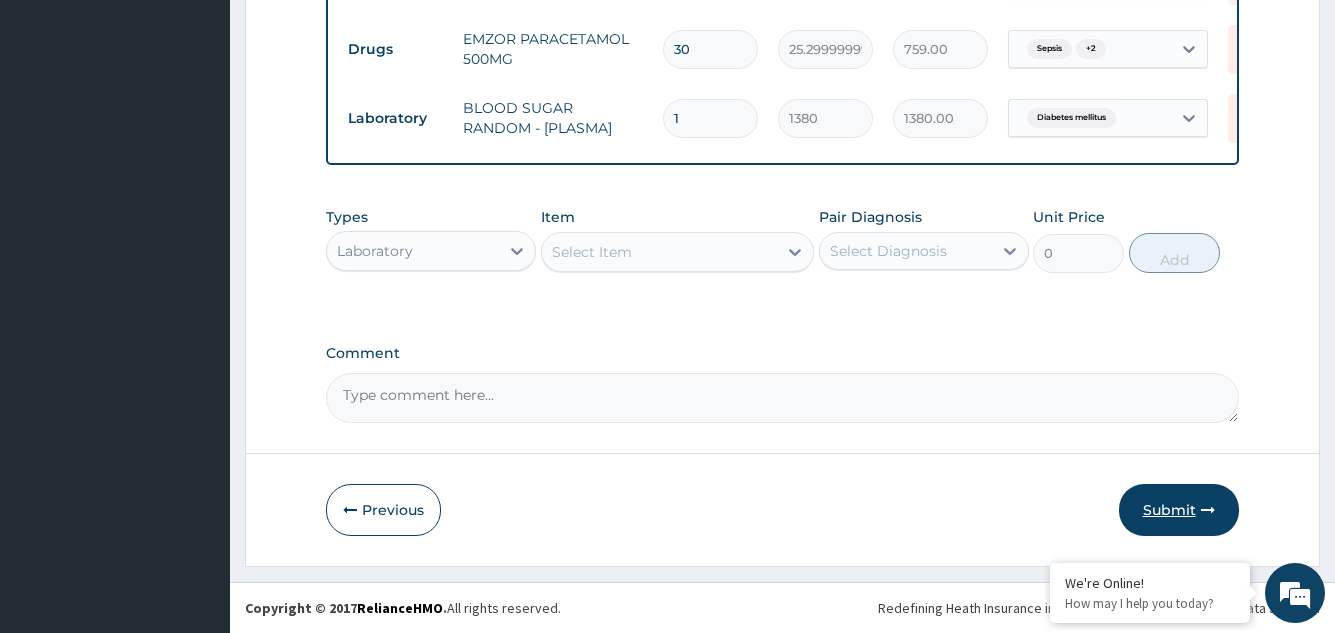 type on "4" 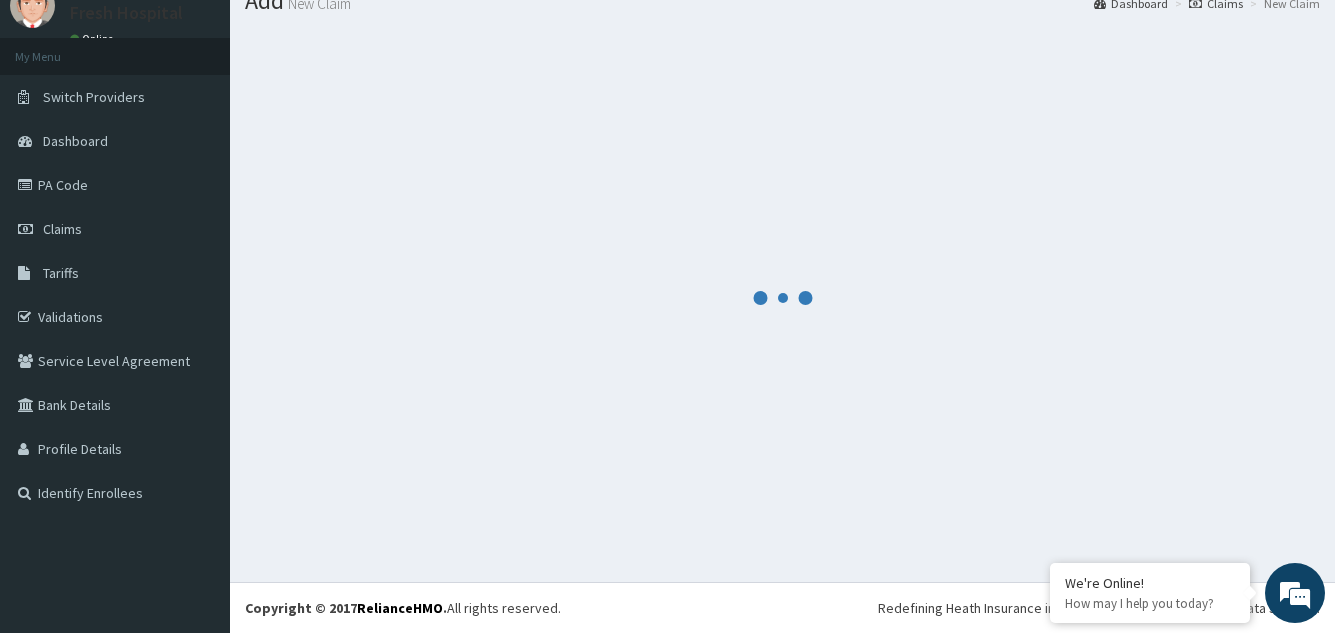 scroll, scrollTop: 77, scrollLeft: 0, axis: vertical 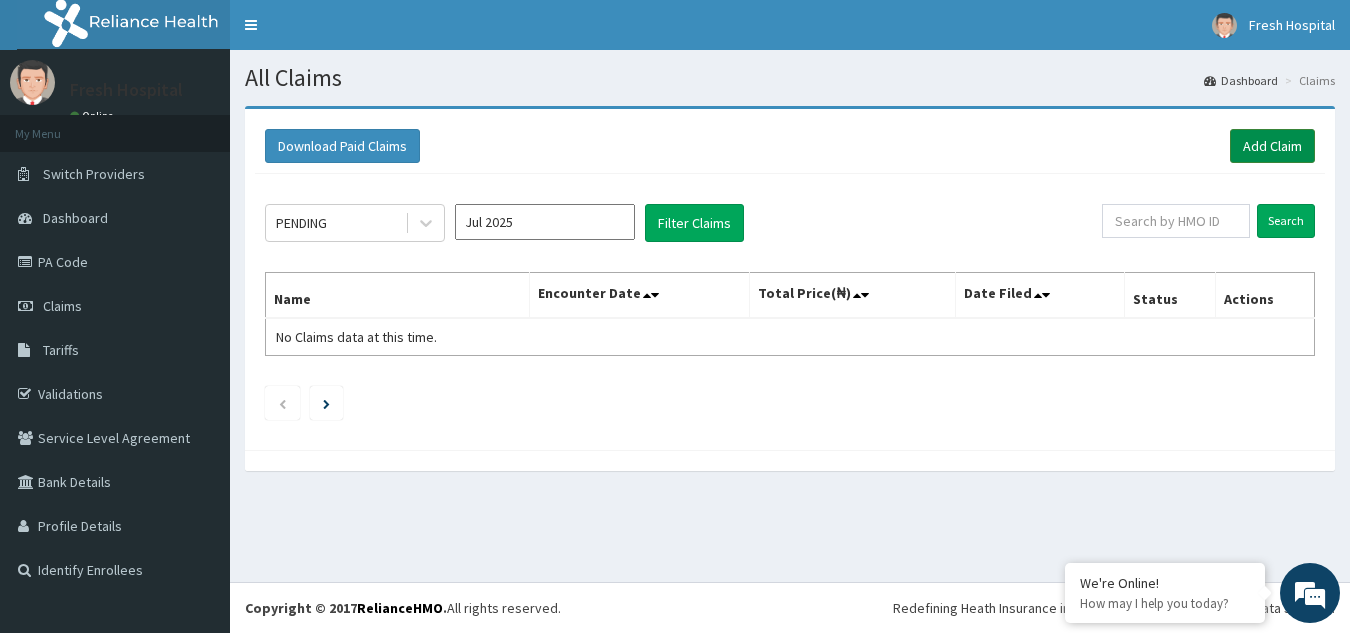 click on "Add Claim" at bounding box center (1272, 146) 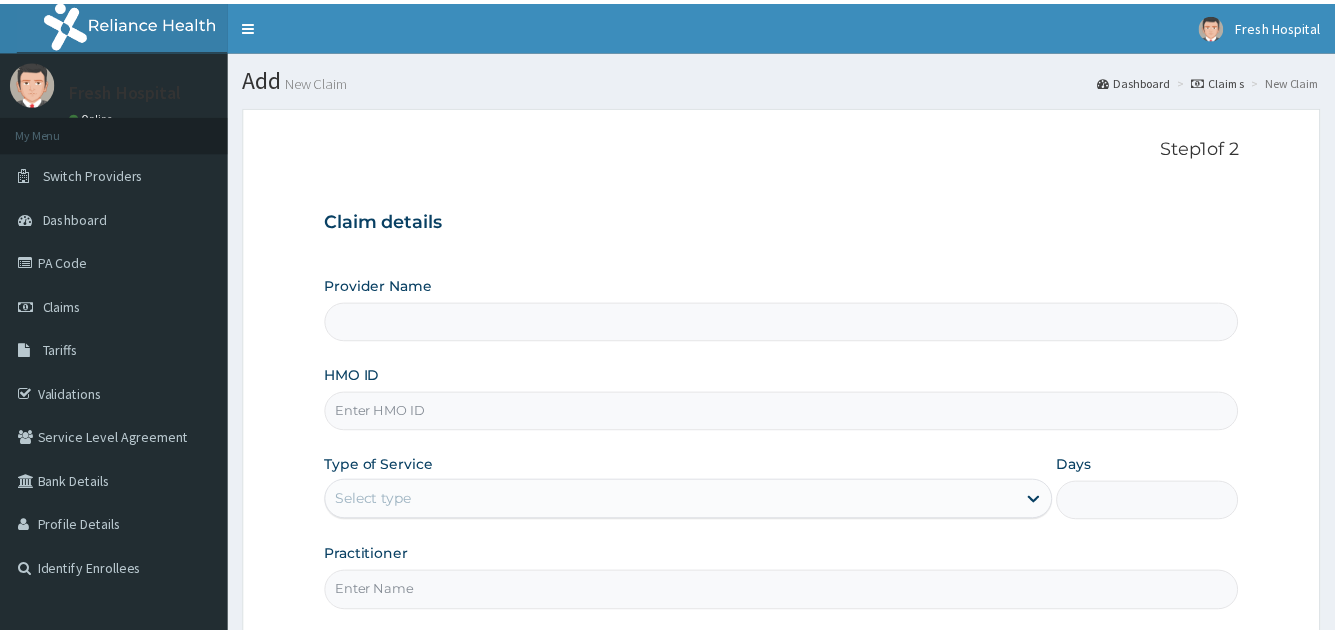 scroll, scrollTop: 0, scrollLeft: 0, axis: both 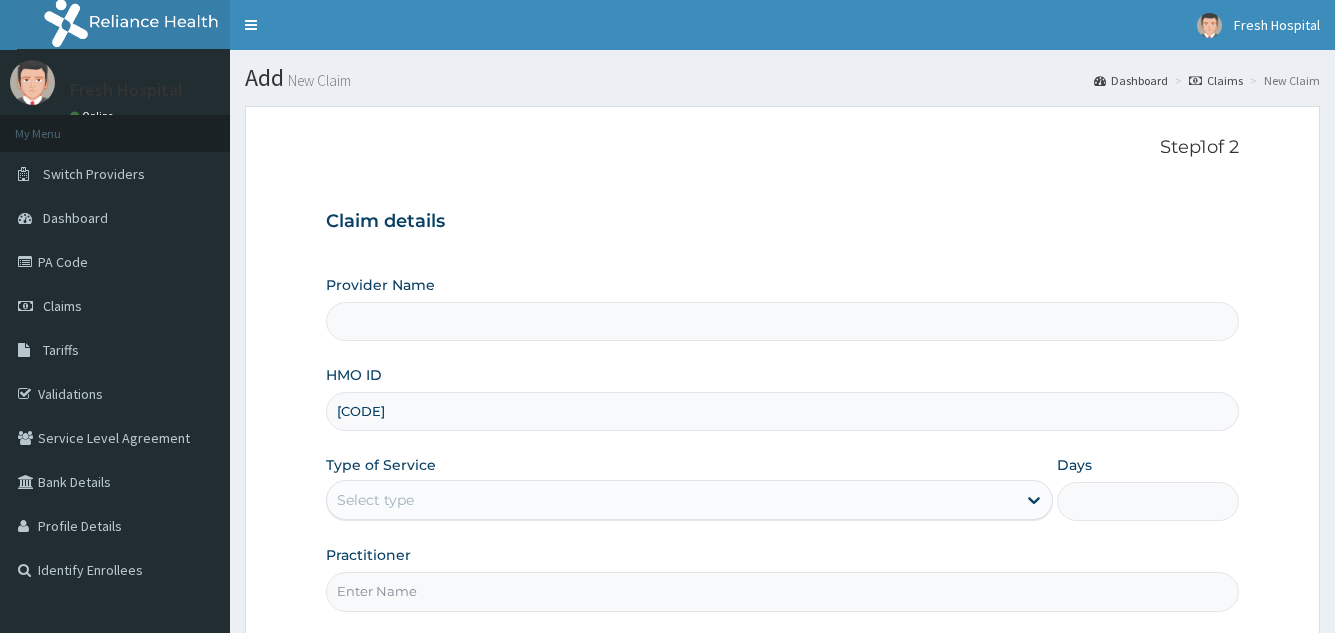 type on "LBP/10177/A" 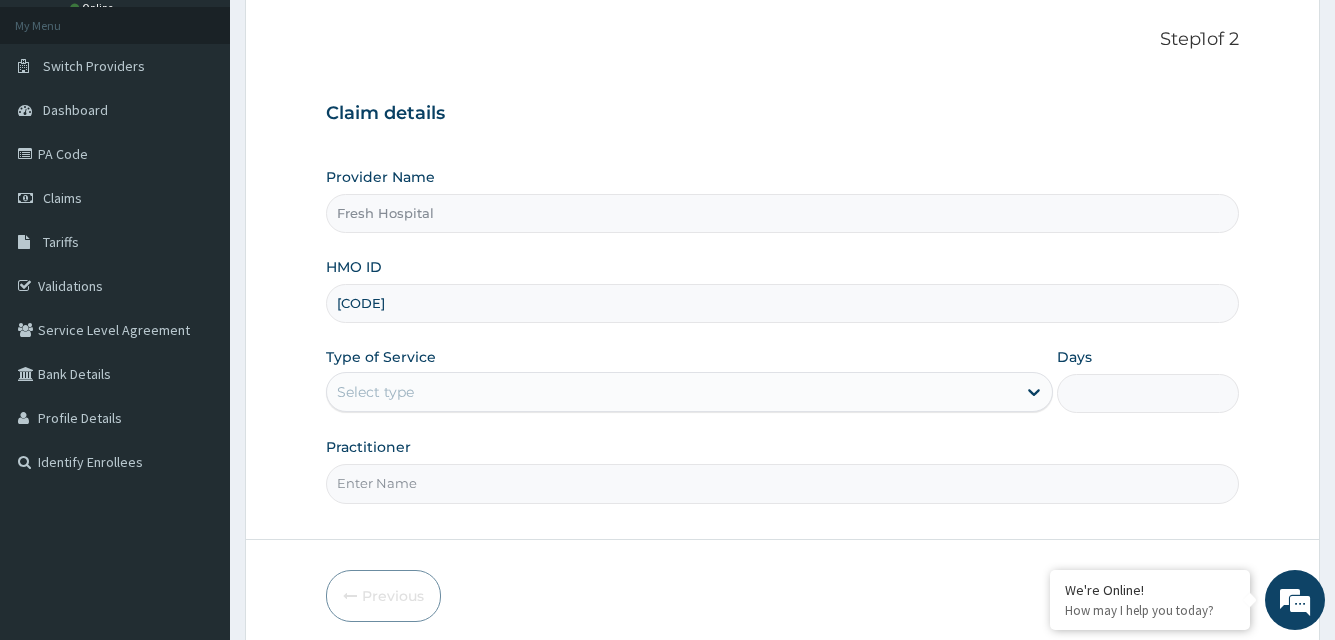 scroll, scrollTop: 187, scrollLeft: 0, axis: vertical 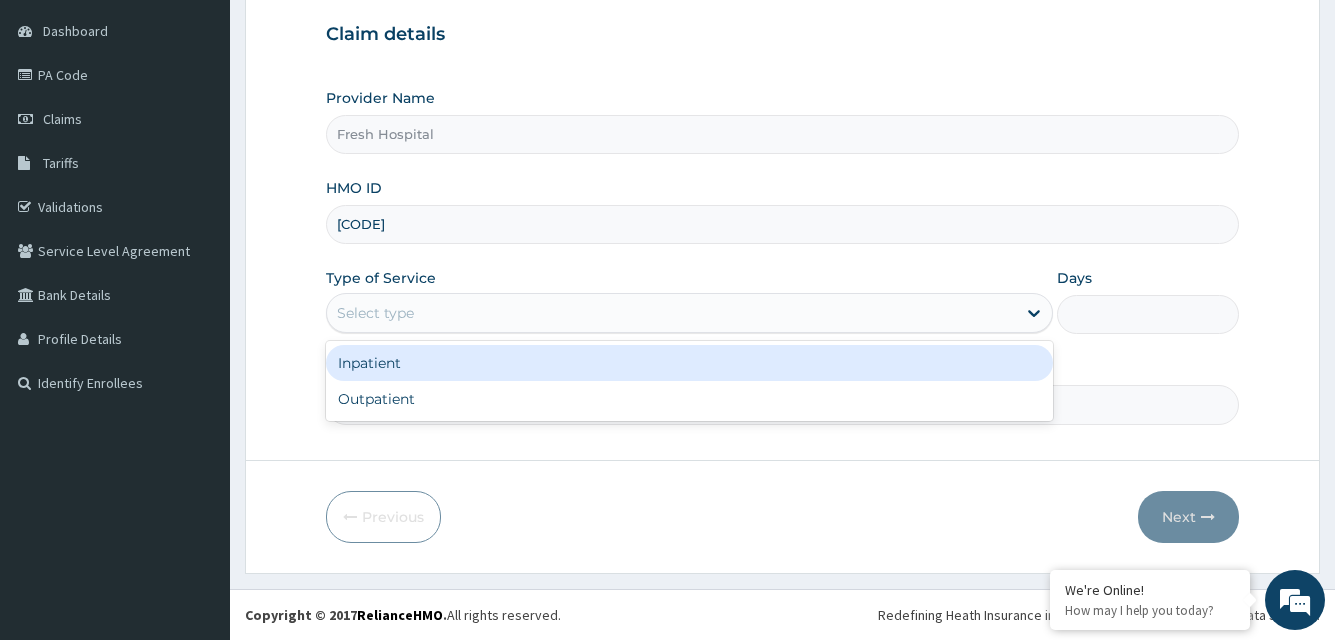click on "Select type" at bounding box center (671, 313) 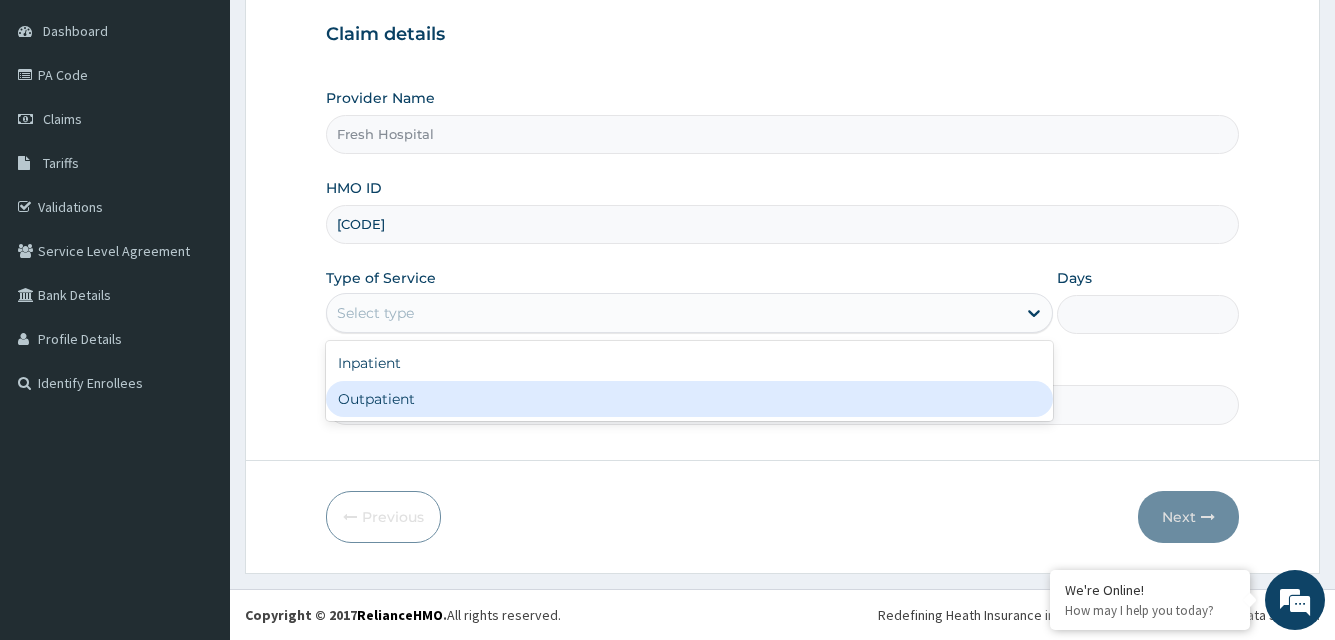 click on "Outpatient" at bounding box center [689, 399] 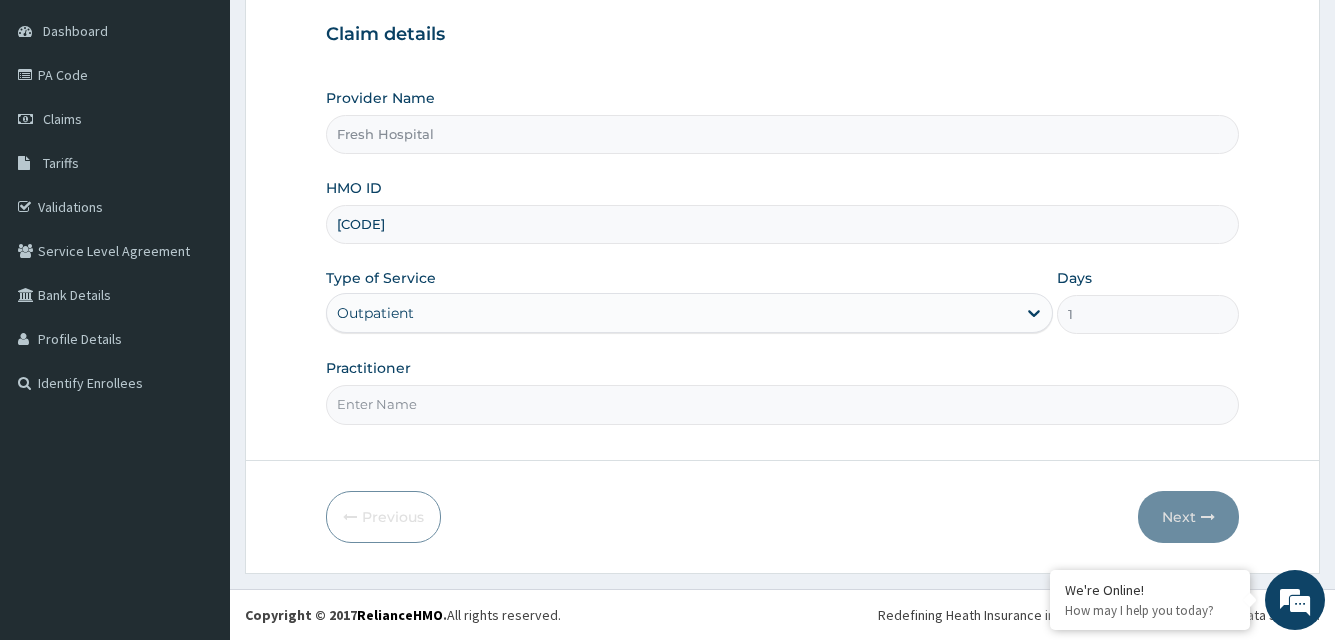 drag, startPoint x: 959, startPoint y: 399, endPoint x: 944, endPoint y: 402, distance: 15.297058 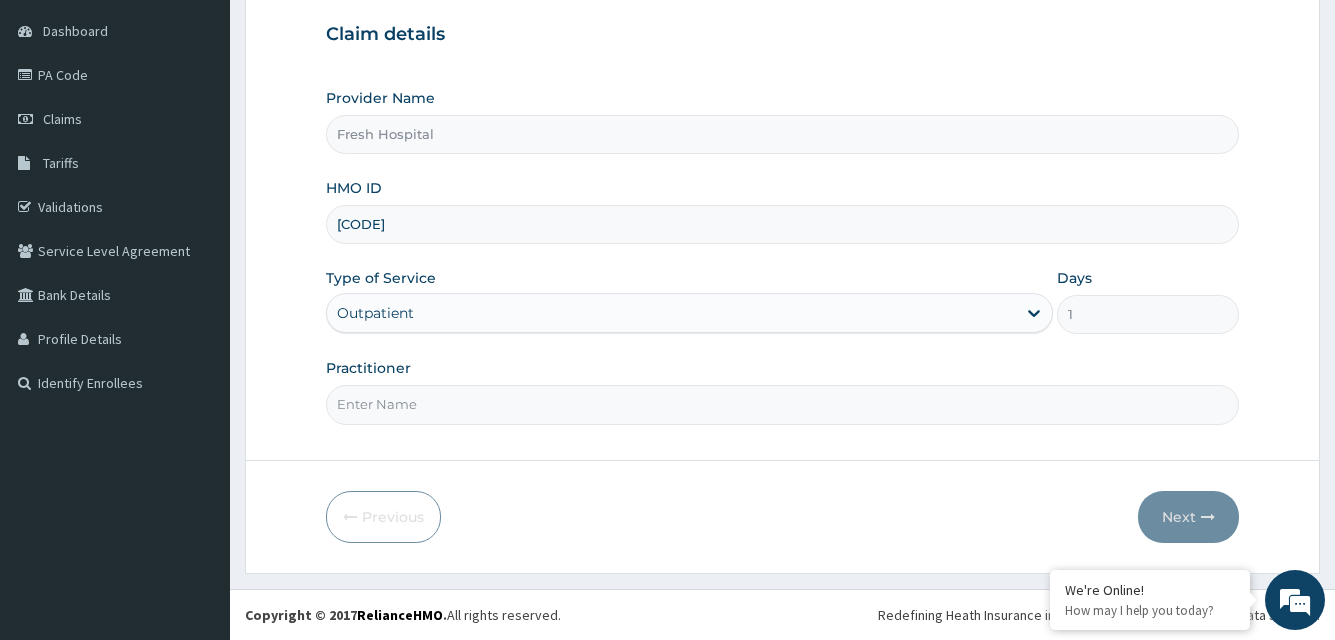type on "DR TOPE" 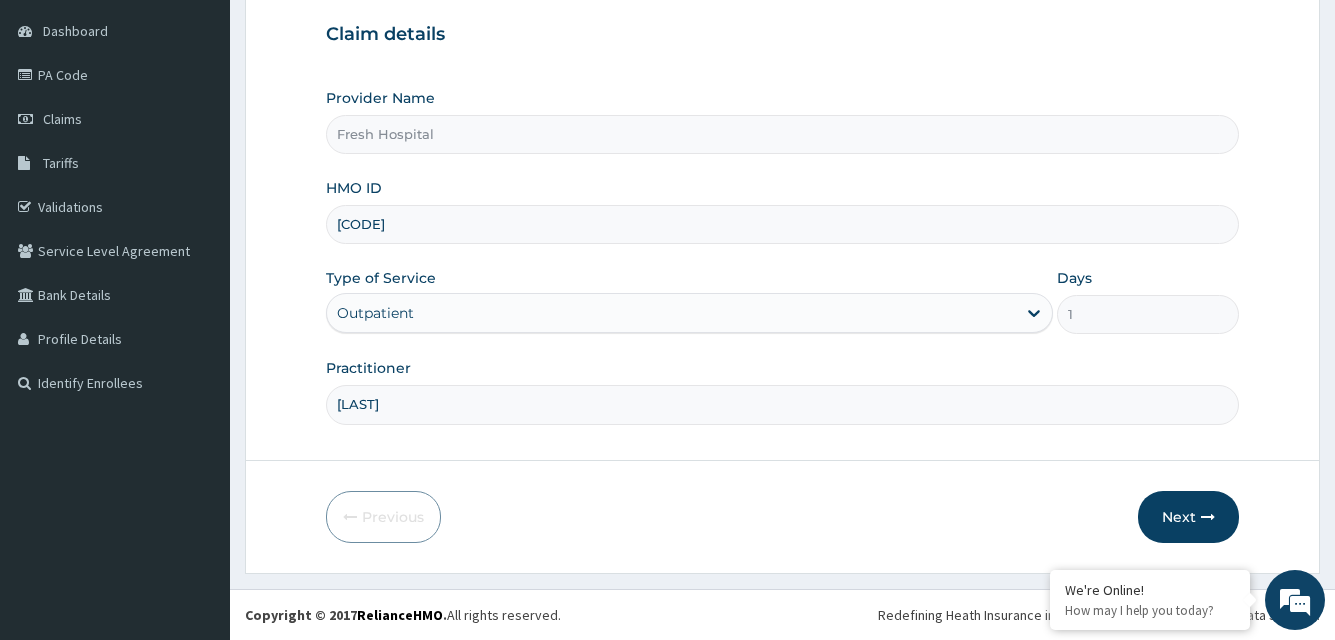 scroll, scrollTop: 0, scrollLeft: 0, axis: both 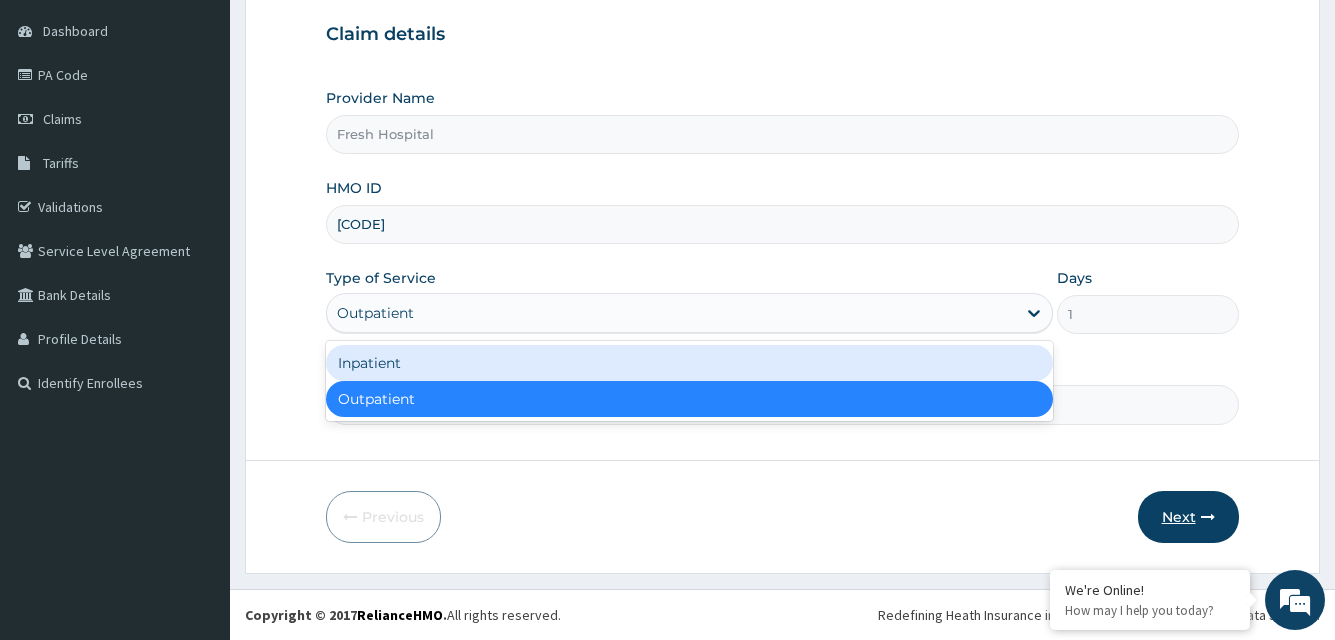 drag, startPoint x: 1042, startPoint y: 505, endPoint x: 1167, endPoint y: 509, distance: 125.06398 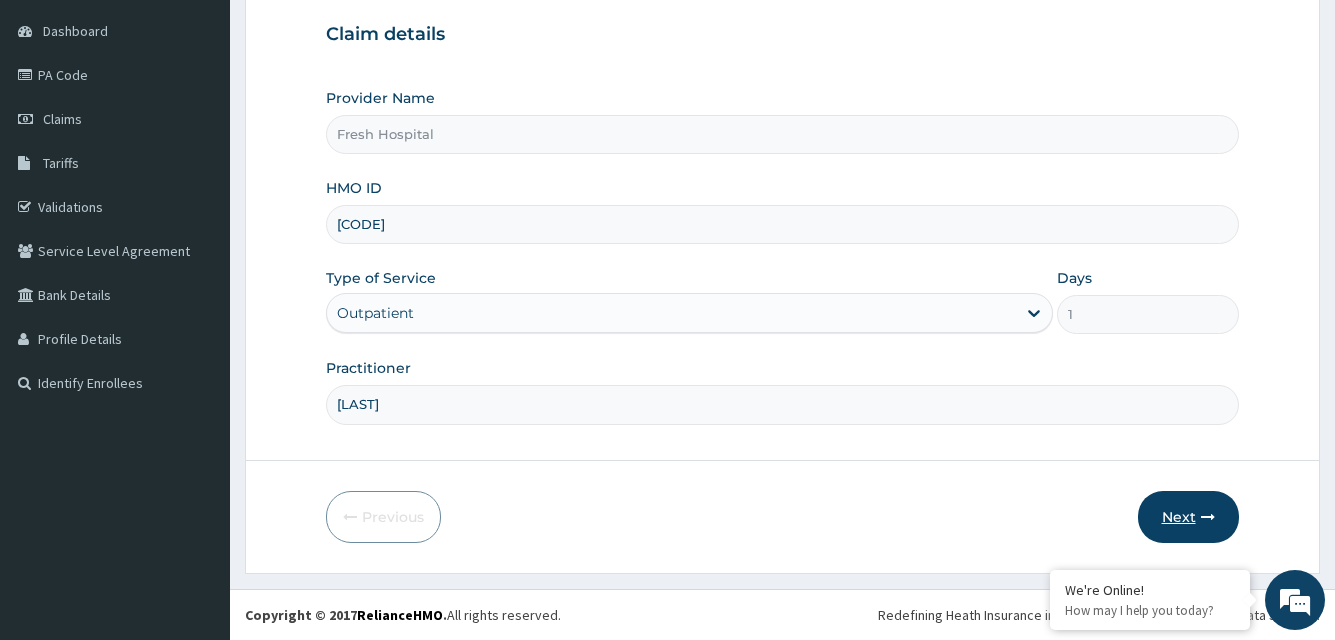 click on "Next" at bounding box center (1188, 517) 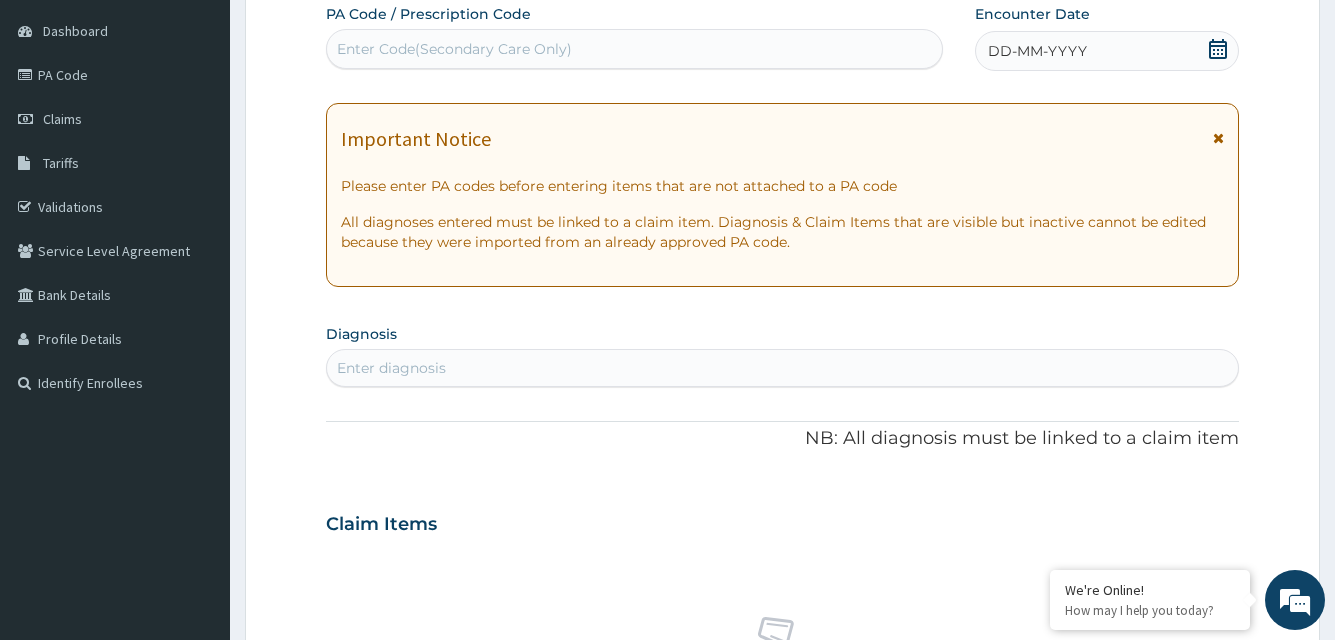 click on "Enter Code(Secondary Care Only)" at bounding box center (634, 49) 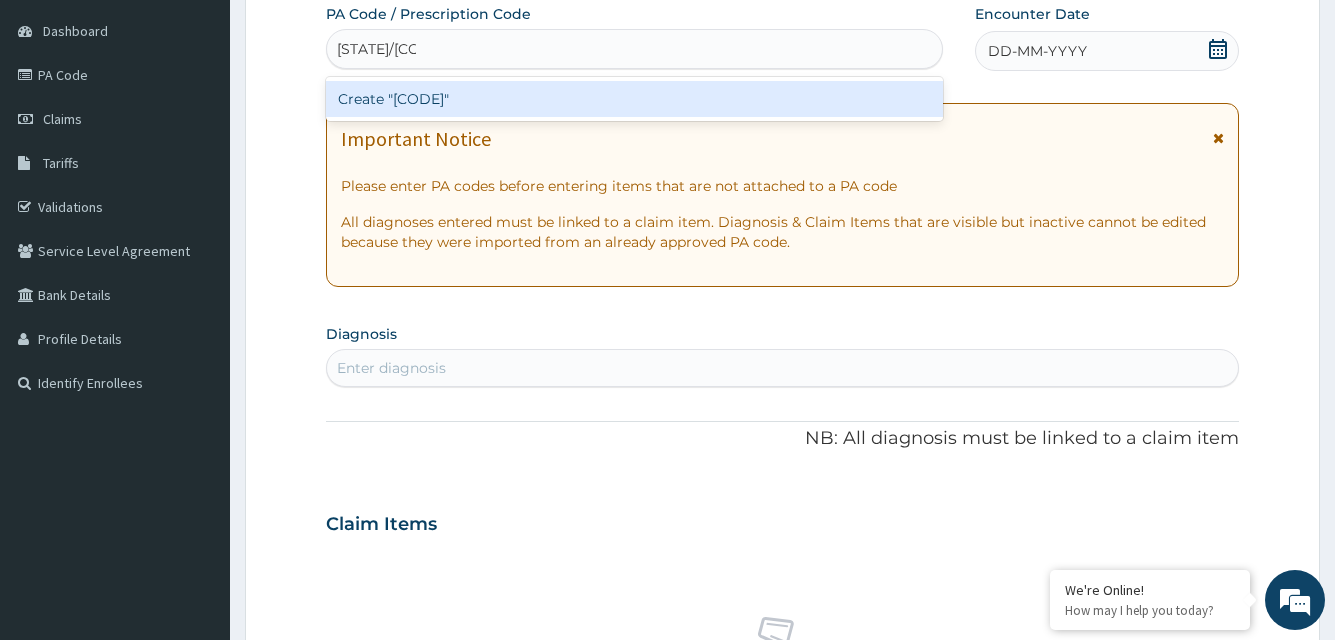 click on "Create "PA/C179BA"" at bounding box center [634, 99] 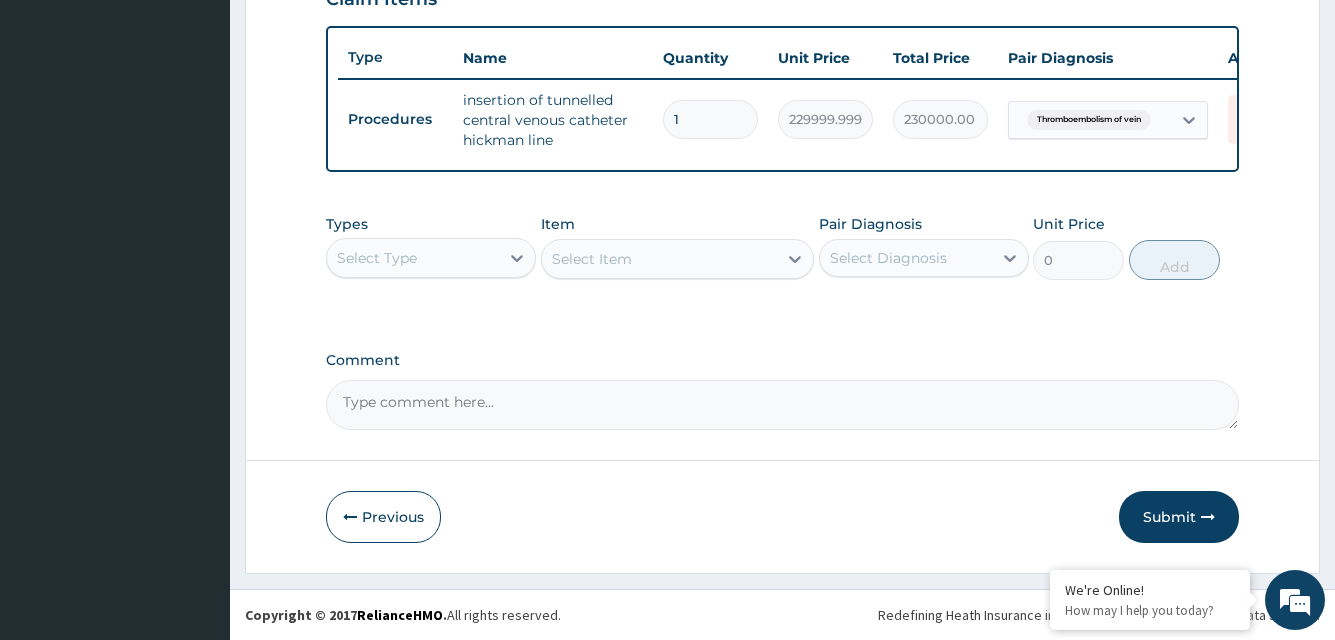 scroll, scrollTop: 733, scrollLeft: 0, axis: vertical 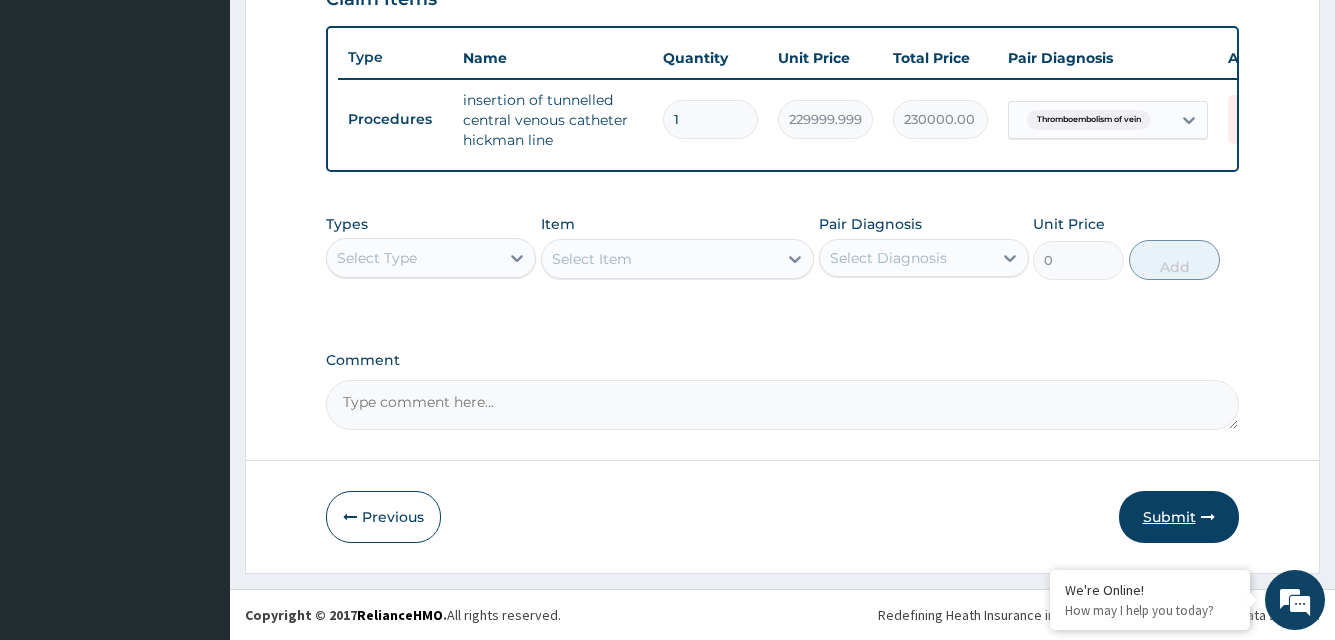 click on "Submit" at bounding box center [1179, 517] 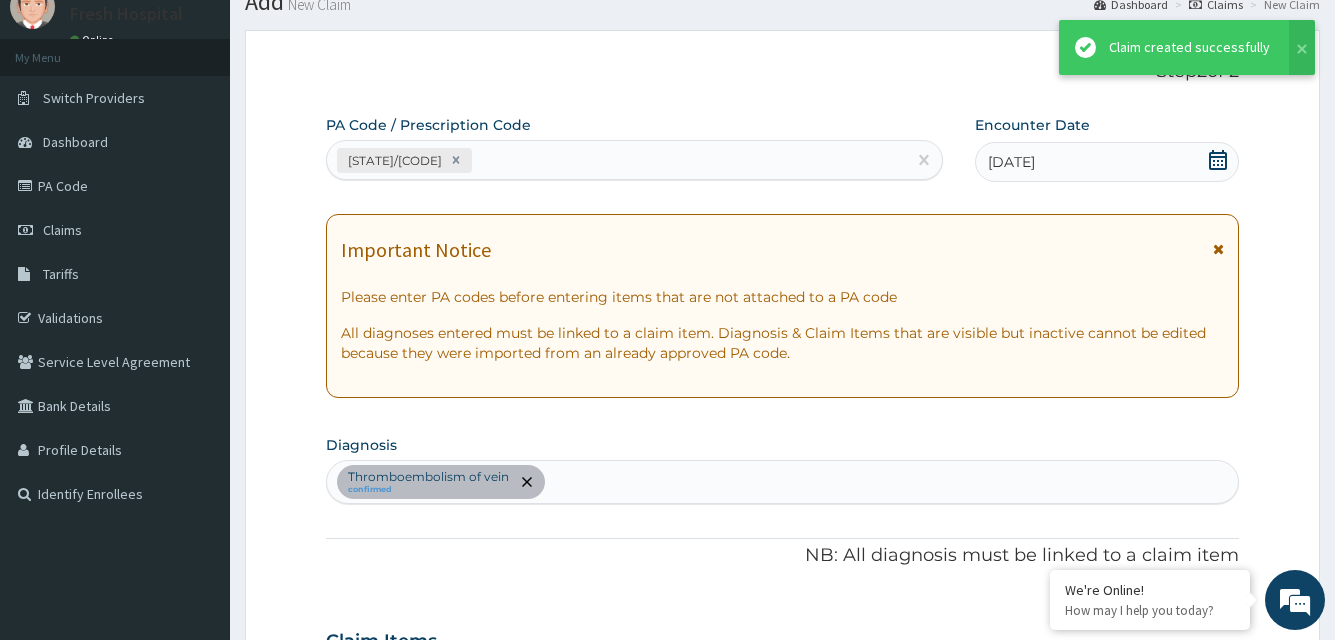 scroll, scrollTop: 733, scrollLeft: 0, axis: vertical 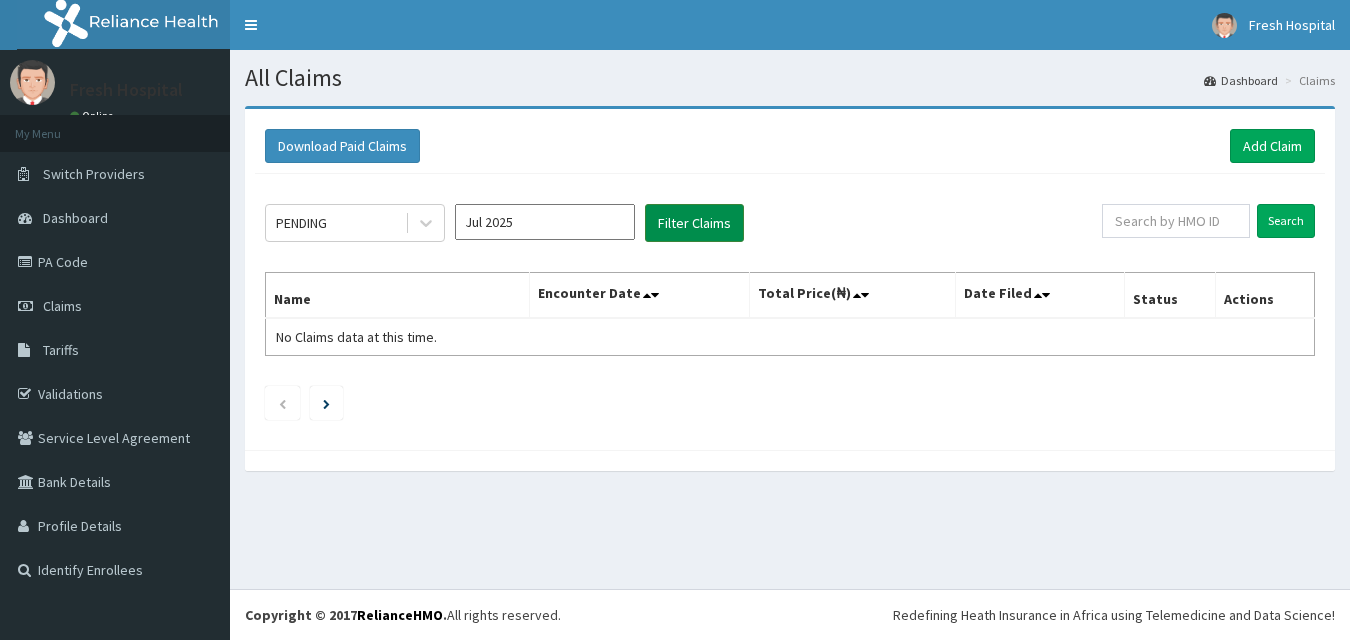 click on "Filter Claims" at bounding box center [694, 223] 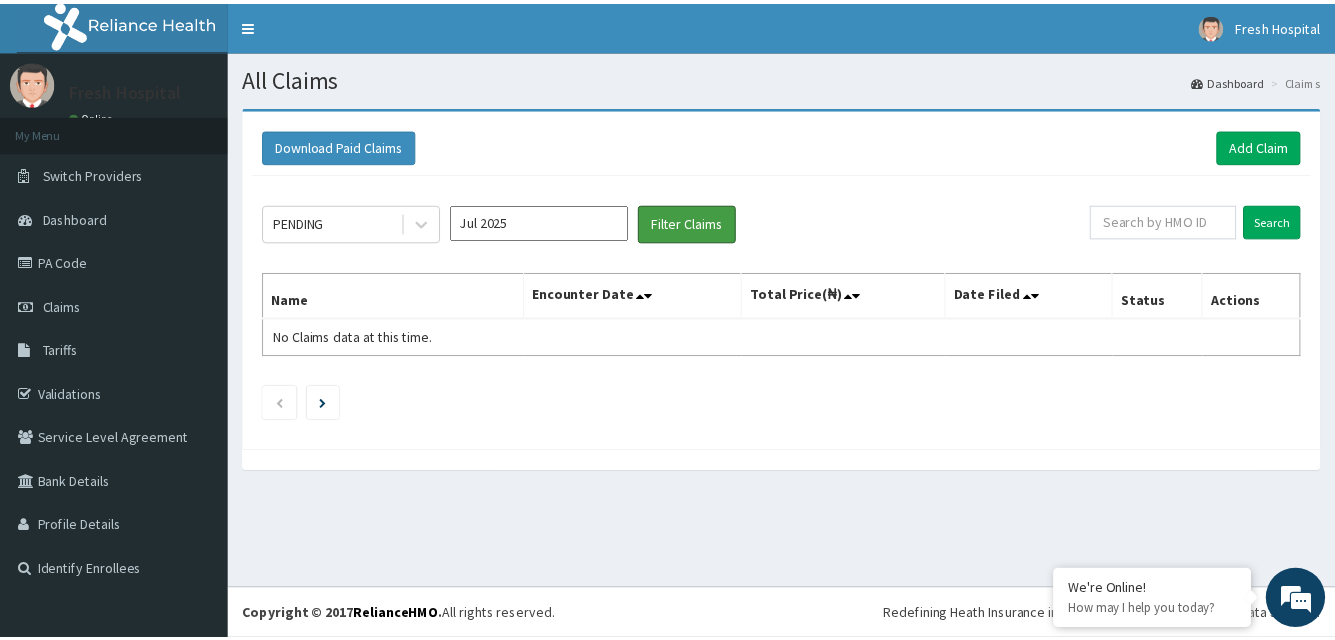 scroll, scrollTop: 0, scrollLeft: 0, axis: both 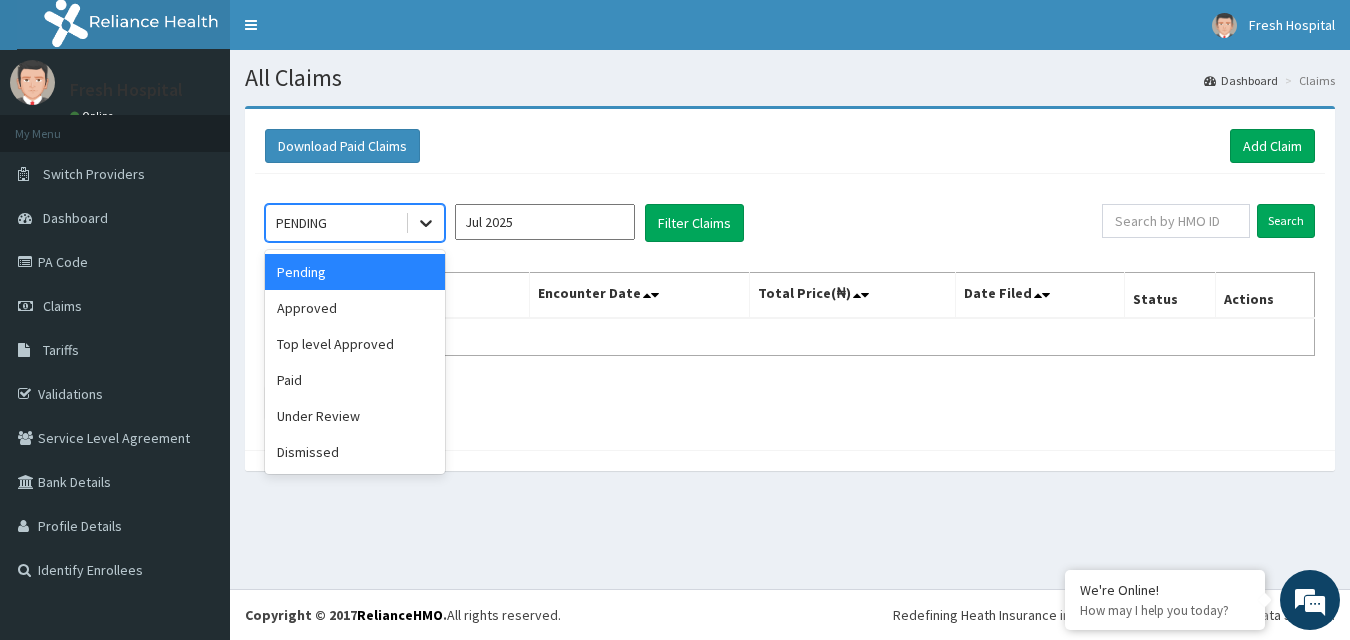 click at bounding box center [426, 223] 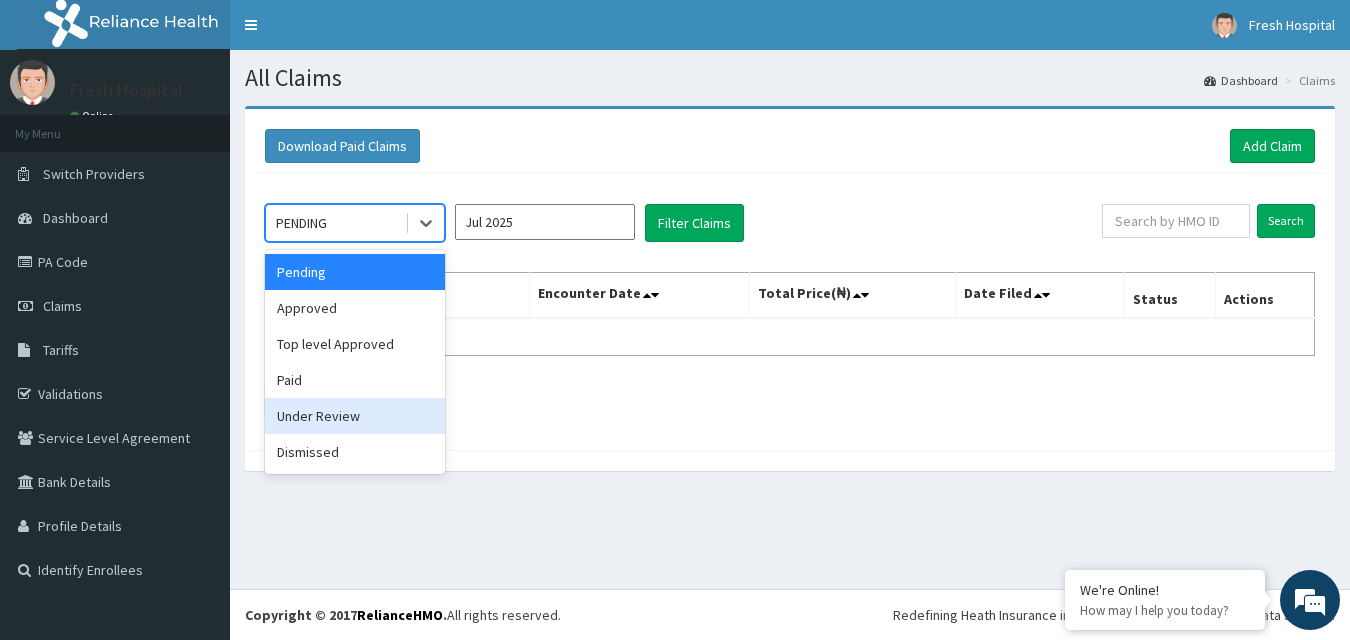 click on "Under Review" at bounding box center (355, 416) 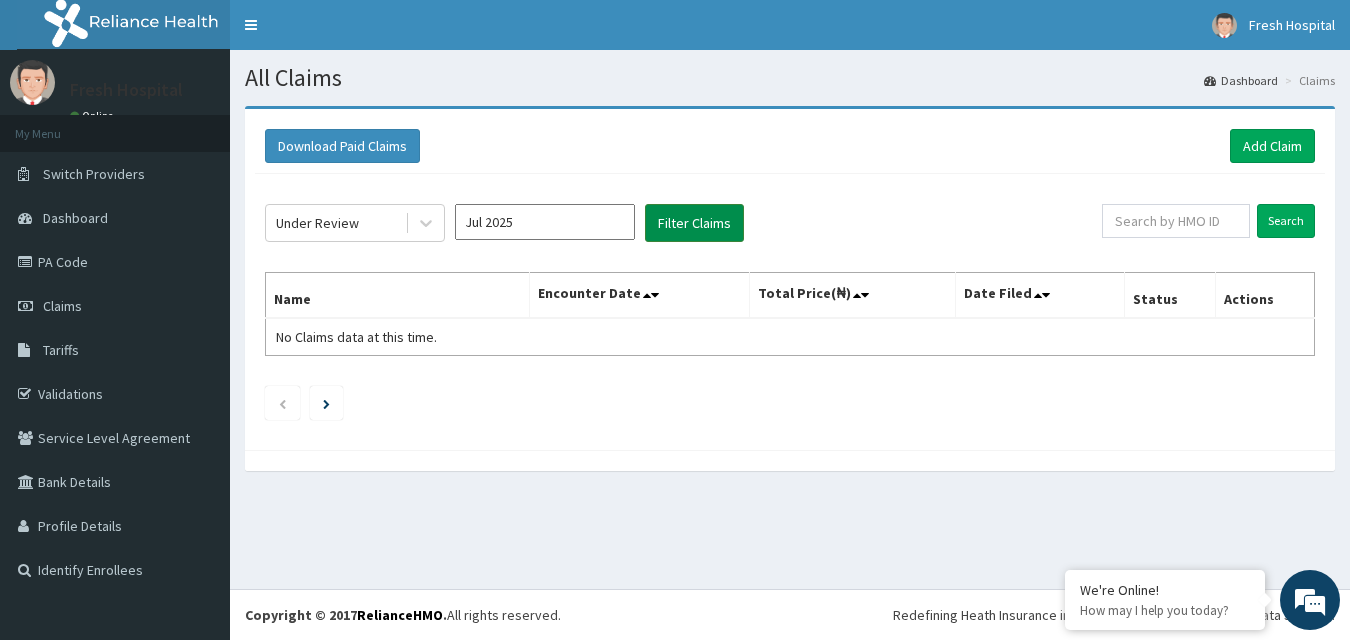 click on "Filter Claims" at bounding box center (694, 223) 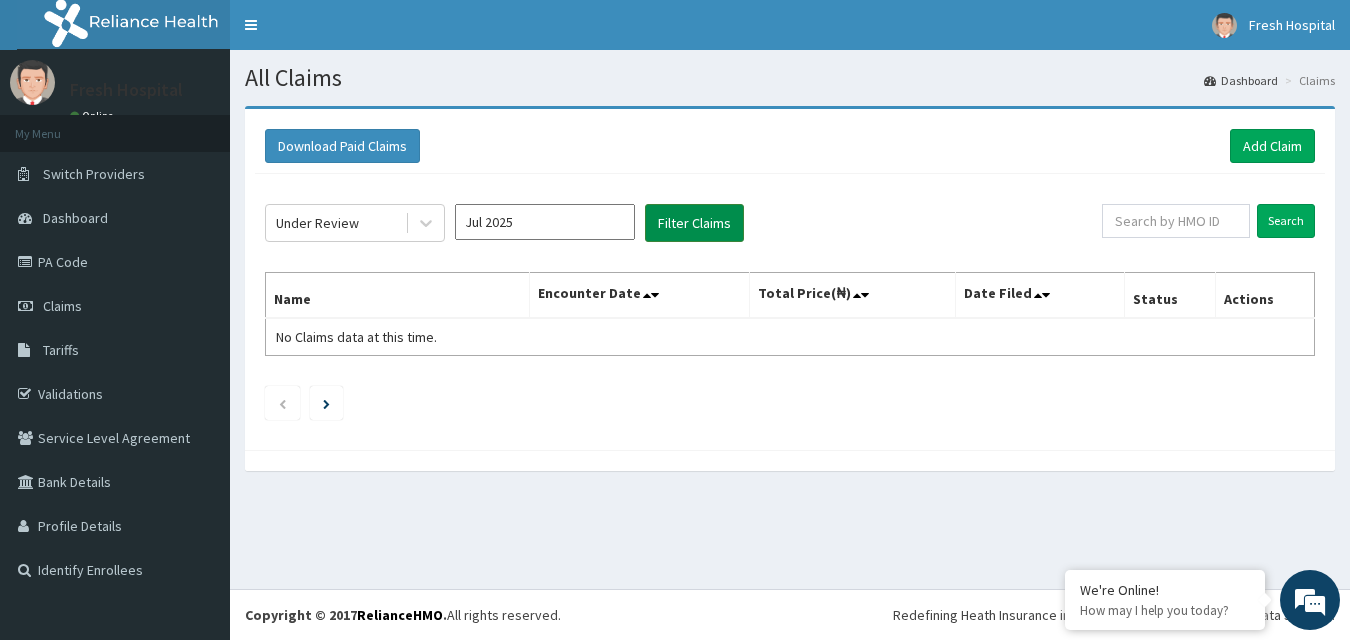 click on "Filter Claims" at bounding box center [694, 223] 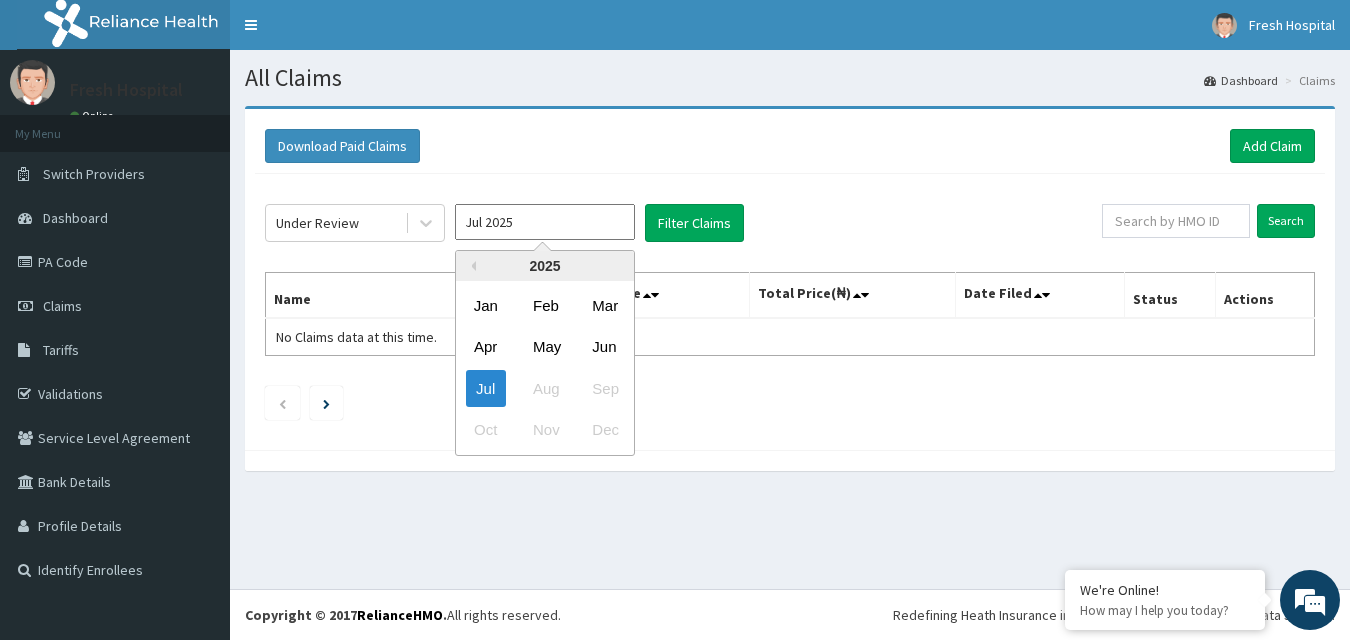 click on "Jul 2025" at bounding box center (545, 222) 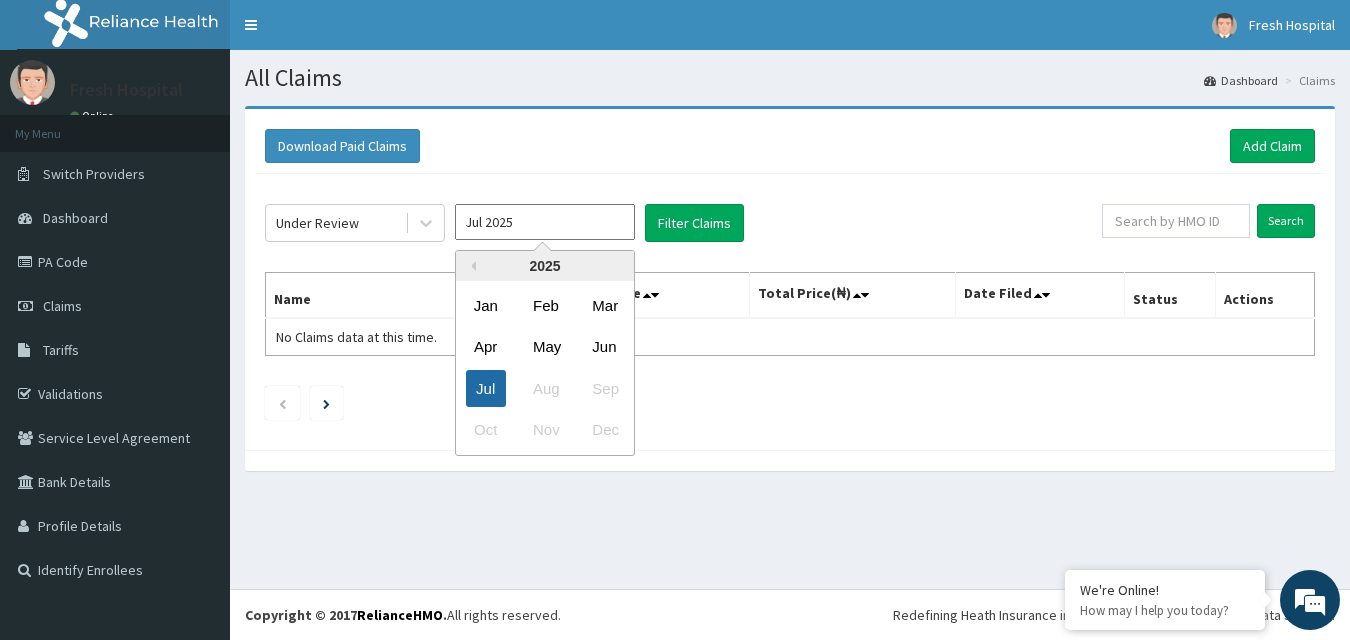 click on "Jul" at bounding box center [486, 388] 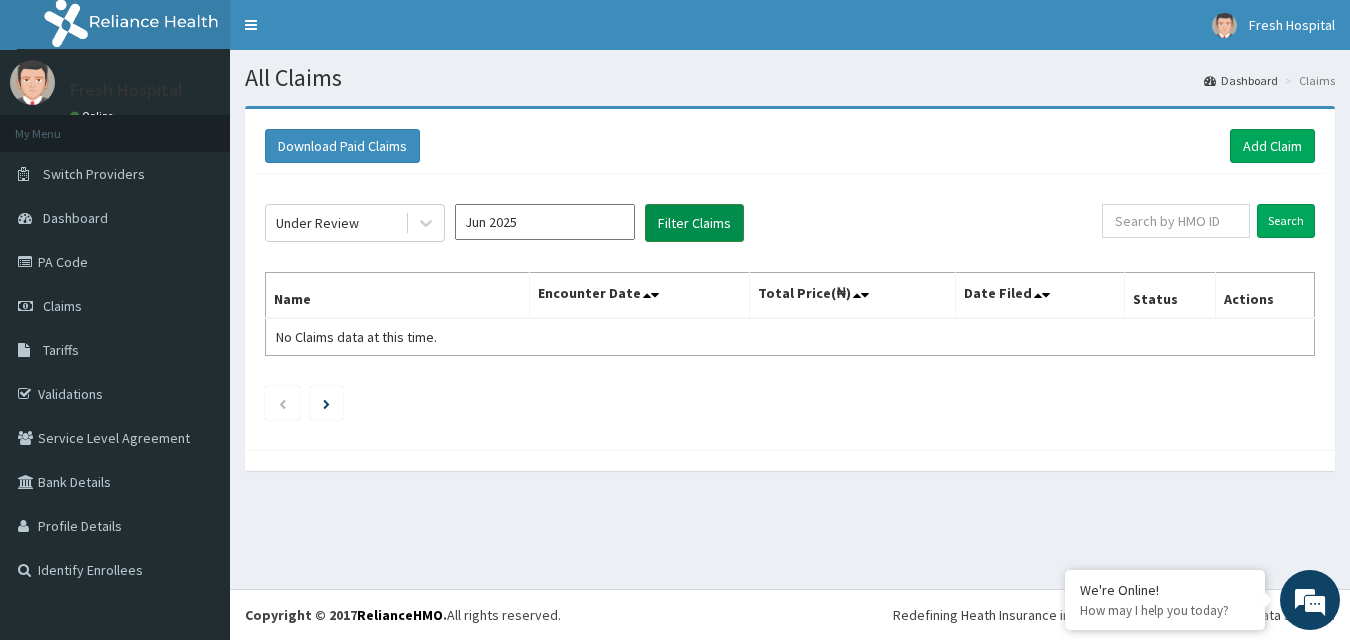click on "Filter Claims" at bounding box center (694, 223) 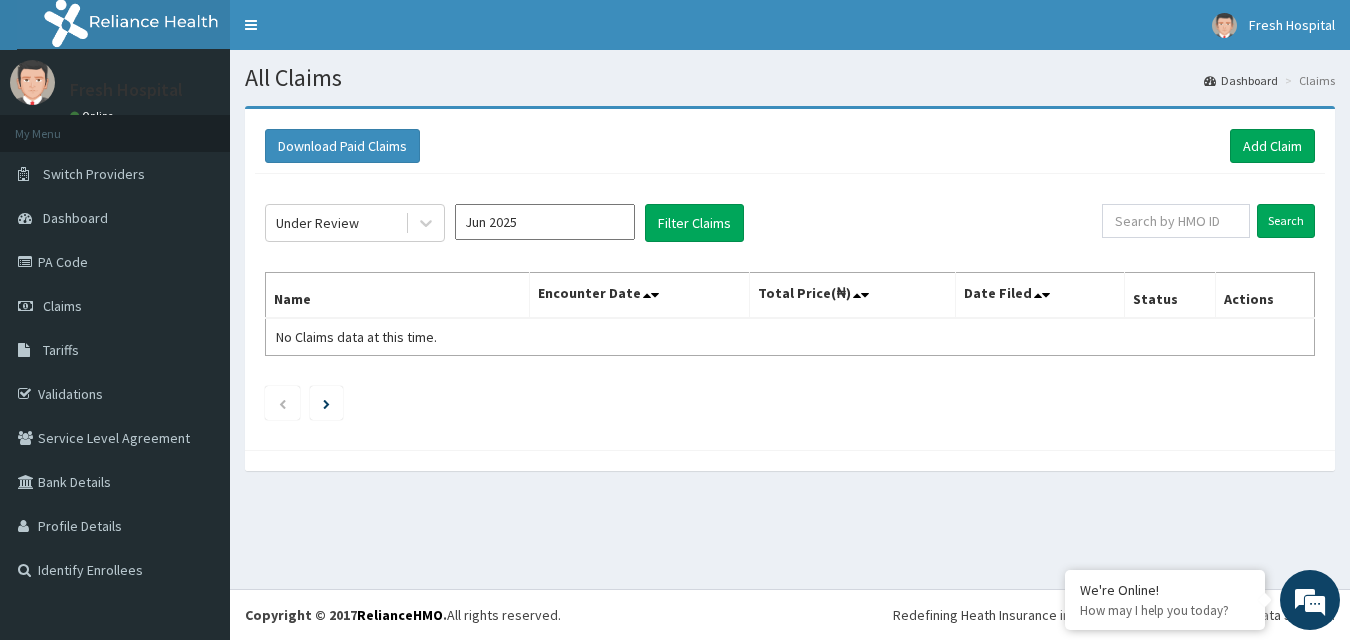 click on "Jun 2025" at bounding box center [545, 222] 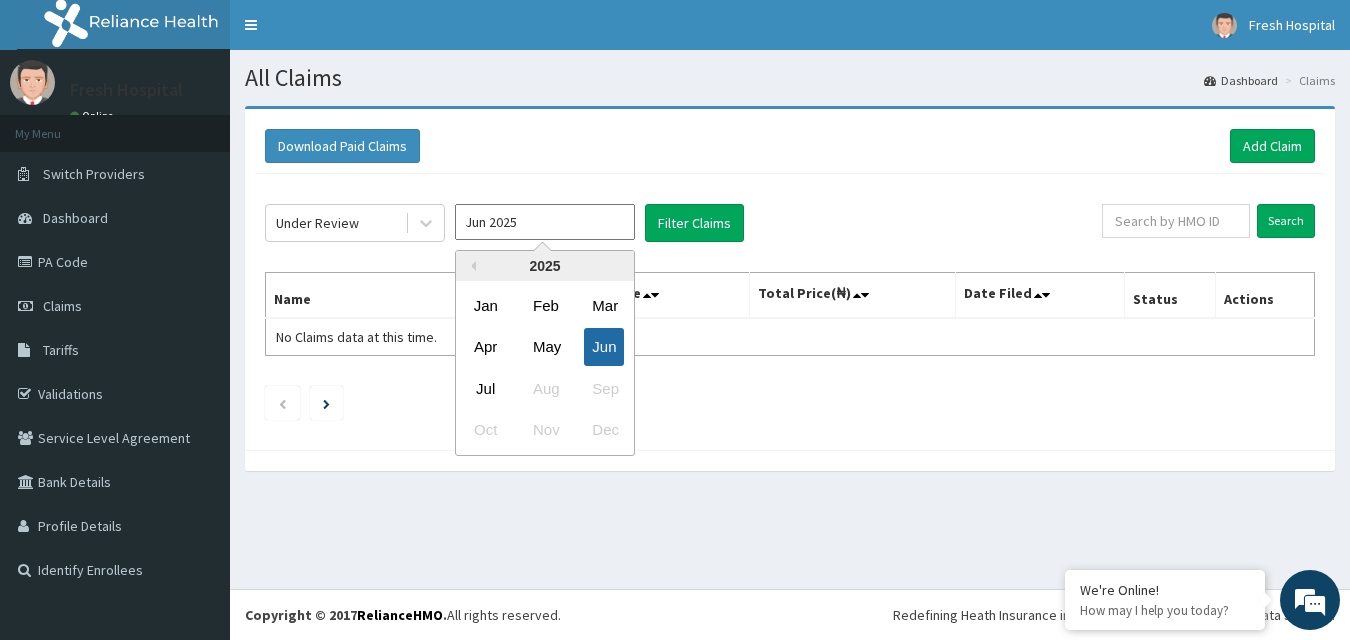 click on "Jun" at bounding box center (604, 347) 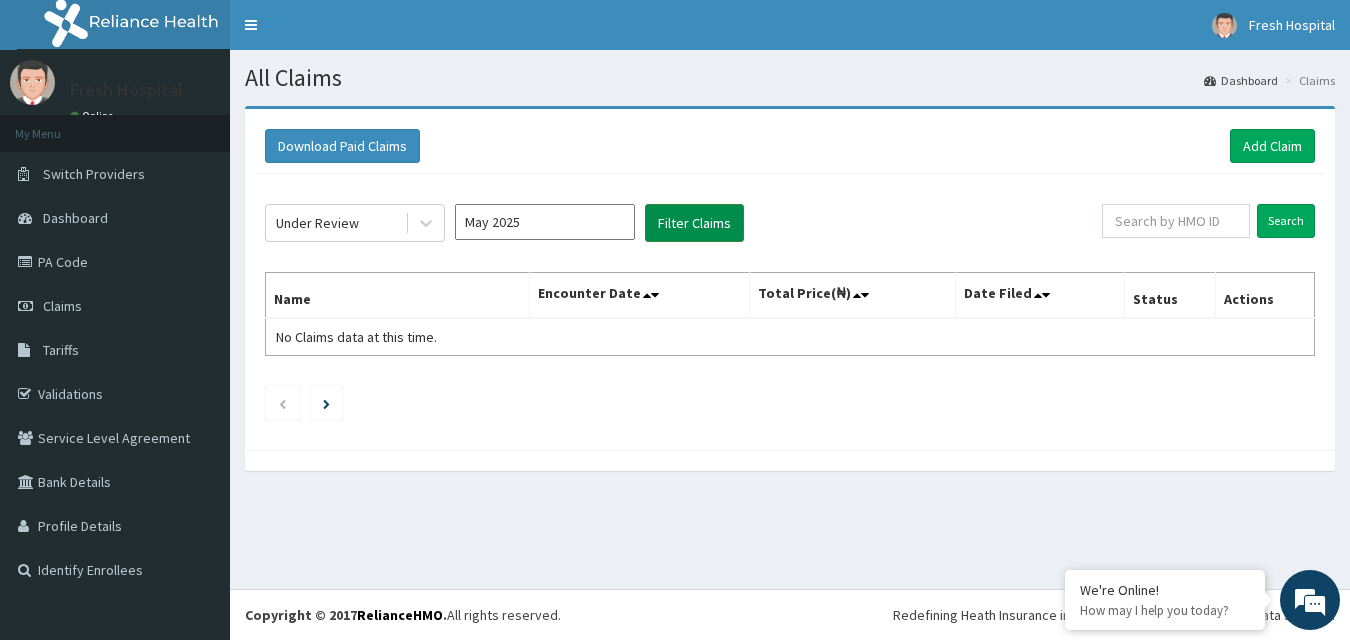 click on "Filter Claims" at bounding box center (694, 223) 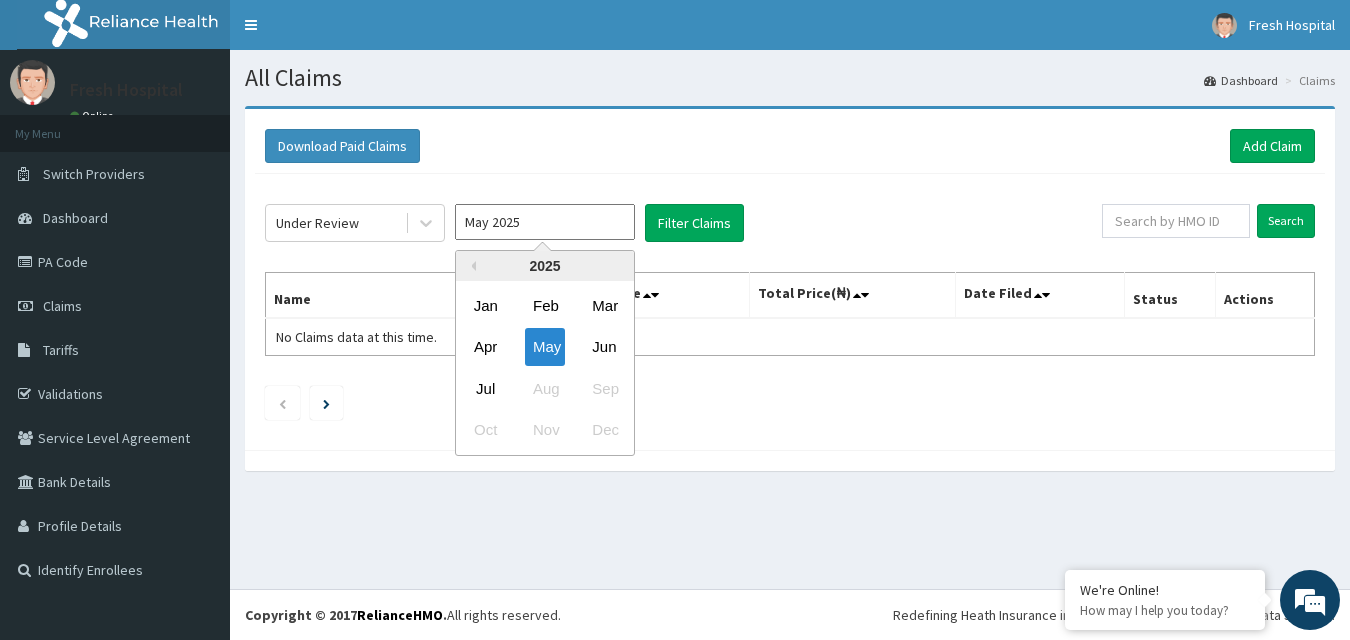 click on "May 2025" at bounding box center (545, 222) 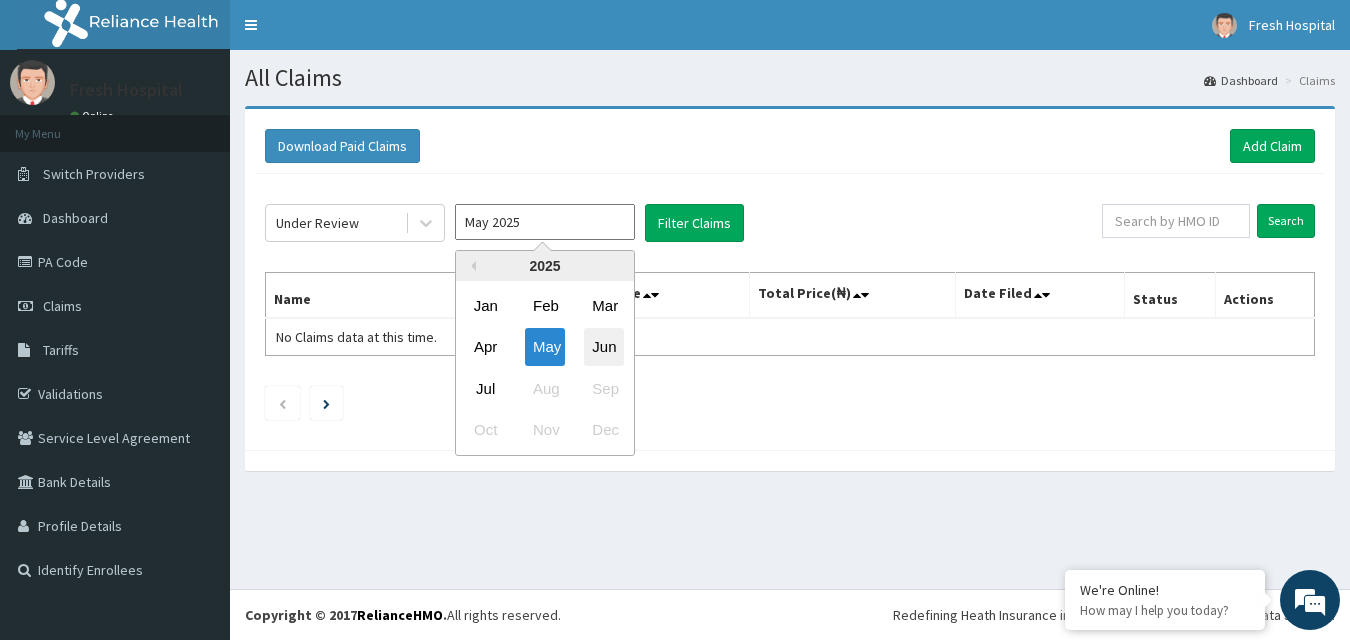 click on "Jun" at bounding box center [604, 347] 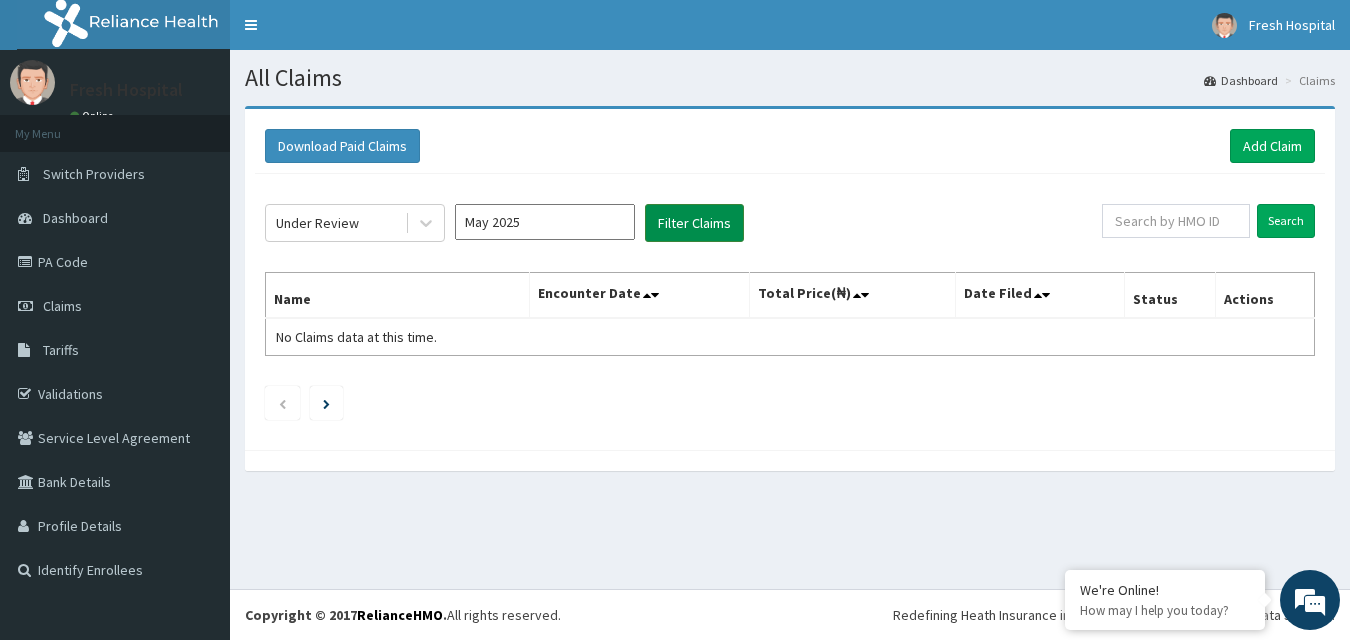 click on "Filter Claims" at bounding box center (694, 223) 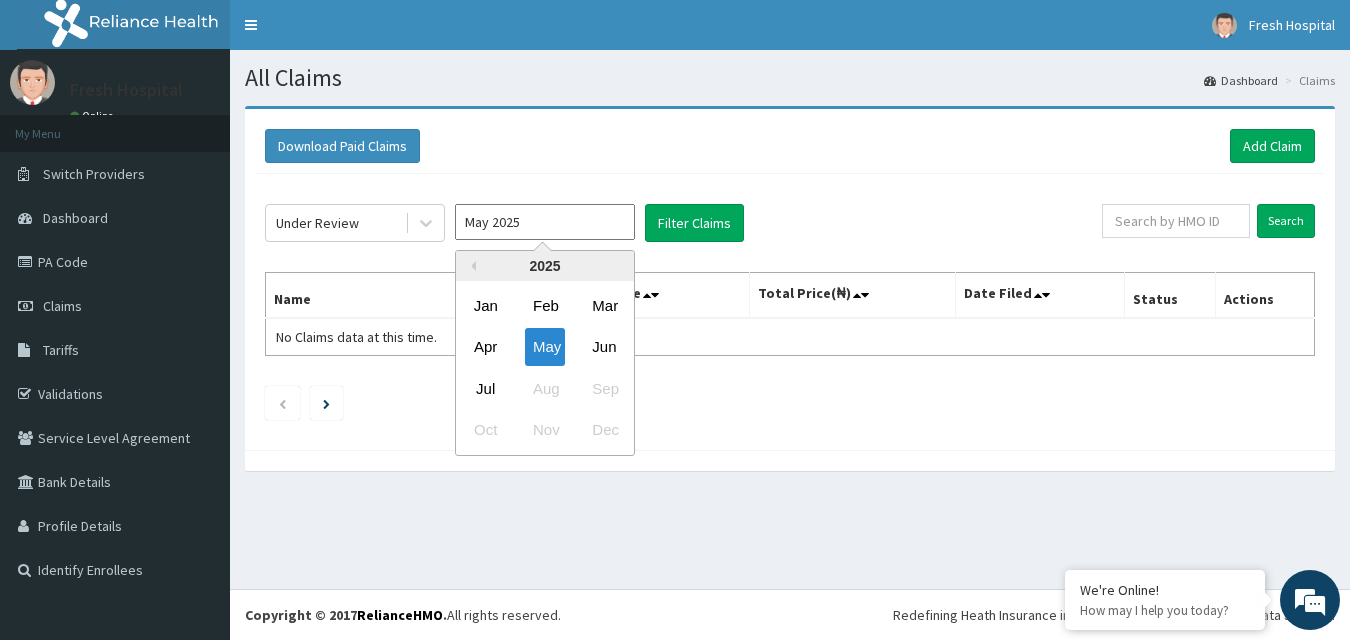 click on "May 2025" at bounding box center (545, 222) 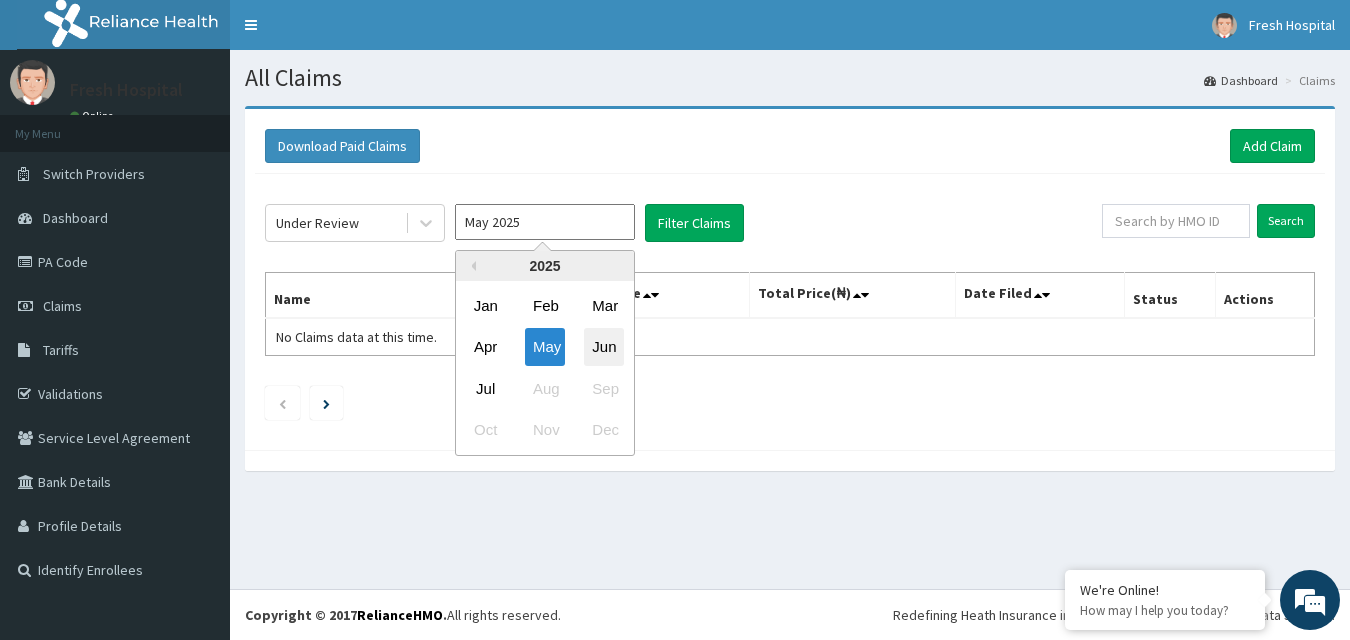 click on "Jun" at bounding box center [604, 347] 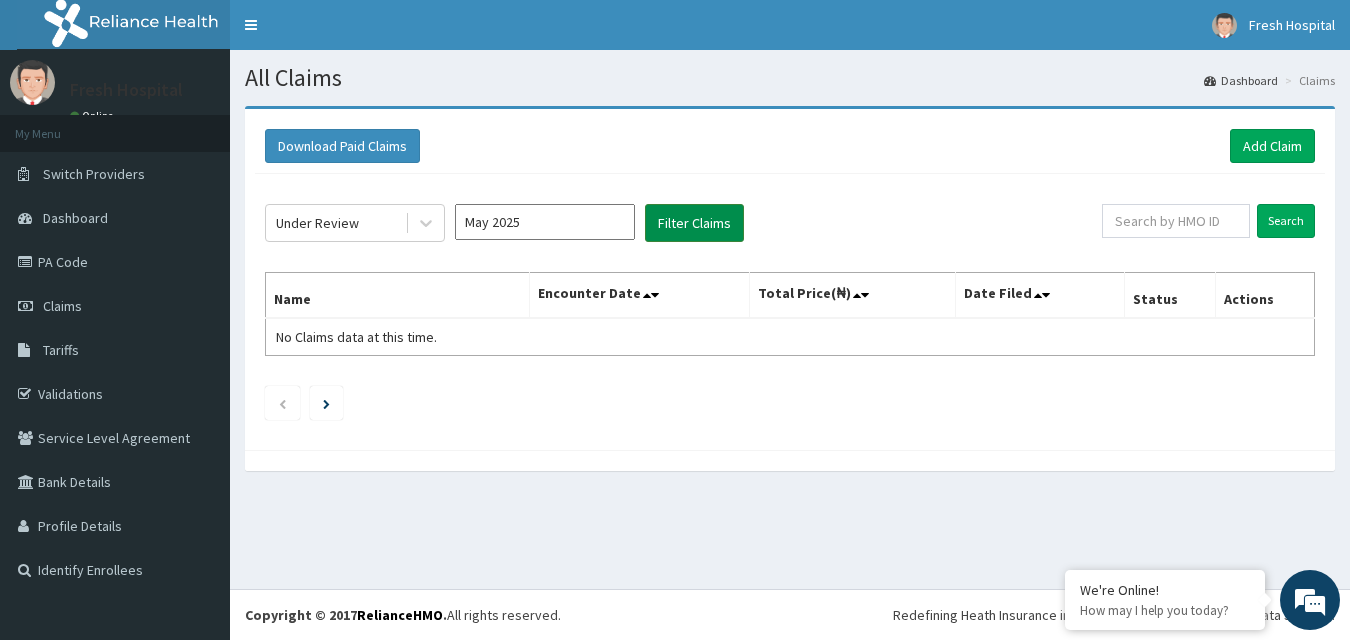 click on "Filter Claims" at bounding box center (694, 223) 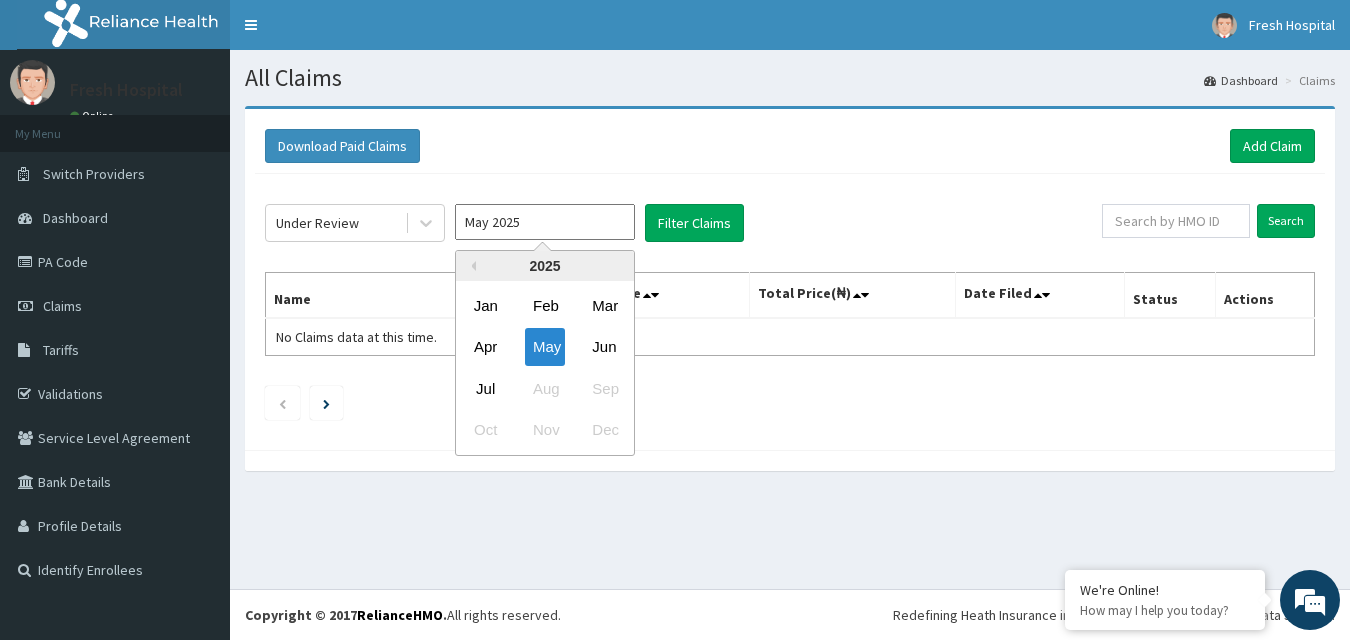 drag, startPoint x: 603, startPoint y: 227, endPoint x: 581, endPoint y: 266, distance: 44.777225 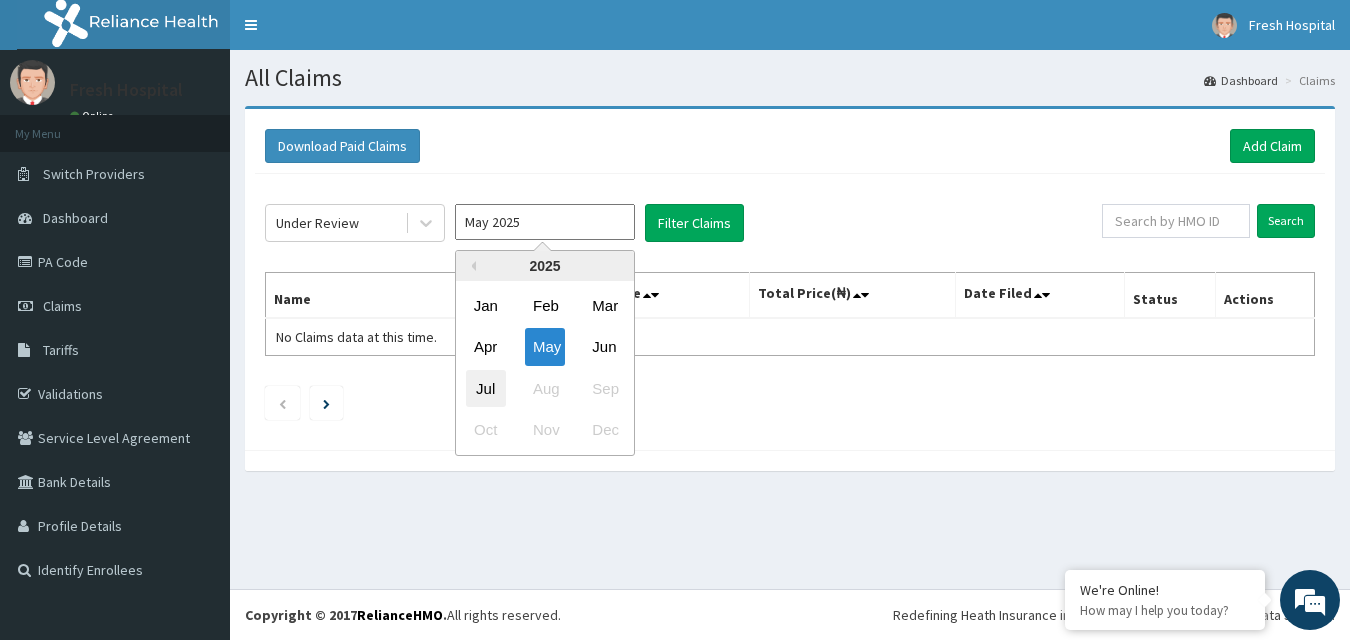 click on "Jul" at bounding box center (486, 388) 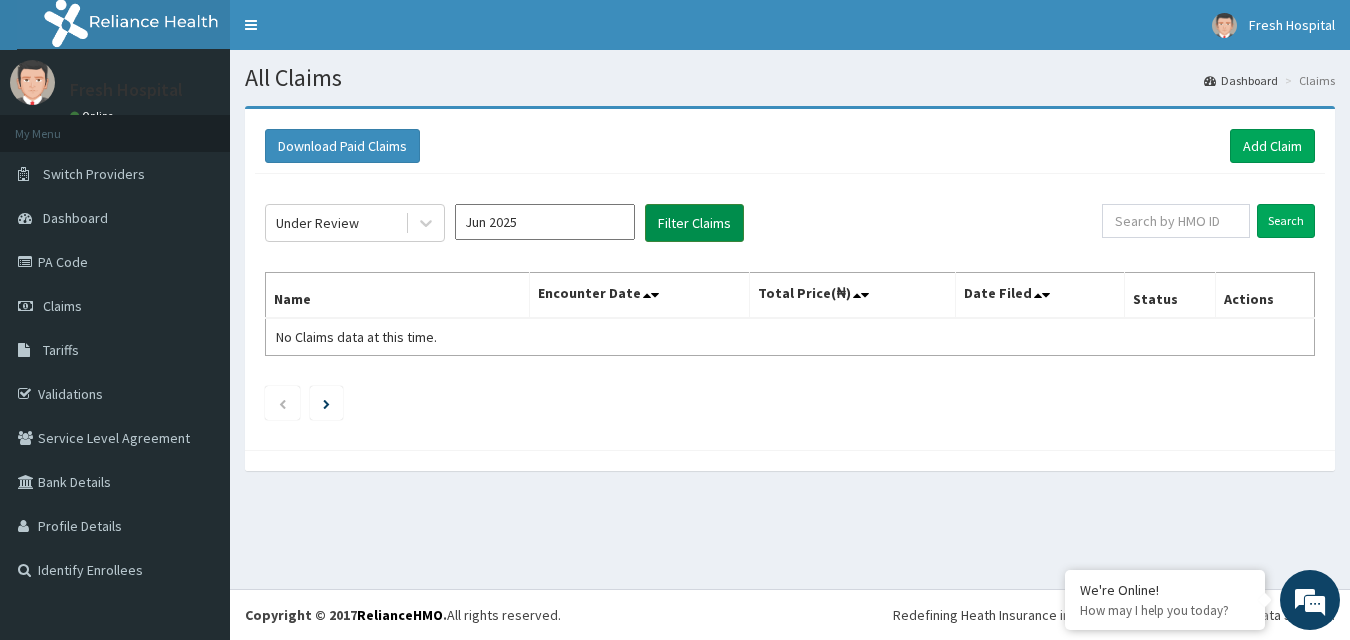 click on "Filter Claims" at bounding box center (694, 223) 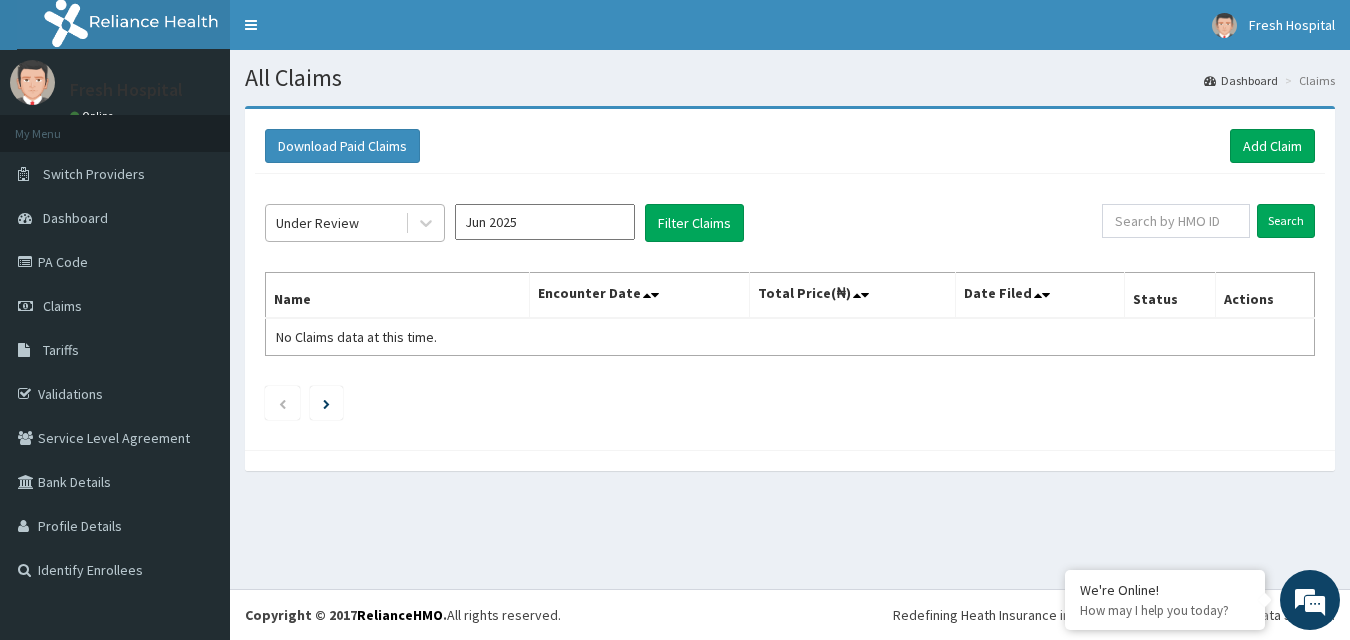 click on "Under Review" at bounding box center (335, 223) 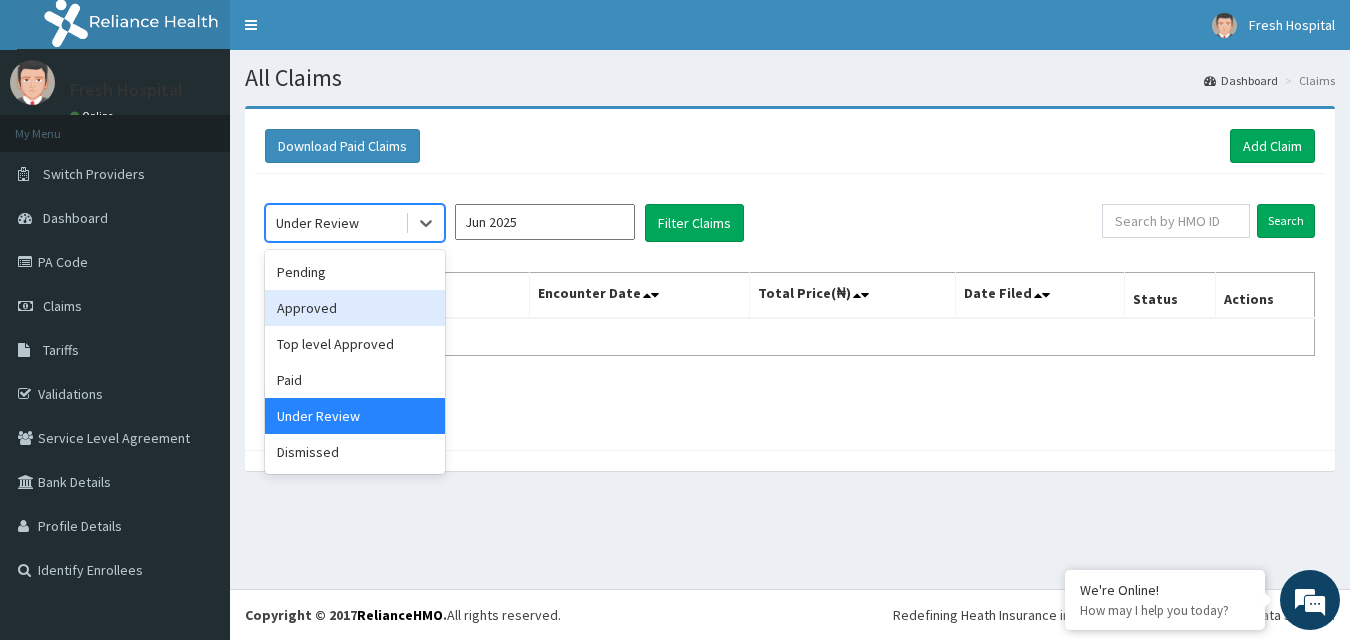 click on "Approved" at bounding box center (355, 308) 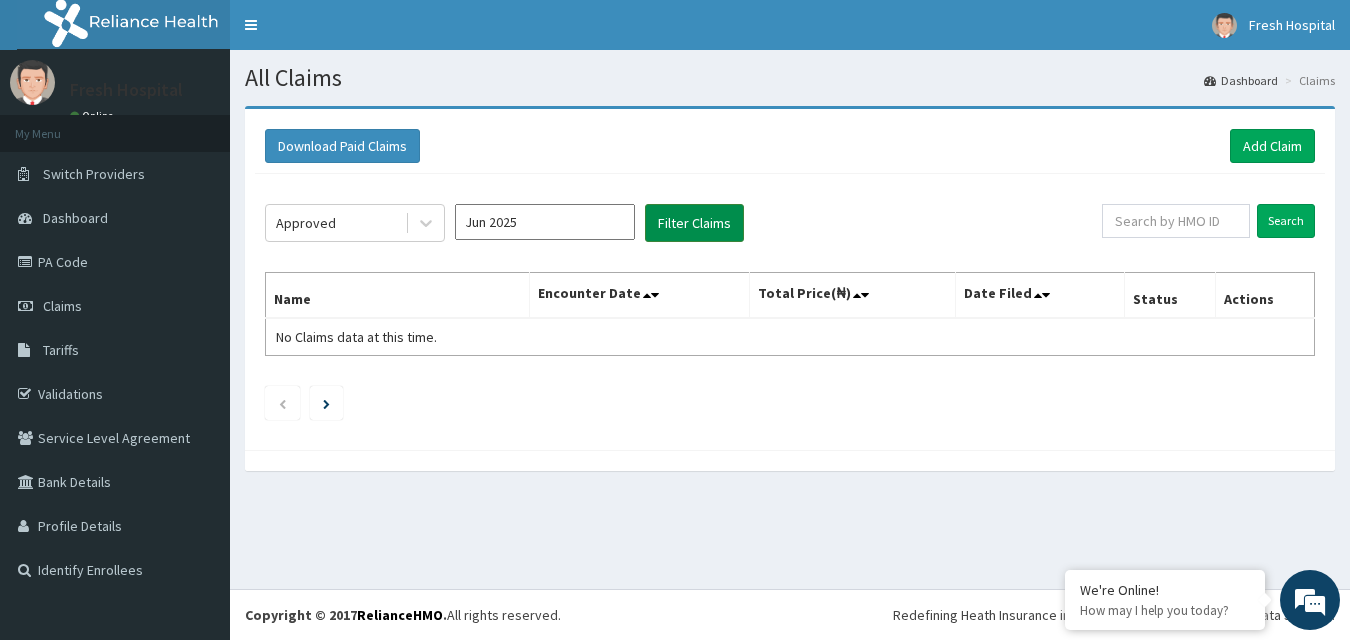 click on "Filter Claims" at bounding box center [694, 223] 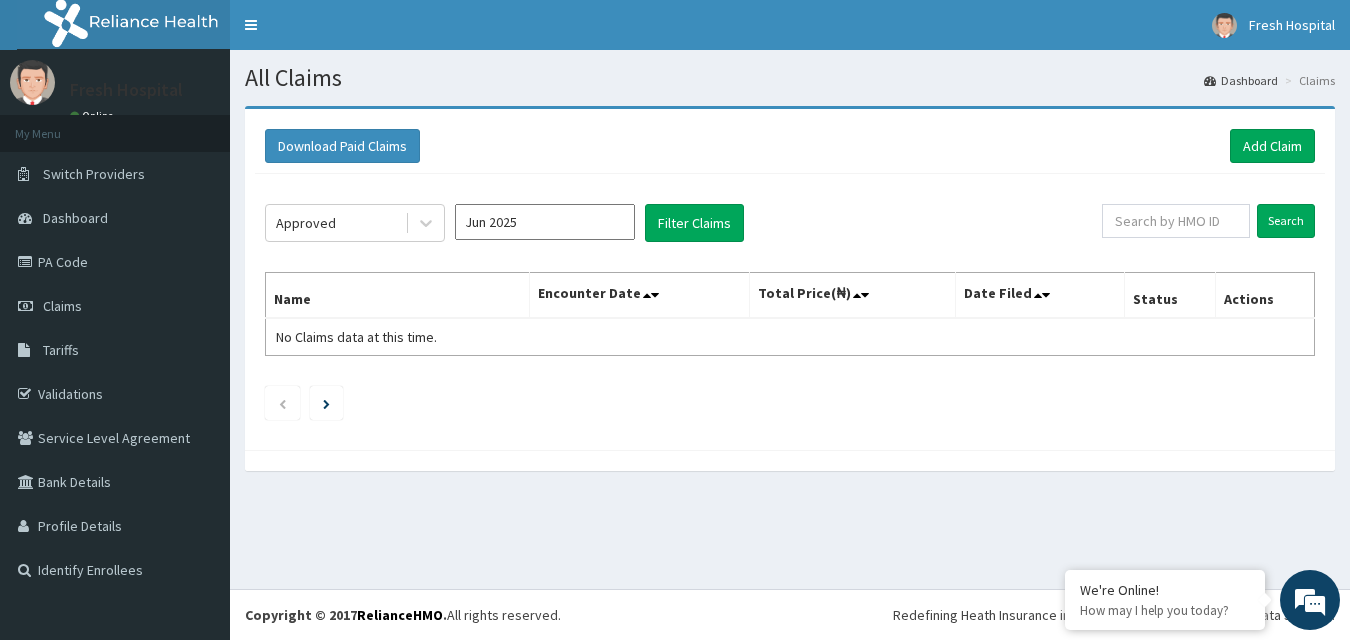 click on "Jun 2025" at bounding box center (545, 222) 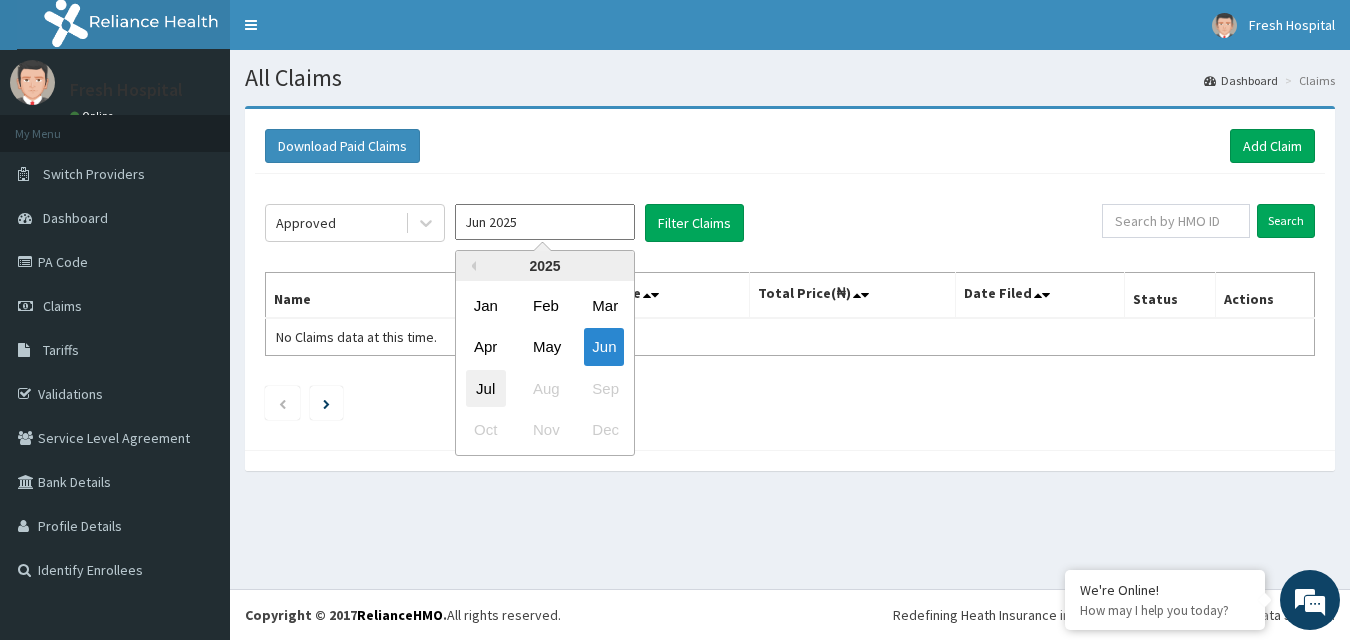 click on "Jul" at bounding box center [486, 388] 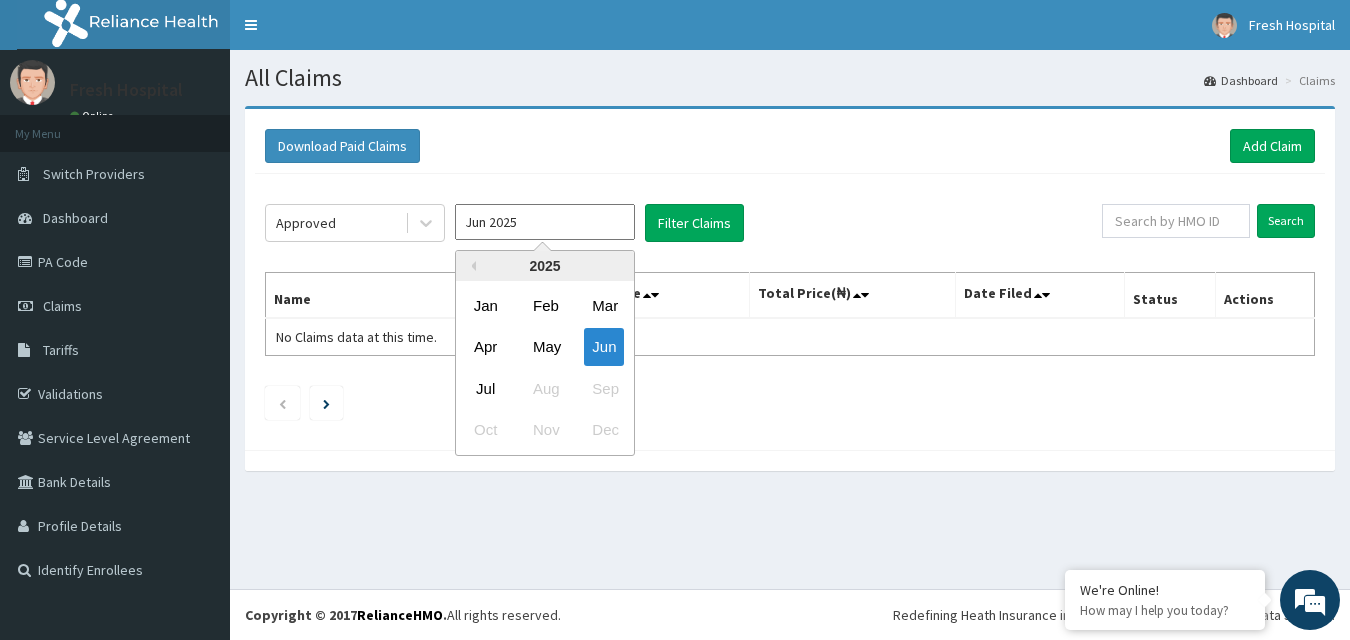 drag, startPoint x: 511, startPoint y: 227, endPoint x: 474, endPoint y: 279, distance: 63.82006 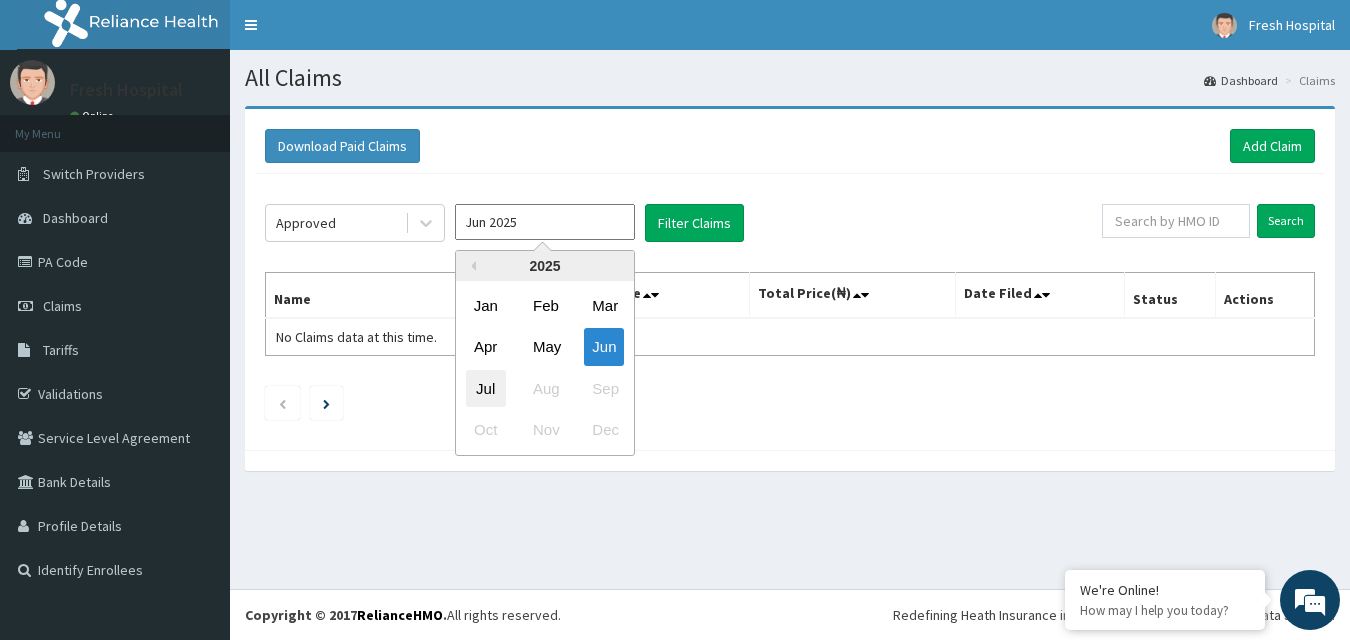 click on "Jul" at bounding box center (486, 388) 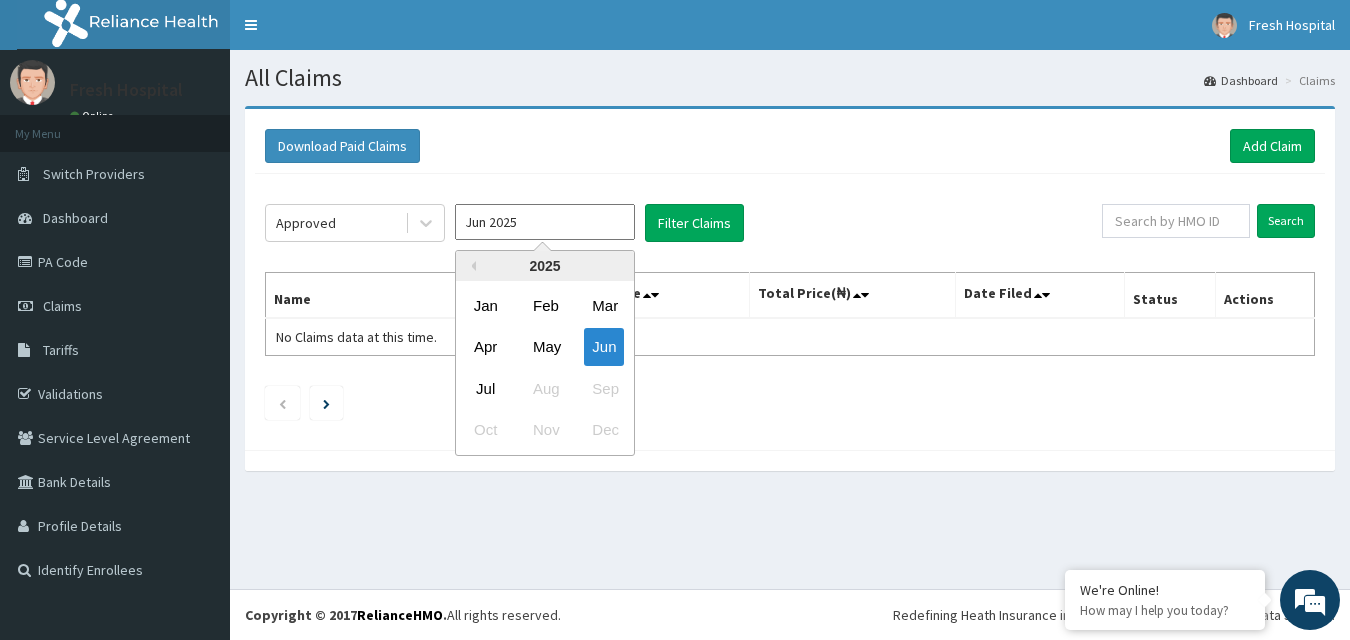 click on "Jun 2025" at bounding box center [545, 222] 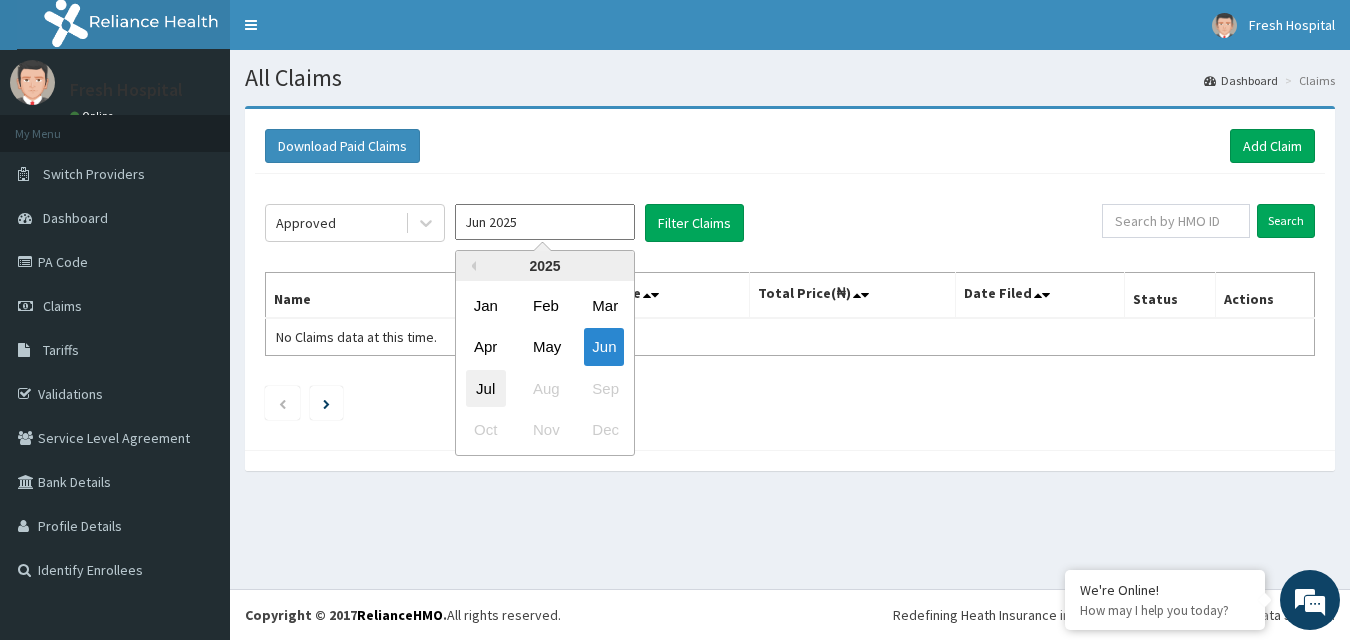 click on "Jul" at bounding box center [486, 388] 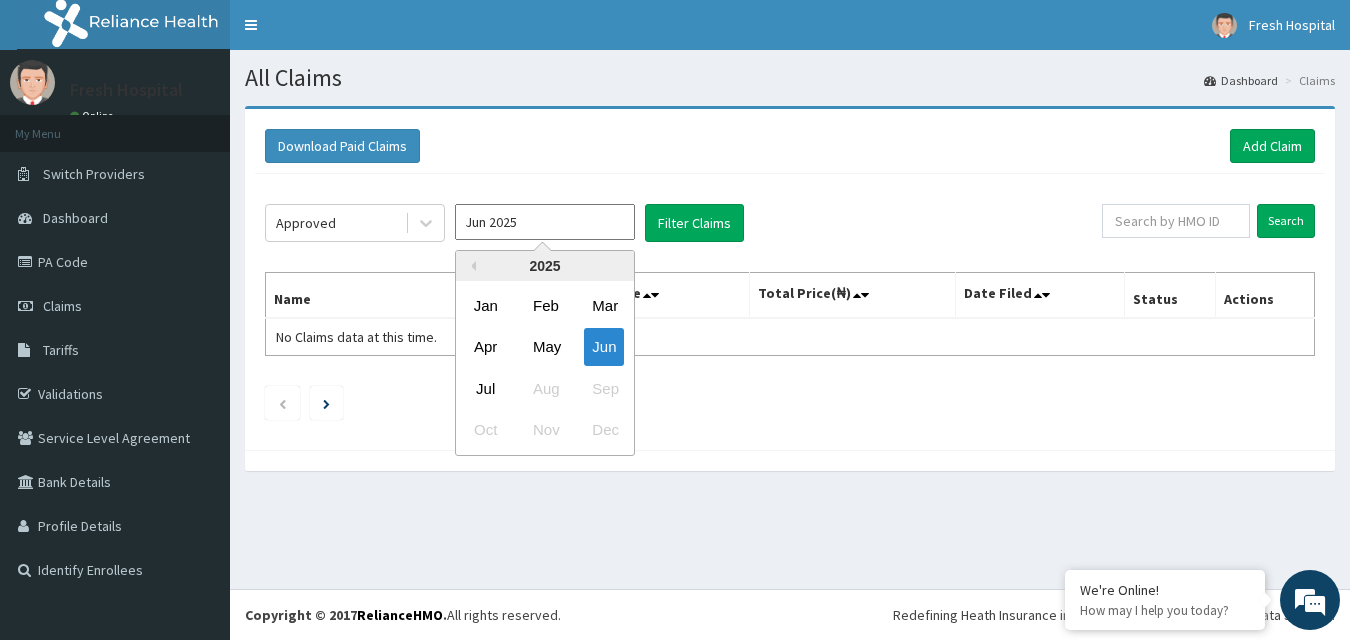 click on "Jun 2025" at bounding box center [545, 222] 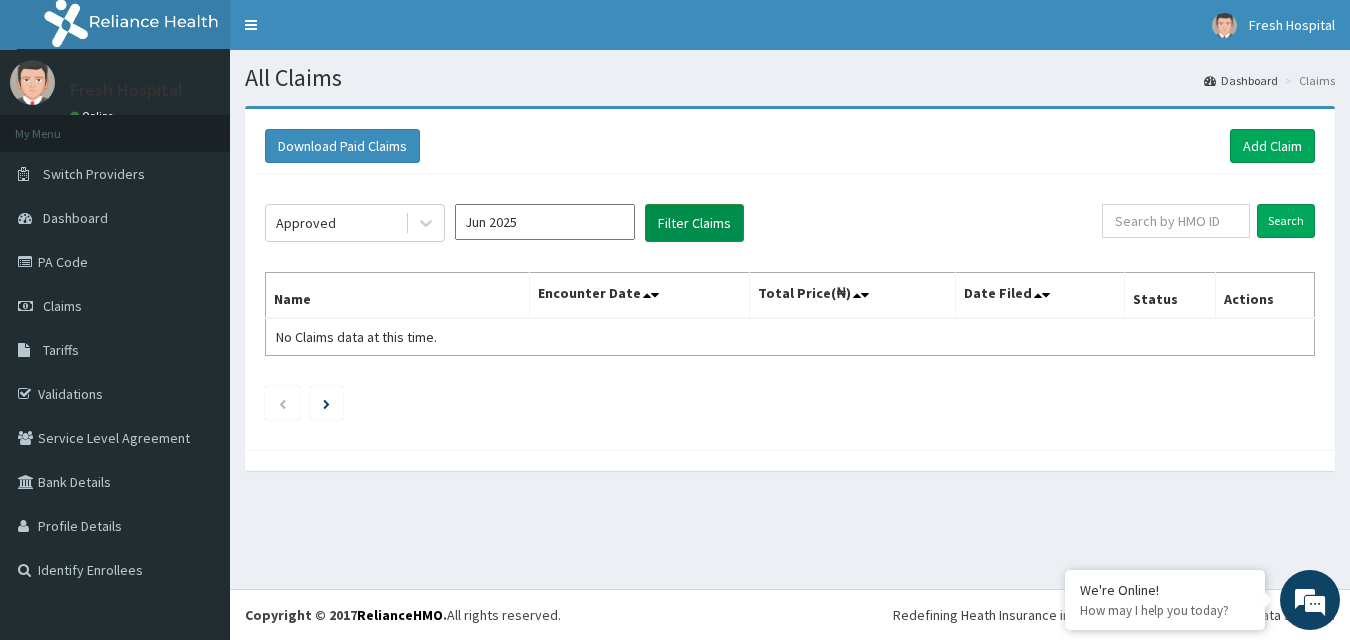 click on "Filter Claims" at bounding box center (694, 223) 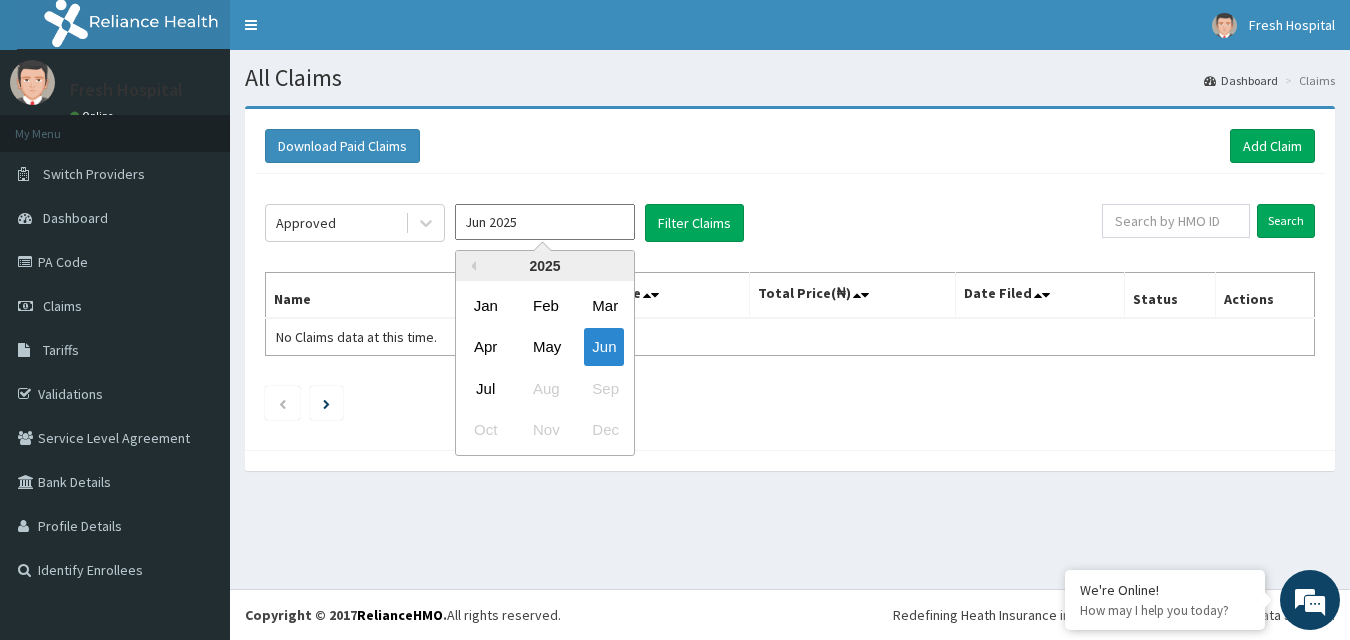click on "Jun 2025" at bounding box center [545, 222] 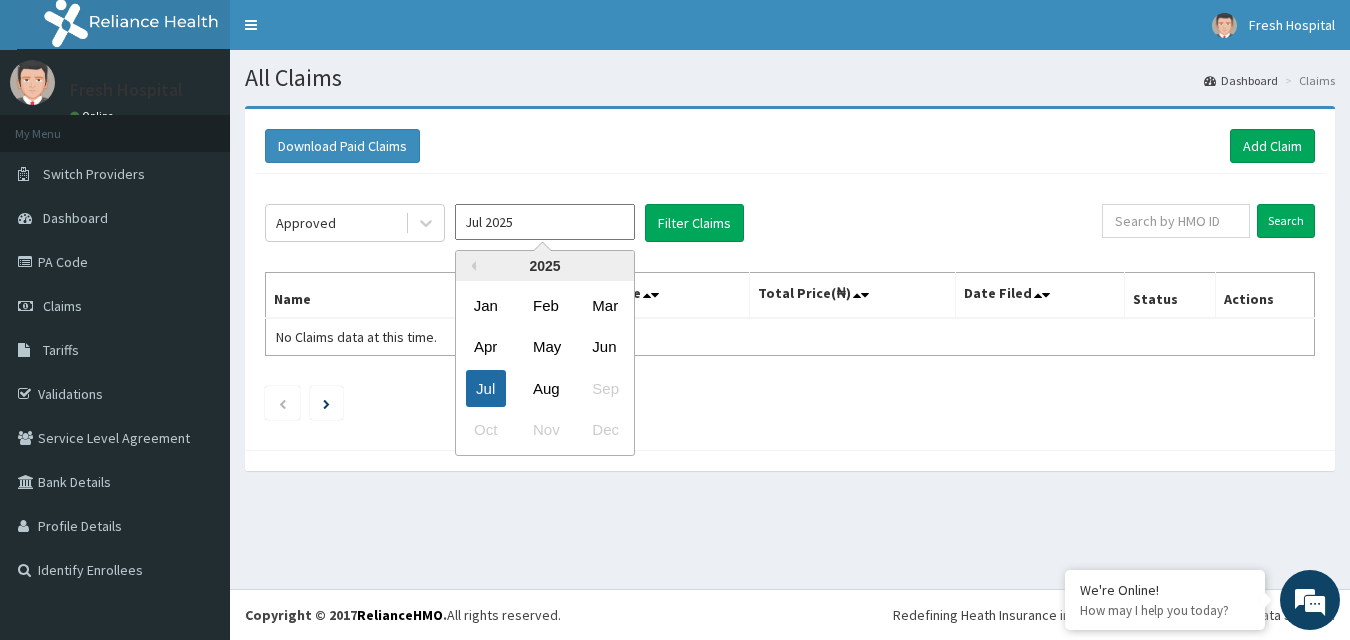 click on "Jul" at bounding box center [486, 388] 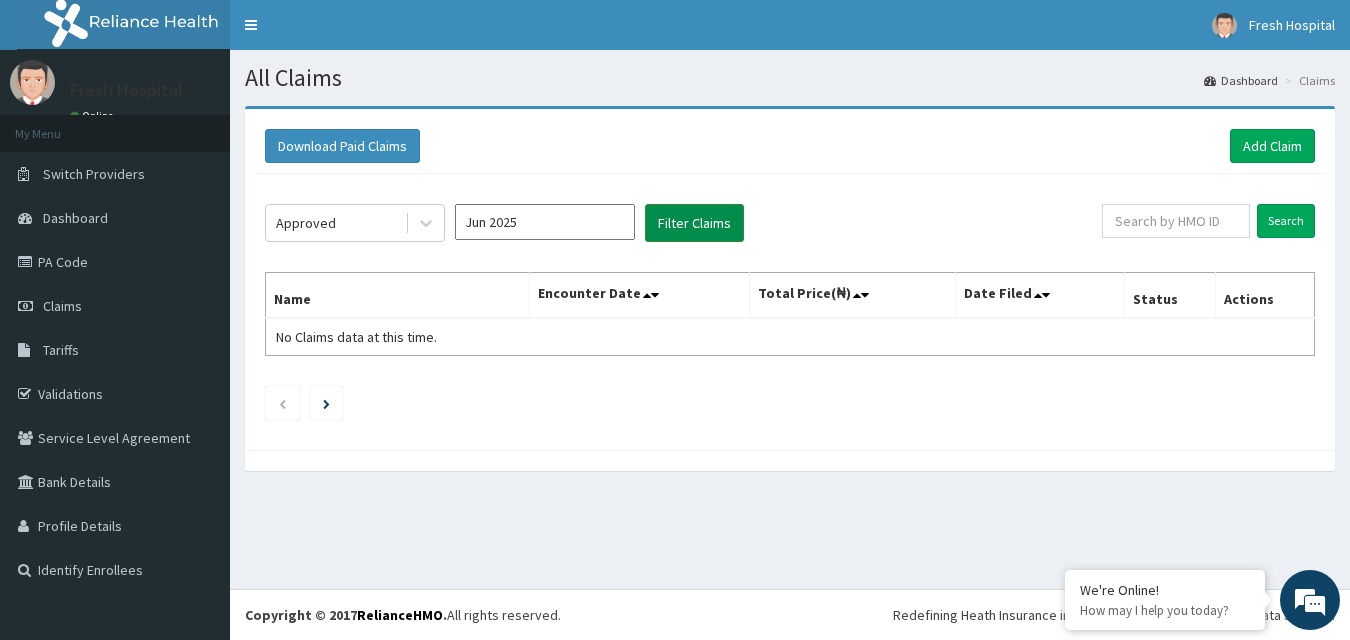 click on "Filter Claims" at bounding box center [694, 223] 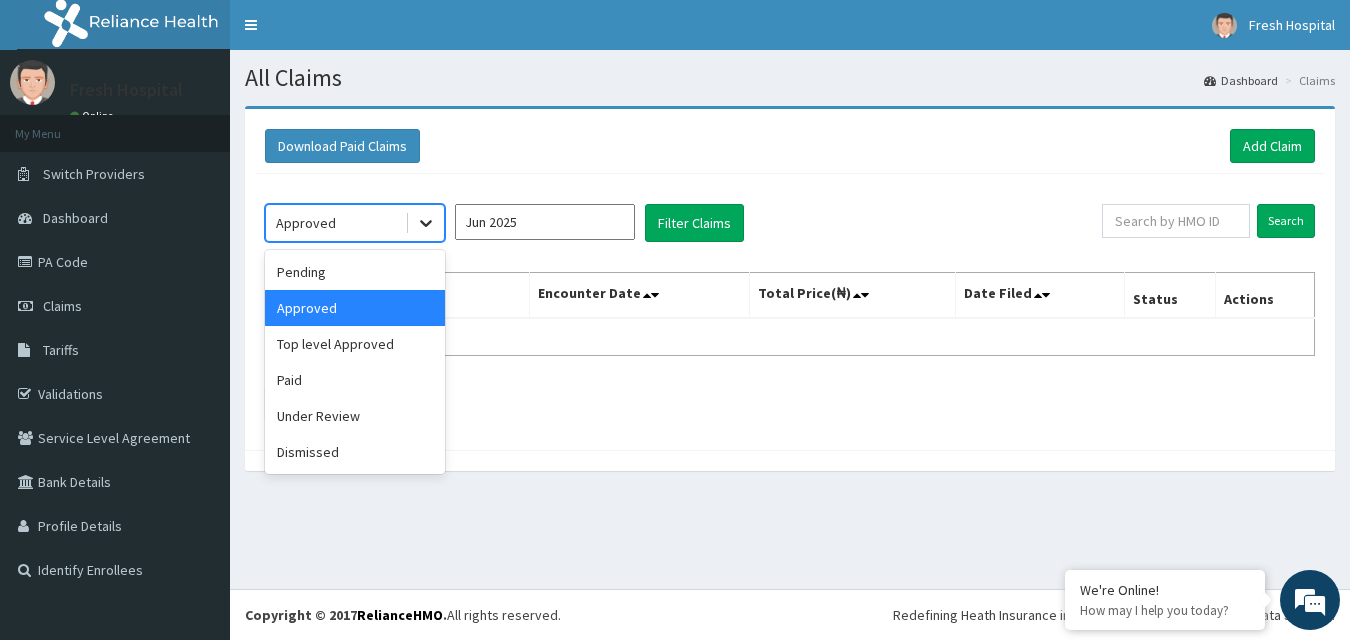 click at bounding box center [426, 223] 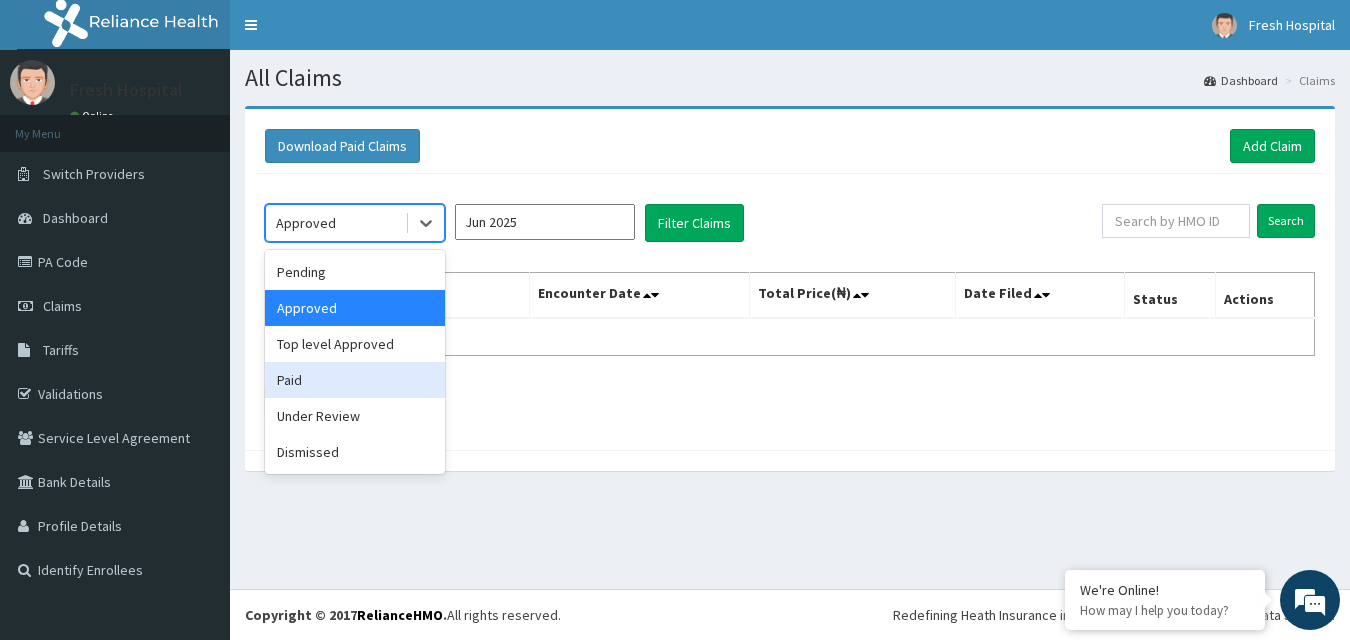click on "Paid" at bounding box center (355, 380) 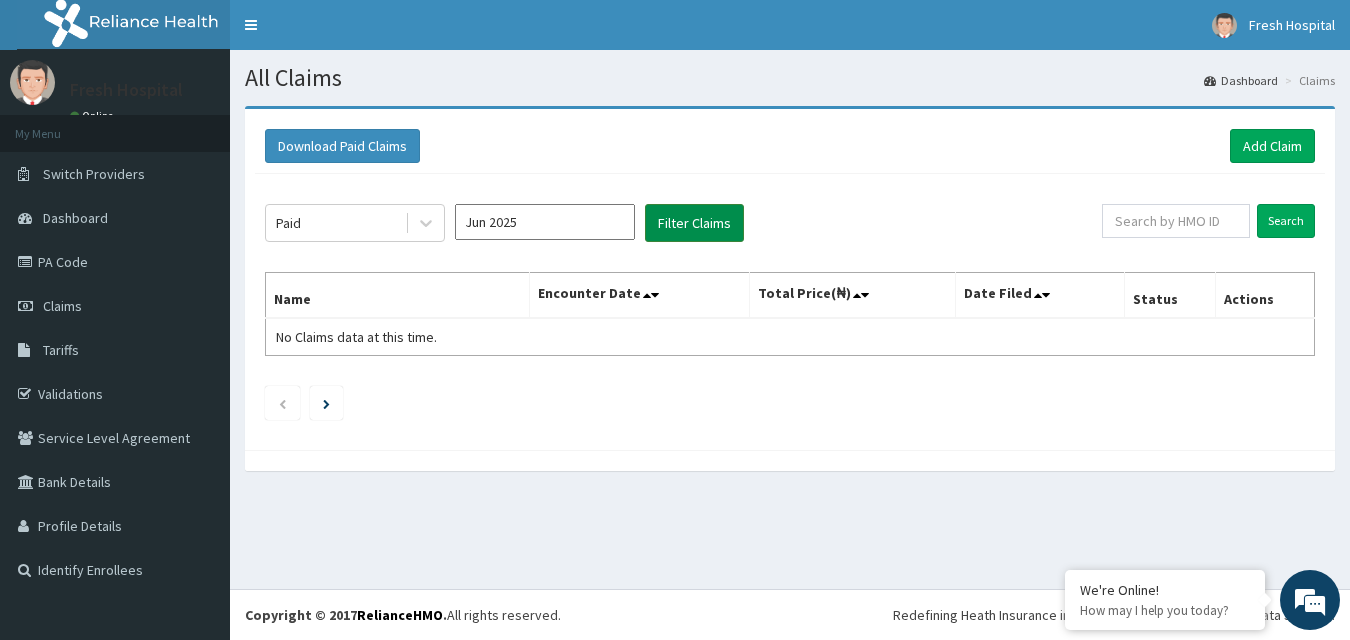 click on "Filter Claims" at bounding box center (694, 223) 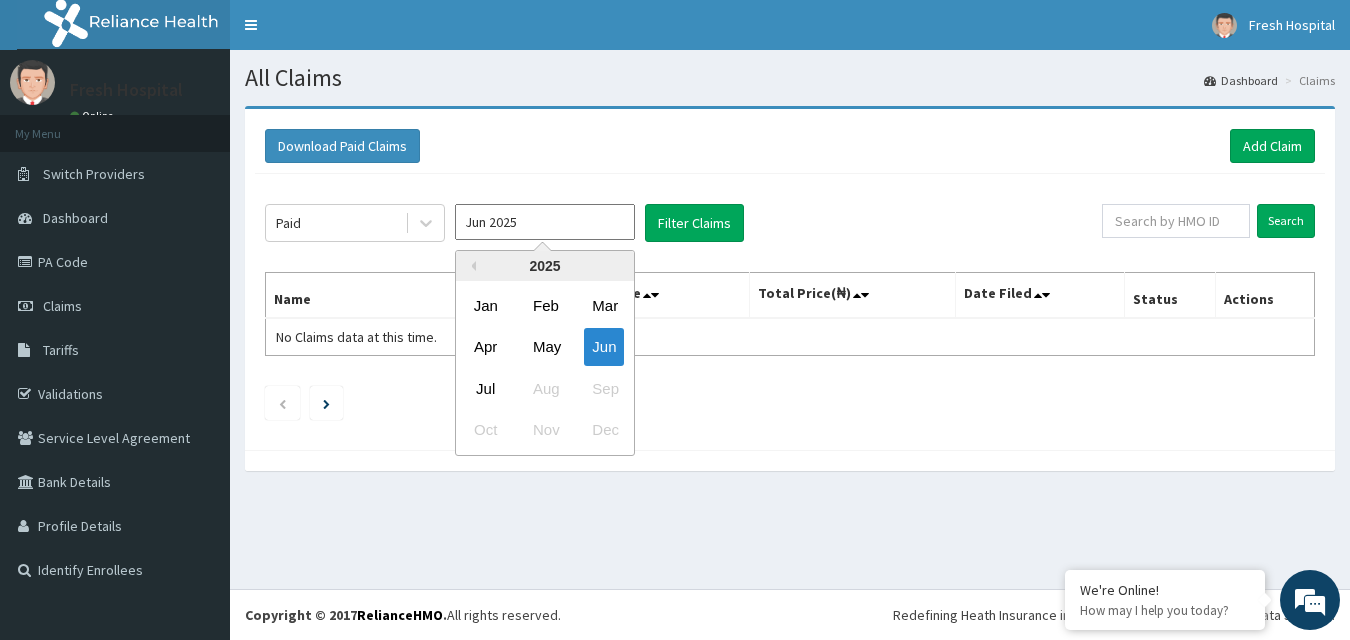 drag, startPoint x: 589, startPoint y: 227, endPoint x: 553, endPoint y: 261, distance: 49.517673 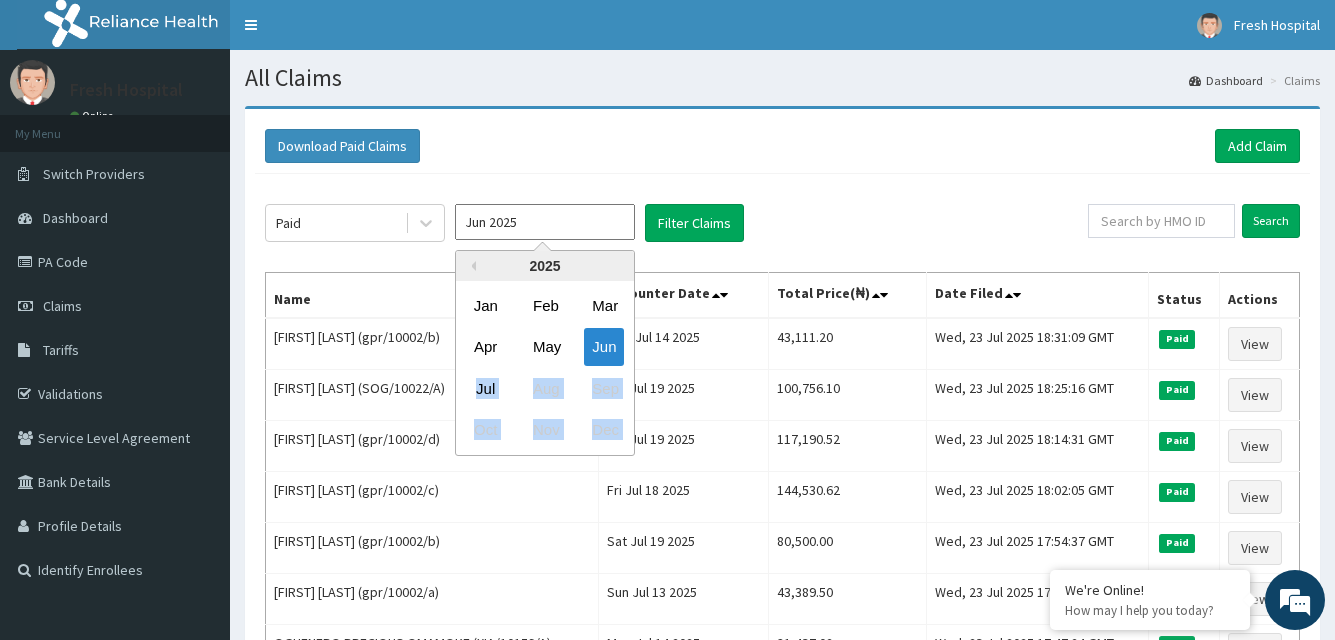 drag, startPoint x: 478, startPoint y: 385, endPoint x: 816, endPoint y: 214, distance: 378.79413 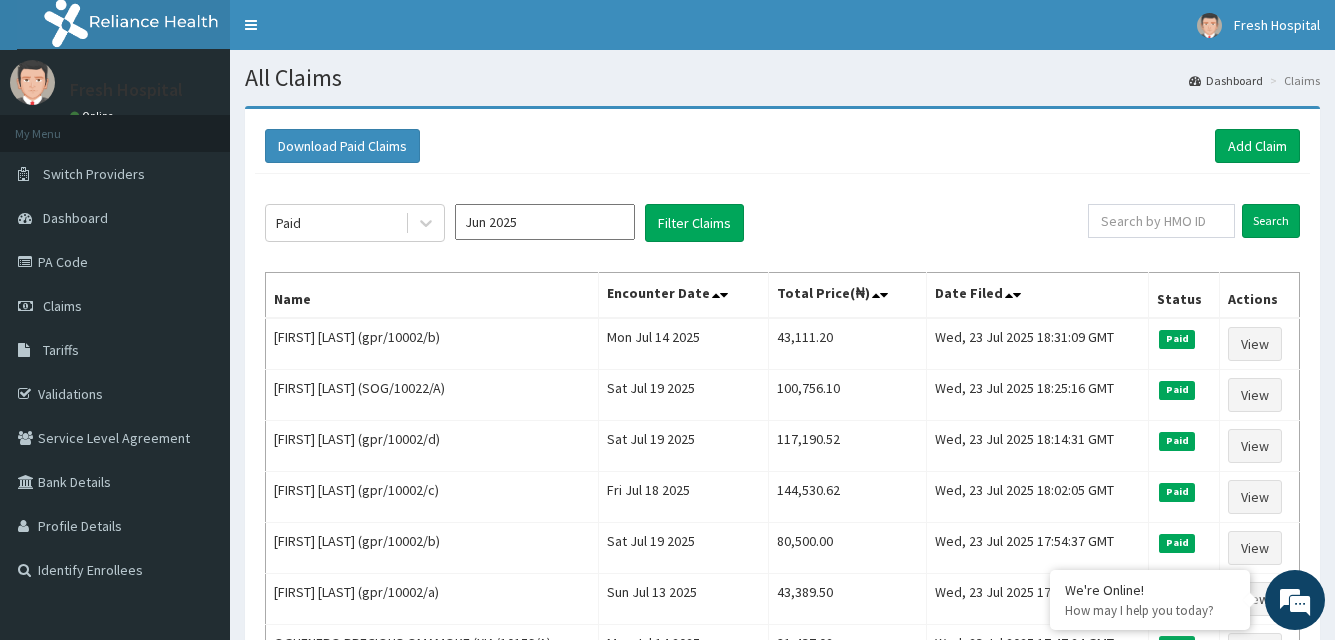 click on "Paid Jun 2025 Filter Claims" at bounding box center (676, 223) 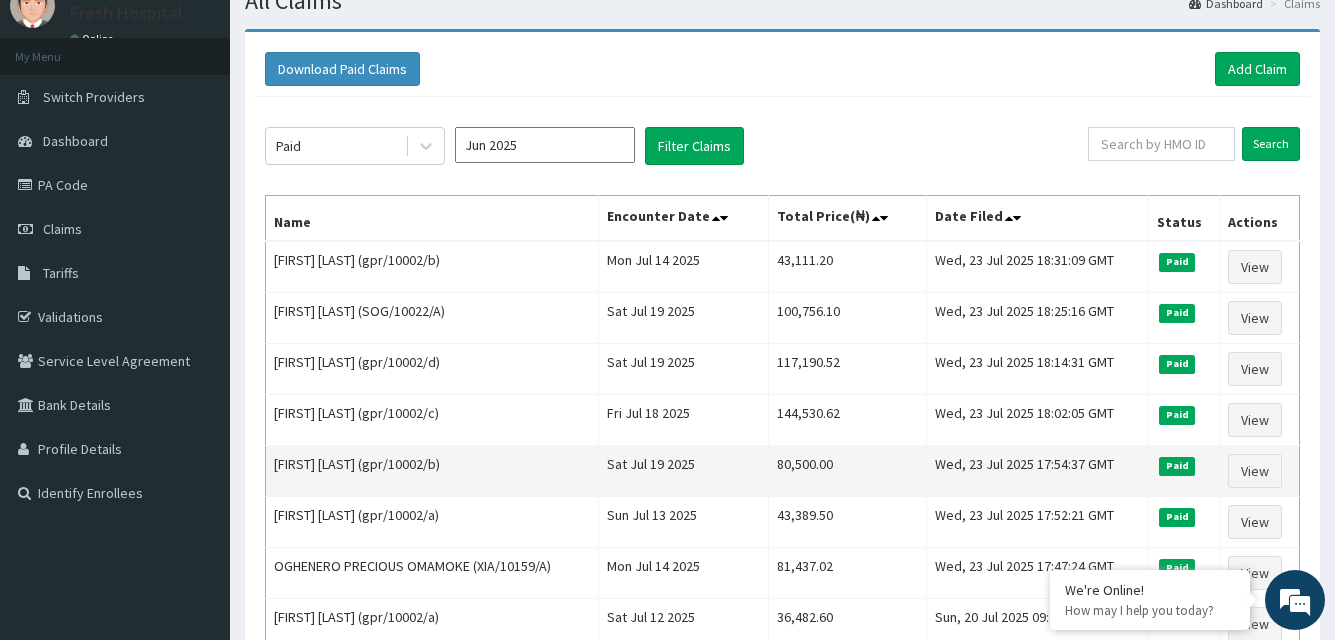 scroll, scrollTop: 0, scrollLeft: 0, axis: both 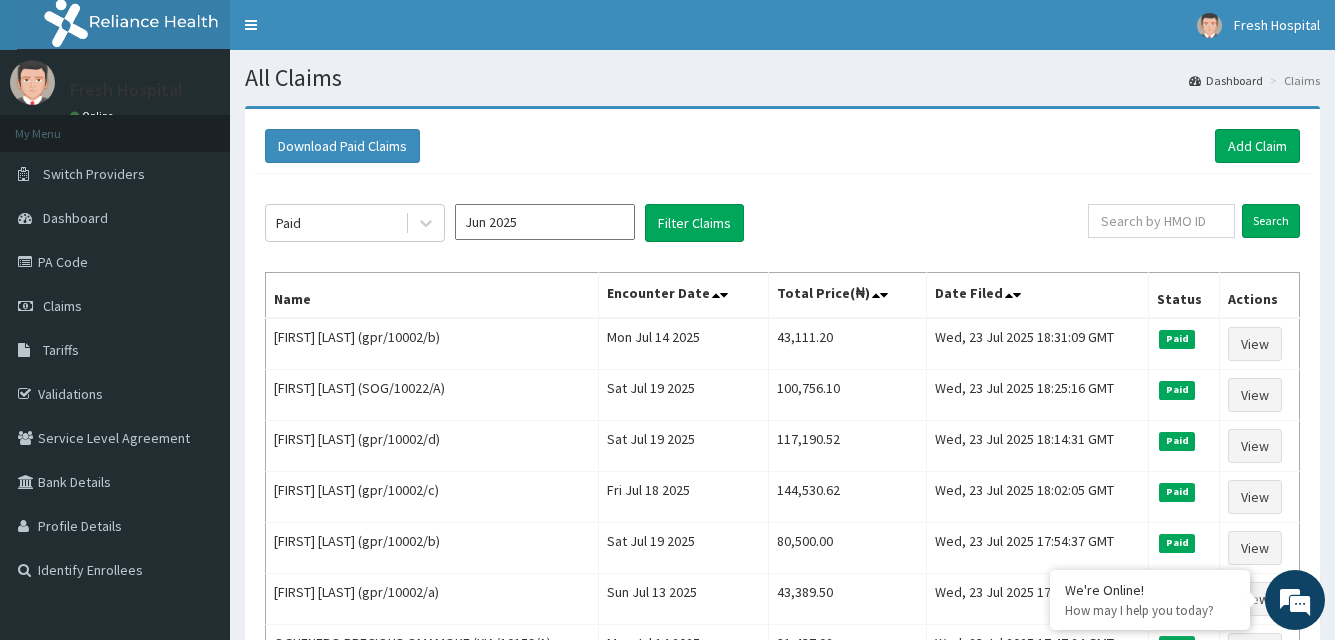 click on "Jun 2025" at bounding box center [545, 222] 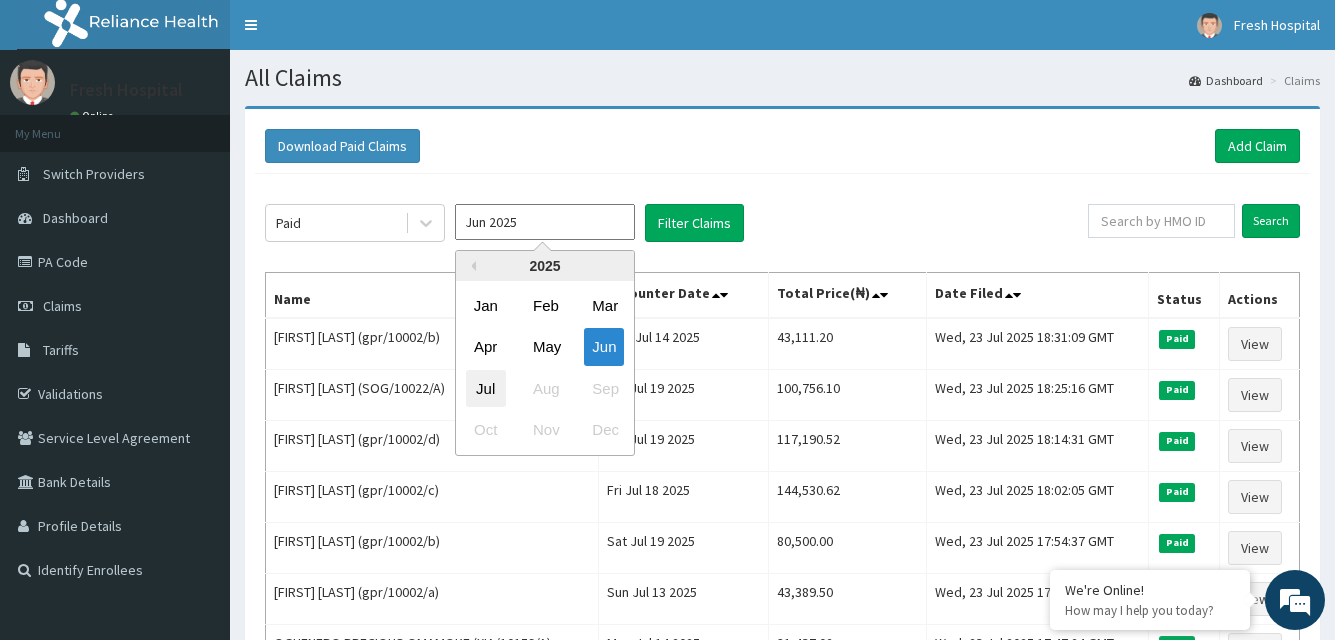 click on "Jul" at bounding box center (486, 388) 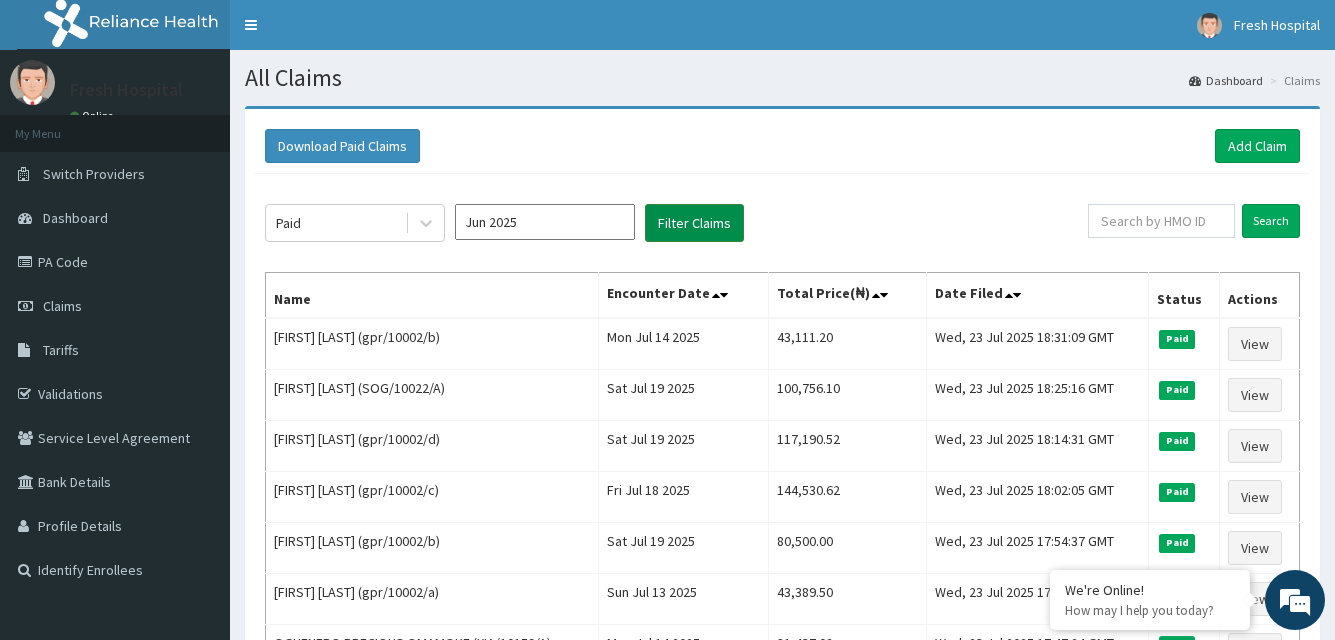 click on "Filter Claims" at bounding box center (694, 223) 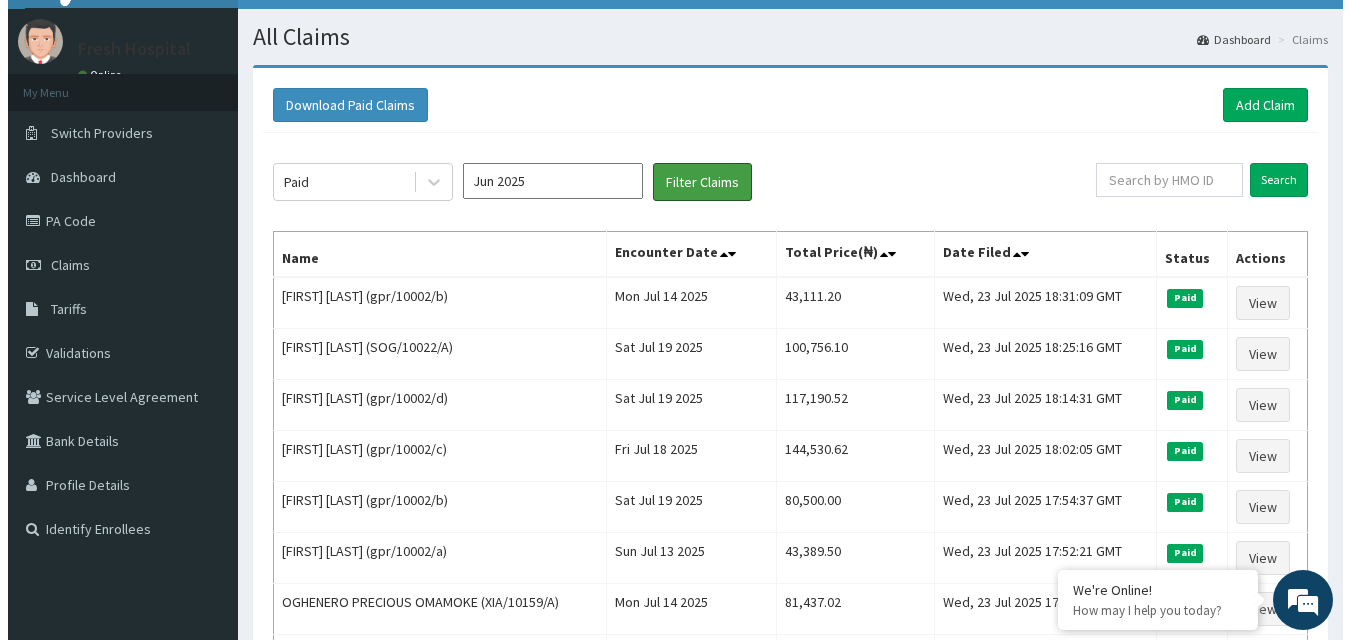 scroll, scrollTop: 0, scrollLeft: 0, axis: both 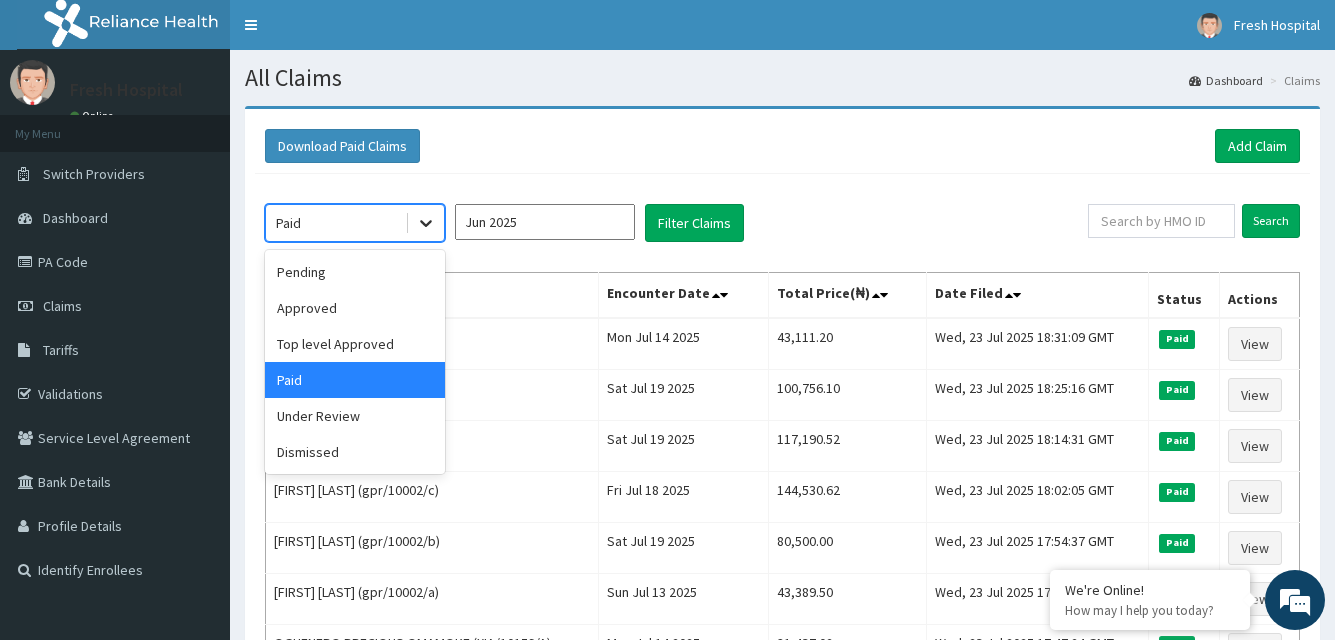 click 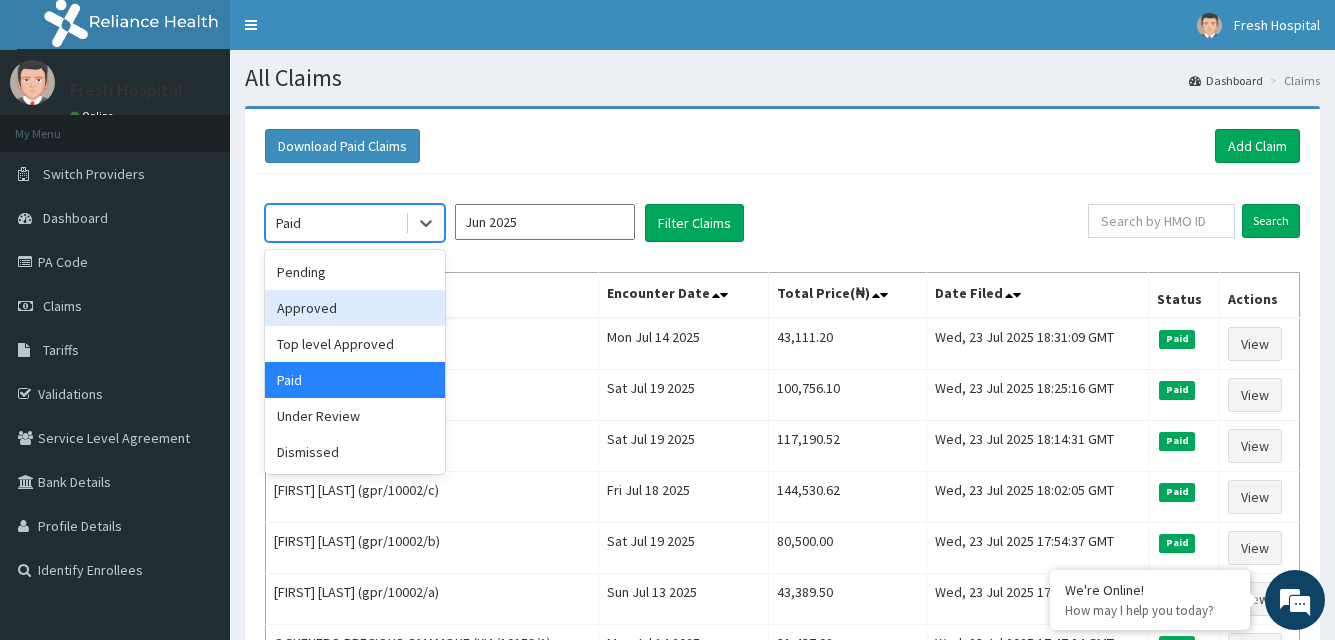 click on "Approved" at bounding box center [355, 308] 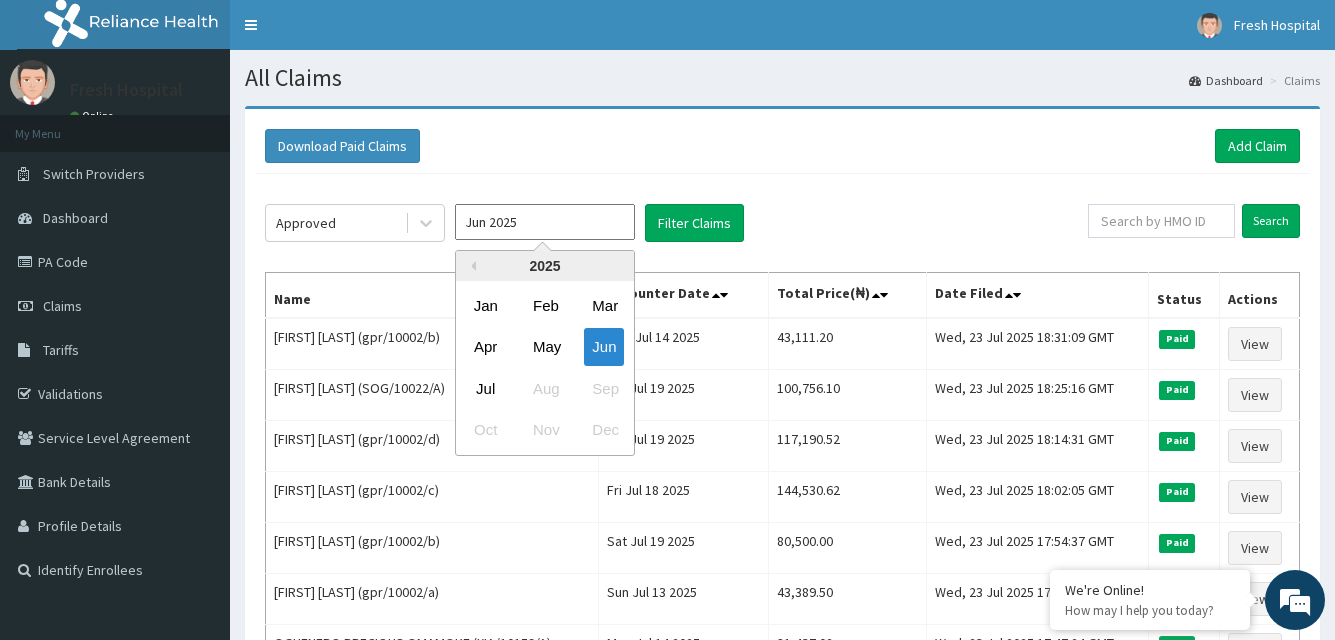 click on "Jun 2025" at bounding box center [545, 222] 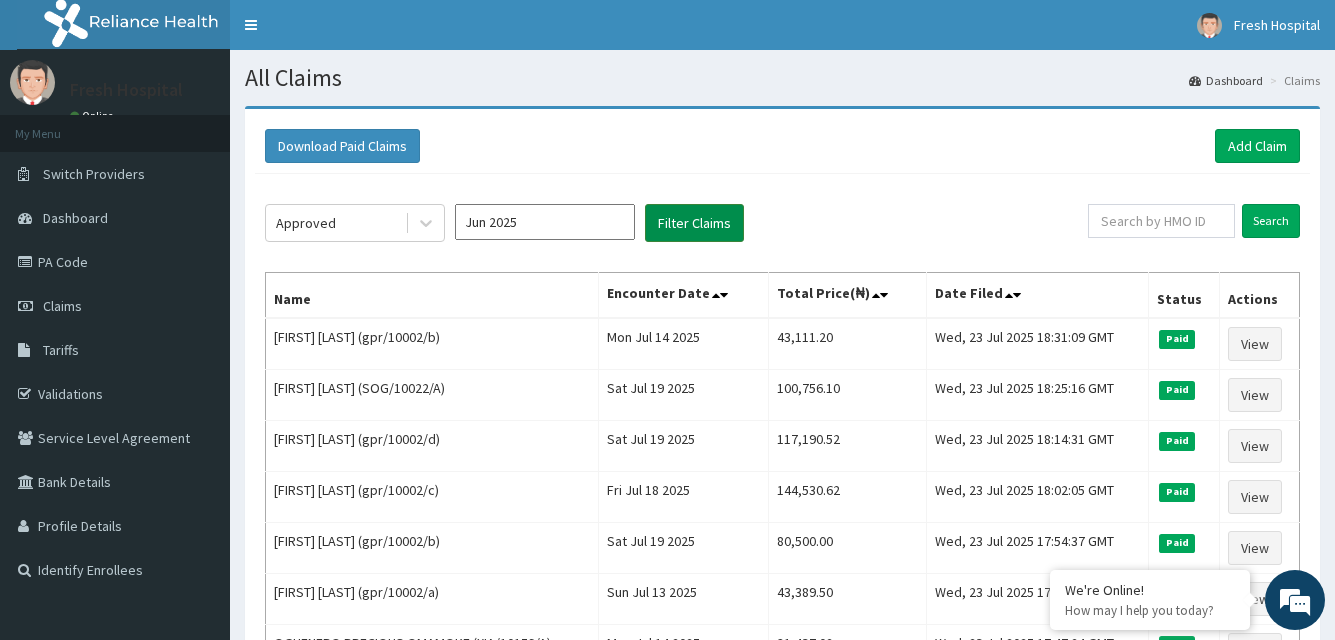 click on "Filter Claims" at bounding box center (694, 223) 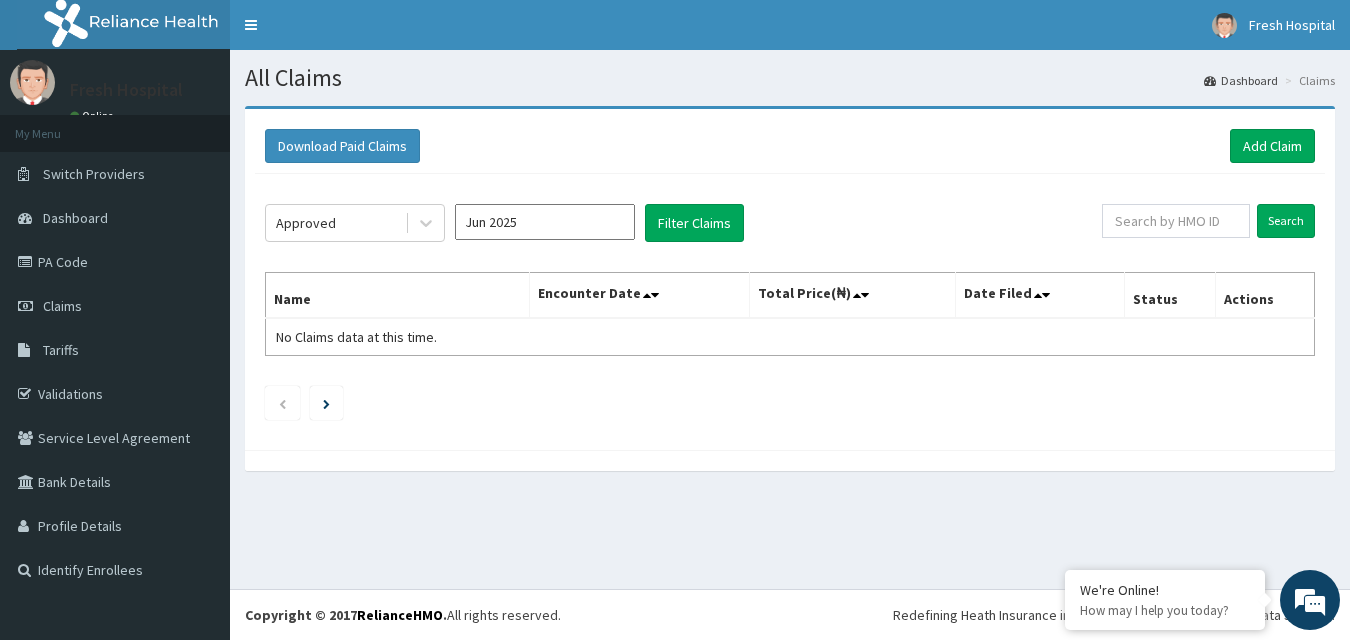 click on "Jun 2025" at bounding box center (545, 222) 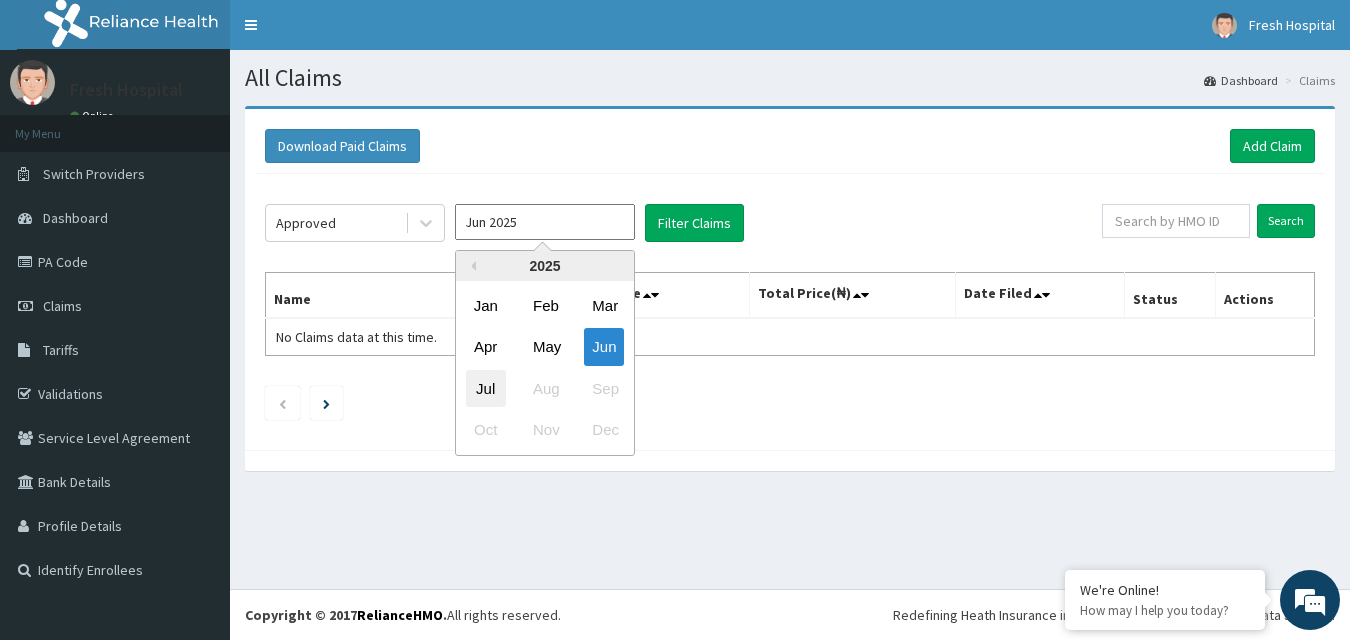click on "Jul" at bounding box center (486, 388) 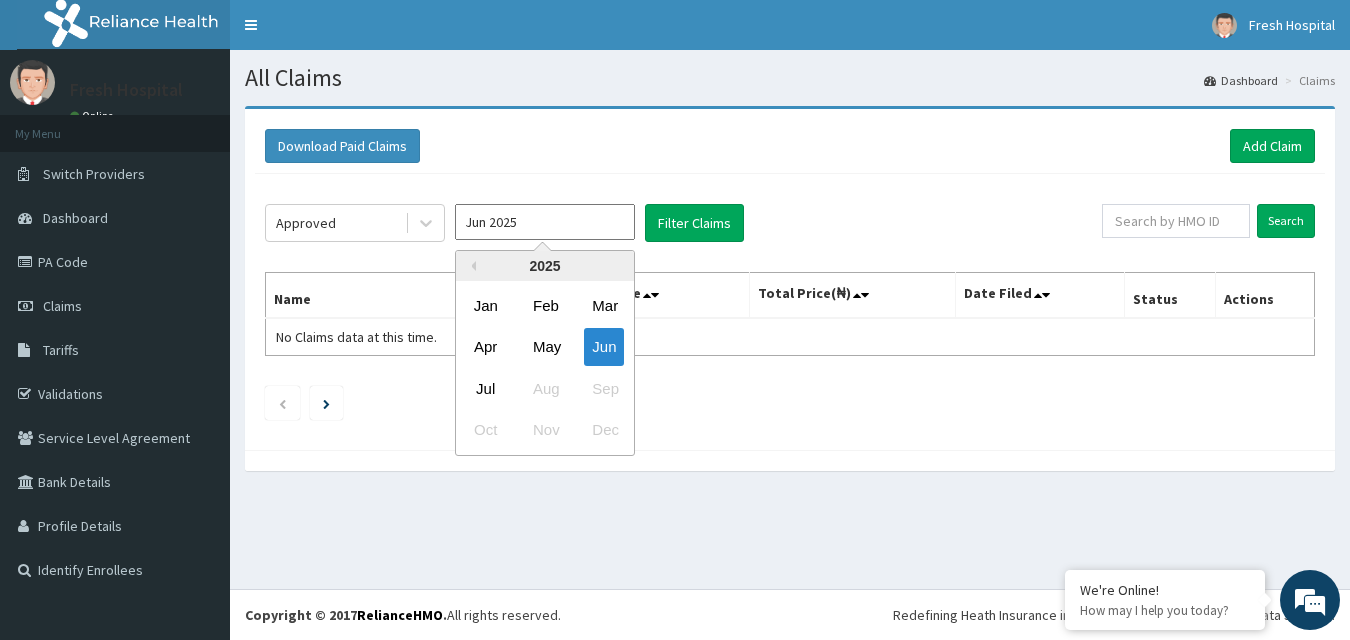 click on "Jun 2025" at bounding box center [545, 222] 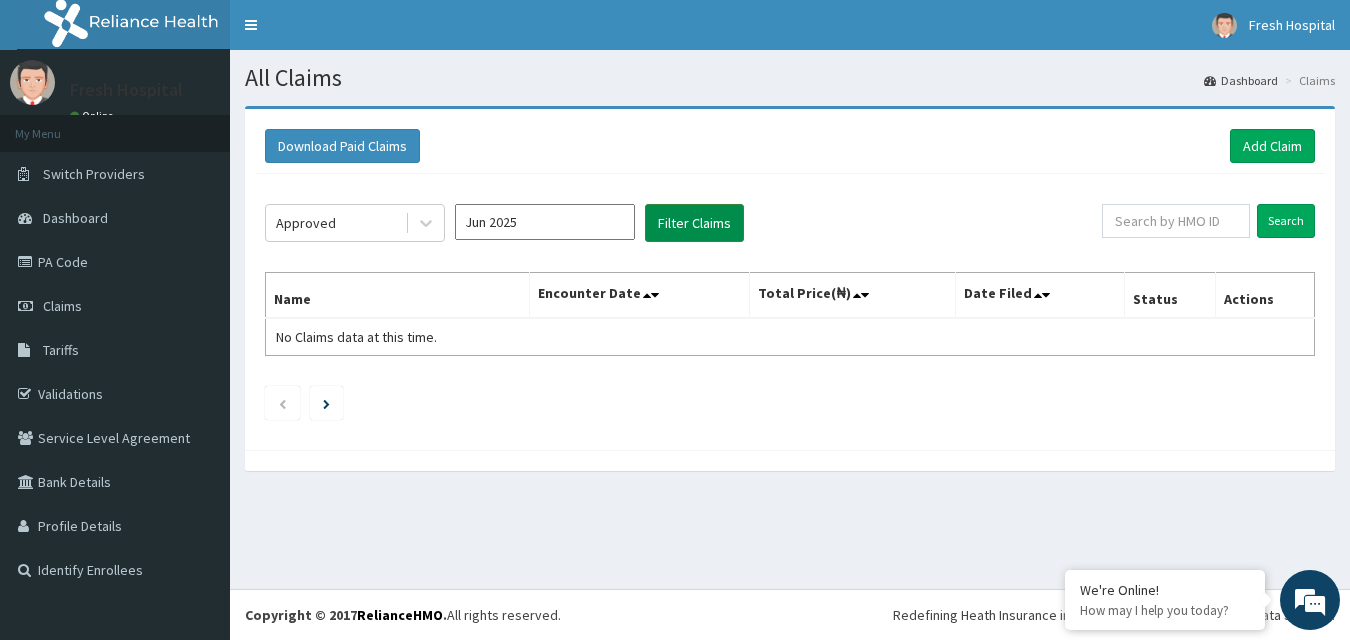 click on "Filter Claims" at bounding box center [694, 223] 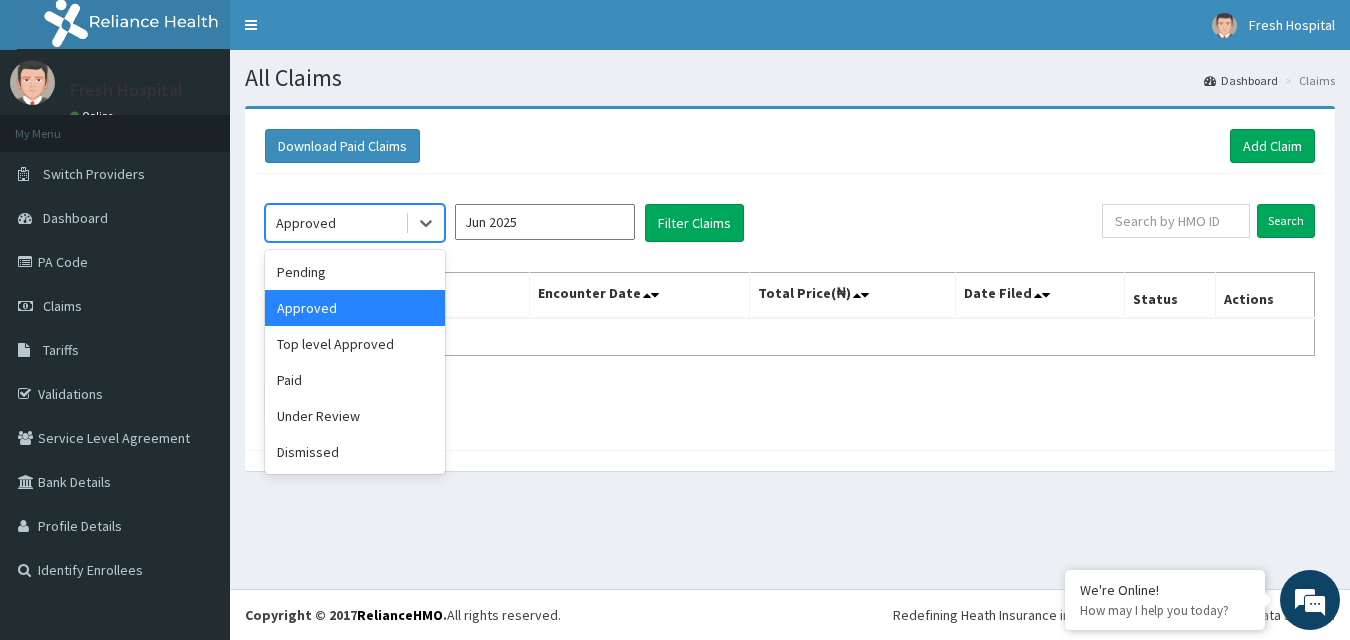click on "Approved" at bounding box center [335, 223] 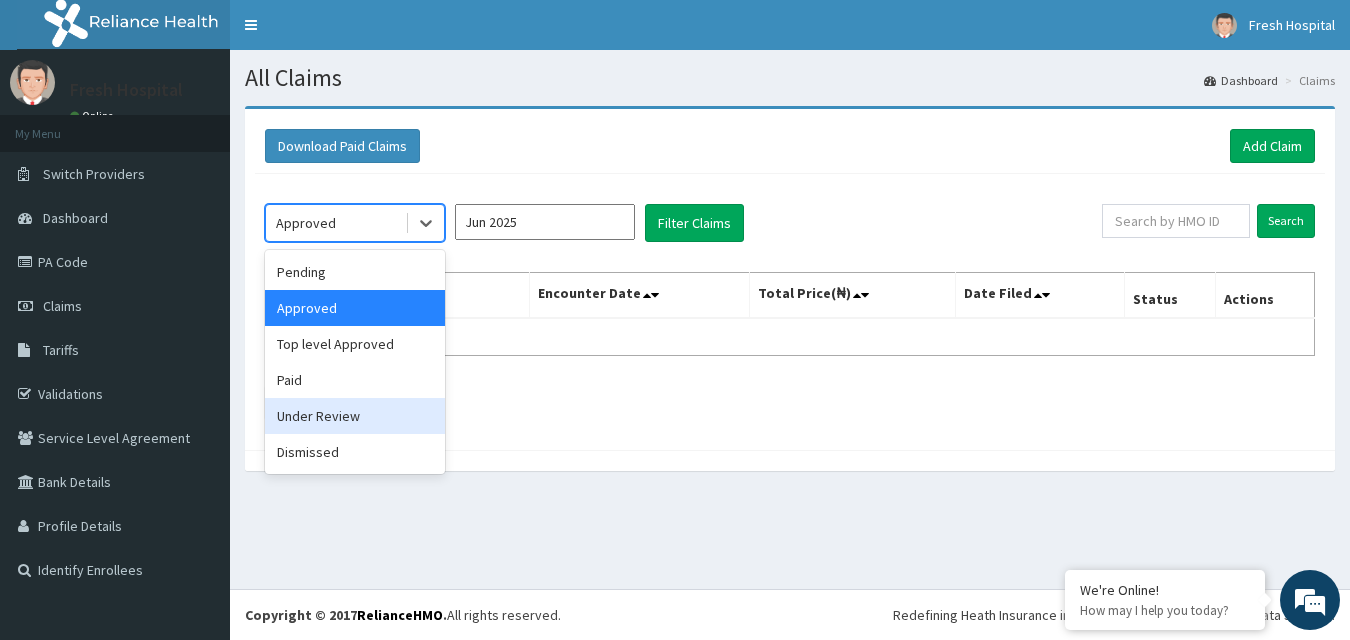 click on "Under Review" at bounding box center (355, 416) 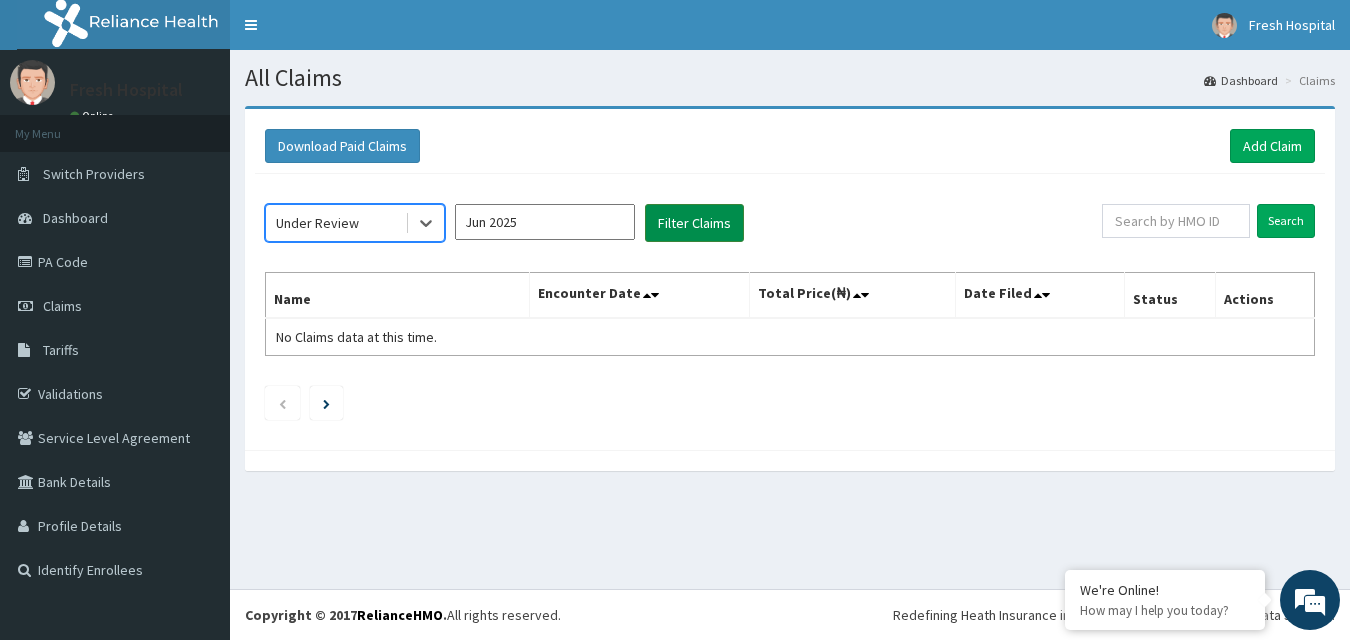 click on "Filter Claims" at bounding box center [694, 223] 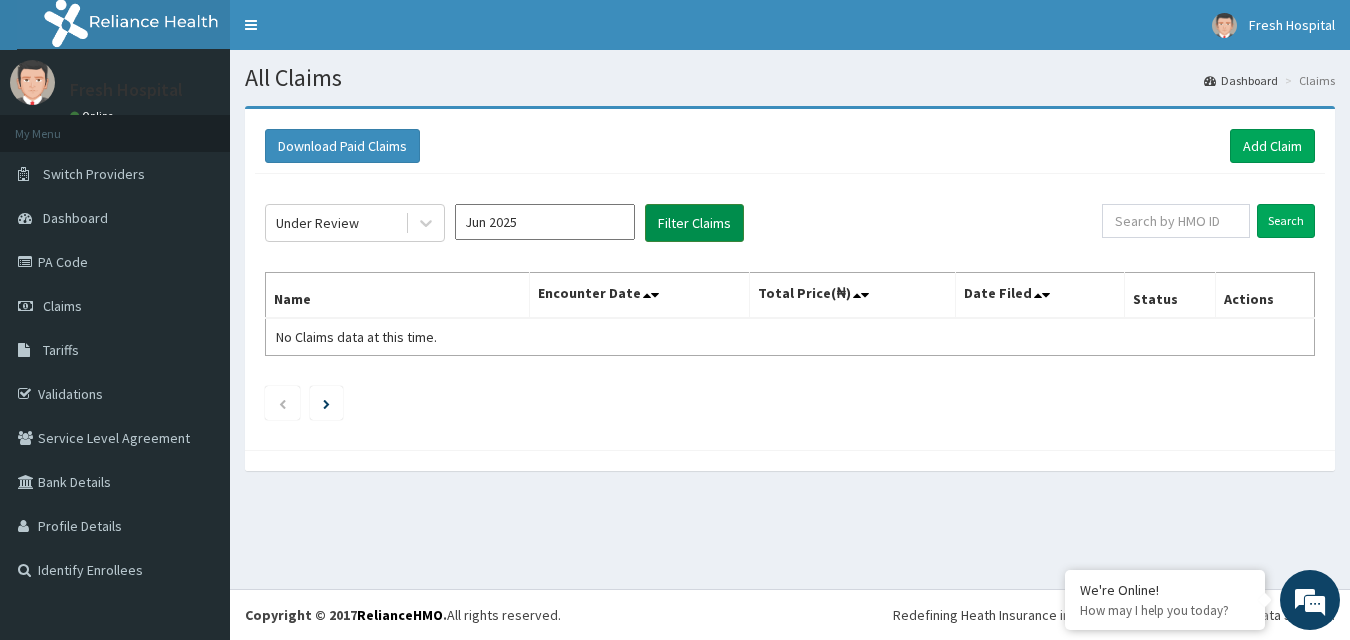 click on "Filter Claims" at bounding box center [694, 223] 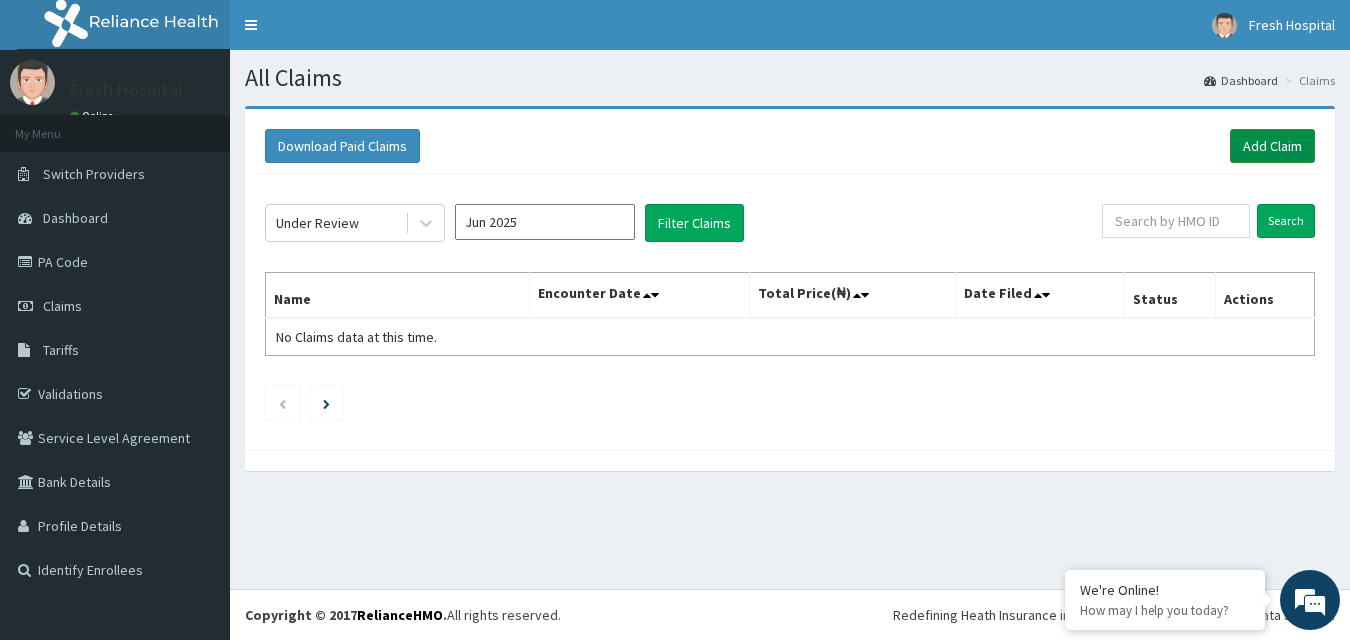 click on "Add Claim" at bounding box center [1272, 146] 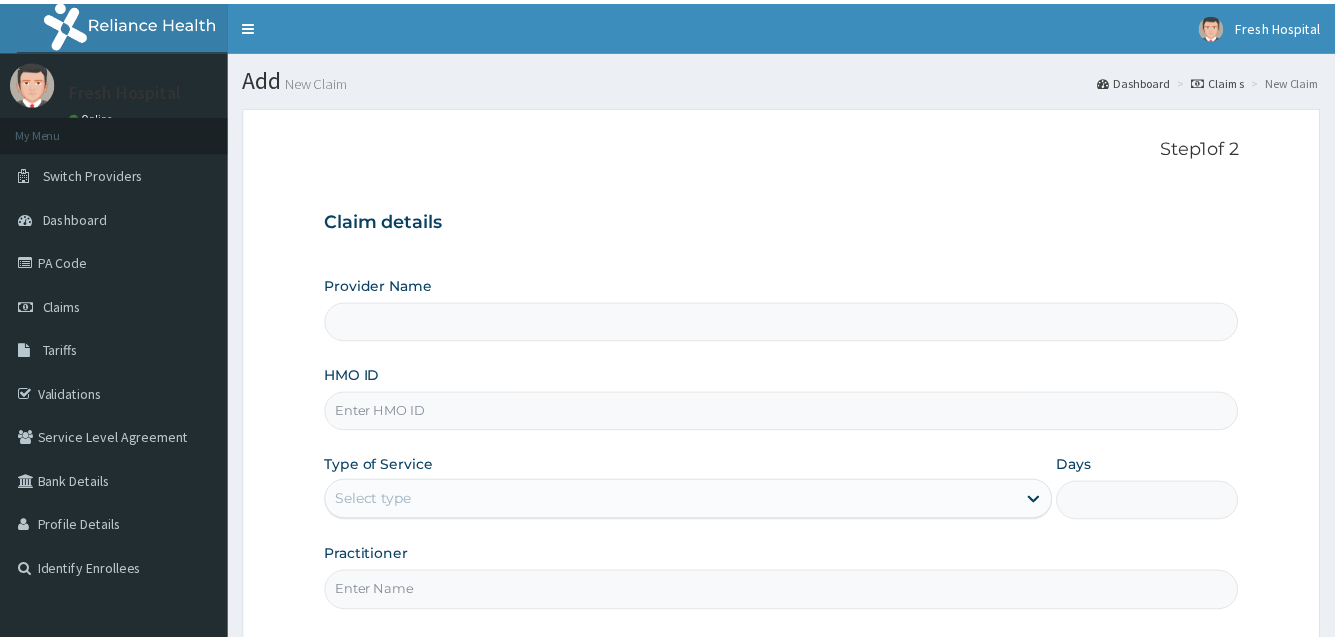 scroll, scrollTop: 0, scrollLeft: 0, axis: both 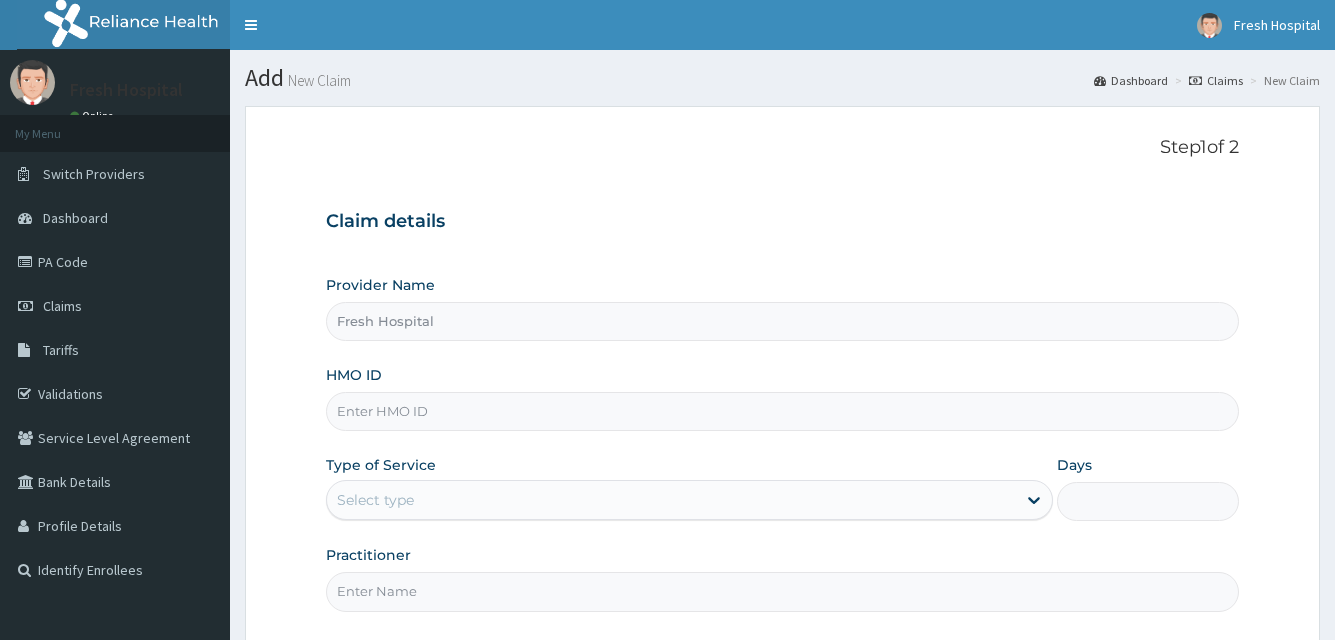 type on "Fresh Hospital" 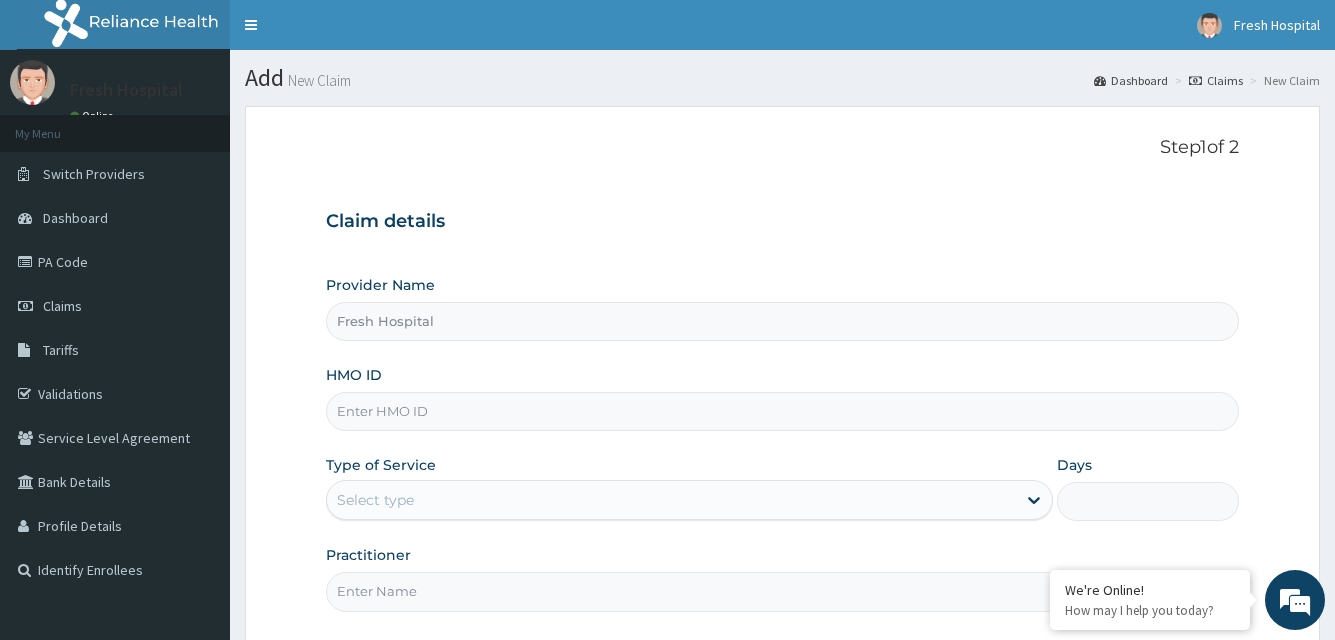 paste on "[ID]/[ID]/[ID]" 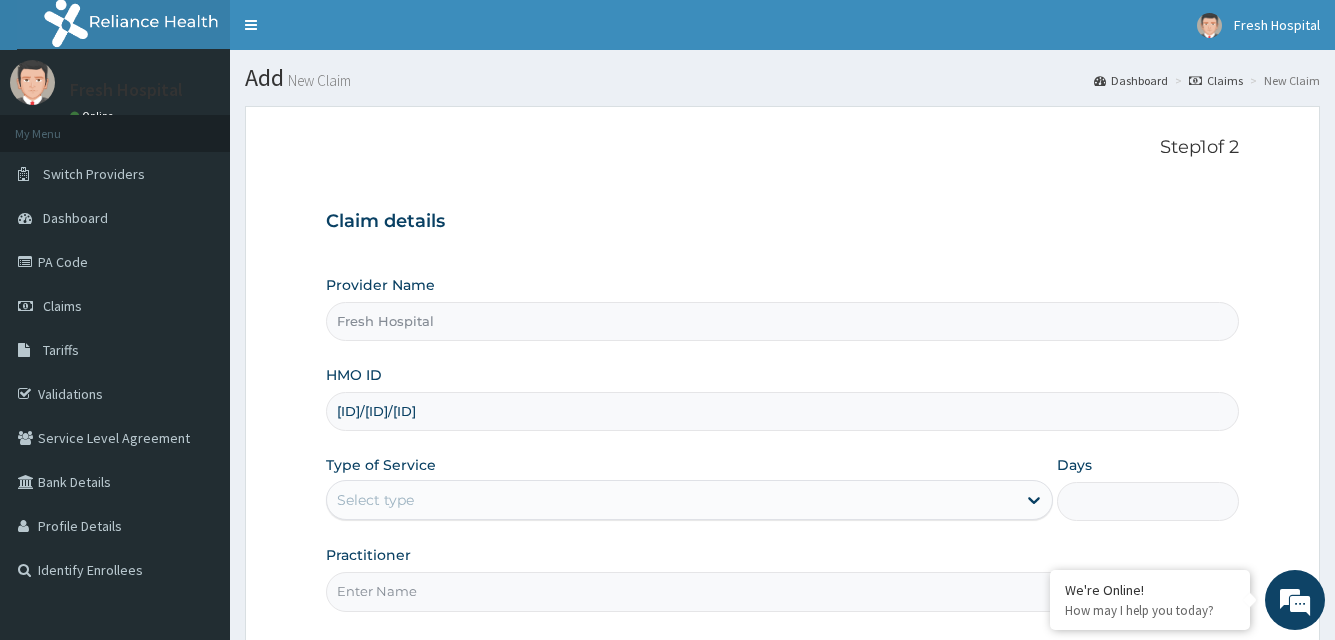 type on "sfa/10347/a" 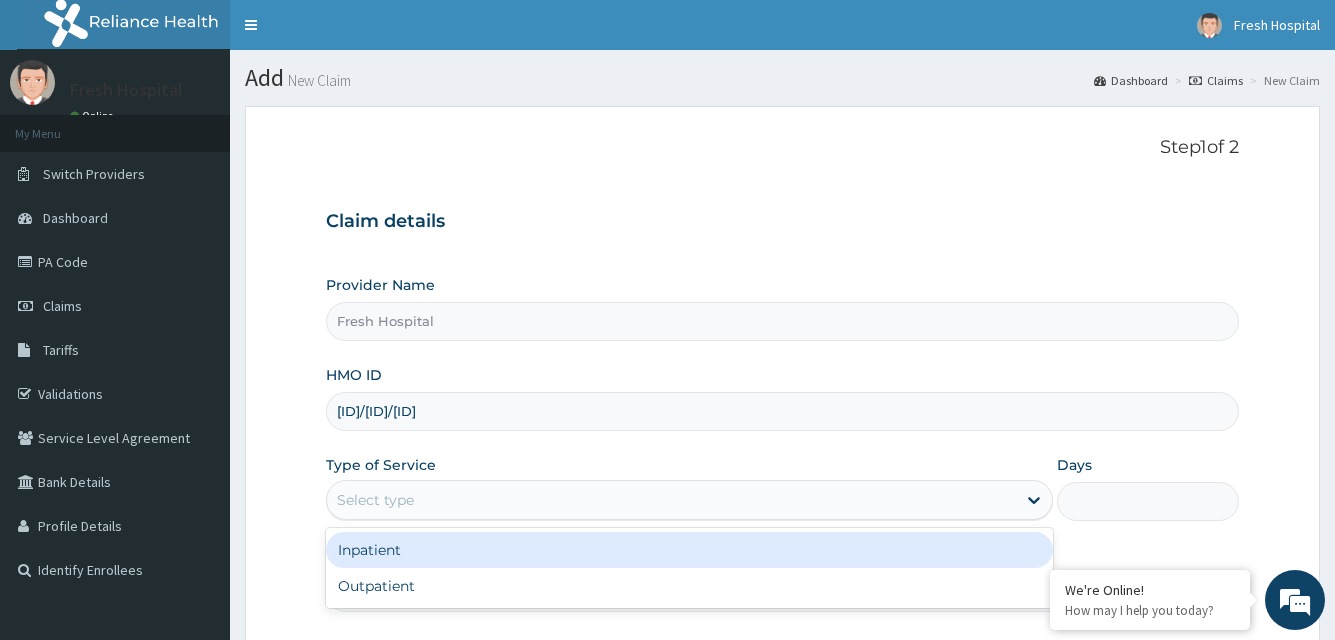 drag, startPoint x: 405, startPoint y: 500, endPoint x: 400, endPoint y: 562, distance: 62.201286 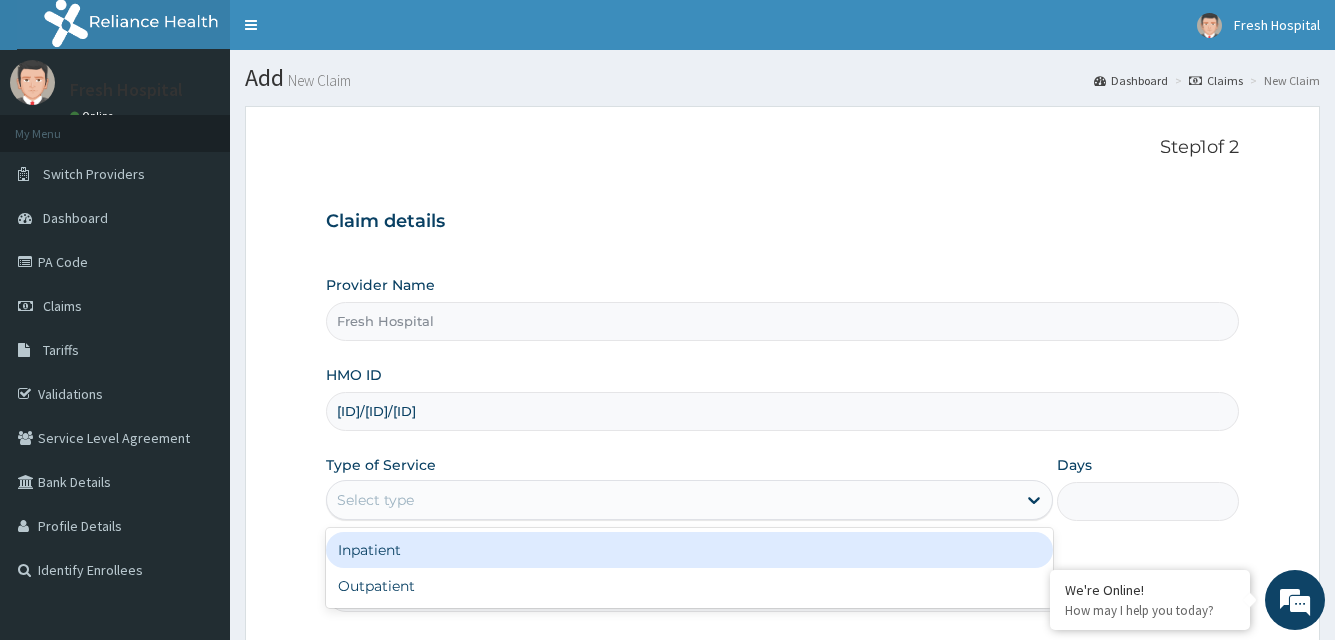 click on "Inpatient" at bounding box center [689, 550] 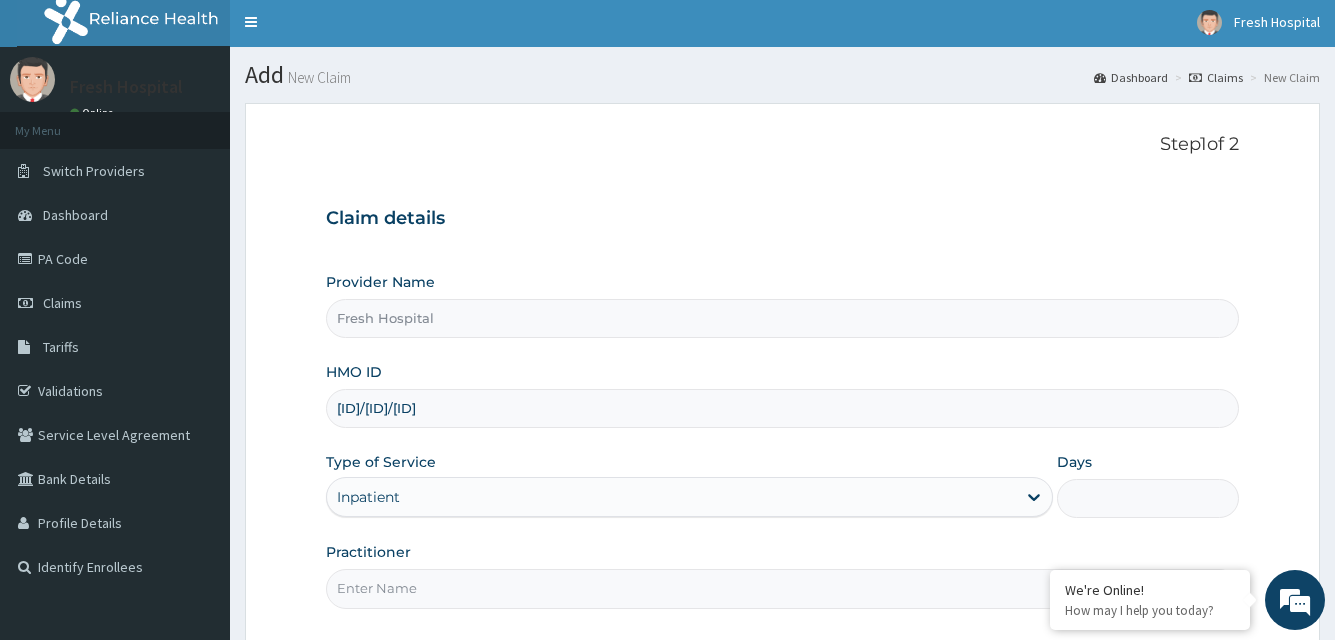 scroll, scrollTop: 105, scrollLeft: 0, axis: vertical 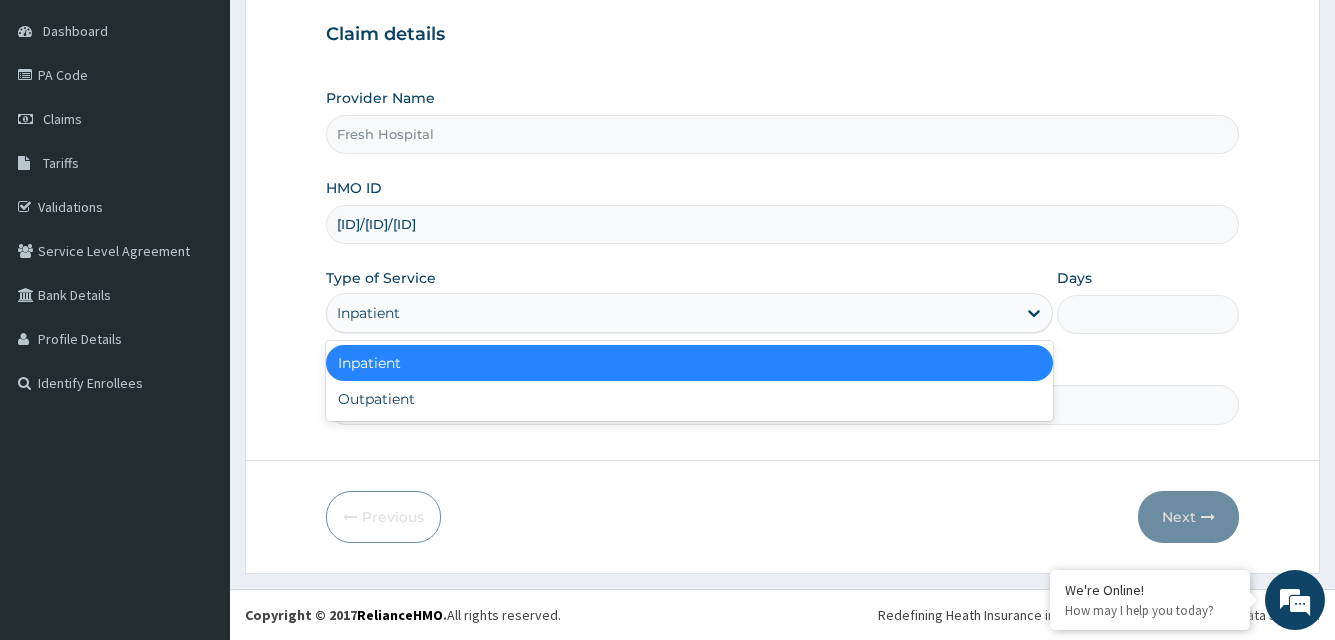 click on "Inpatient" at bounding box center (671, 313) 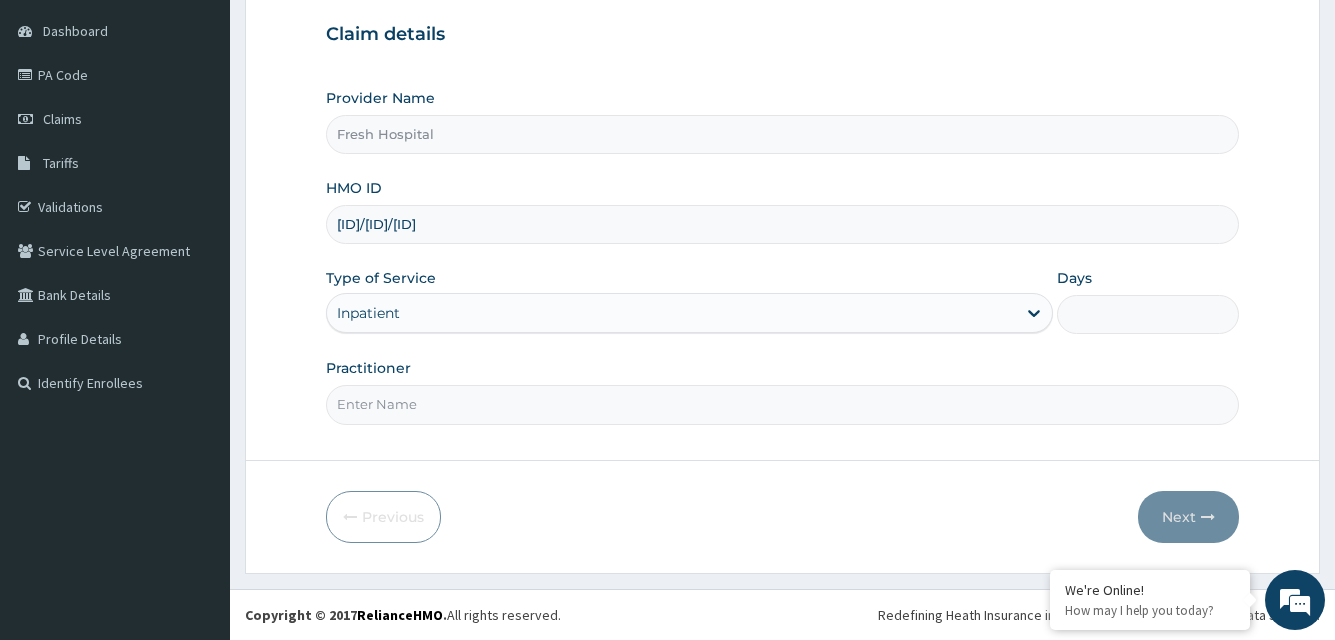 click on "Days" at bounding box center (1148, 314) 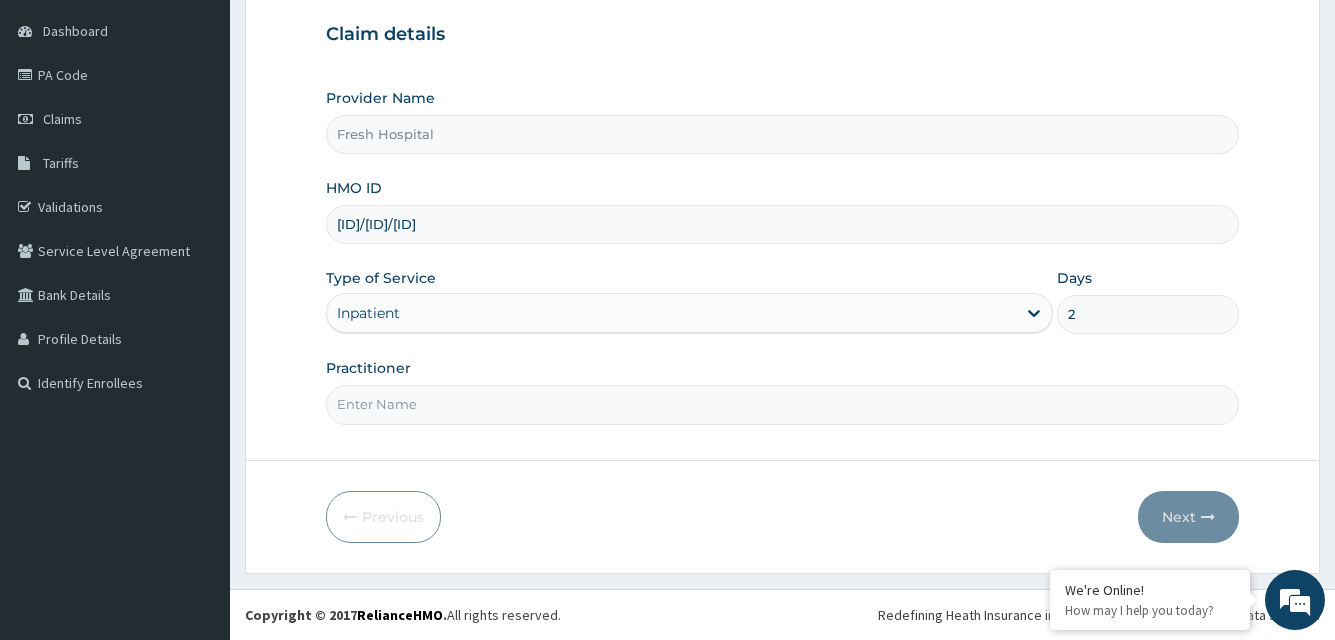 click on "Practitioner" at bounding box center (782, 404) 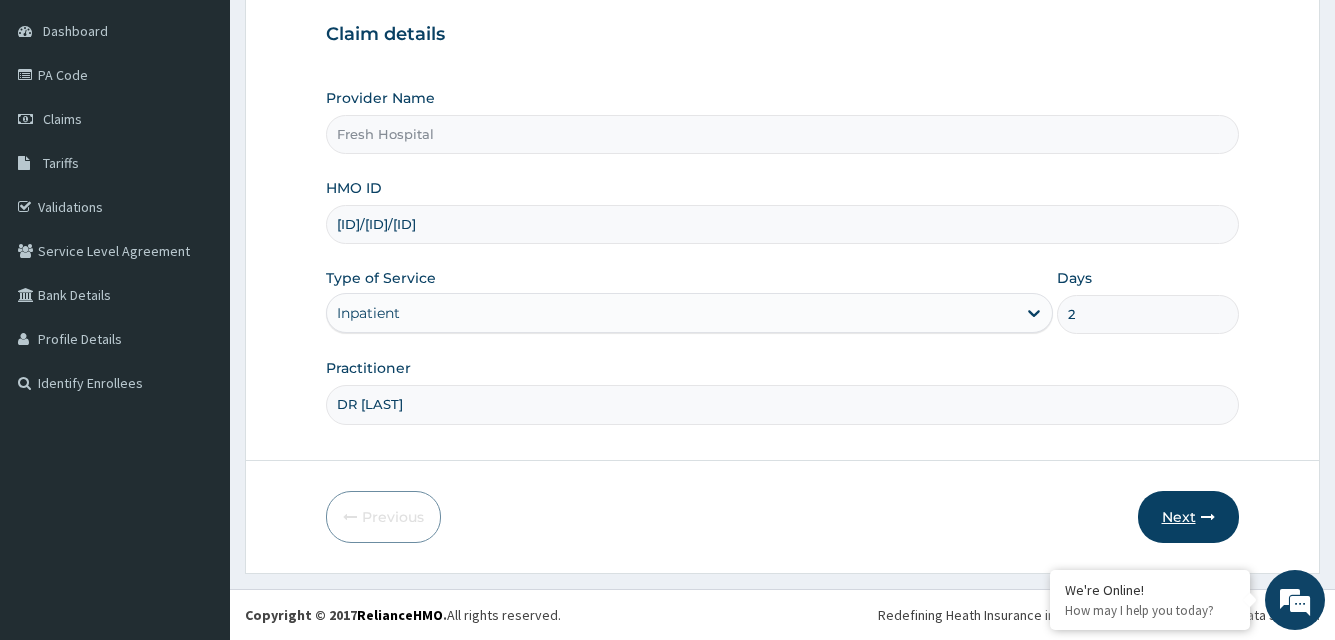 click on "Next" at bounding box center [1188, 517] 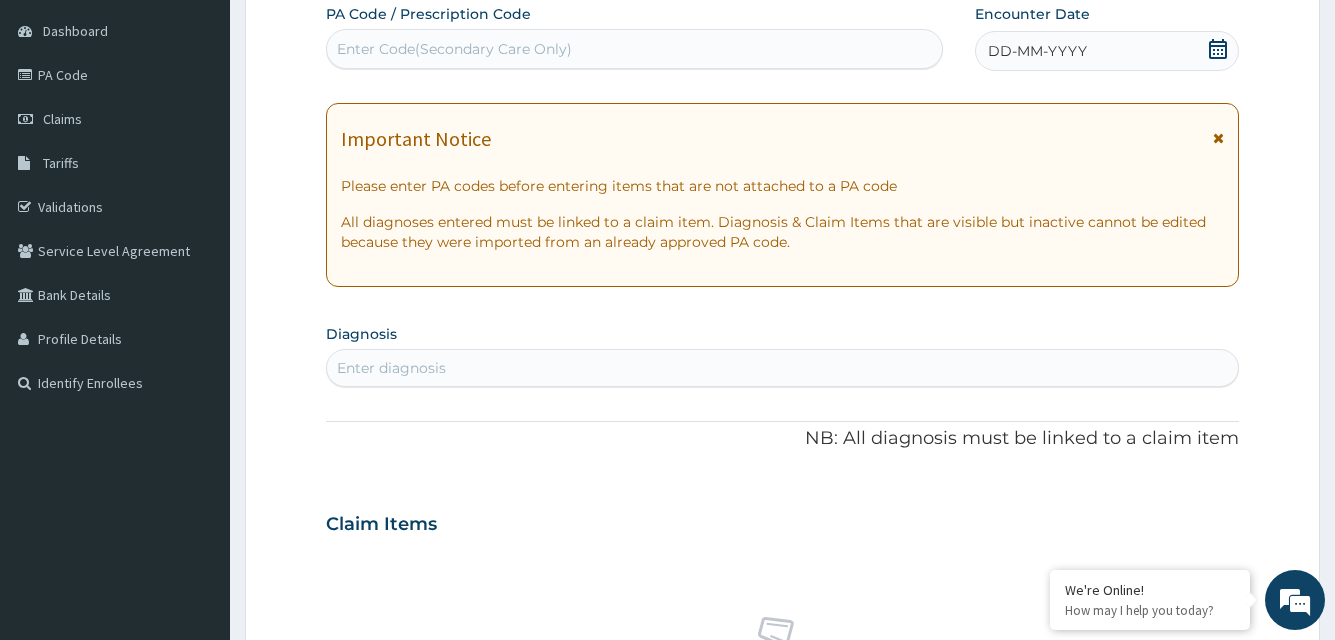 click on "Enter Code(Secondary Care Only)" at bounding box center (454, 49) 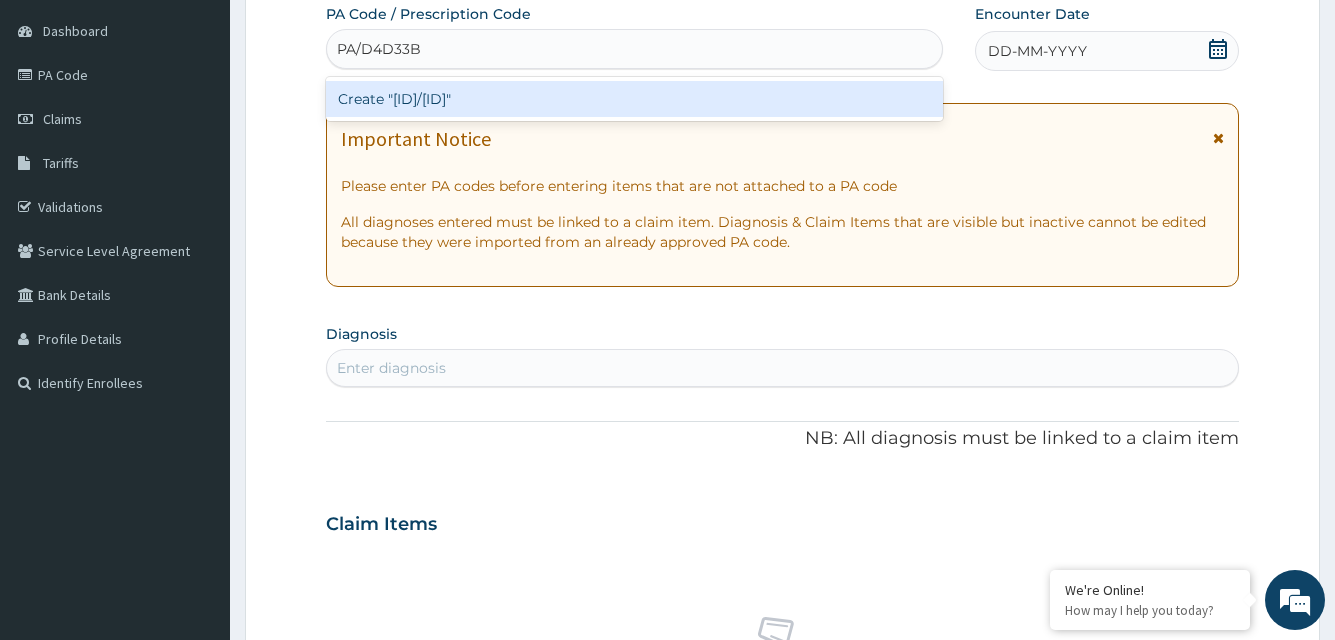 click on "Create "PA/D4D33B"" at bounding box center [634, 99] 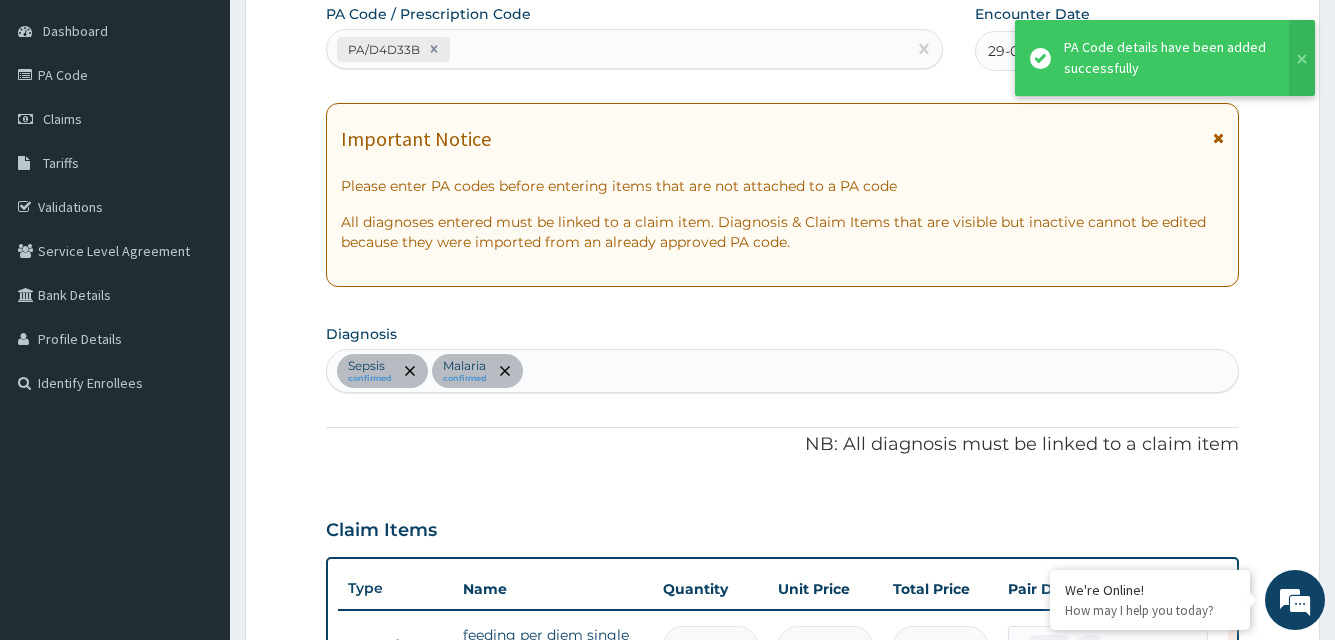 scroll, scrollTop: 581, scrollLeft: 0, axis: vertical 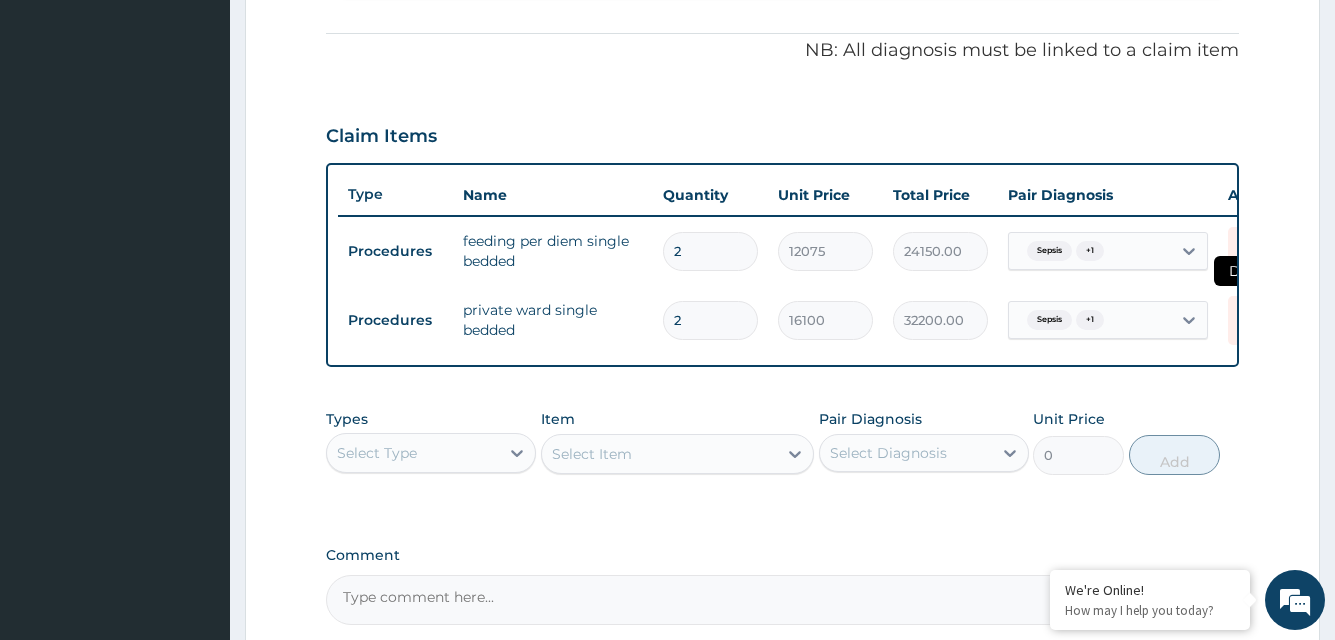 click at bounding box center [1250, 320] 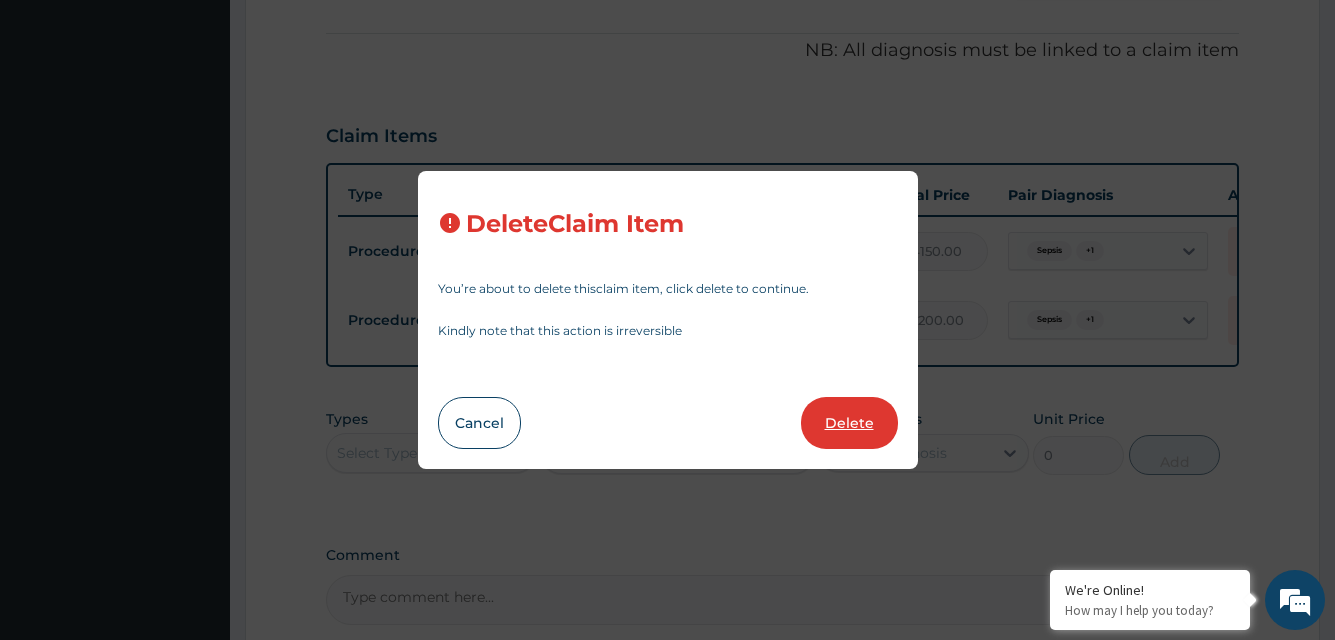 click on "Delete" at bounding box center (849, 423) 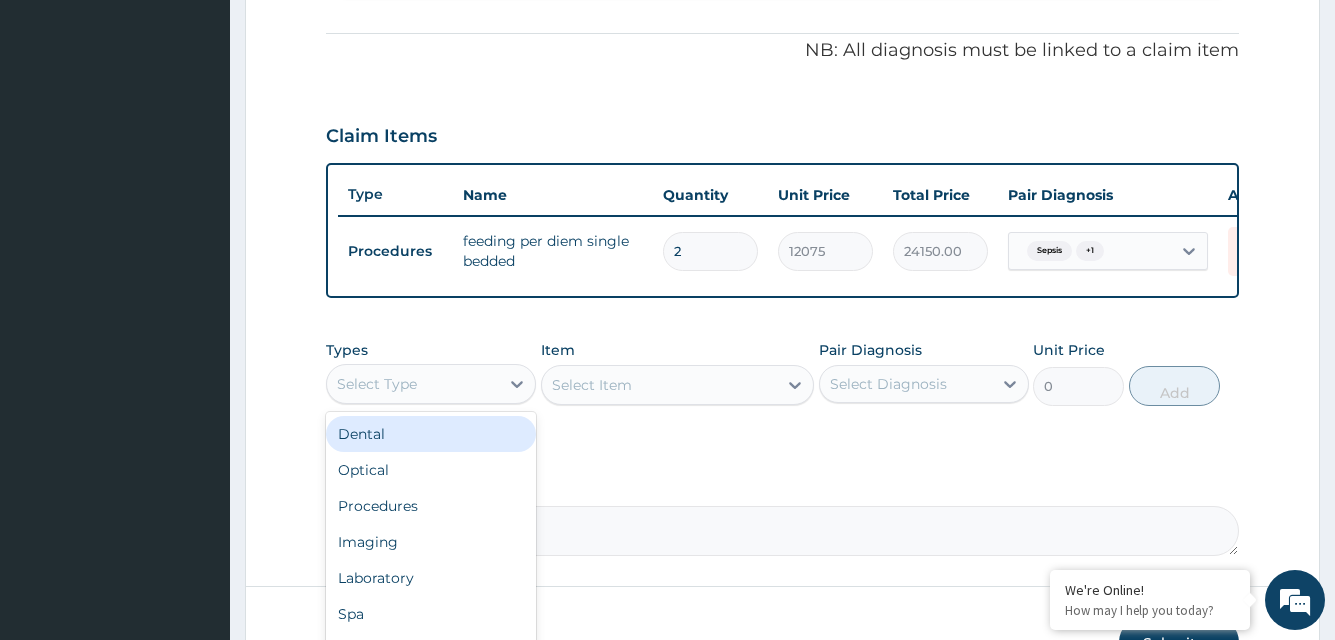 click on "Select Type" at bounding box center [413, 384] 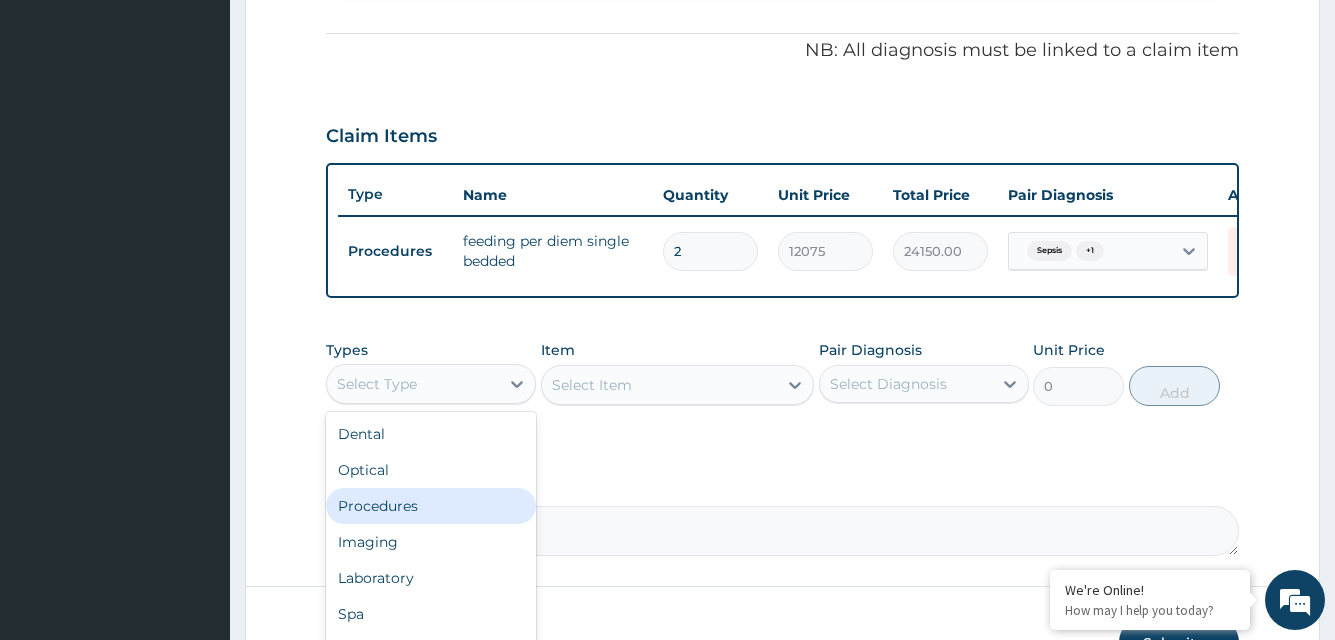 click on "Procedures" at bounding box center [431, 506] 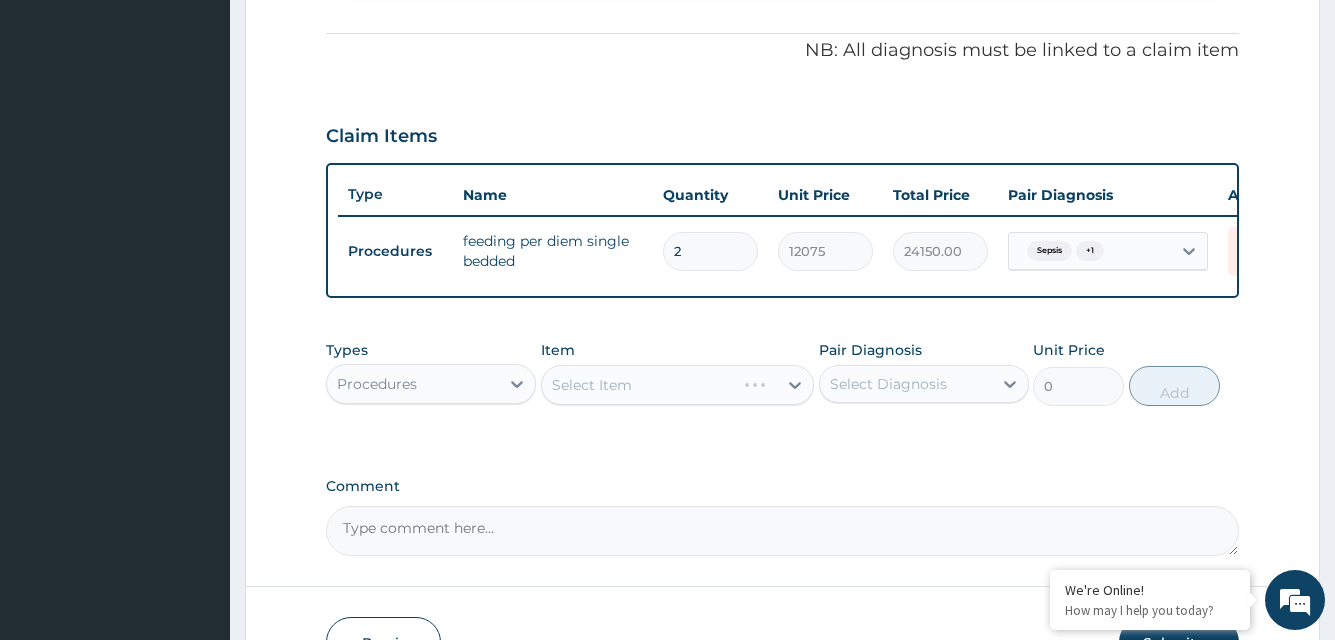 click on "Select Item" at bounding box center (678, 385) 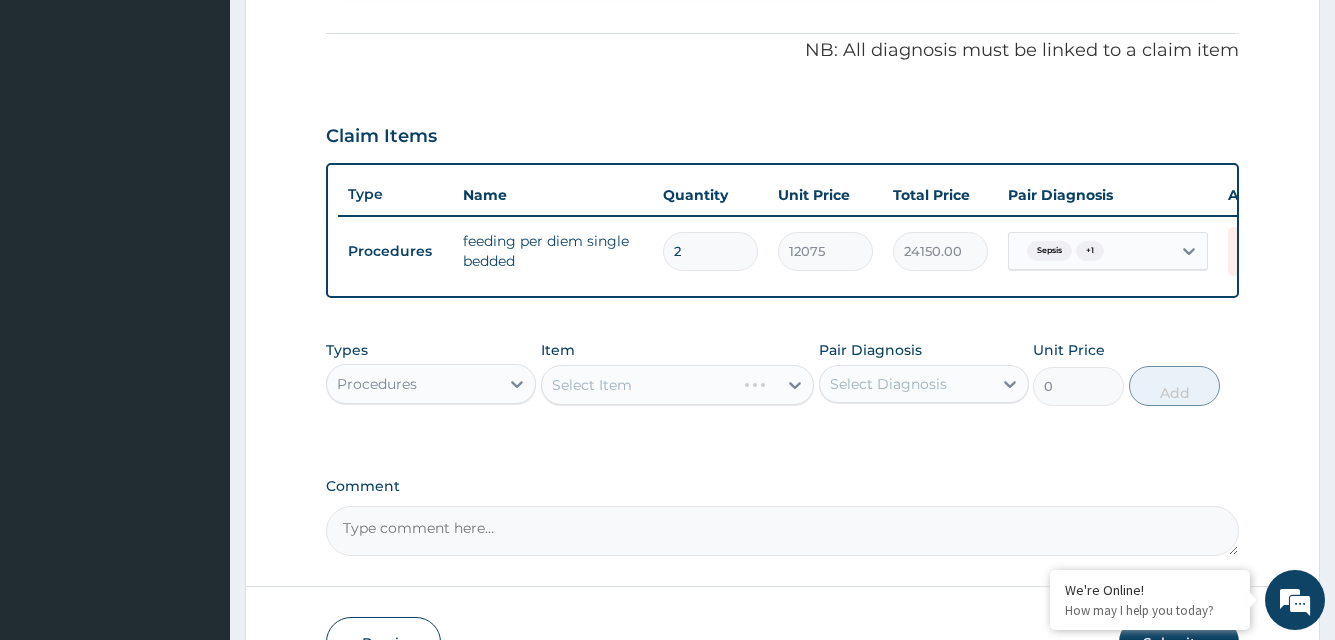 click on "Select Item" at bounding box center [678, 385] 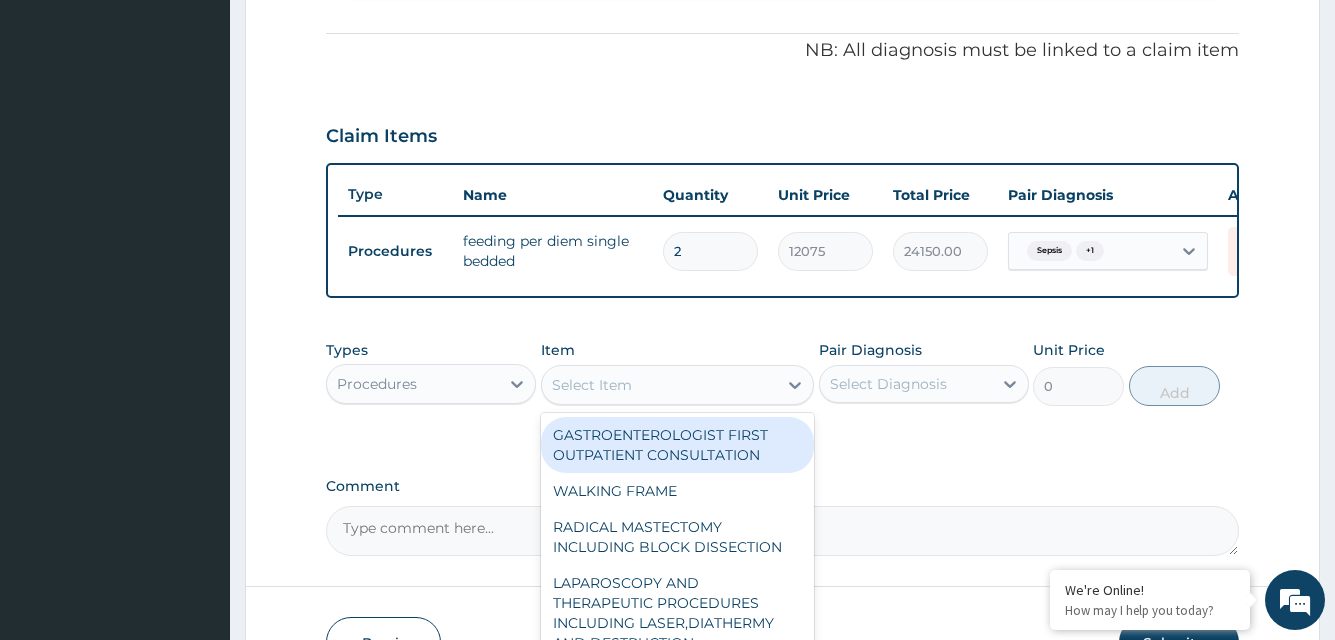 click on "Select Item" at bounding box center [592, 385] 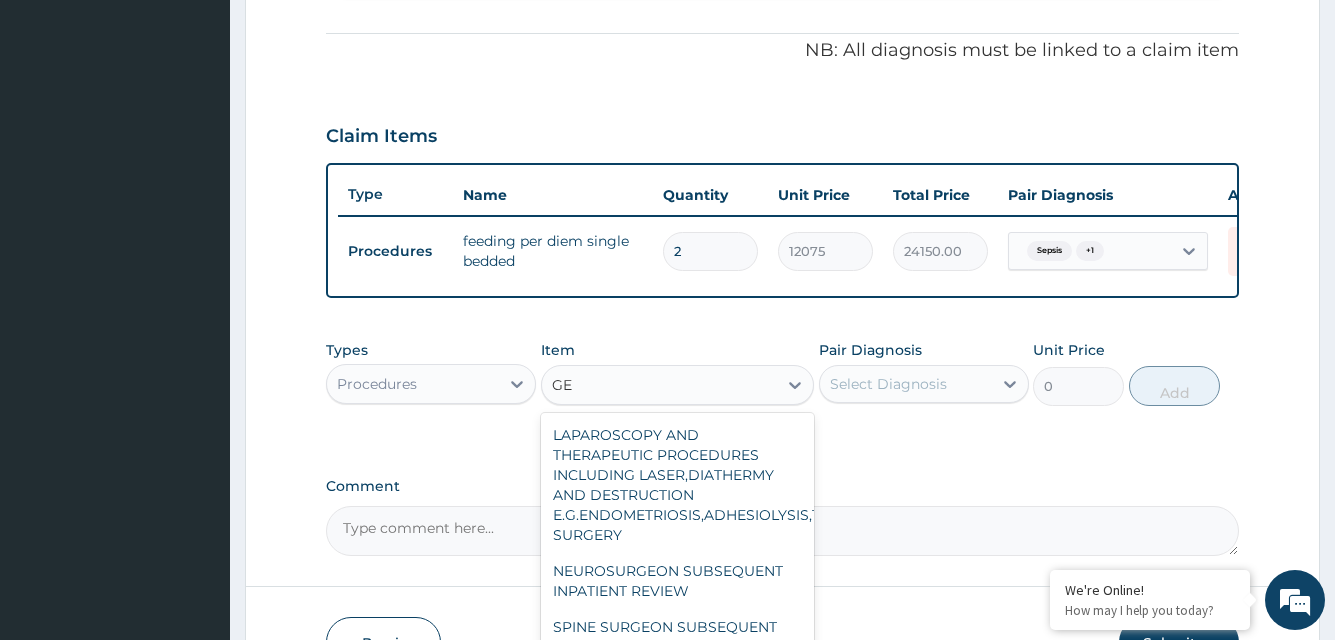 type on "G" 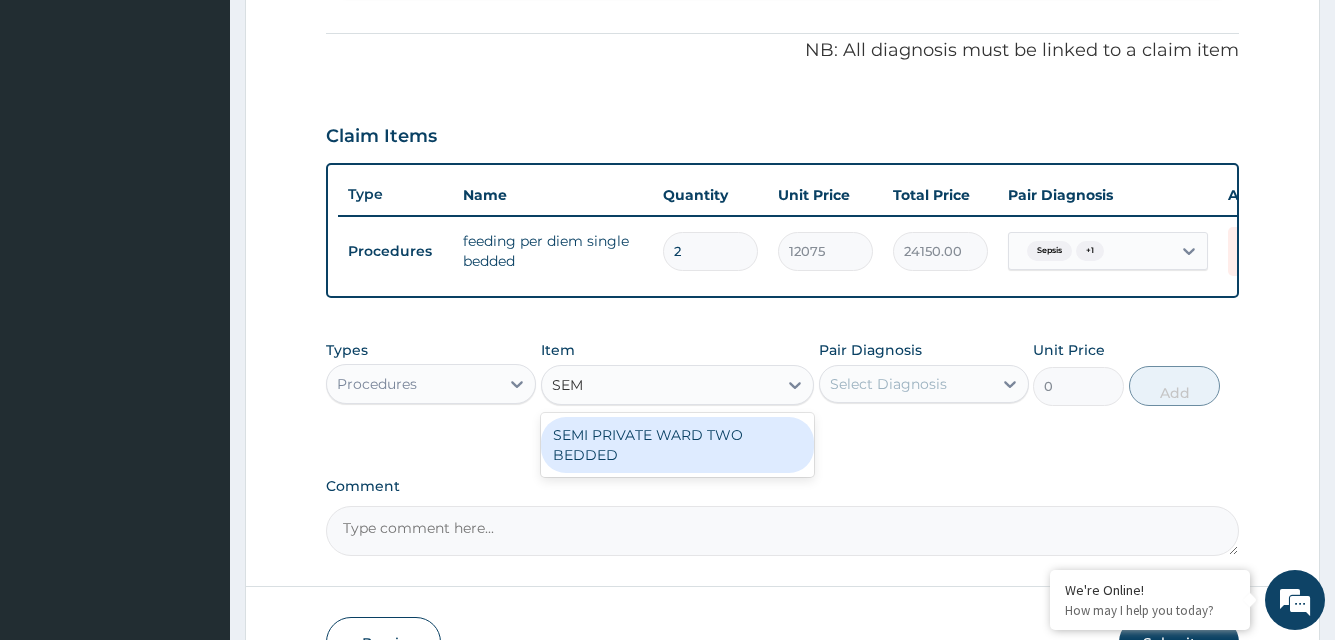 type on "SEMI" 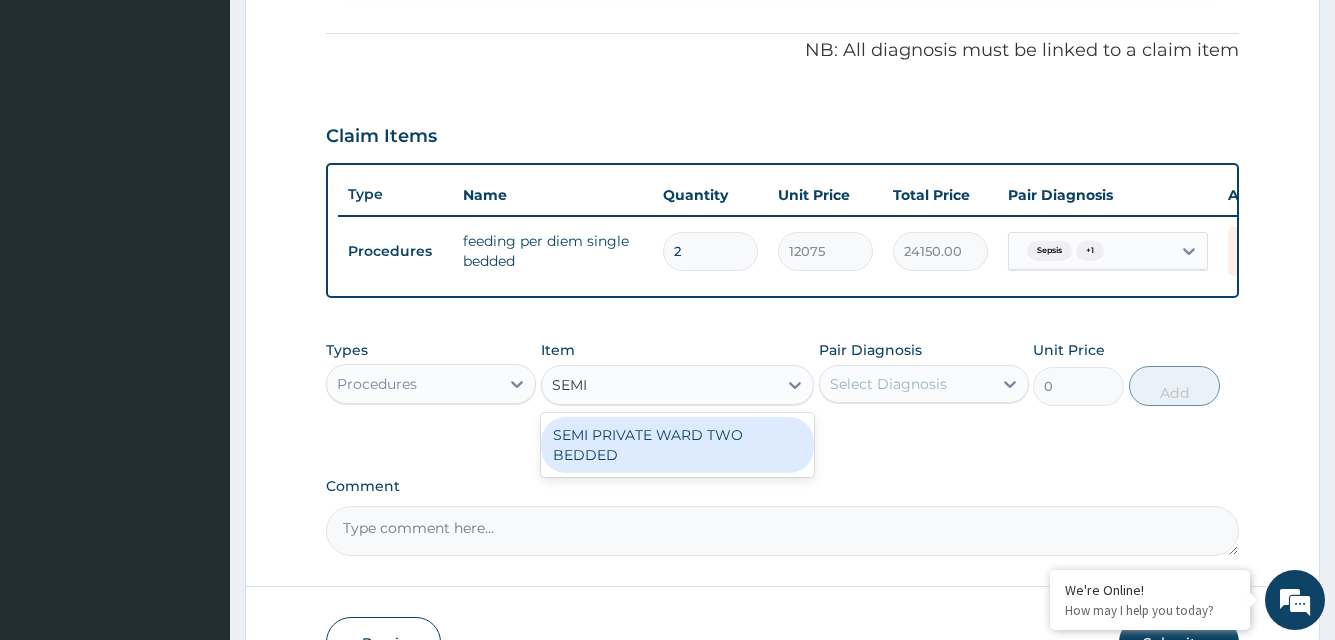 click on "SEMI PRIVATE WARD TWO BEDDED" at bounding box center [678, 445] 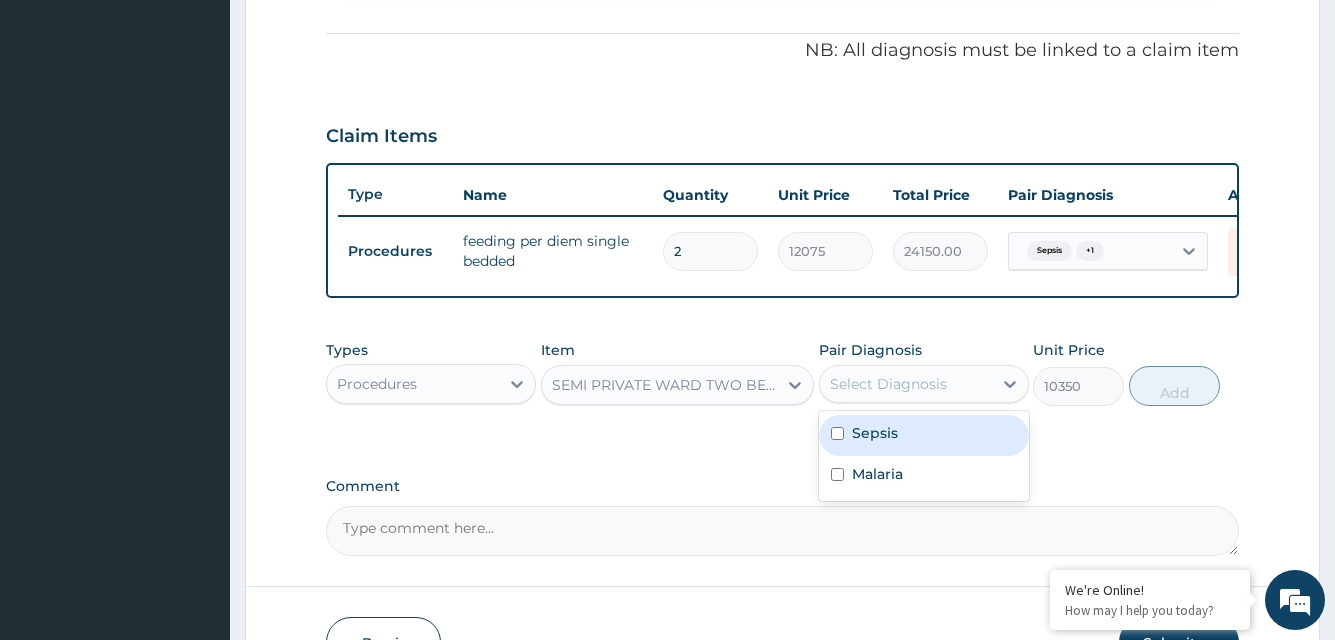 click on "Select Diagnosis" at bounding box center (906, 384) 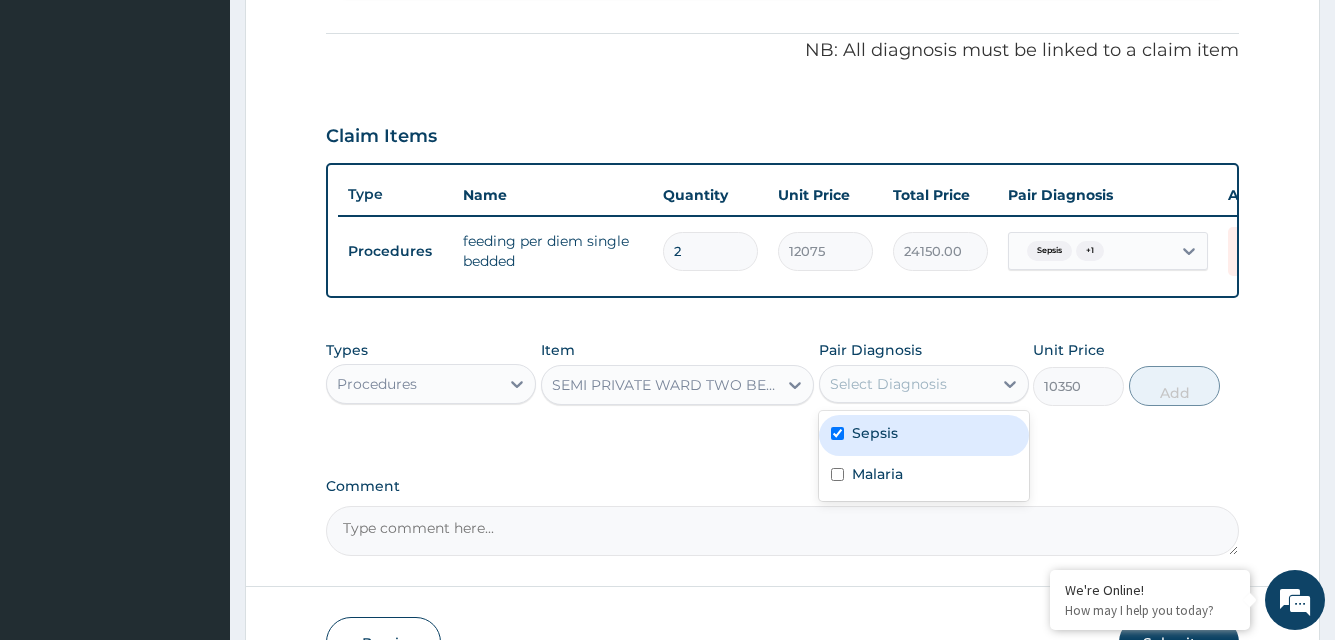 checkbox on "true" 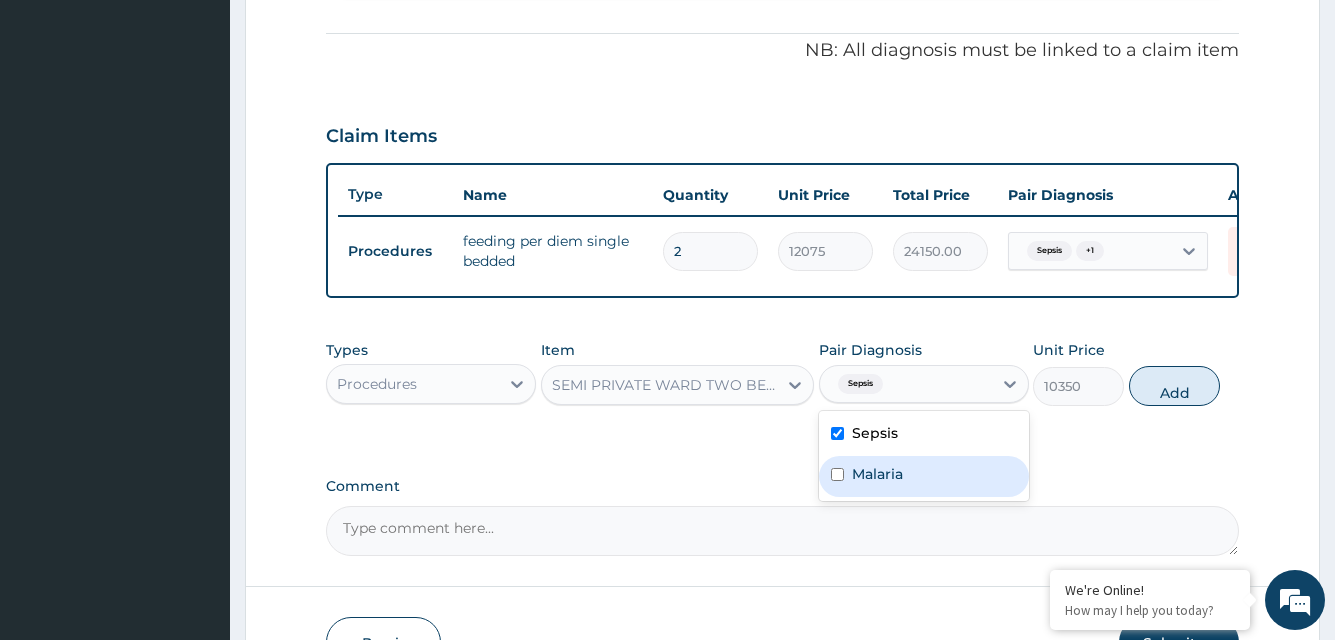 click on "Malaria" at bounding box center [877, 474] 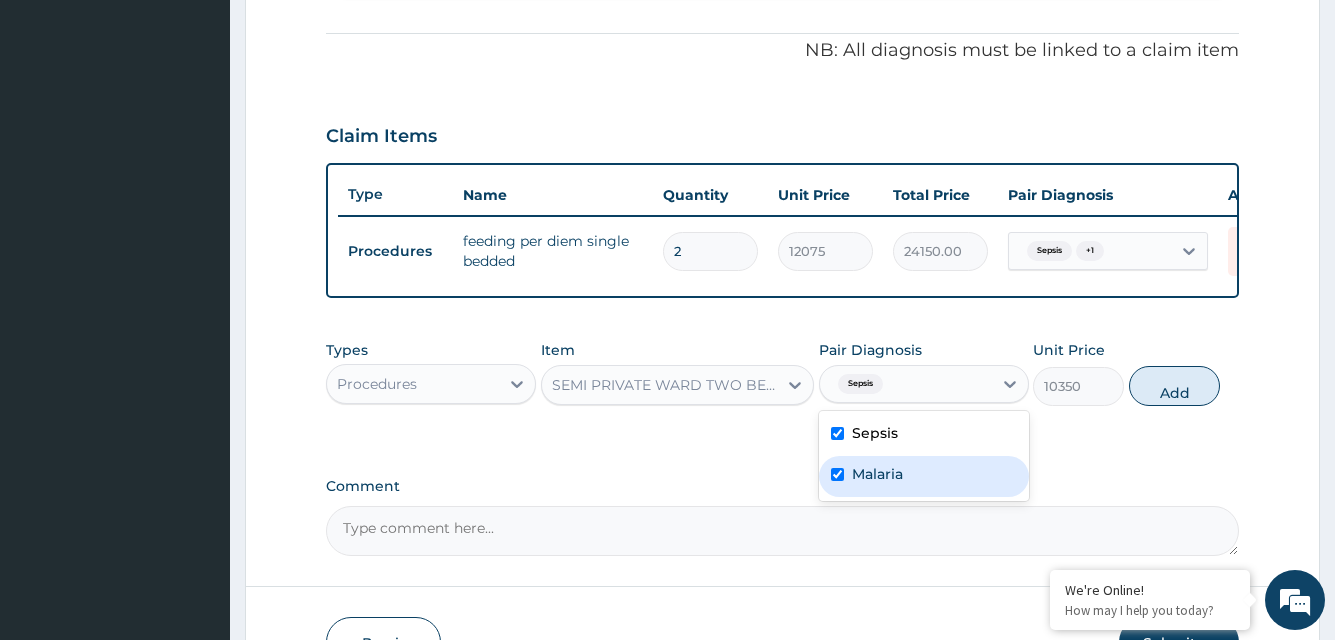 checkbox on "true" 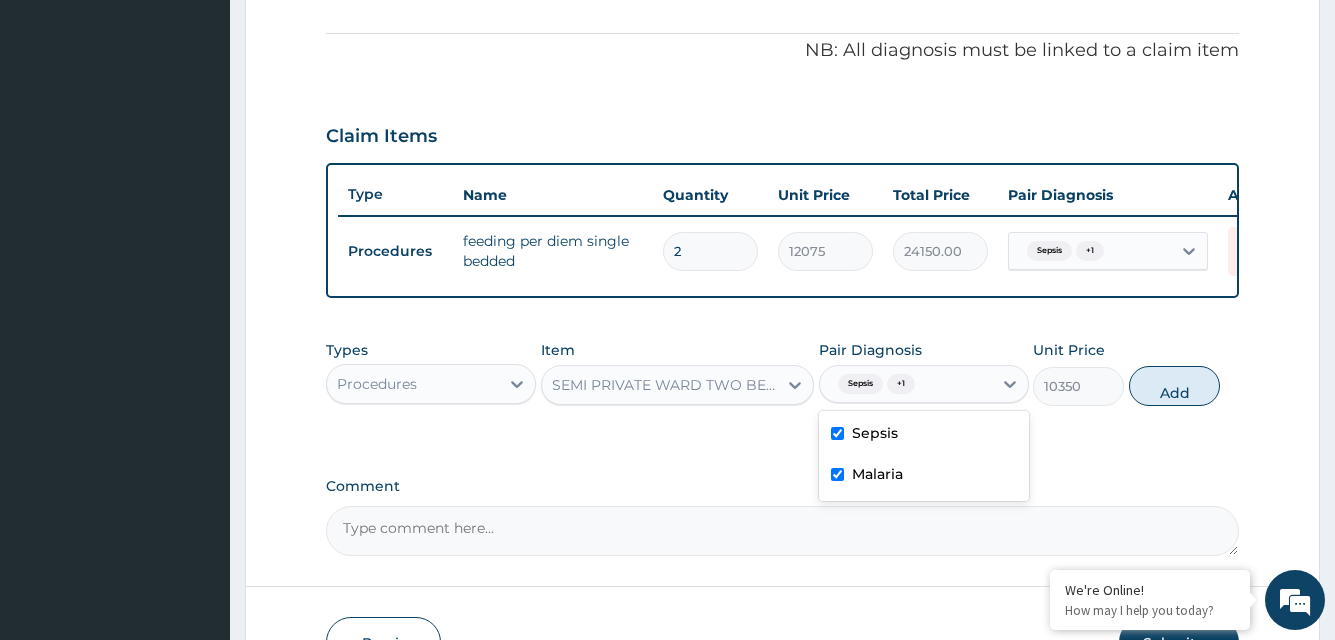 drag, startPoint x: 1187, startPoint y: 403, endPoint x: 879, endPoint y: 431, distance: 309.2701 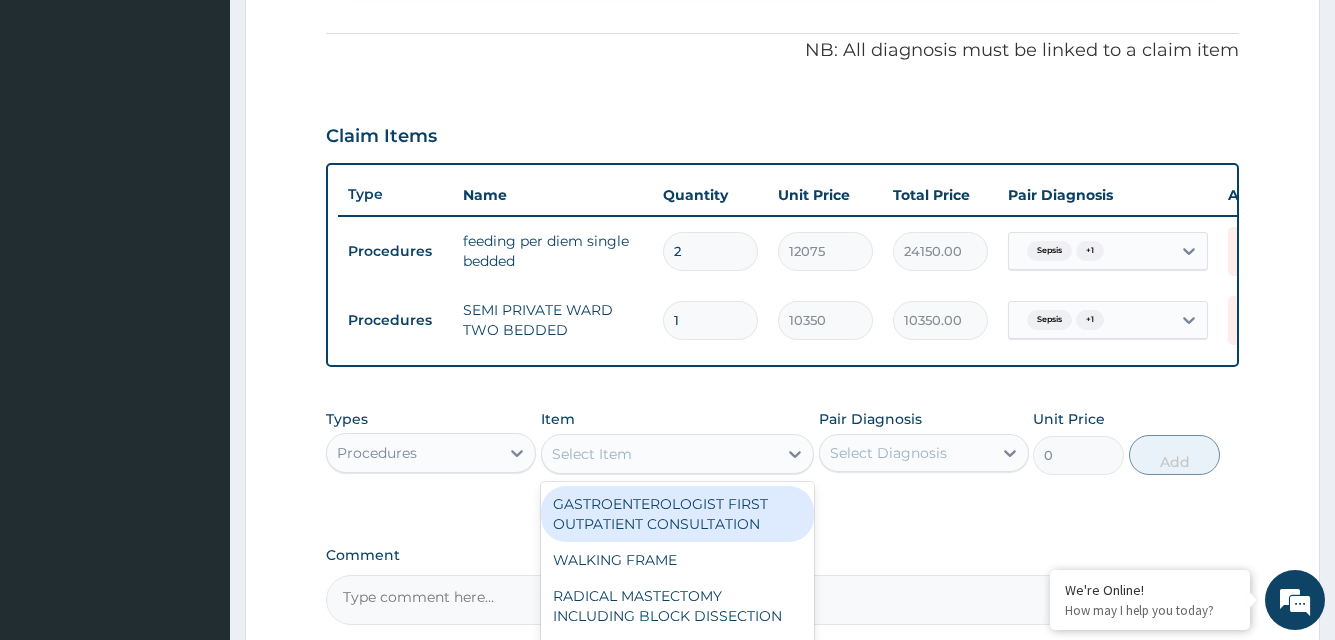 click on "Select Item" at bounding box center (592, 454) 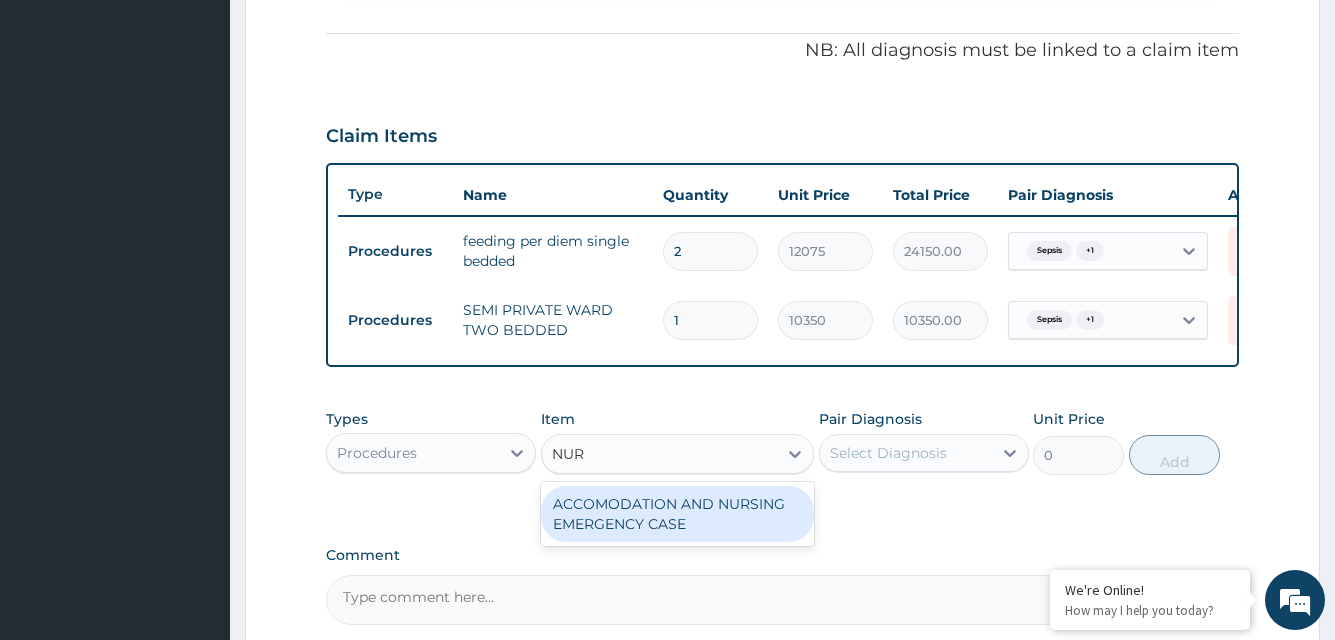 type on "NUR" 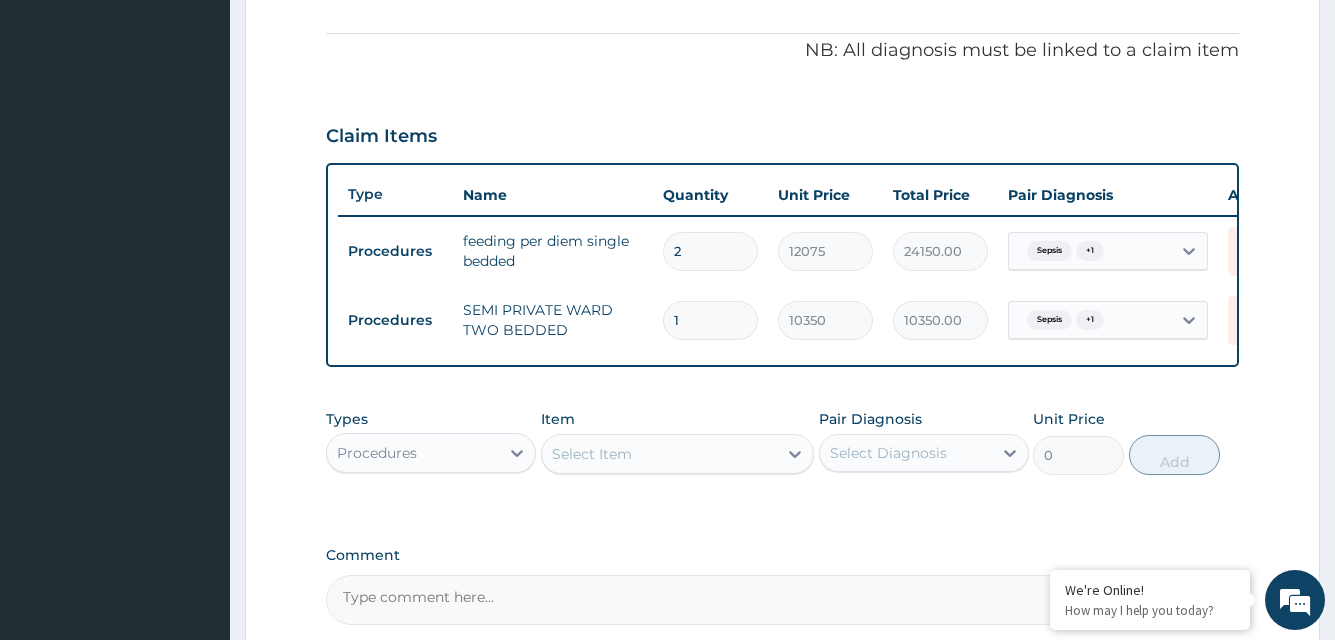 drag, startPoint x: 871, startPoint y: 522, endPoint x: 400, endPoint y: 520, distance: 471.00424 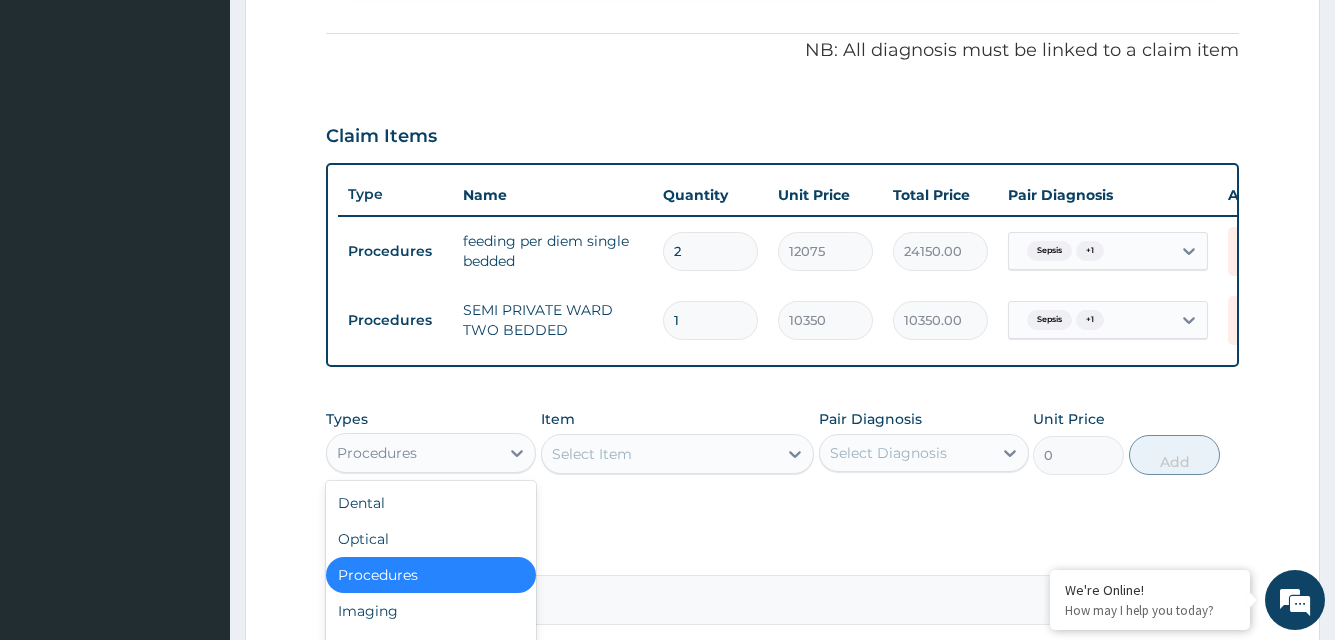 click on "Procedures" at bounding box center [377, 453] 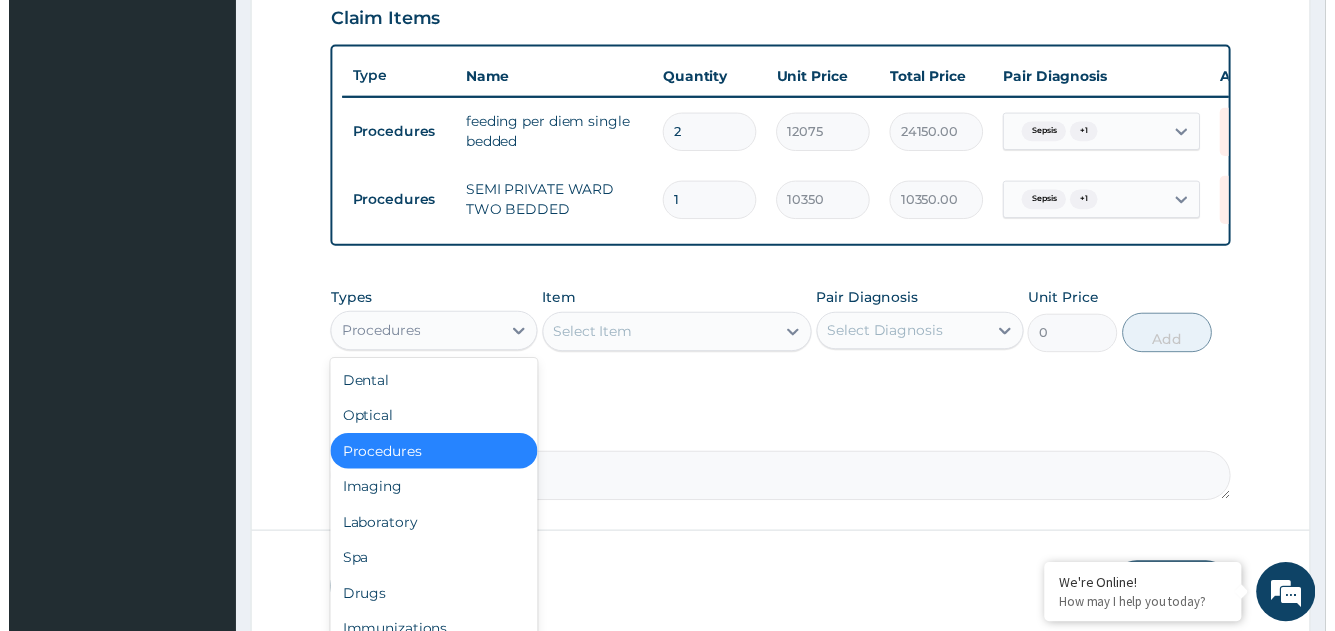 scroll, scrollTop: 781, scrollLeft: 0, axis: vertical 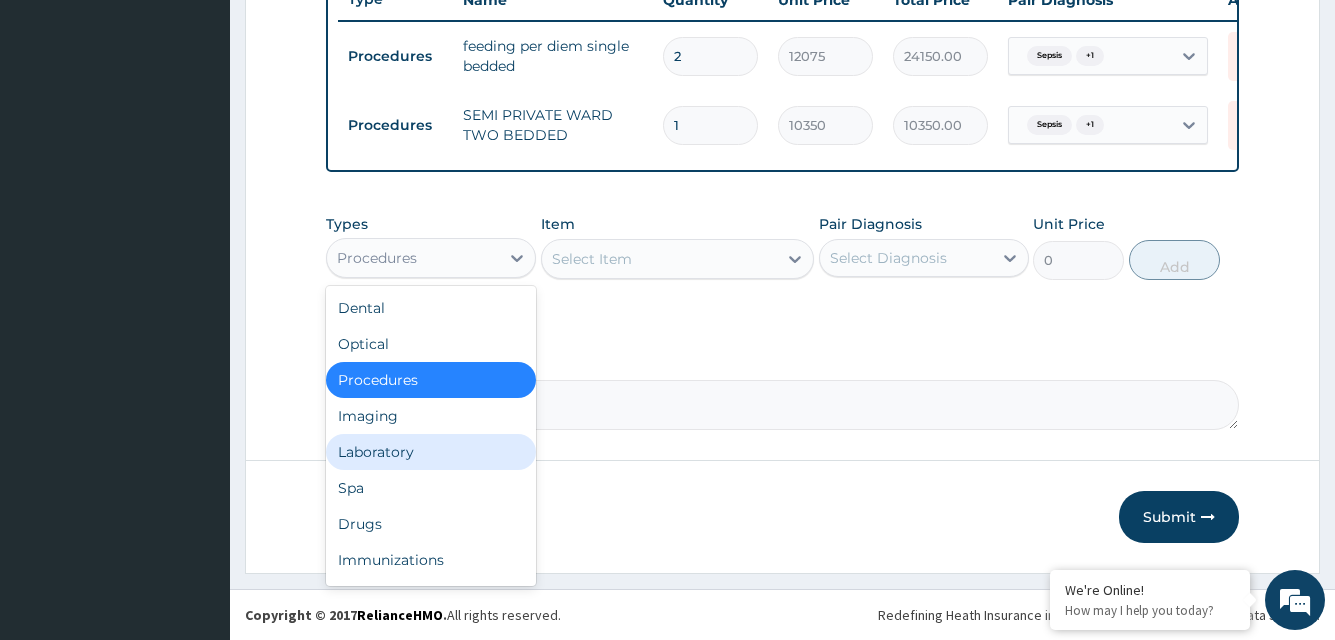 drag, startPoint x: 386, startPoint y: 467, endPoint x: 453, endPoint y: 387, distance: 104.35037 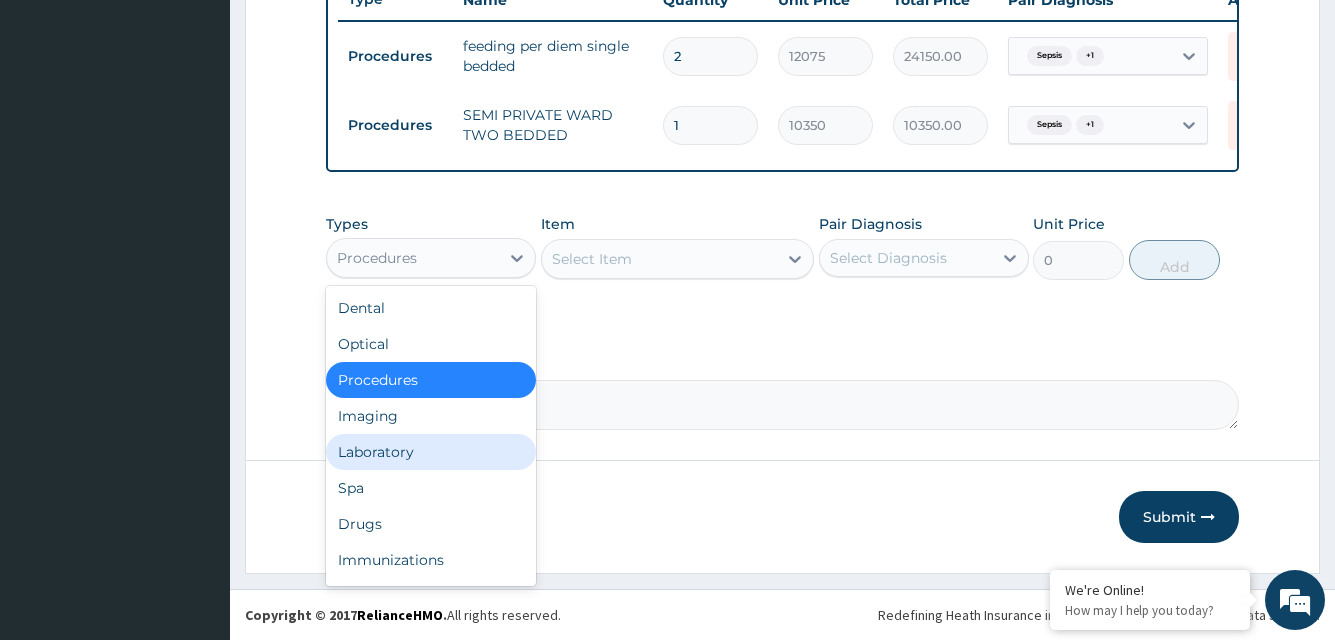 click on "Laboratory" at bounding box center [431, 452] 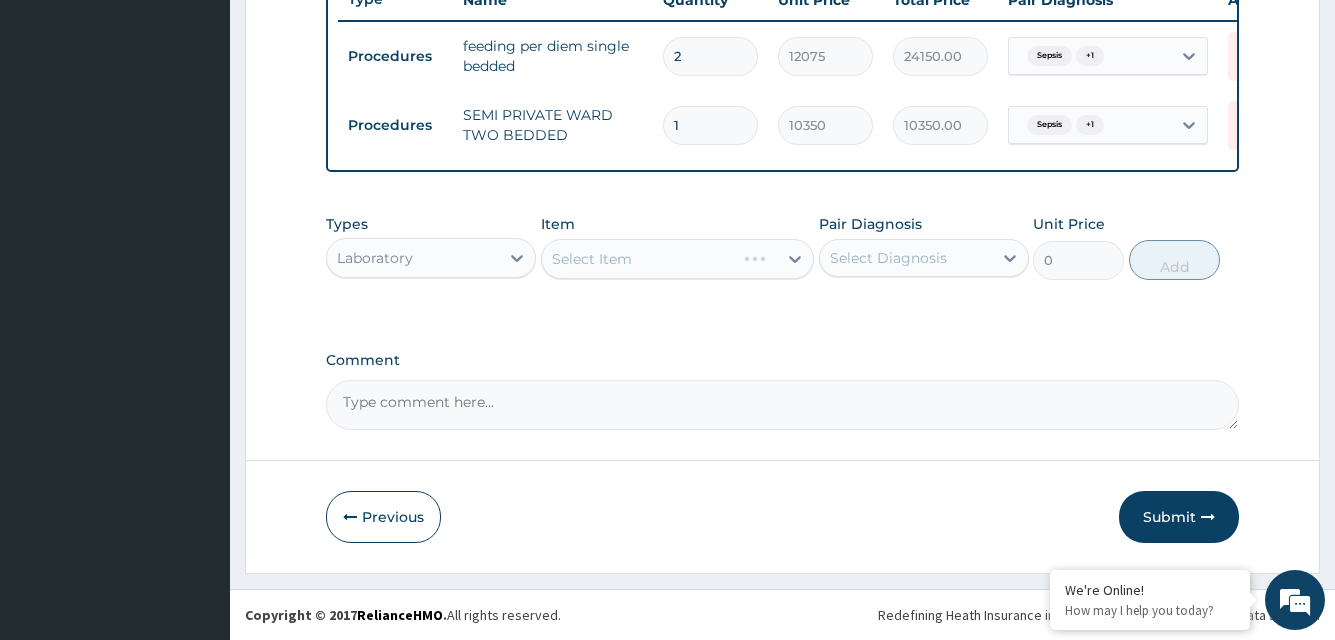 click on "Select Item" at bounding box center (678, 259) 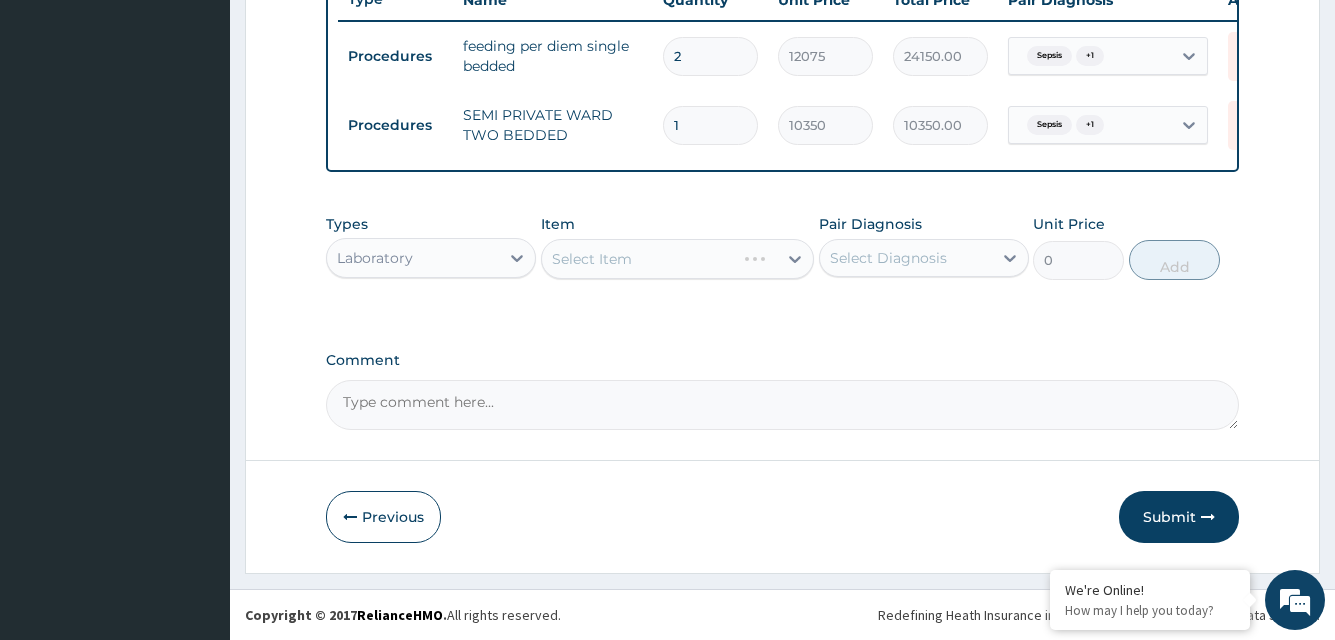 click on "Select Item" at bounding box center [678, 259] 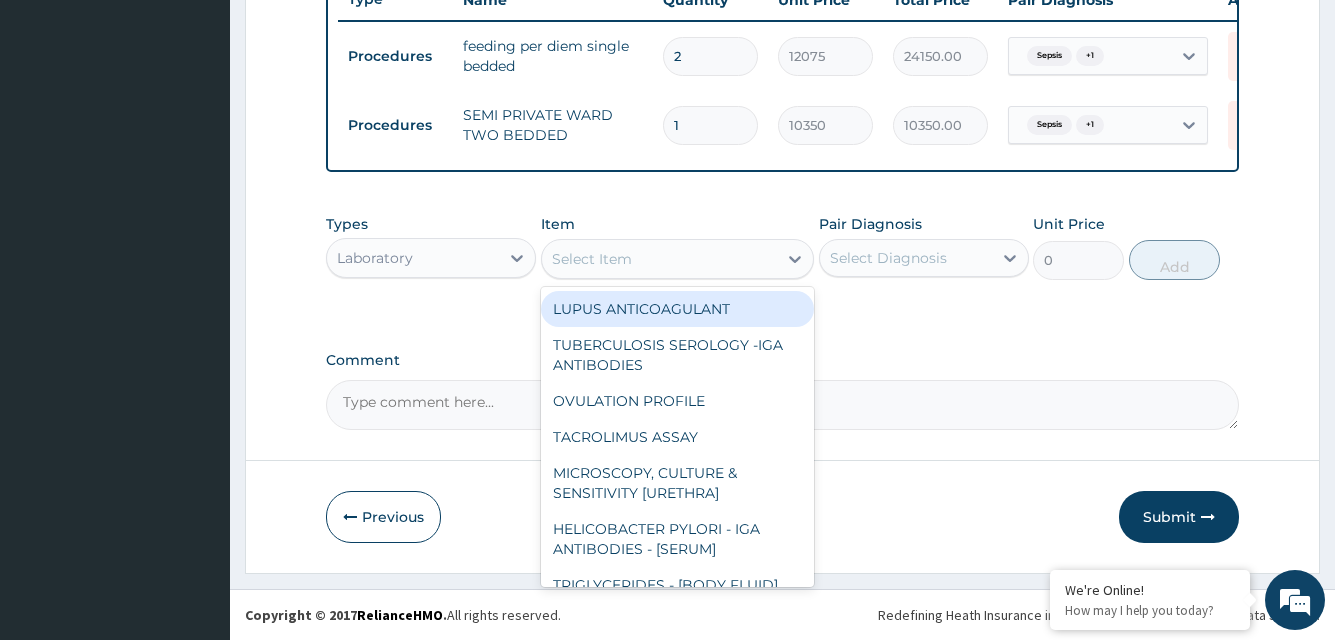 click on "Select Item" at bounding box center (592, 259) 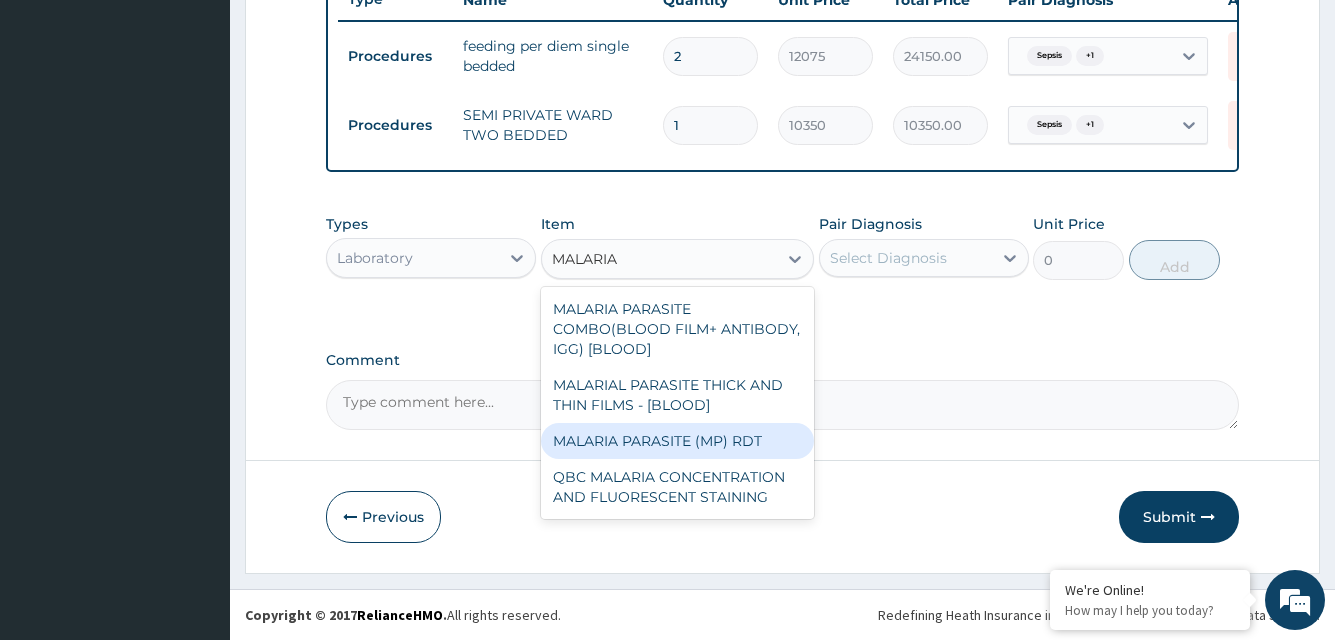 drag, startPoint x: 672, startPoint y: 443, endPoint x: 893, endPoint y: 262, distance: 285.66064 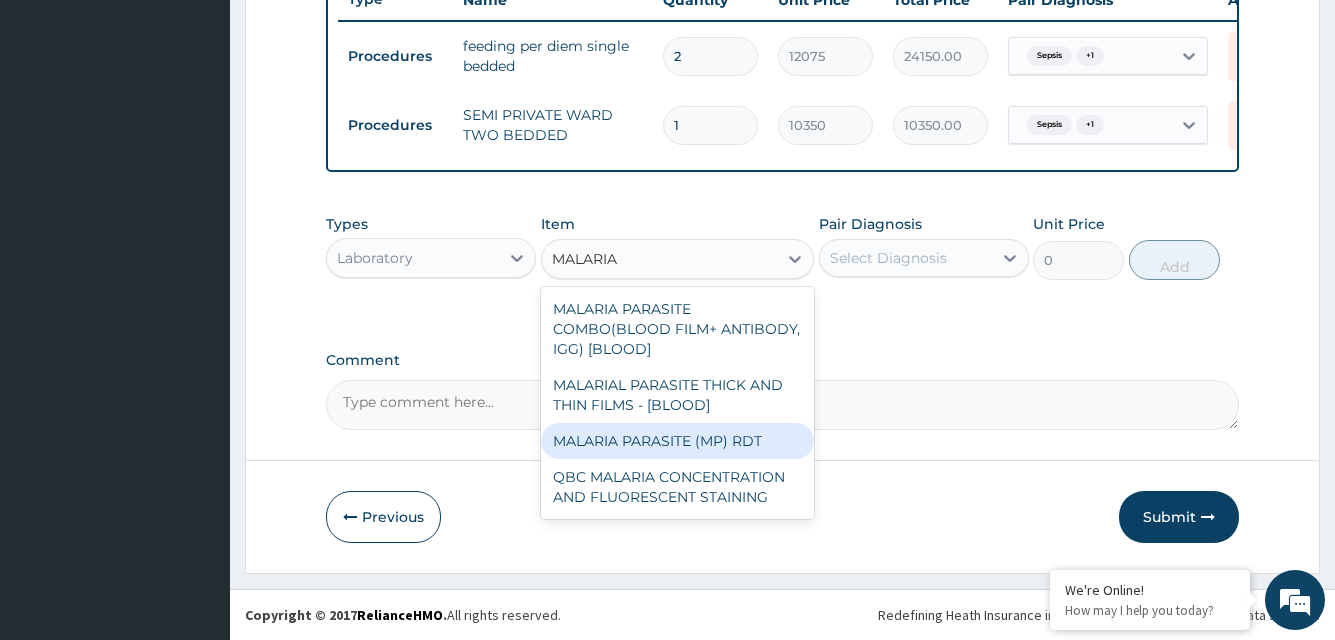 click on "MALARIA PARASITE COMBO(BLOOD FILM+ ANTIBODY, IGG) [BLOOD] MALARIAL PARASITE THICK AND THIN FILMS - [BLOOD] MALARIA PARASITE (MP) RDT QBC MALARIA CONCENTRATION AND FLUORESCENT STAINING" at bounding box center [678, 403] 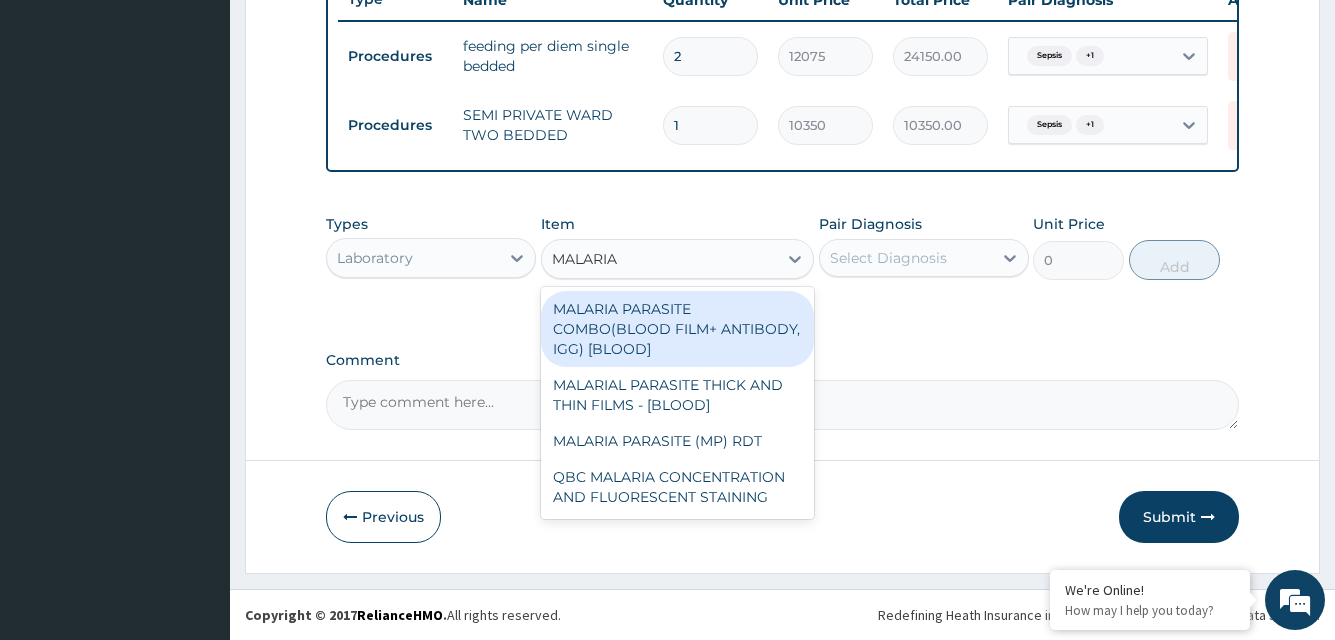 type on "MALARIA" 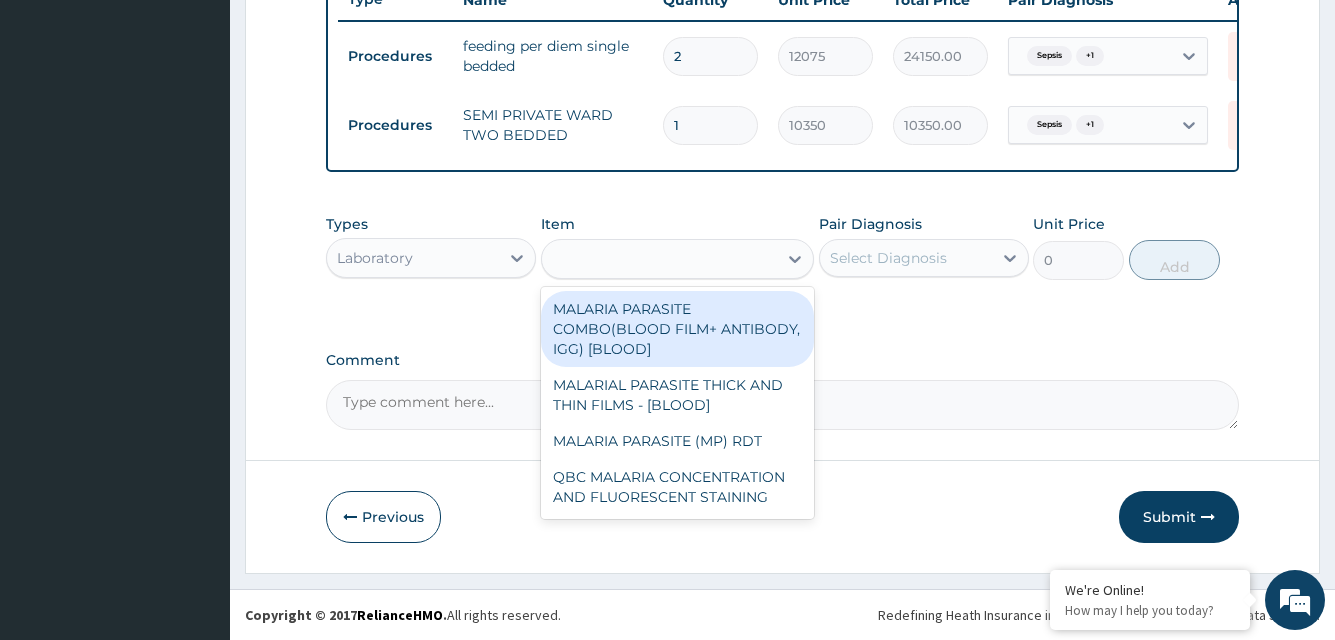 drag, startPoint x: 904, startPoint y: 247, endPoint x: 902, endPoint y: 258, distance: 11.18034 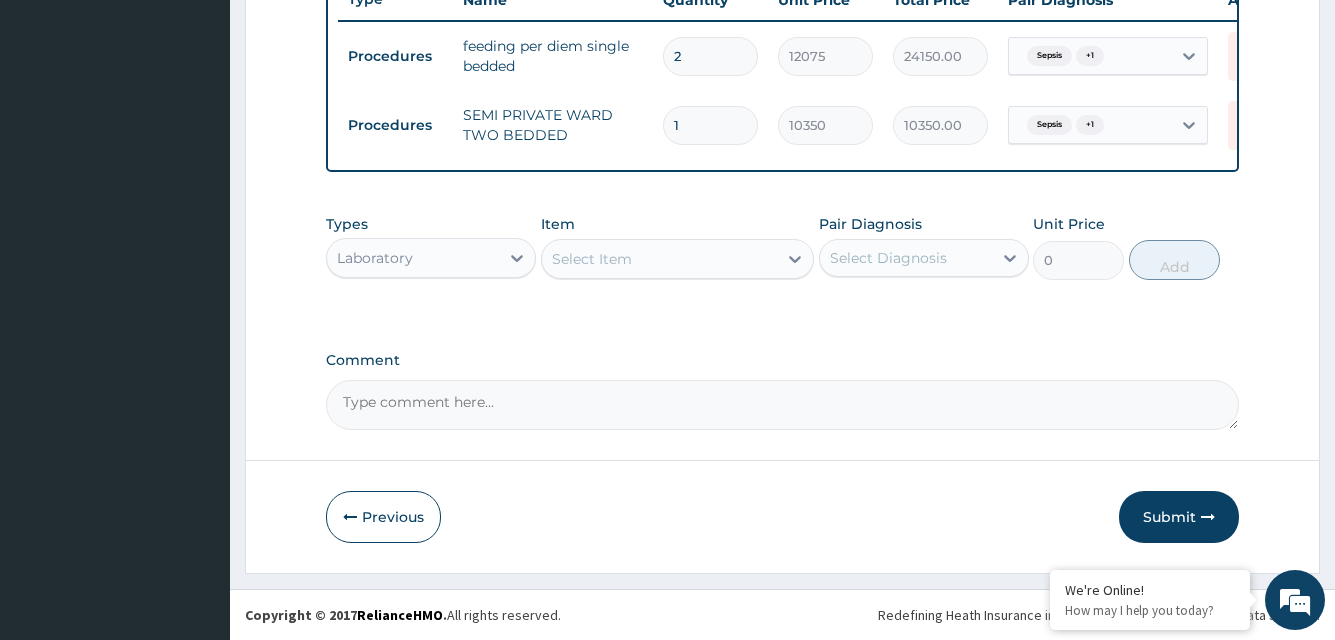 click on "Select Item" at bounding box center [660, 259] 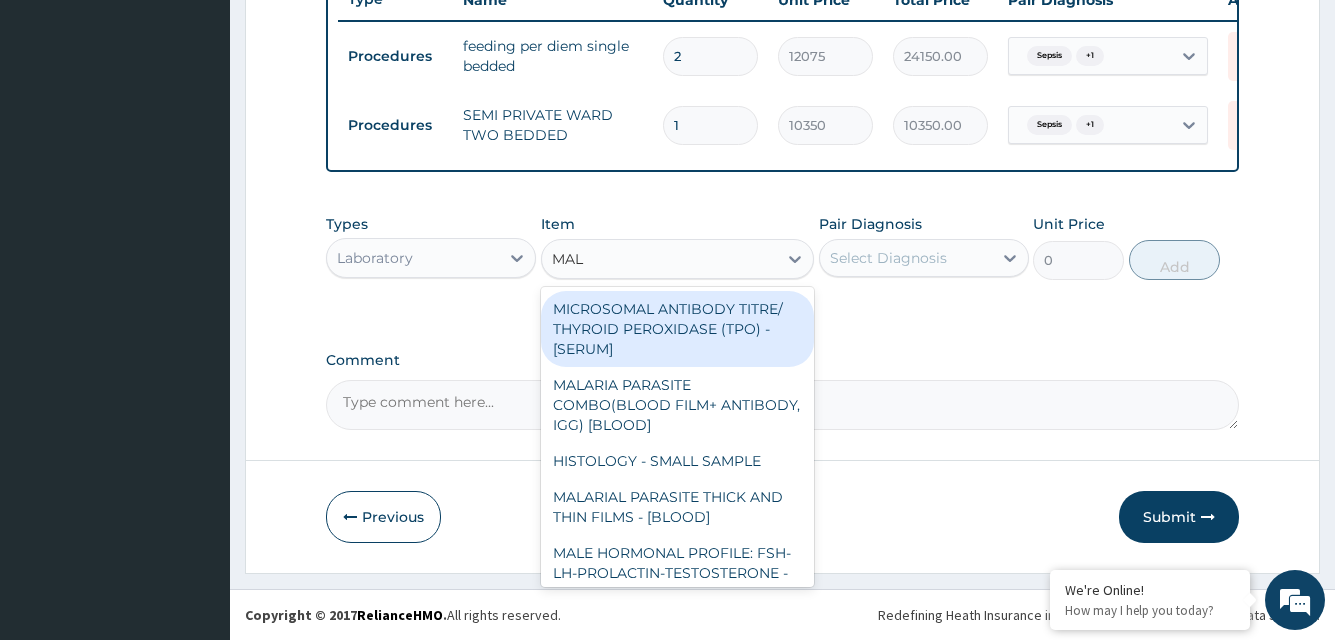 type on "MALA" 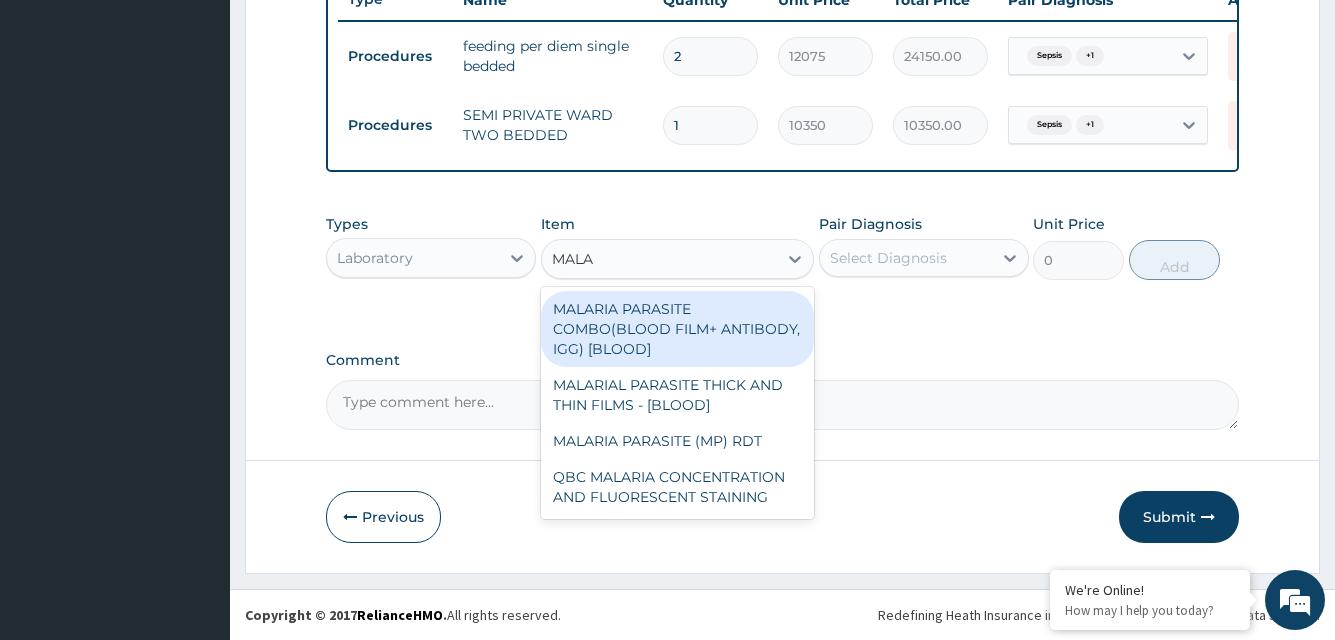 click on "MALARIA PARASITE COMBO(BLOOD FILM+ ANTIBODY, IGG) [BLOOD]" at bounding box center [678, 329] 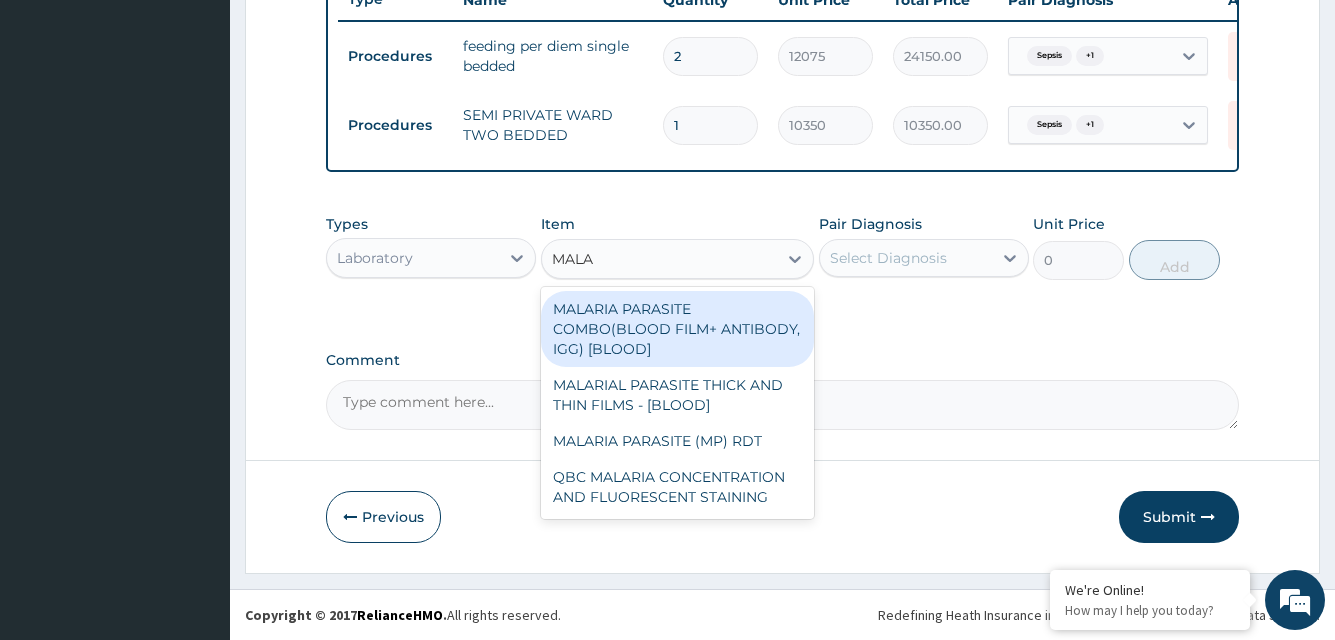 type 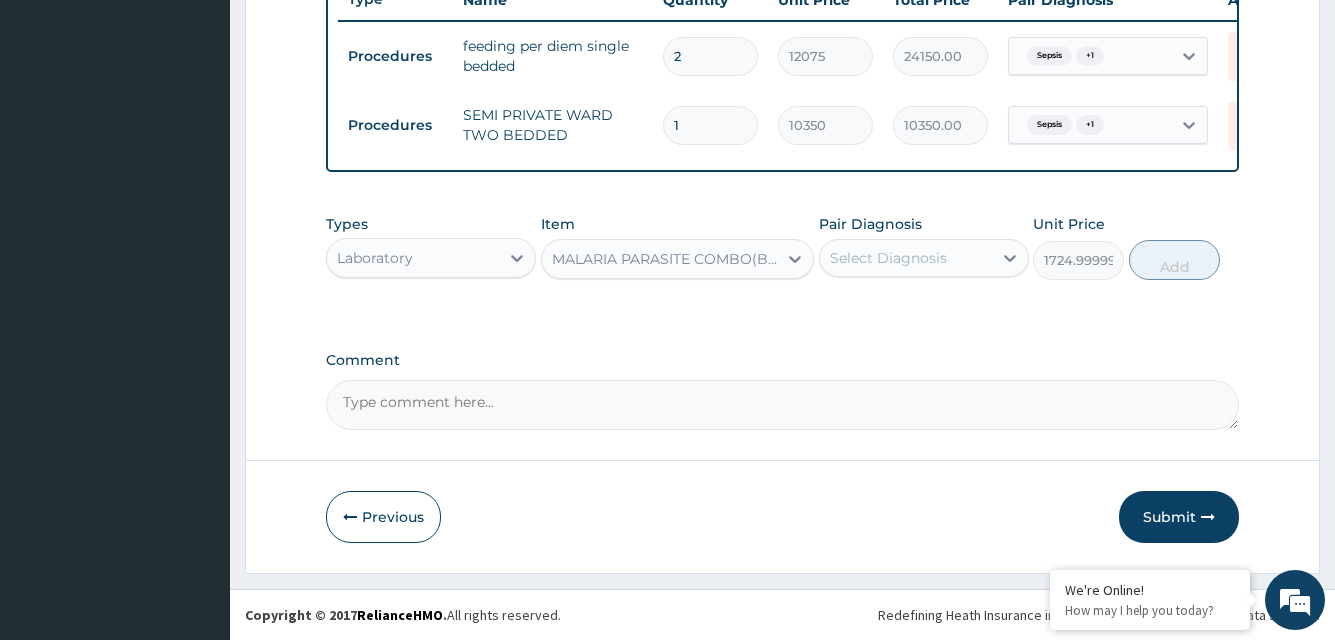 click on "Select Diagnosis" at bounding box center [888, 258] 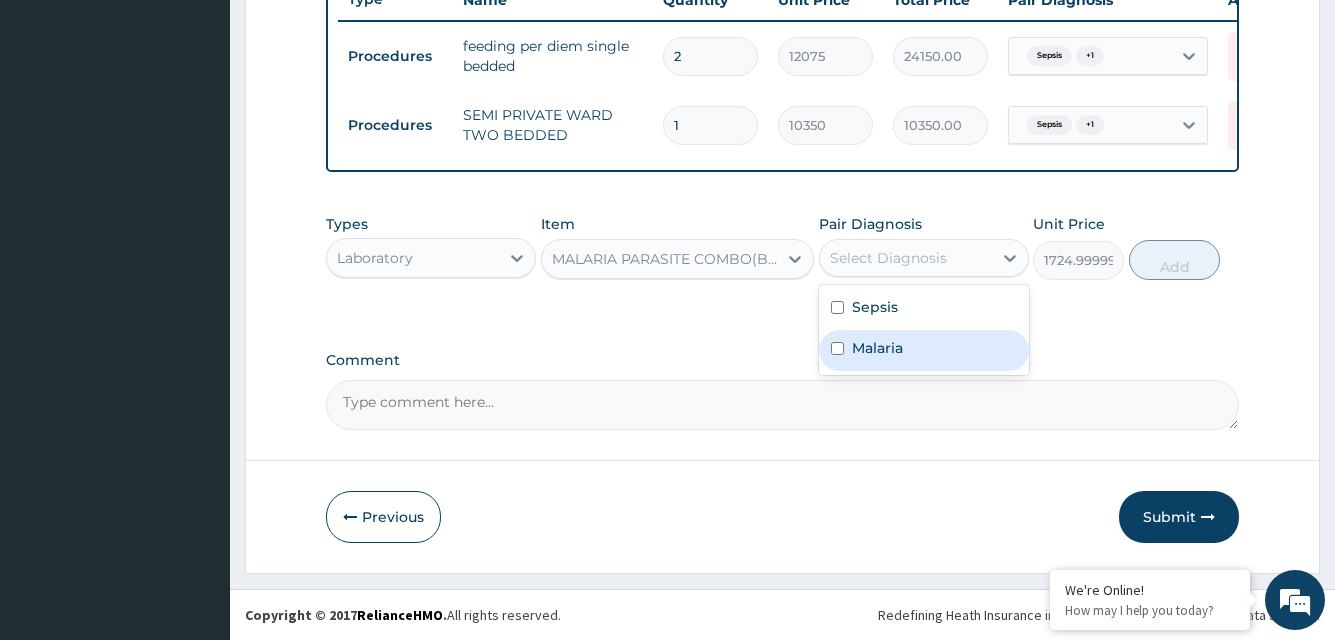 drag, startPoint x: 885, startPoint y: 352, endPoint x: 1070, endPoint y: 302, distance: 191.63768 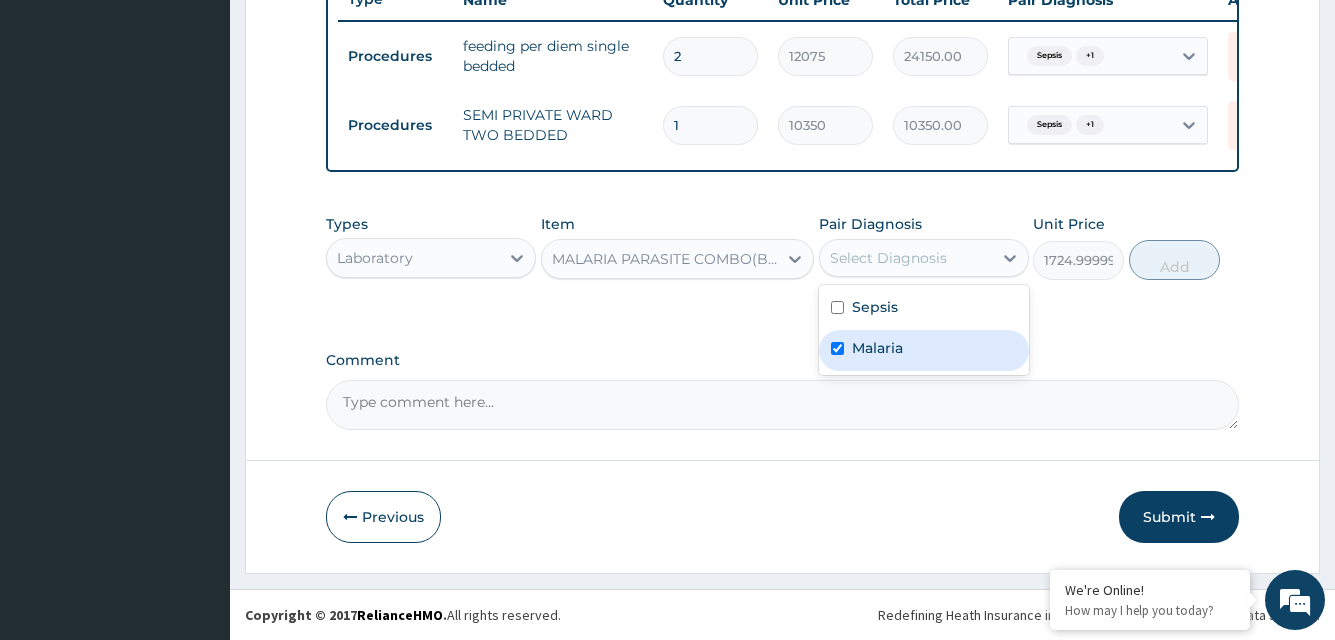 checkbox on "true" 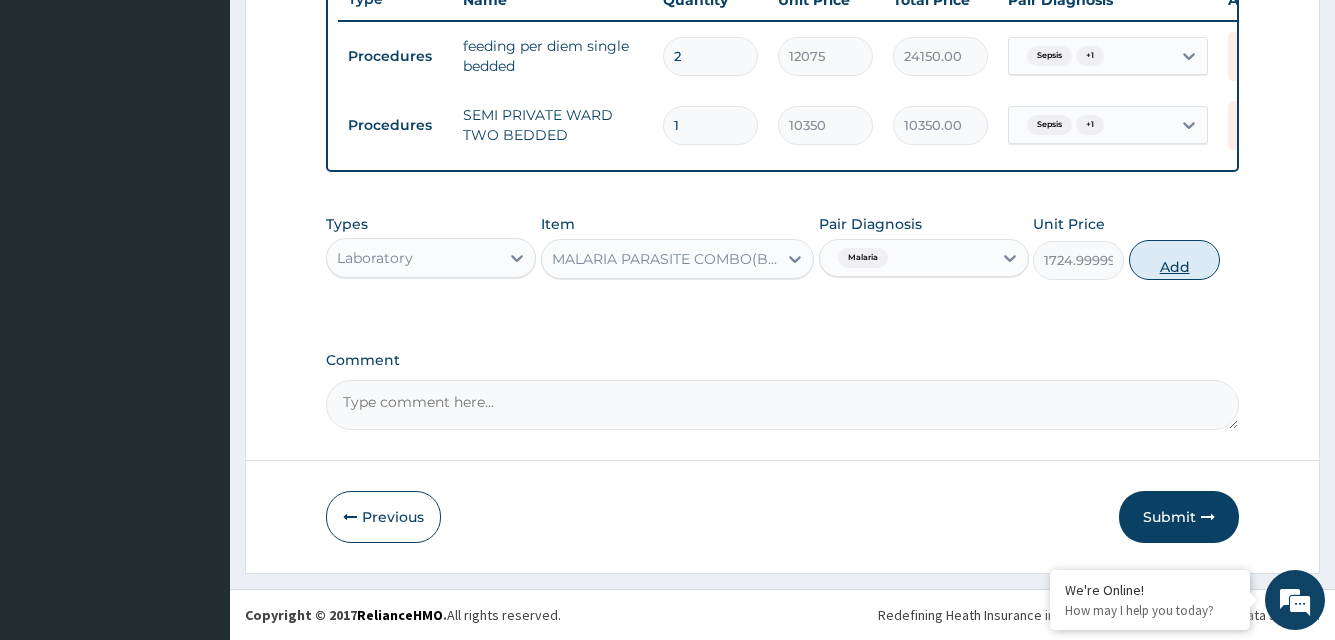 click on "Add" at bounding box center [1174, 260] 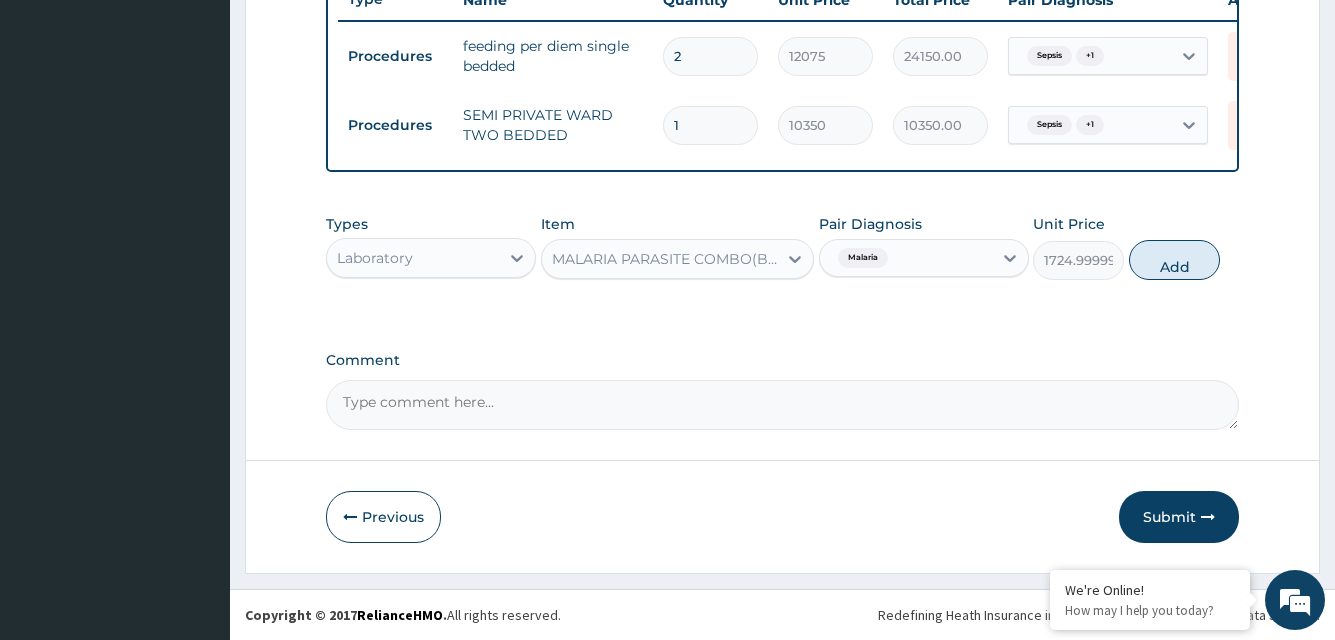type on "0" 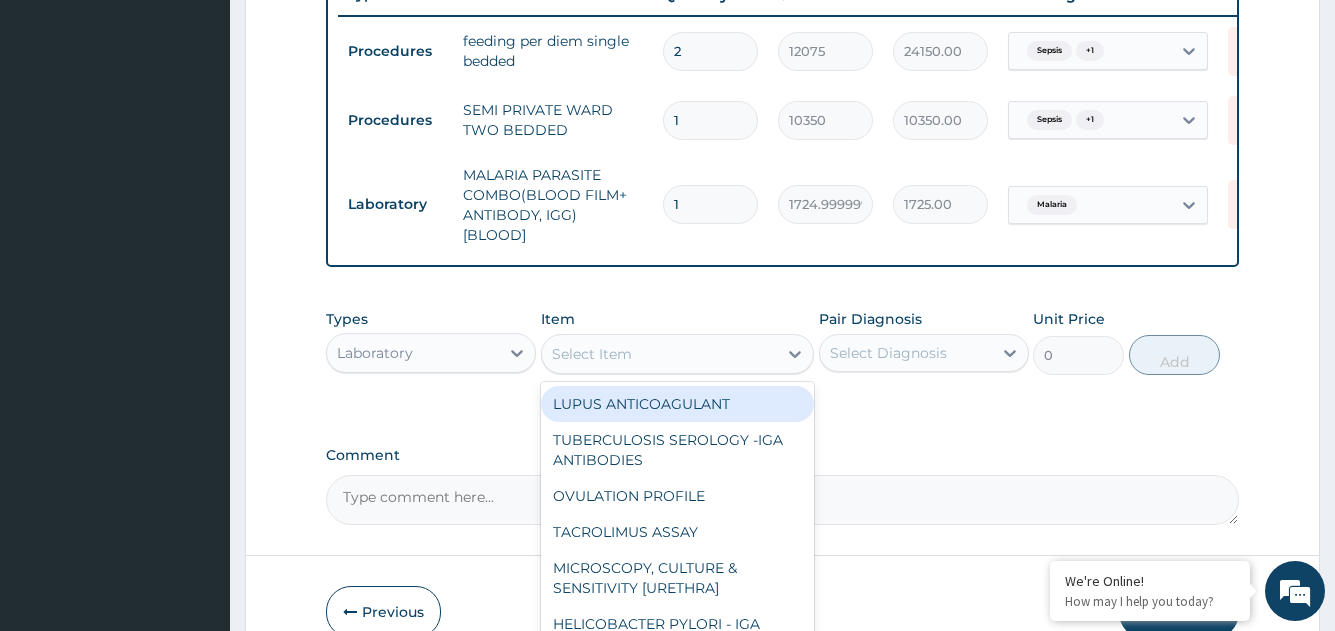 click on "Select Item" at bounding box center (592, 354) 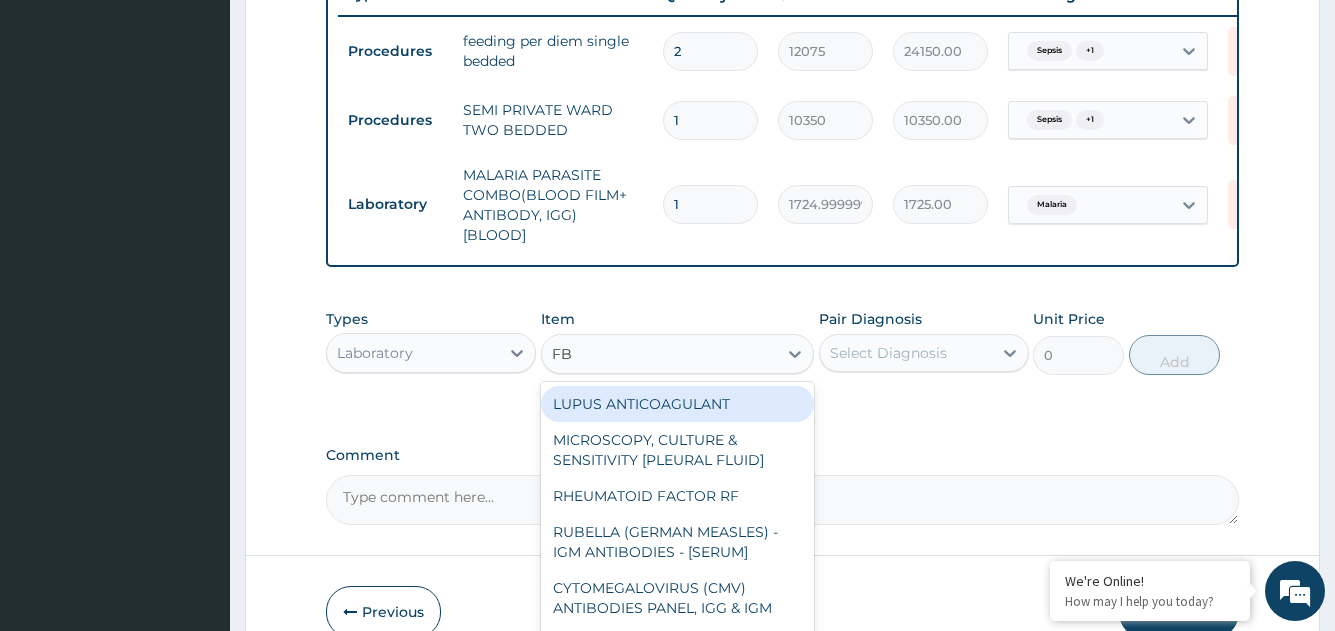 type on "FBC" 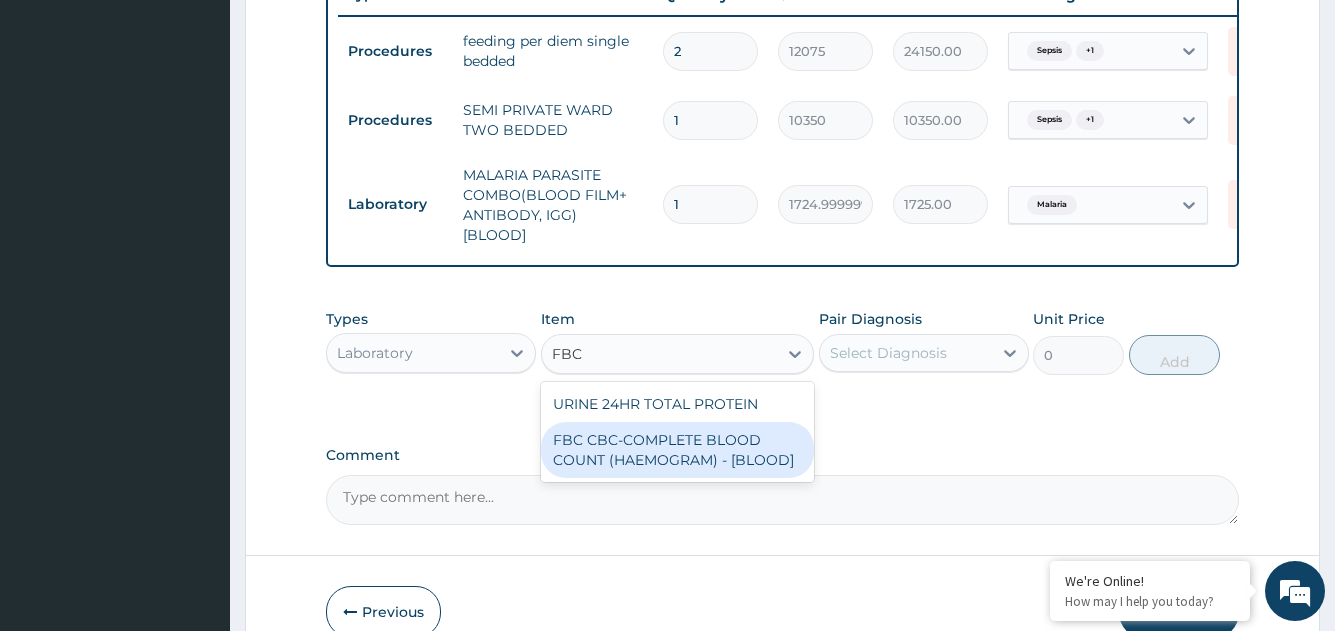 drag, startPoint x: 612, startPoint y: 443, endPoint x: 754, endPoint y: 395, distance: 149.8933 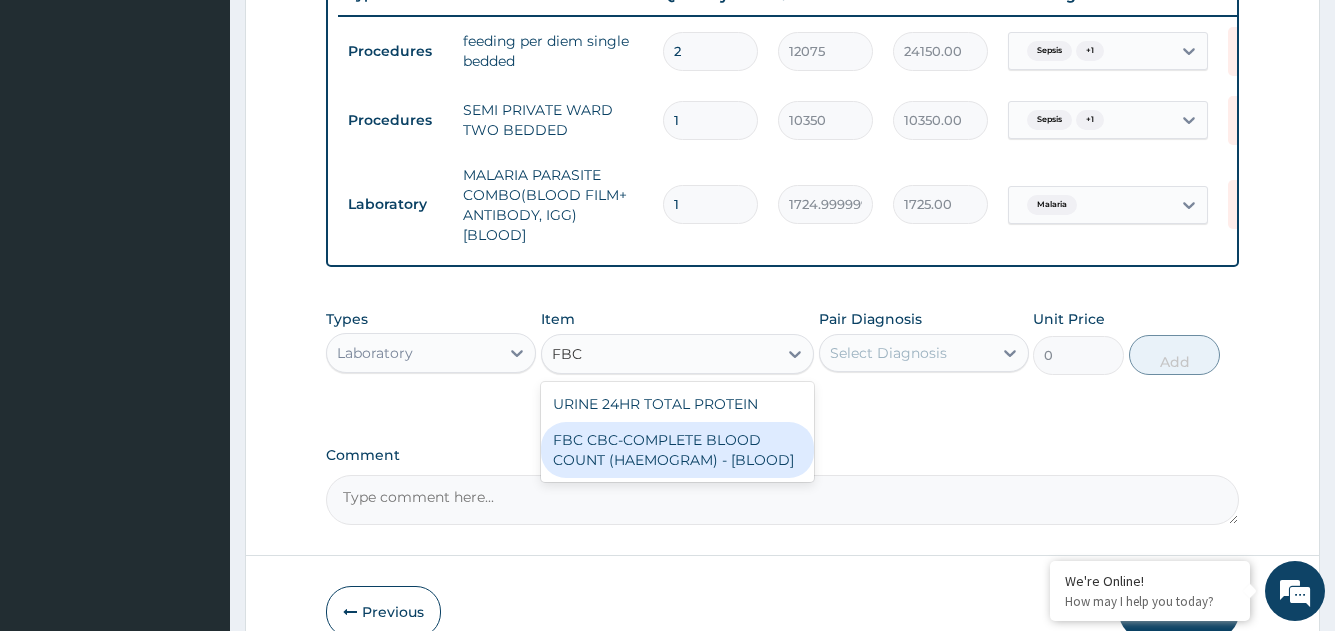 click on "FBC CBC-COMPLETE BLOOD COUNT (HAEMOGRAM) - [BLOOD]" at bounding box center [678, 450] 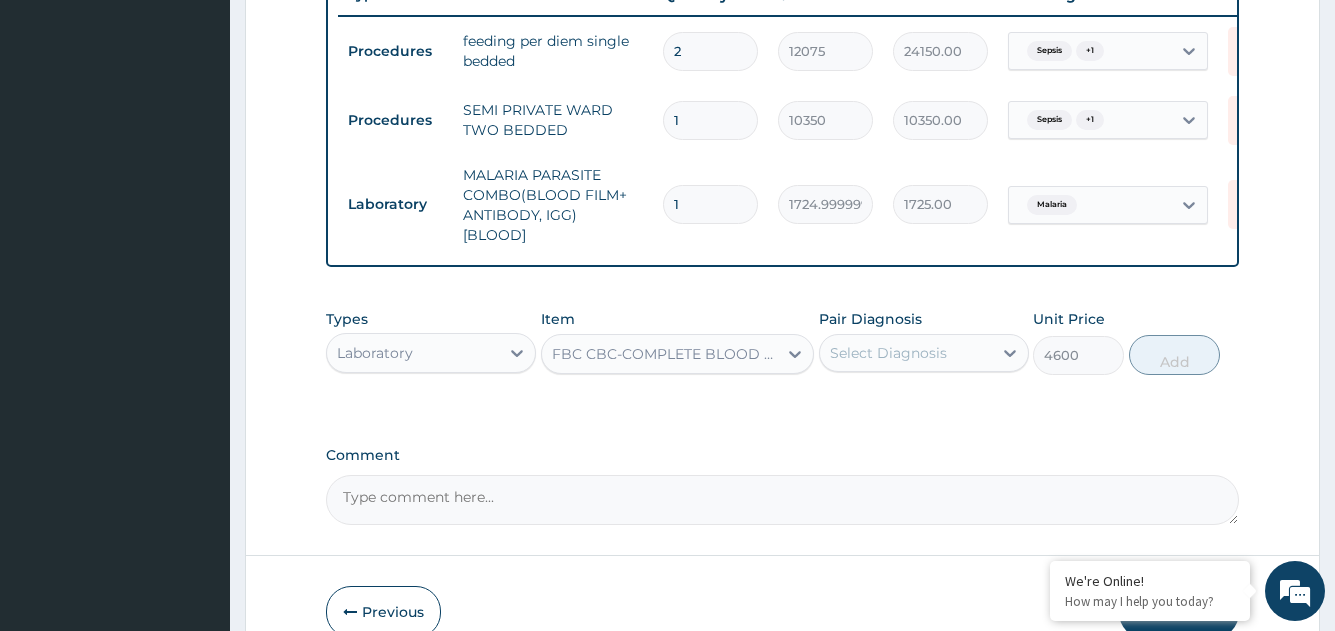 click on "Select Diagnosis" at bounding box center [888, 353] 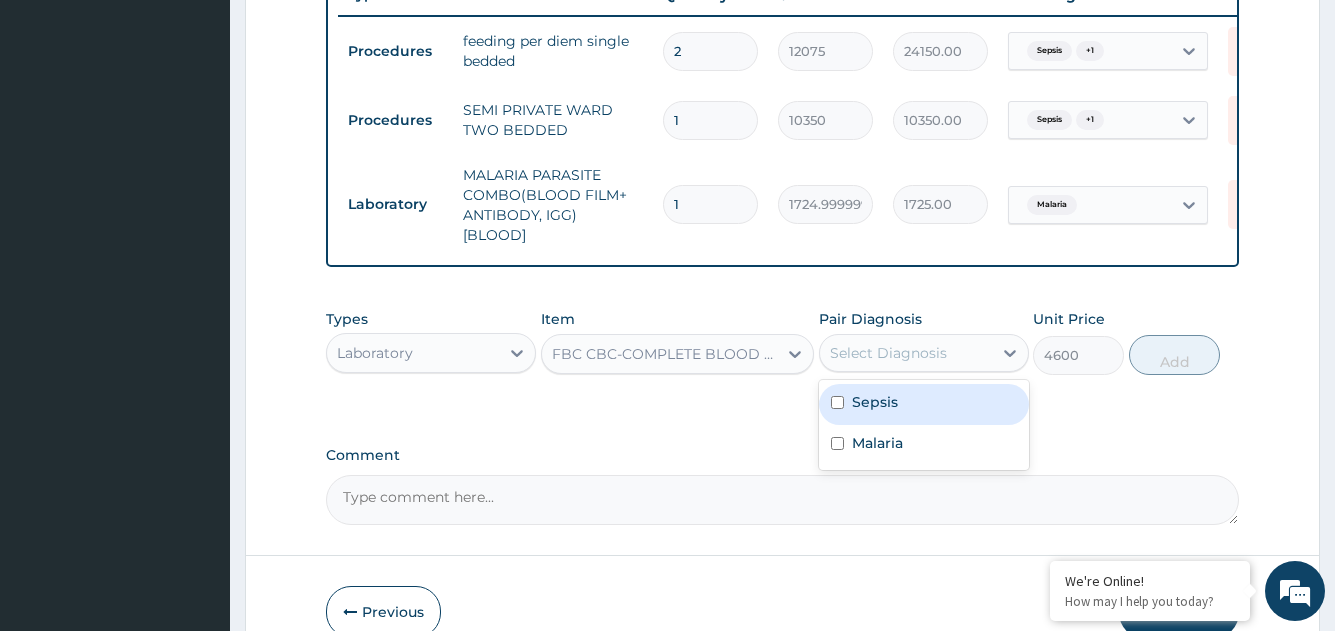 drag, startPoint x: 889, startPoint y: 399, endPoint x: 943, endPoint y: 390, distance: 54.74486 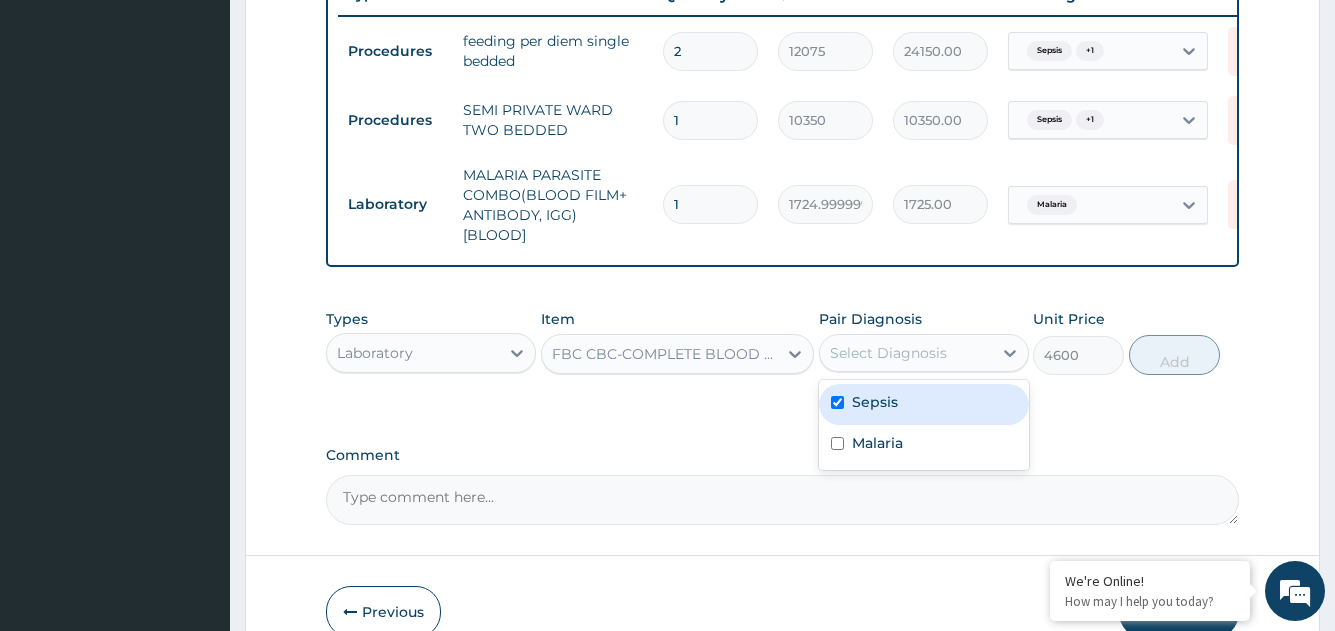 checkbox on "true" 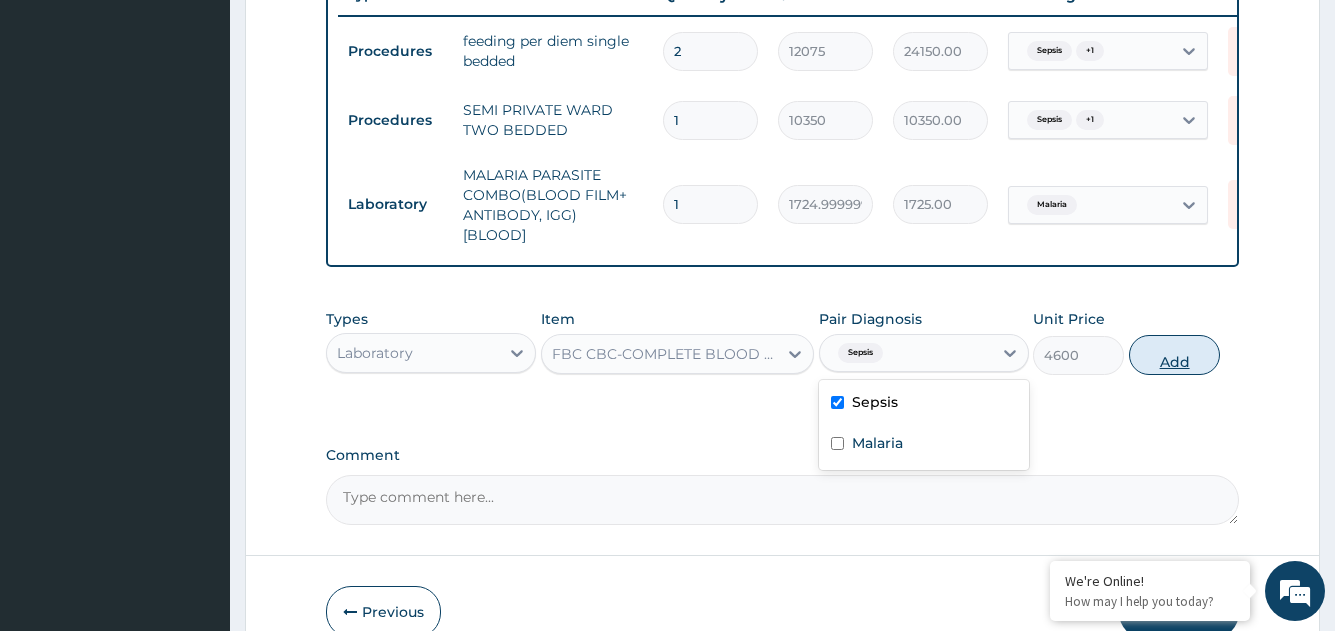 click on "Add" at bounding box center (1174, 355) 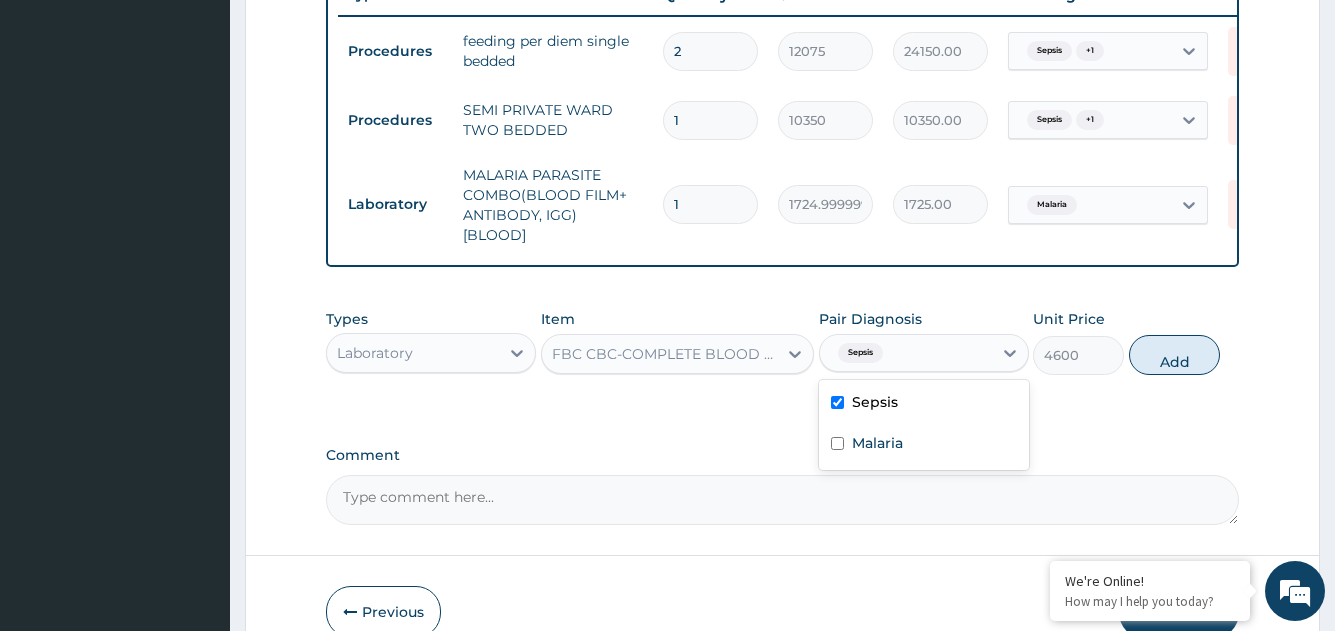 type on "0" 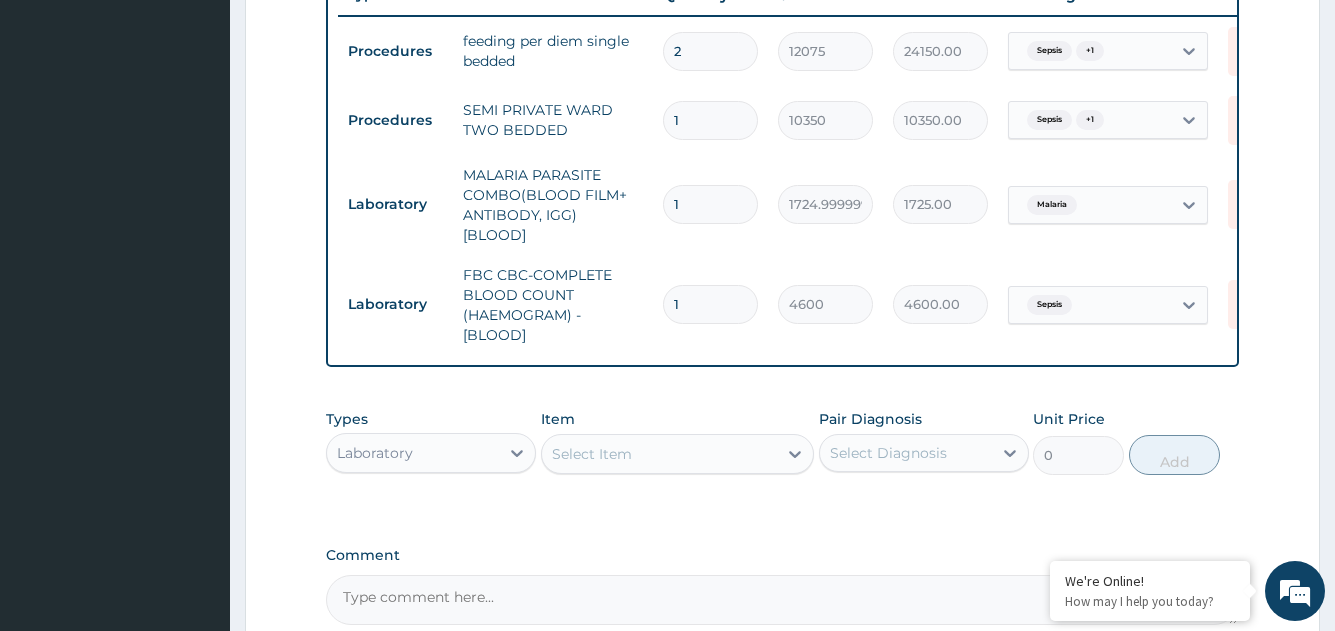 click on "Laboratory" at bounding box center [413, 453] 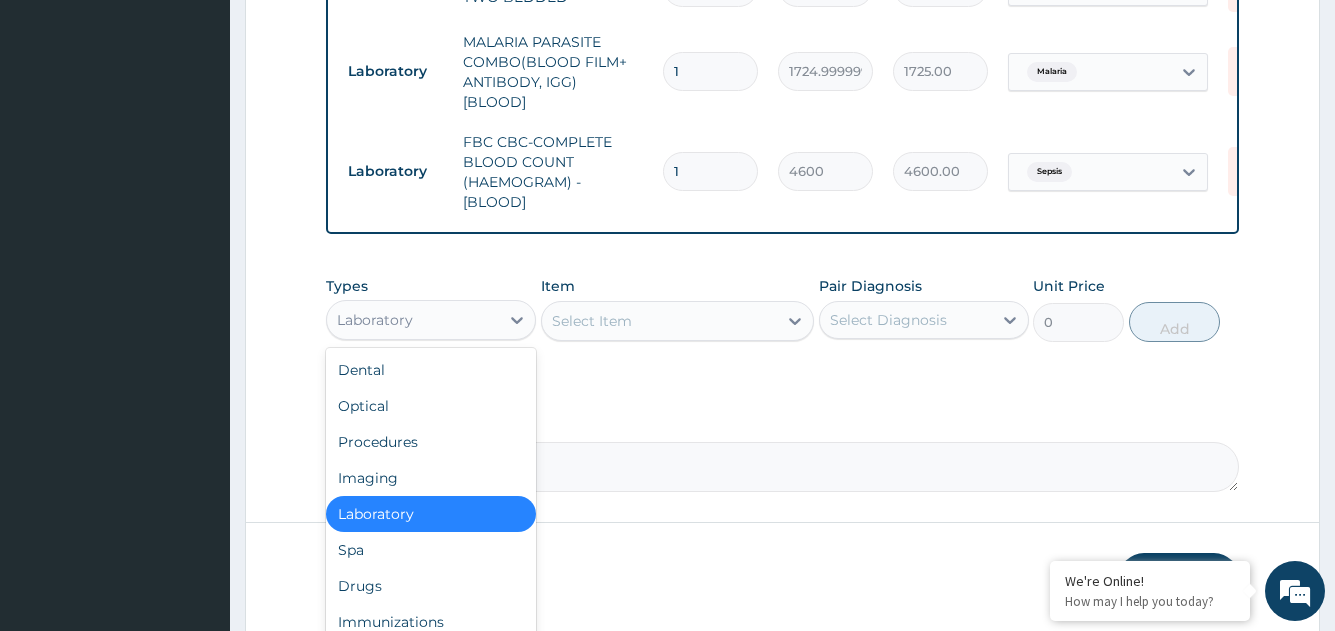 scroll, scrollTop: 980, scrollLeft: 0, axis: vertical 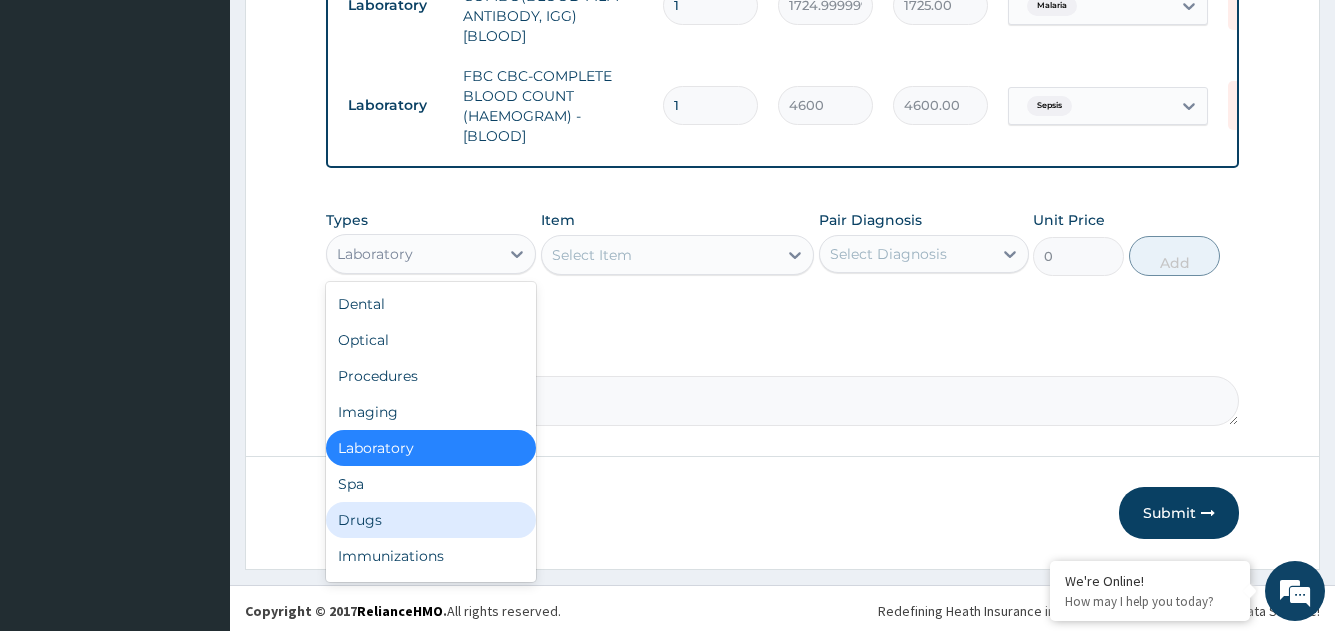 click on "Drugs" at bounding box center [431, 520] 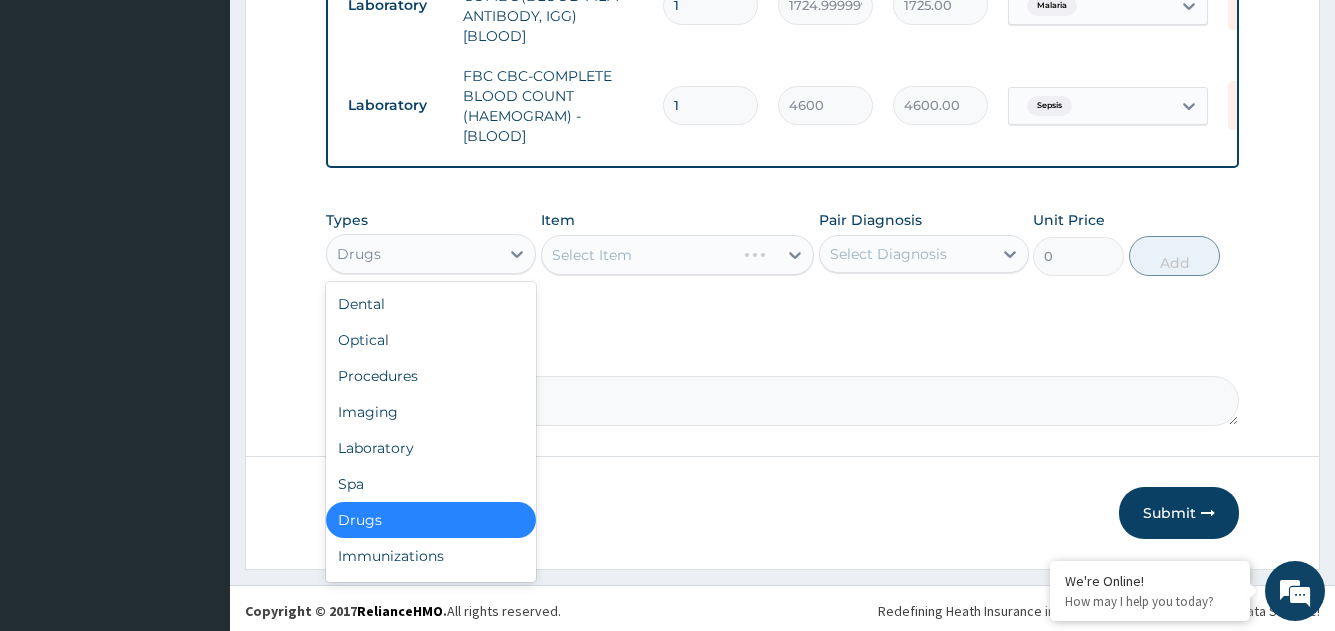 click on "Drugs" at bounding box center (413, 254) 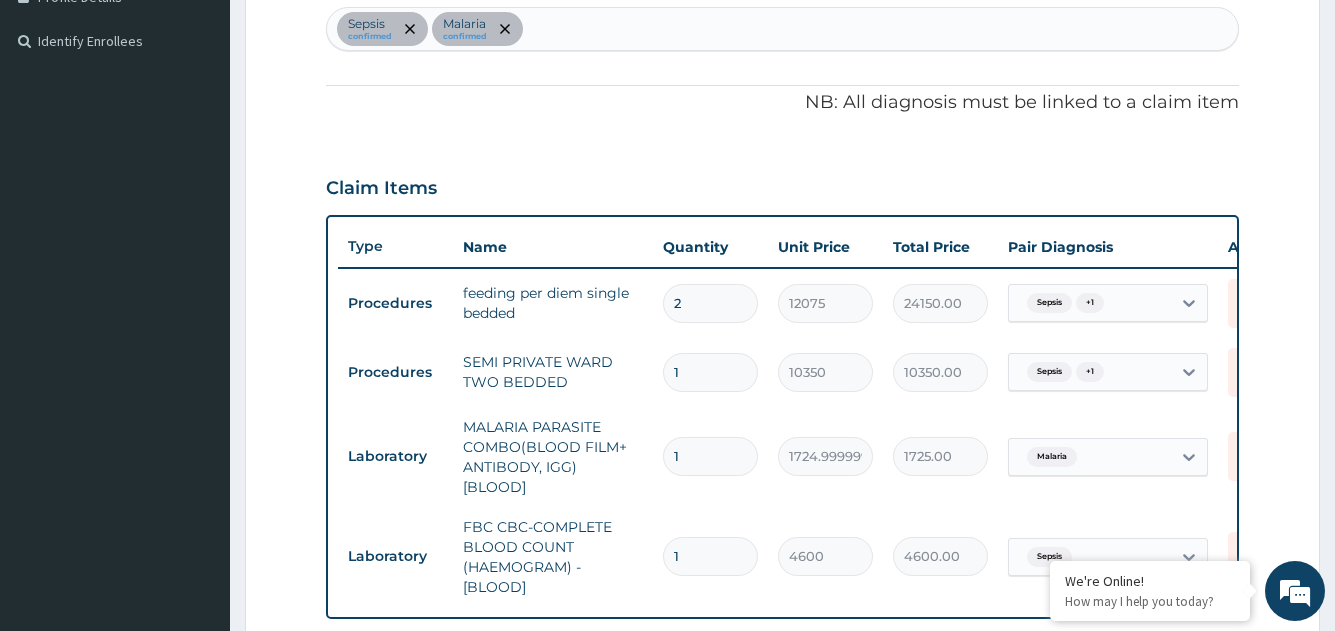scroll, scrollTop: 680, scrollLeft: 0, axis: vertical 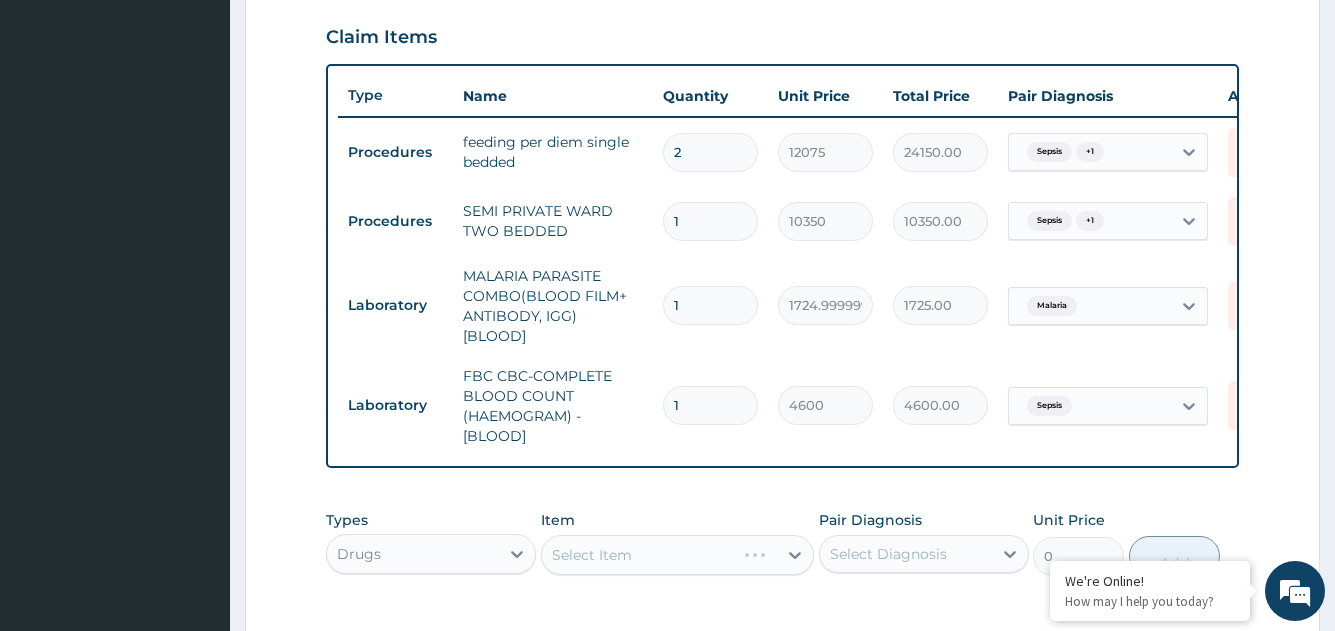 drag, startPoint x: 704, startPoint y: 227, endPoint x: 657, endPoint y: 232, distance: 47.26521 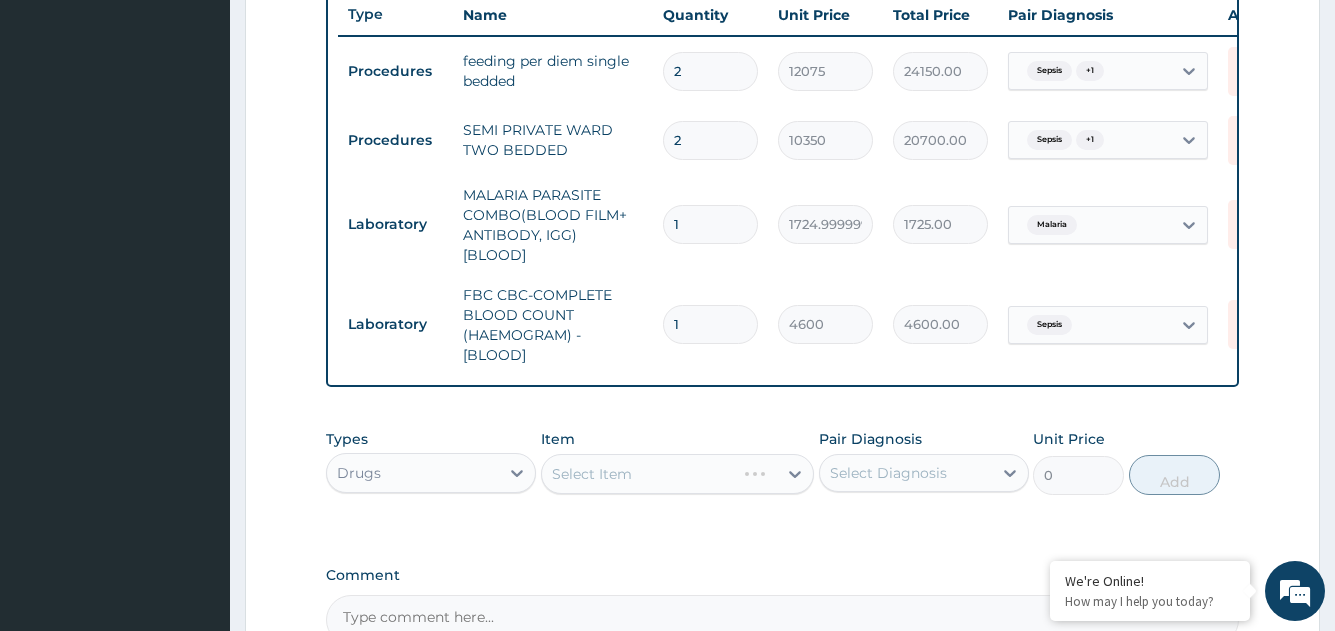 scroll, scrollTop: 880, scrollLeft: 0, axis: vertical 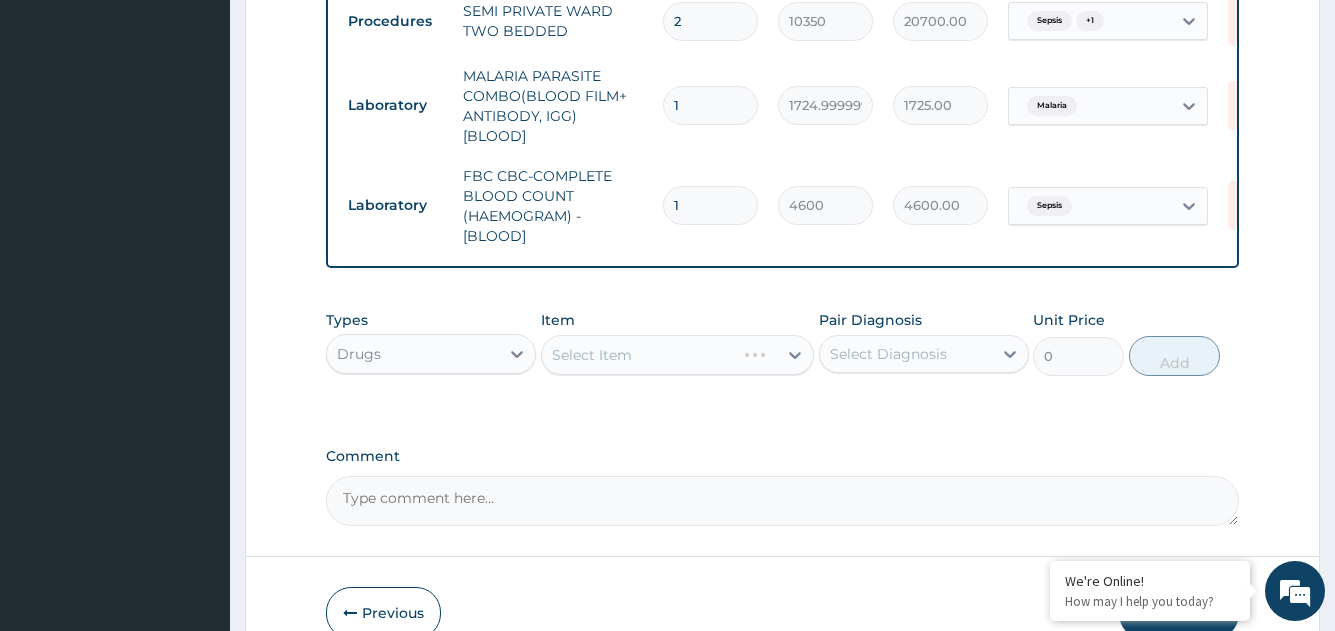 type on "2" 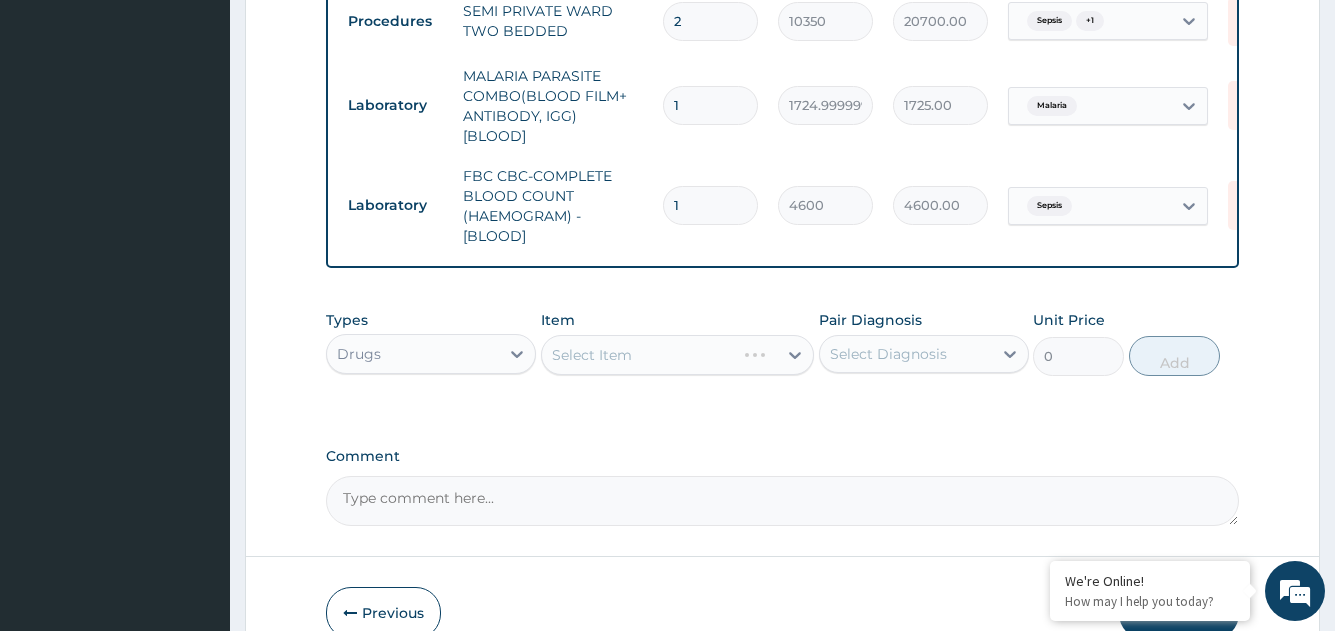 click on "Select Item" at bounding box center [678, 355] 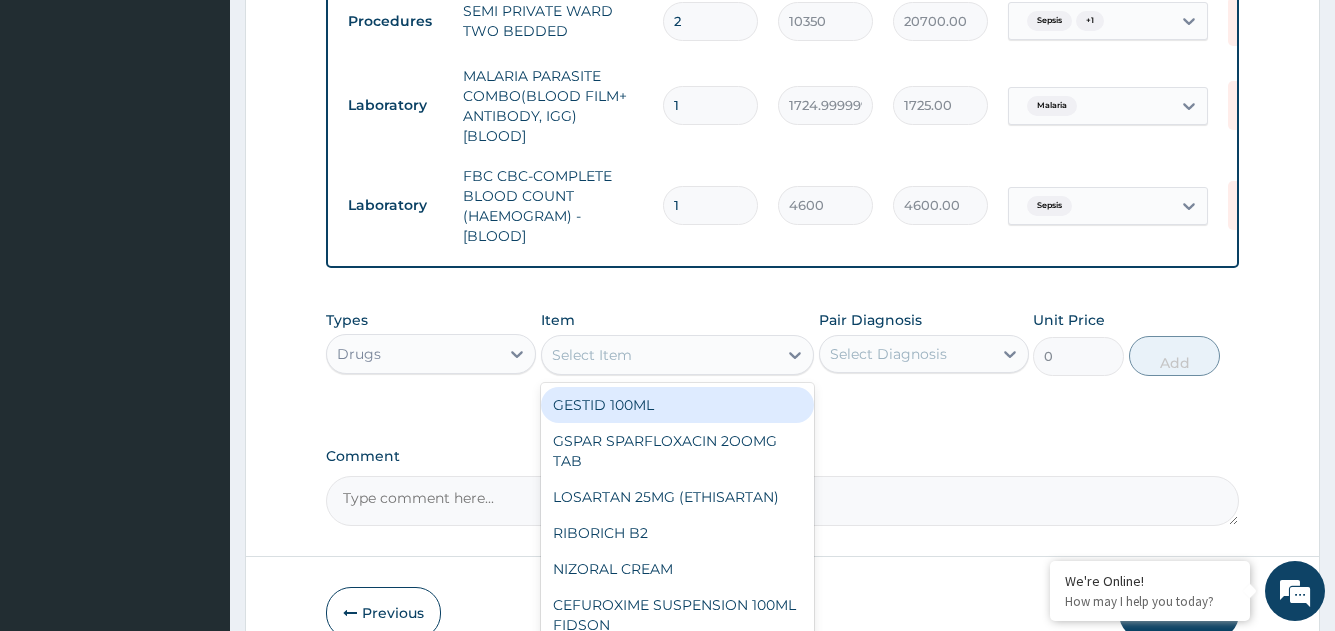 click on "Select Item" at bounding box center (592, 355) 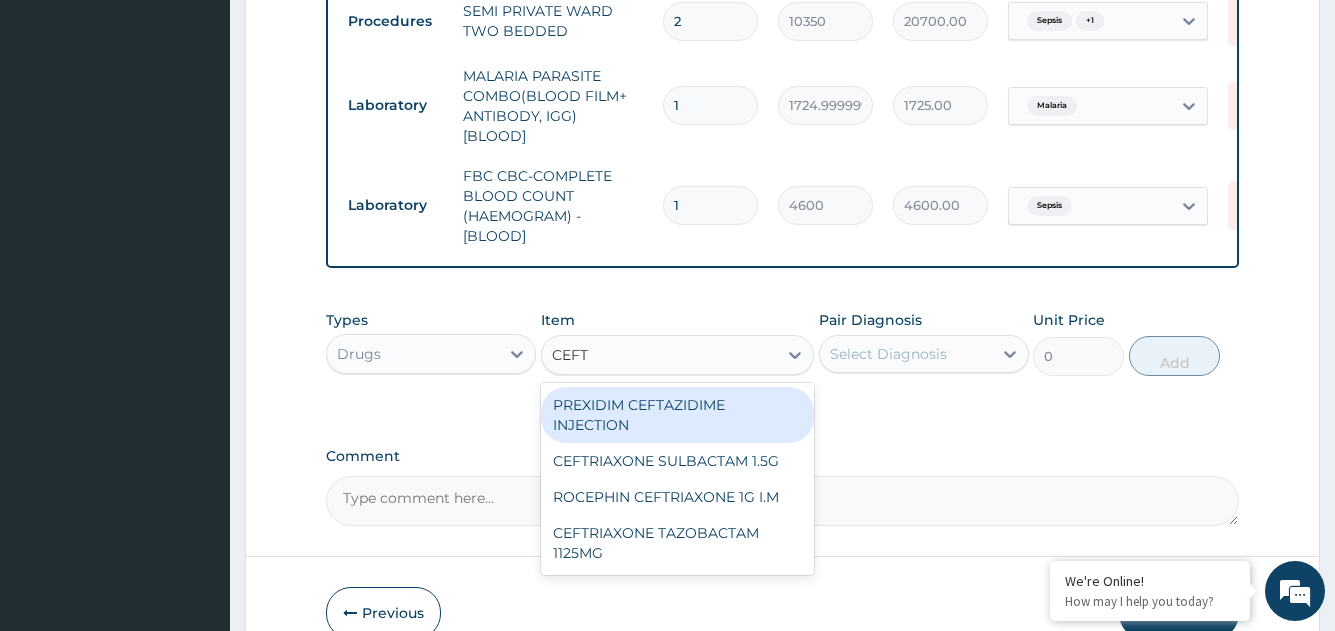 type on "CEFTR" 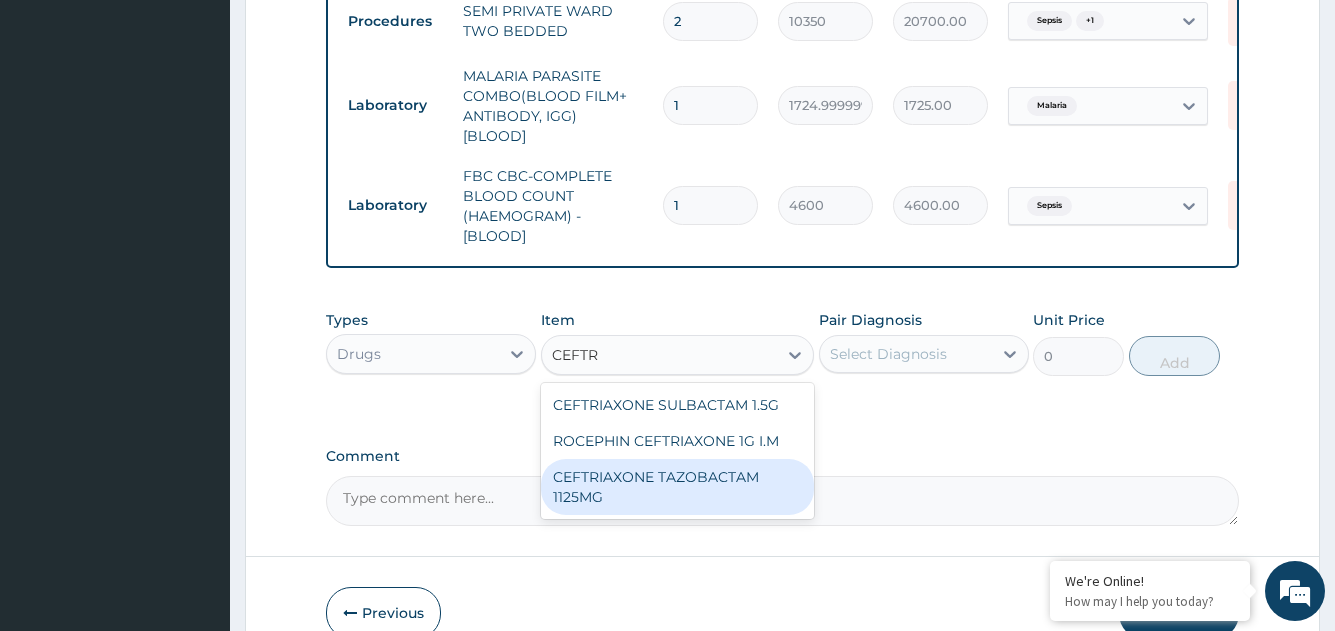 click on "CEFTRIAXONE TAZOBACTAM 1125MG" at bounding box center [678, 487] 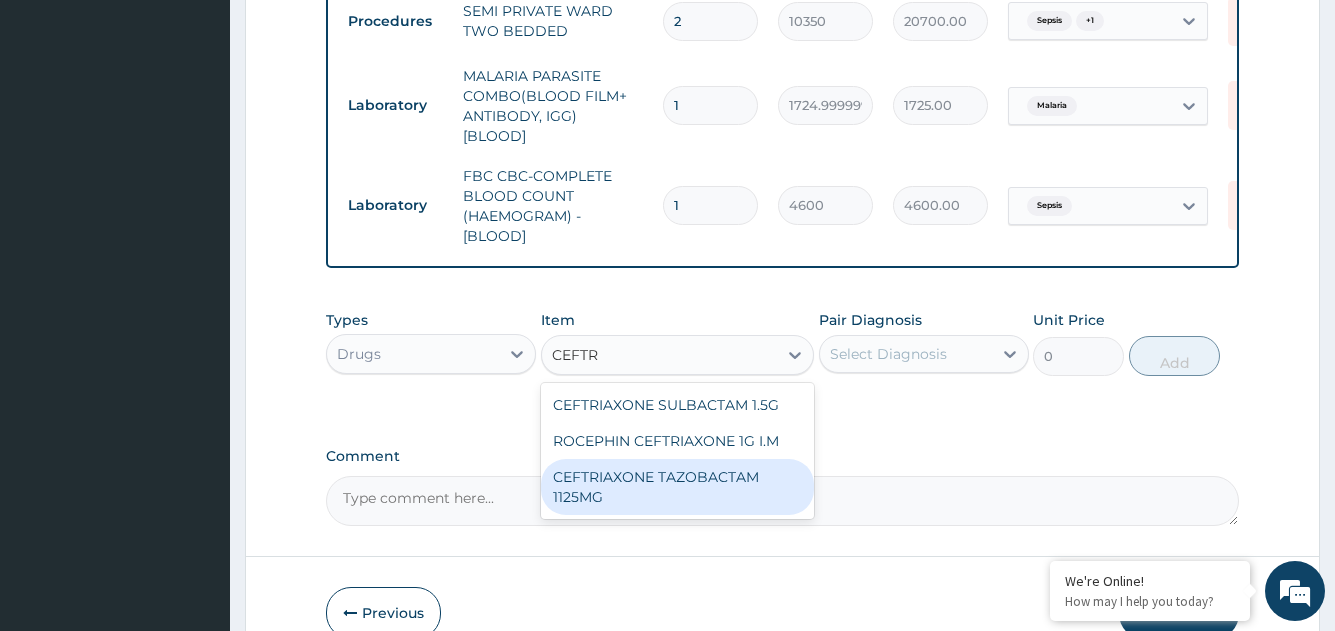 type 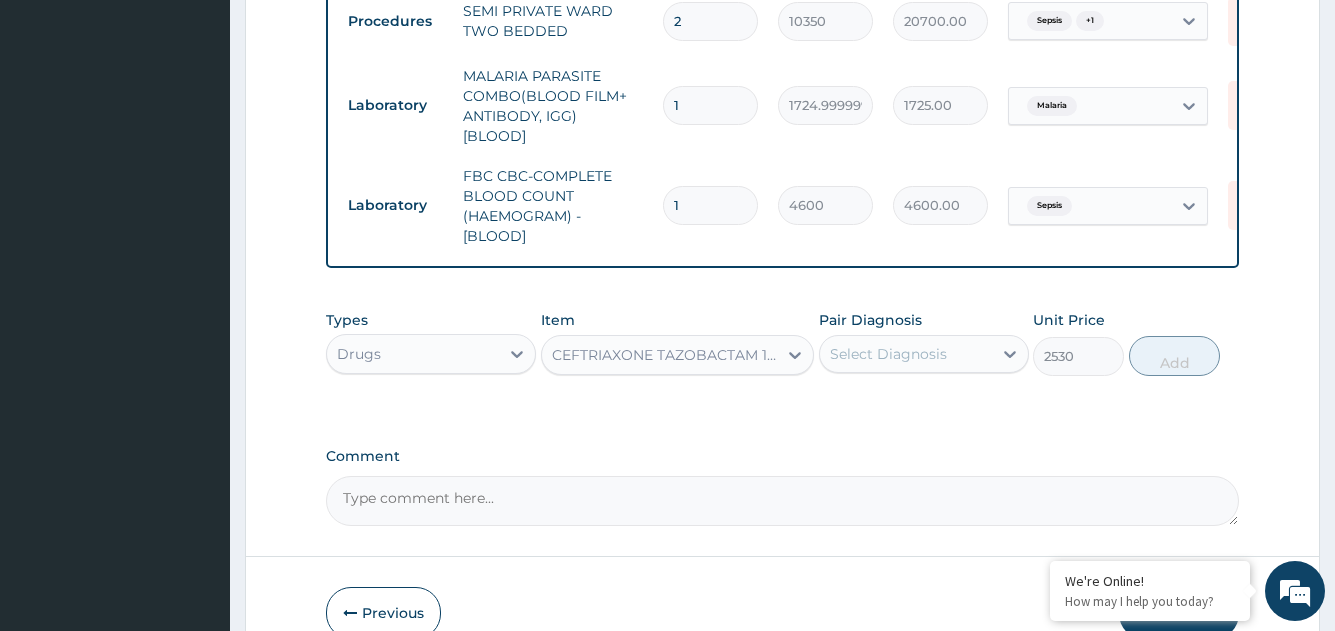 drag, startPoint x: 884, startPoint y: 354, endPoint x: 896, endPoint y: 372, distance: 21.633308 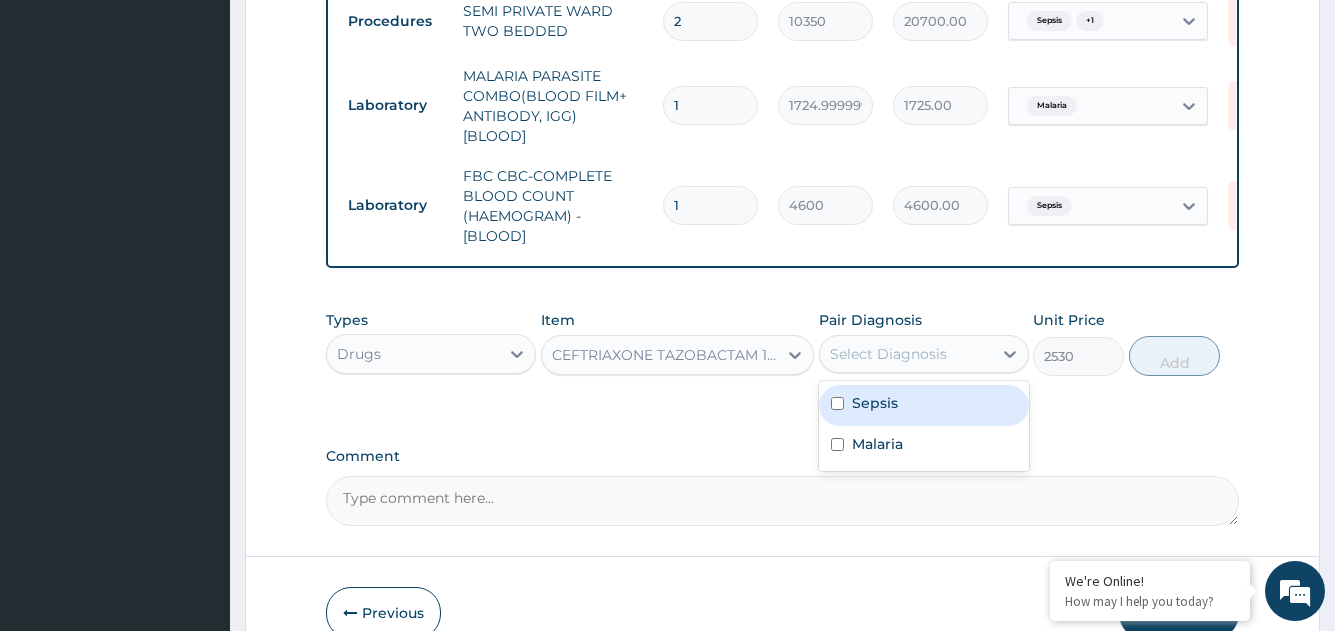 click on "Sepsis" at bounding box center [924, 405] 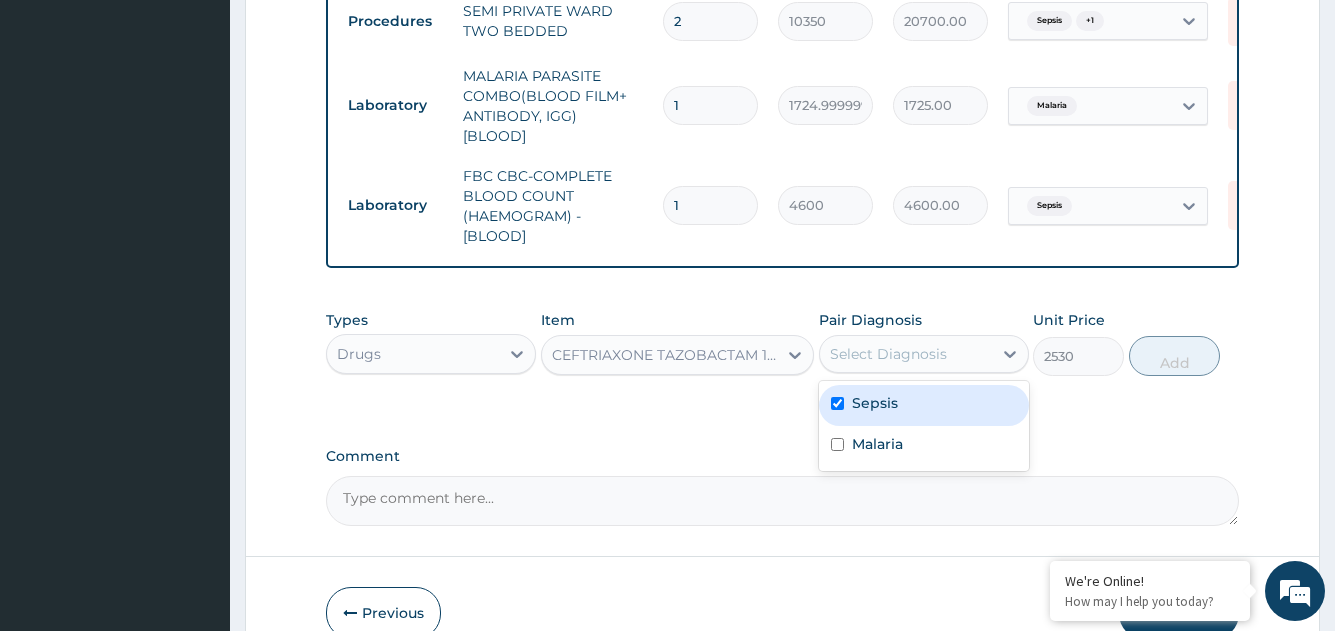 checkbox on "true" 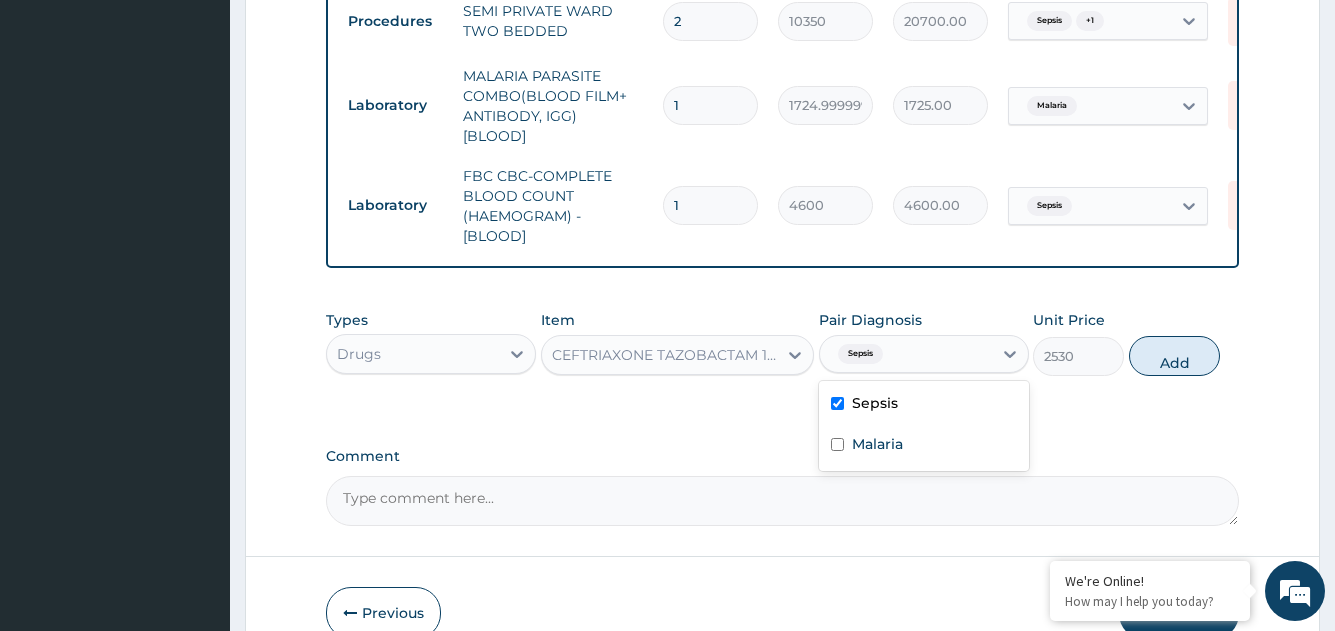 drag, startPoint x: 1172, startPoint y: 361, endPoint x: 1057, endPoint y: 376, distance: 115.97414 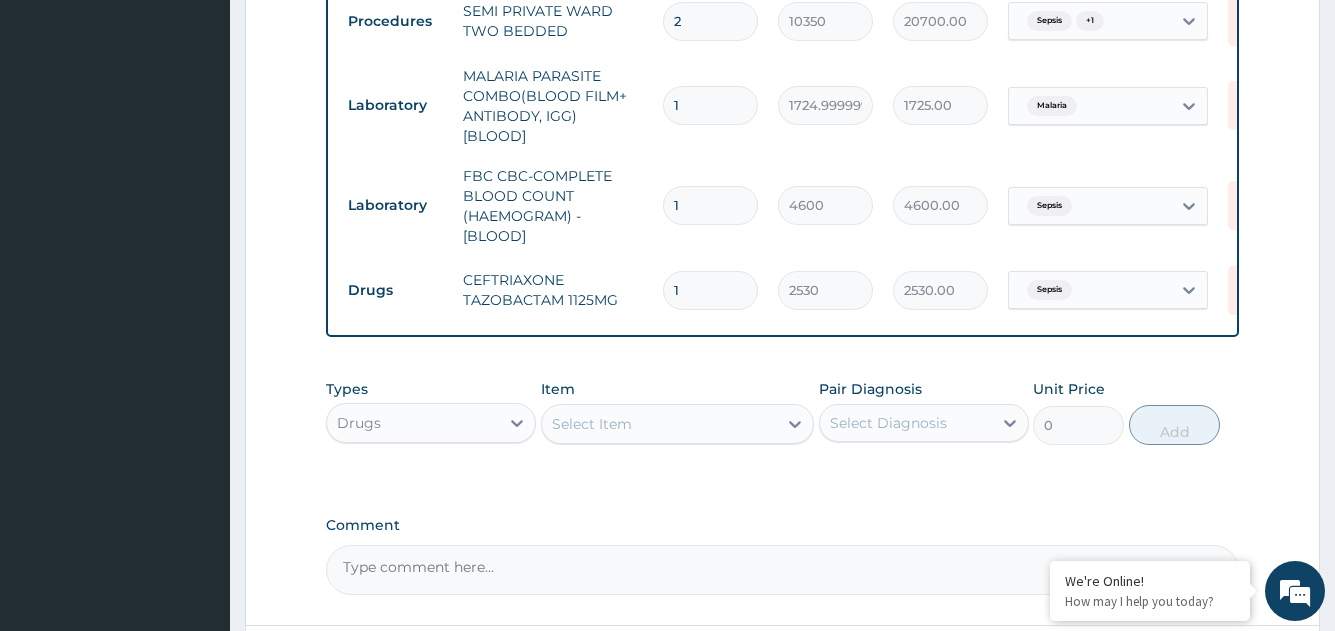 click on "Select Item" at bounding box center [592, 424] 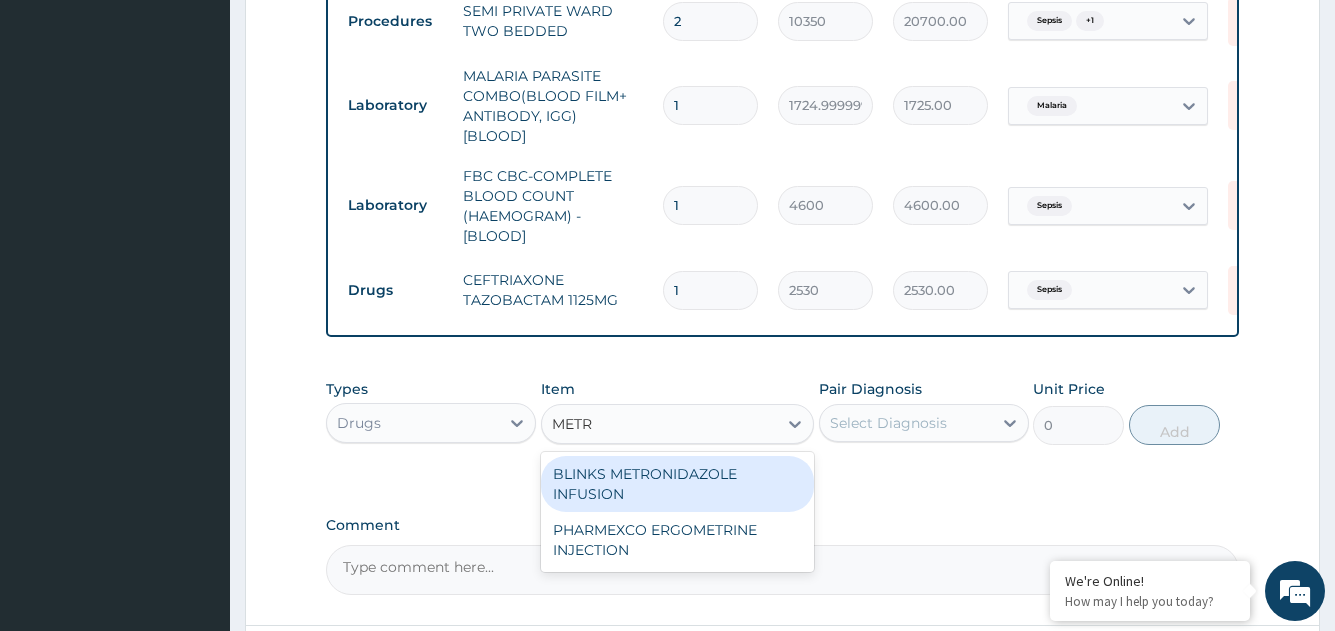 type on "METRO" 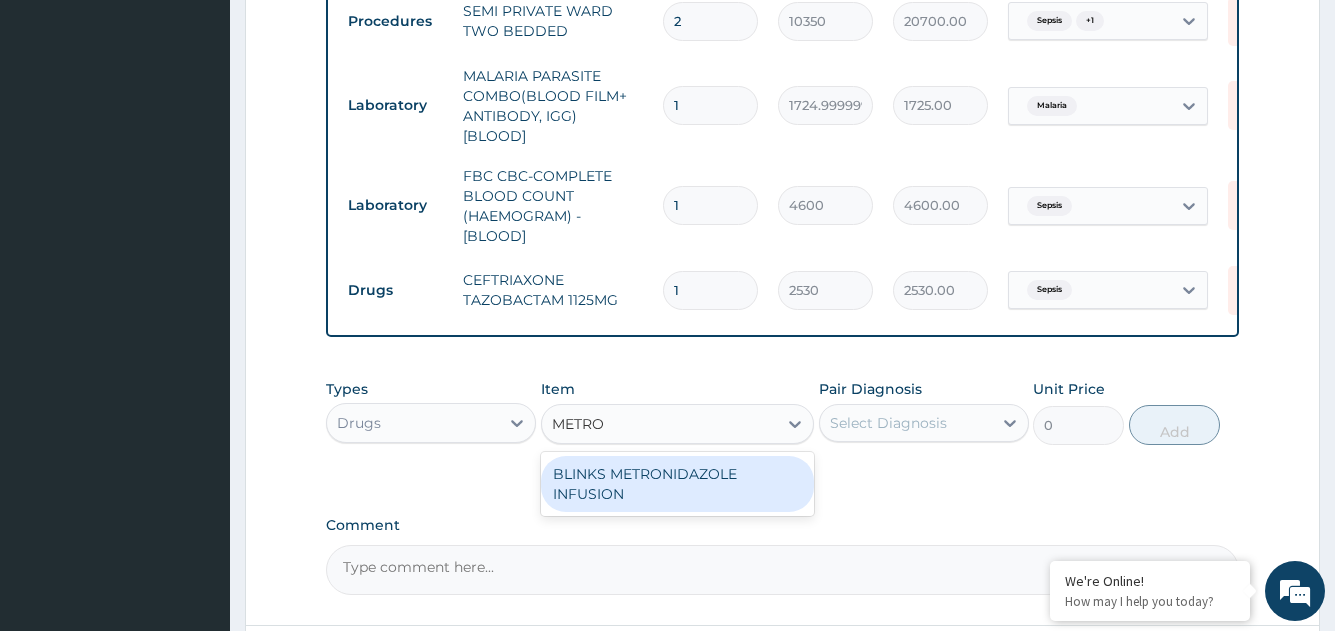 drag, startPoint x: 674, startPoint y: 497, endPoint x: 885, endPoint y: 431, distance: 221.08144 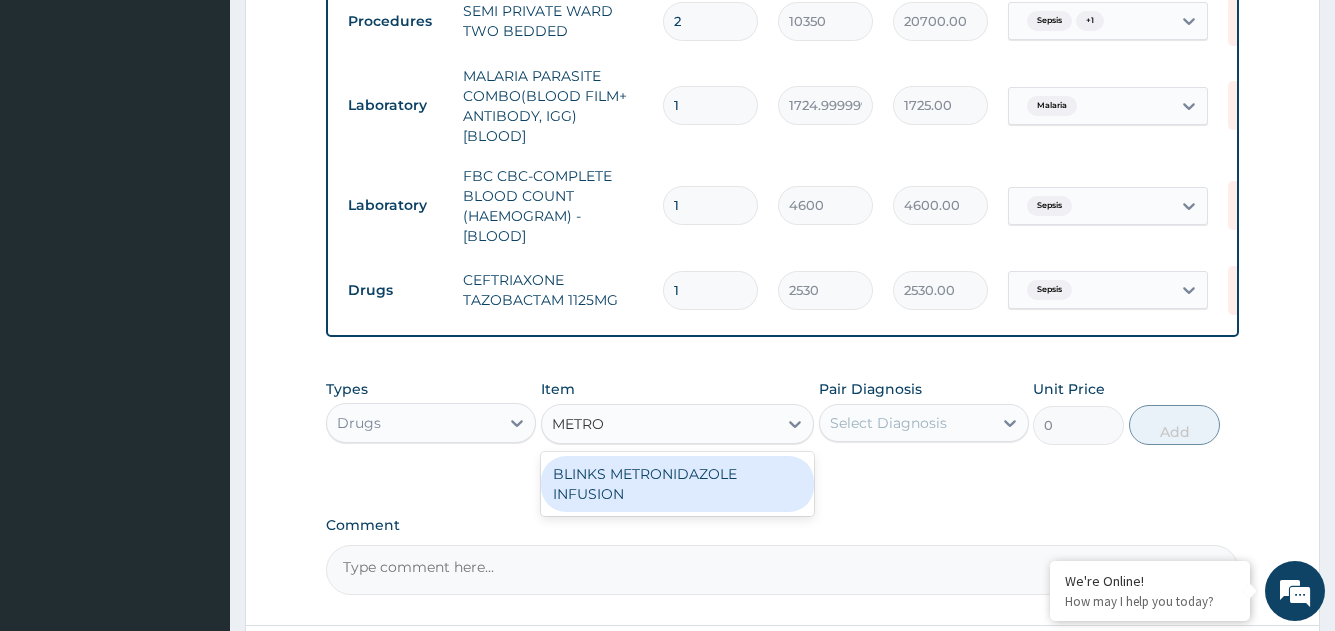 click on "BLINKS METRONIDAZOLE INFUSION" at bounding box center [678, 484] 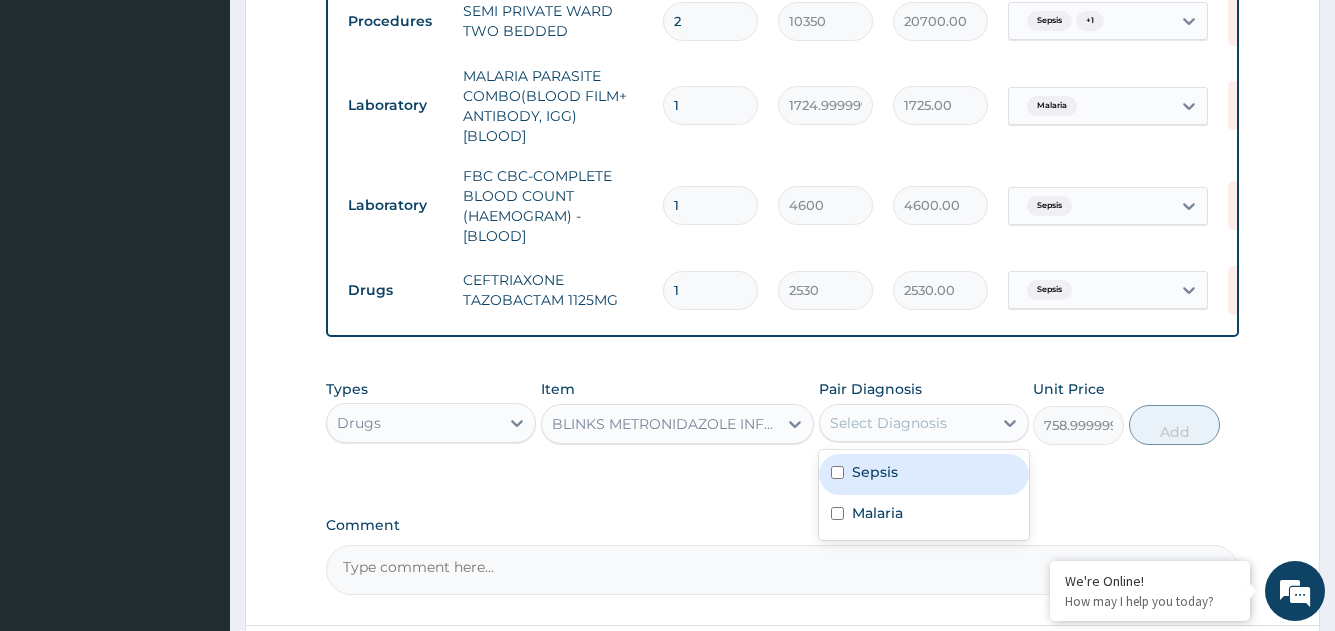 click on "Select Diagnosis" at bounding box center (888, 423) 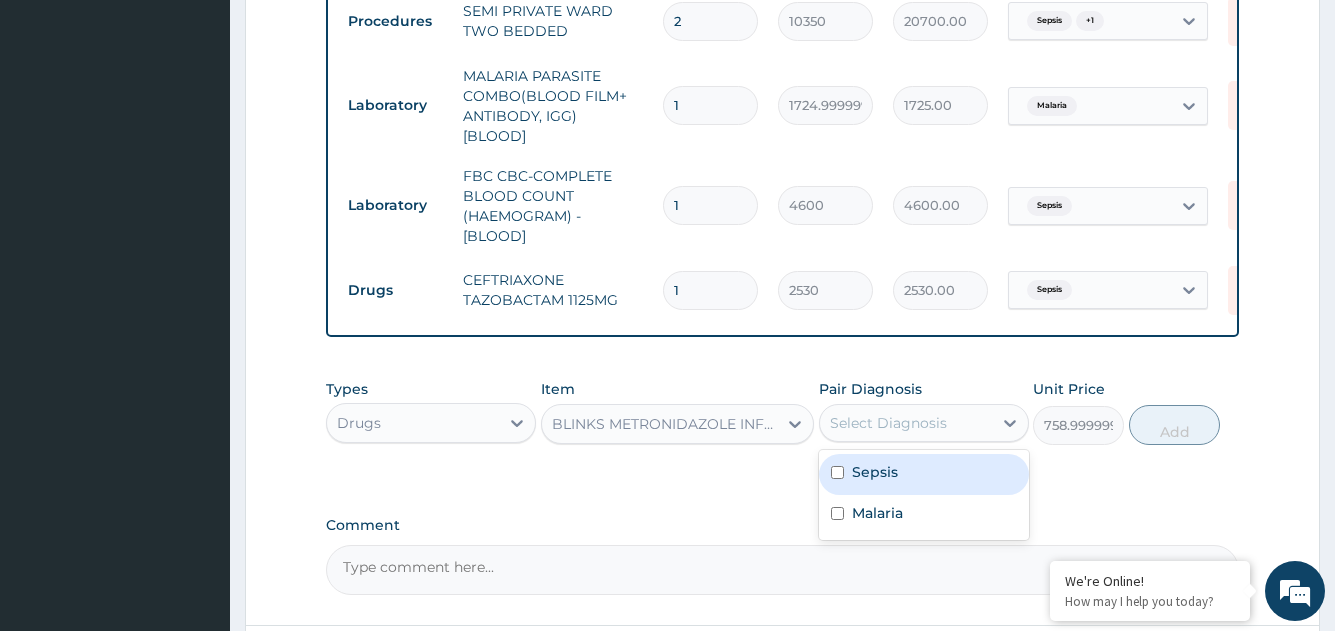 drag, startPoint x: 926, startPoint y: 472, endPoint x: 914, endPoint y: 492, distance: 23.323807 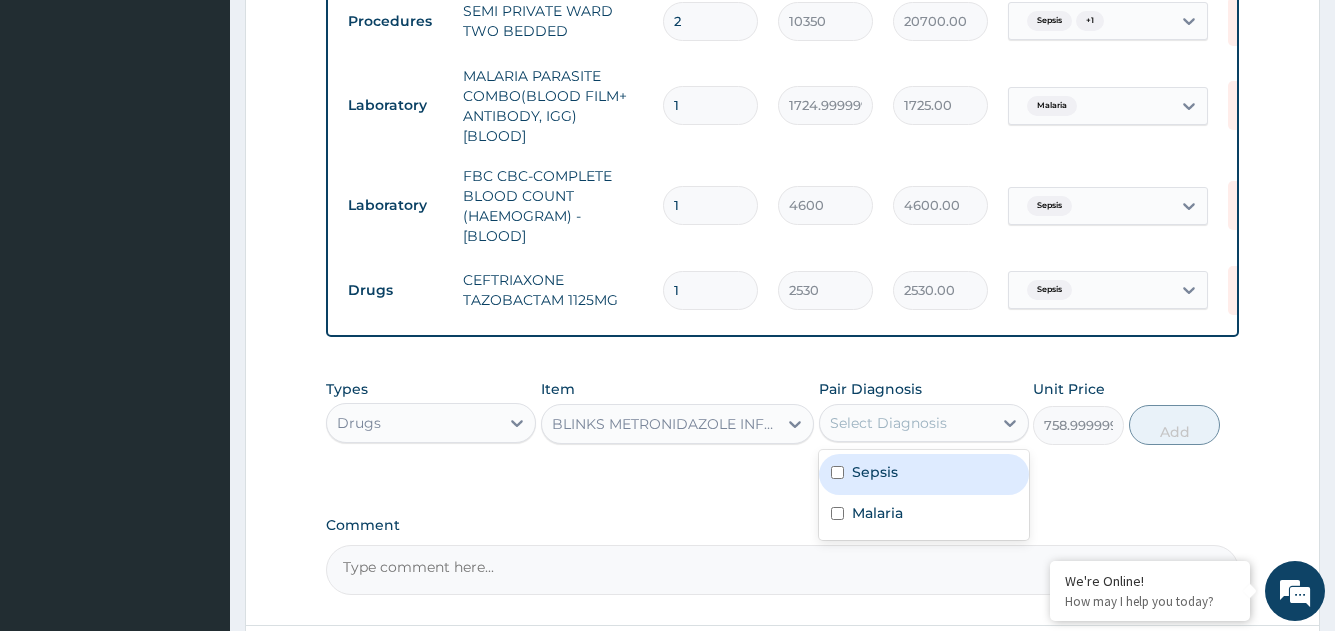 click on "Sepsis" at bounding box center [924, 474] 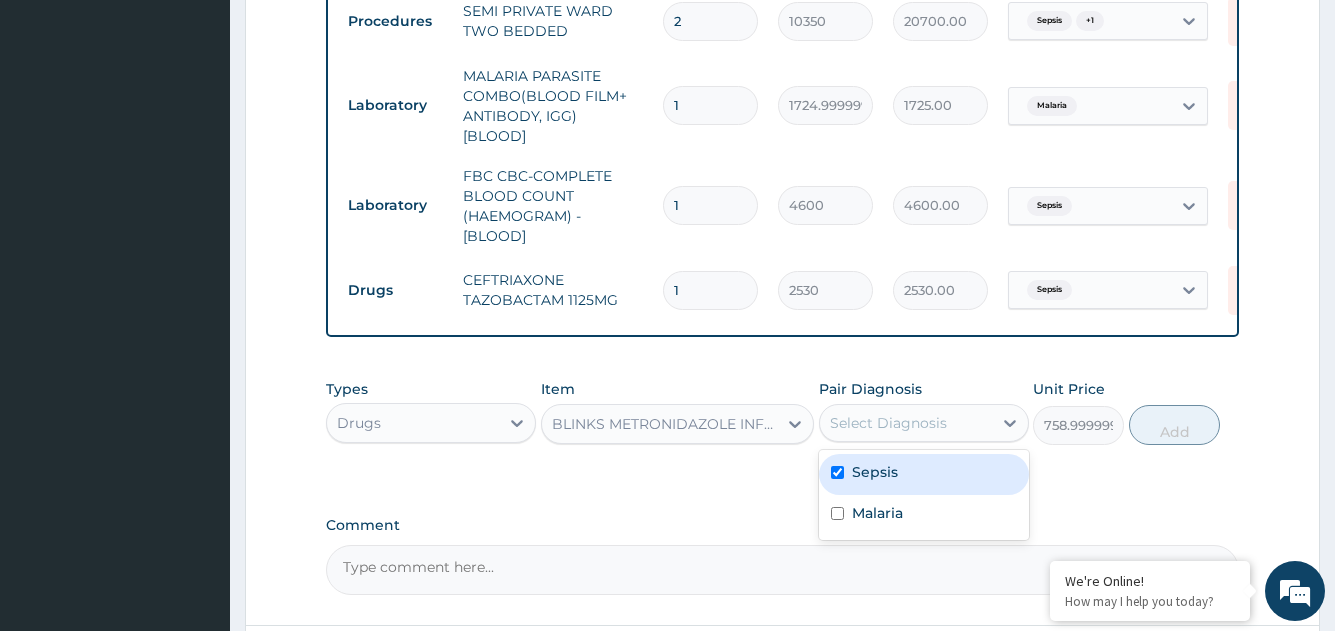 checkbox on "true" 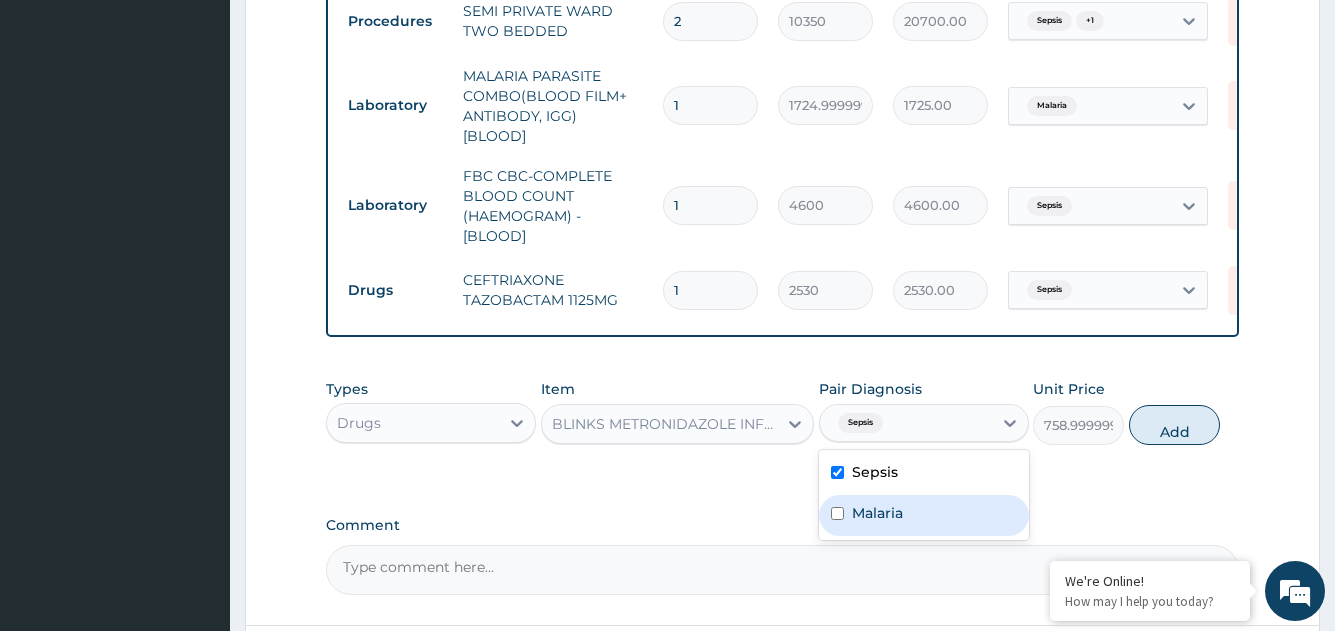 click on "Malaria" at bounding box center (924, 515) 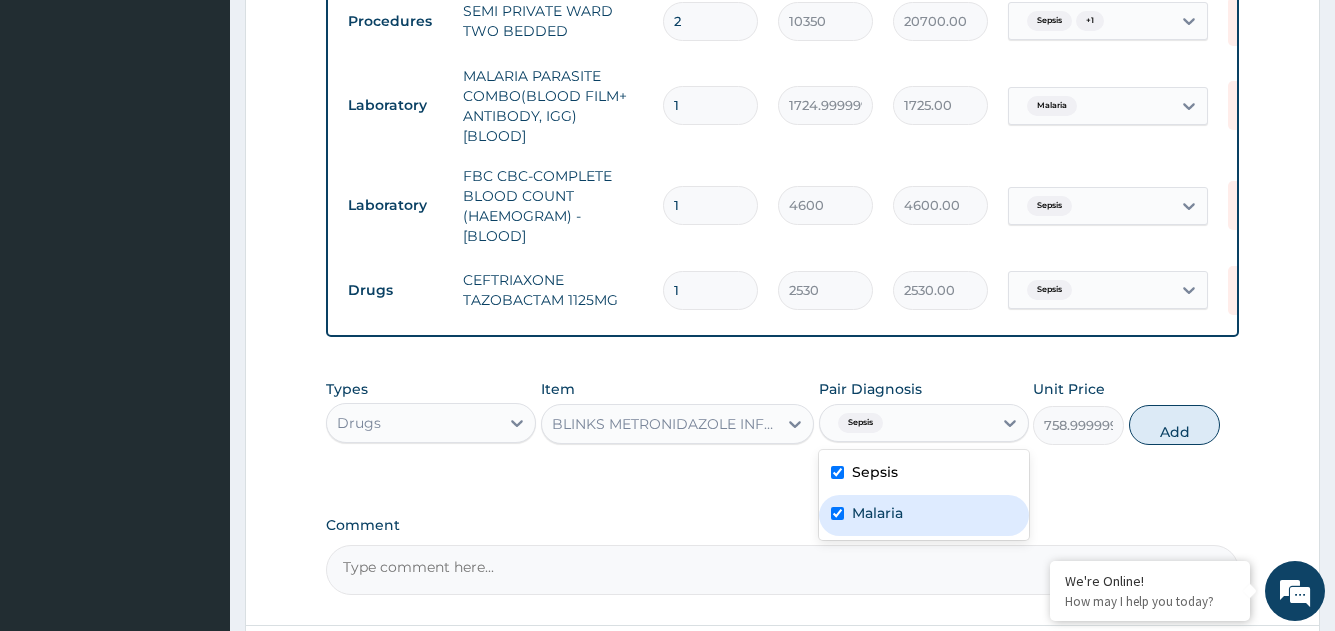 checkbox on "true" 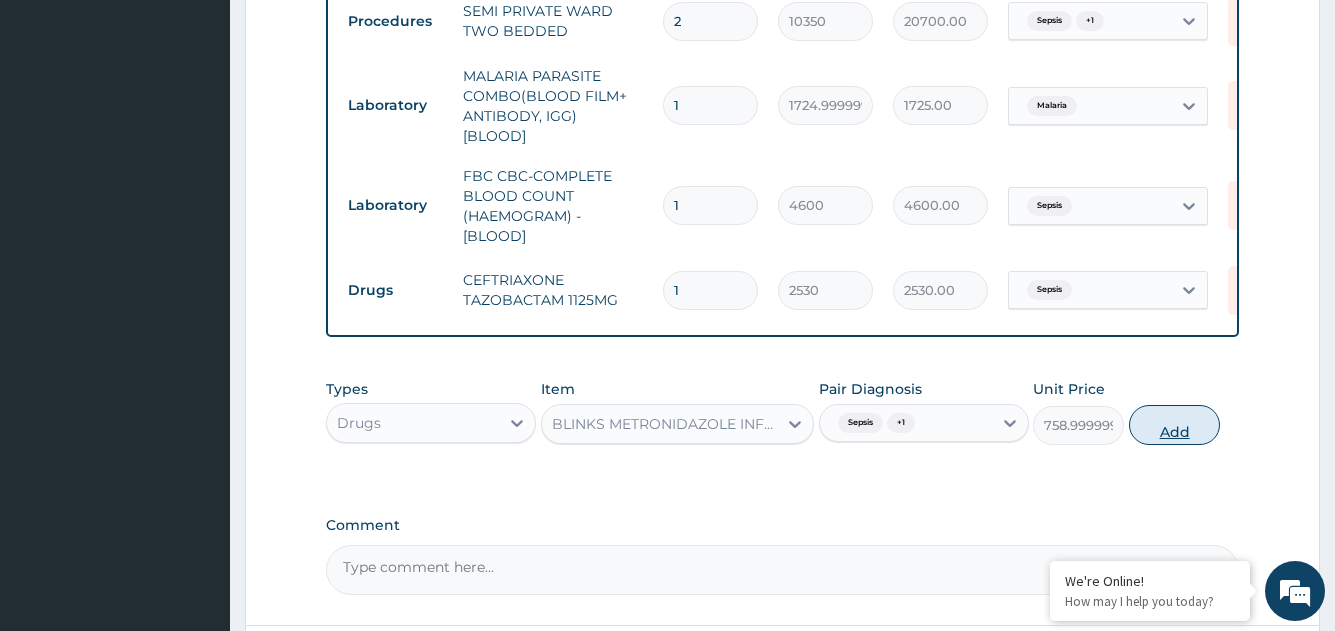 click on "Add" at bounding box center (1174, 425) 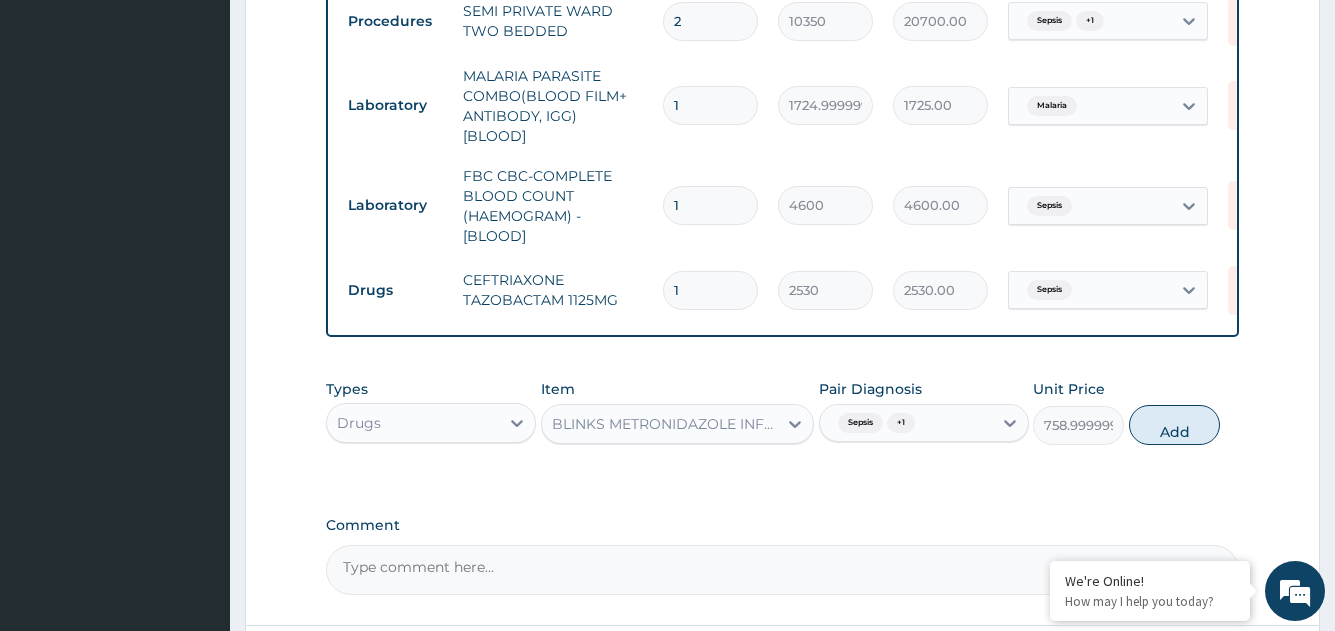 type on "0" 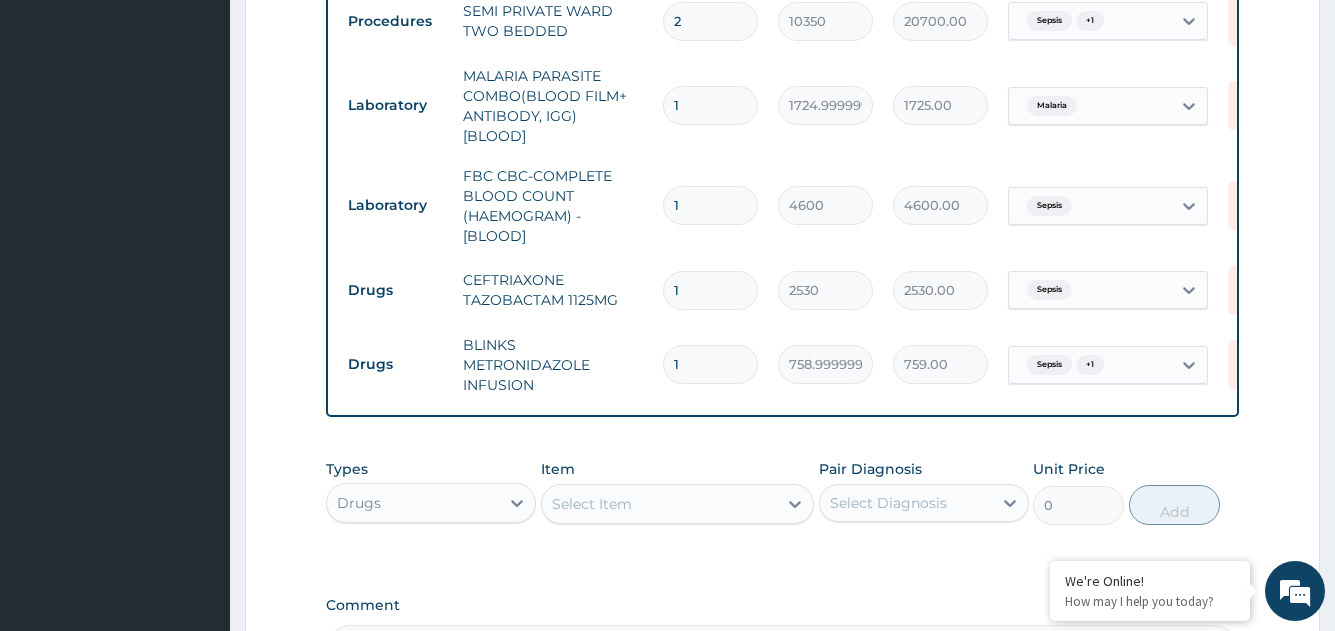 click on "Select Item" at bounding box center [660, 504] 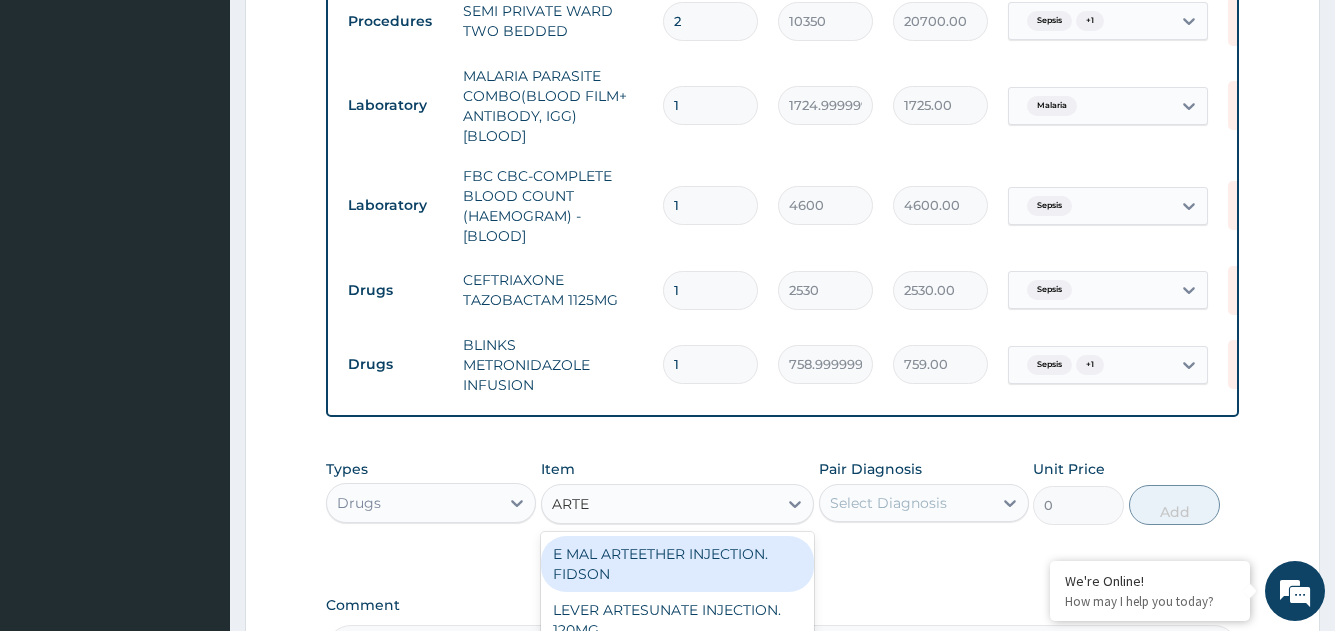type on "ARTES" 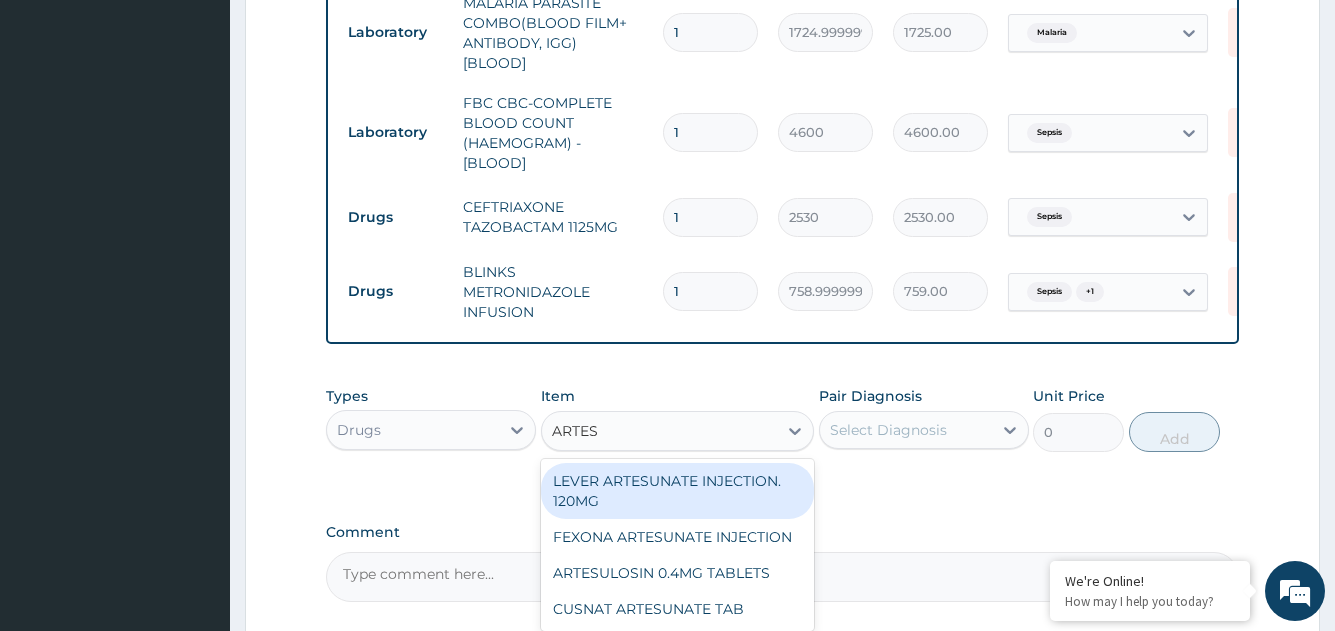 scroll, scrollTop: 980, scrollLeft: 0, axis: vertical 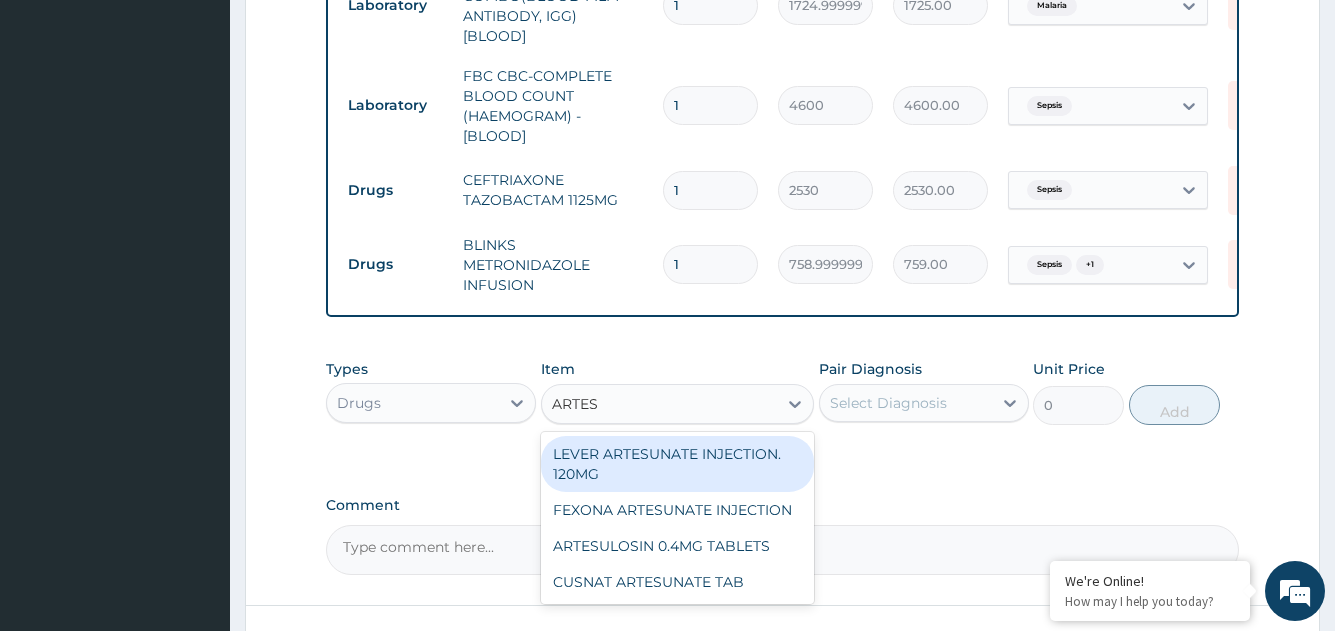 drag, startPoint x: 673, startPoint y: 451, endPoint x: 859, endPoint y: 421, distance: 188.40382 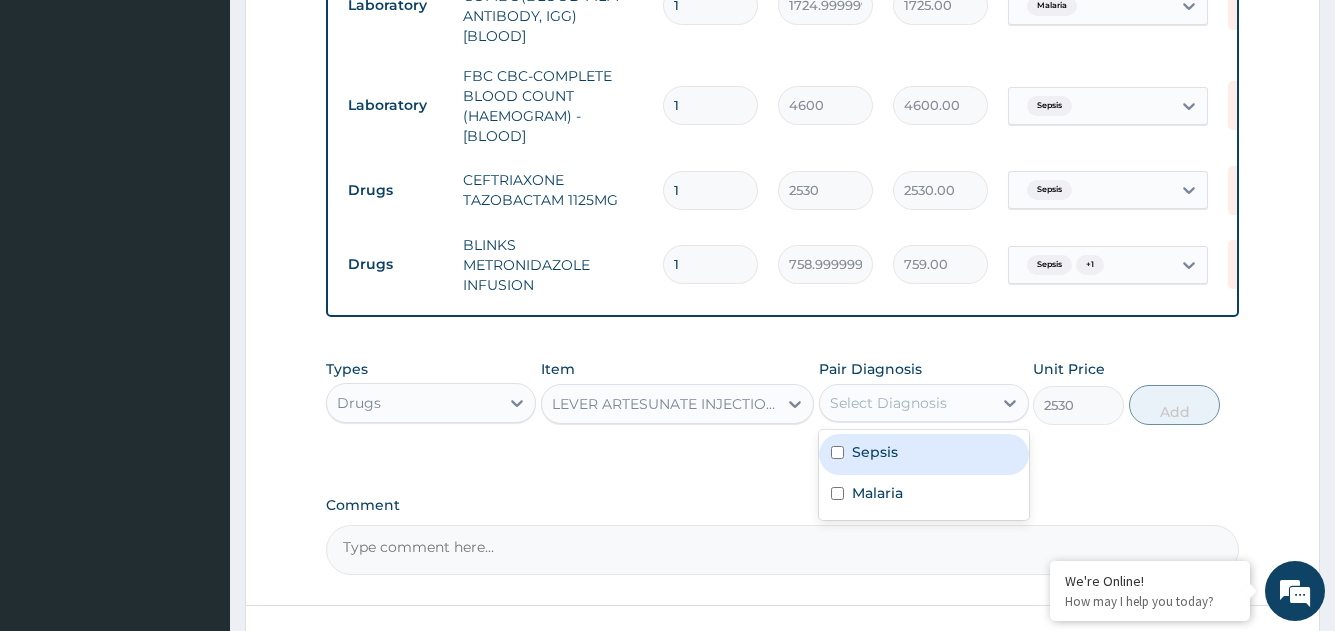 click on "Select Diagnosis" at bounding box center [888, 403] 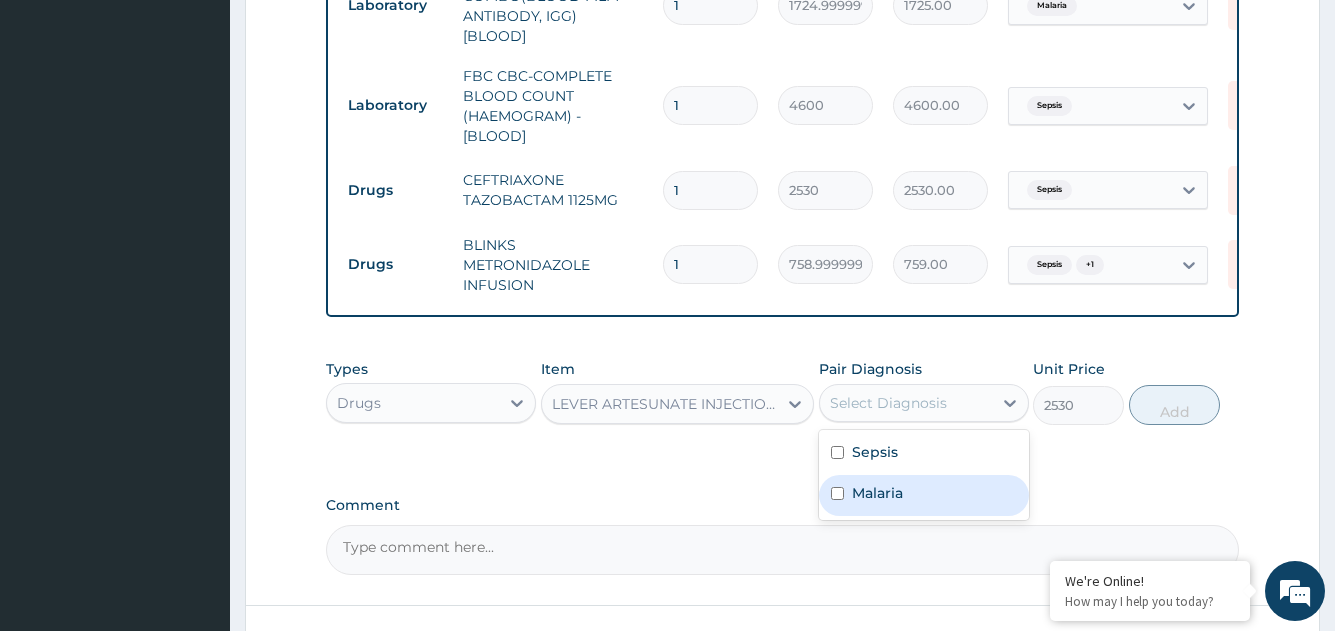 drag, startPoint x: 896, startPoint y: 478, endPoint x: 1081, endPoint y: 410, distance: 197.1015 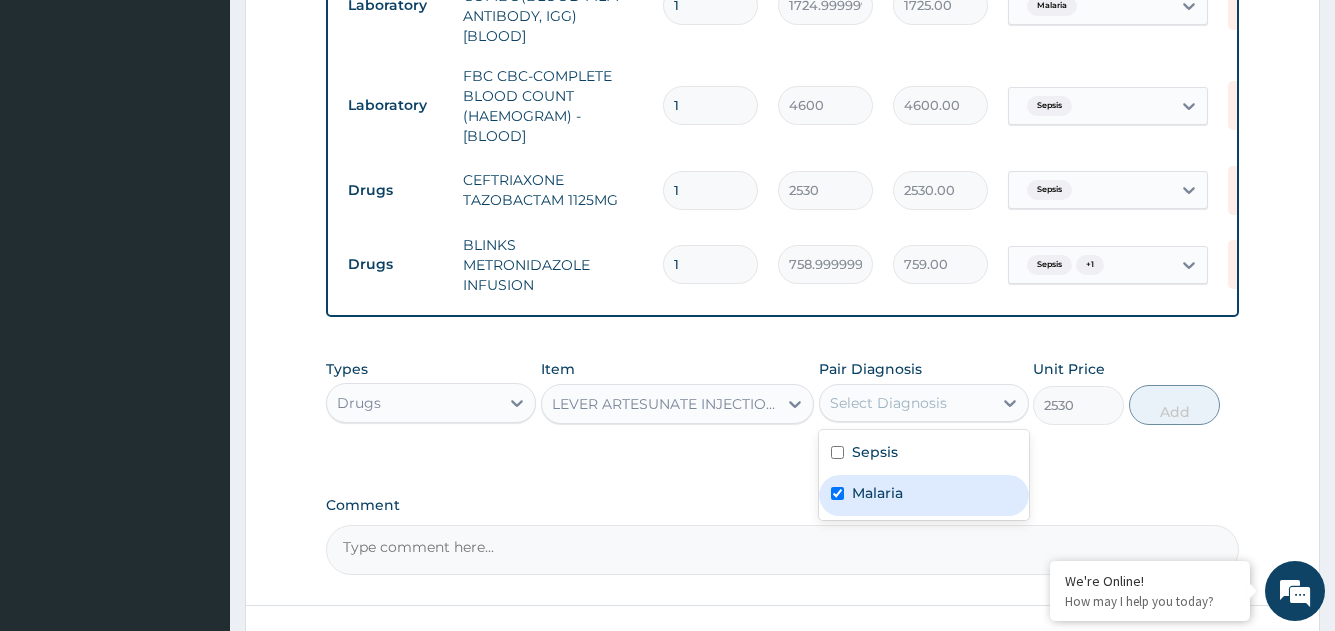 checkbox on "true" 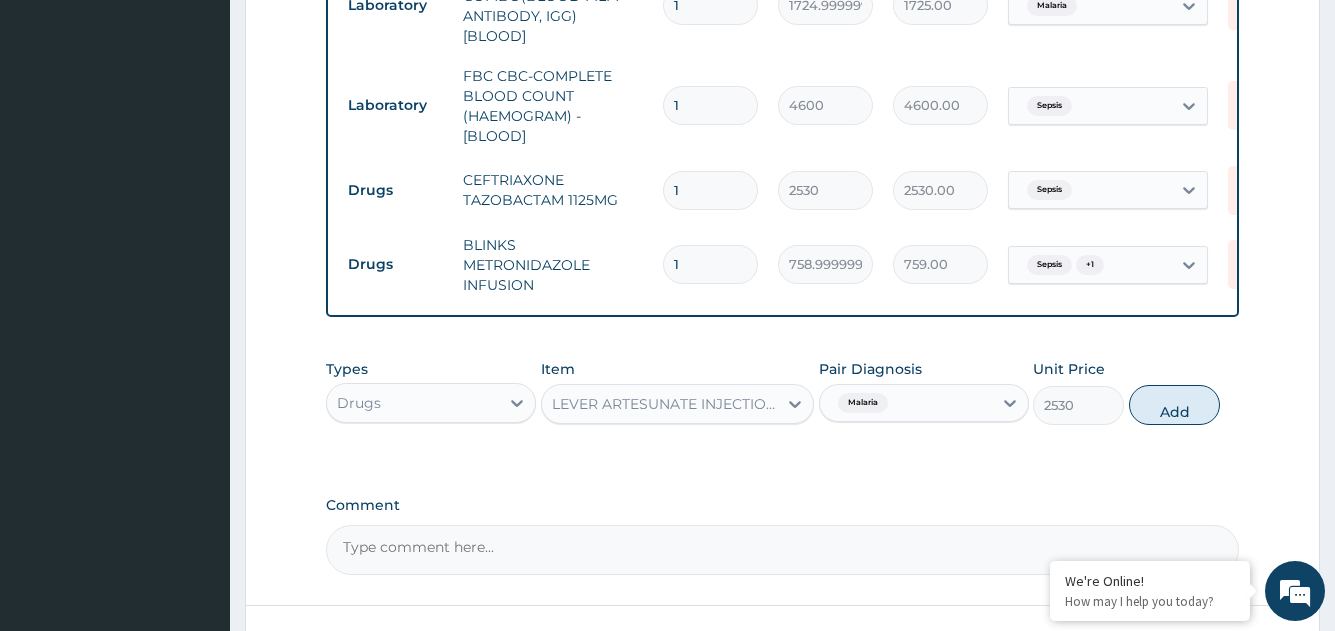 drag, startPoint x: 1172, startPoint y: 403, endPoint x: 779, endPoint y: 445, distance: 395.2379 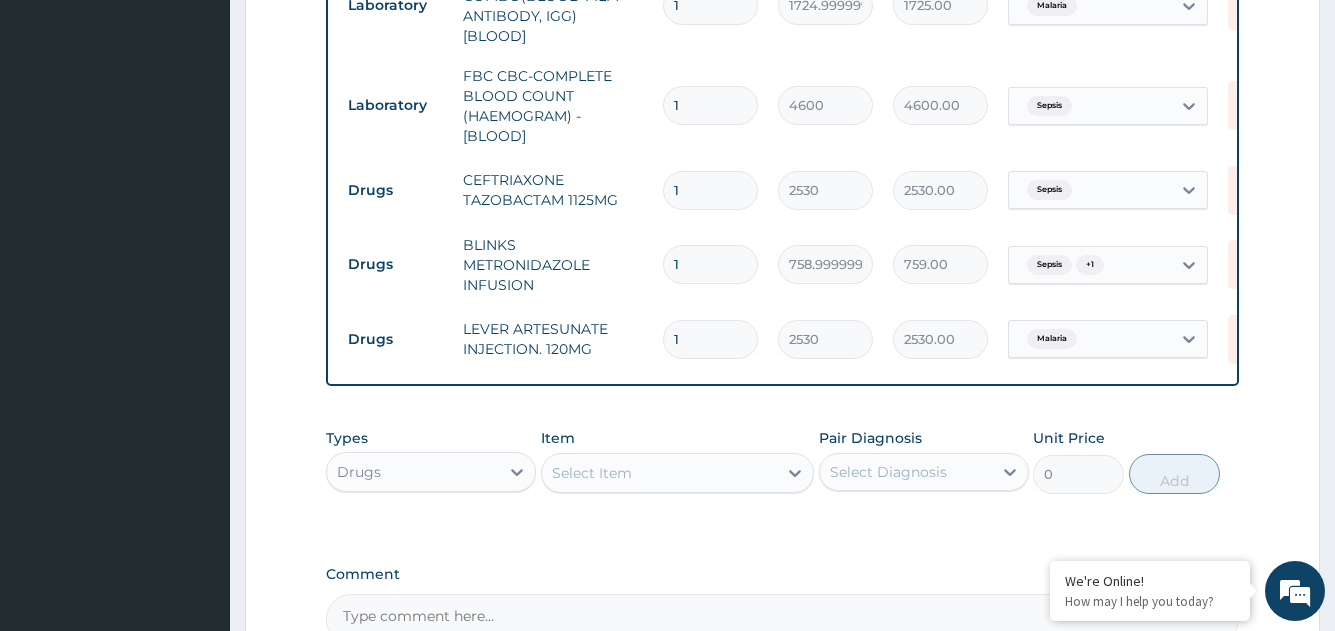 click on "Select Item" at bounding box center [592, 473] 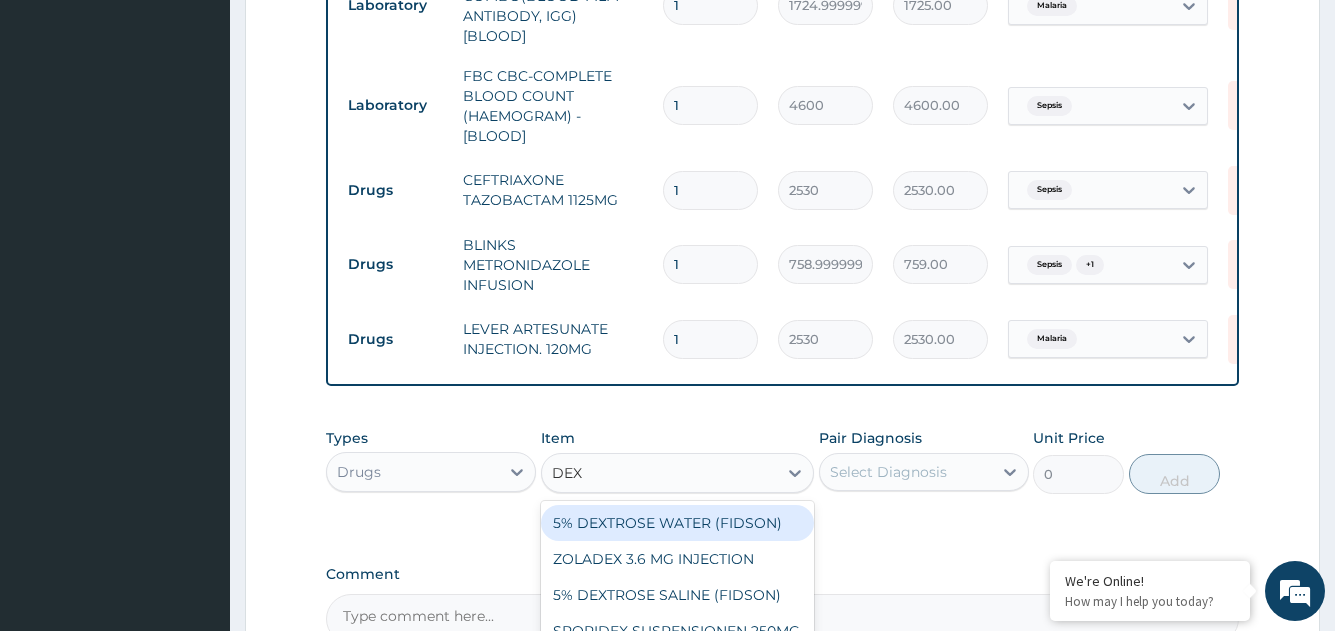 type on "DEXT" 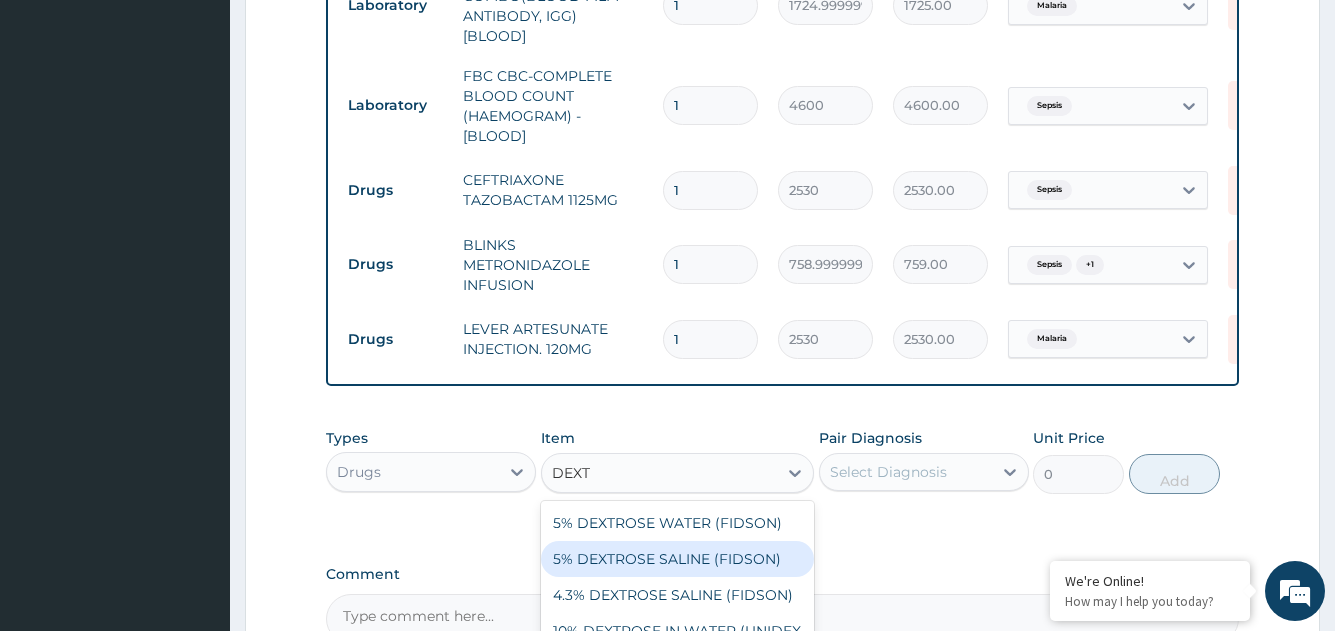 click on "5% DEXTROSE SALINE (FIDSON)" at bounding box center [678, 559] 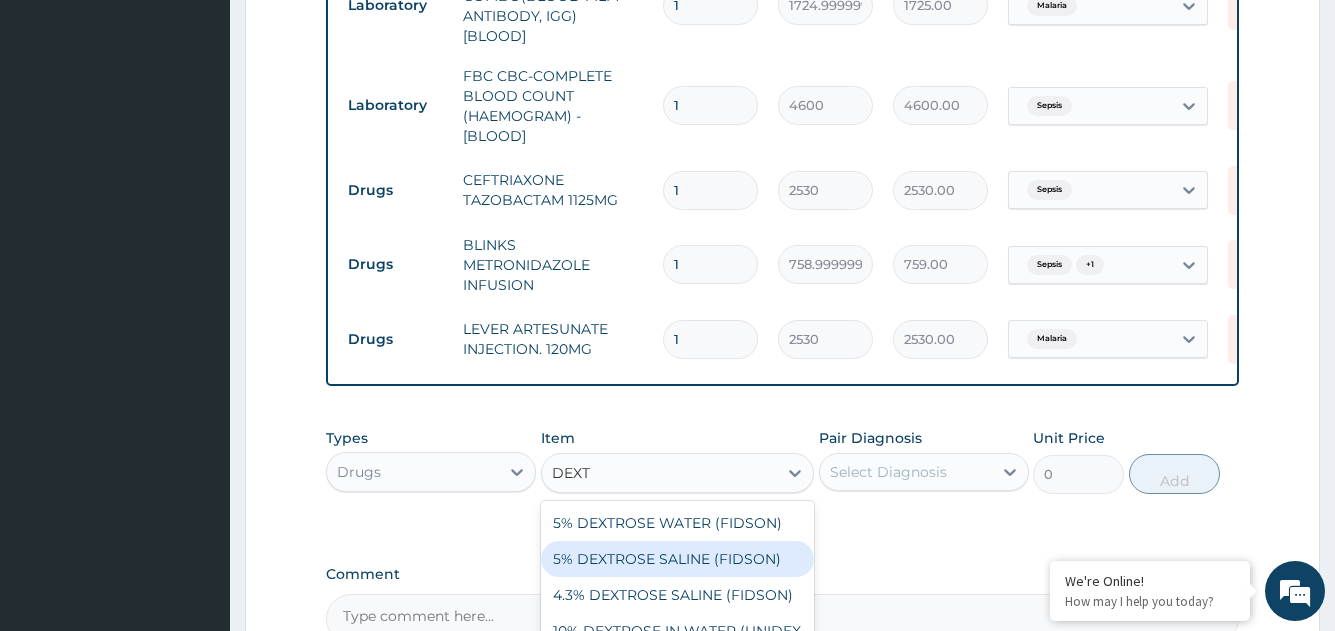 type 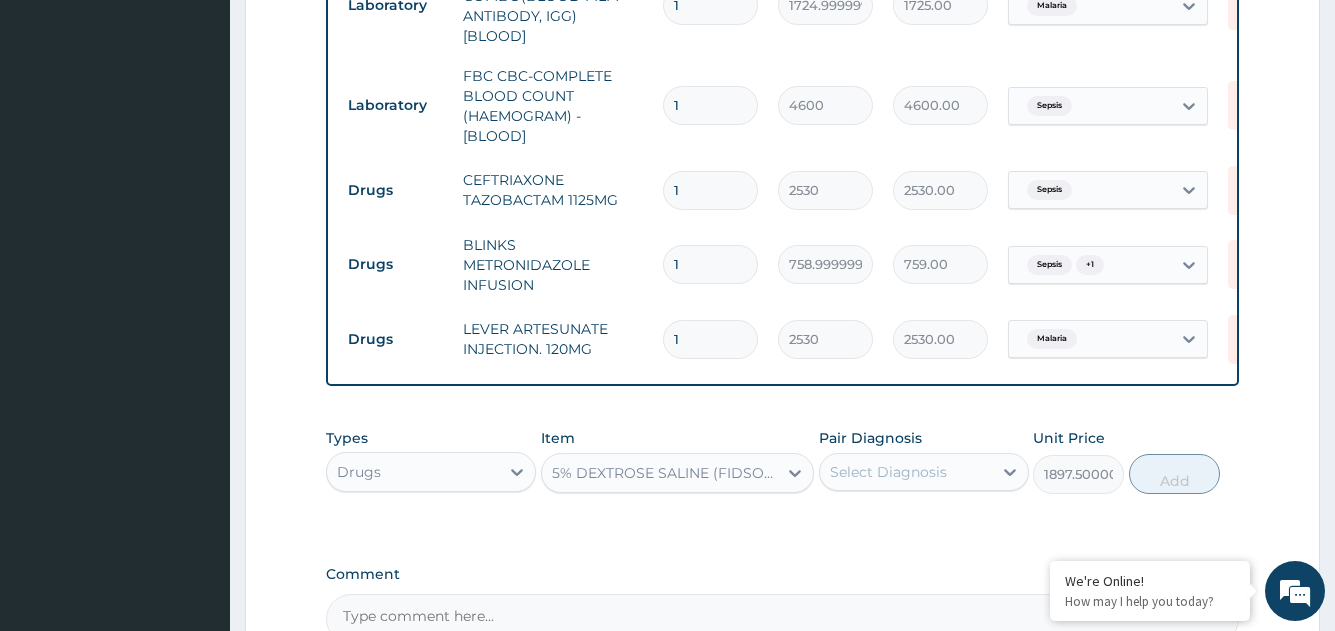 click on "Select Diagnosis" at bounding box center (888, 472) 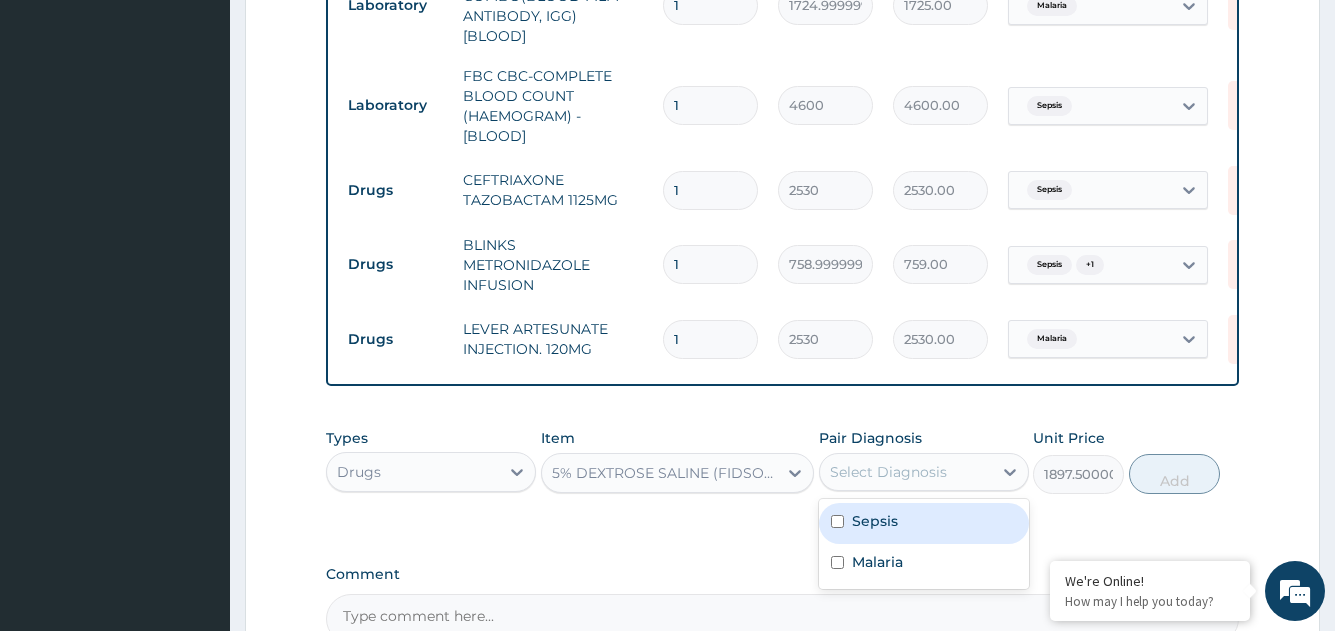 drag, startPoint x: 908, startPoint y: 529, endPoint x: 896, endPoint y: 553, distance: 26.832815 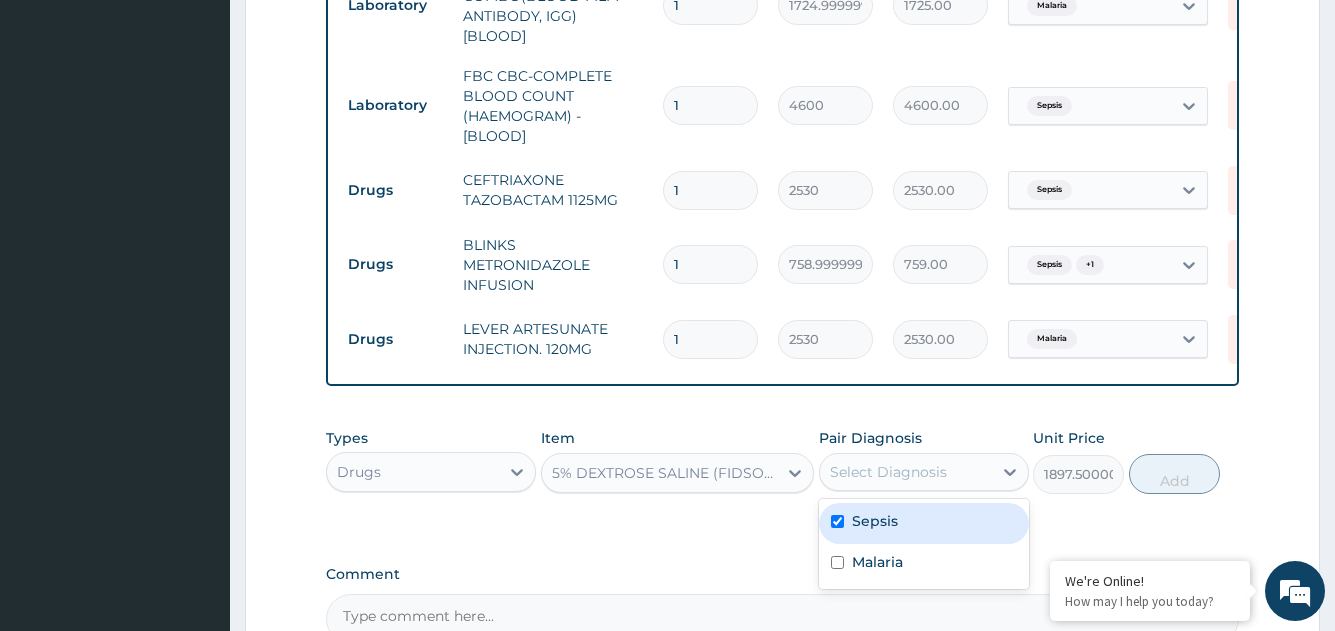 checkbox on "true" 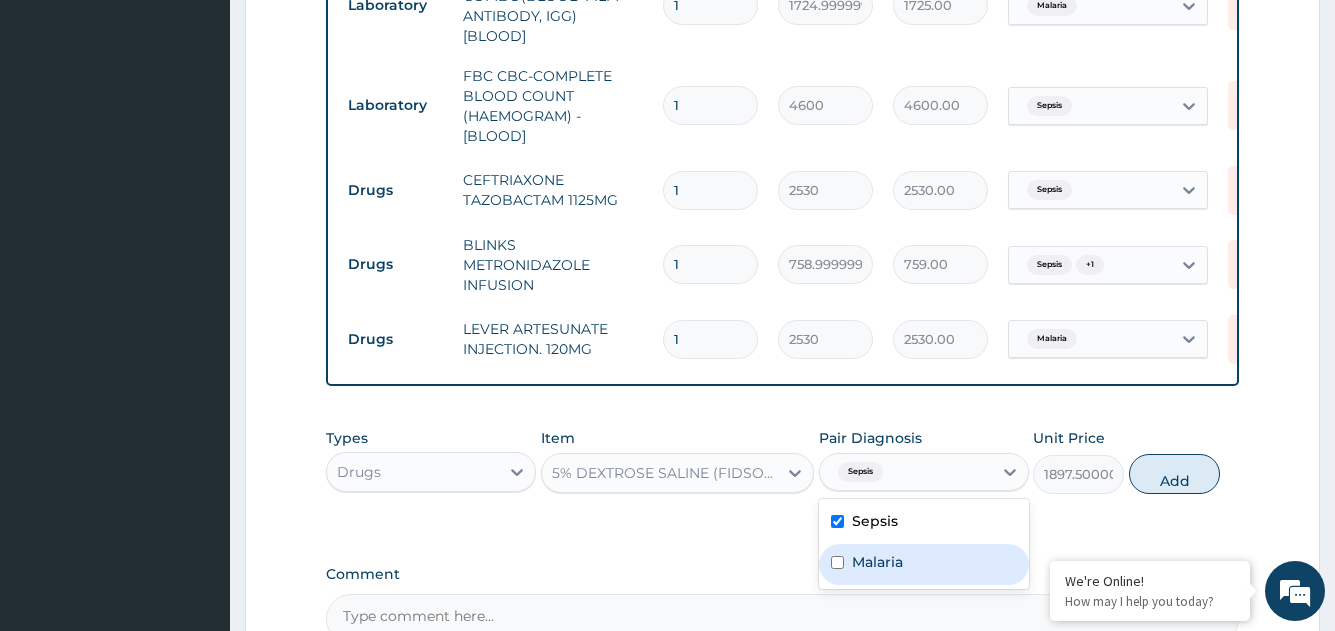 drag, startPoint x: 894, startPoint y: 556, endPoint x: 959, endPoint y: 540, distance: 66.94027 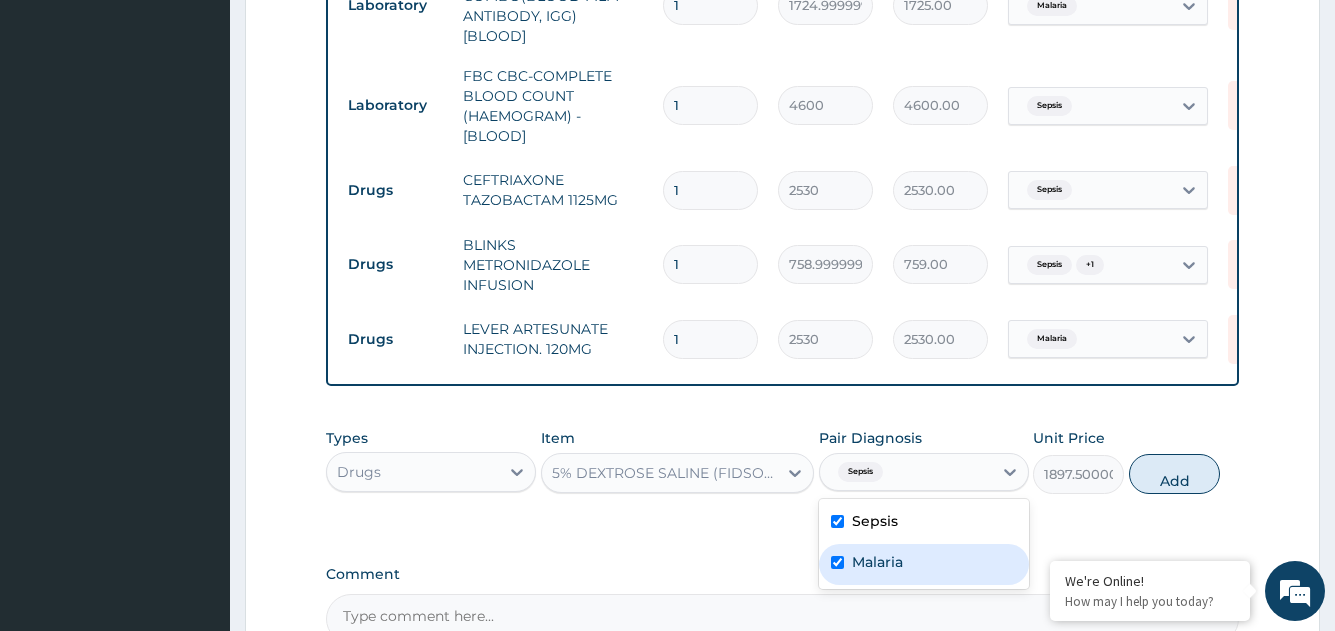 checkbox on "true" 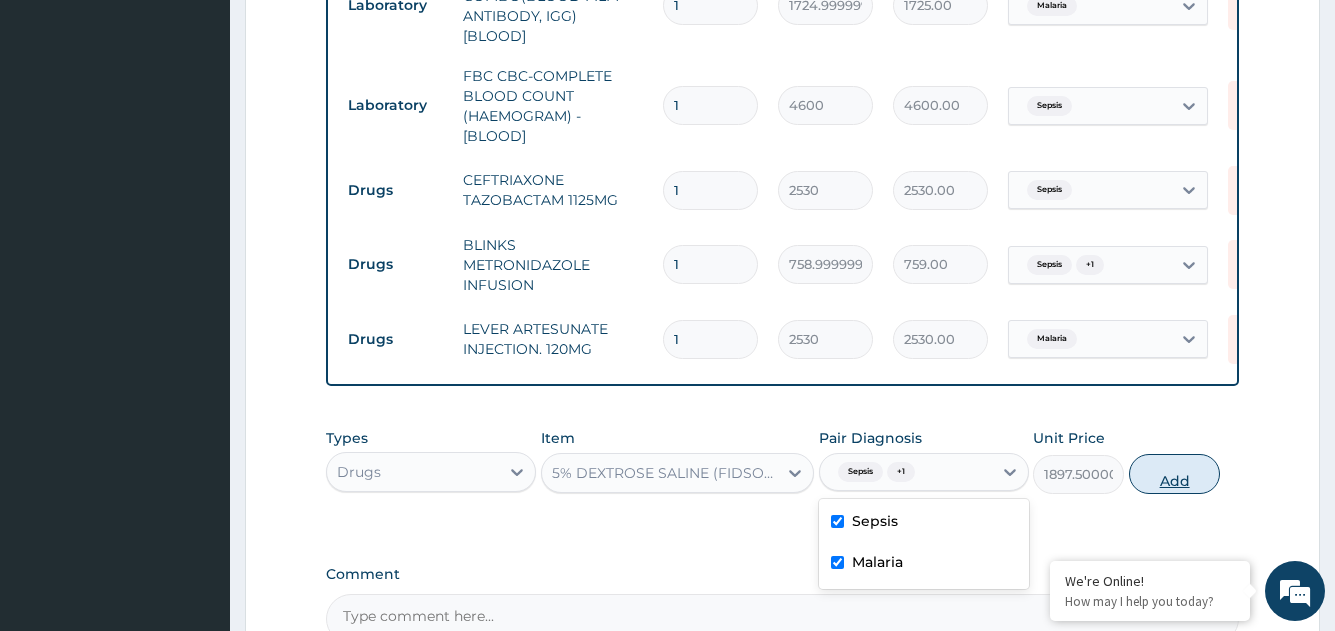 click on "Add" at bounding box center [1174, 474] 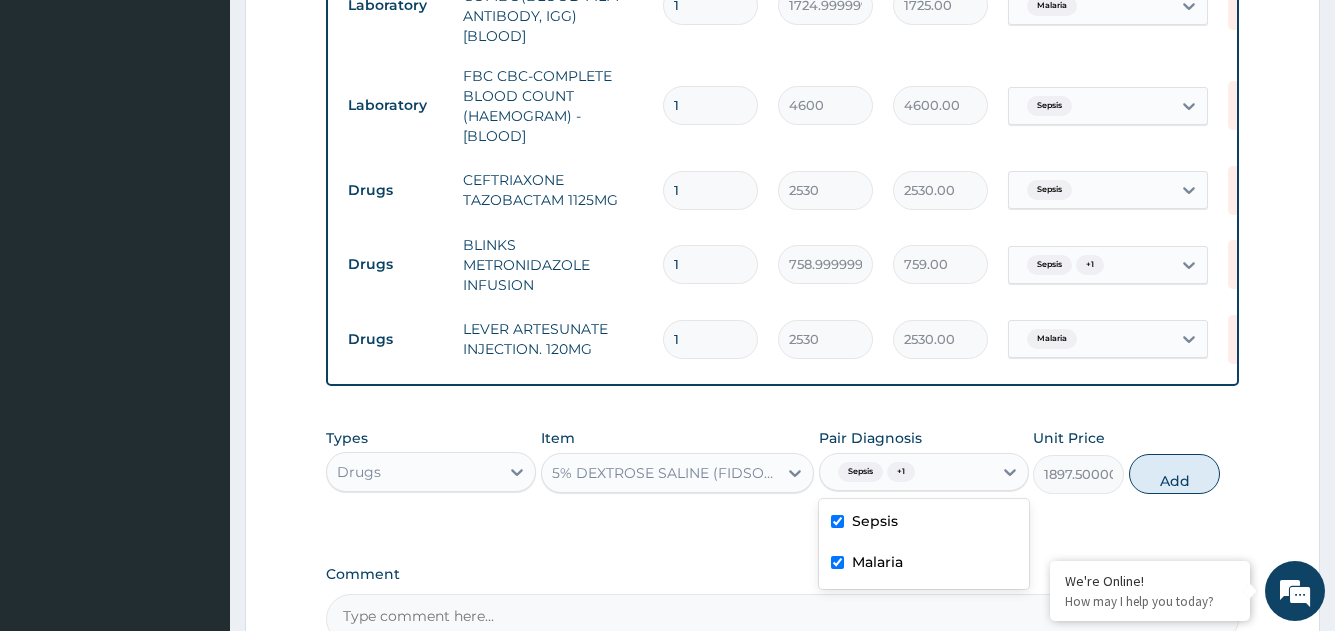type on "0" 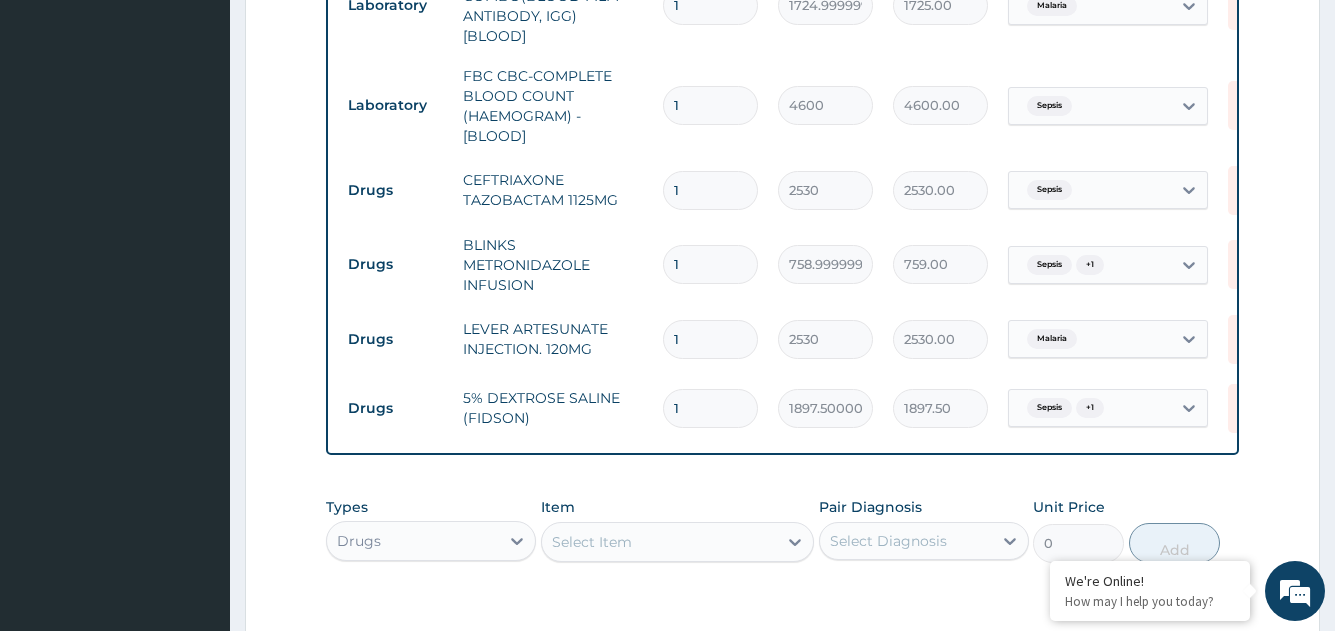 click on "Select Item" at bounding box center [660, 542] 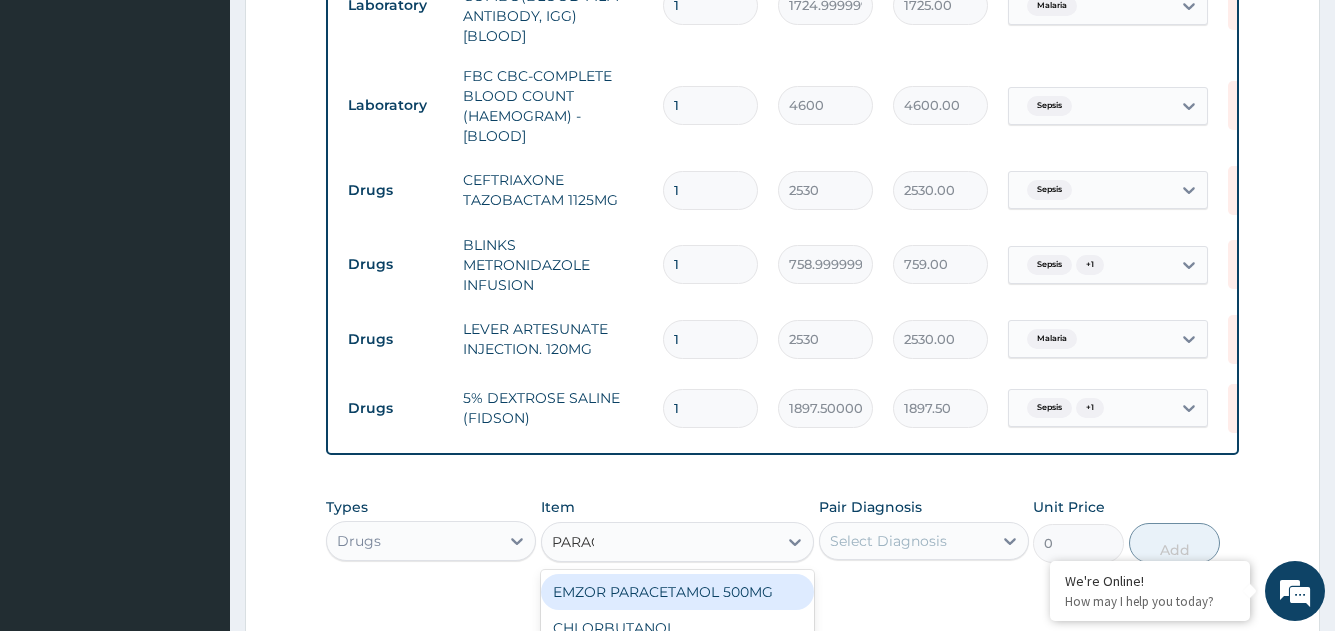type on "PARACE" 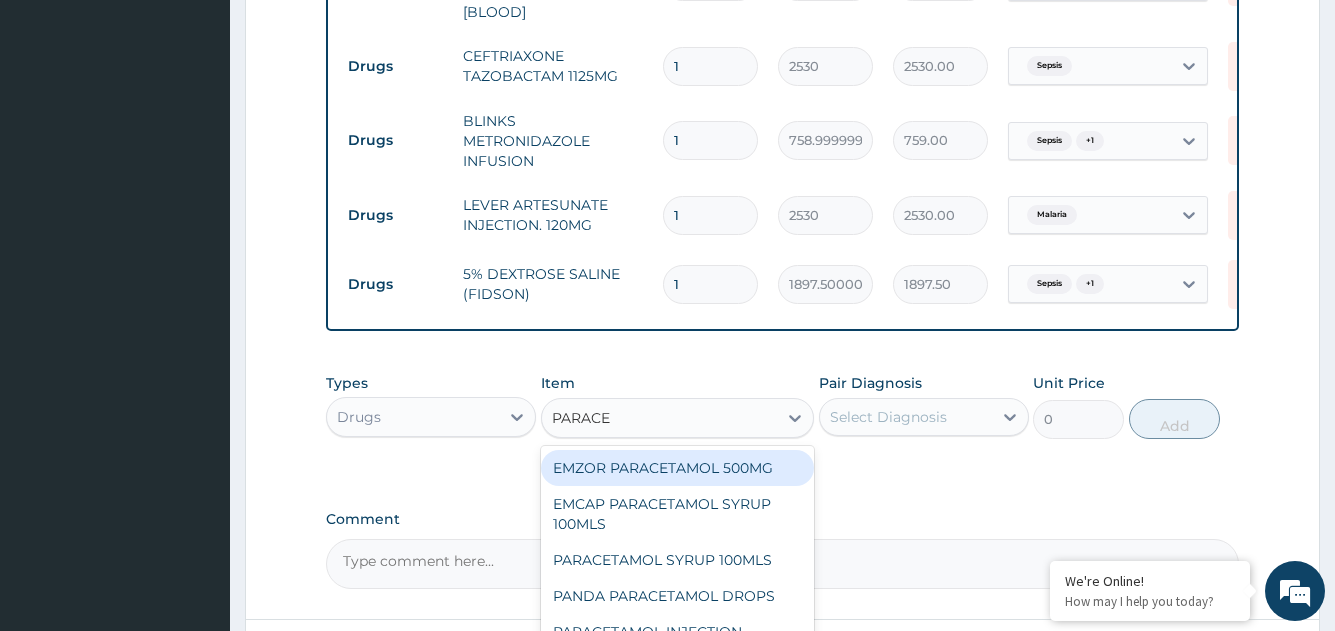scroll, scrollTop: 1180, scrollLeft: 0, axis: vertical 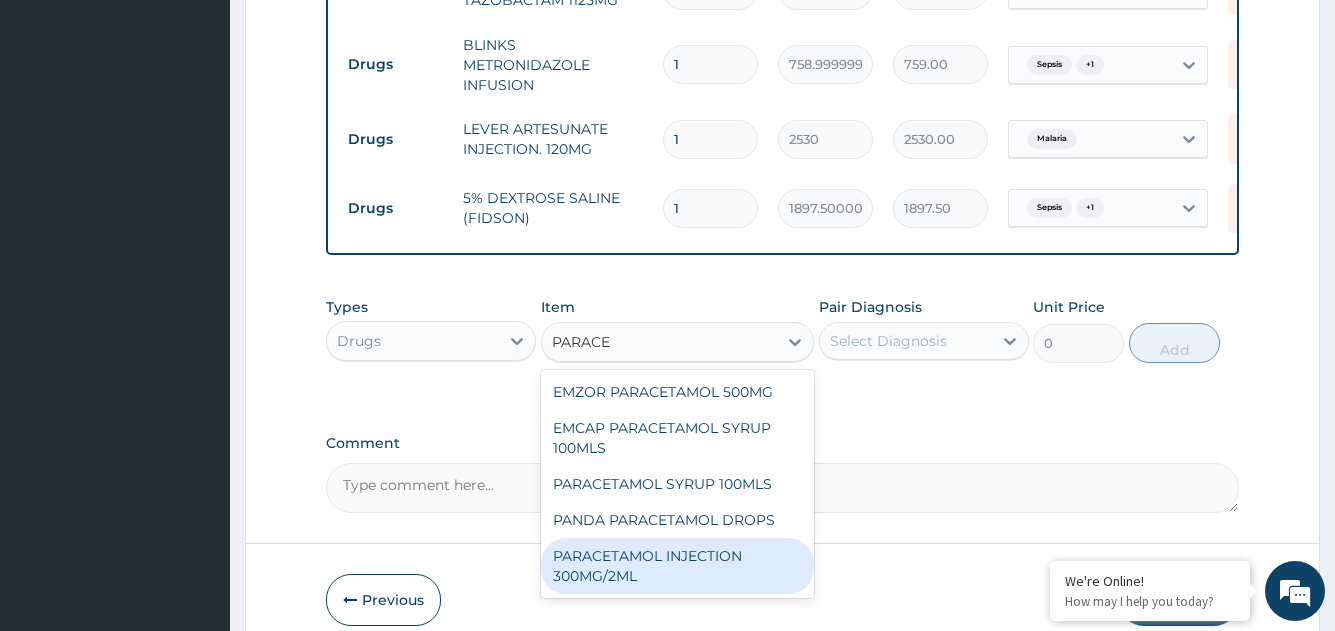 drag, startPoint x: 701, startPoint y: 552, endPoint x: 814, endPoint y: 454, distance: 149.57607 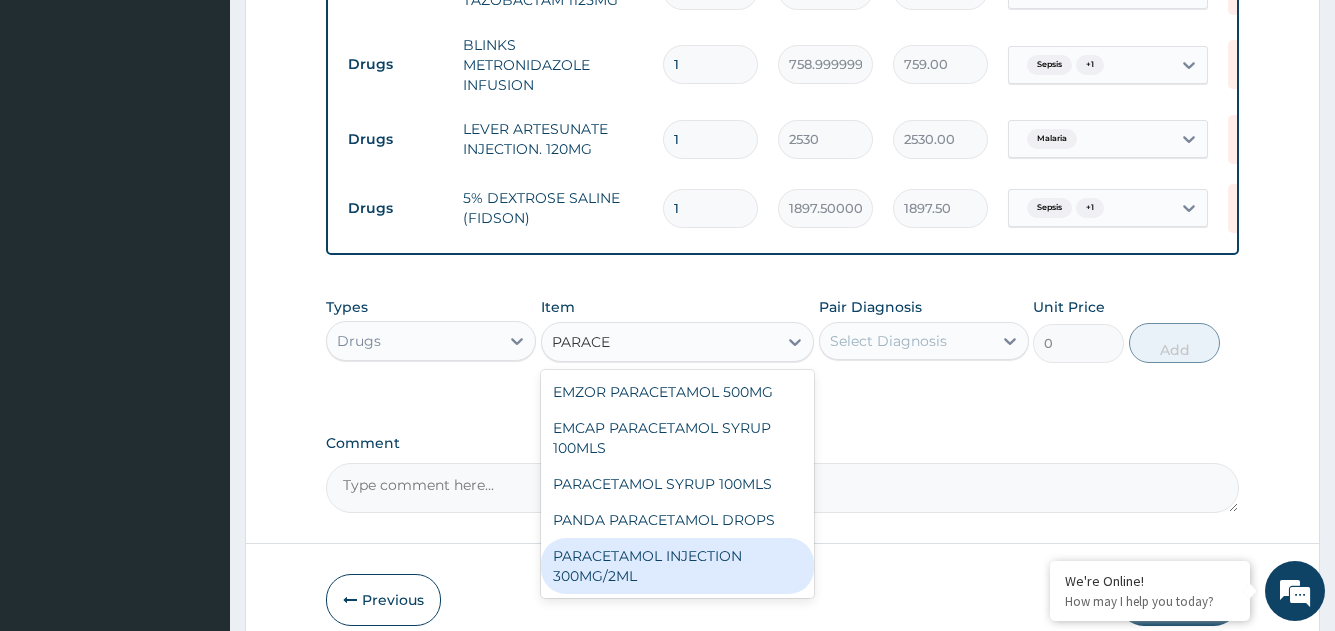 click on "PARACETAMOL INJECTION 300MG/2ML" at bounding box center (678, 566) 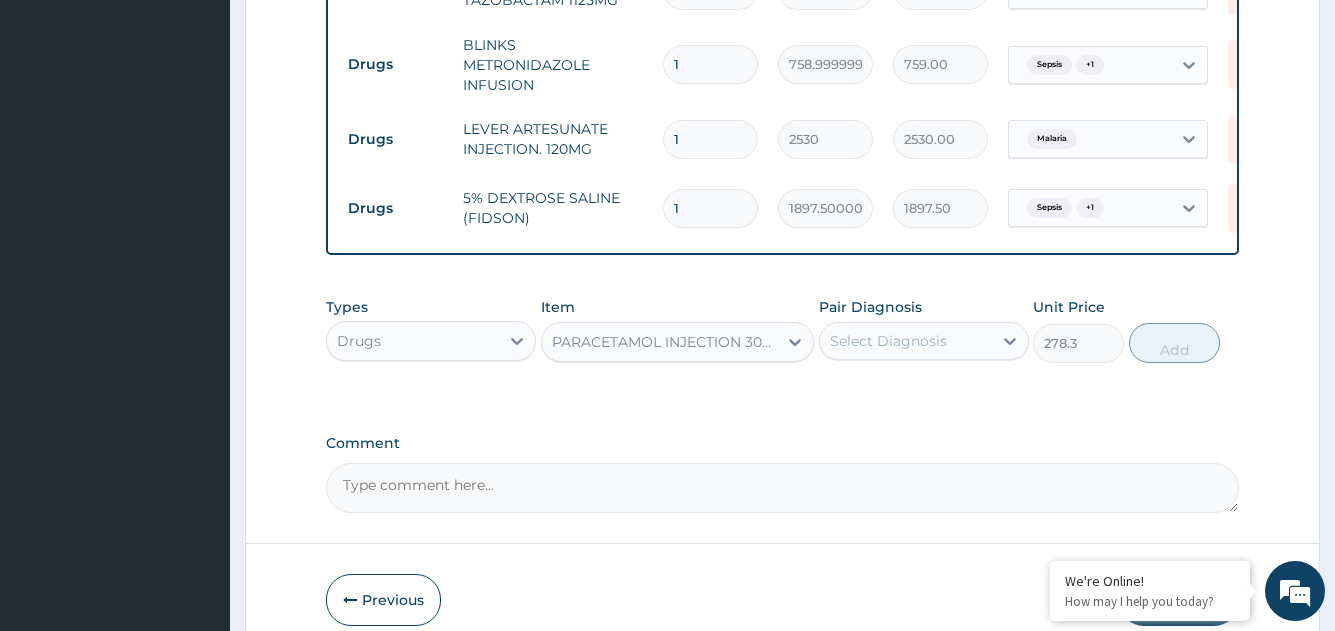 click on "Select Diagnosis" at bounding box center [888, 341] 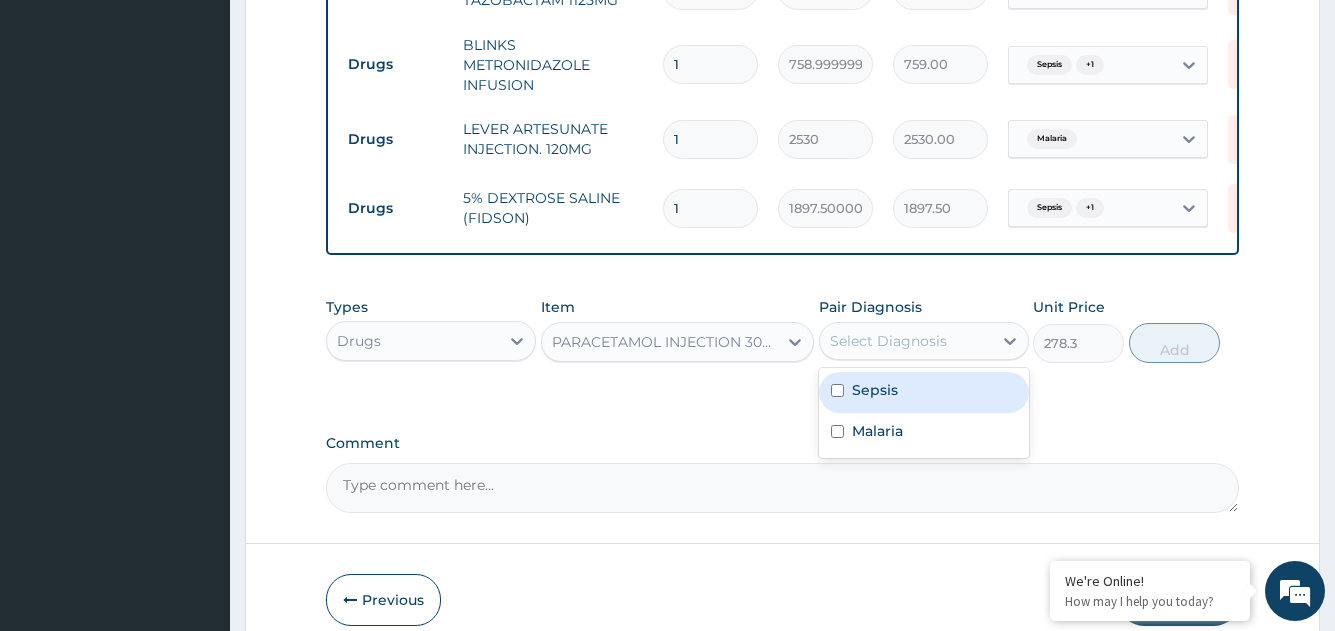click on "Sepsis" at bounding box center [924, 392] 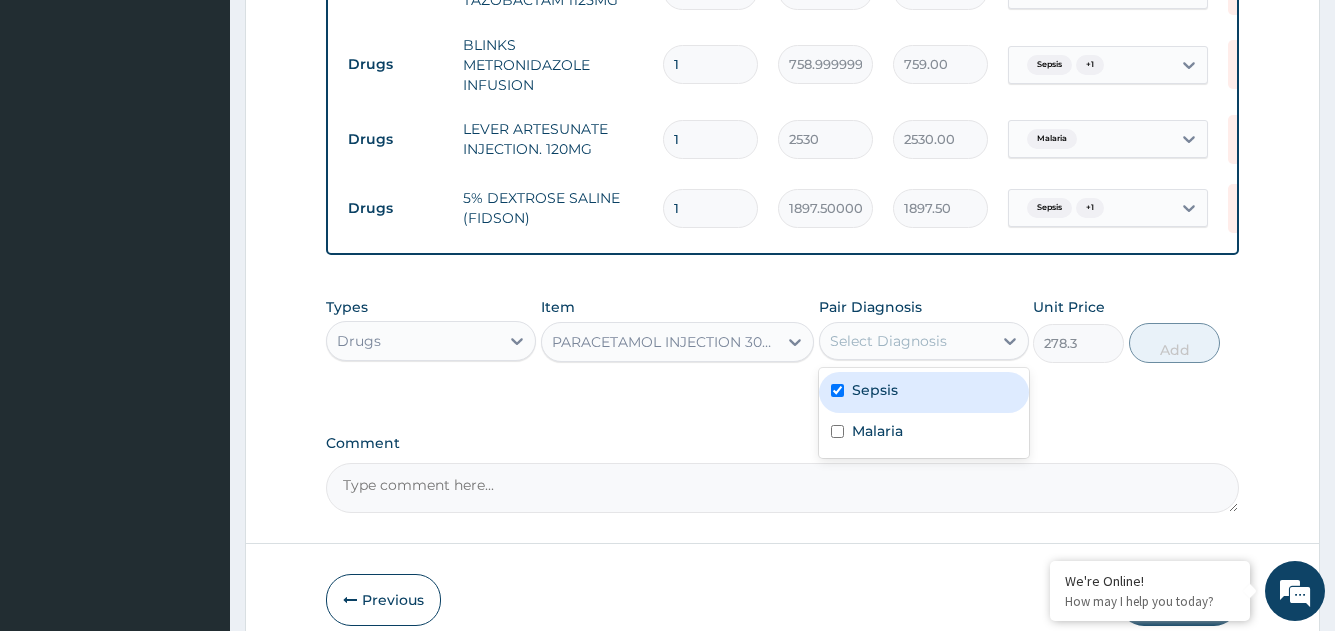 checkbox on "true" 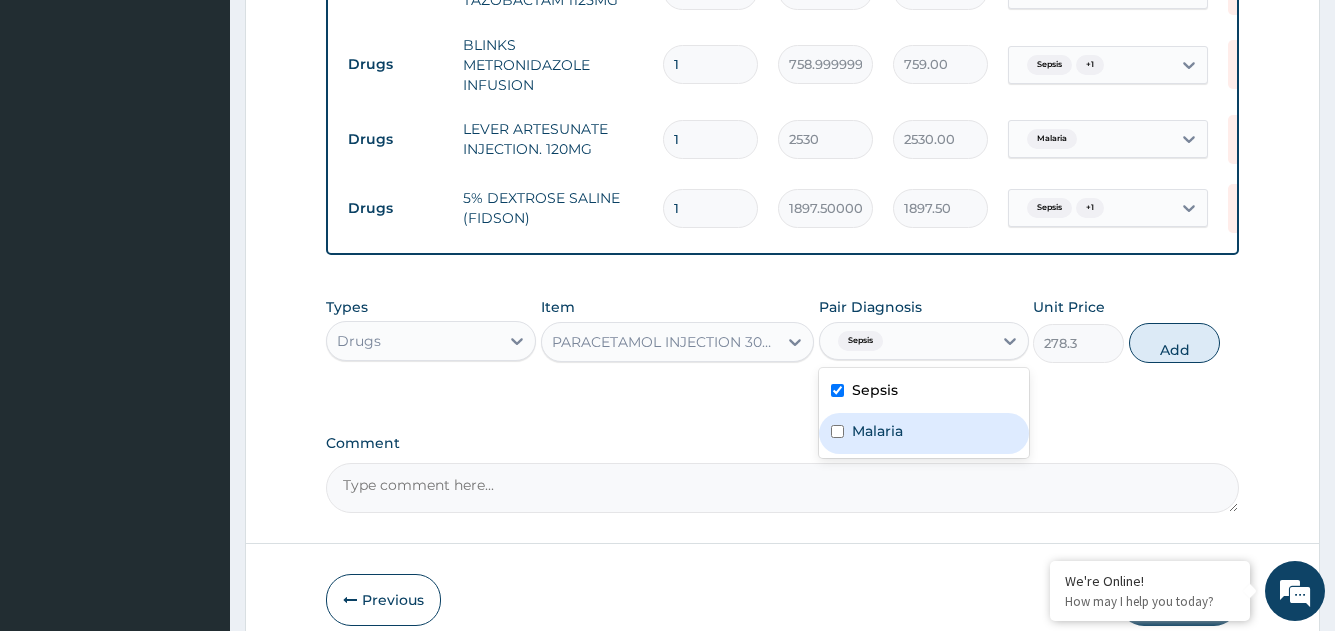 drag, startPoint x: 883, startPoint y: 434, endPoint x: 904, endPoint y: 419, distance: 25.806976 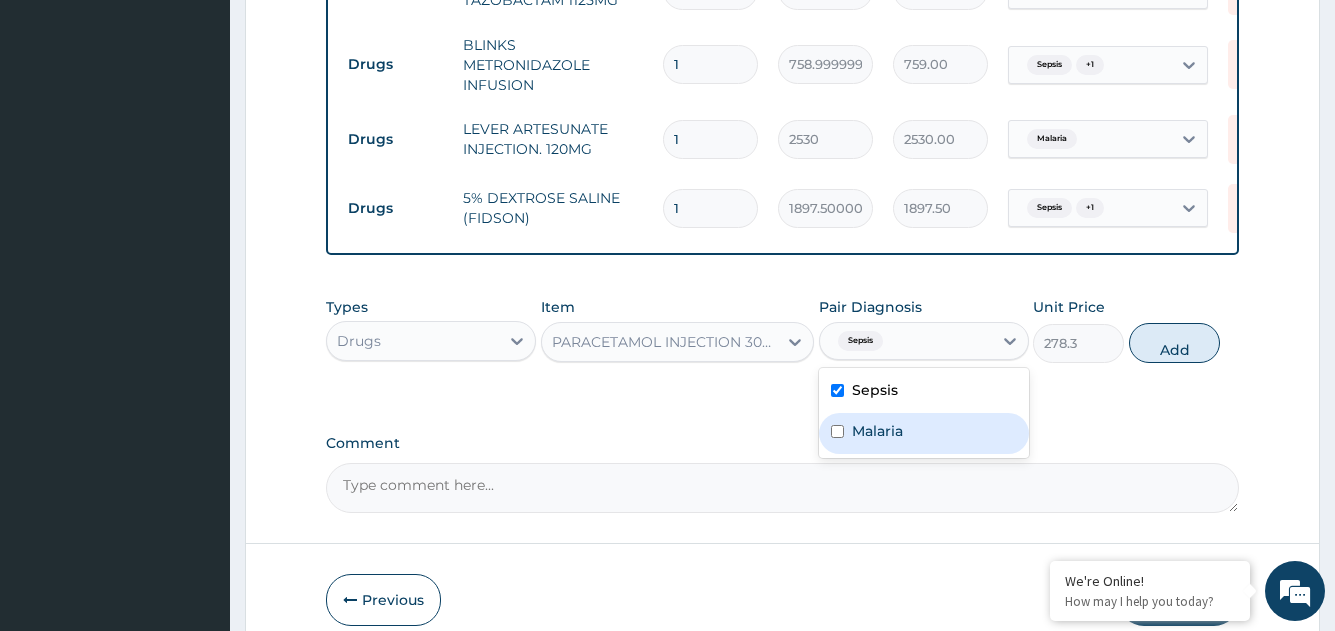 click on "Malaria" at bounding box center (877, 431) 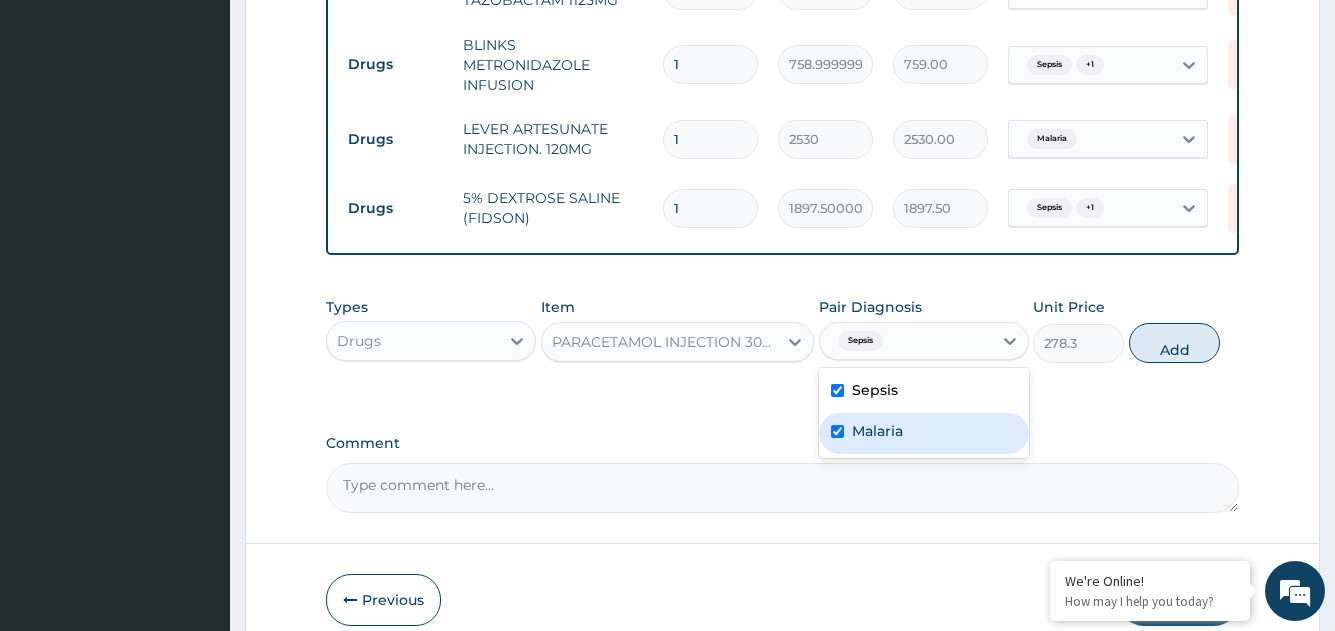 checkbox on "true" 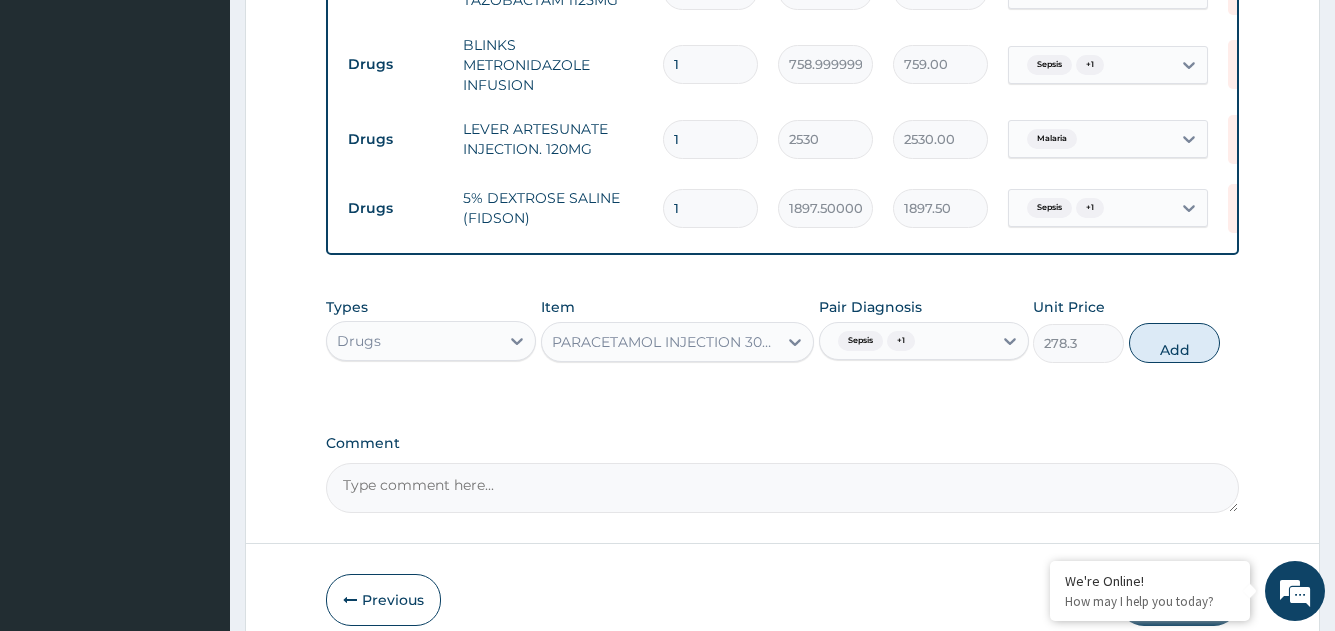 drag, startPoint x: 1173, startPoint y: 351, endPoint x: 917, endPoint y: 361, distance: 256.19525 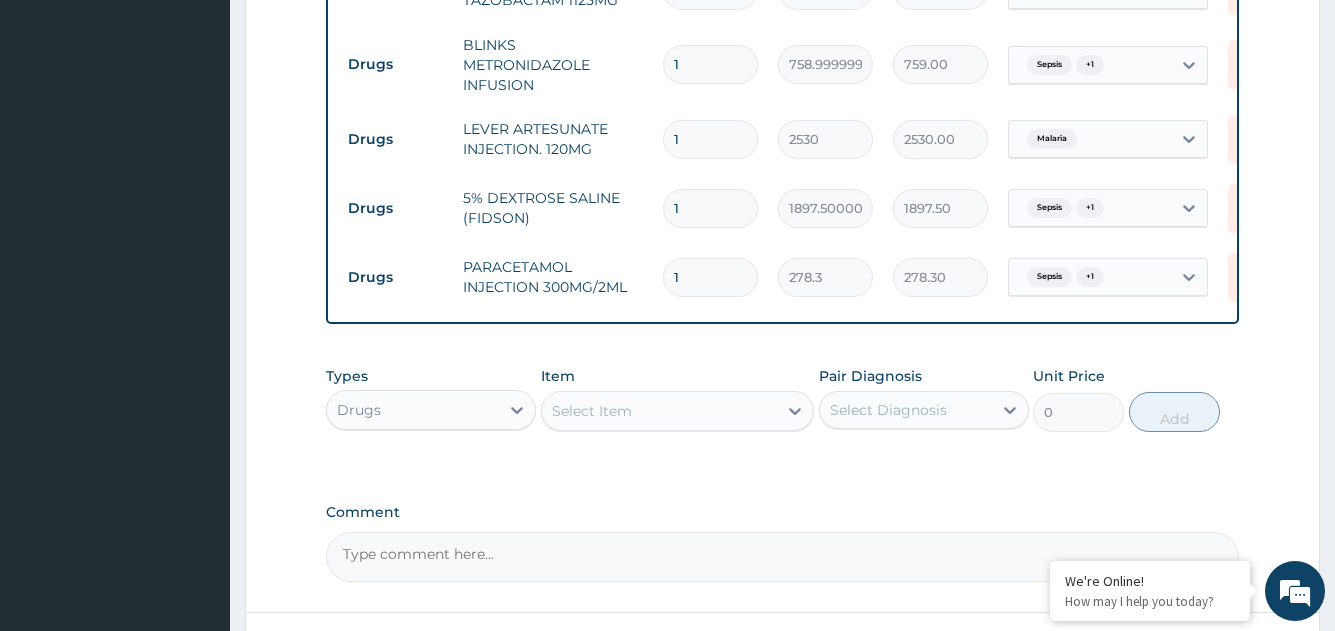 click on "Select Item" at bounding box center [660, 411] 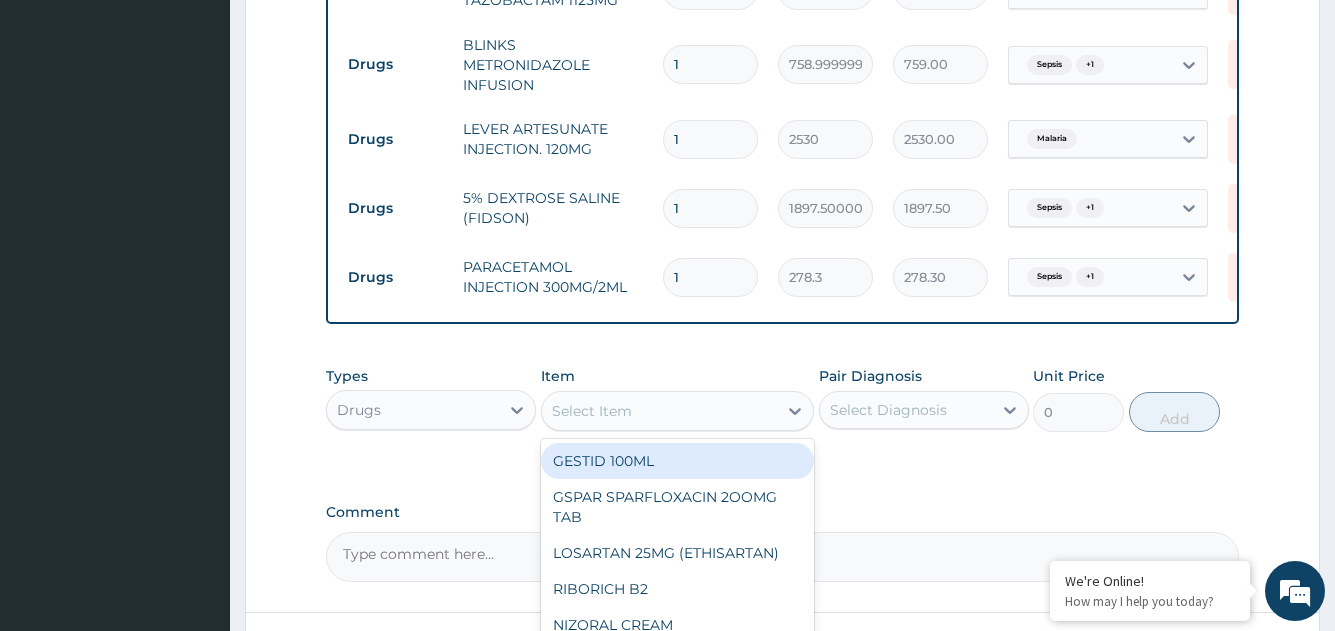 type on "A" 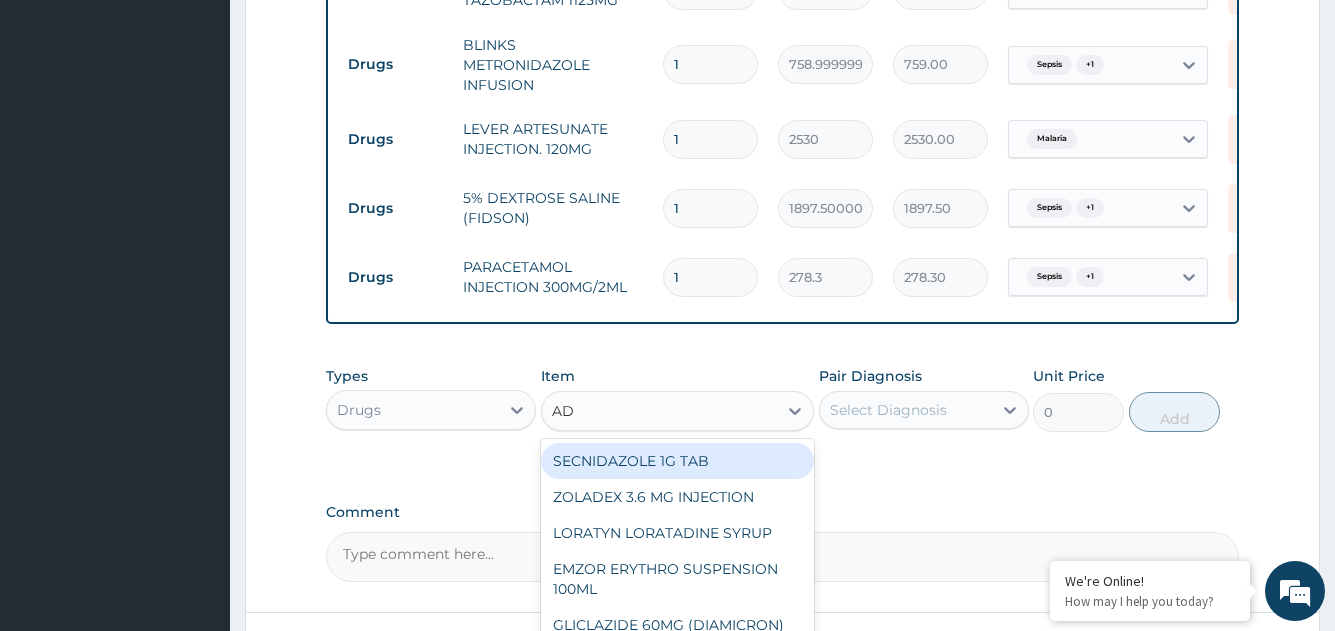 type on "A" 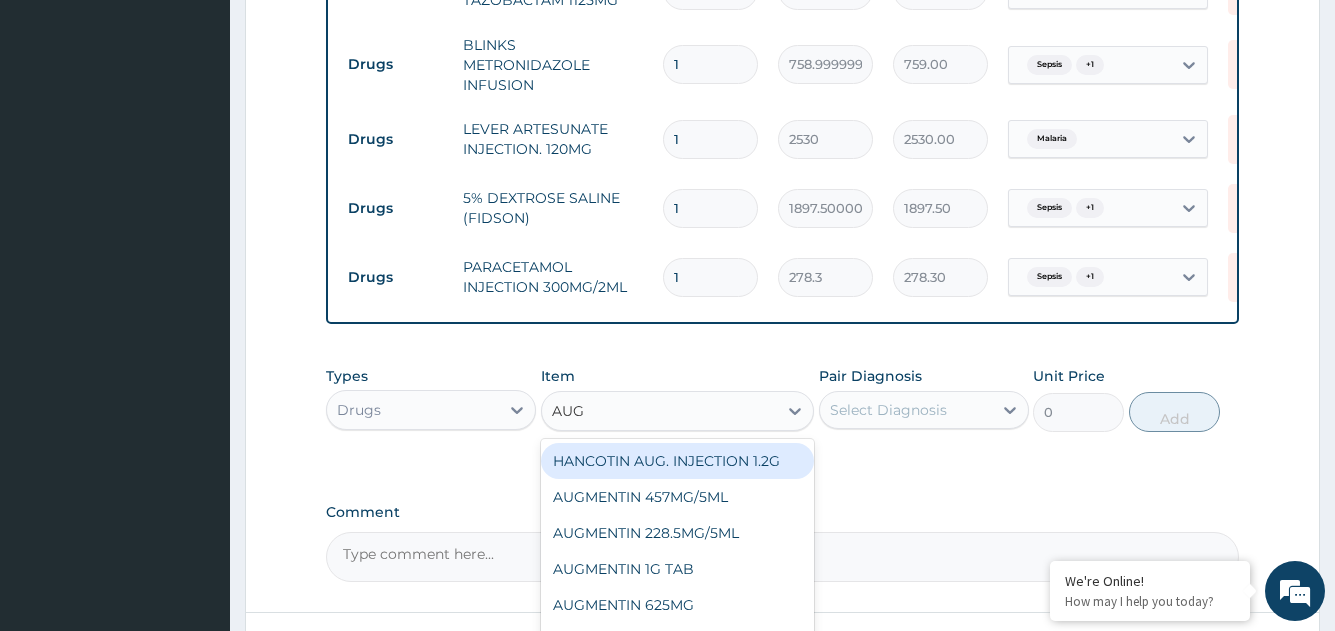 type on "AUGM" 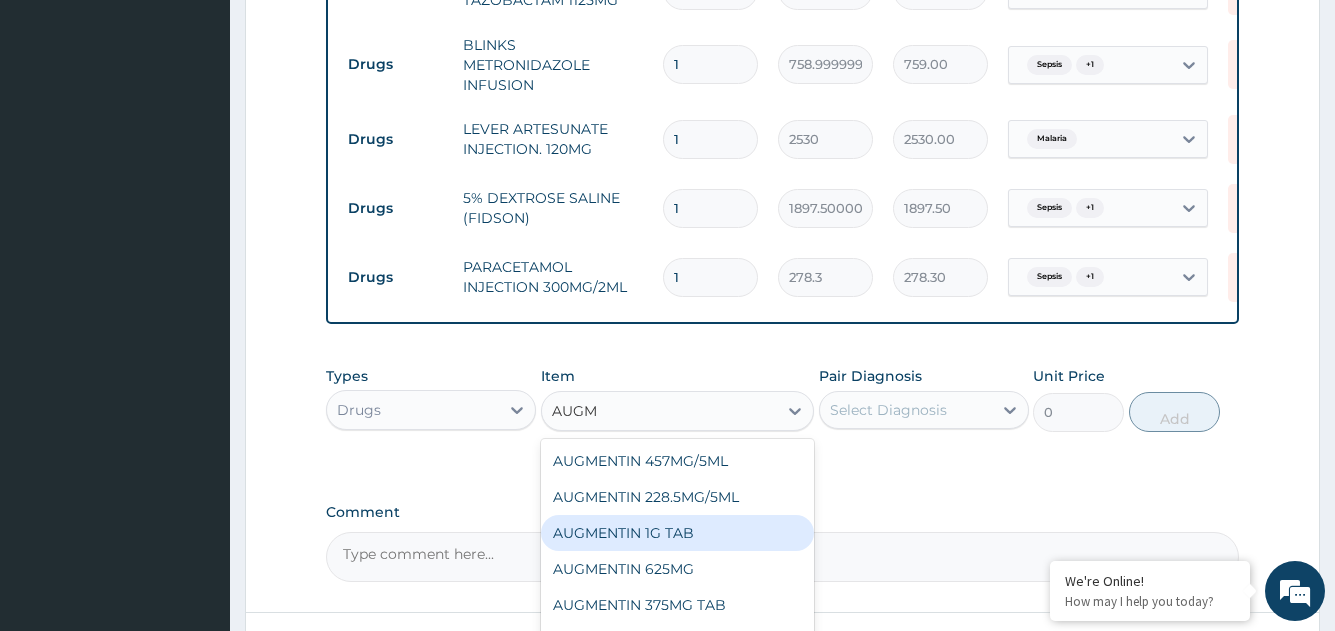 click on "AUGMENTIN 1G TAB" at bounding box center [678, 533] 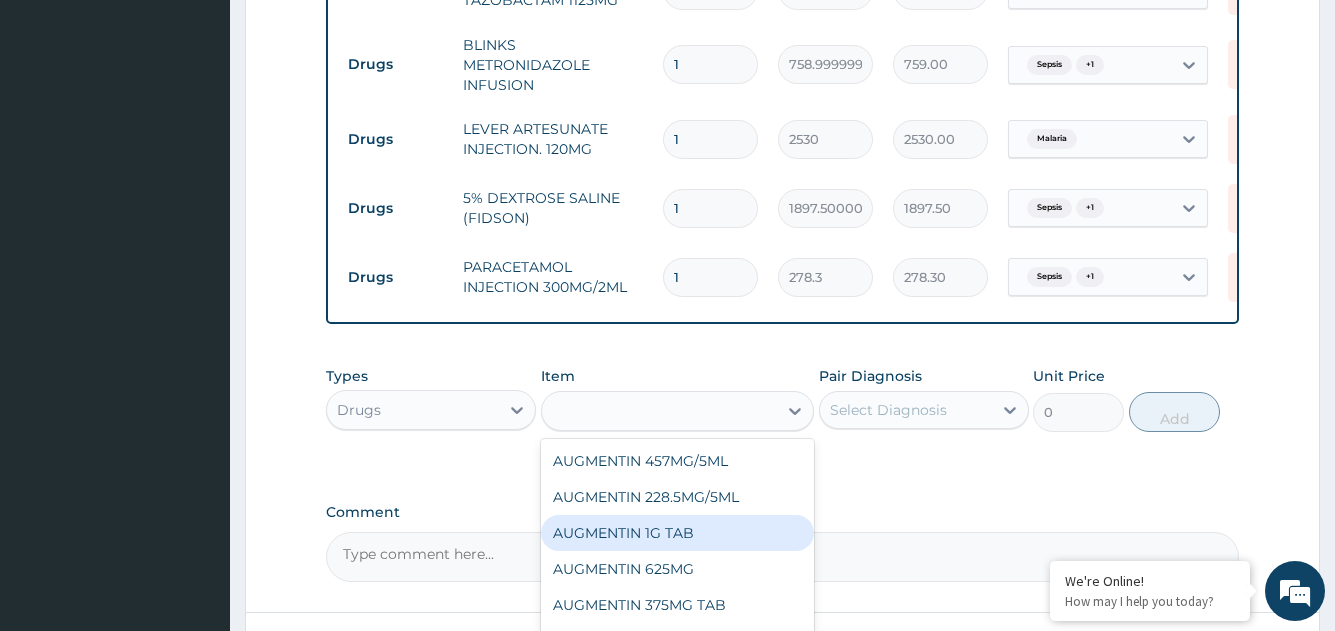 type on "1581.2499999999998" 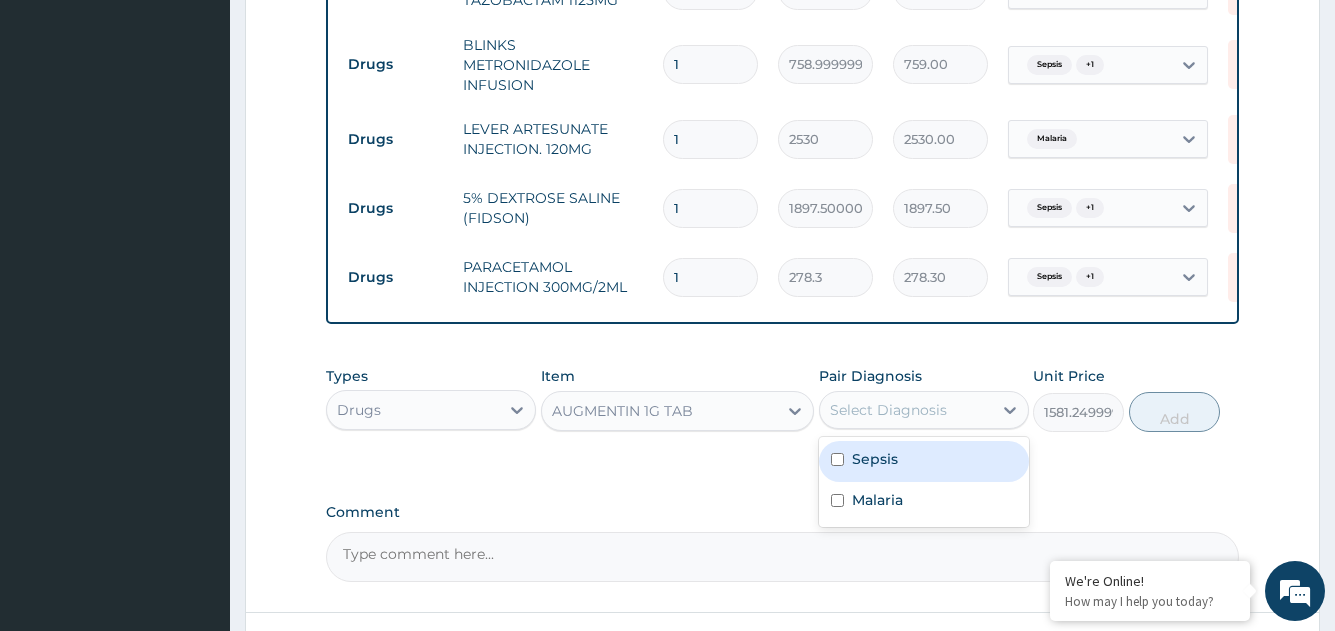 click on "Select Diagnosis" at bounding box center [888, 410] 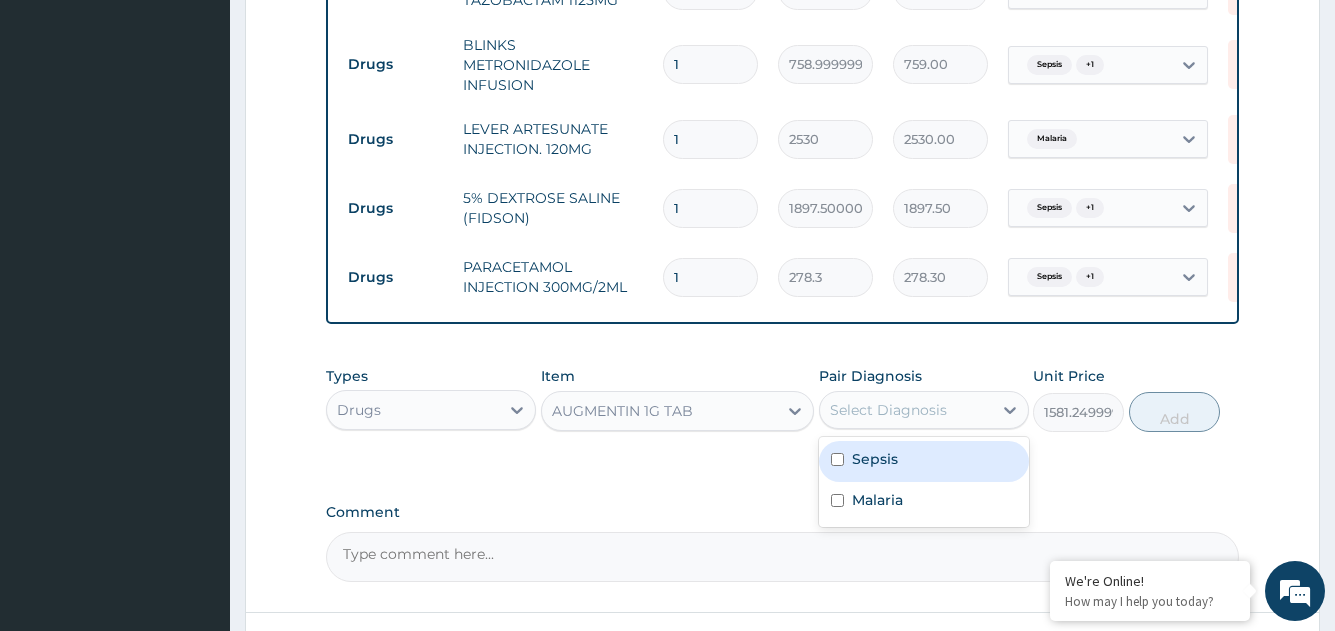 click on "Sepsis" at bounding box center (924, 461) 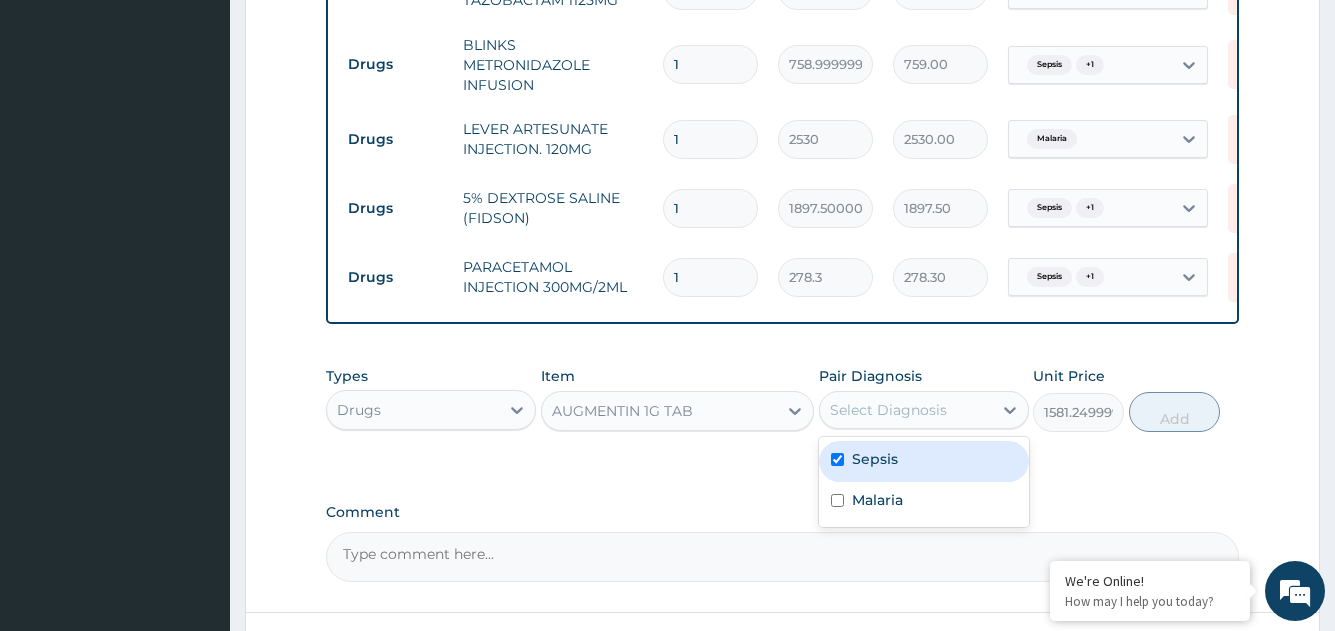 checkbox on "true" 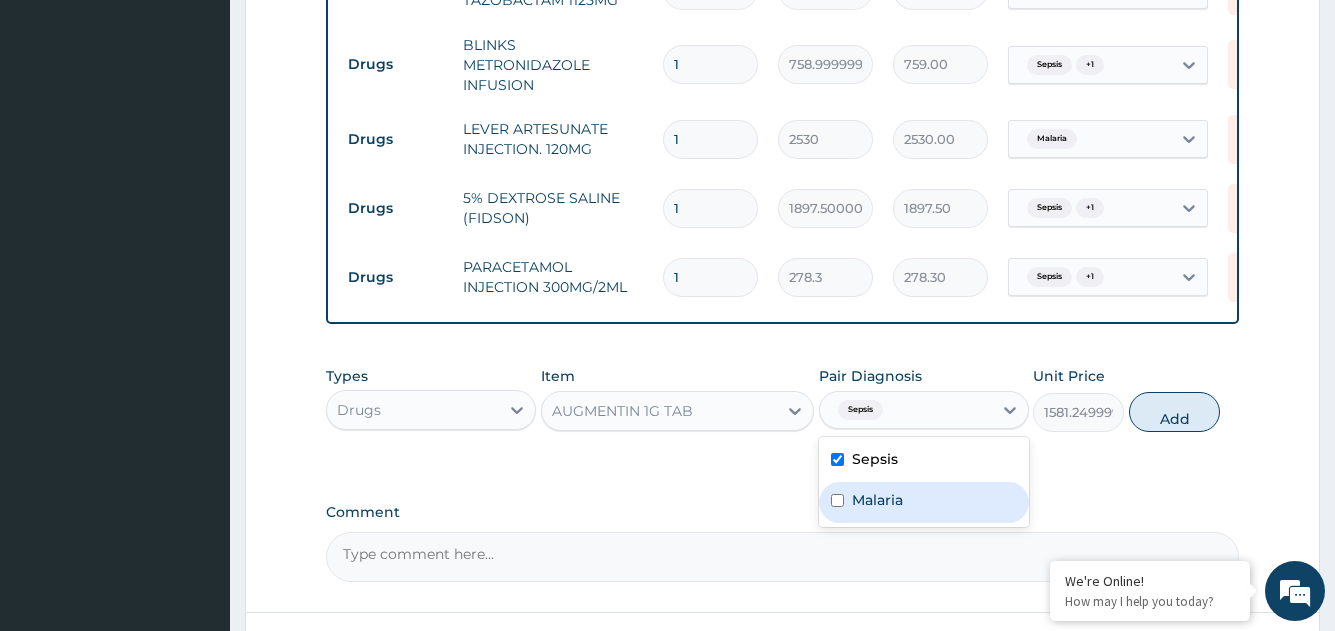 click on "Malaria" at bounding box center (924, 502) 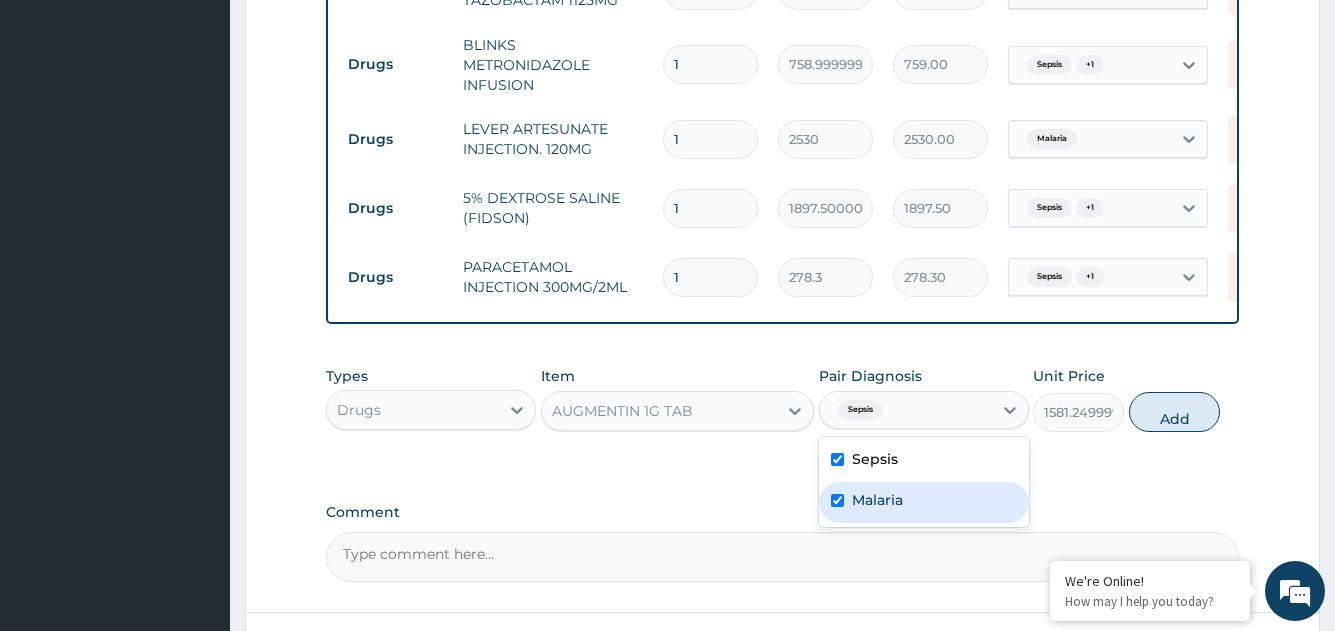 checkbox on "true" 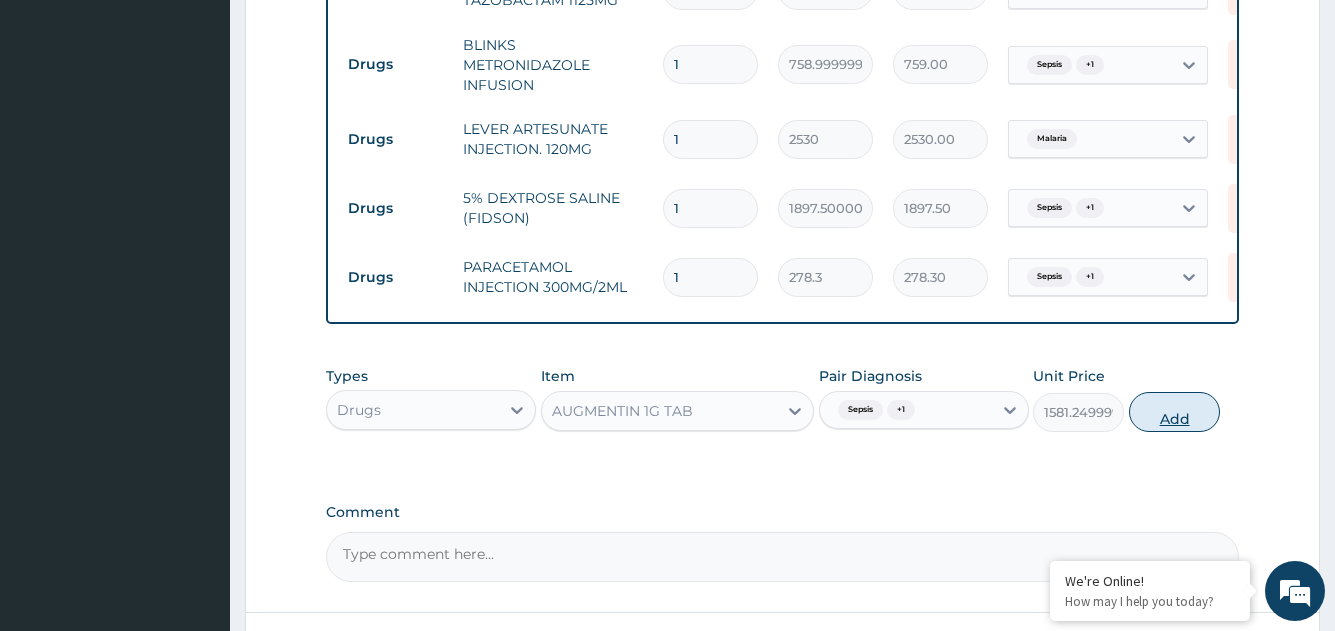 click on "Add" at bounding box center (1174, 412) 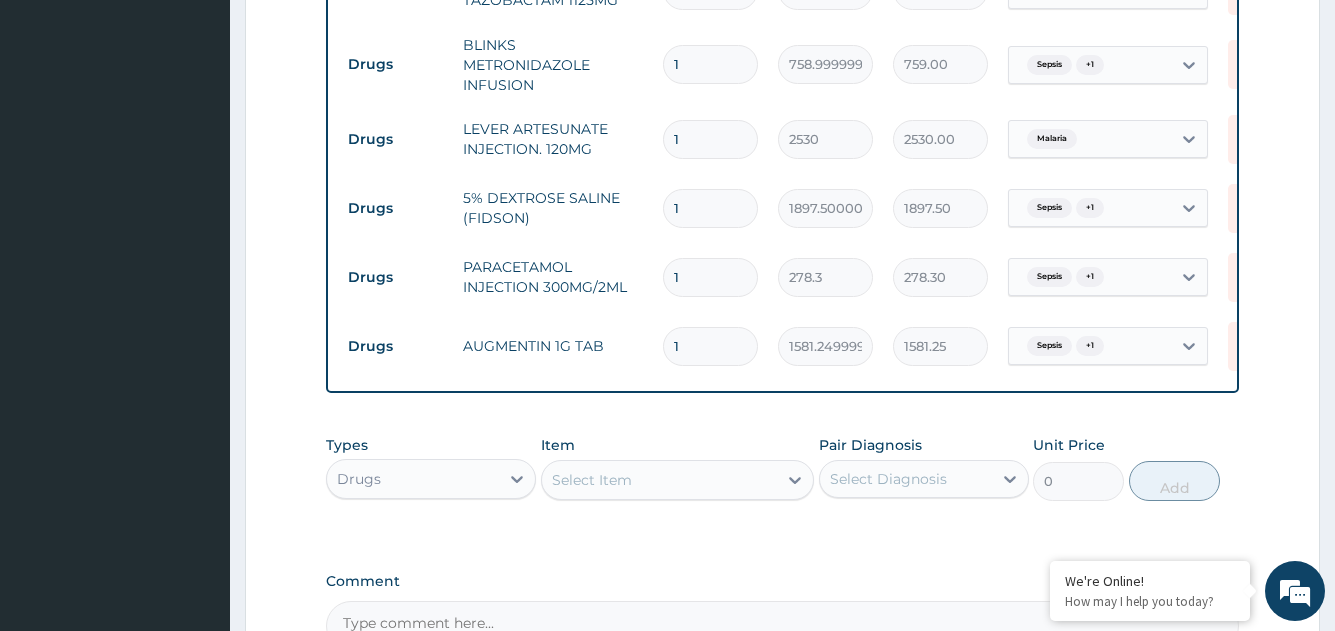 click on "Select Item" at bounding box center (660, 480) 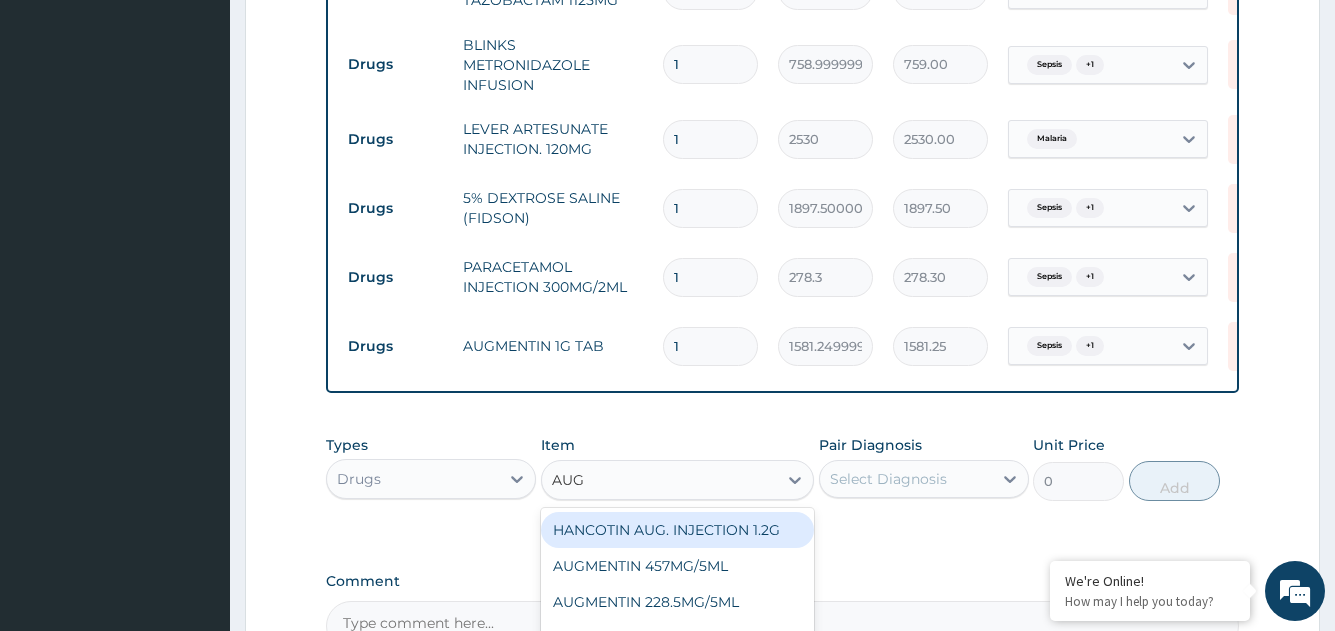 type on "AUGM" 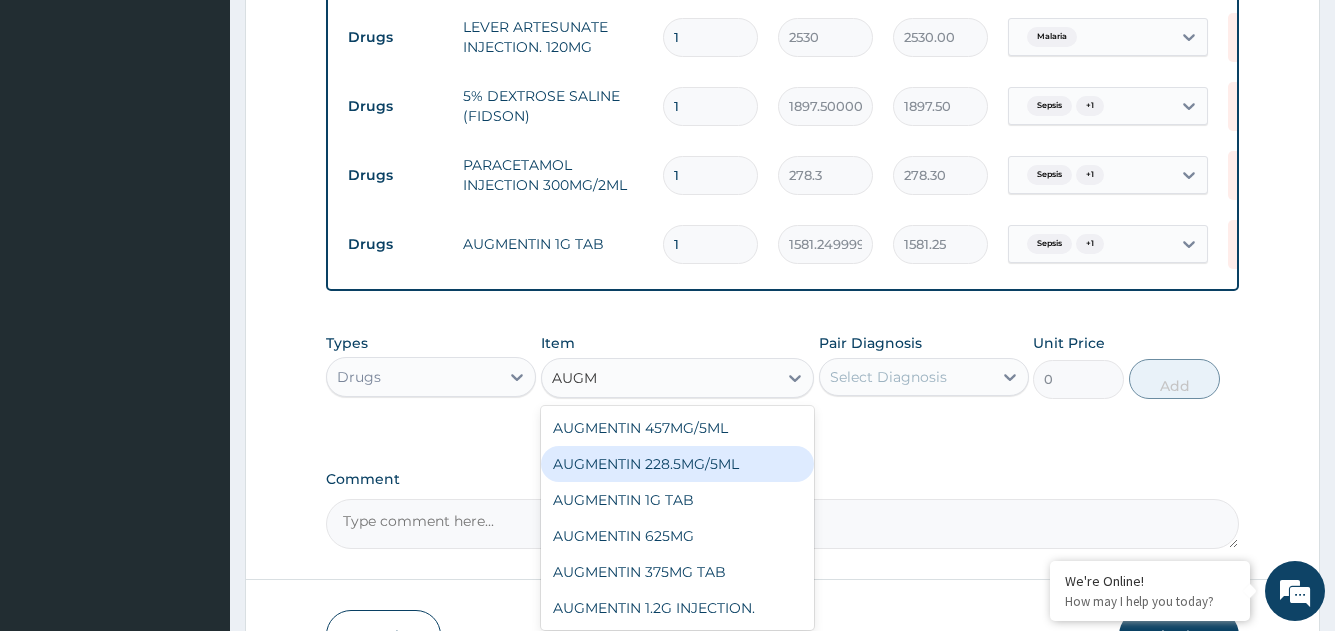 scroll, scrollTop: 1380, scrollLeft: 0, axis: vertical 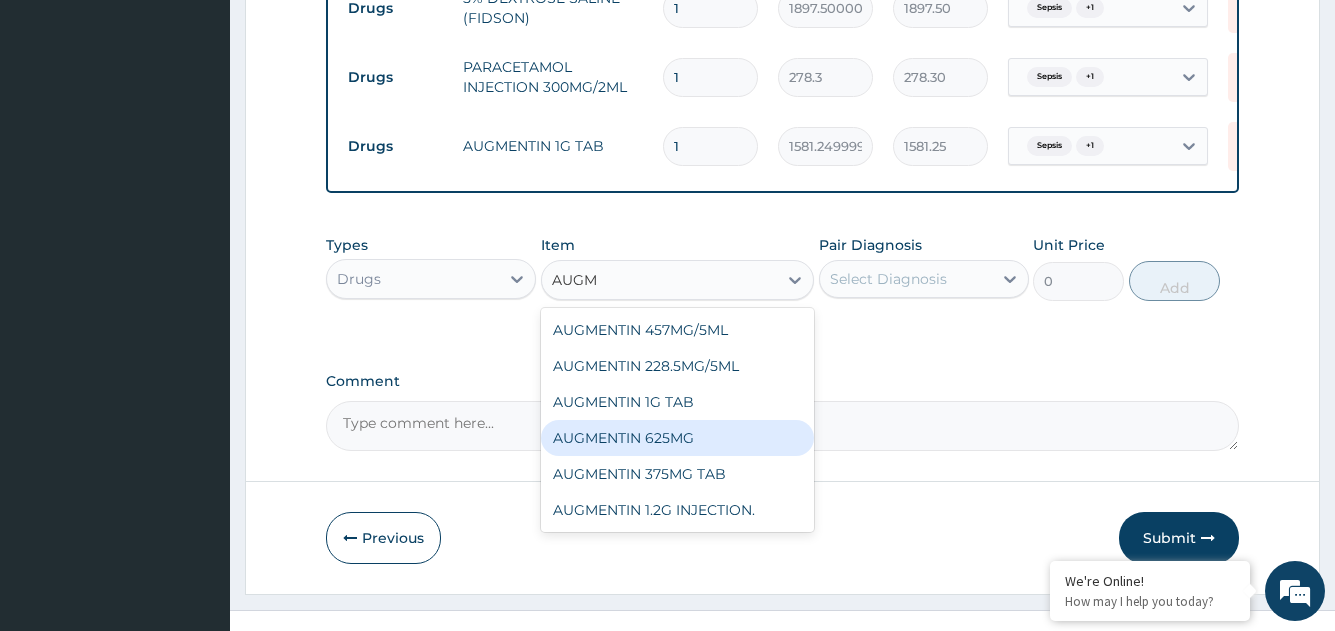 click on "AUGMENTIN 625MG" at bounding box center [678, 438] 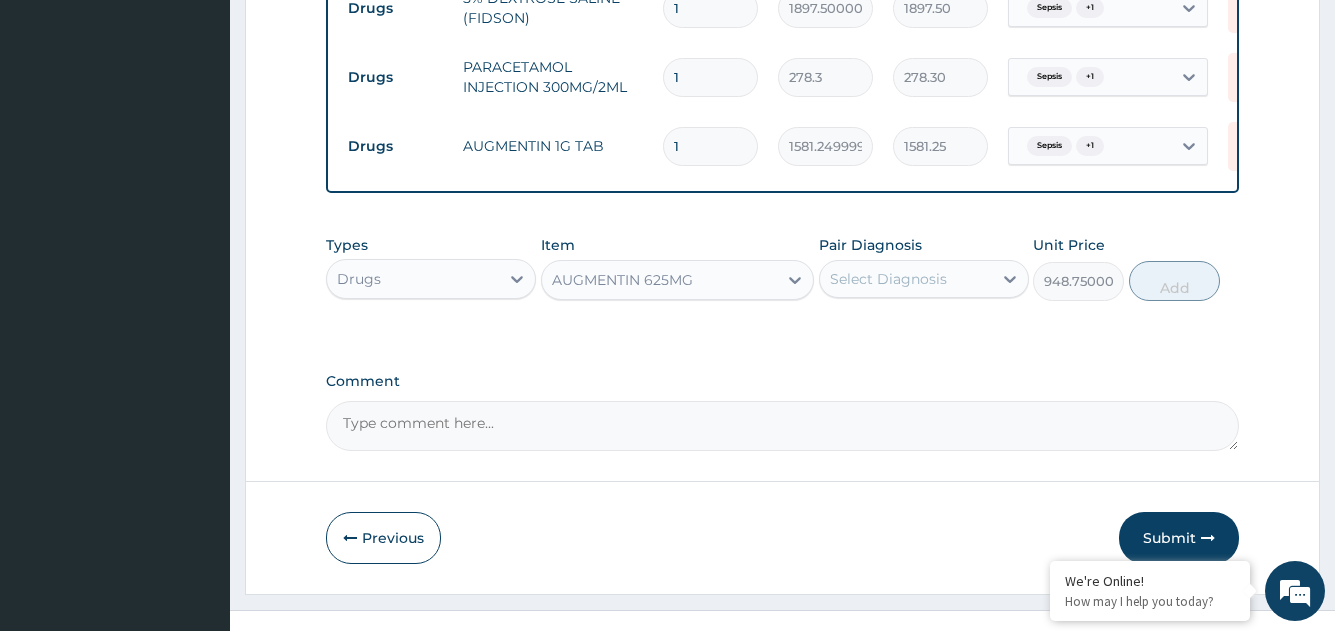 click on "Select Diagnosis" at bounding box center [888, 279] 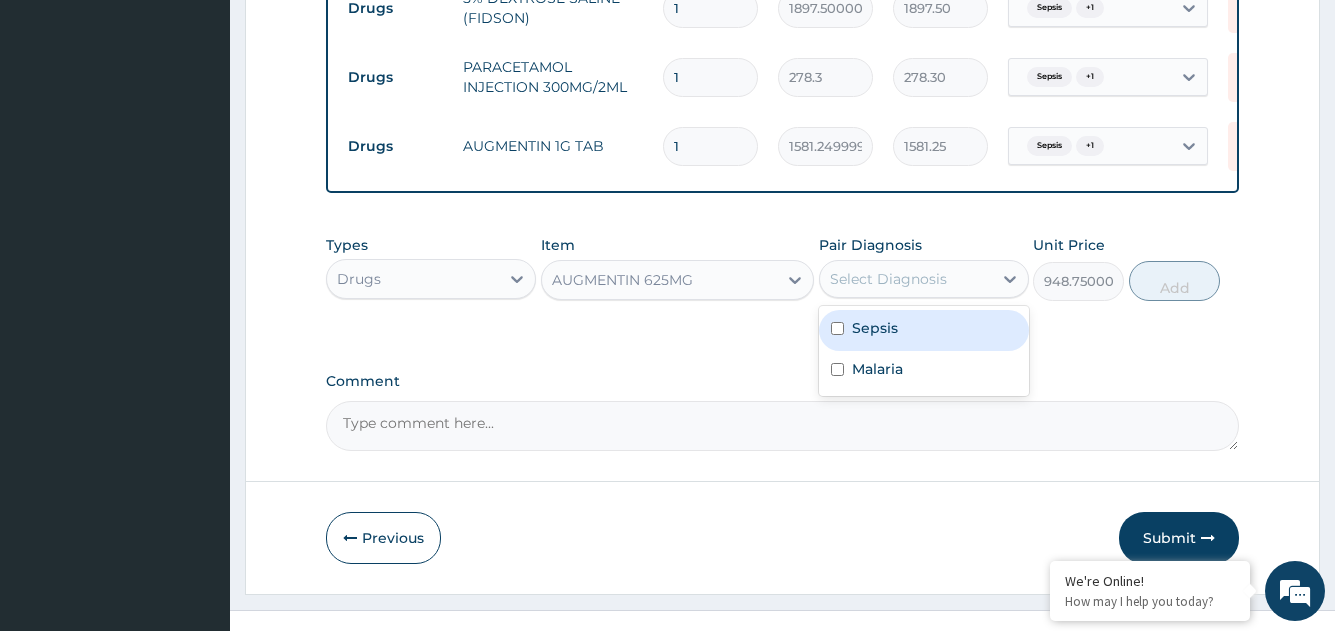 drag, startPoint x: 858, startPoint y: 328, endPoint x: 870, endPoint y: 337, distance: 15 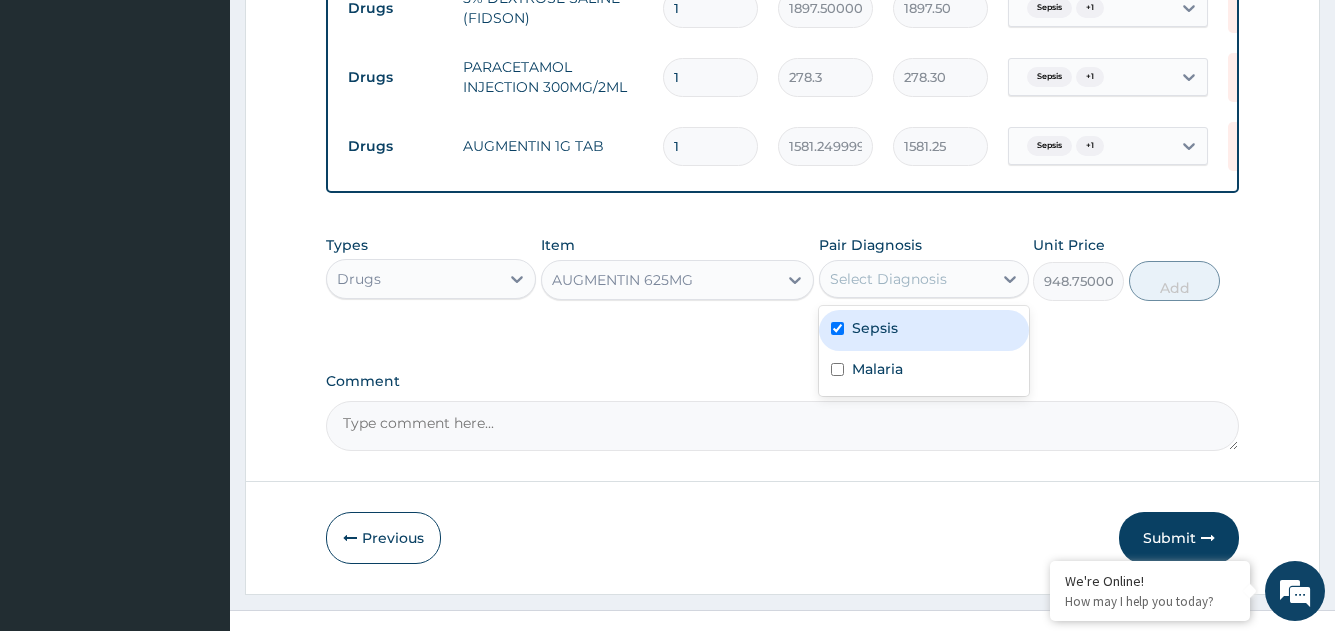 checkbox on "true" 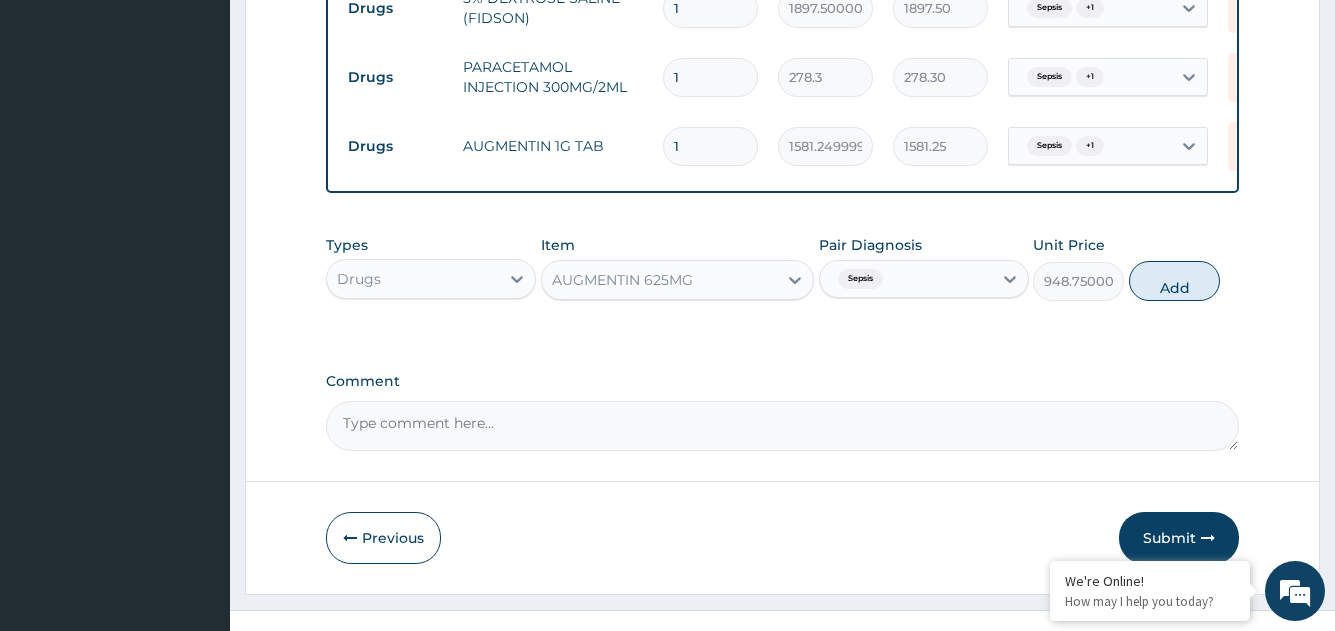 click on "Add" at bounding box center [1174, 281] 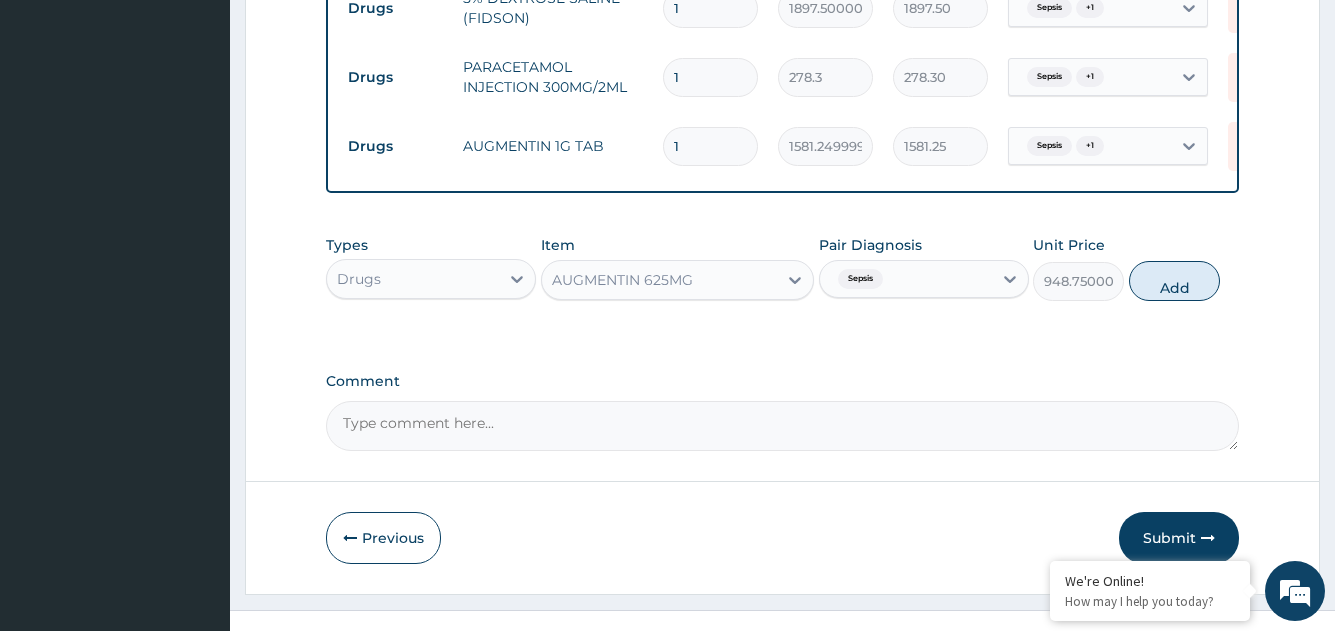 type on "0" 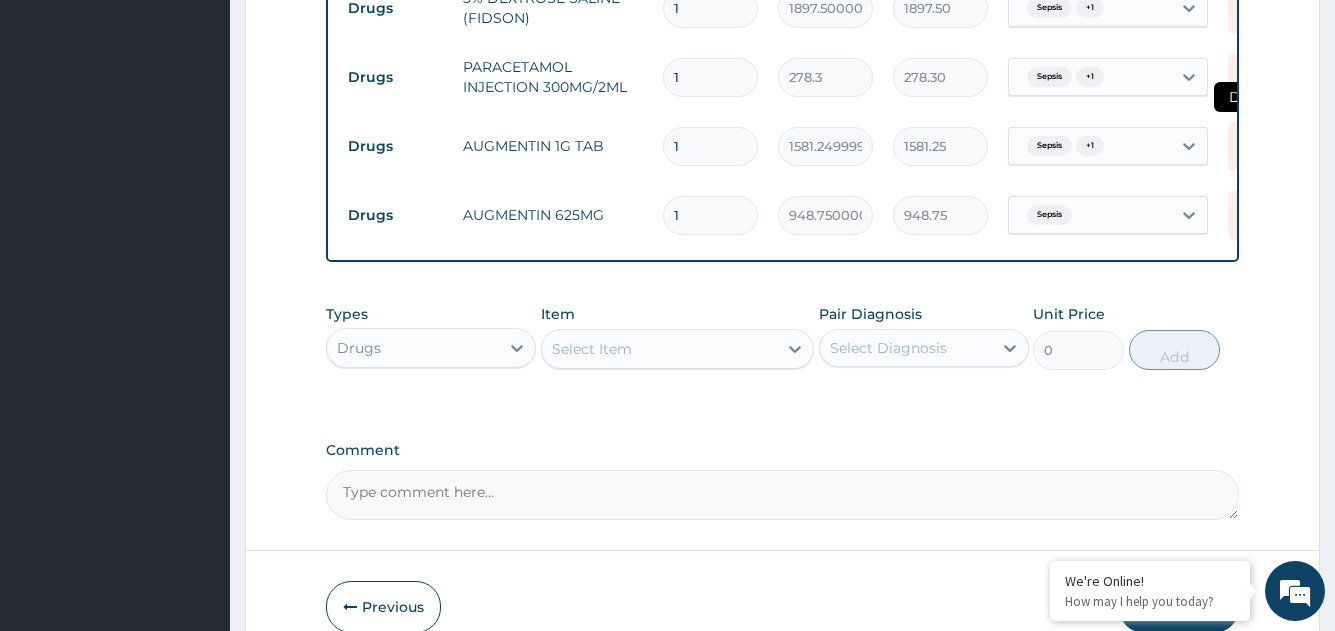 click at bounding box center (1250, 146) 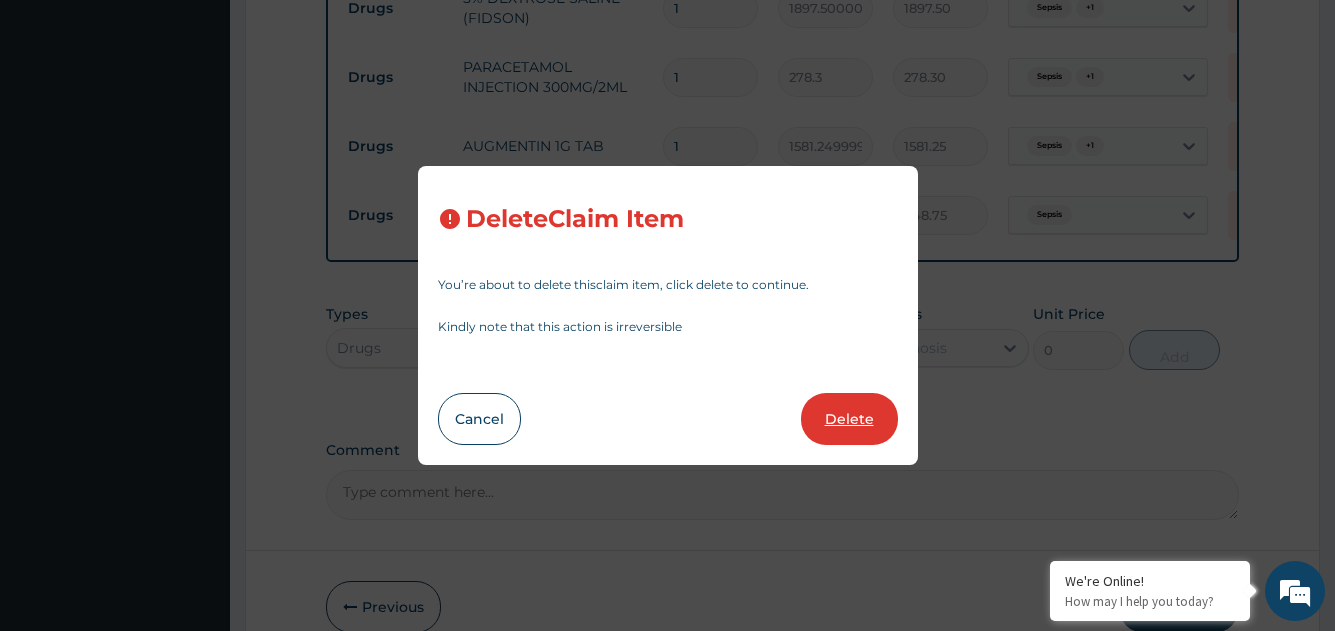click on "Delete" at bounding box center (849, 419) 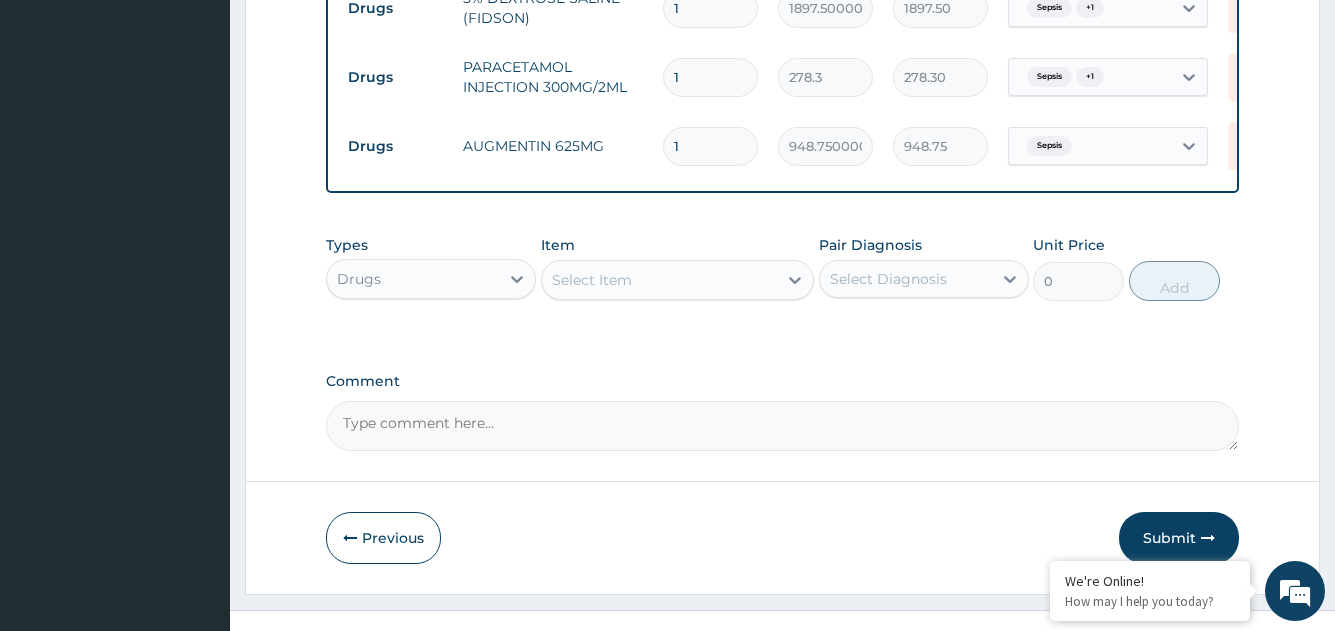 click on "1" at bounding box center (710, 146) 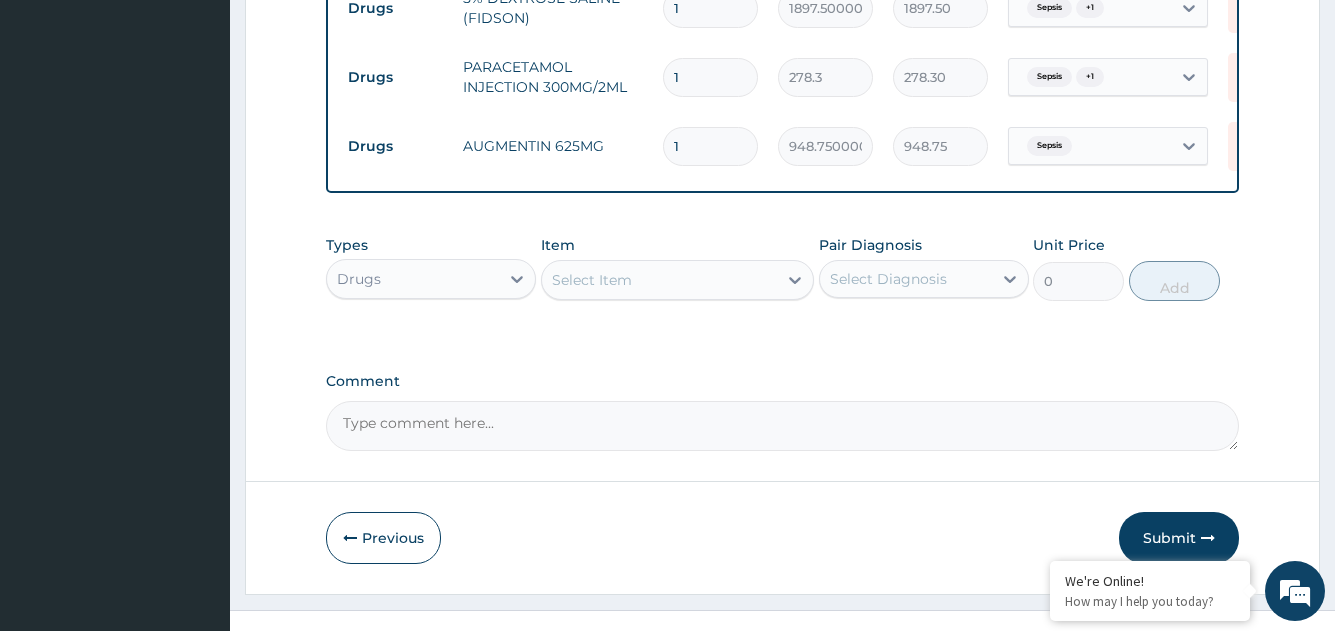 type on "14" 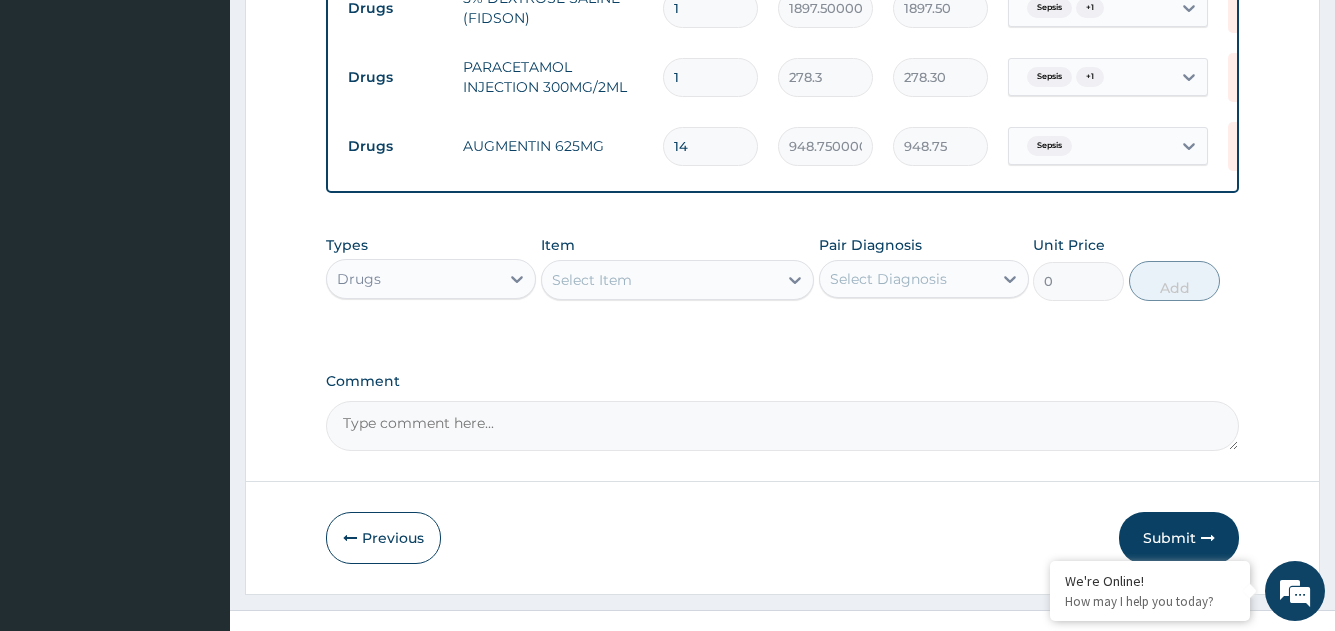 type on "13282.50" 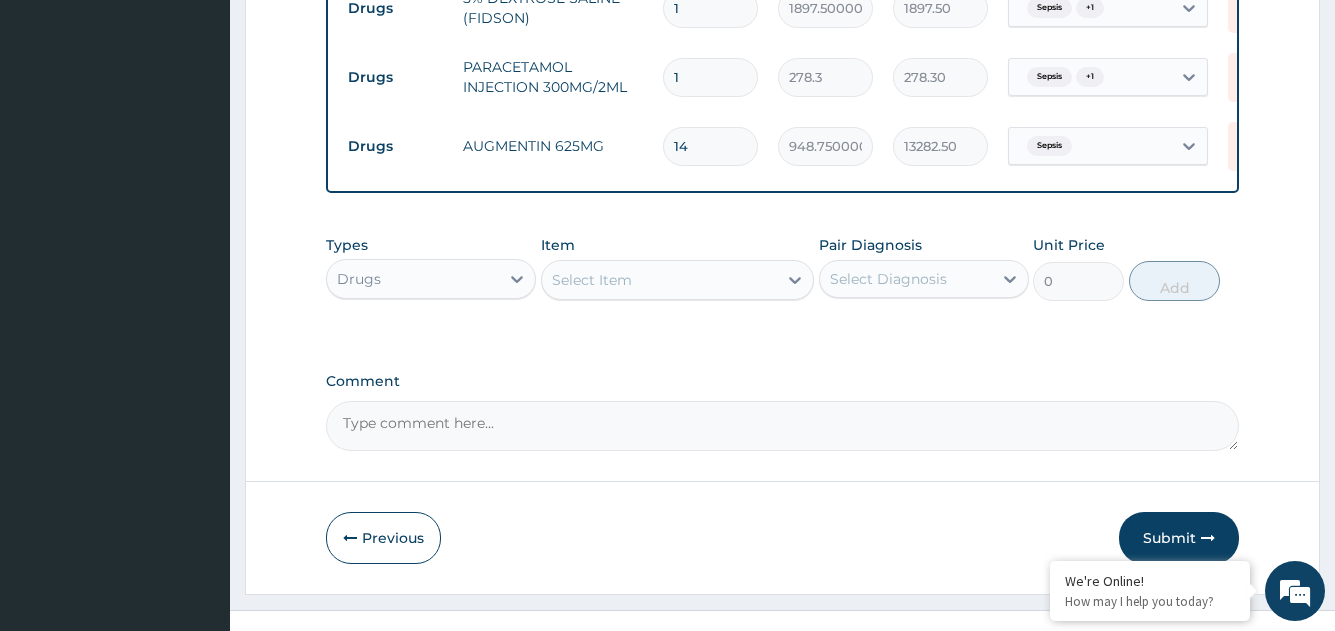 type on "14" 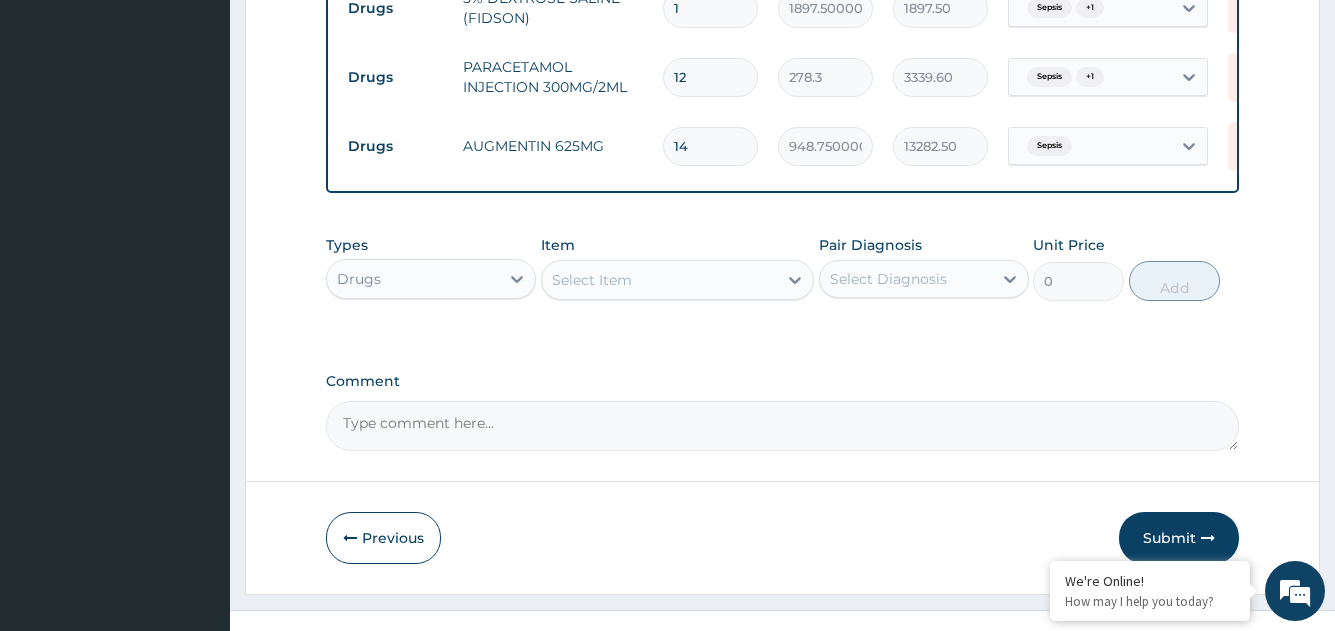 type on "12" 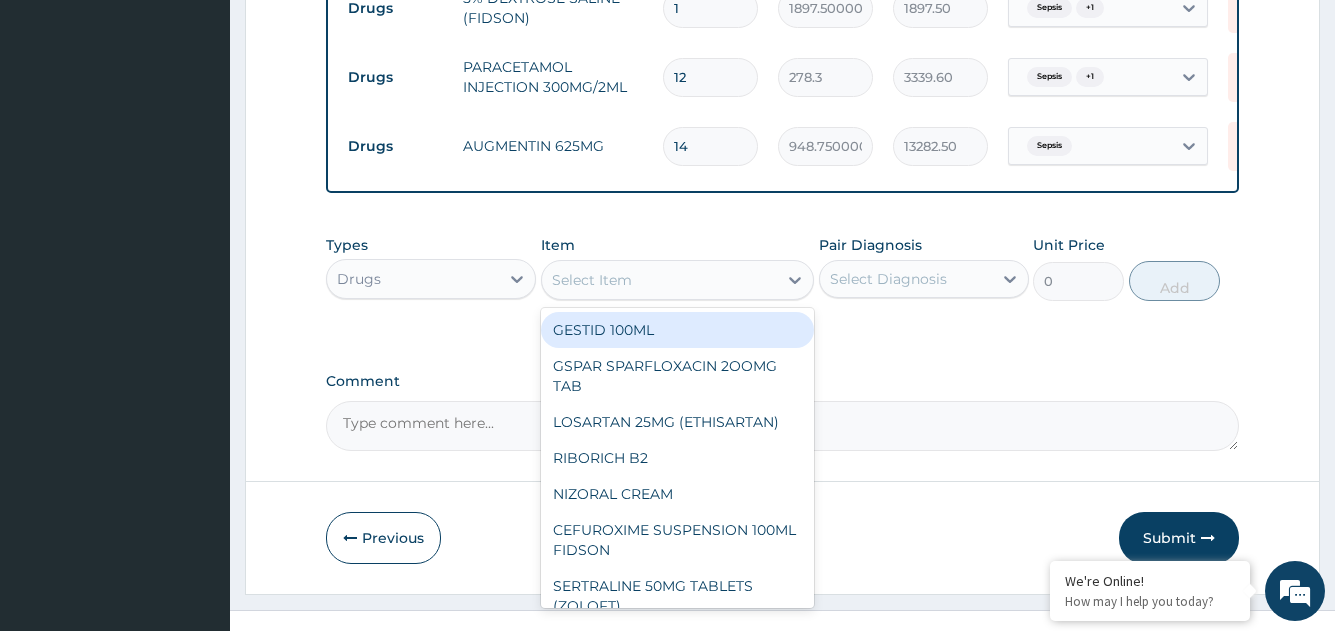 click on "Select Item" at bounding box center (660, 280) 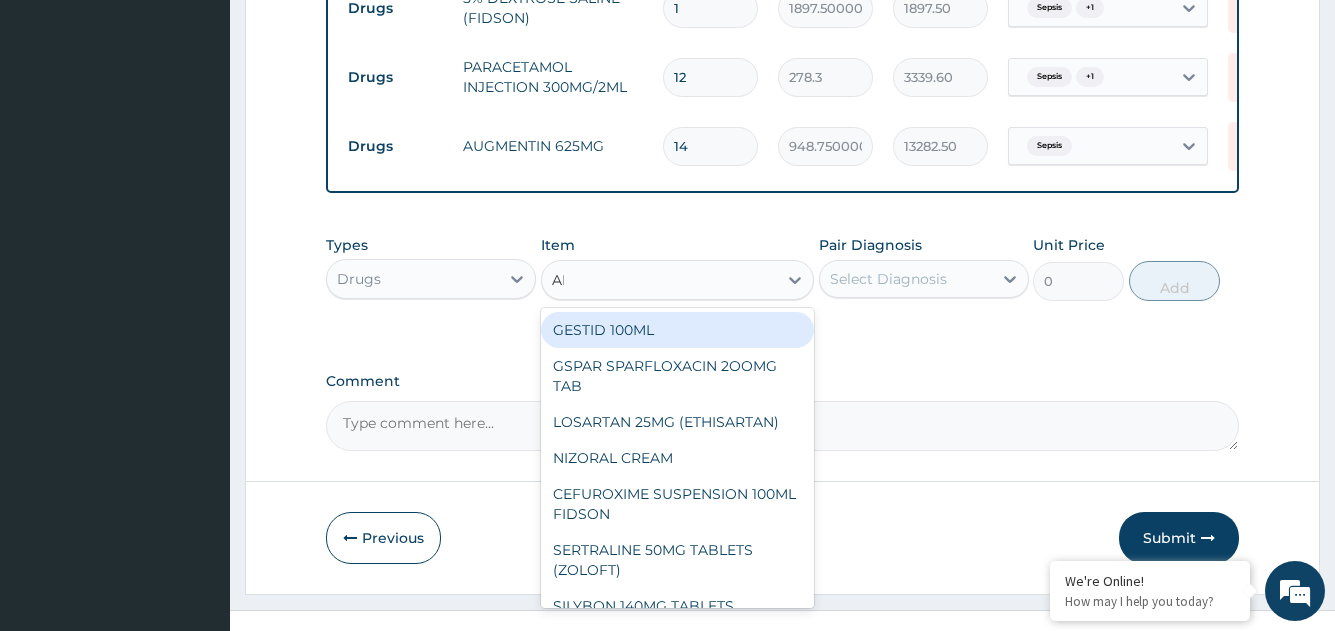type on "AMA" 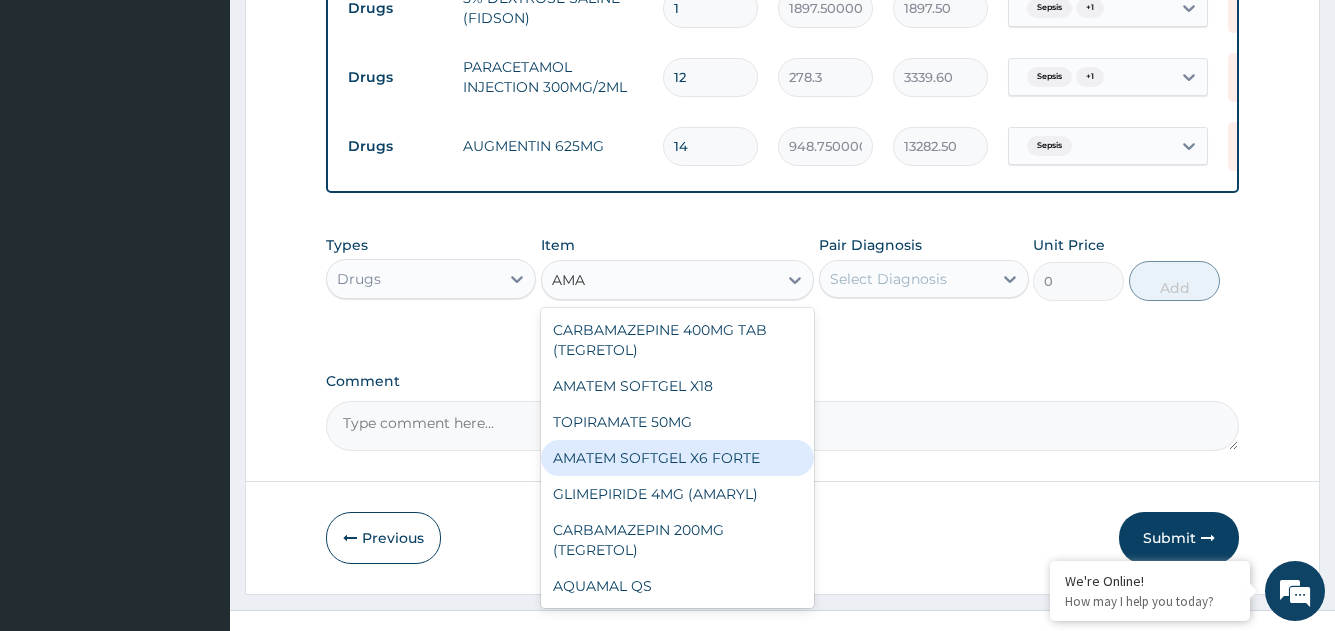 drag, startPoint x: 699, startPoint y: 461, endPoint x: 810, endPoint y: 342, distance: 162.73291 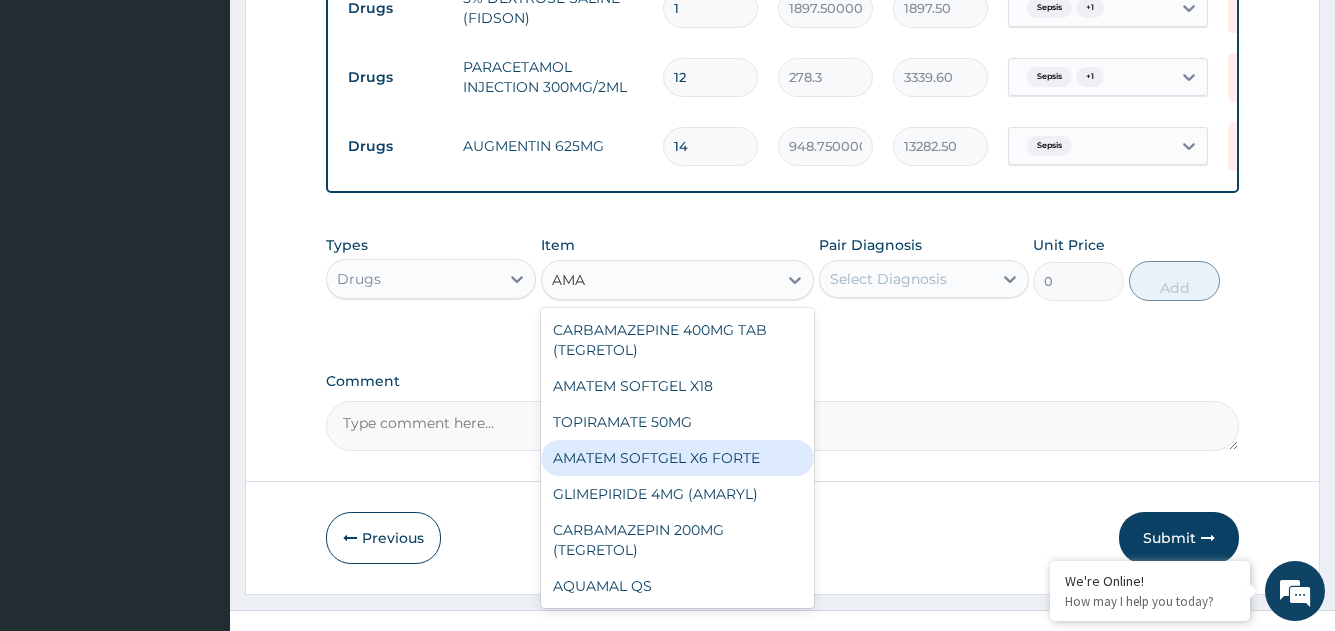 click on "AMATEM SOFTGEL X6 FORTE" at bounding box center [678, 458] 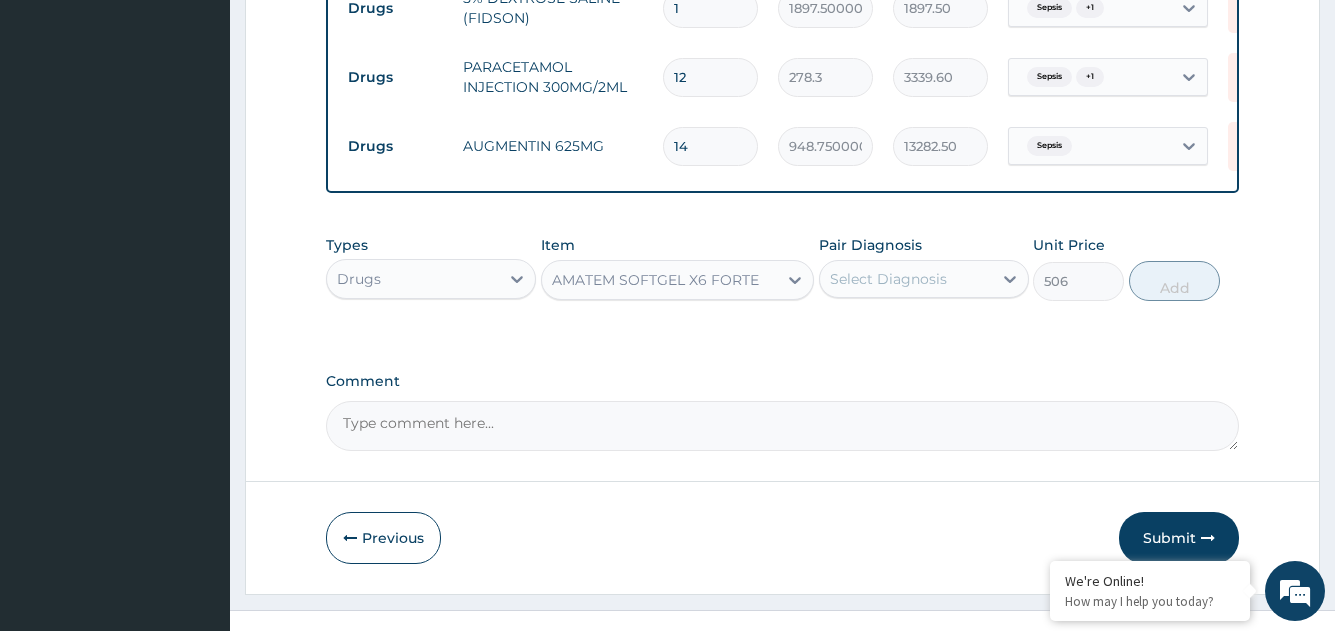 click on "Select Diagnosis" at bounding box center (888, 279) 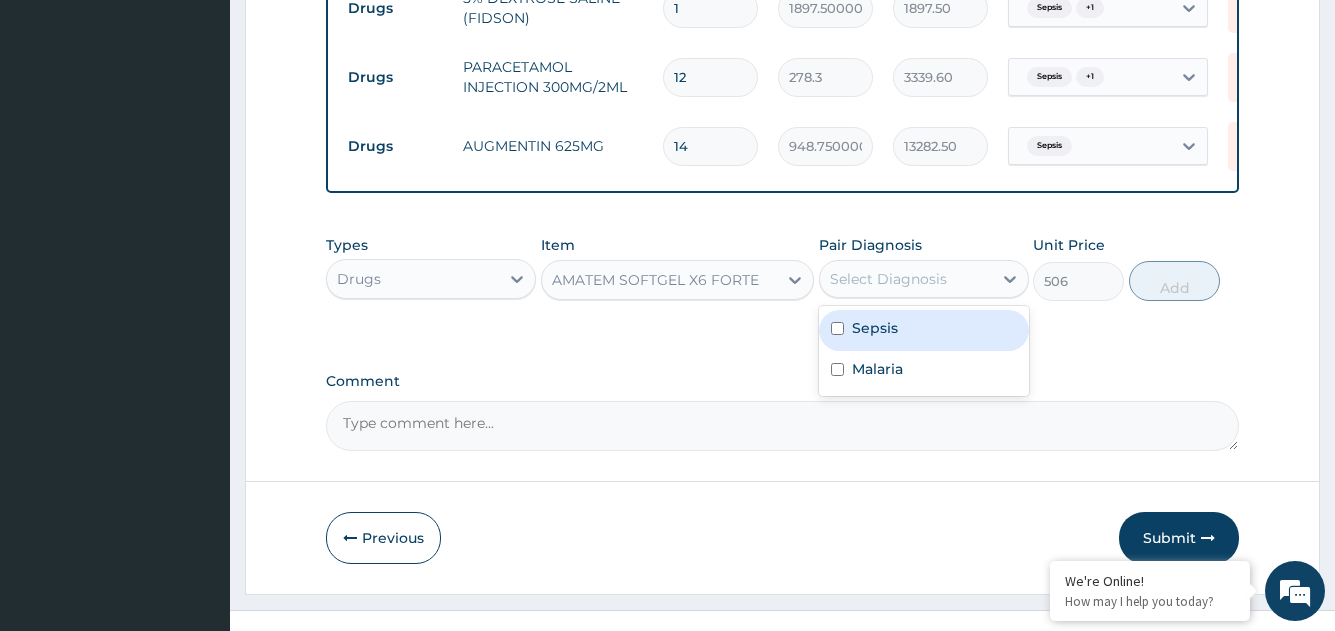 click on "Sepsis" at bounding box center [924, 330] 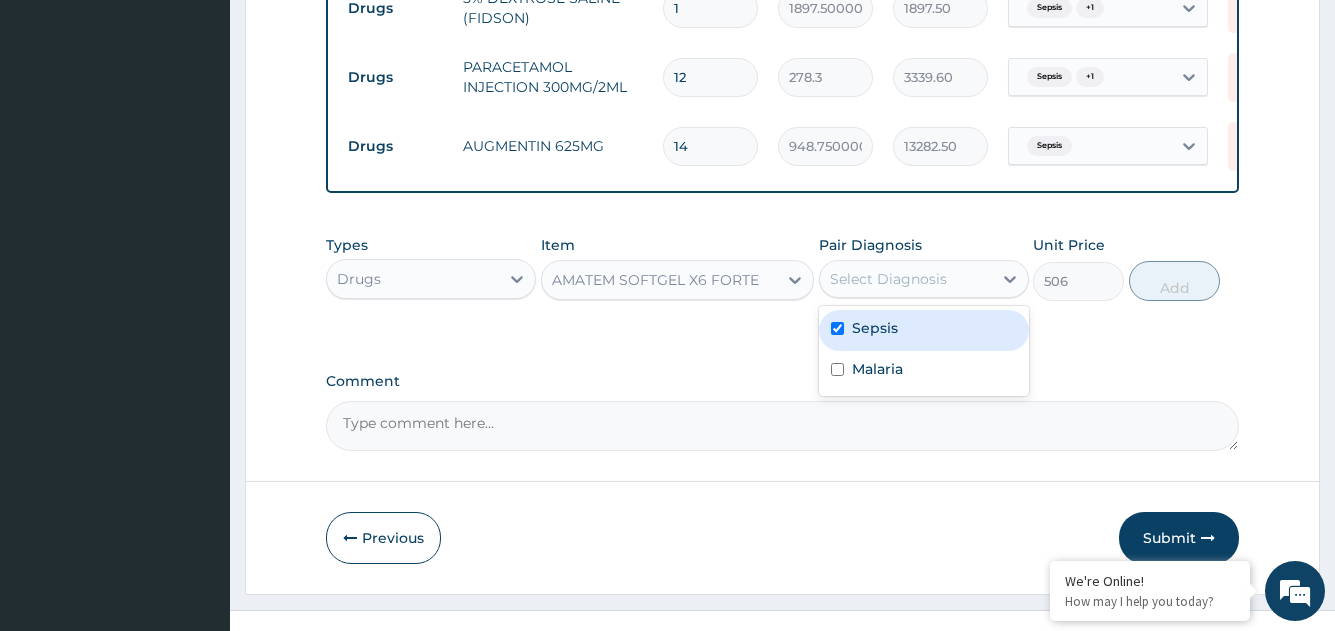 checkbox on "true" 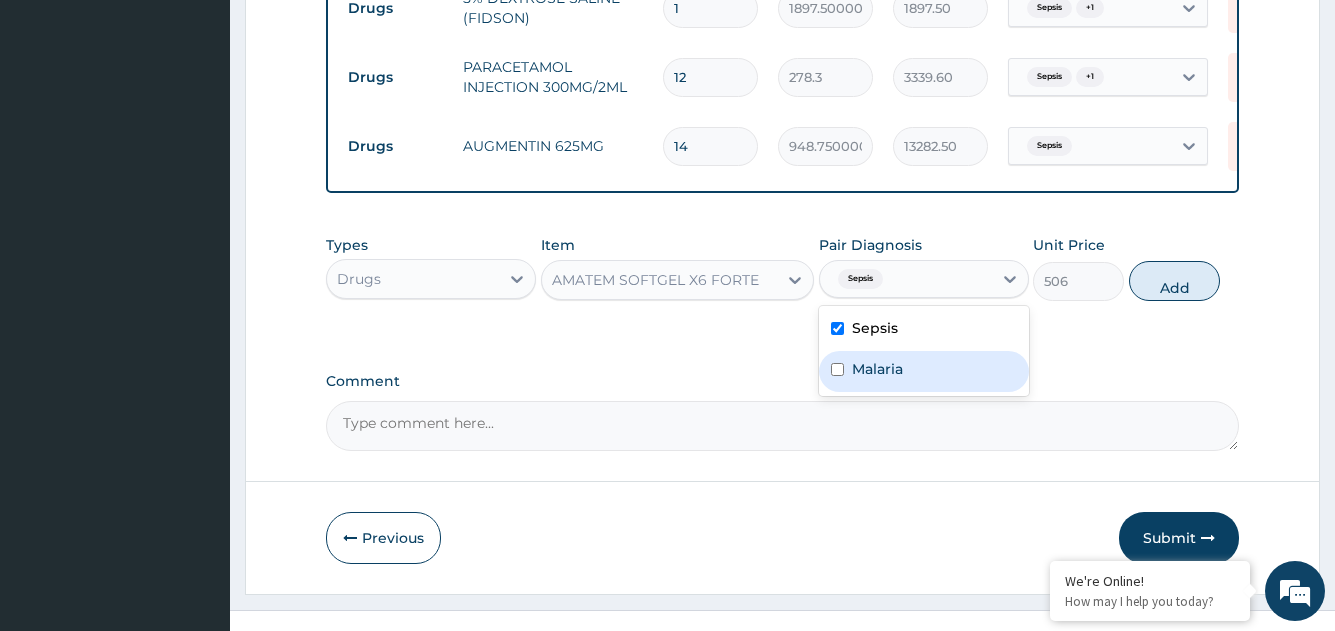 drag, startPoint x: 876, startPoint y: 368, endPoint x: 911, endPoint y: 368, distance: 35 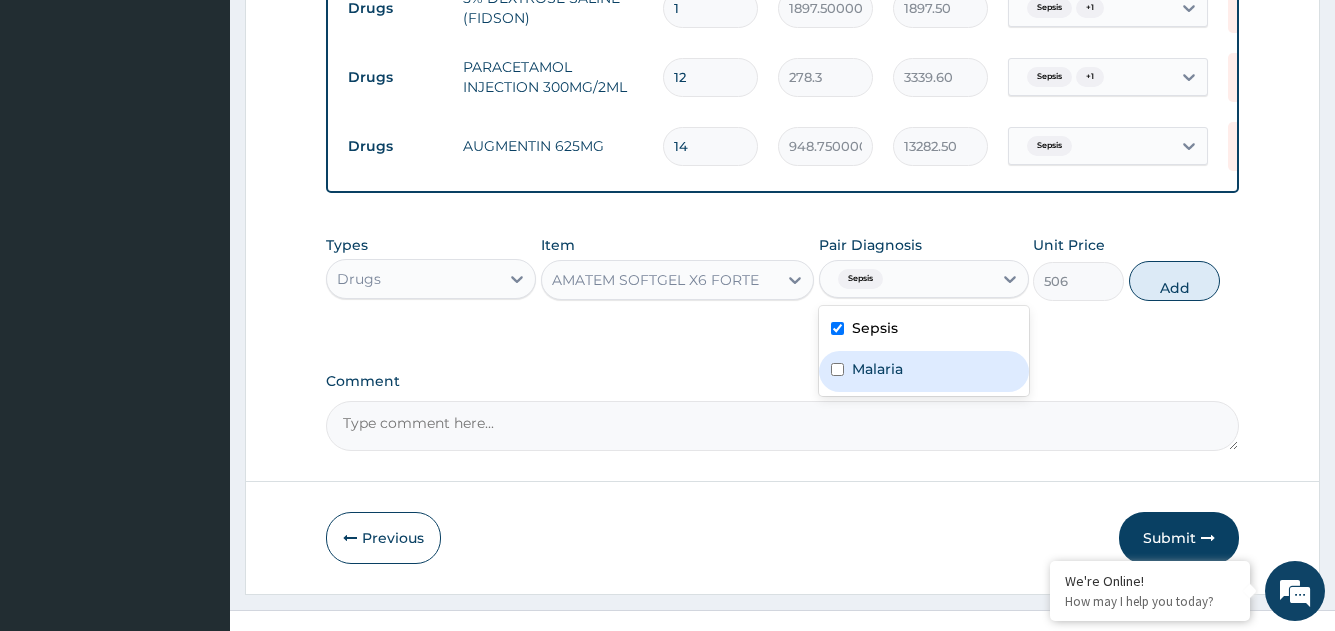 click on "Malaria" at bounding box center (877, 369) 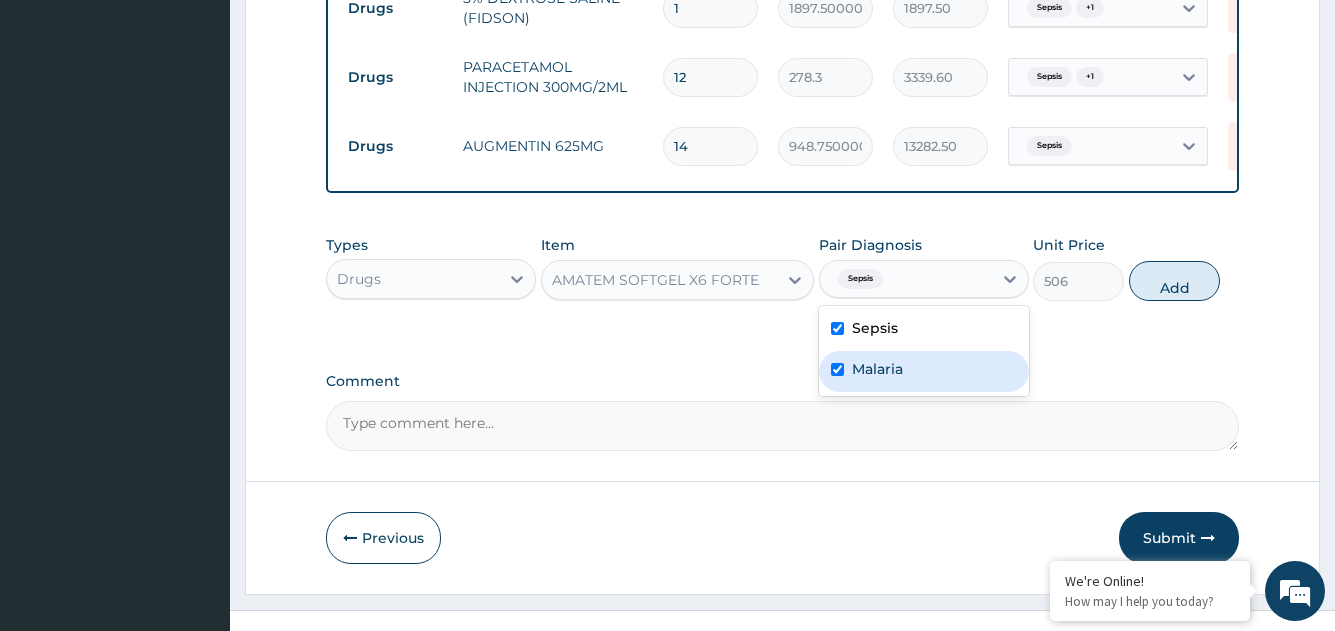 checkbox on "true" 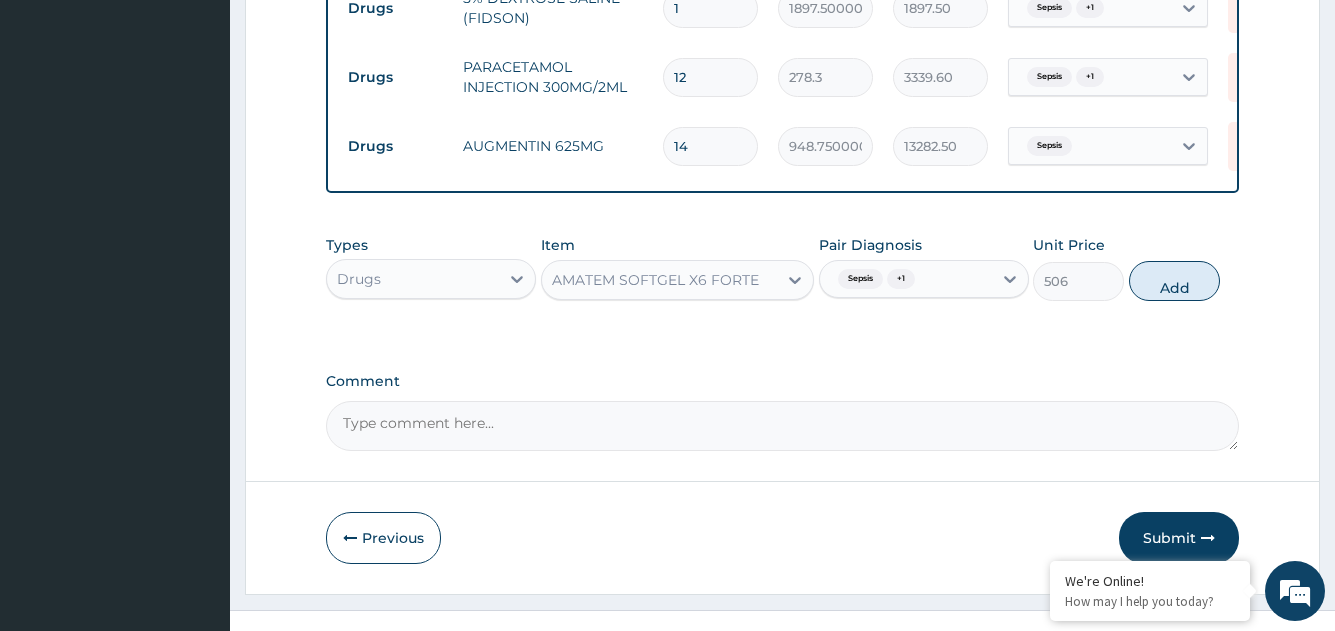 drag, startPoint x: 1172, startPoint y: 272, endPoint x: 1028, endPoint y: 277, distance: 144.08678 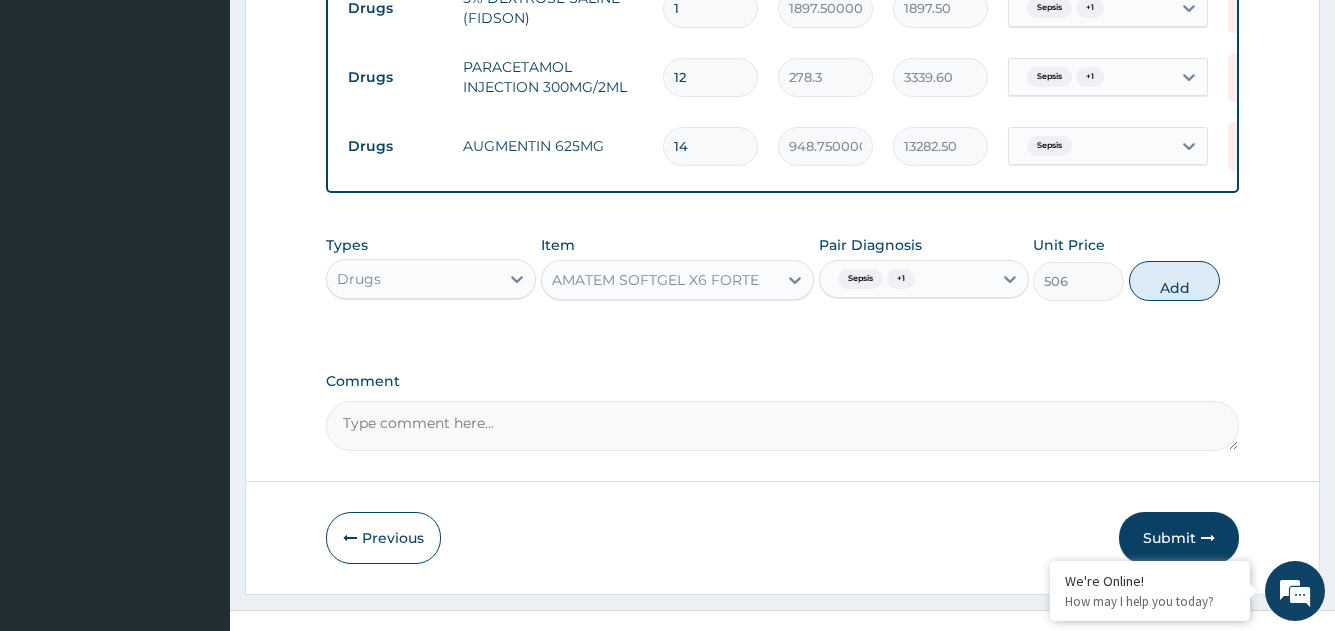 click on "Add" at bounding box center (1174, 281) 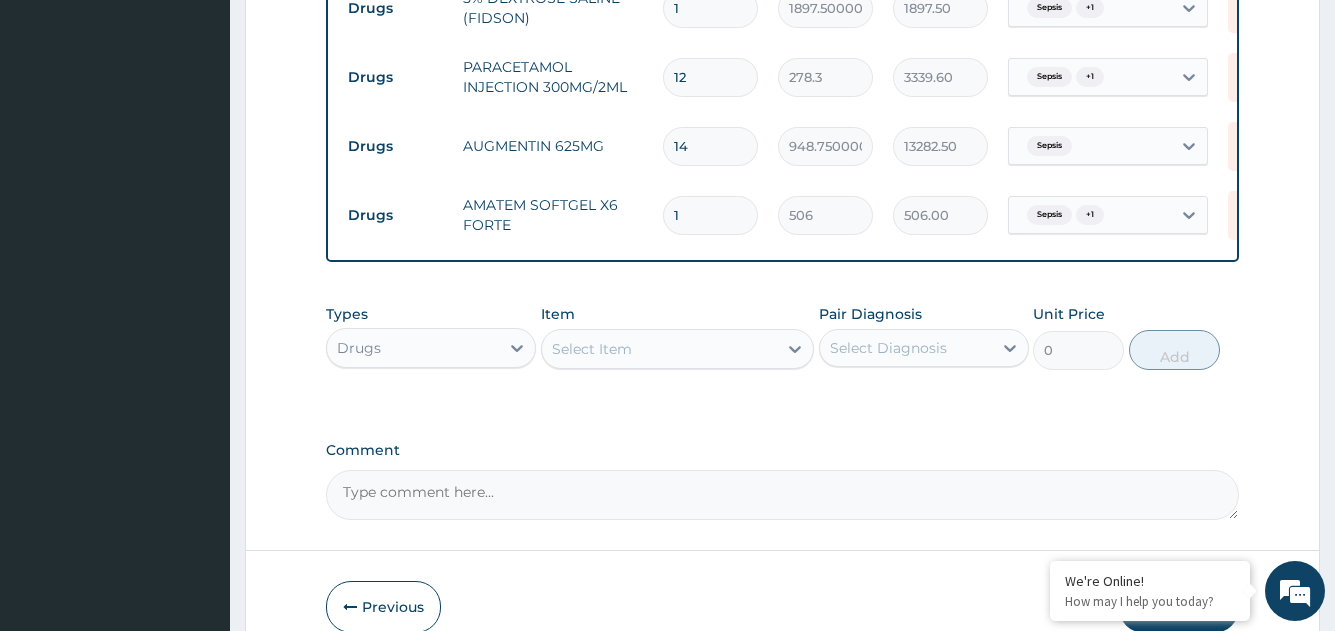 click on "Select Item" at bounding box center [660, 349] 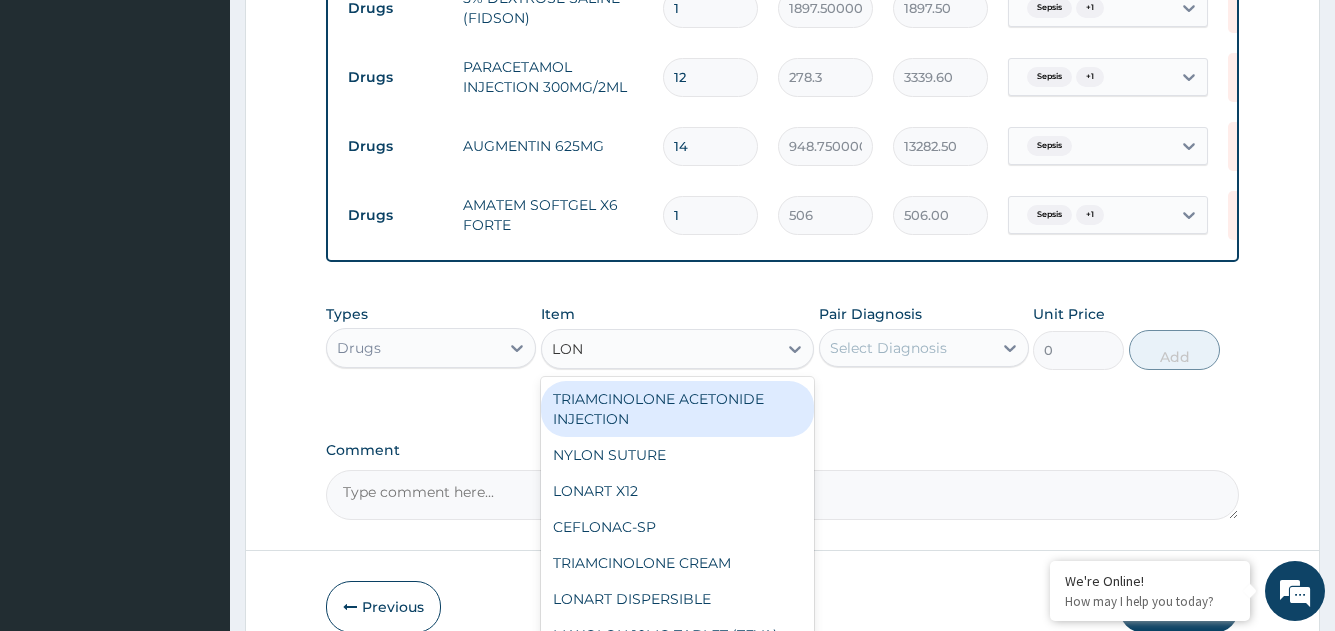 type on "LONA" 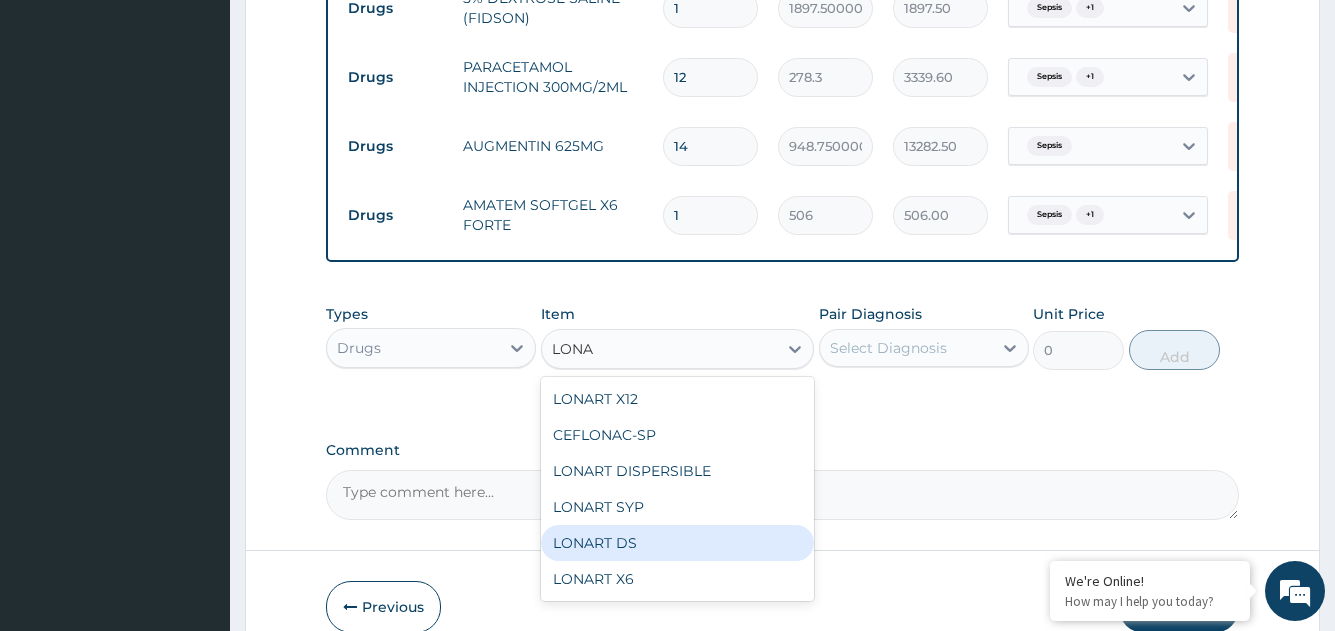 click on "LONART DS" at bounding box center (678, 543) 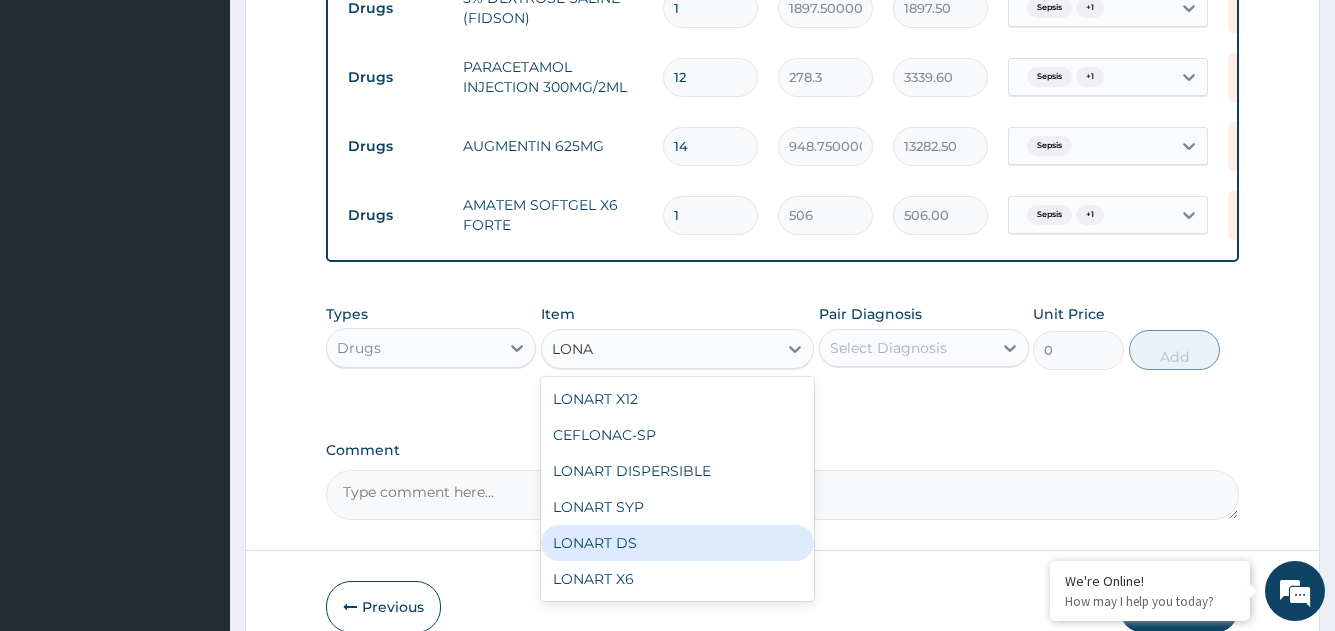type 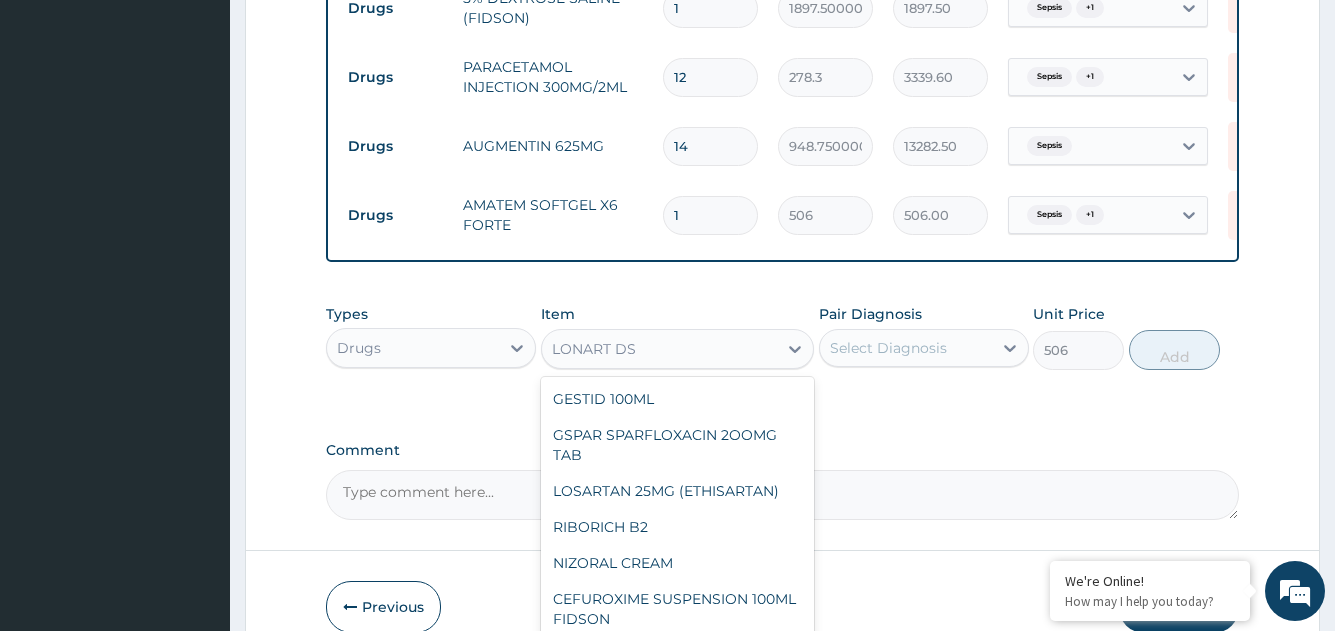 click on "LONART DS" at bounding box center [660, 349] 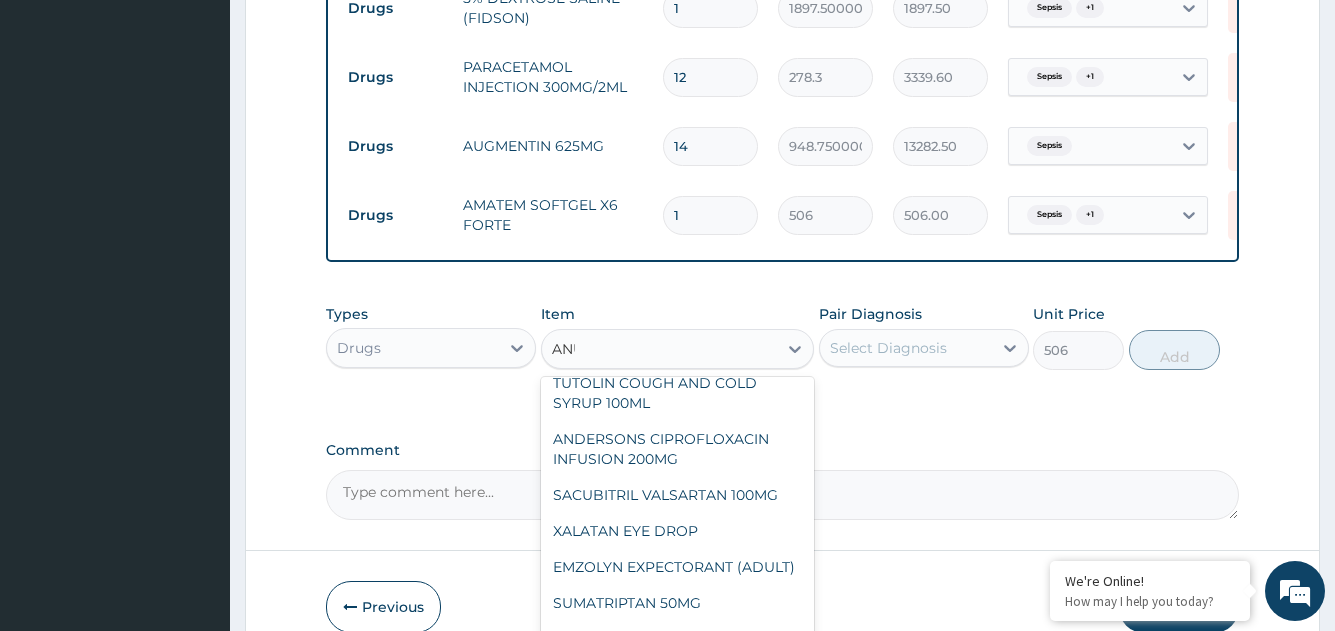 scroll, scrollTop: 0, scrollLeft: 0, axis: both 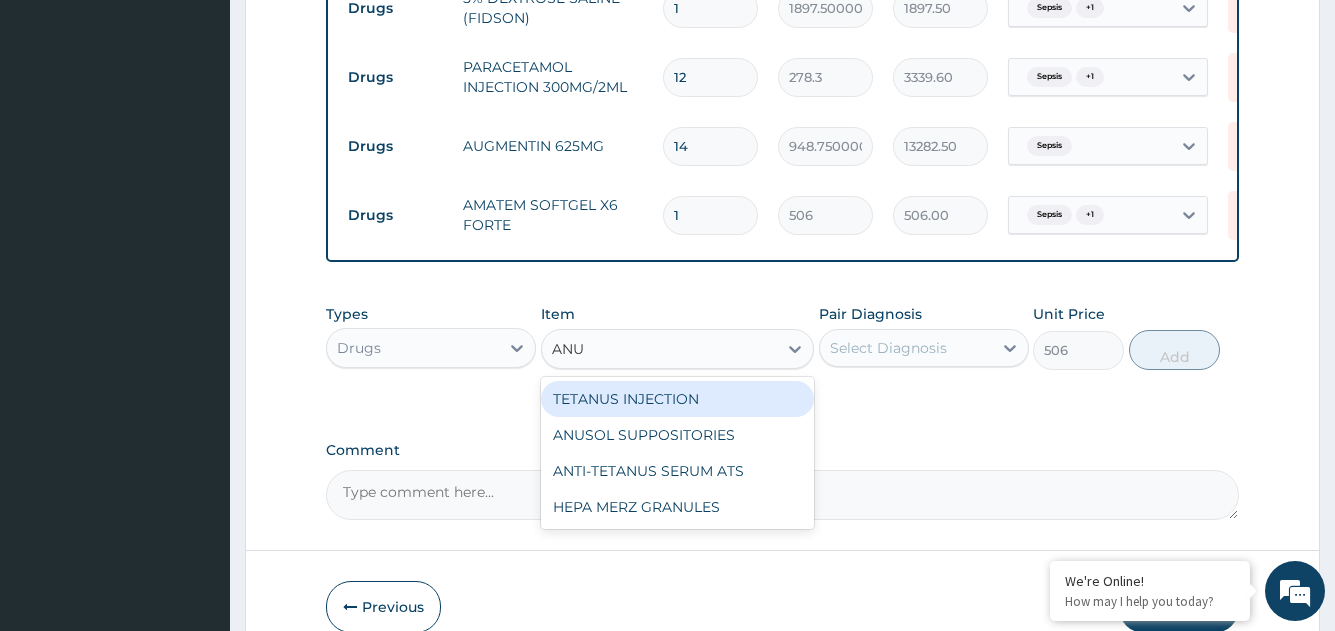 type on "ANUS" 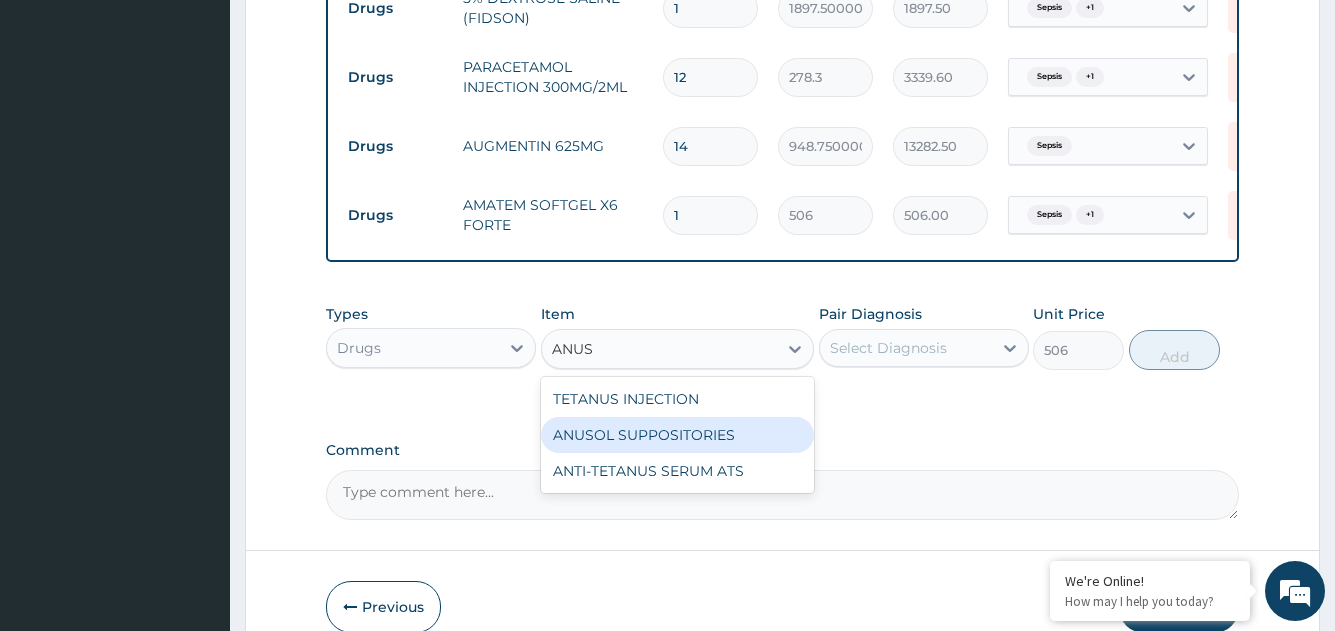 click on "ANUSOL SUPPOSITORIES" at bounding box center [678, 435] 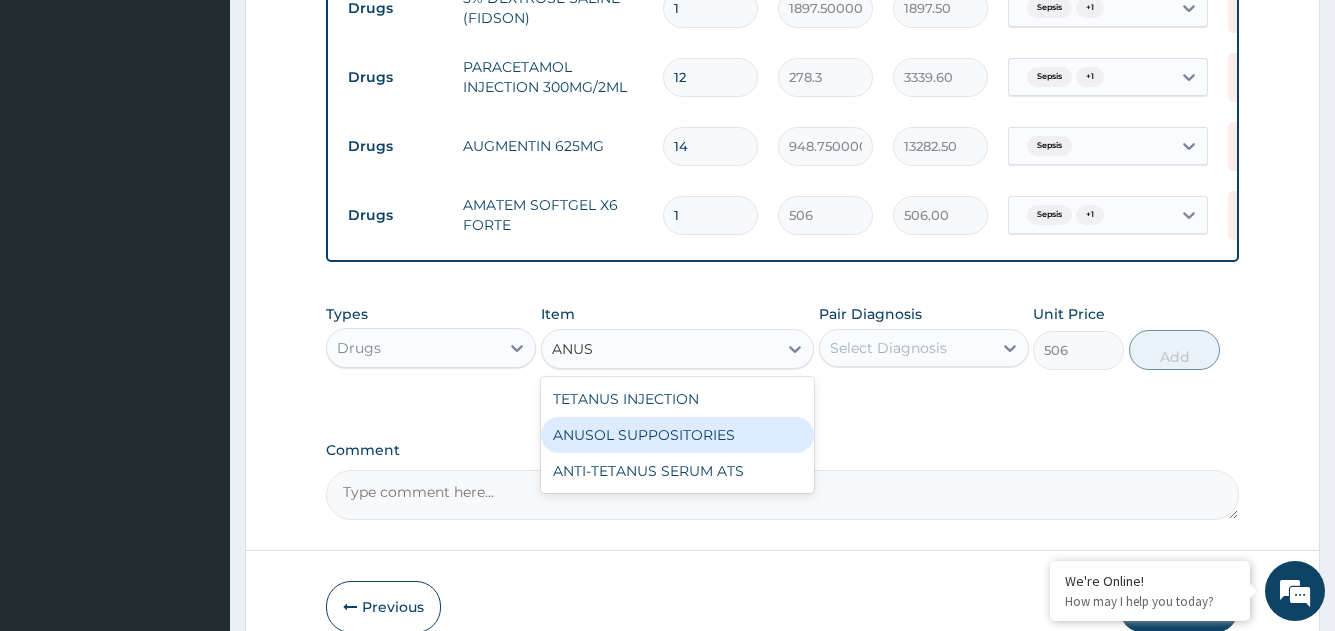 type 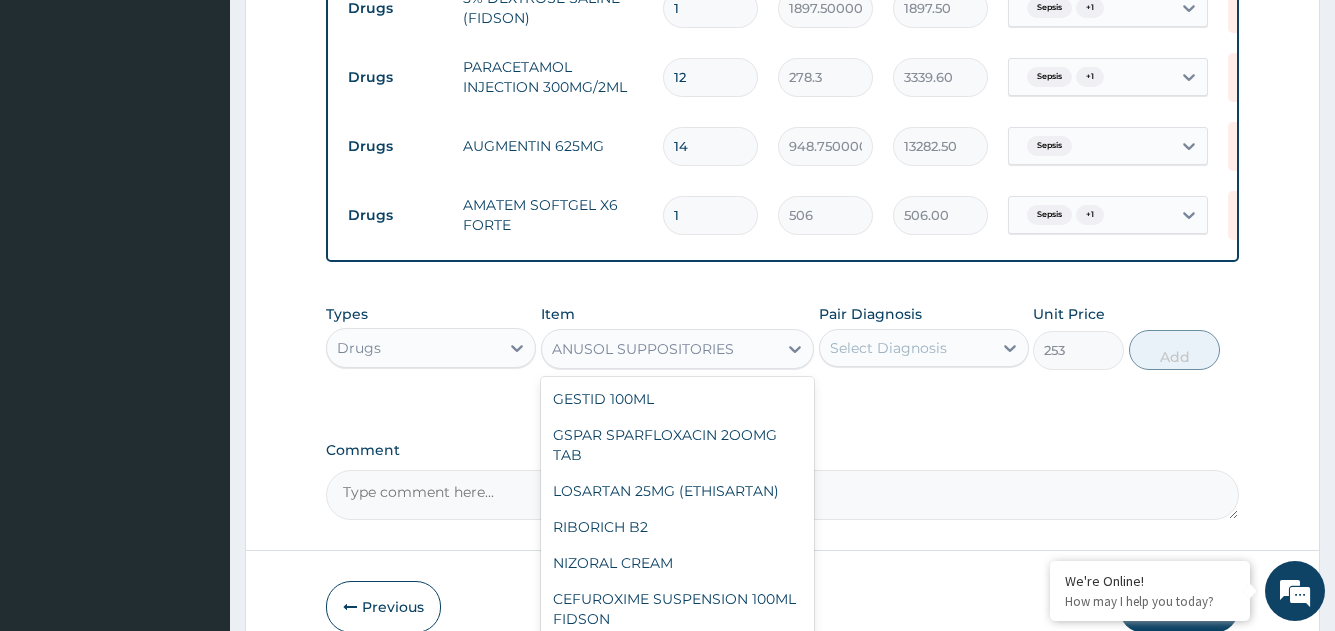 click on "ANUSOL SUPPOSITORIES" at bounding box center (643, 349) 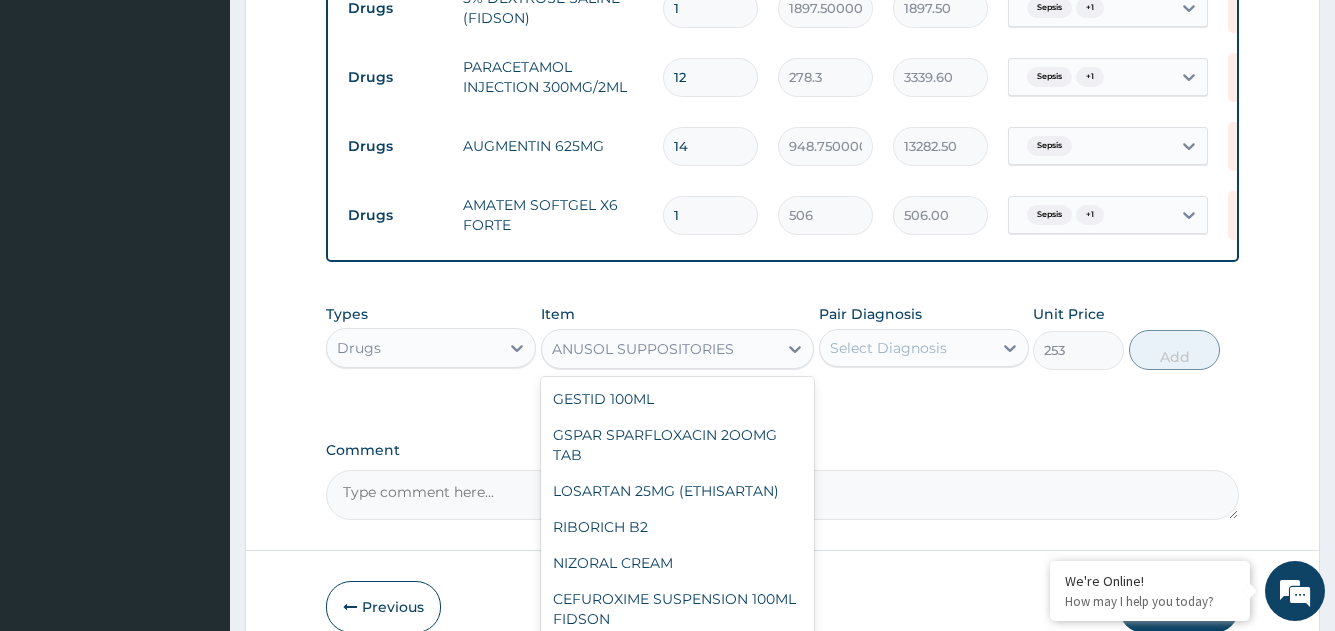 scroll, scrollTop: 9336, scrollLeft: 0, axis: vertical 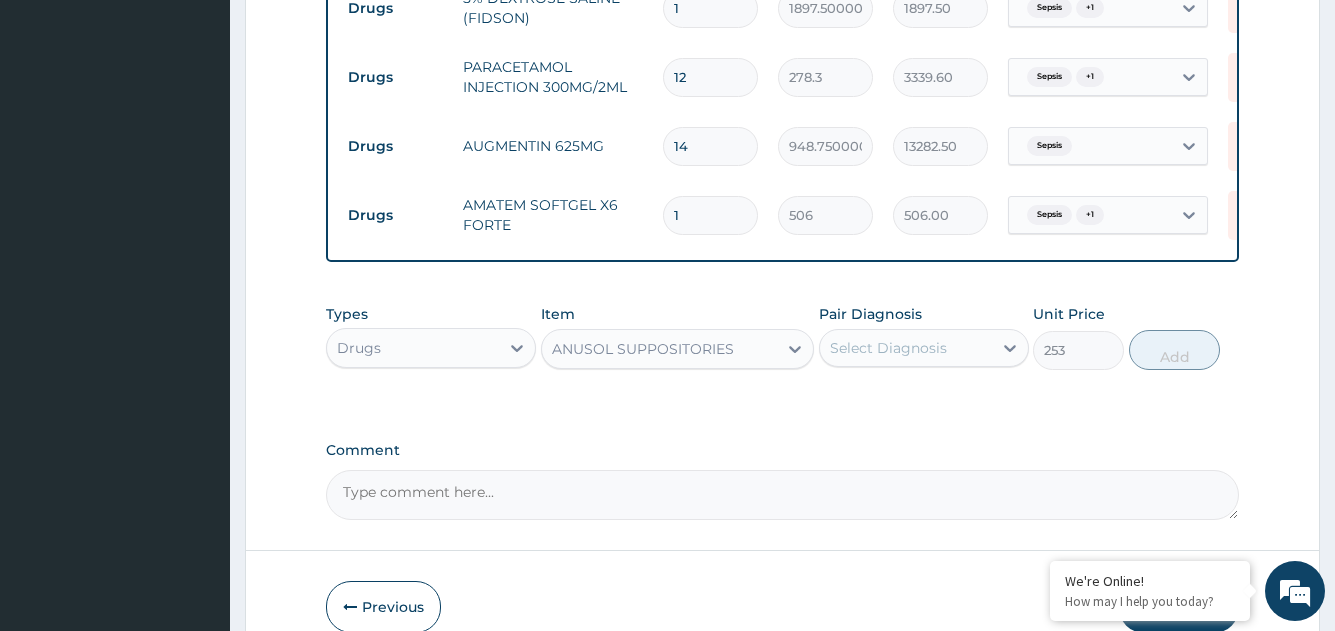 drag, startPoint x: 720, startPoint y: 202, endPoint x: 657, endPoint y: 202, distance: 63 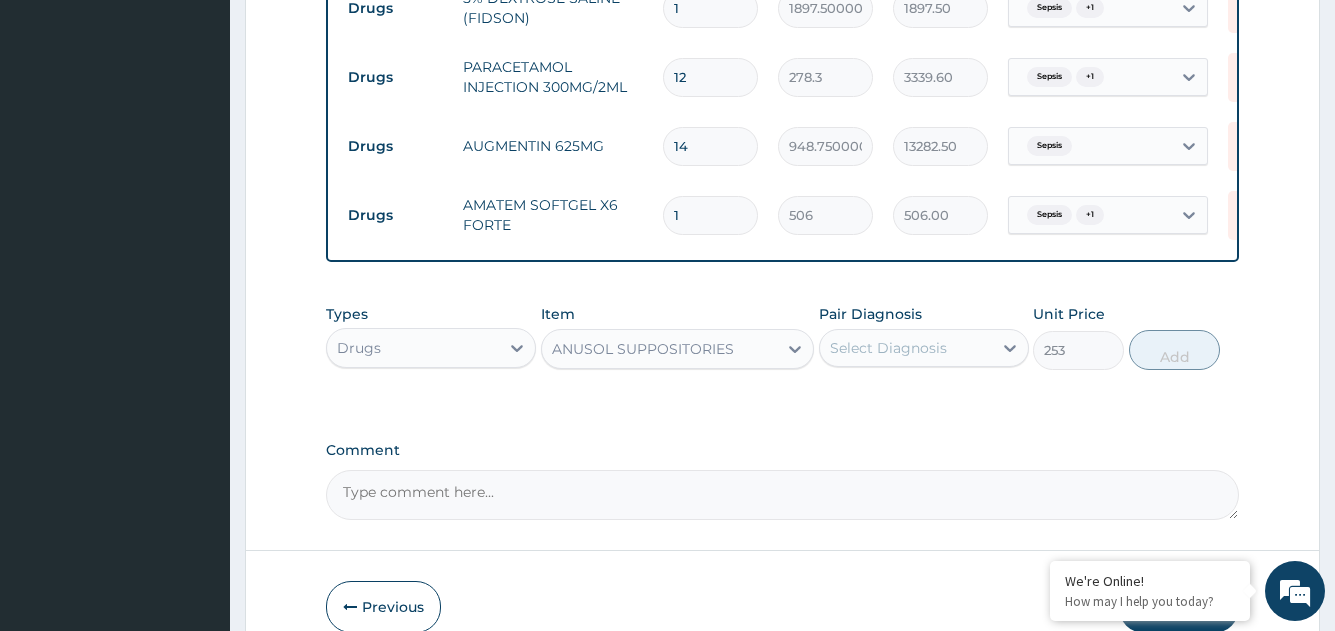 click on "1" at bounding box center (710, 215) 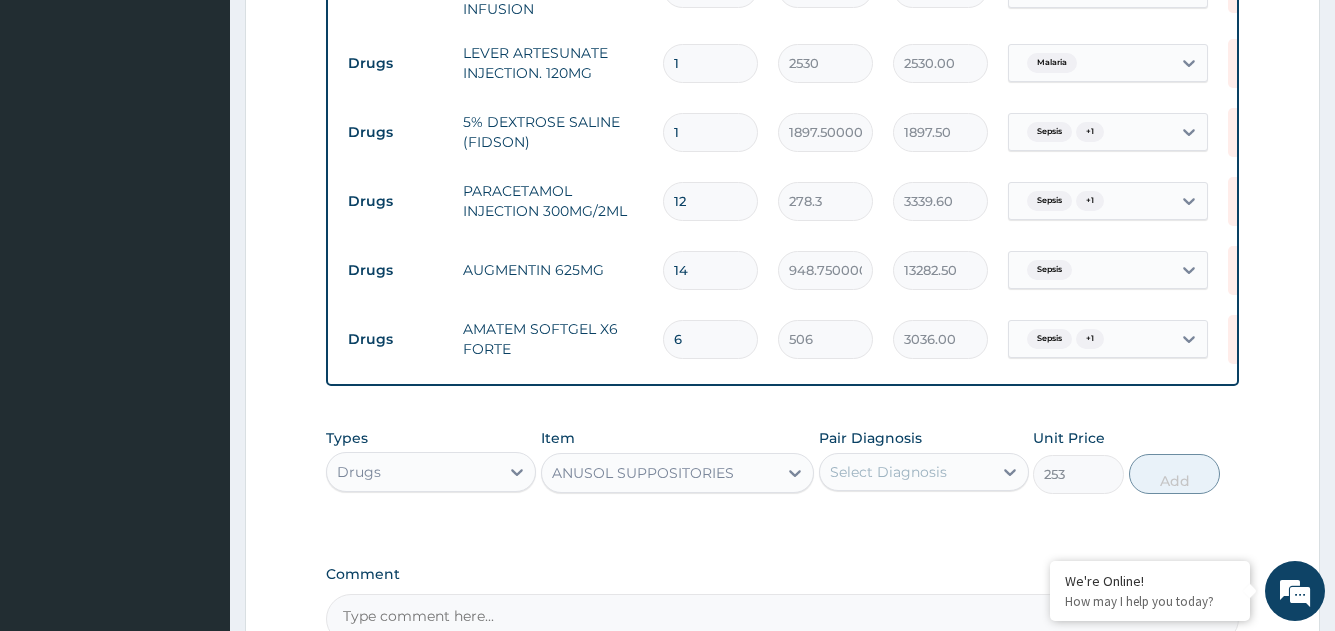 scroll, scrollTop: 1080, scrollLeft: 0, axis: vertical 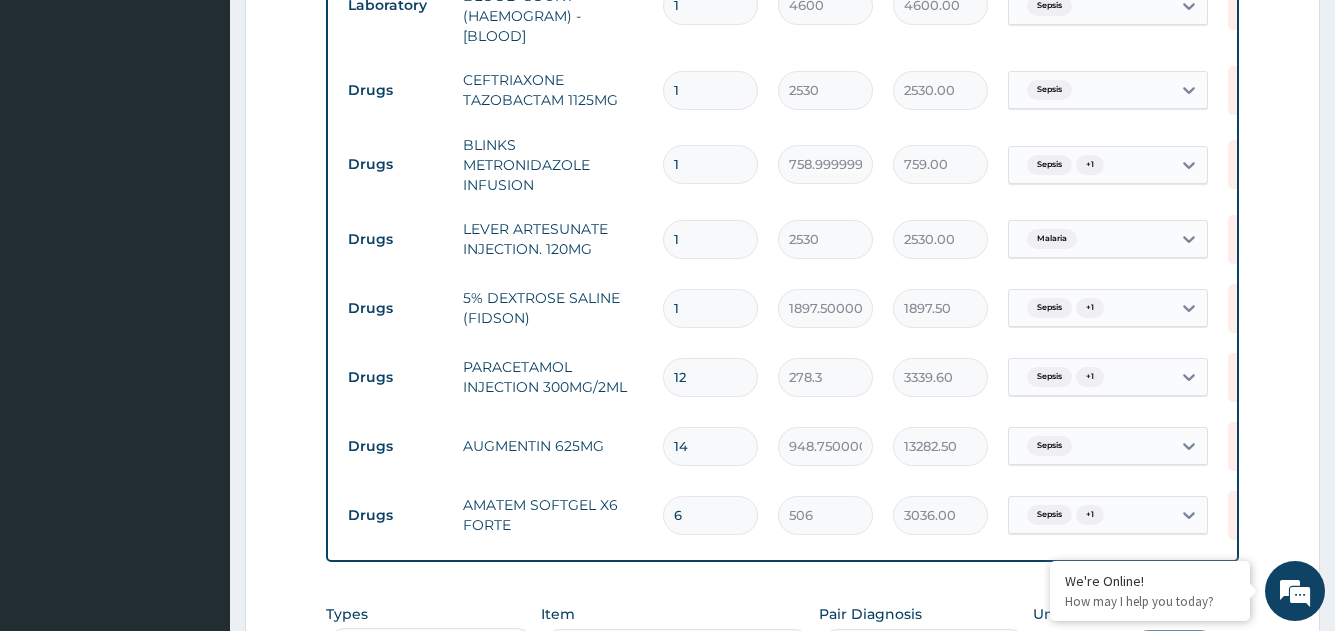 type on "6" 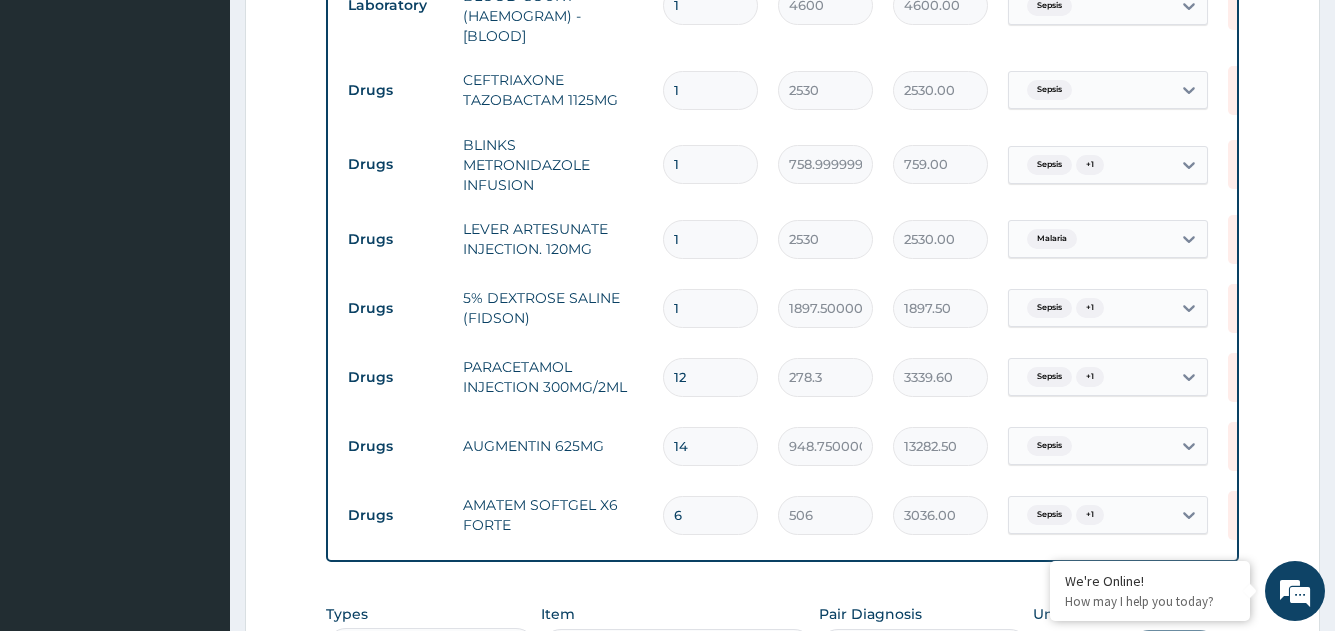 drag, startPoint x: 705, startPoint y: 289, endPoint x: 658, endPoint y: 295, distance: 47.38143 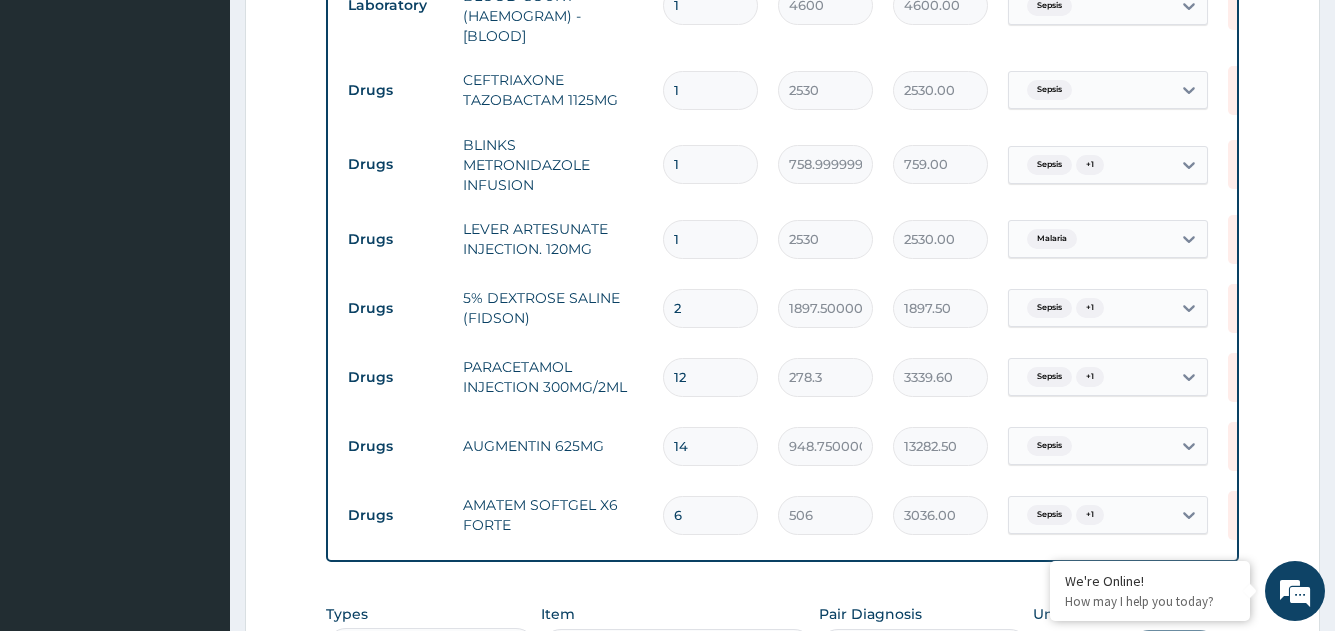 type on "3795.00" 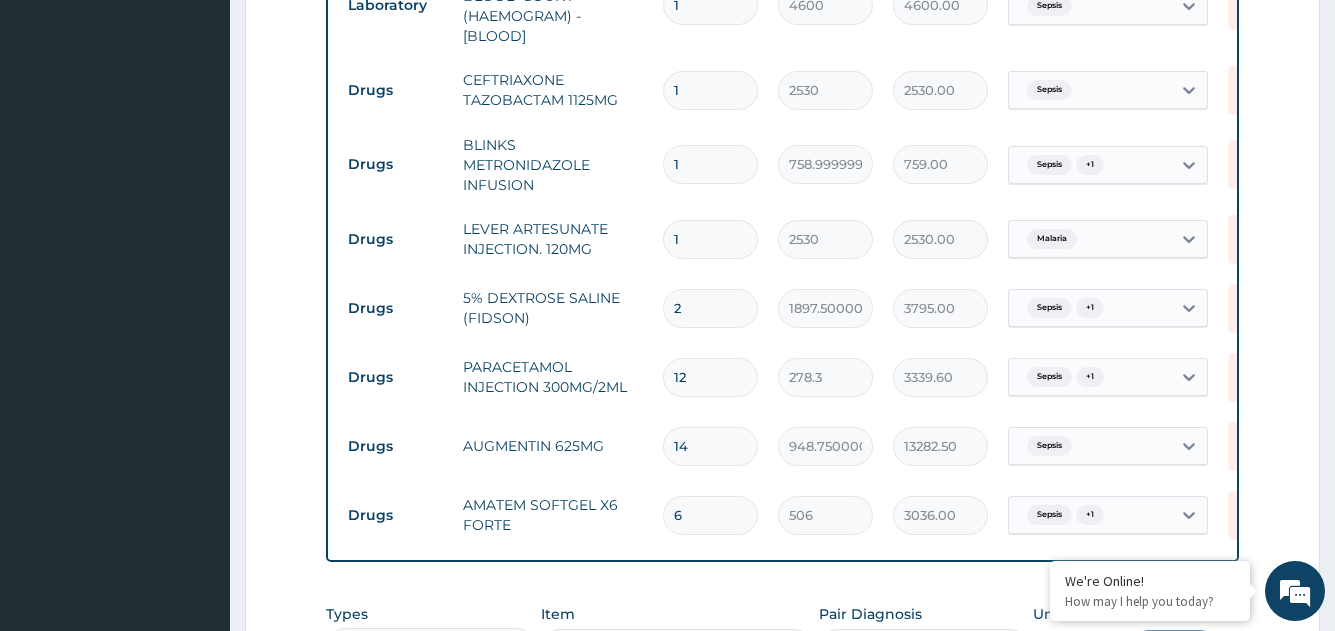 type on "2" 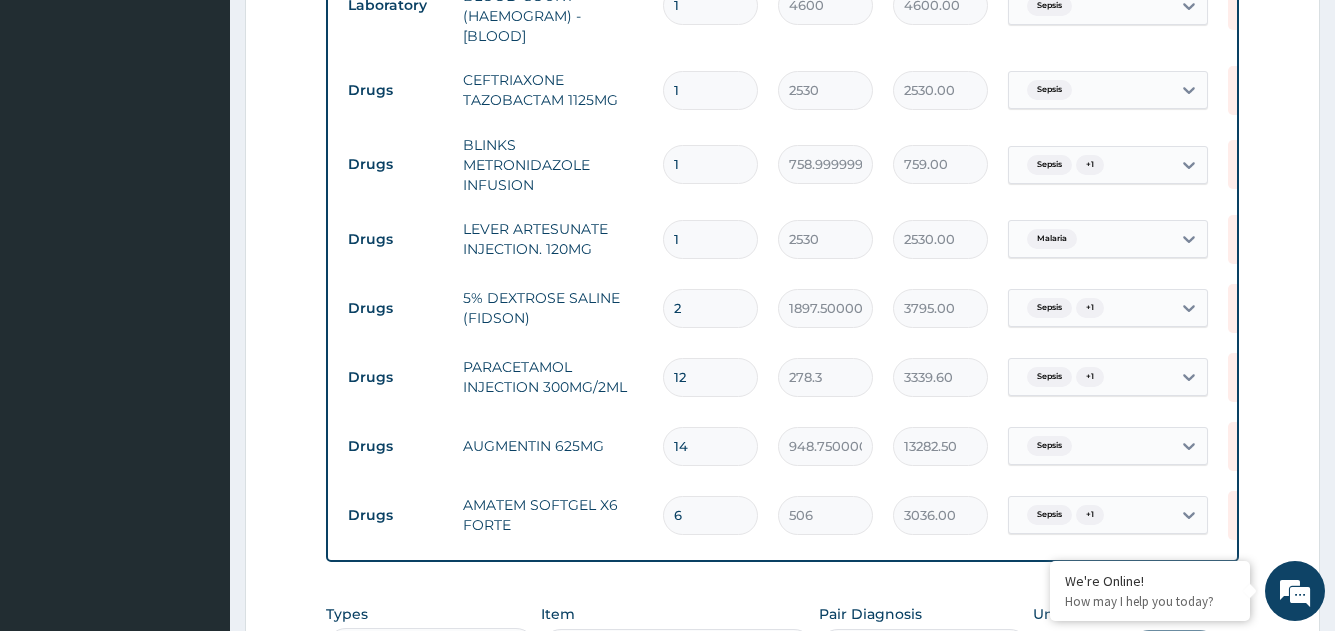type on "3" 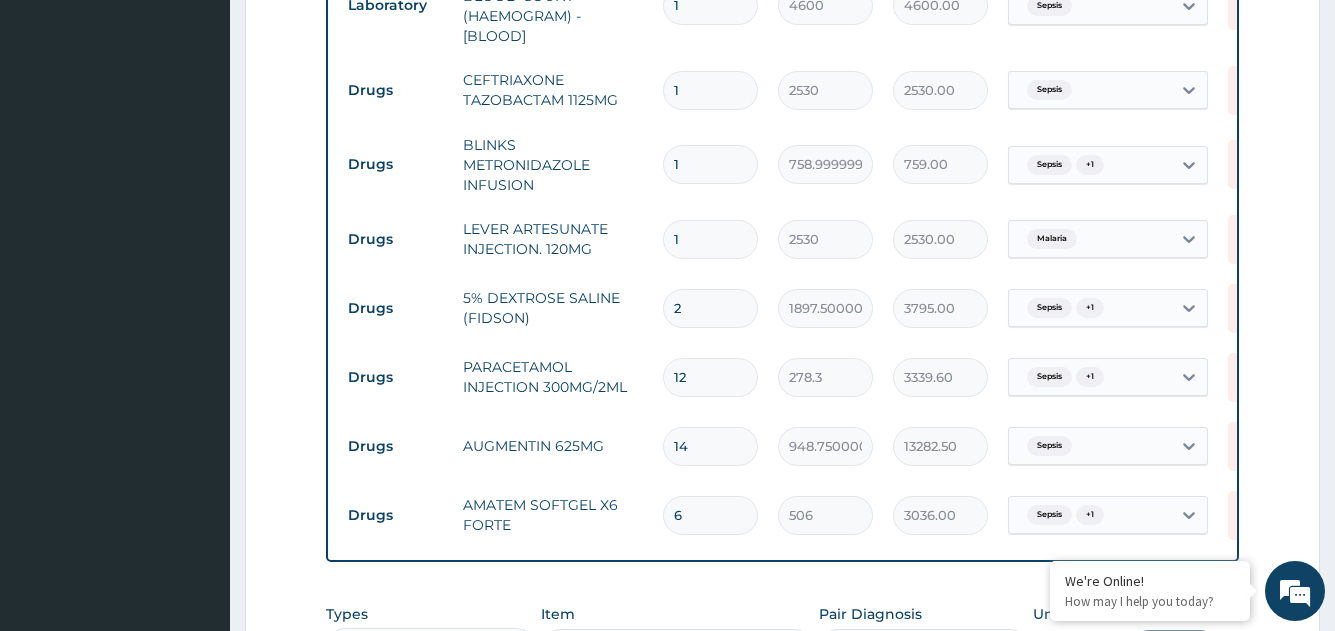 type on "7590.00" 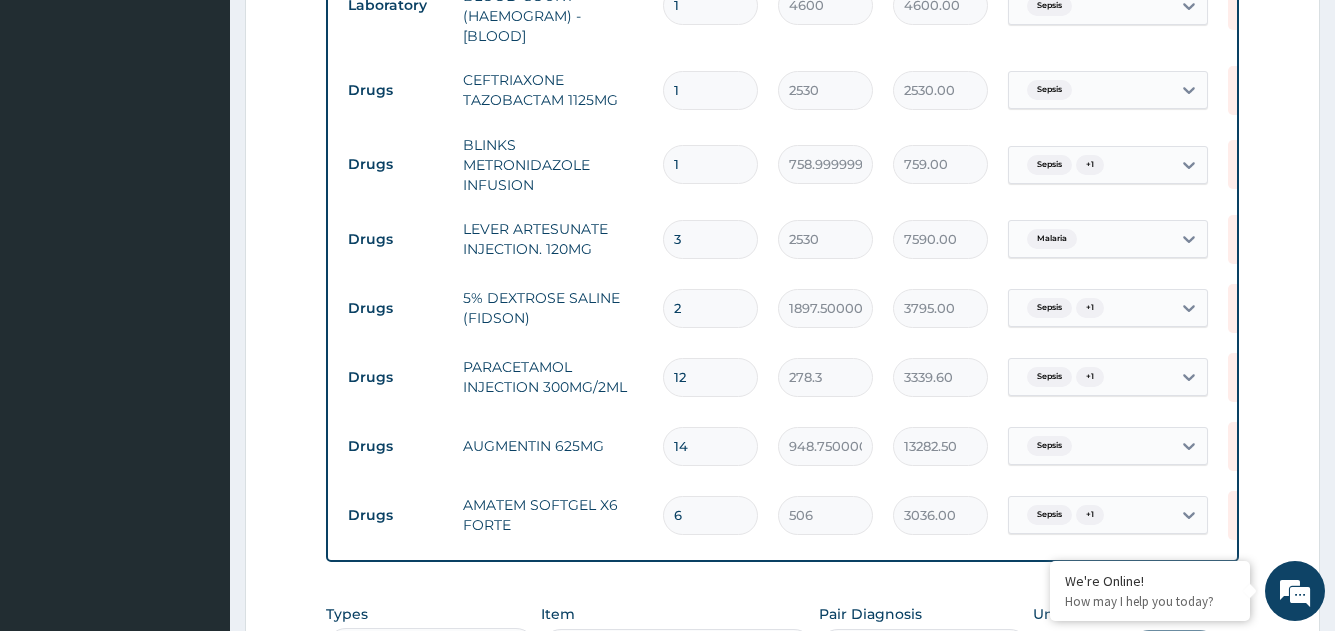 type on "3" 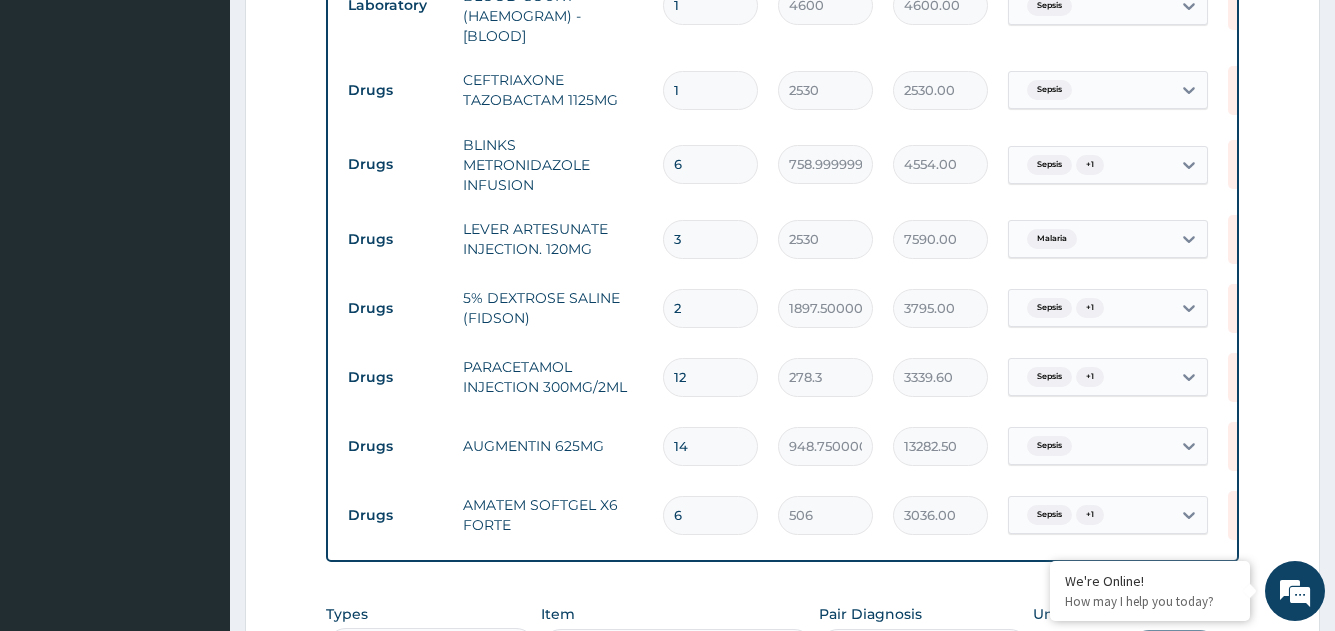 type on "6" 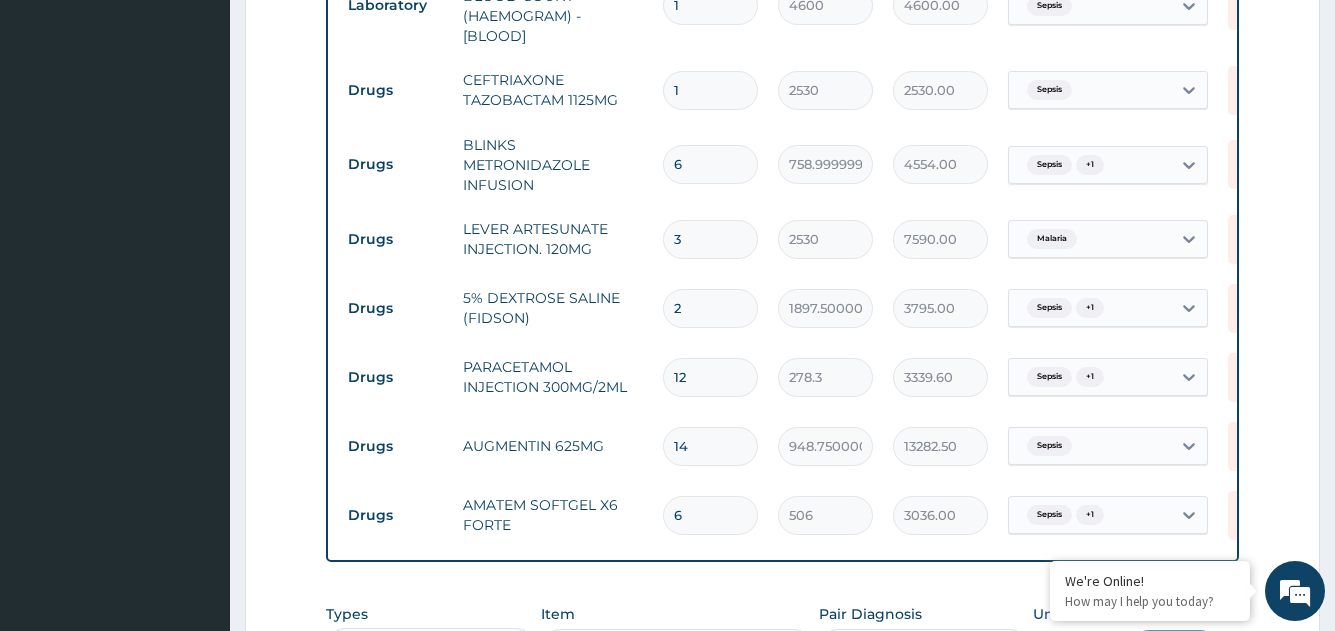 type on "4" 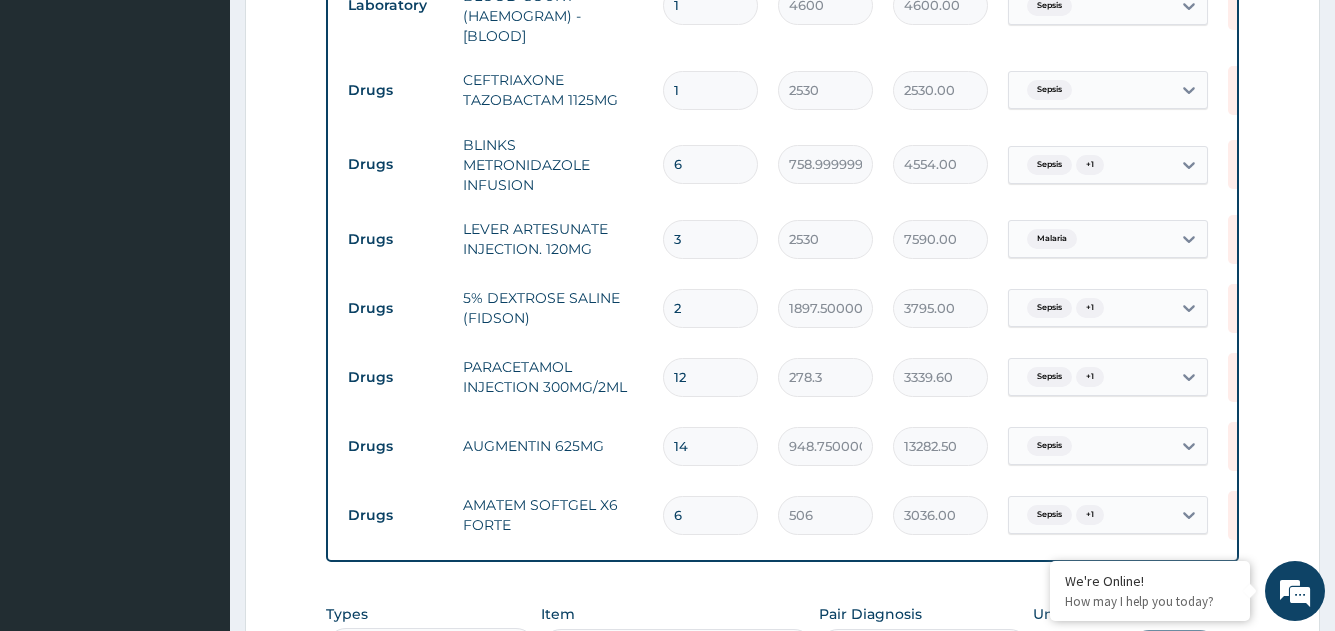 type on "10120.00" 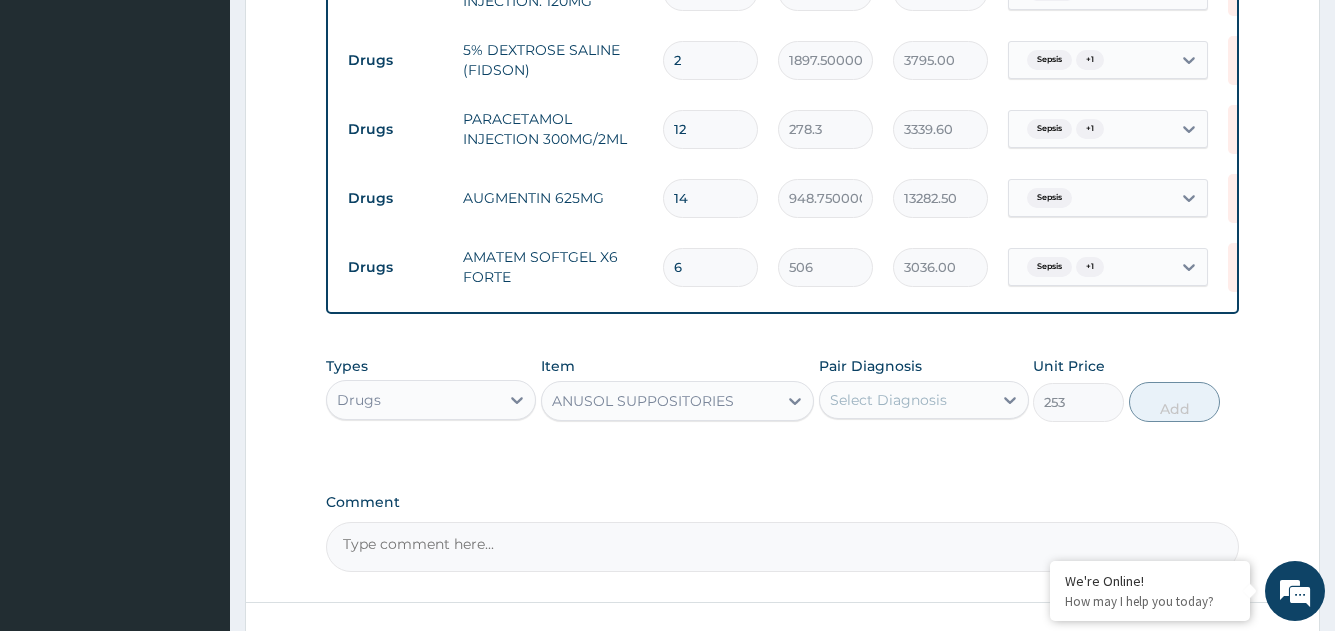 scroll, scrollTop: 1380, scrollLeft: 0, axis: vertical 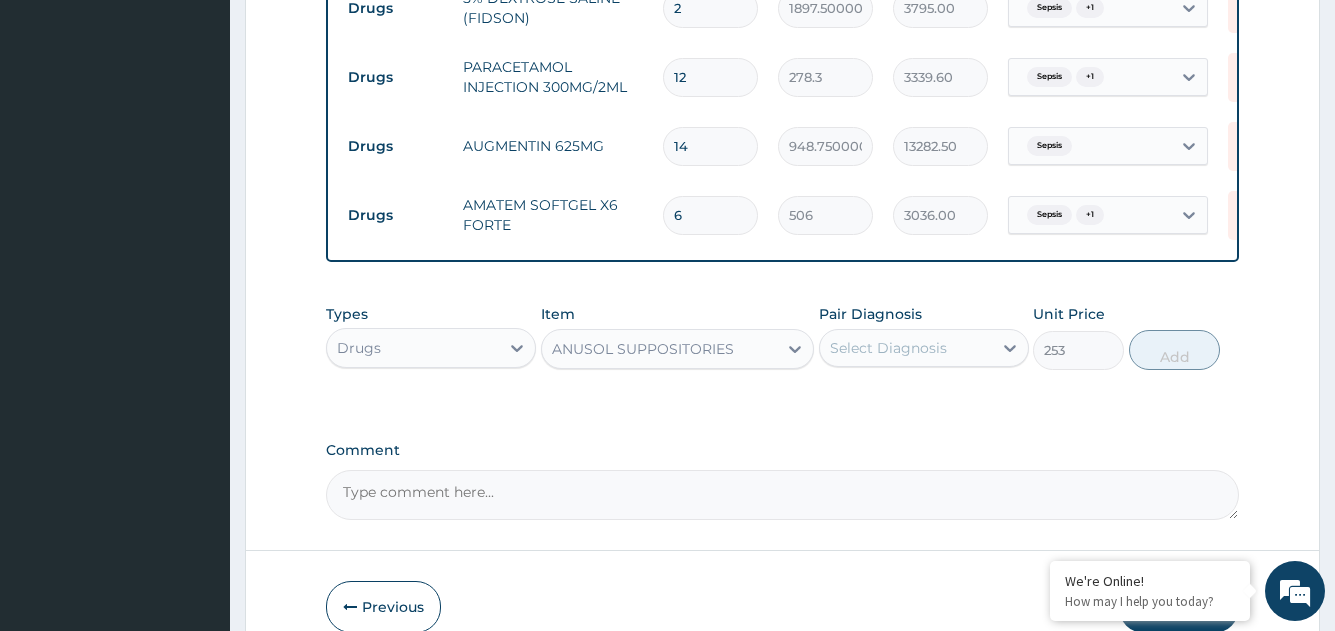 type on "4" 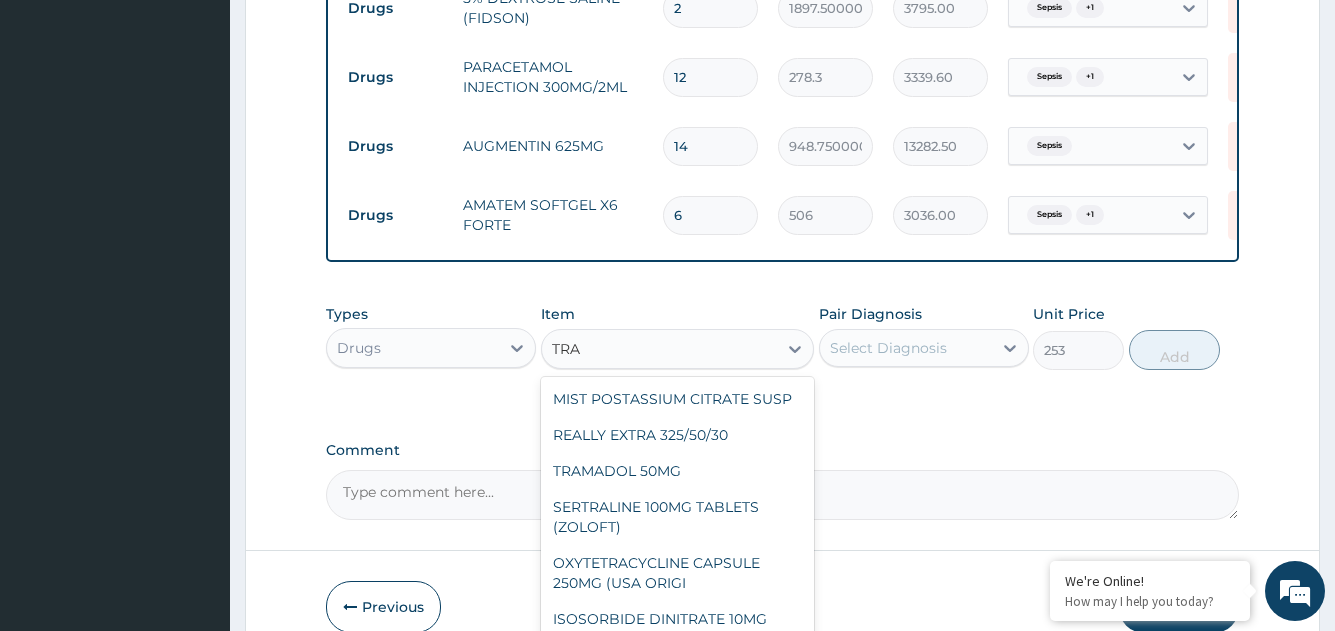 scroll, scrollTop: 548, scrollLeft: 0, axis: vertical 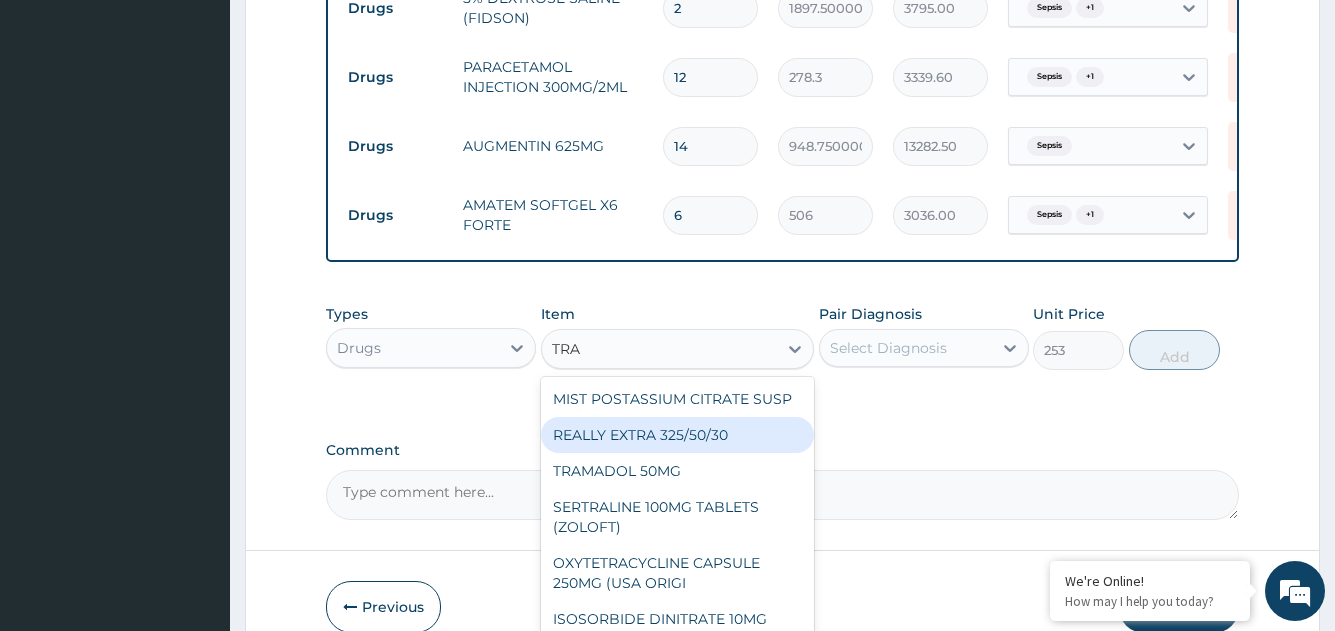 type on "TRAN" 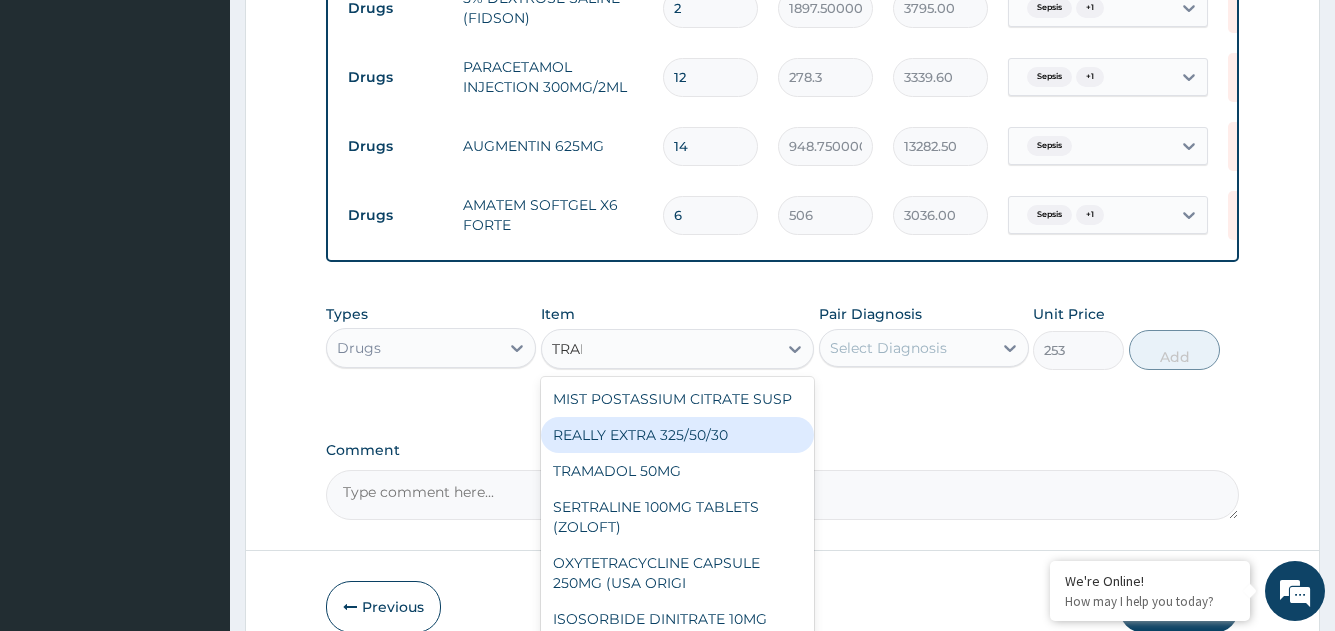scroll, scrollTop: 0, scrollLeft: 0, axis: both 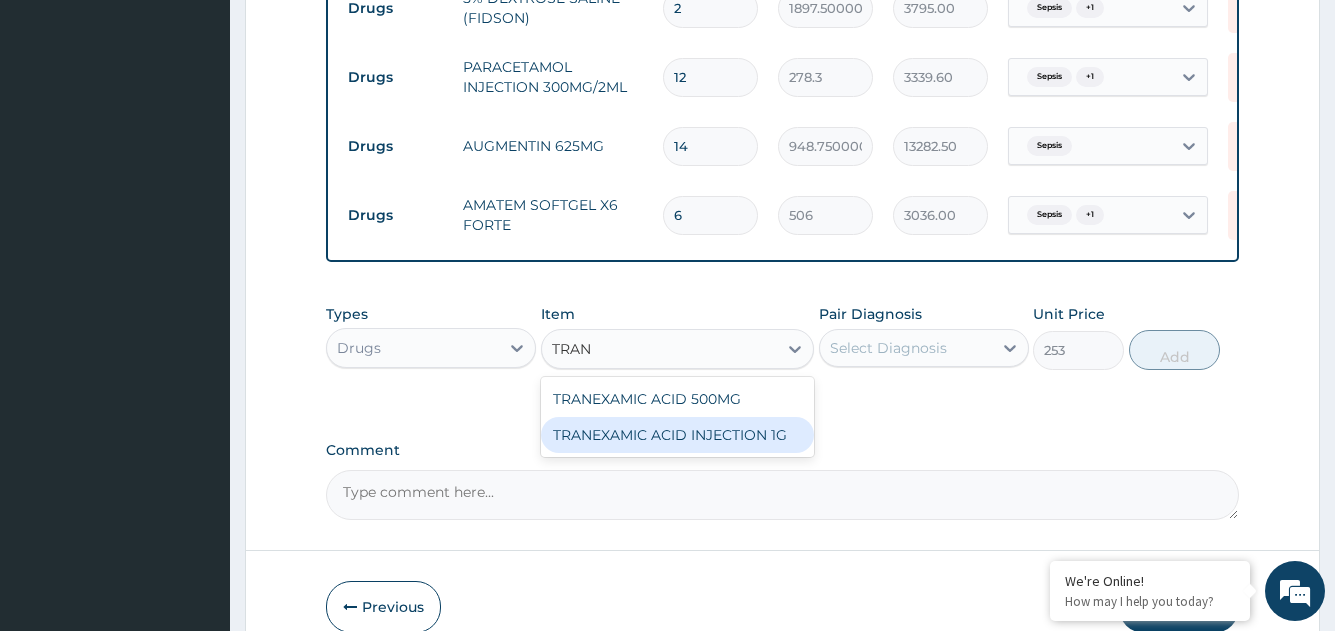 click on "TRANEXAMIC ACID INJECTION 1G" at bounding box center [678, 435] 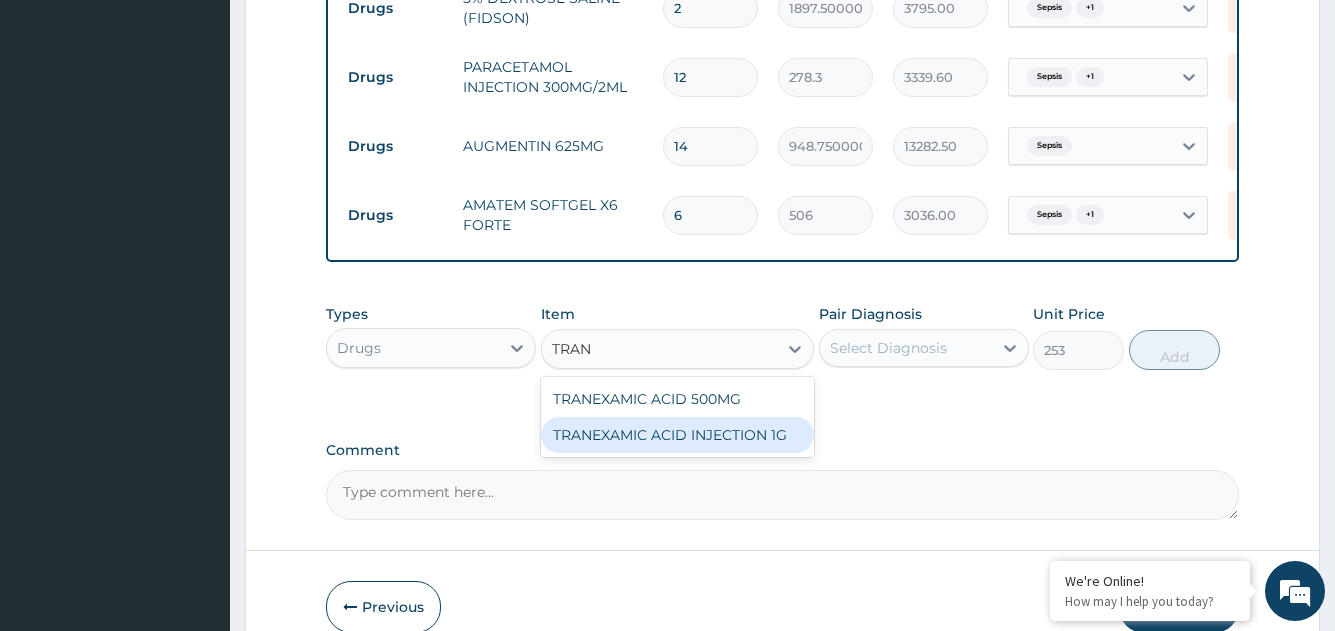 type 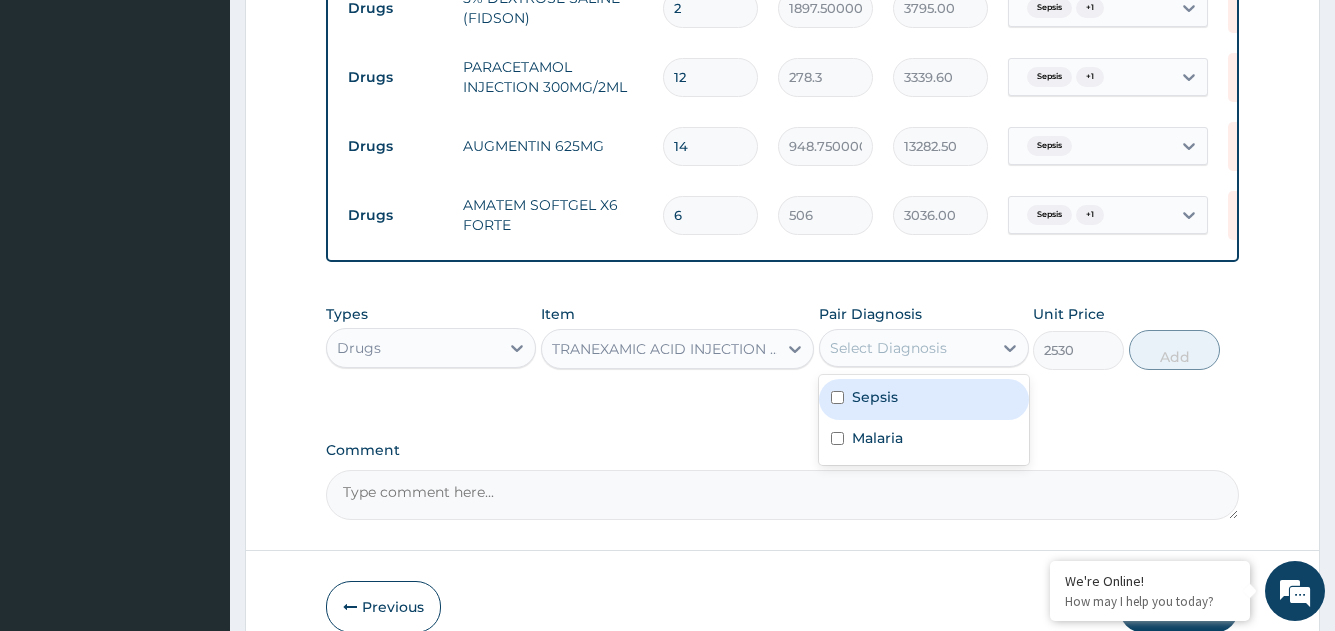 click on "Select Diagnosis" at bounding box center (888, 348) 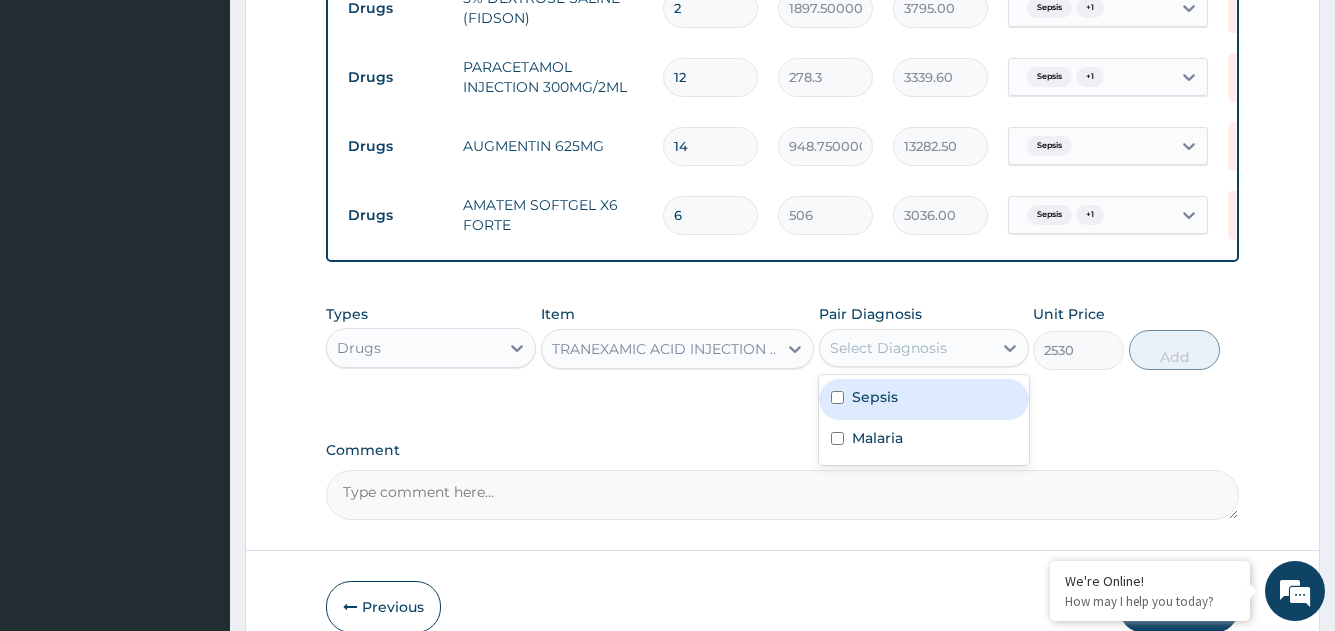 click on "Sepsis" at bounding box center (875, 397) 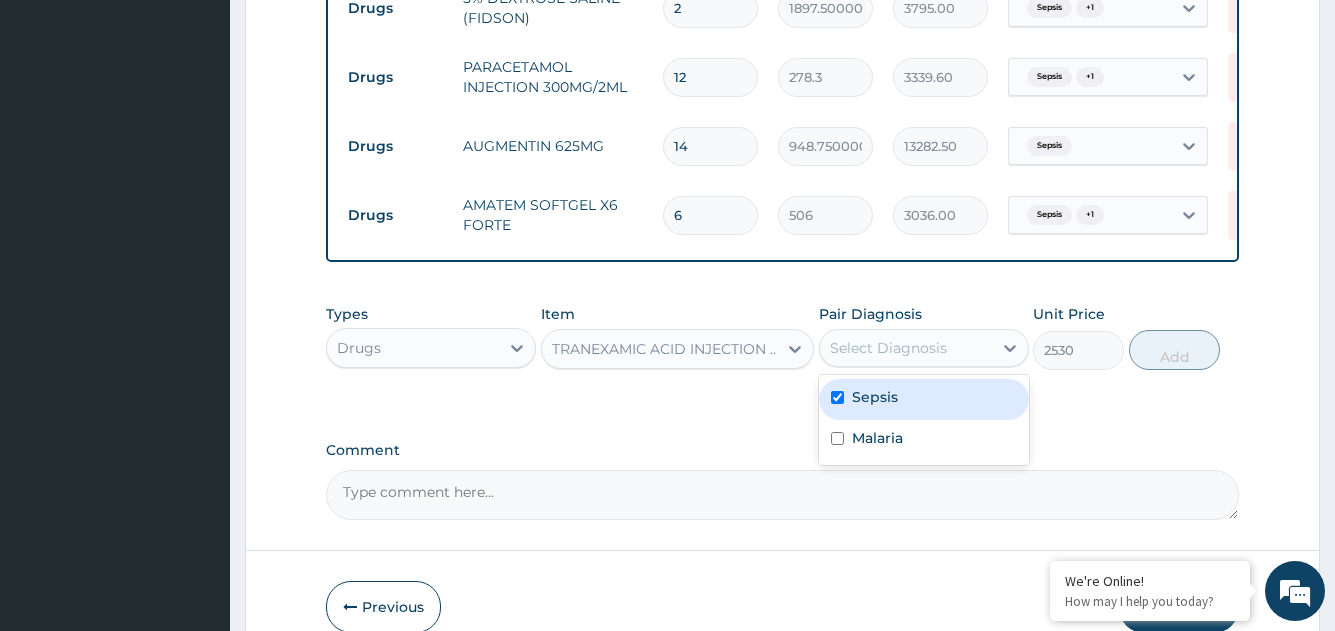 checkbox on "true" 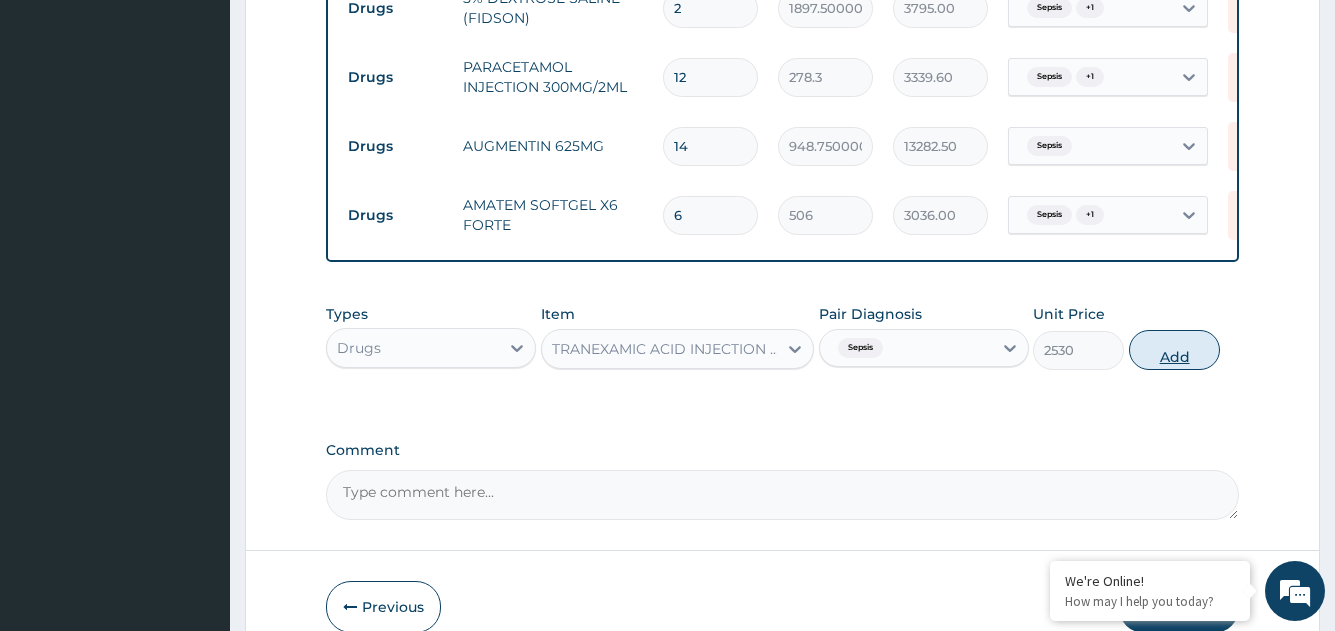 click on "Add" at bounding box center (1174, 350) 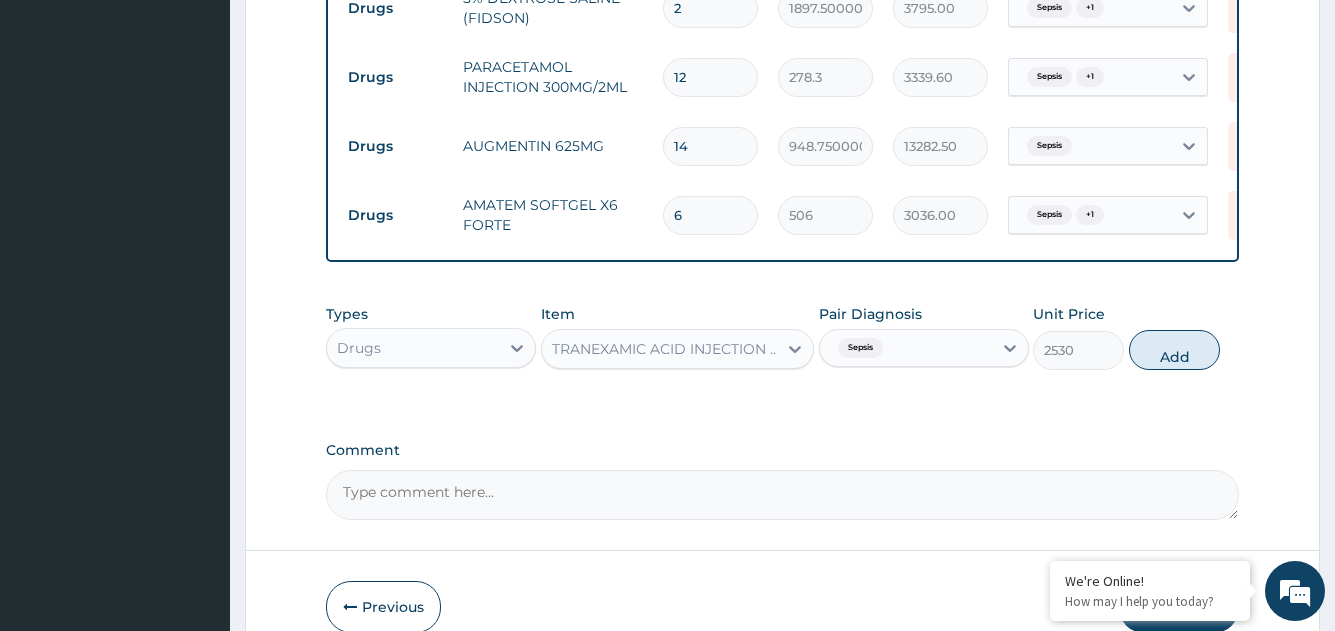 type on "0" 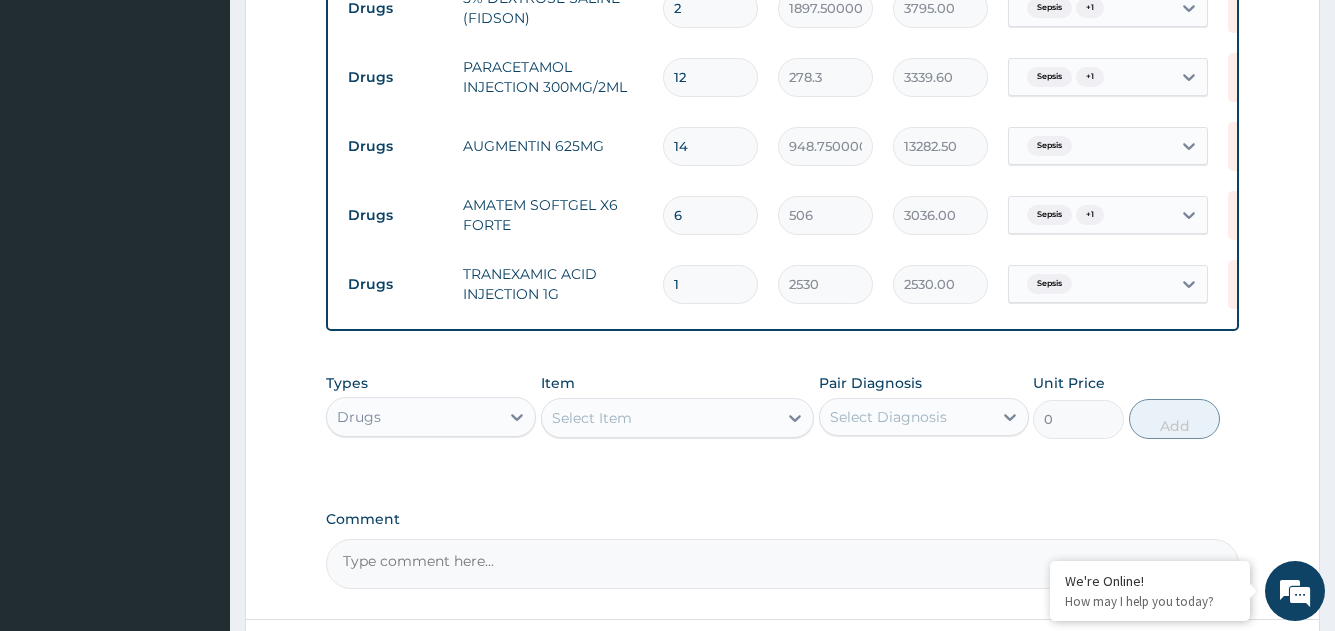 click on "Select Item" at bounding box center [660, 418] 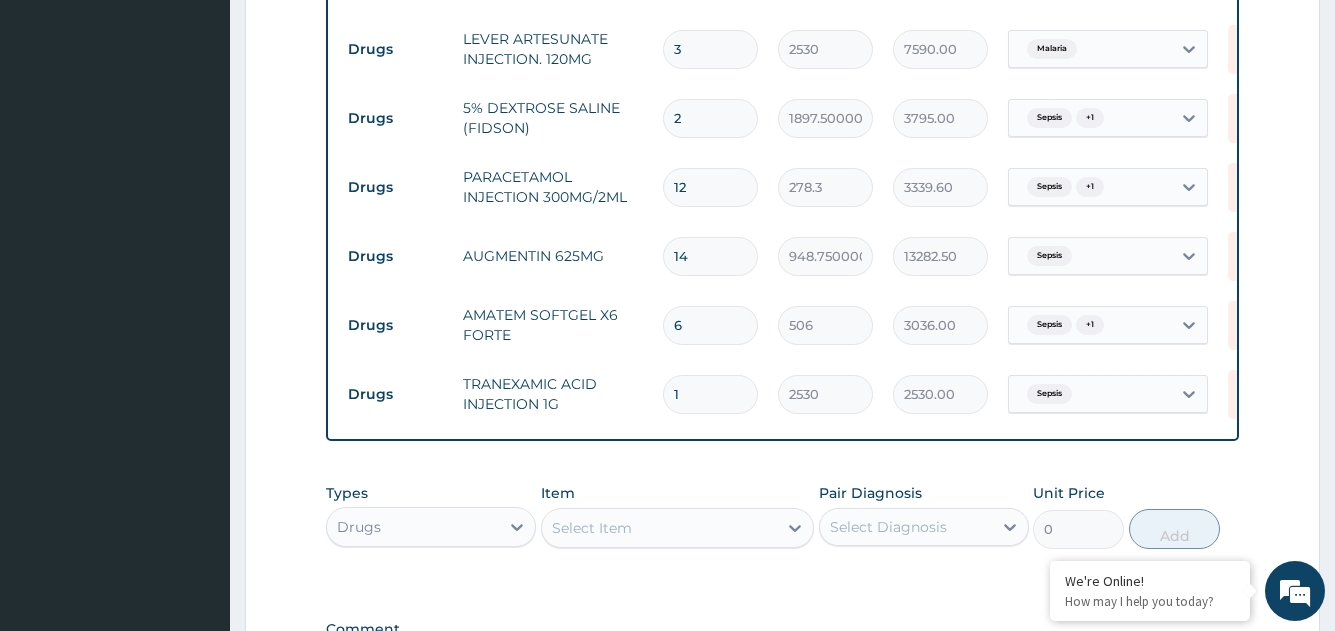 scroll, scrollTop: 1380, scrollLeft: 0, axis: vertical 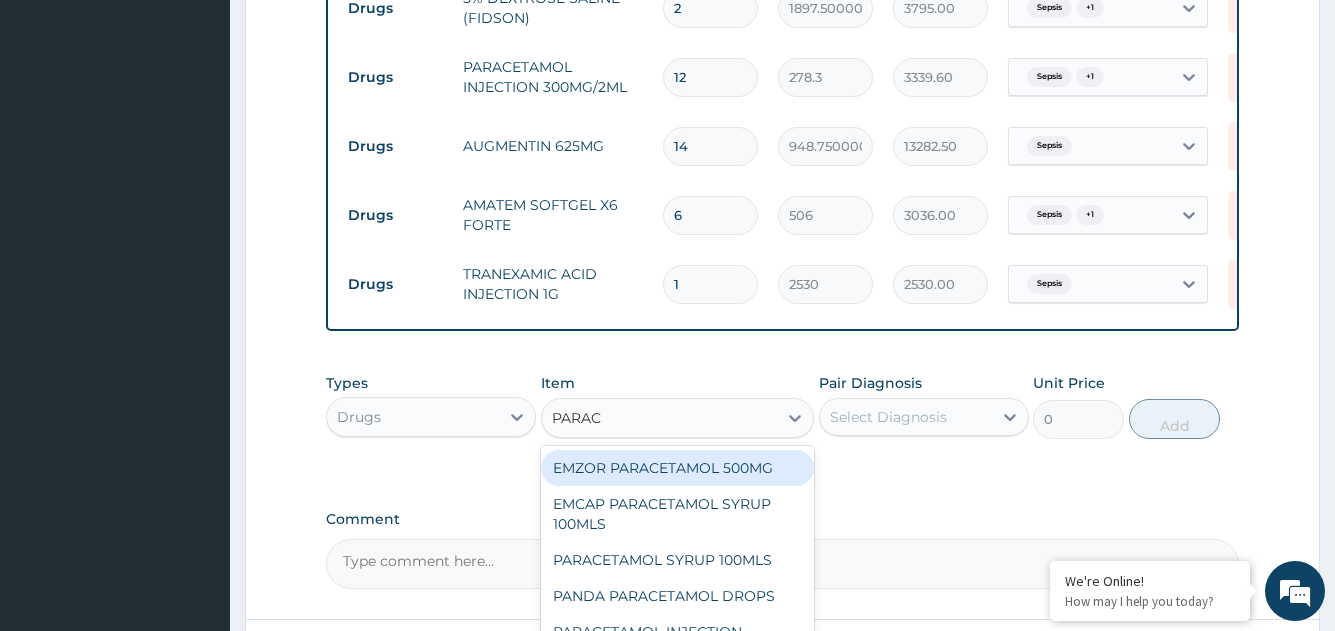 type on "PARACE" 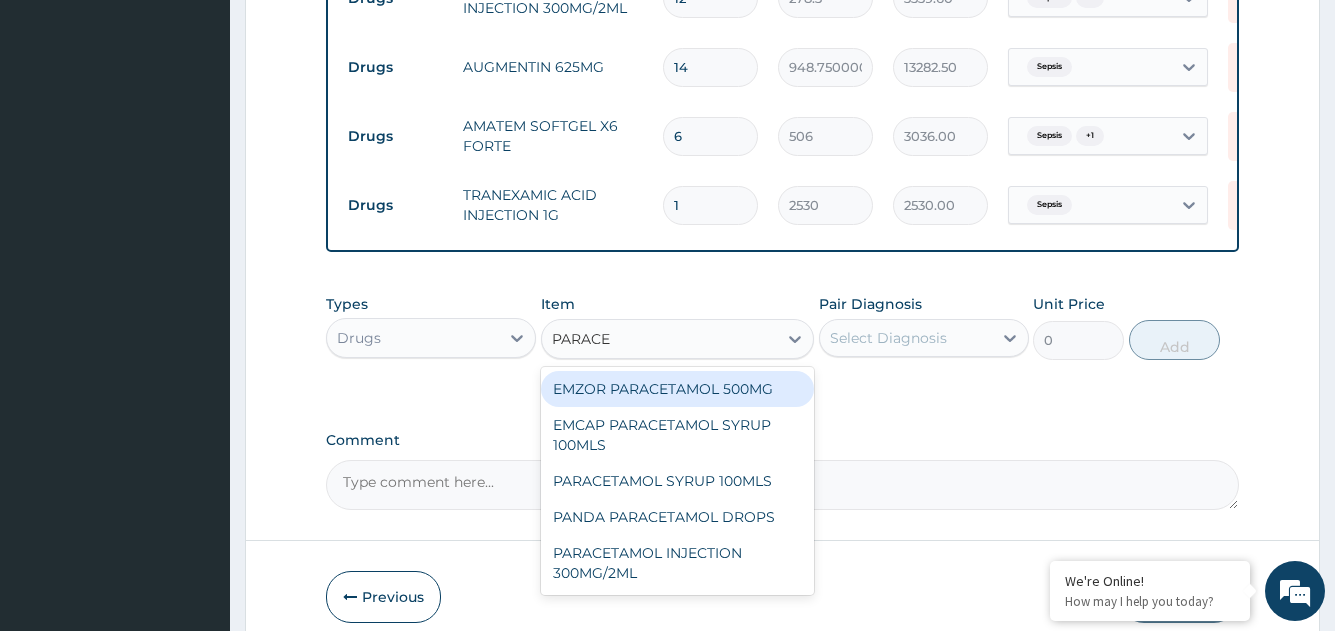 scroll, scrollTop: 1480, scrollLeft: 0, axis: vertical 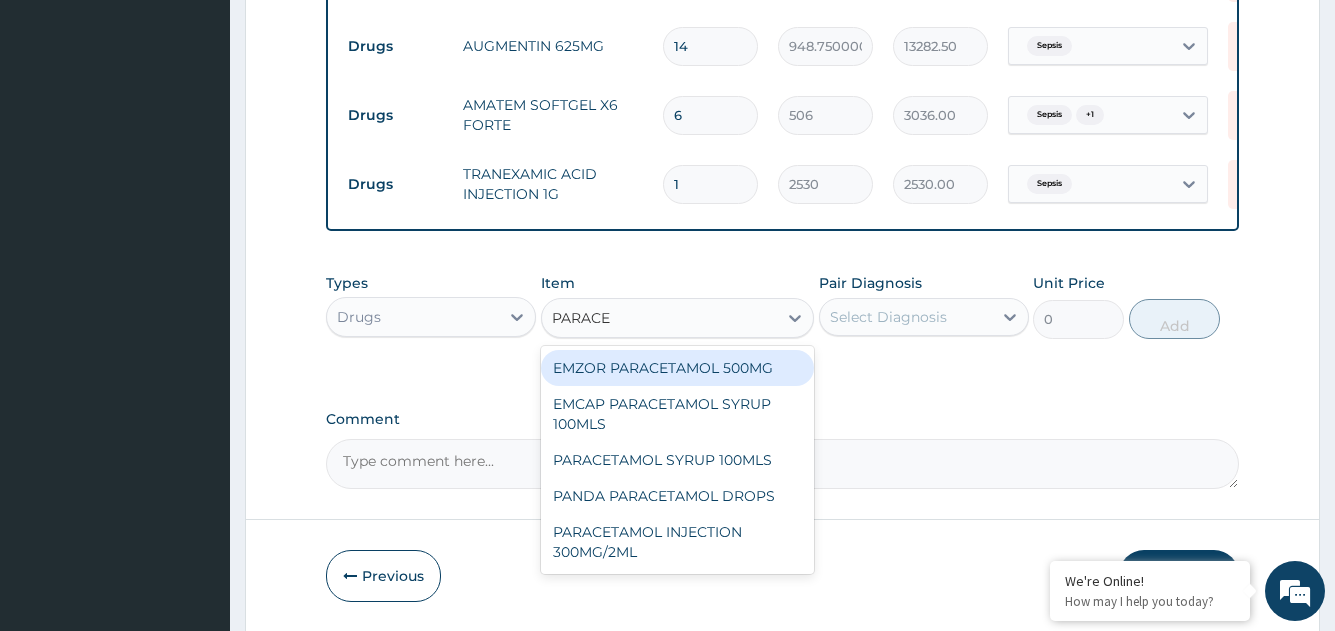 click on "EMZOR PARACETAMOL 500MG" at bounding box center (678, 368) 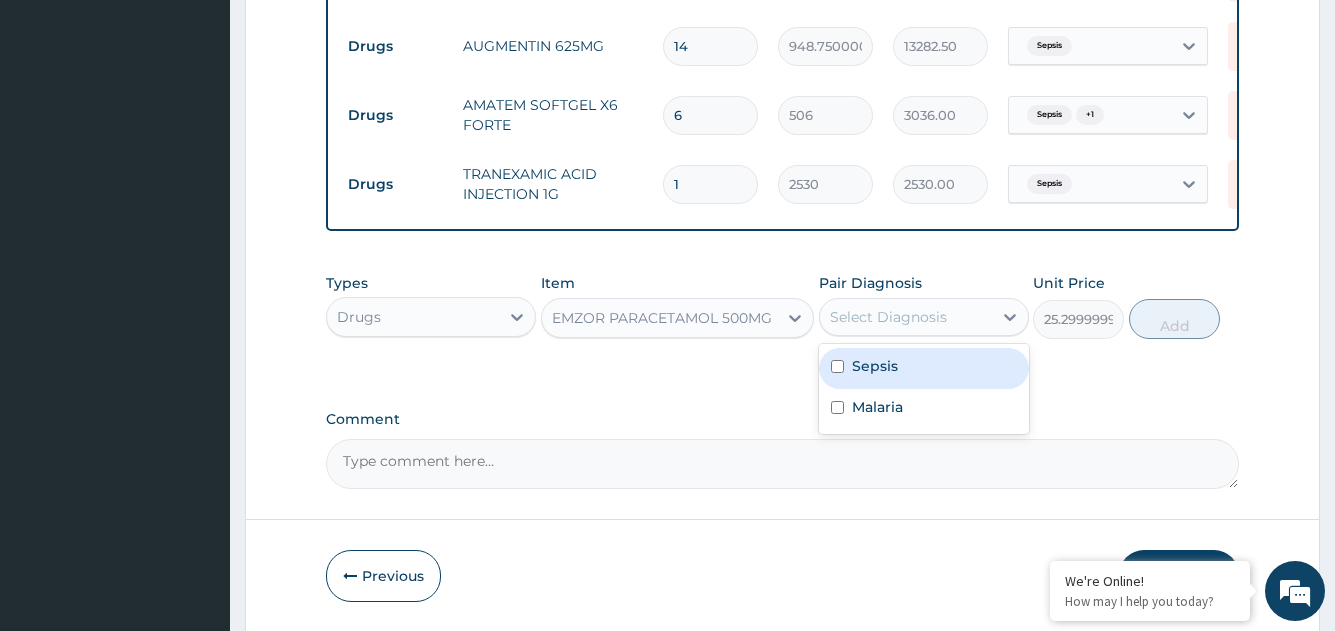 click on "Select Diagnosis" at bounding box center (888, 317) 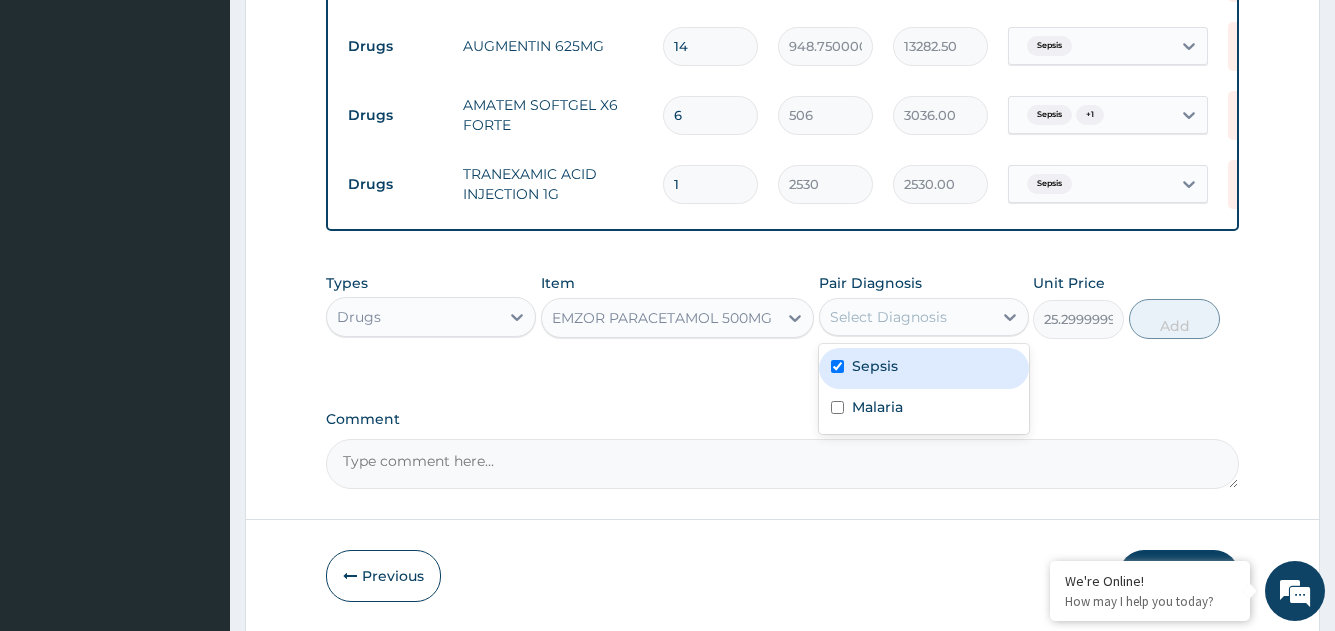 checkbox on "true" 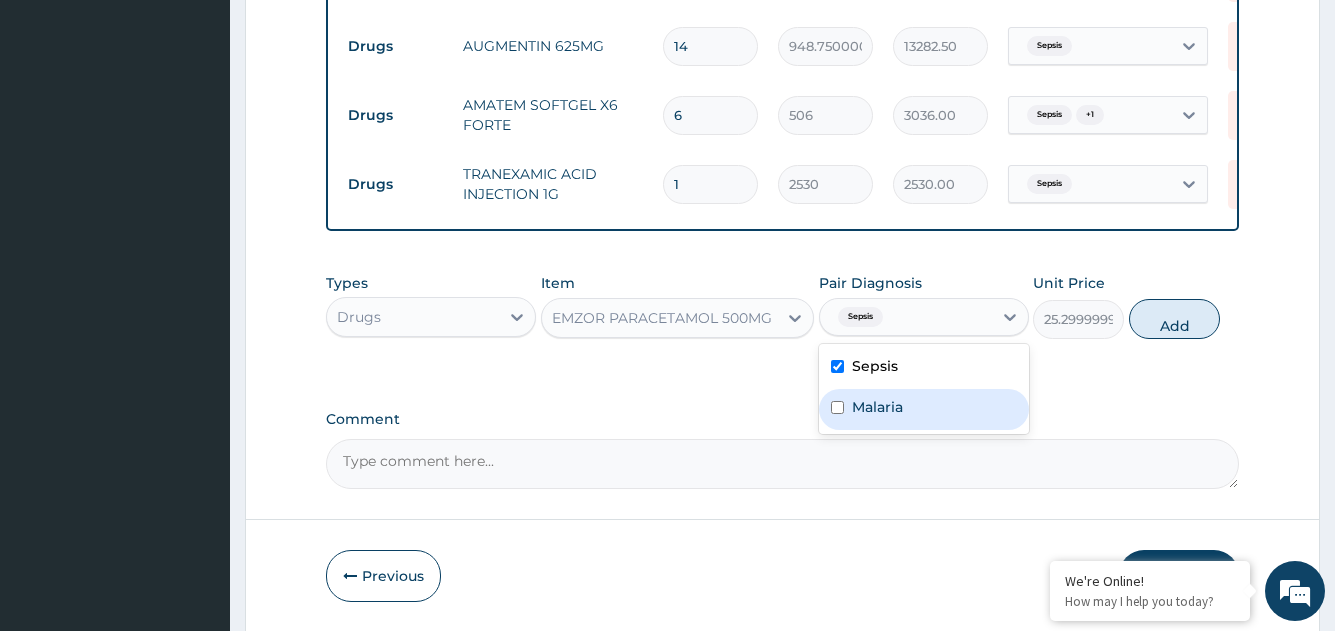 drag, startPoint x: 877, startPoint y: 394, endPoint x: 970, endPoint y: 386, distance: 93.34345 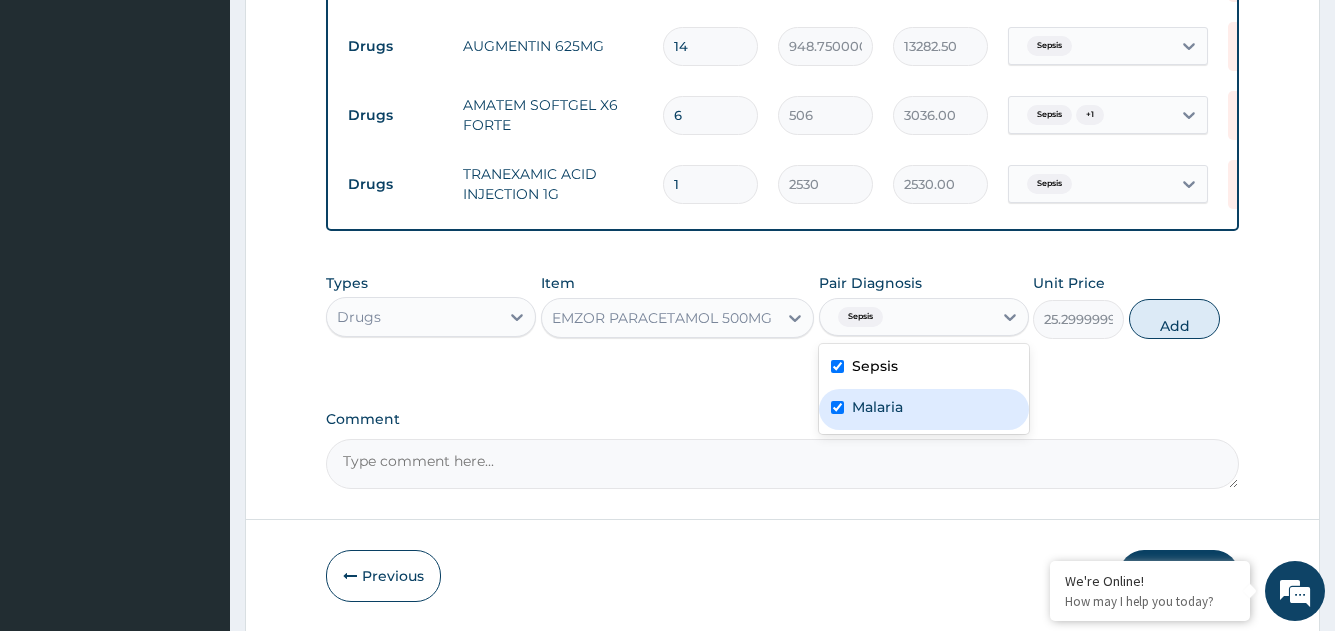 checkbox on "true" 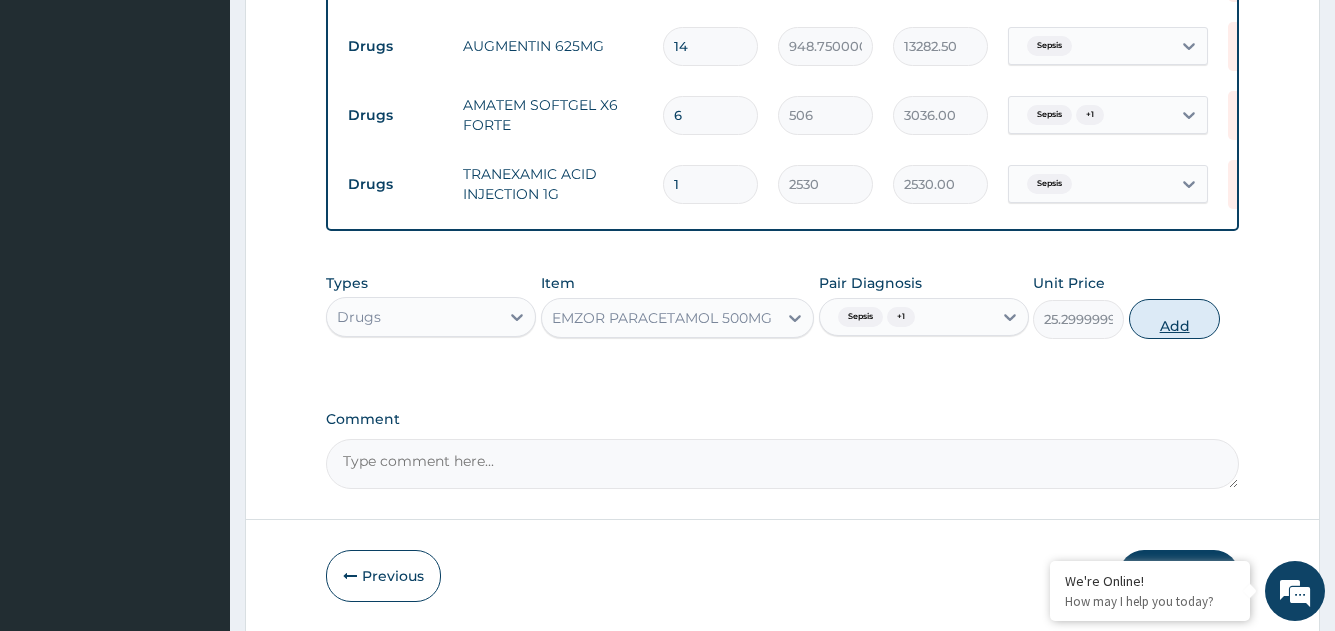 click on "Add" at bounding box center (1174, 319) 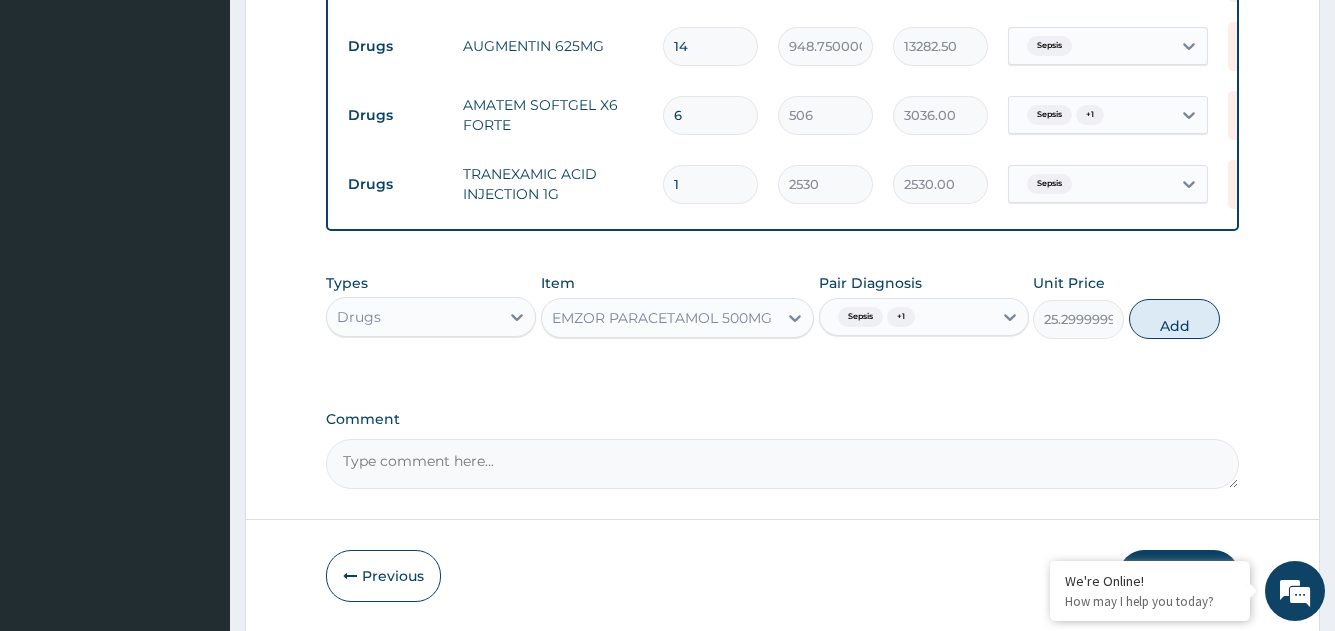 type on "0" 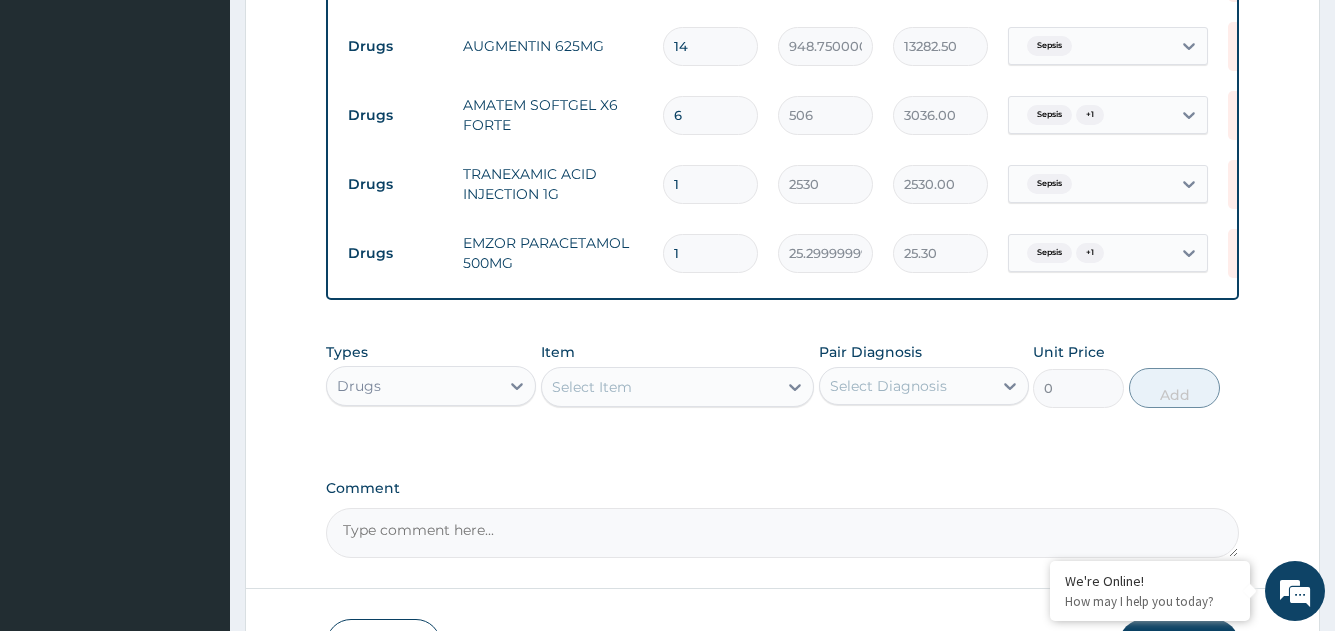 drag, startPoint x: 719, startPoint y: 235, endPoint x: 626, endPoint y: 234, distance: 93.00538 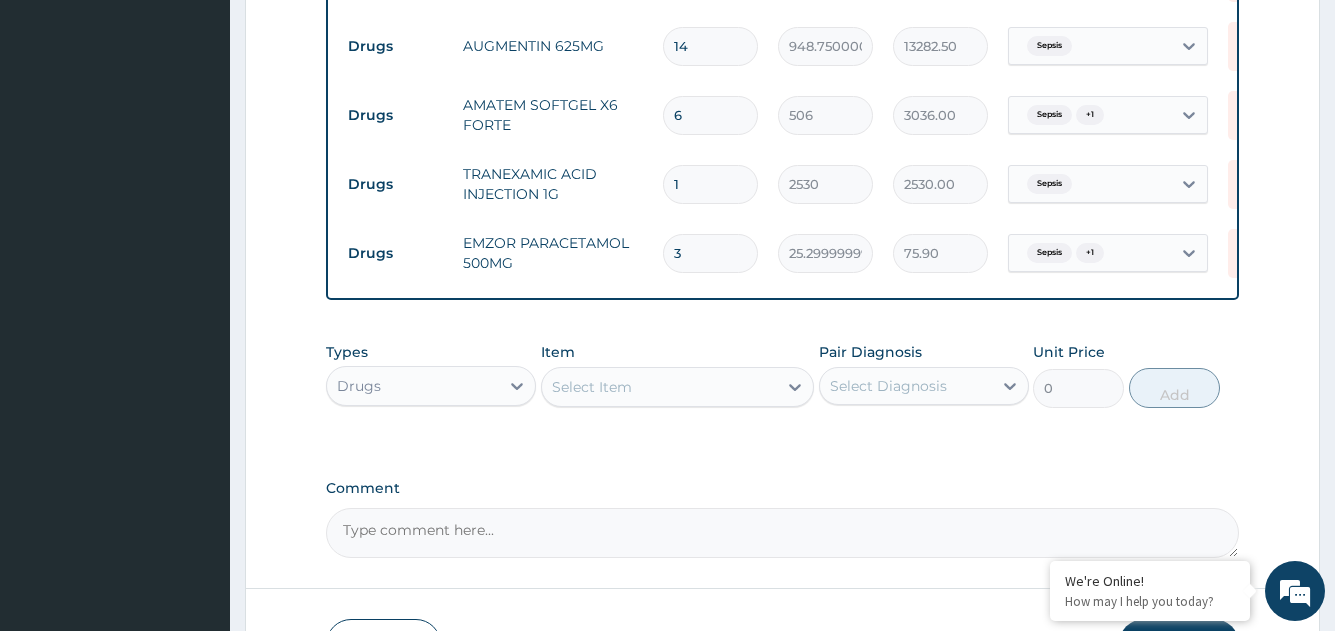 type on "30" 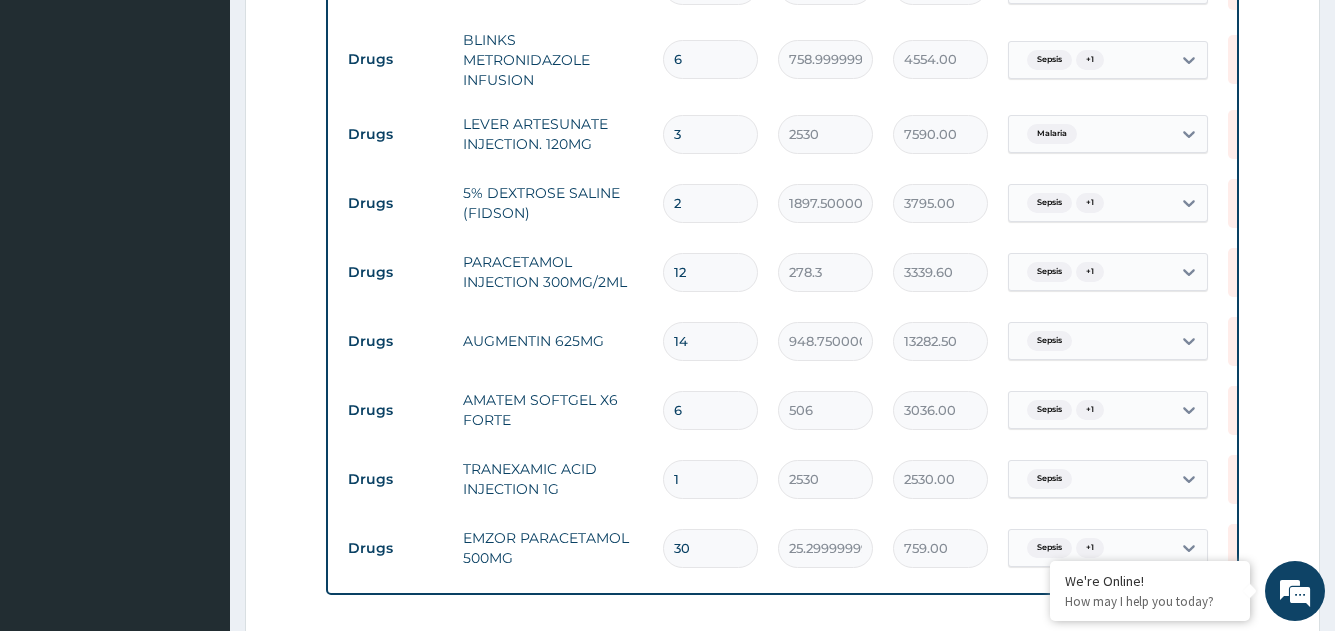 scroll, scrollTop: 1180, scrollLeft: 0, axis: vertical 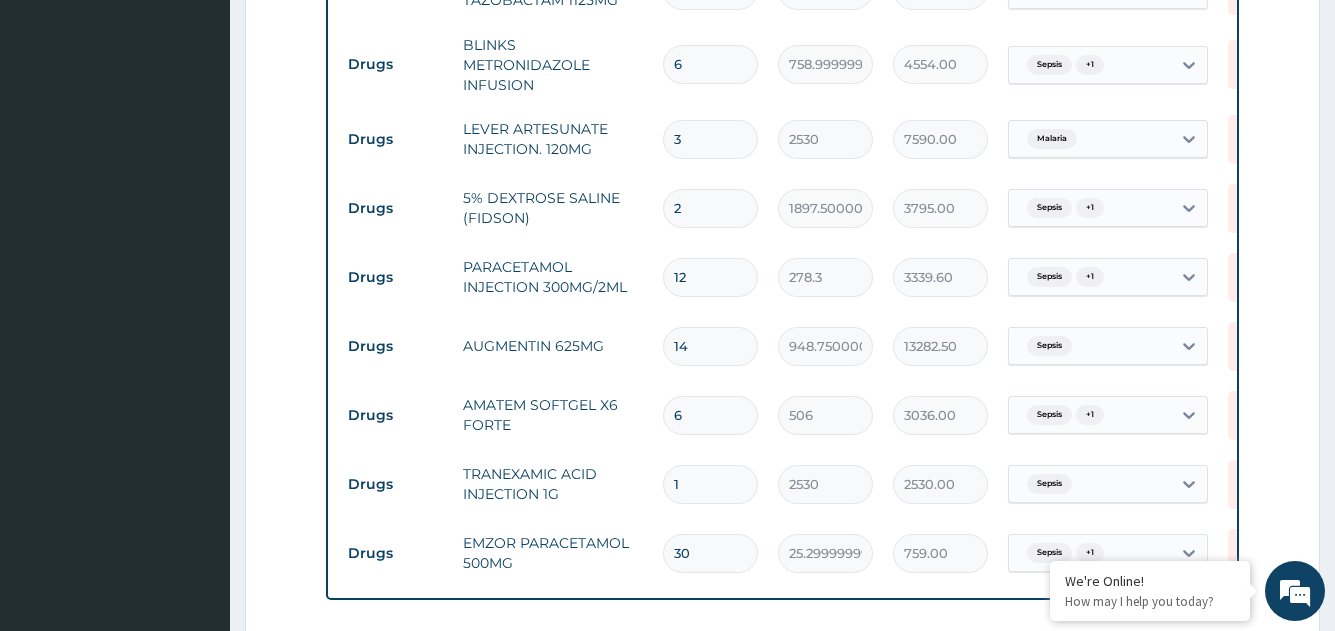 type on "30" 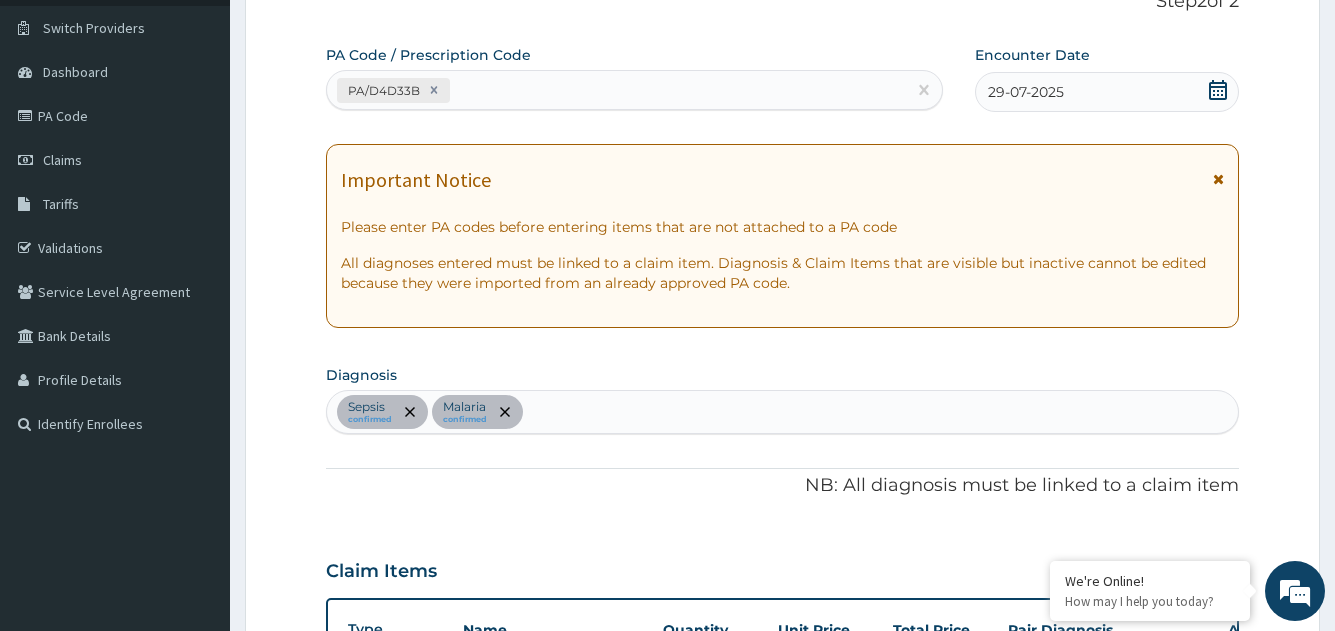 scroll, scrollTop: 0, scrollLeft: 0, axis: both 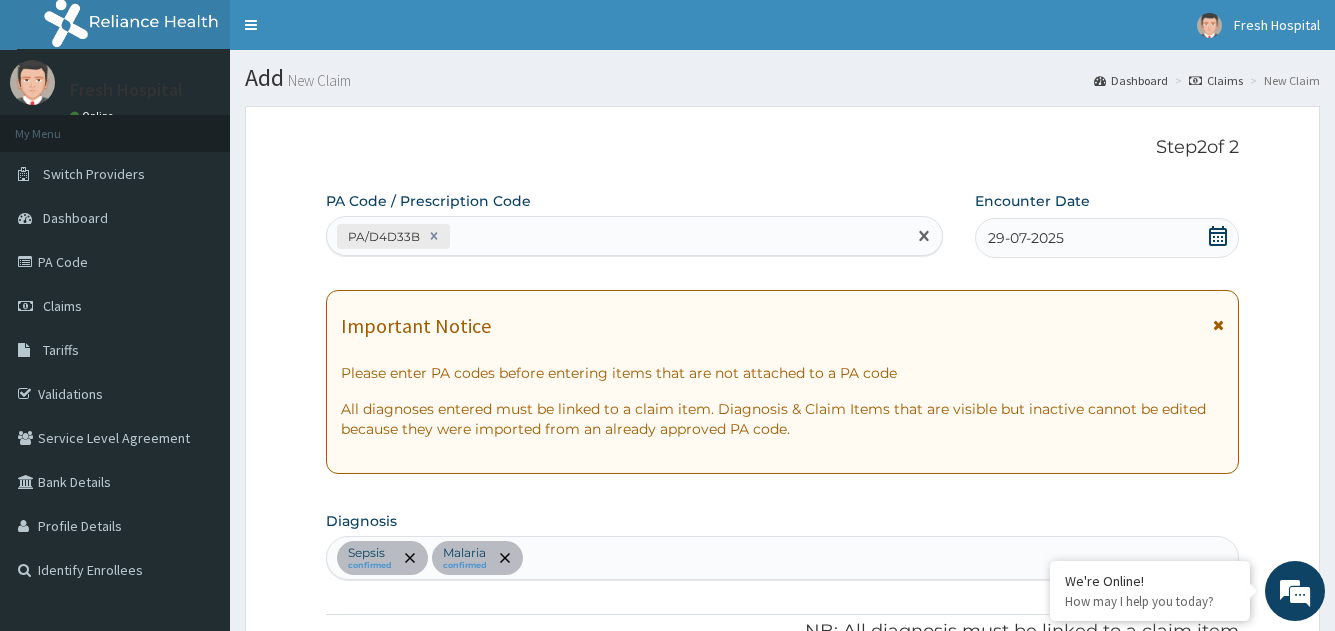 click on "PA/D4D33B" at bounding box center (616, 236) 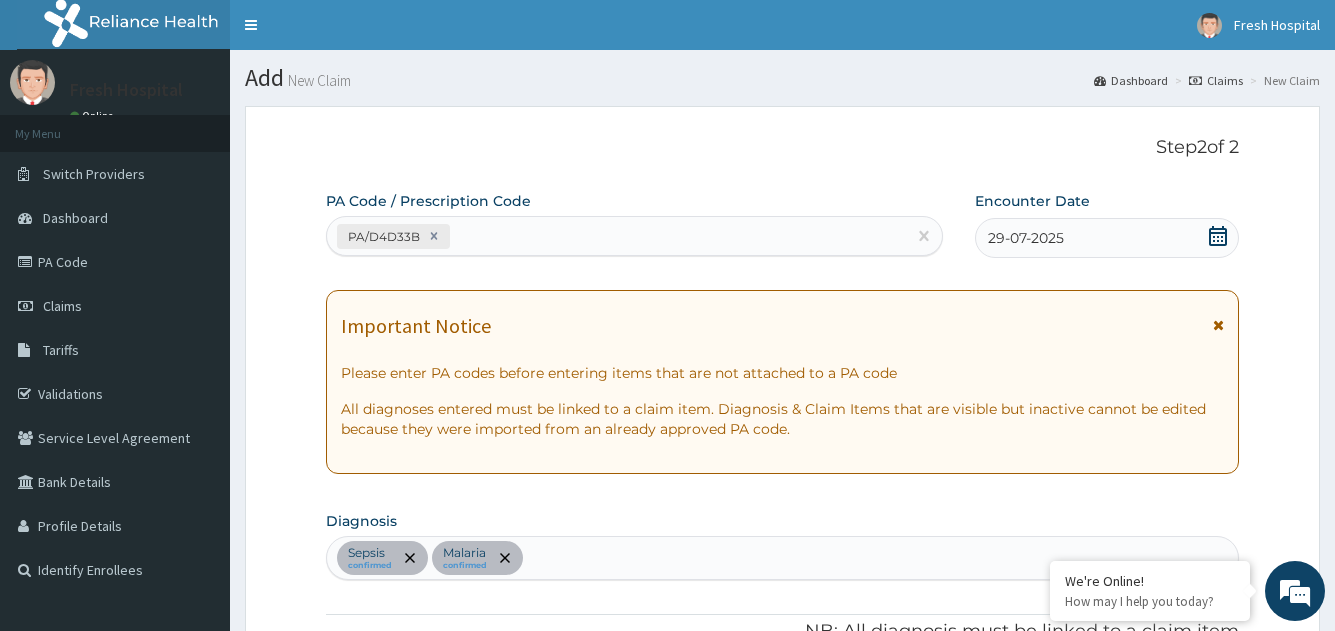 click on "Sepsis confirmed Malaria confirmed" at bounding box center (782, 558) 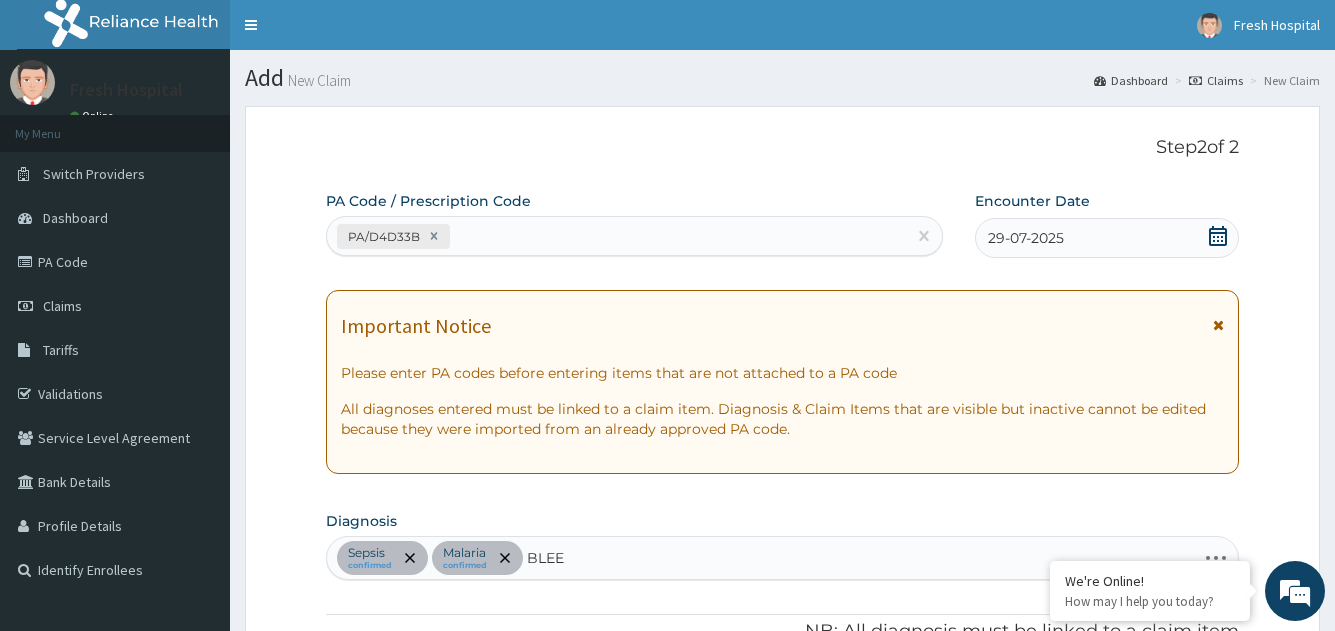 type on "BLEED" 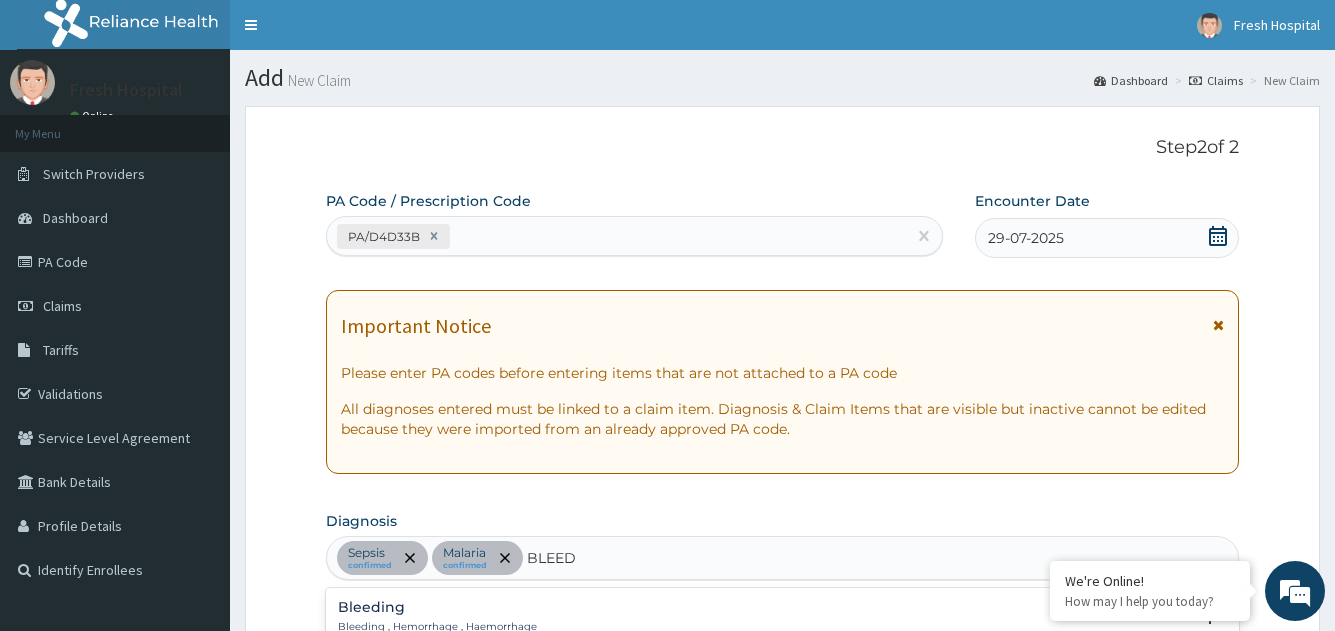 scroll, scrollTop: 100, scrollLeft: 0, axis: vertical 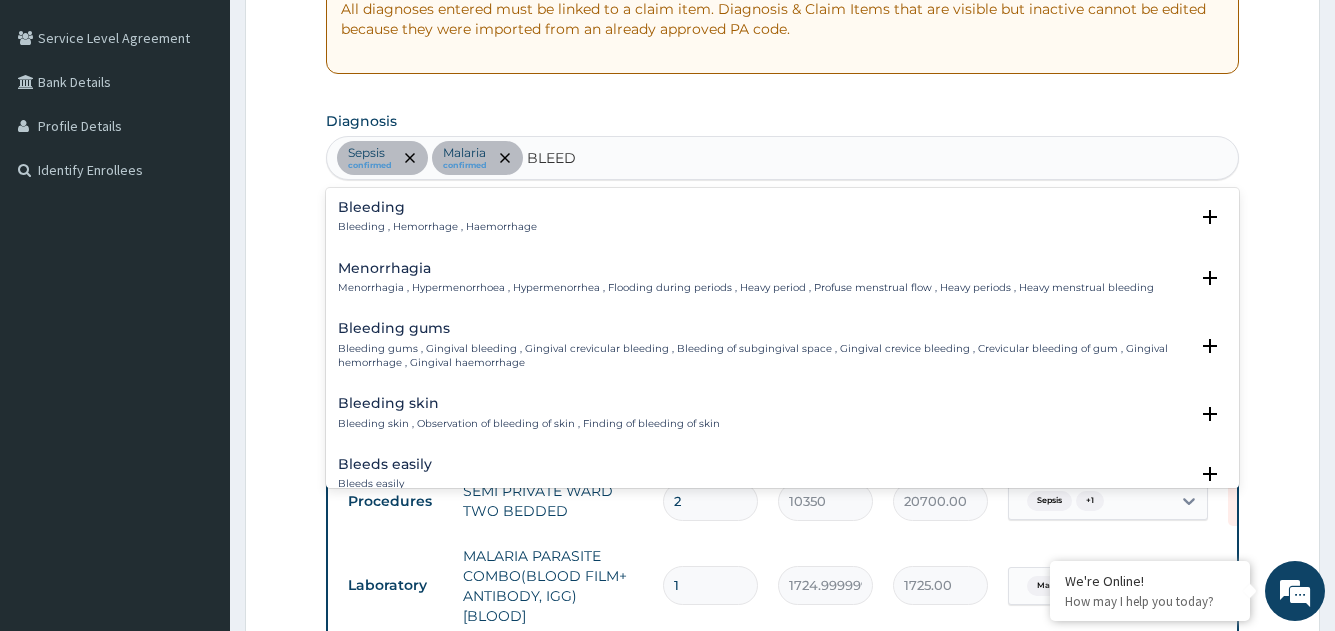 click on "Bleeding , Hemorrhage , Haemorrhage" at bounding box center [437, 227] 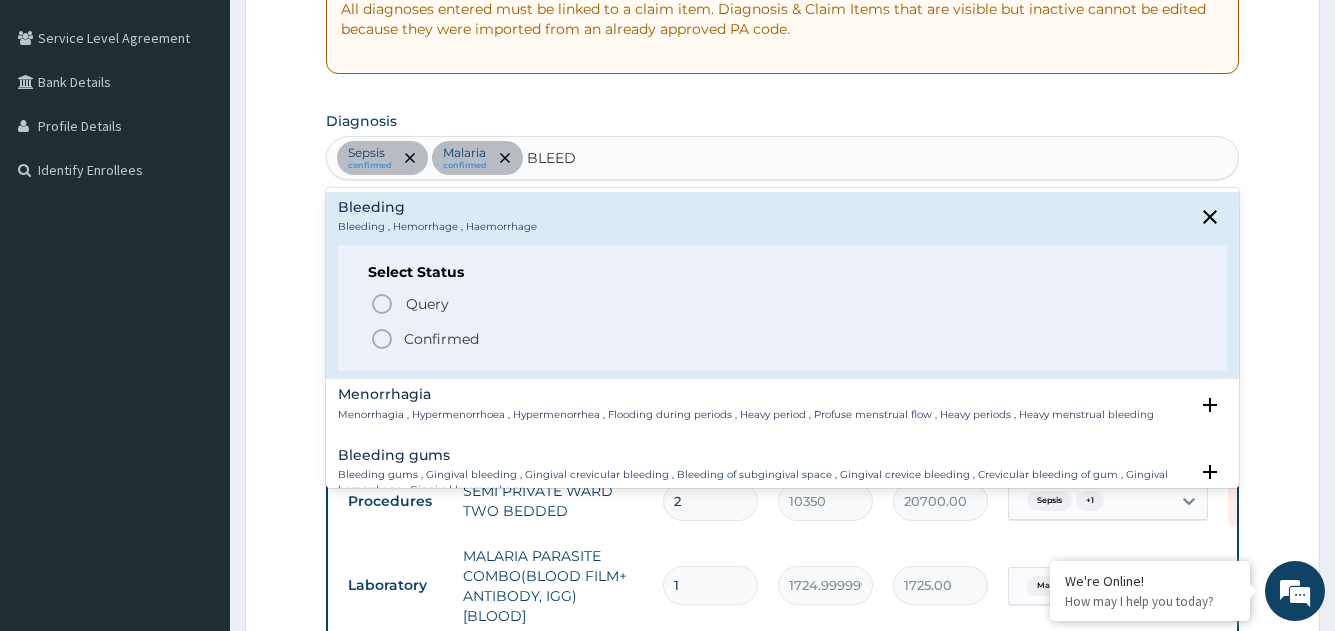 click on "Confirmed" at bounding box center (441, 339) 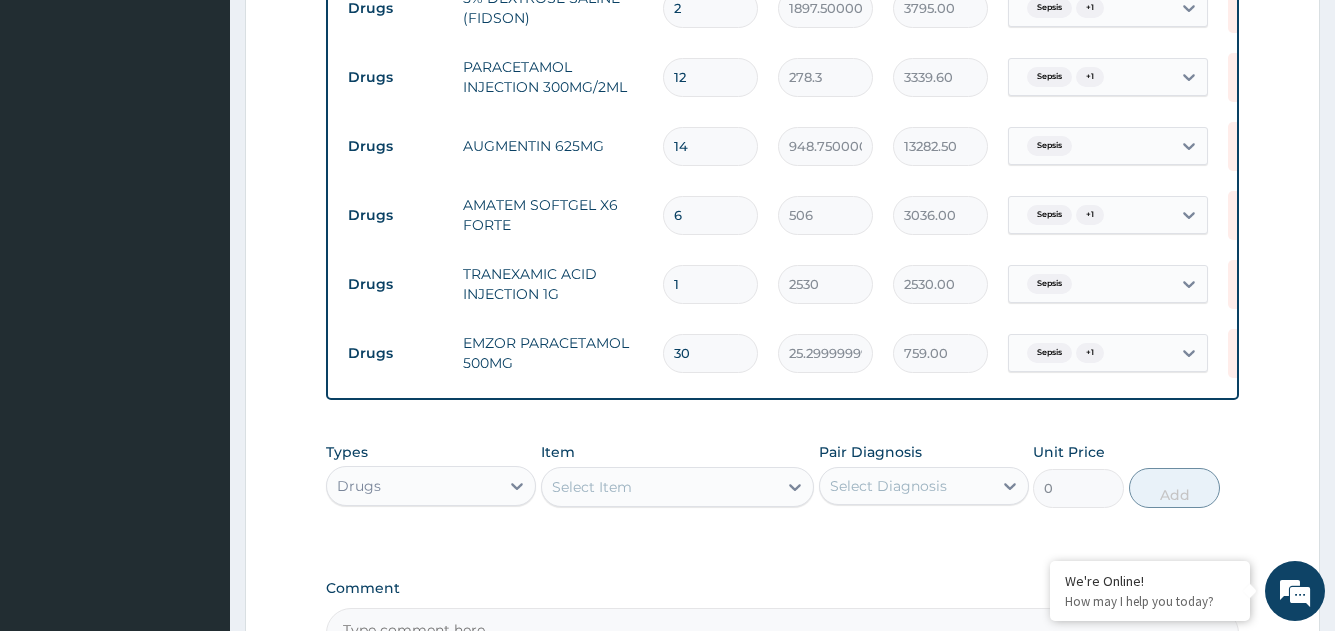 scroll, scrollTop: 1400, scrollLeft: 0, axis: vertical 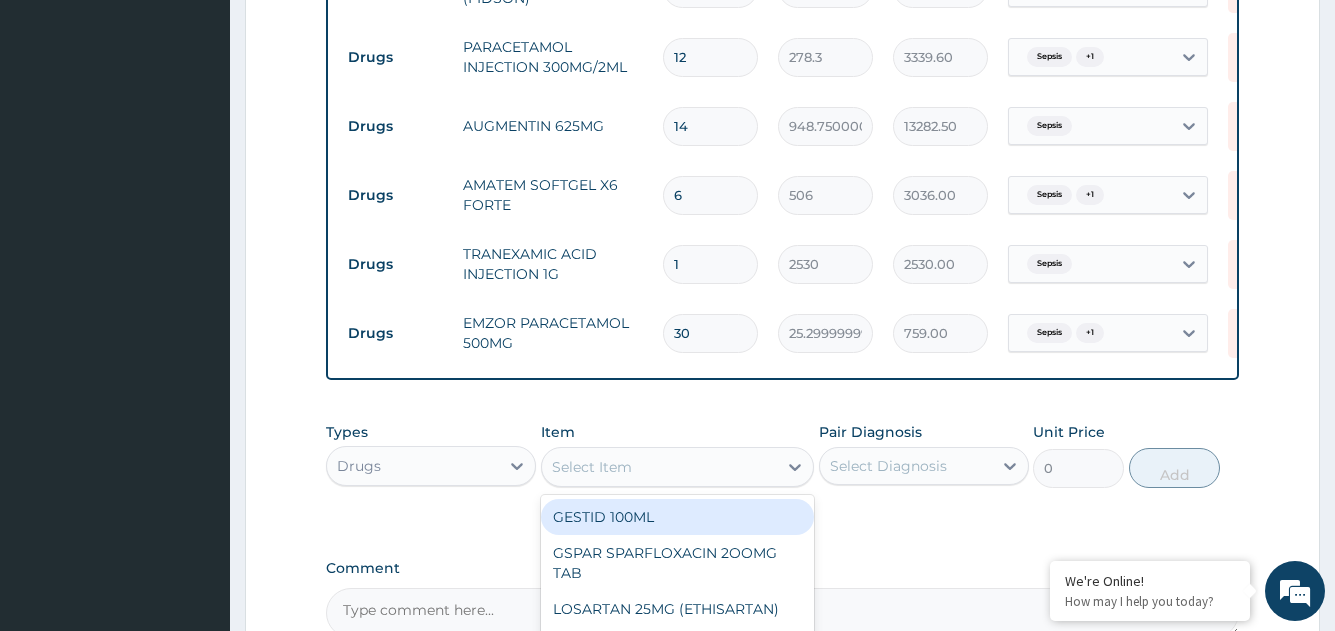 click on "Select Item" at bounding box center (660, 467) 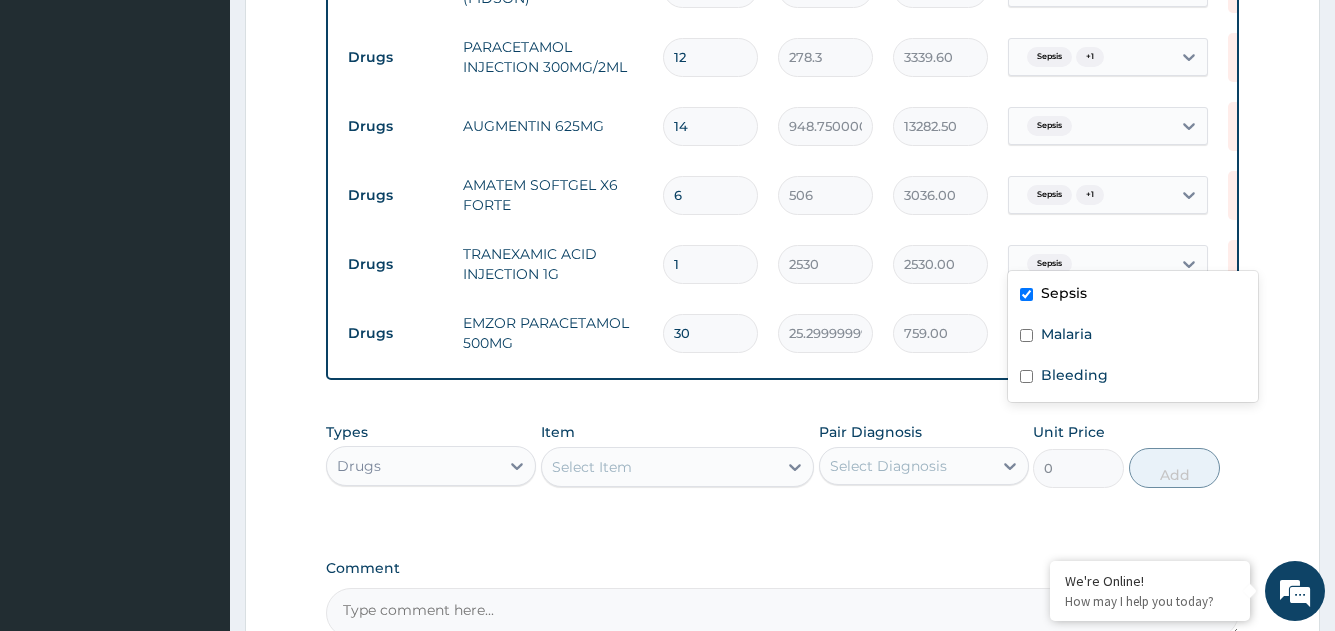 click on "Sepsis" at bounding box center (1090, 264) 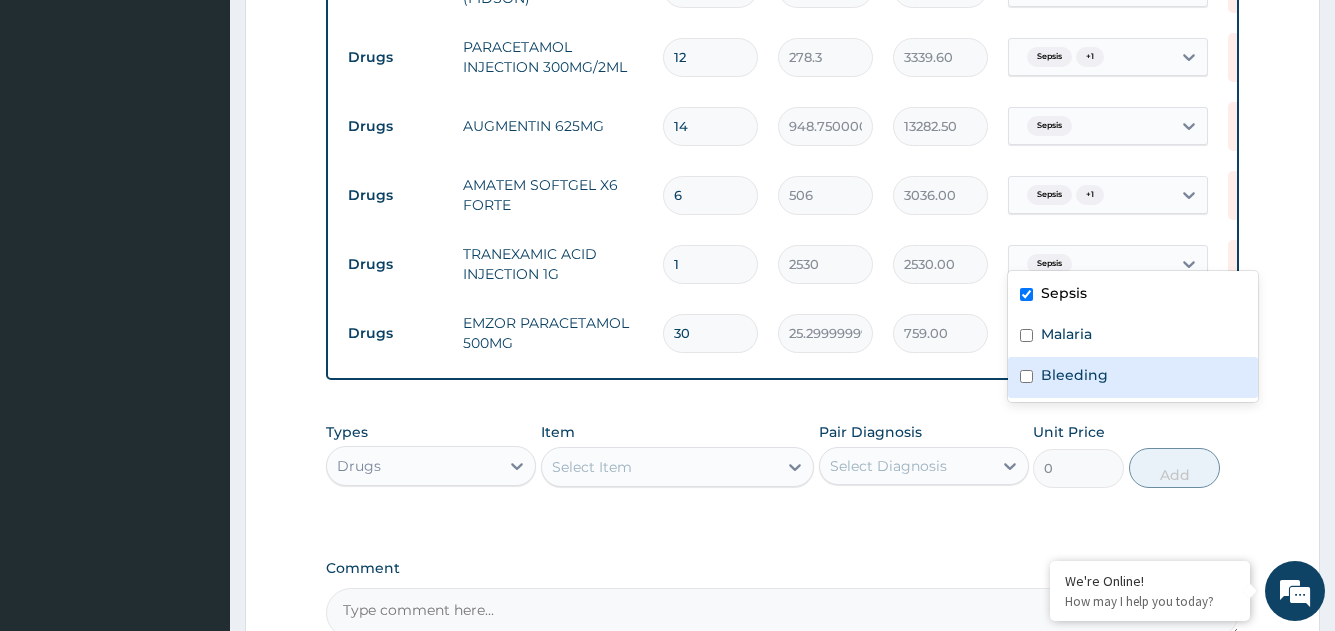 click on "Bleeding" at bounding box center (1074, 375) 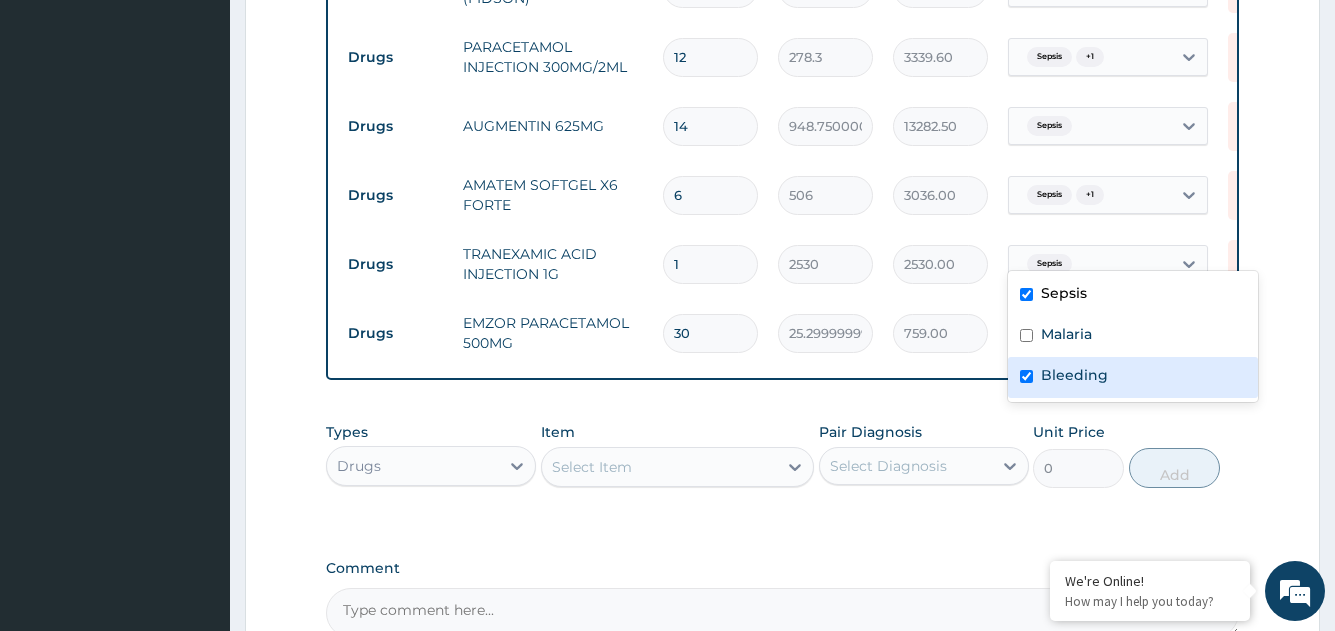 checkbox on "true" 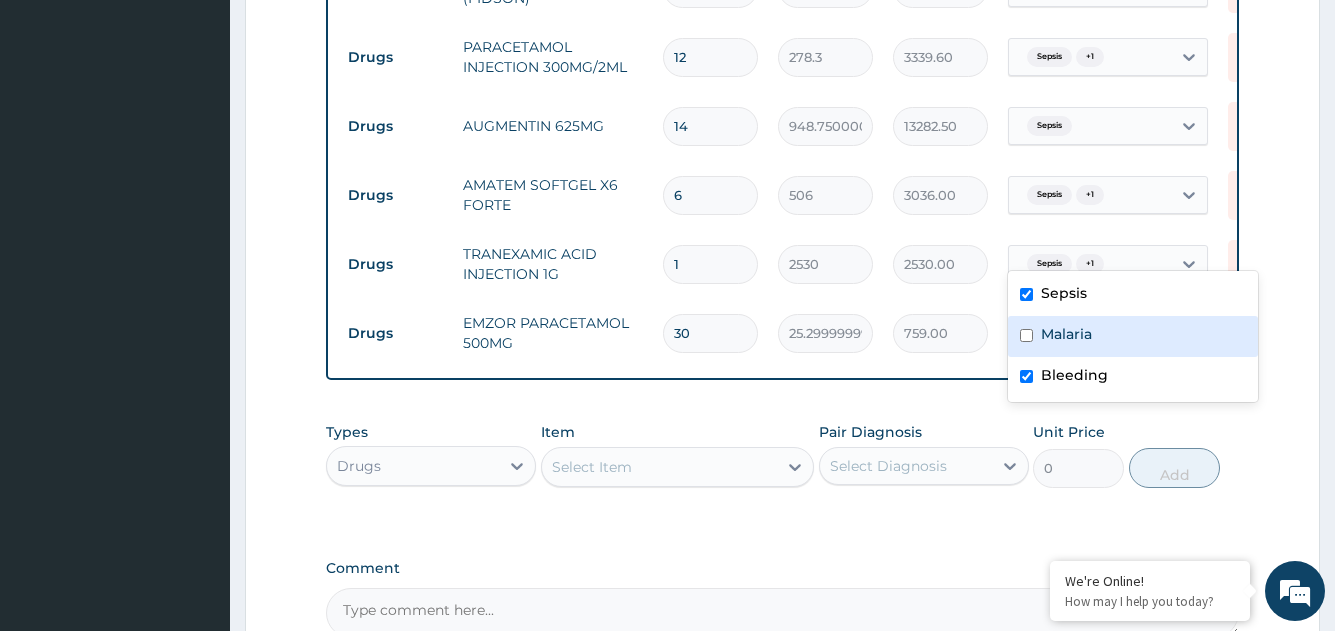 click on "1" at bounding box center [710, 264] 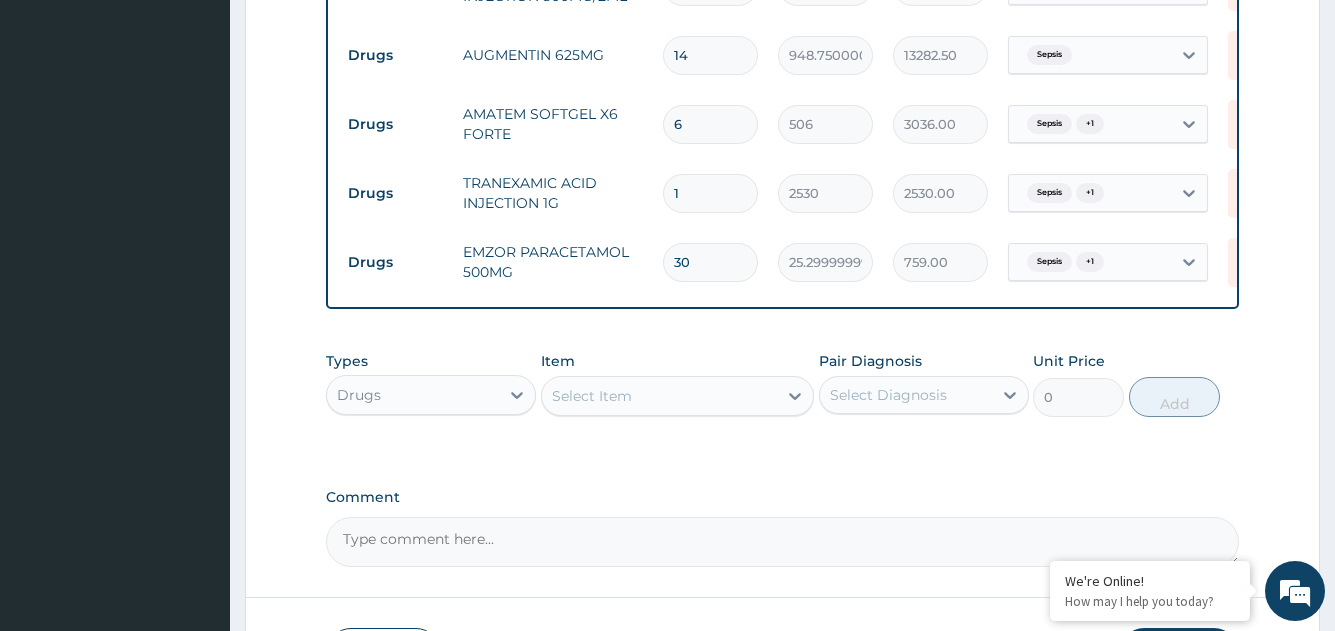 scroll, scrollTop: 1612, scrollLeft: 0, axis: vertical 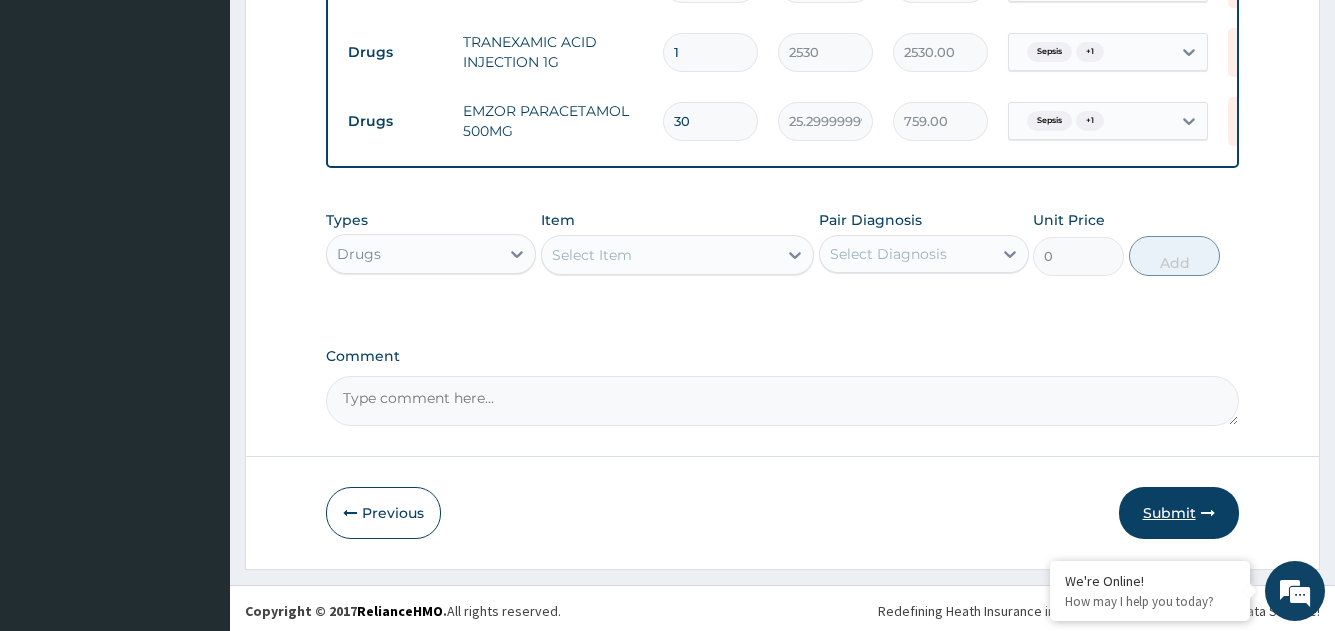 click on "Submit" at bounding box center [1179, 513] 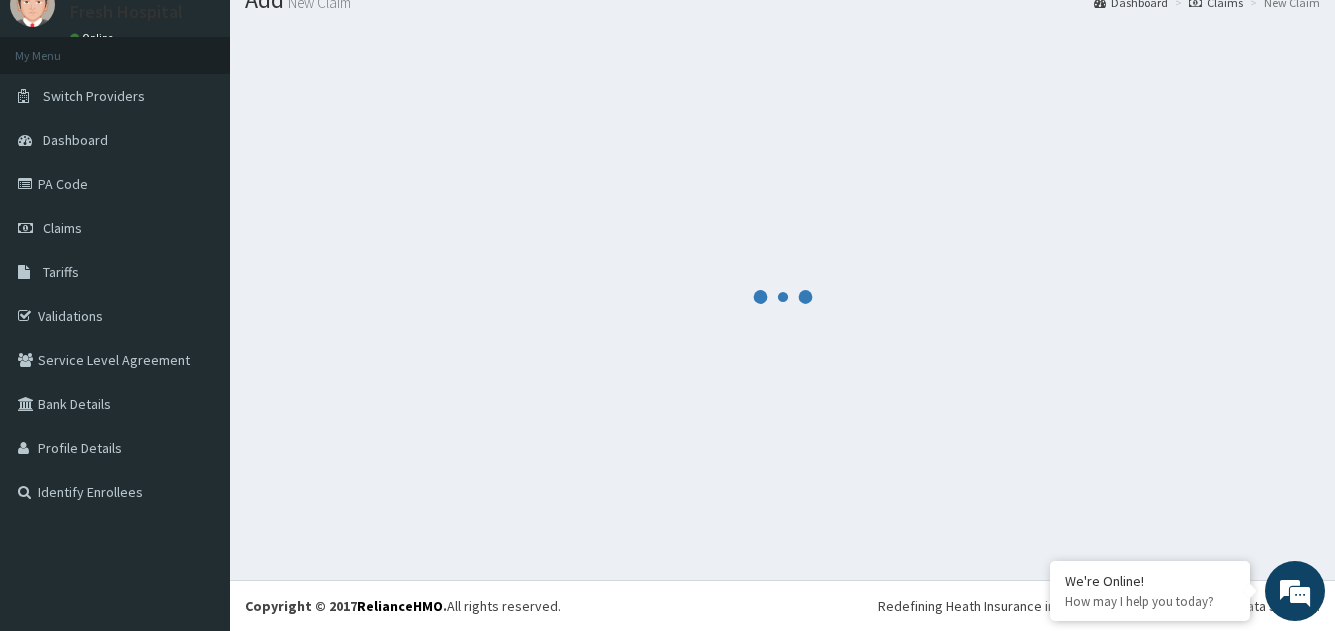 scroll, scrollTop: 78, scrollLeft: 0, axis: vertical 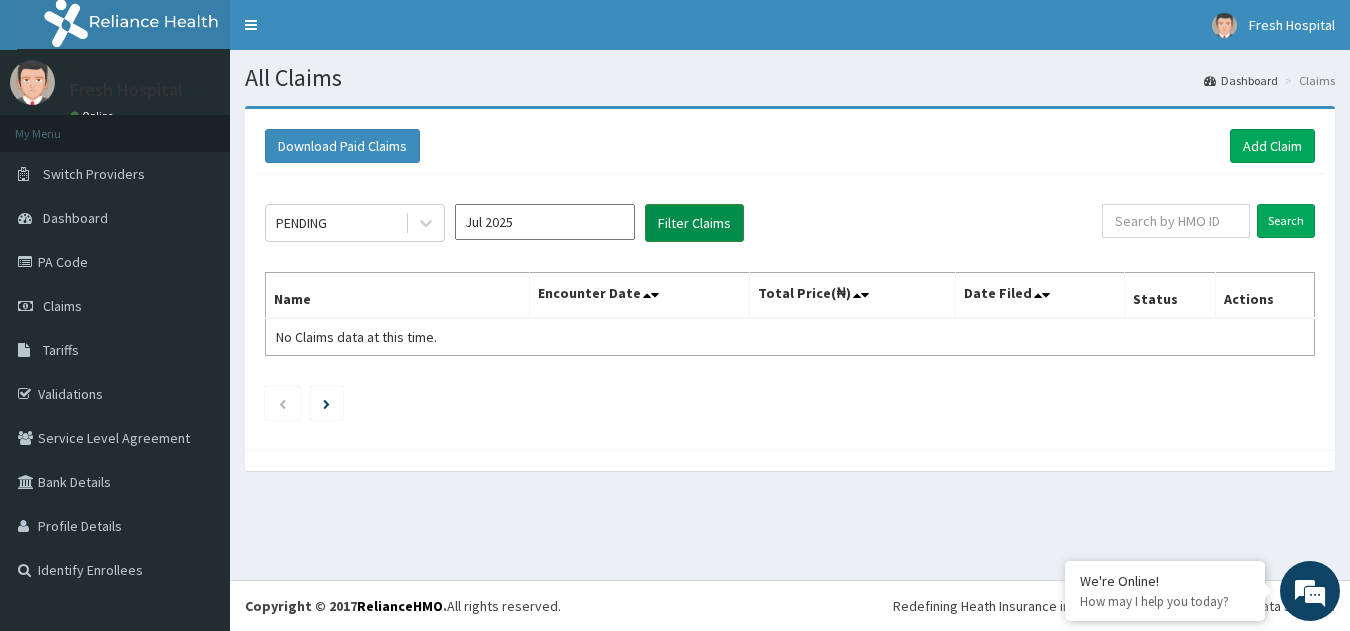 click on "Filter Claims" at bounding box center [694, 223] 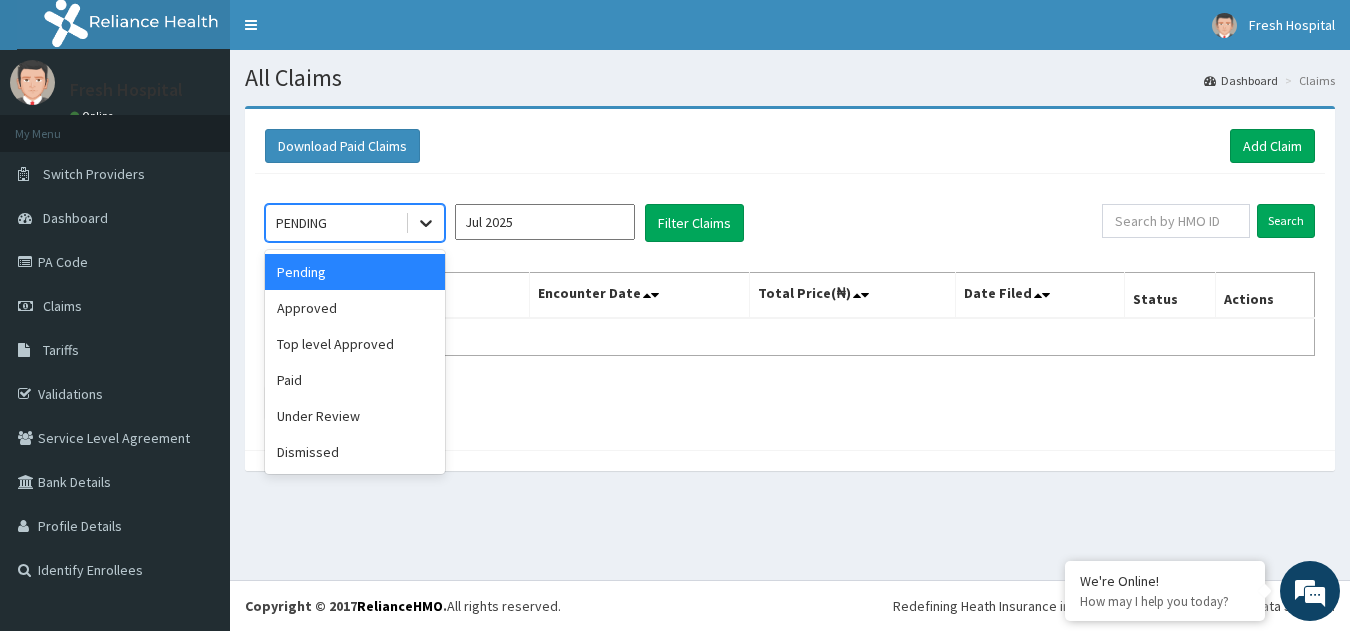 click 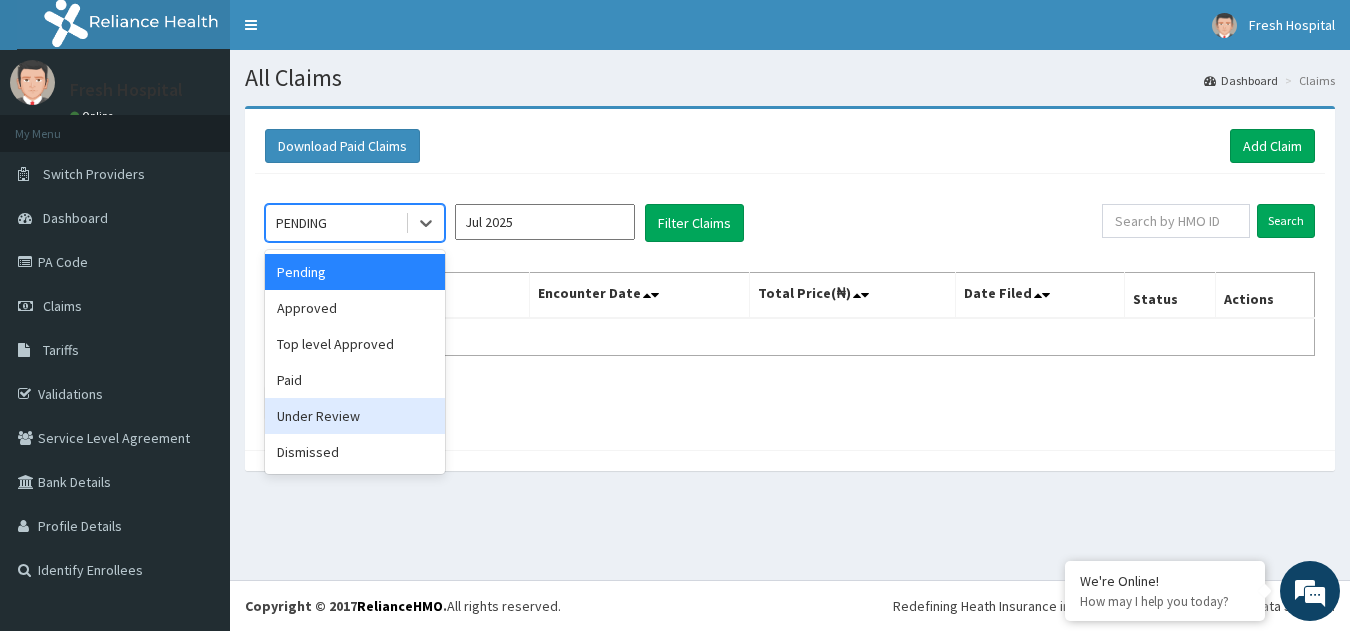 click on "Under Review" at bounding box center [355, 416] 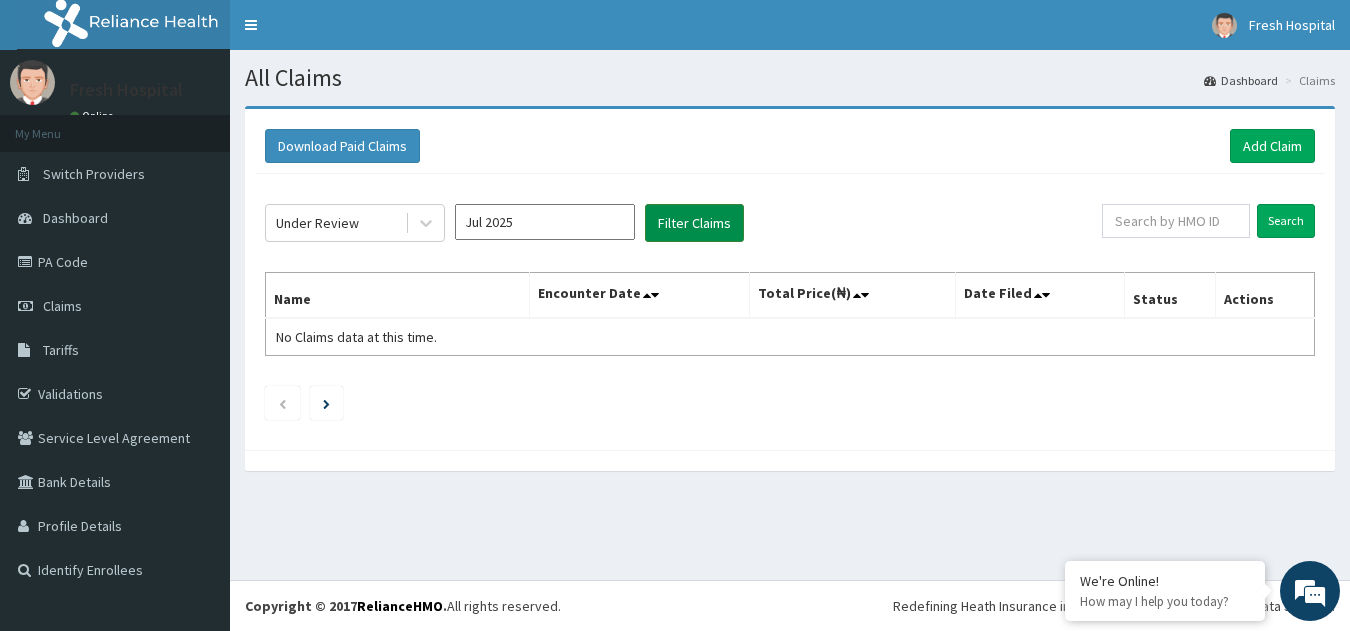 click on "Filter Claims" at bounding box center (694, 223) 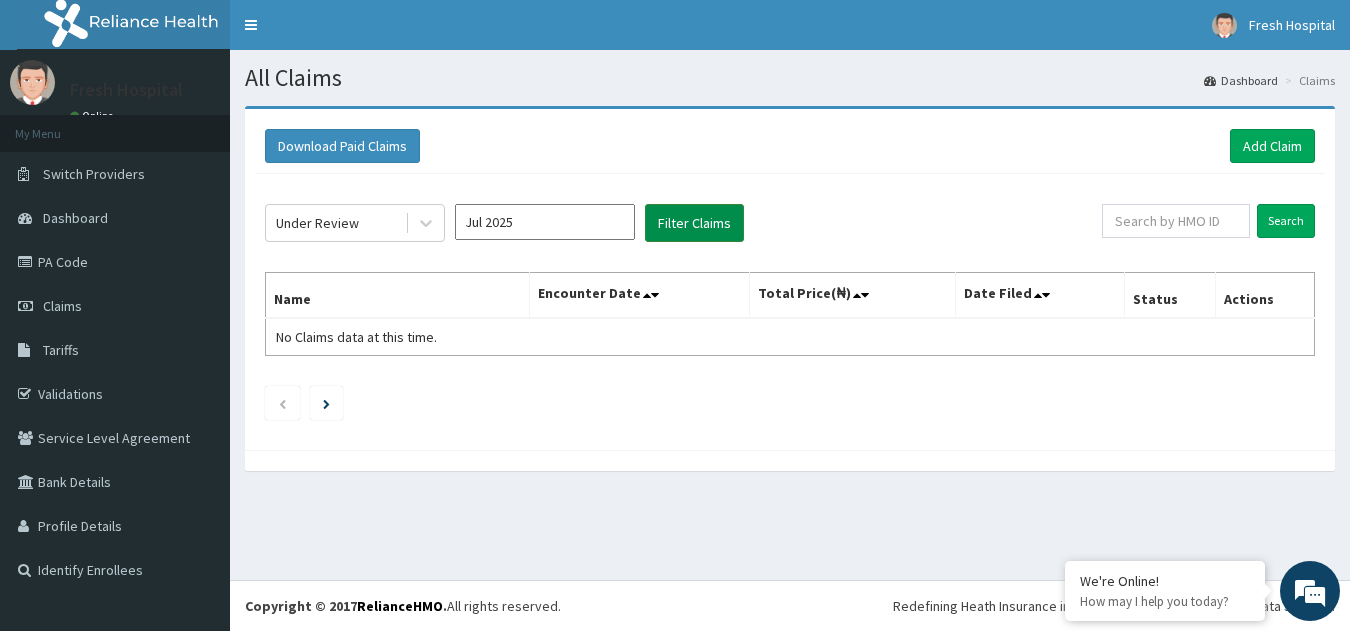 click on "Filter Claims" at bounding box center (694, 223) 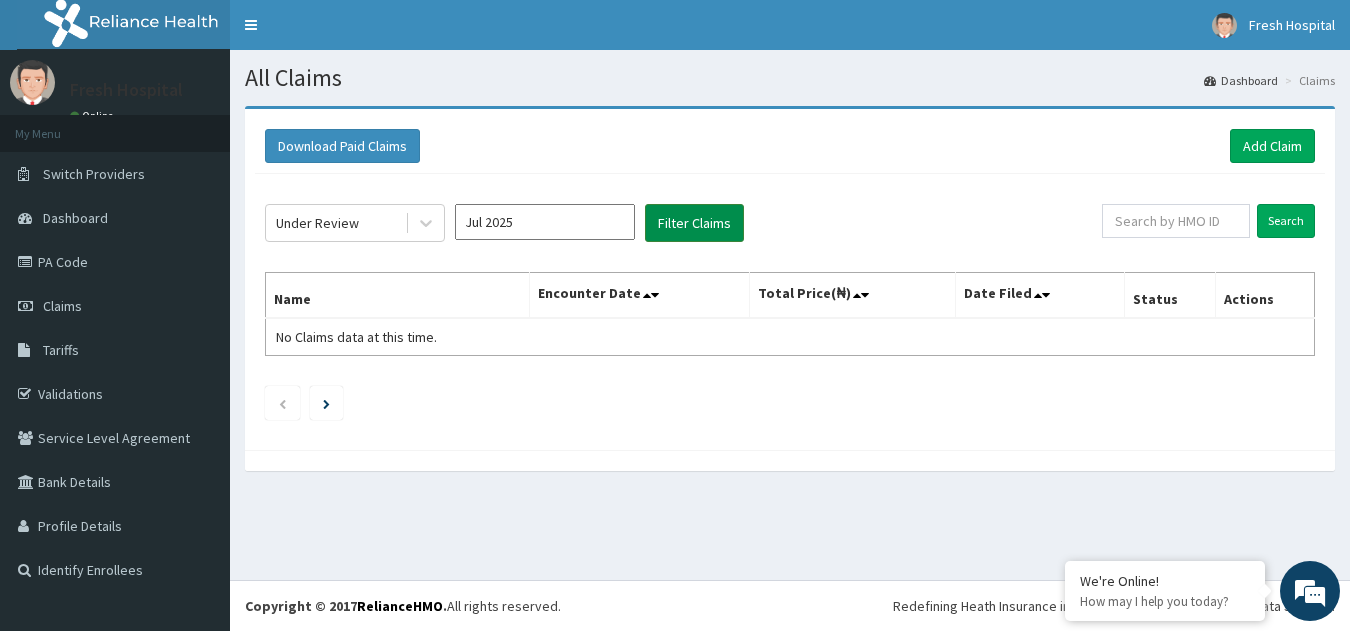 drag, startPoint x: 770, startPoint y: 48, endPoint x: 712, endPoint y: 214, distance: 175.84084 